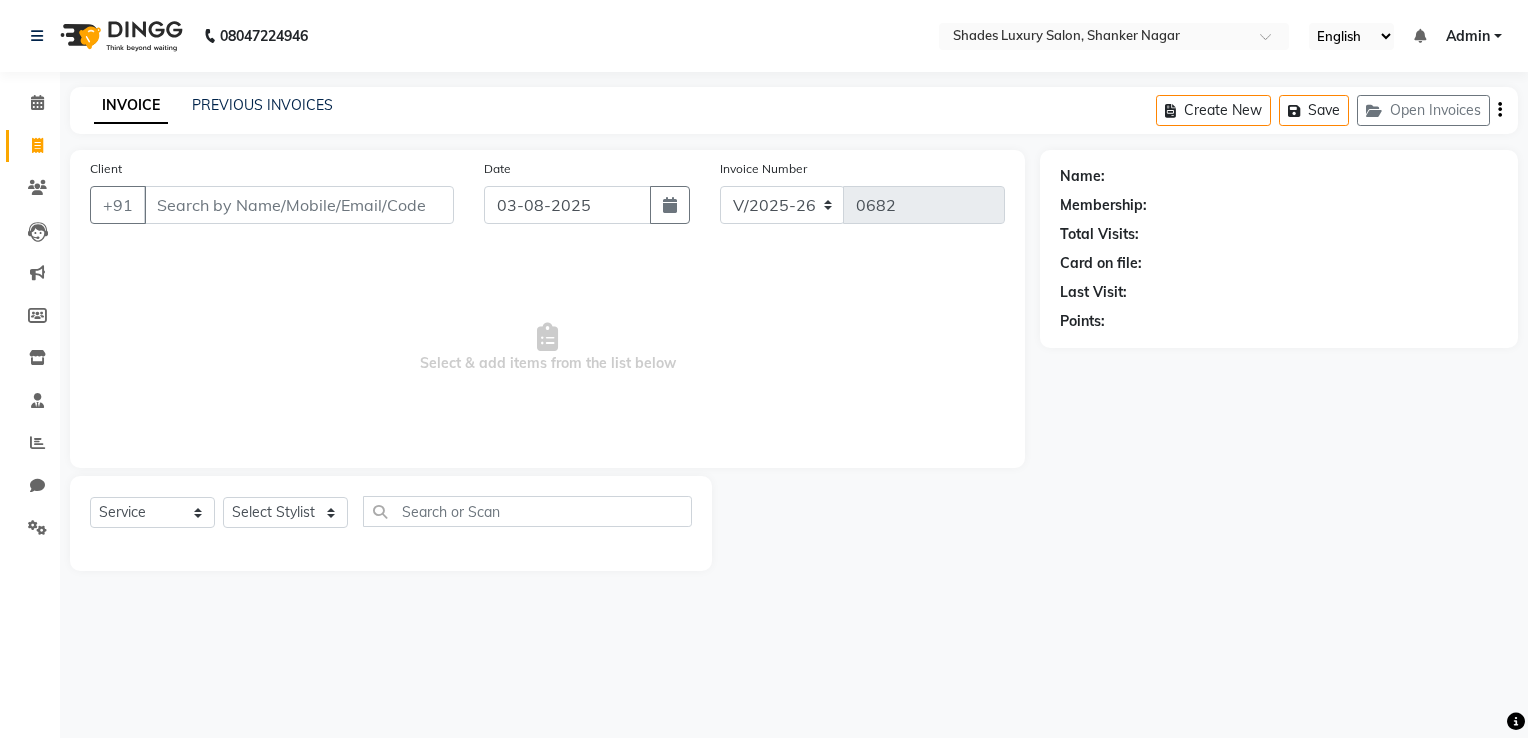select on "8324" 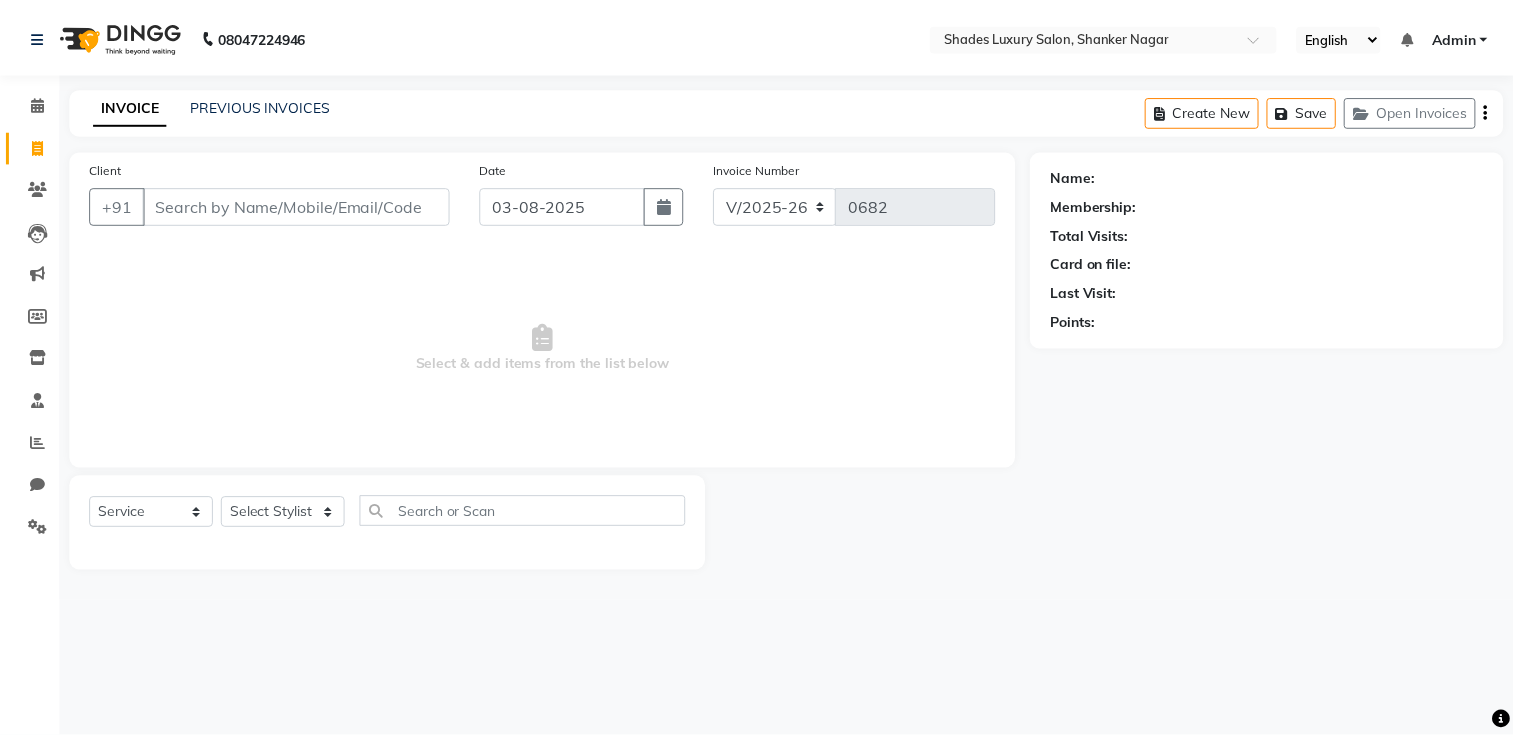 scroll, scrollTop: 0, scrollLeft: 0, axis: both 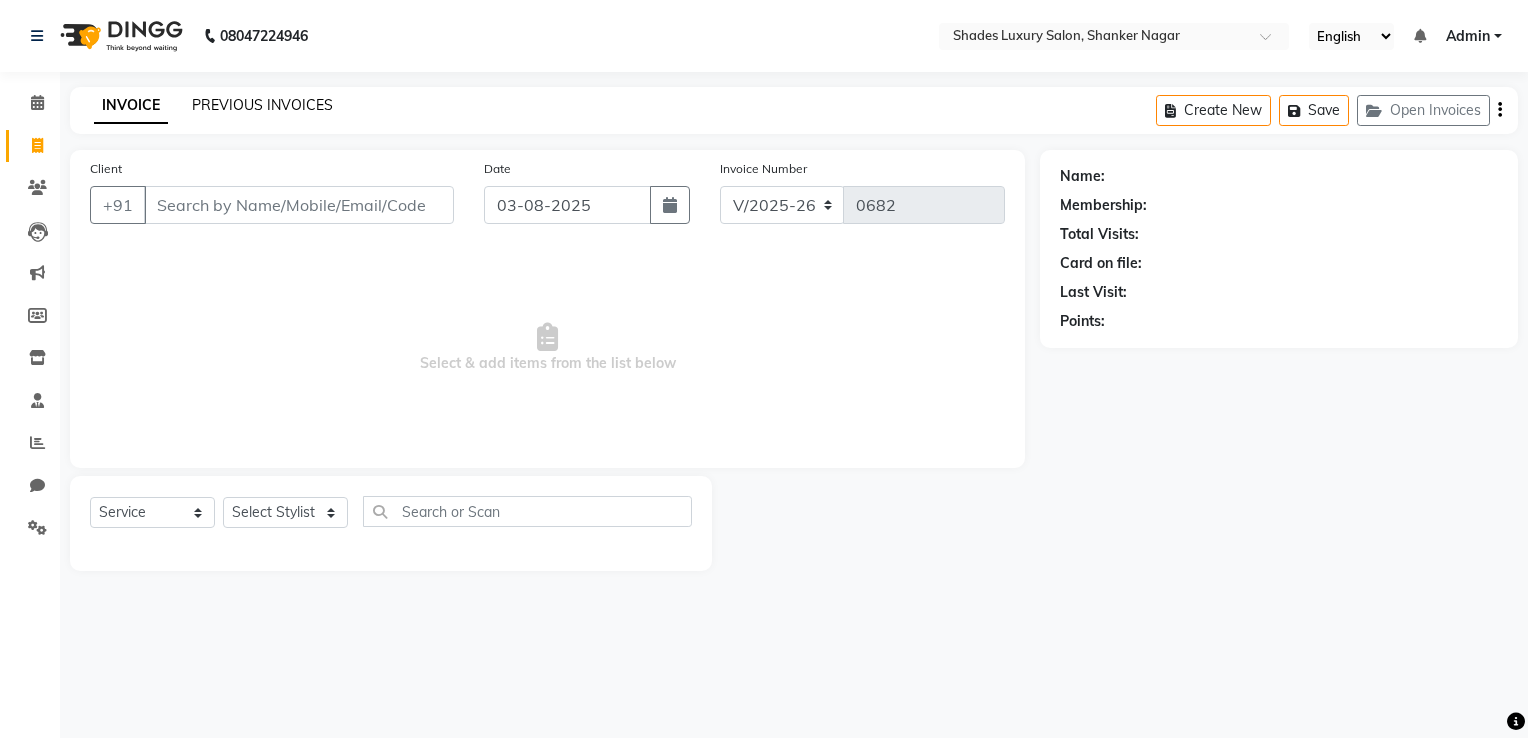 click on "PREVIOUS INVOICES" 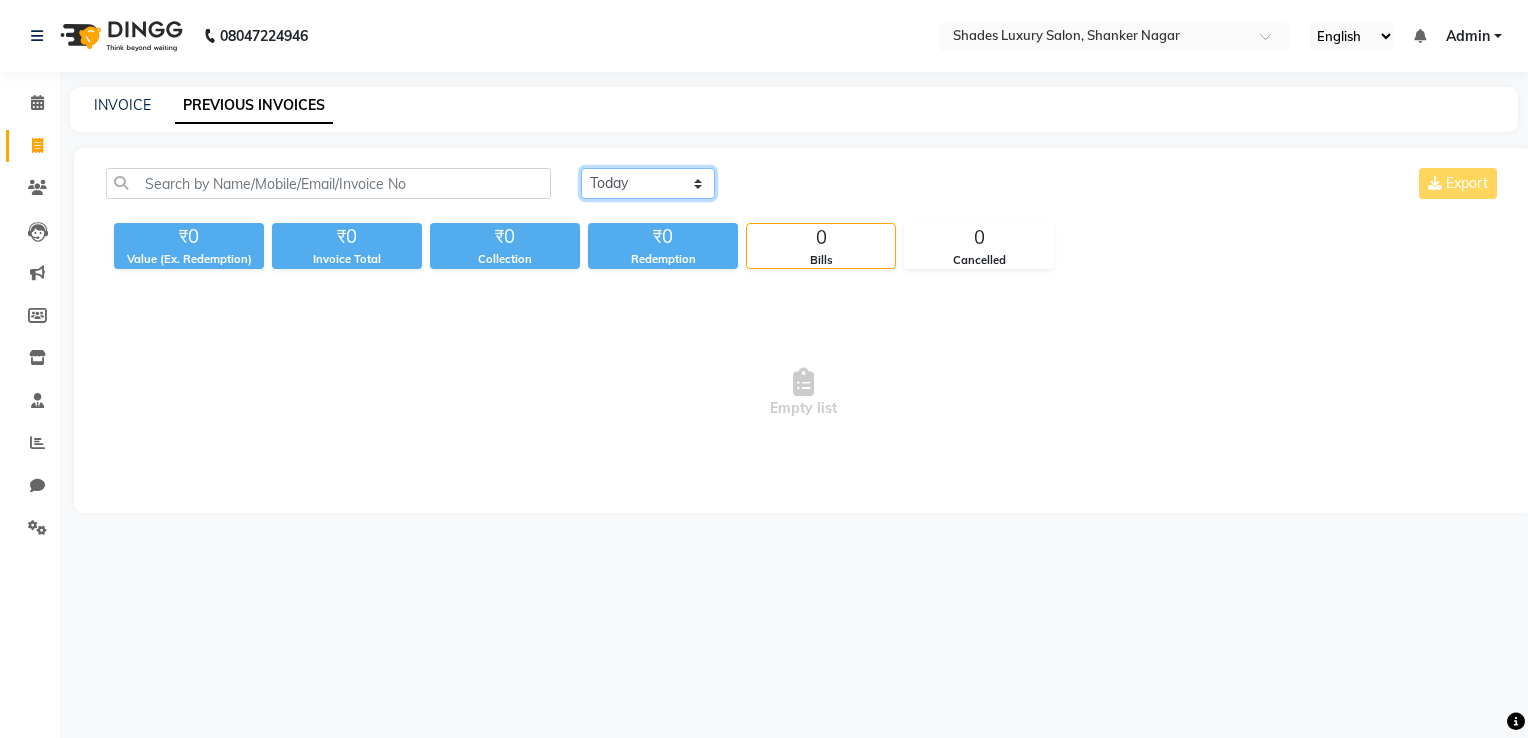 click on "Today Yesterday Custom Range" 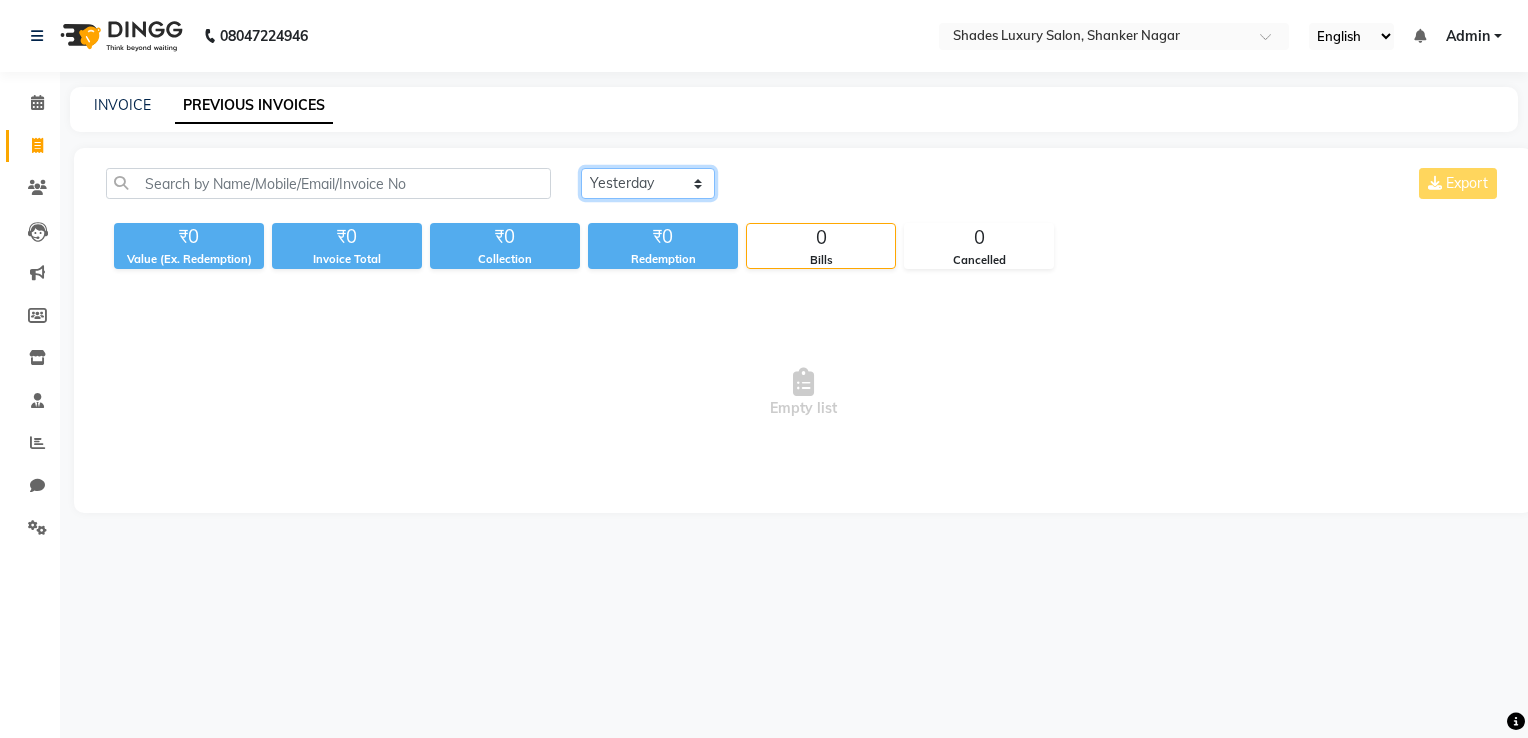 click on "Today Yesterday Custom Range" 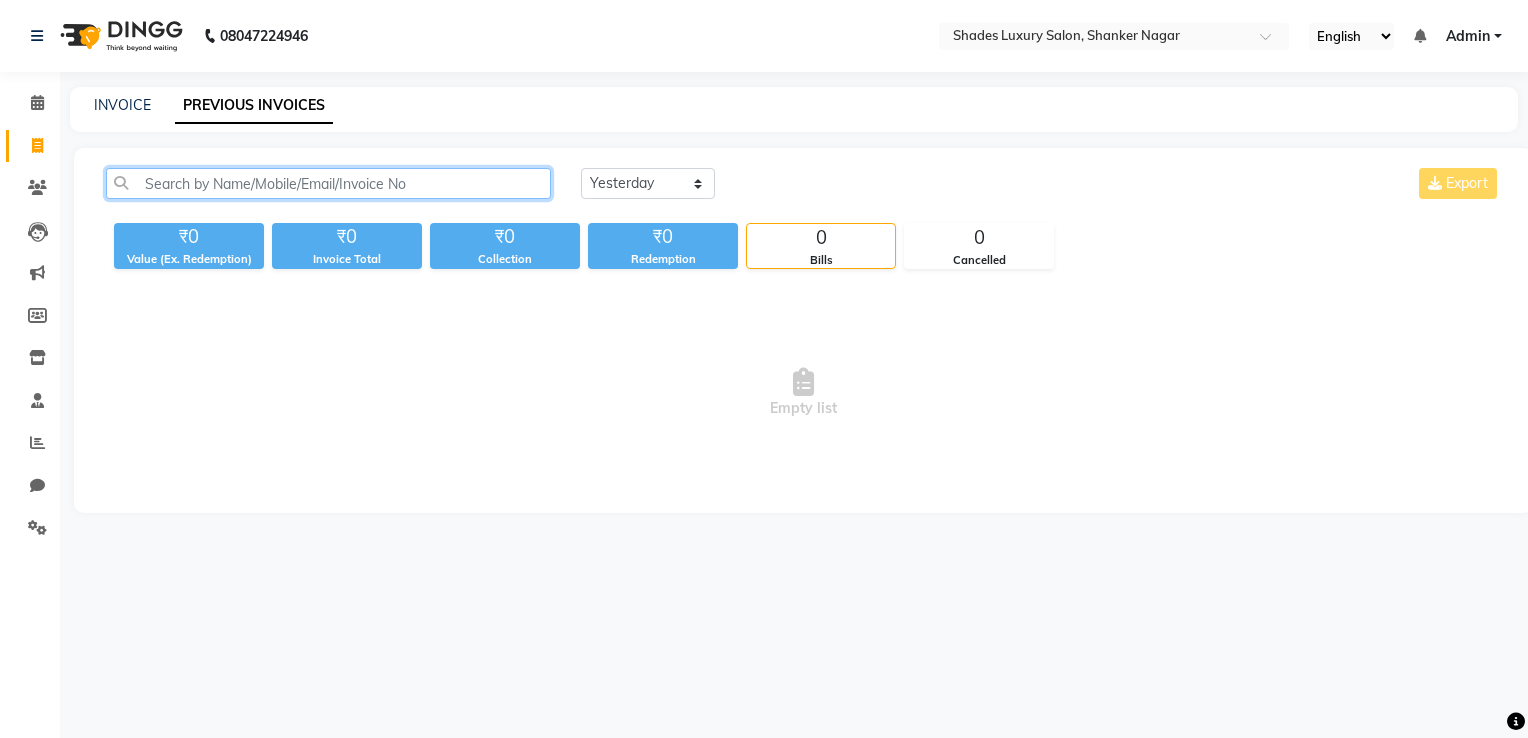 click 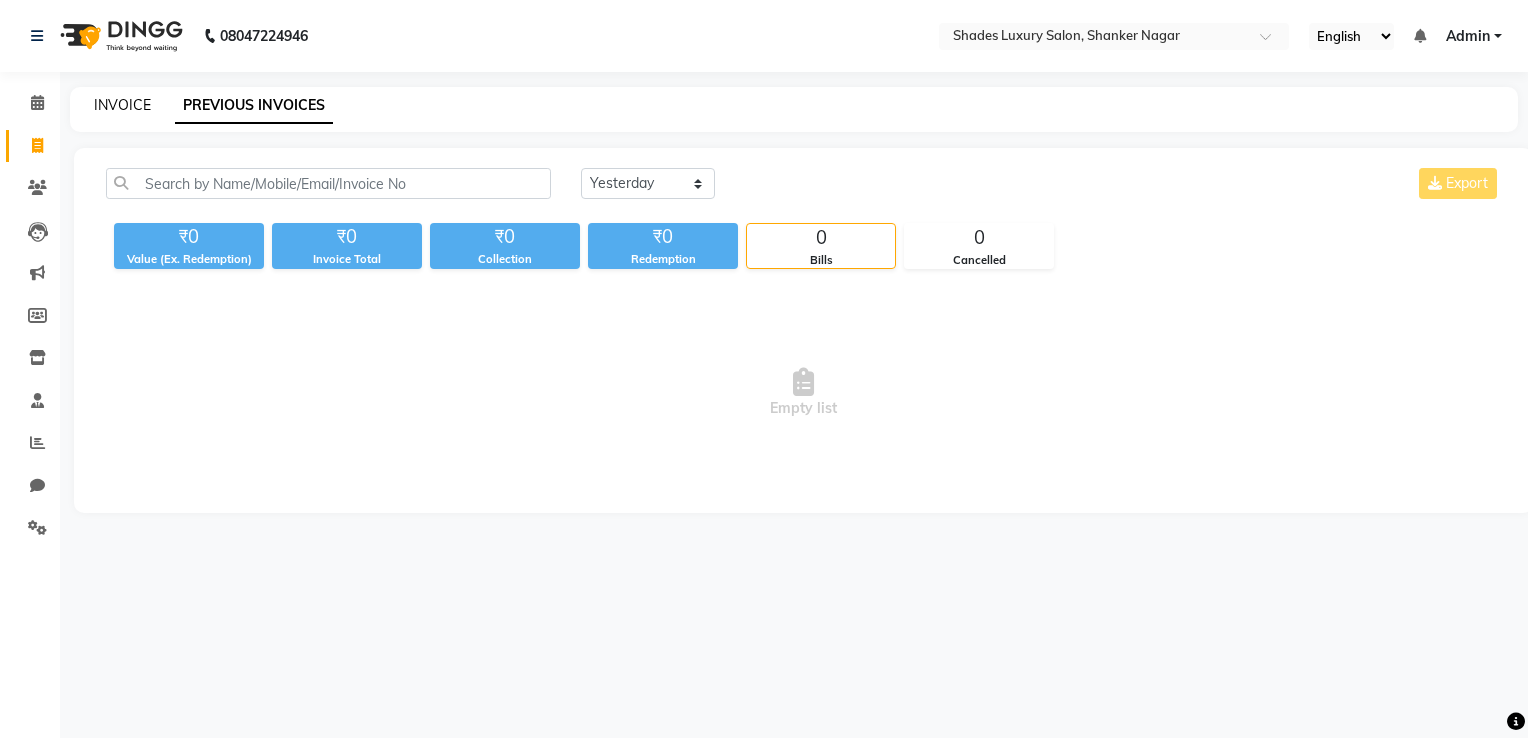 click on "INVOICE" 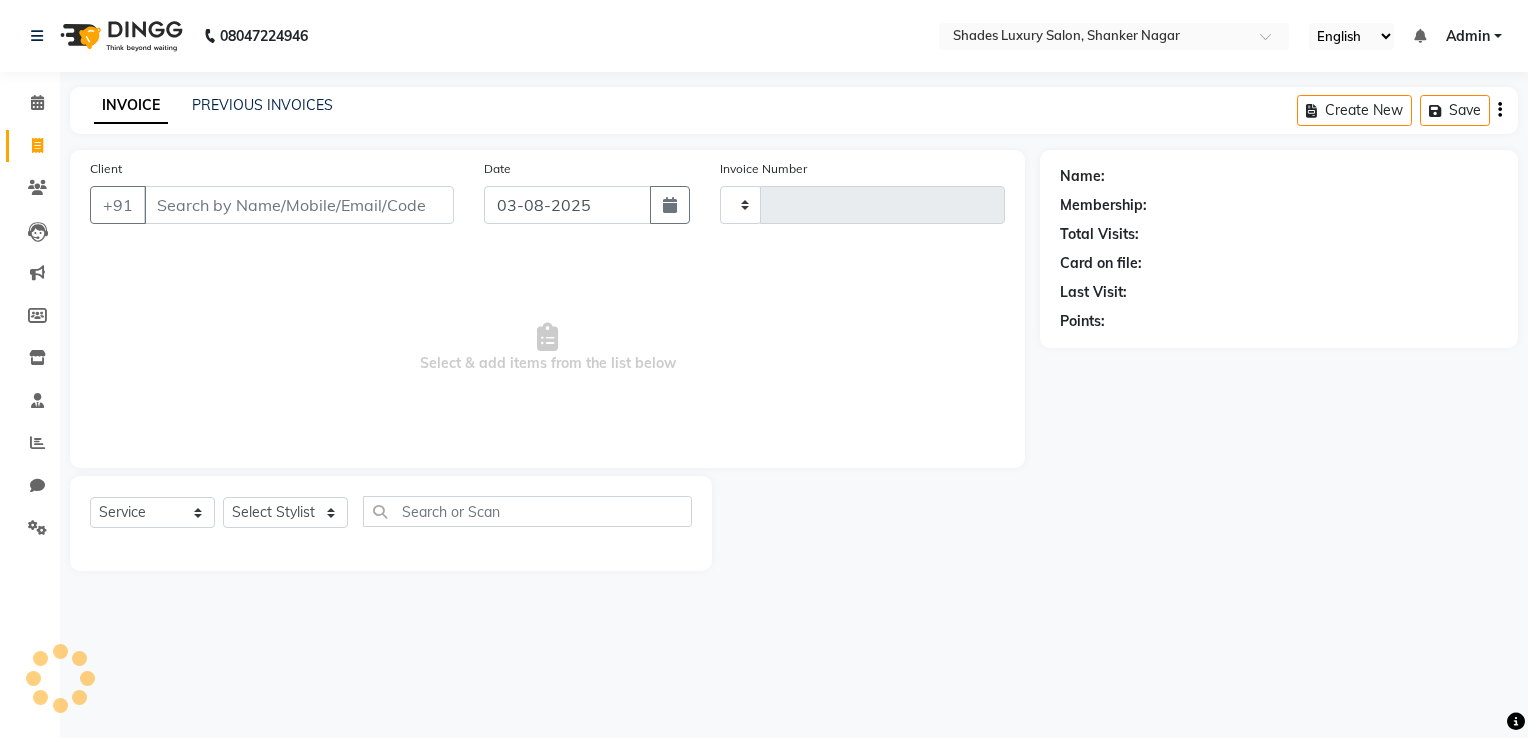 type on "0682" 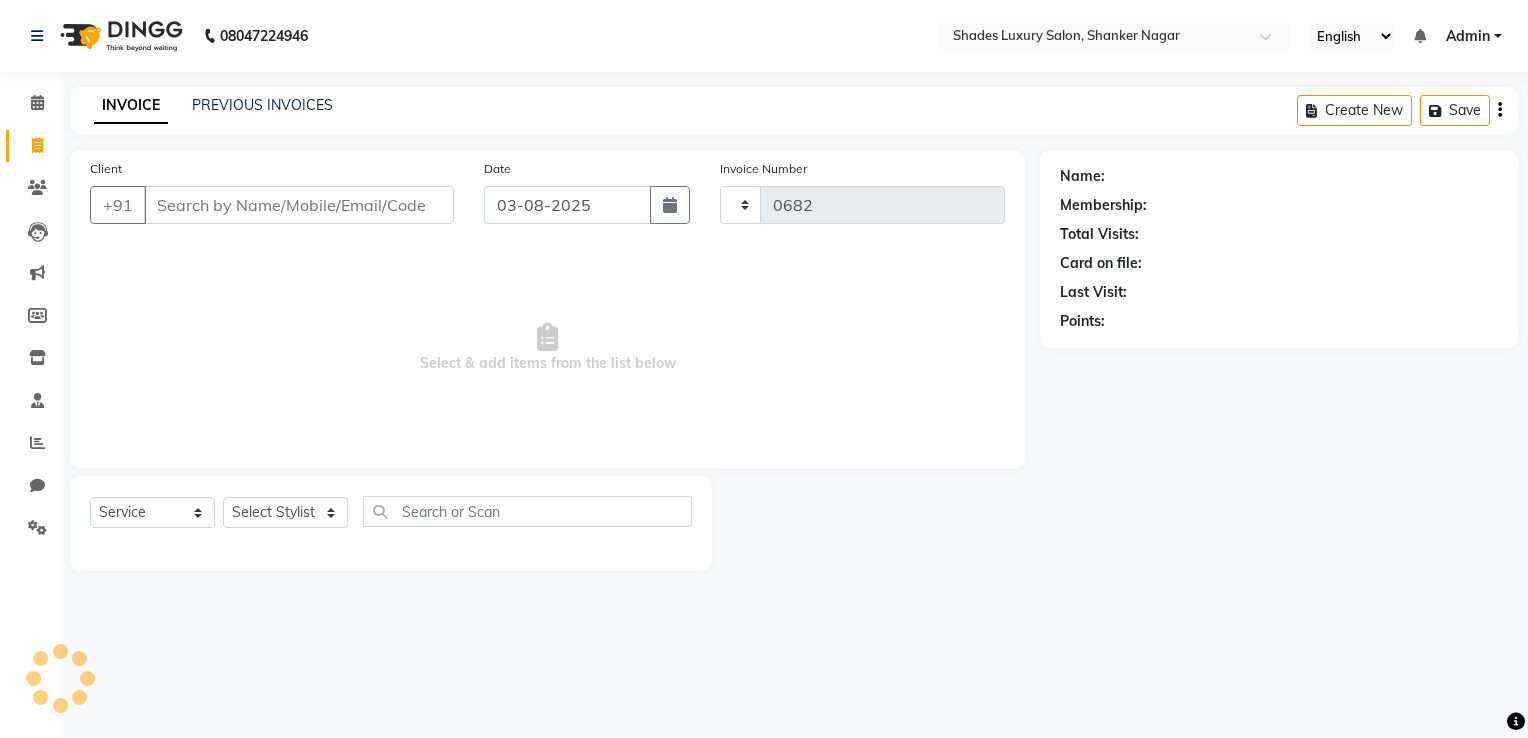 select on "8324" 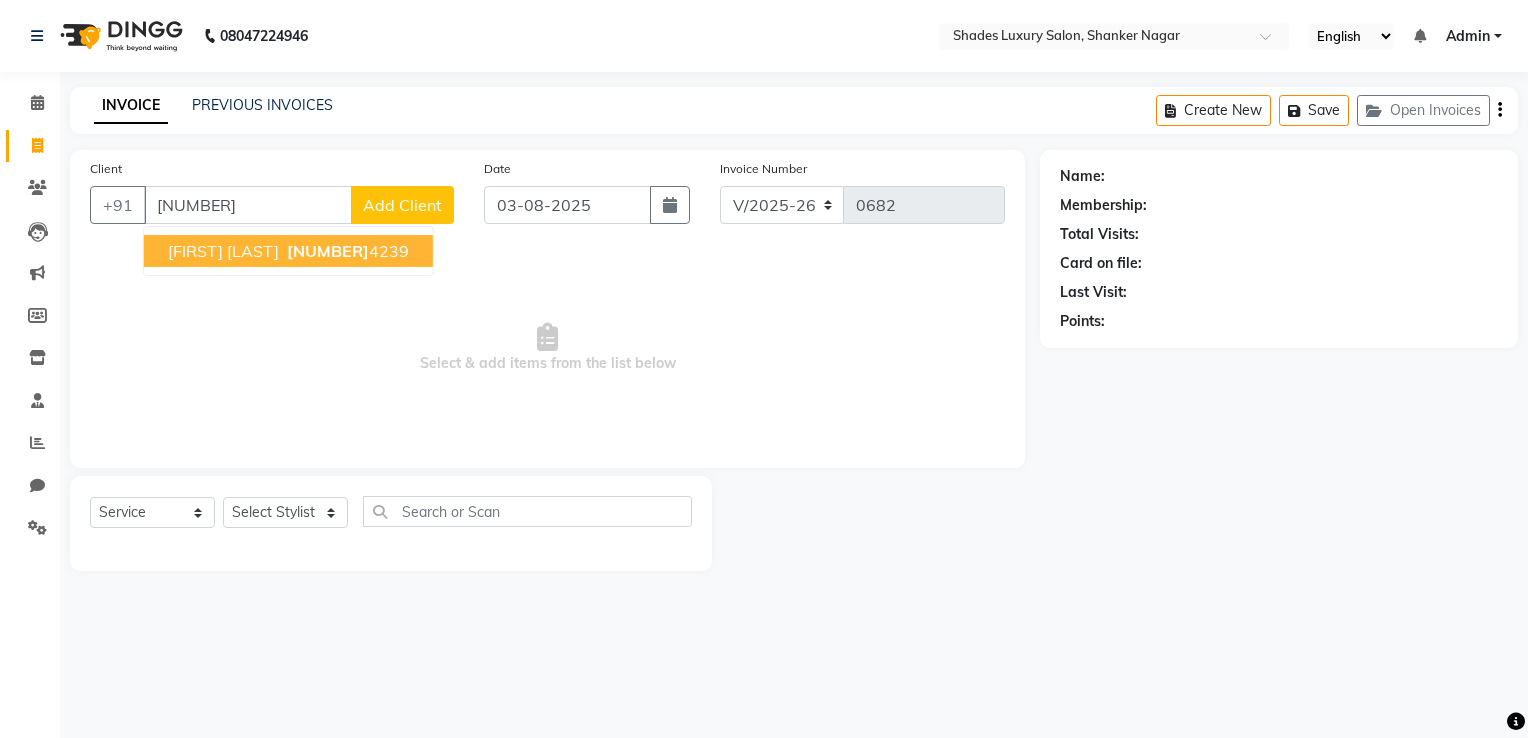 click on "[FIRST] [LAST]" at bounding box center (223, 251) 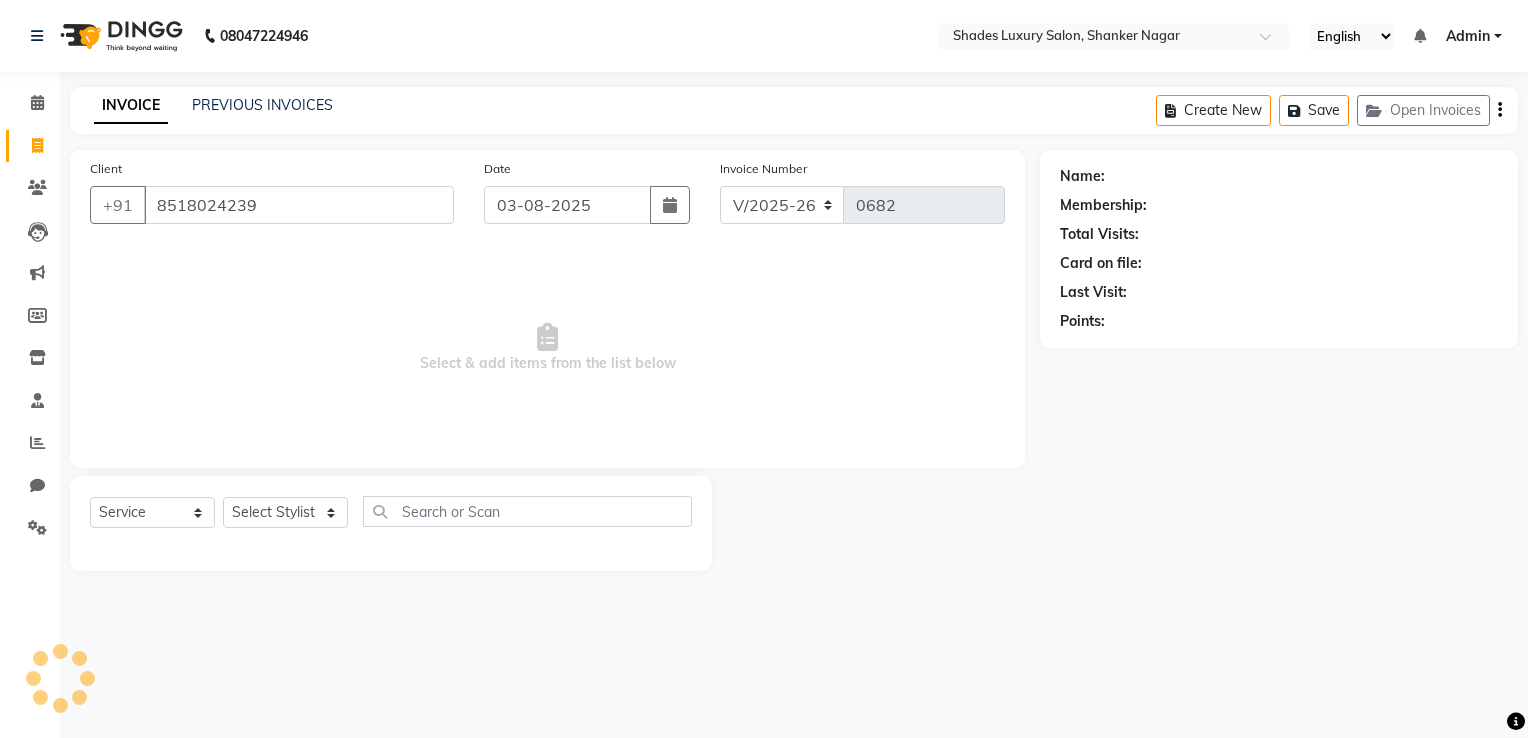 type on "8518024239" 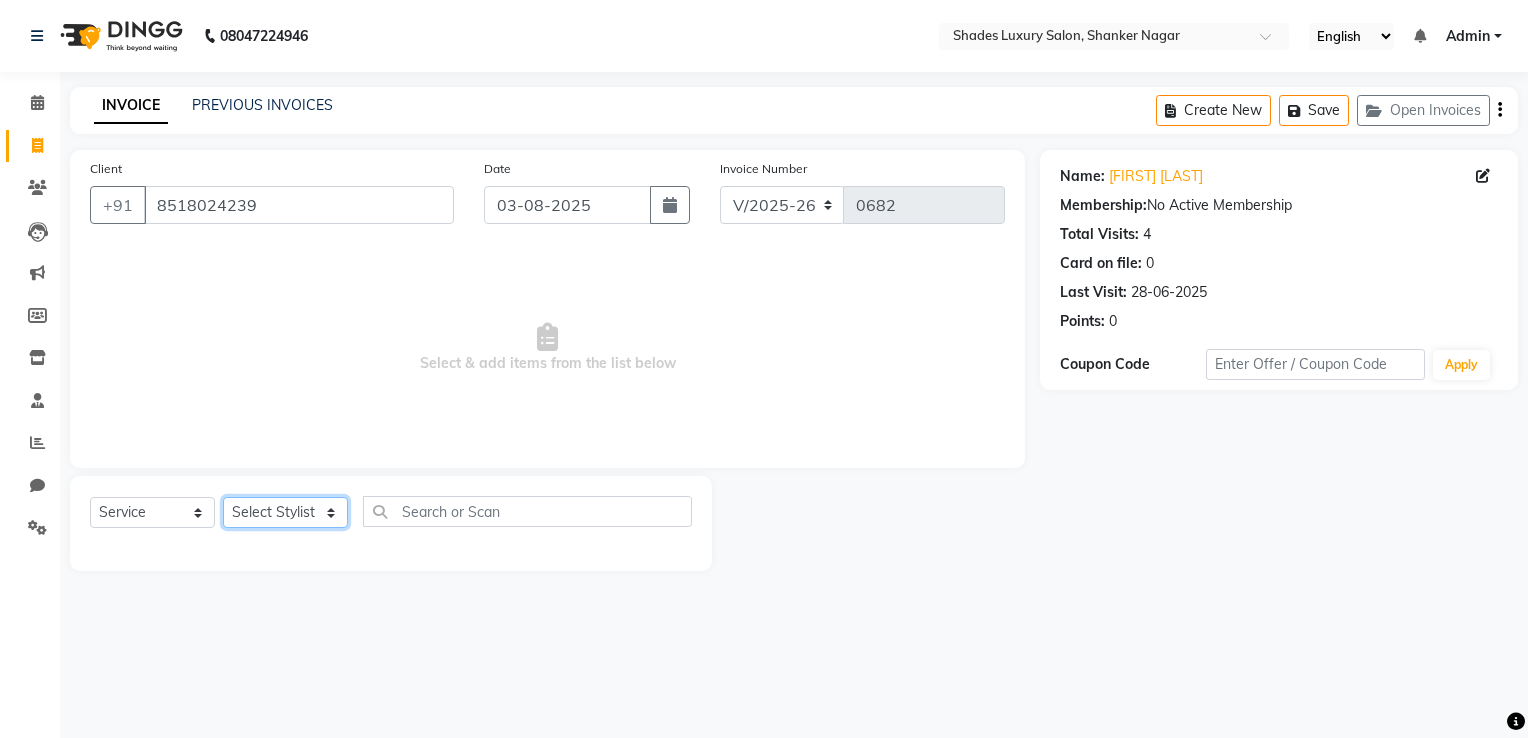 click on "Select Stylist Asha Maam Chandani Mamta Nasim Sir Palak Verma Rashi salman Samar shahbaj" 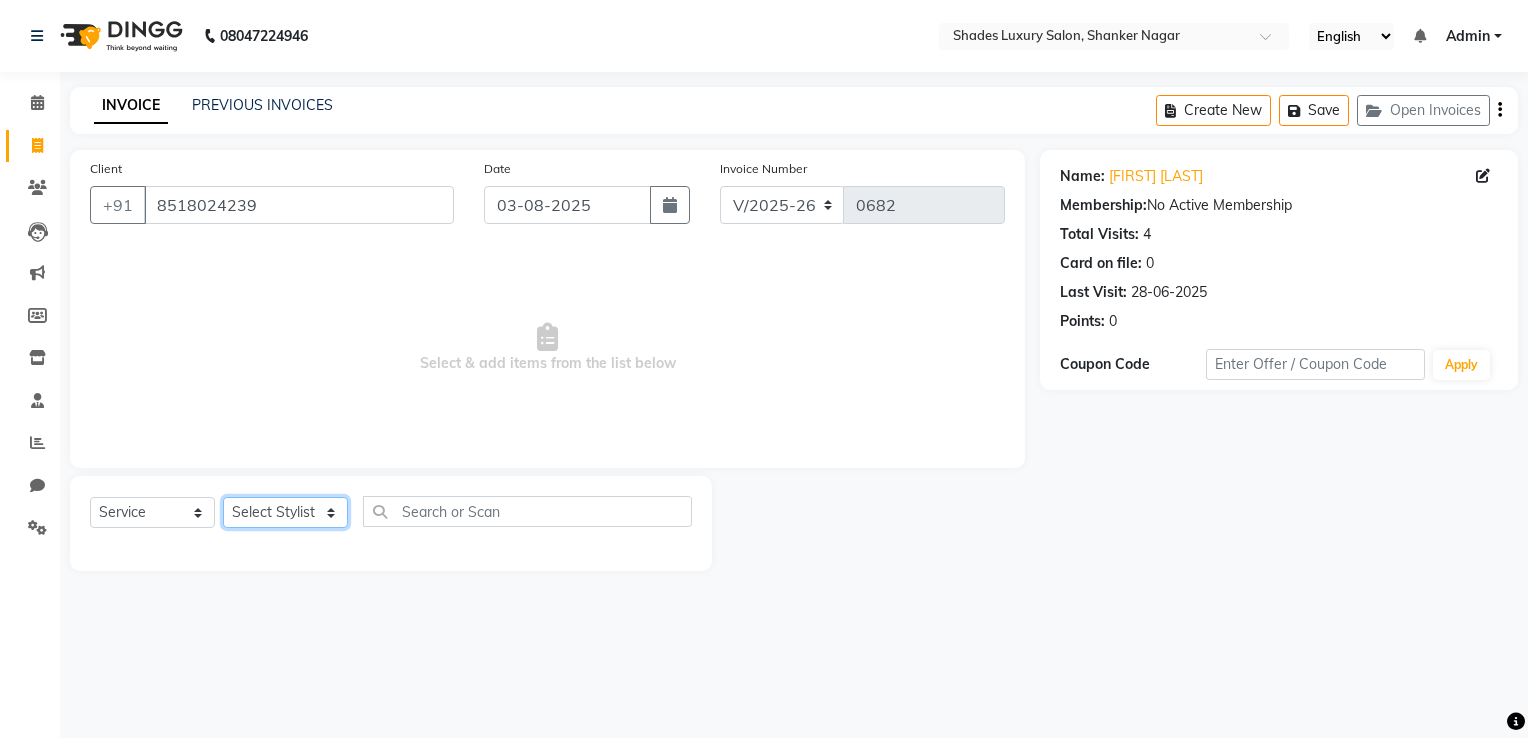 select on "80648" 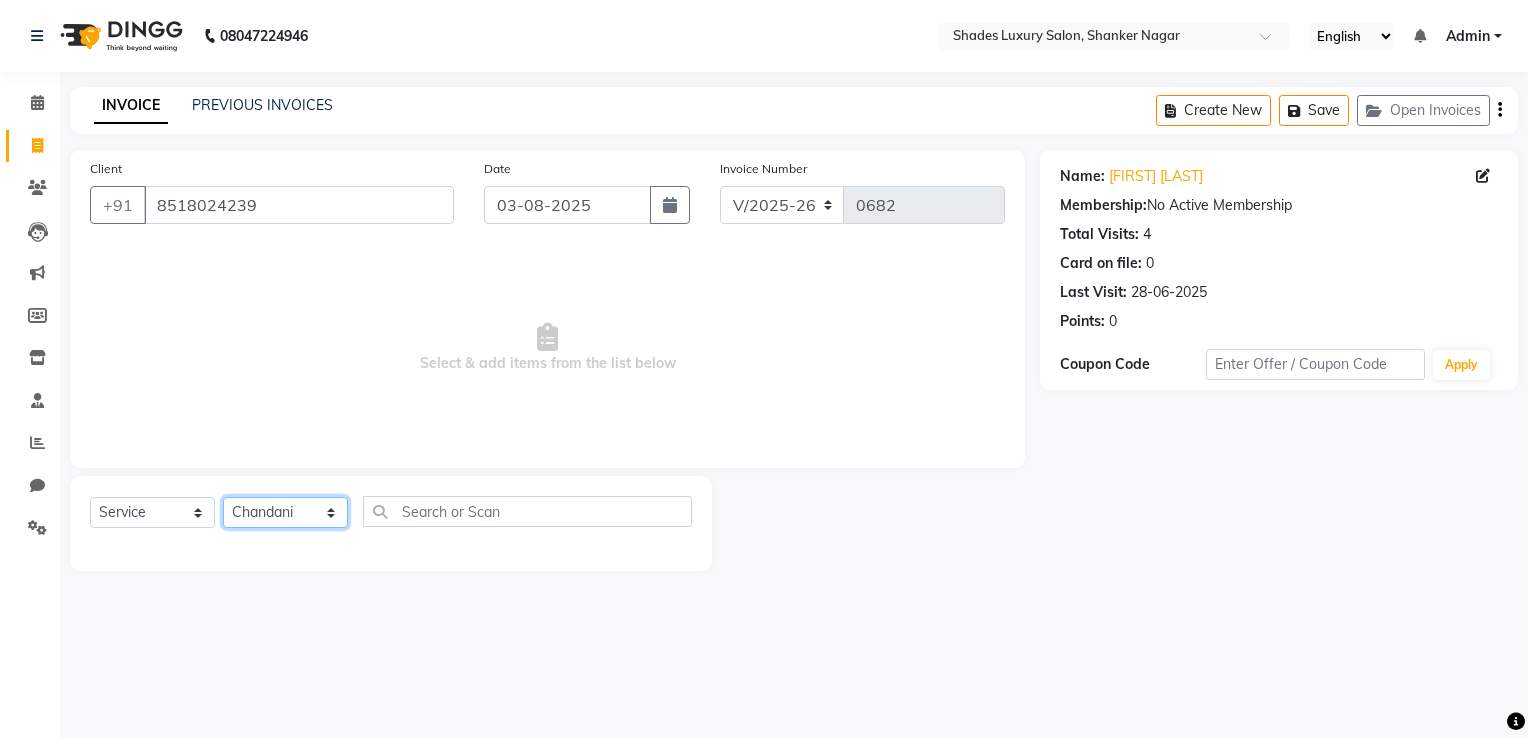click on "Select Stylist Asha Maam Chandani Mamta Nasim Sir Palak Verma Rashi salman Samar shahbaj" 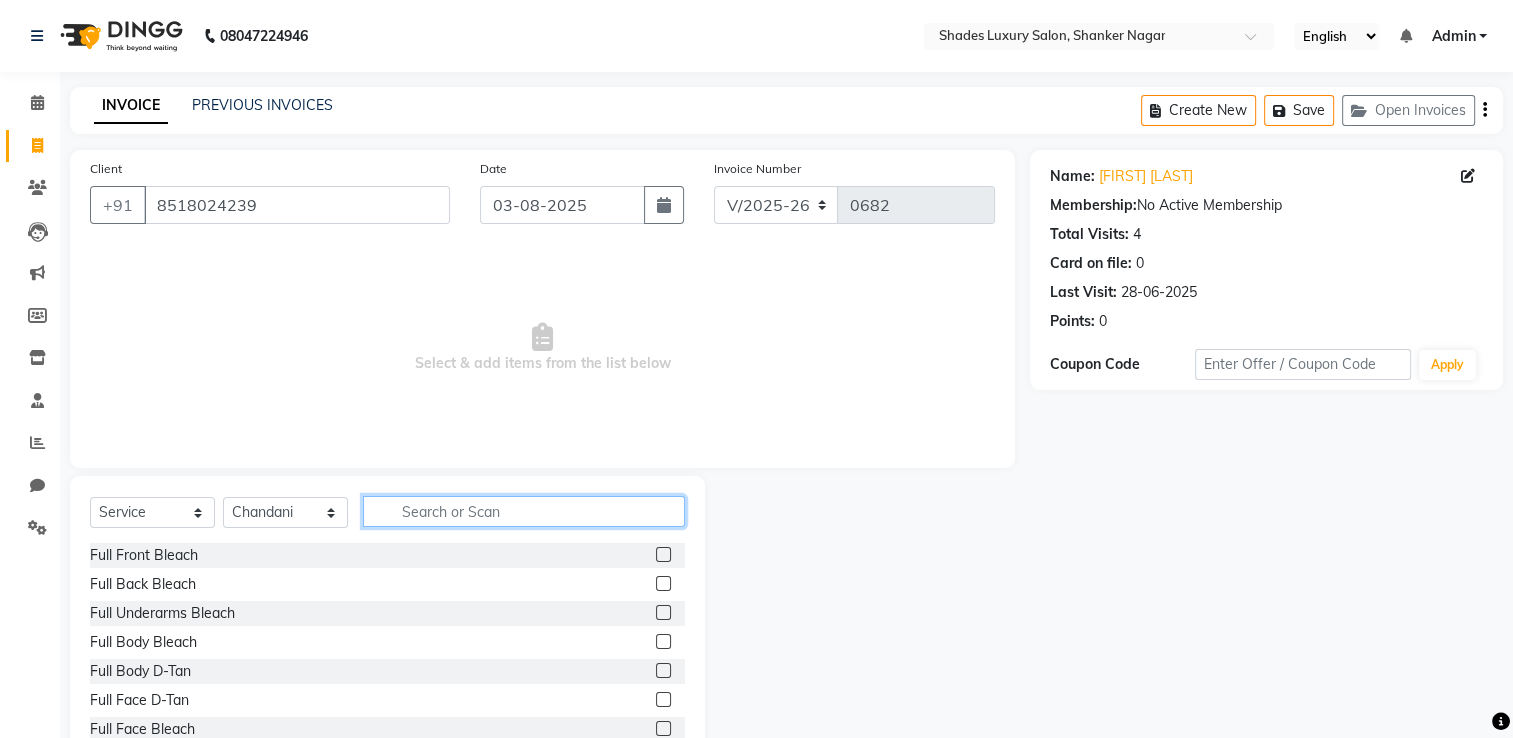 click 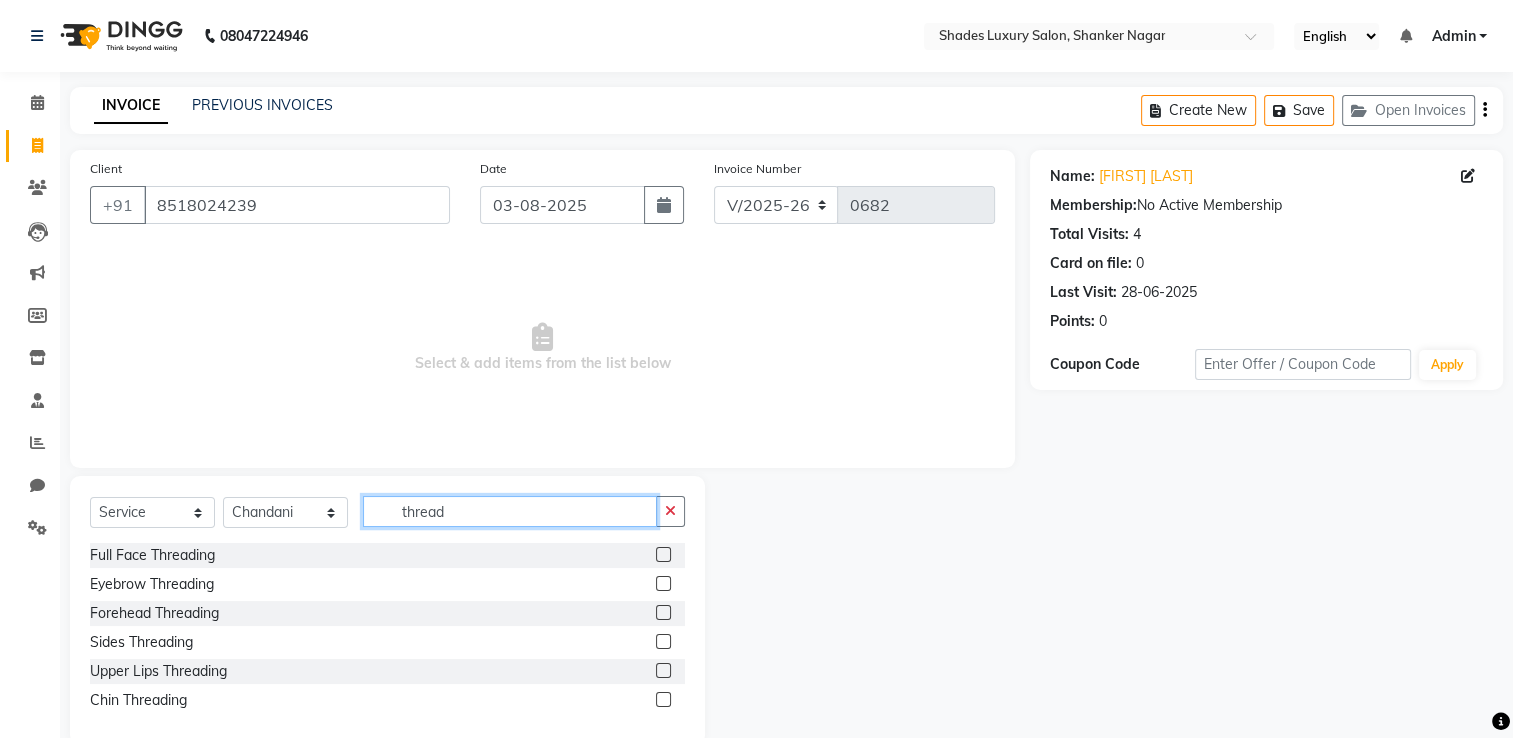 type on "thread" 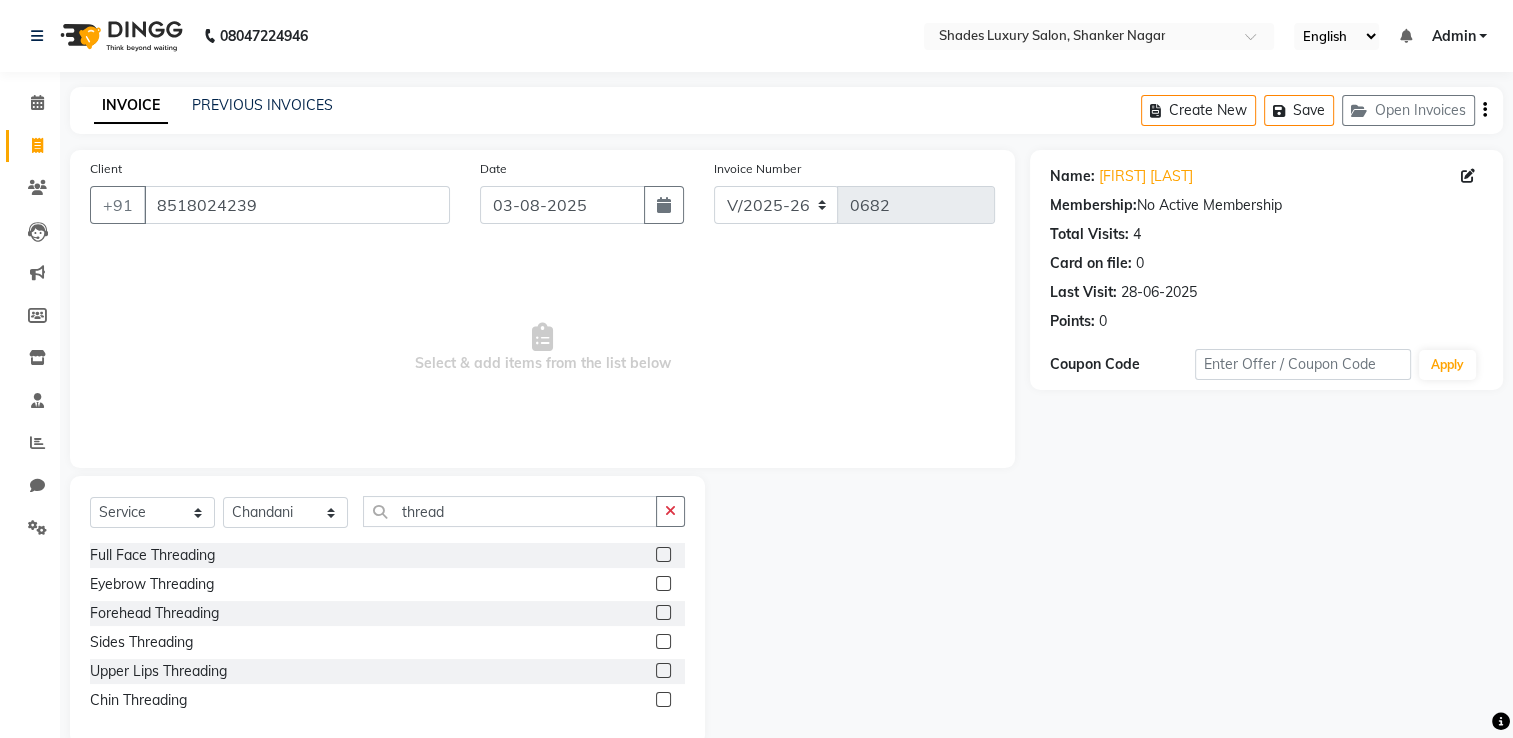click 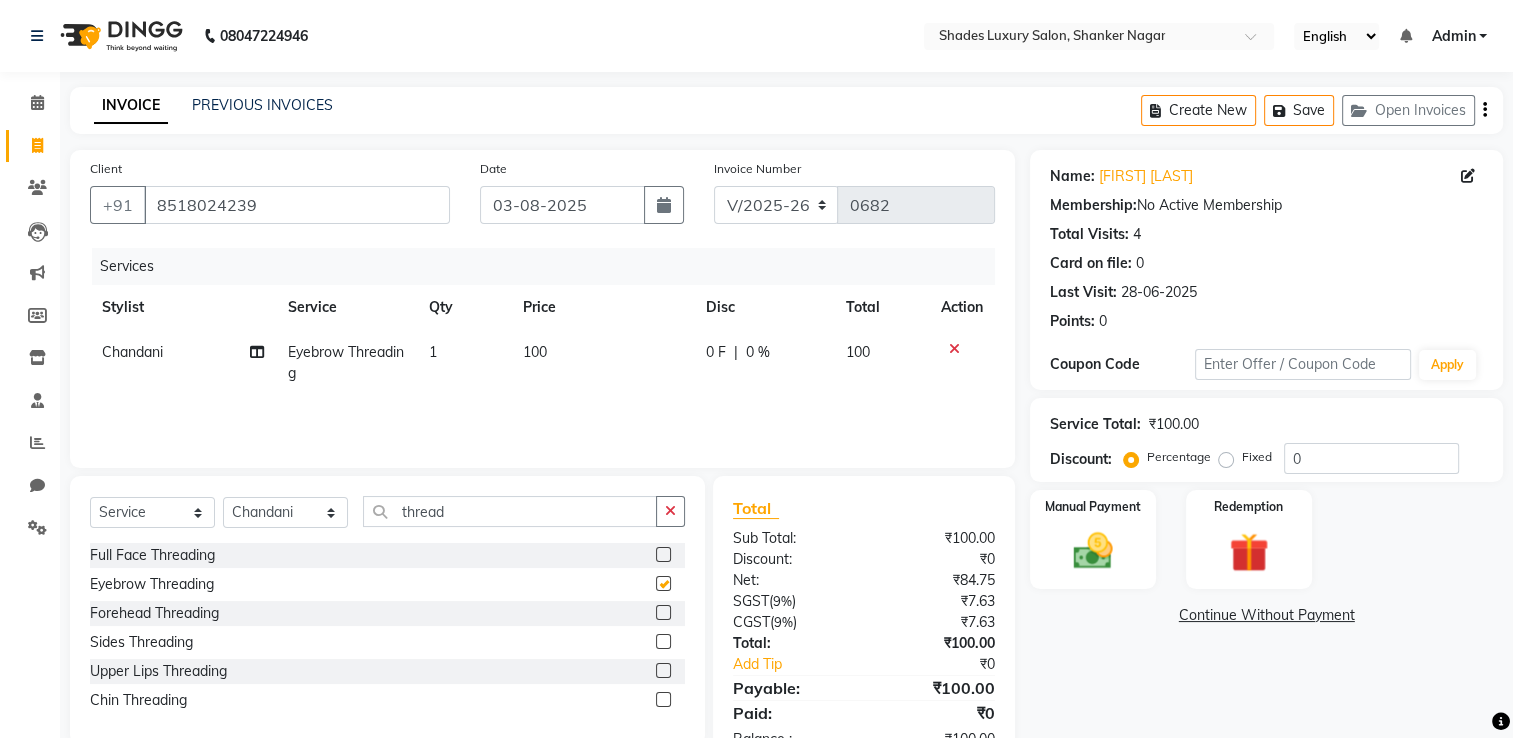 checkbox on "false" 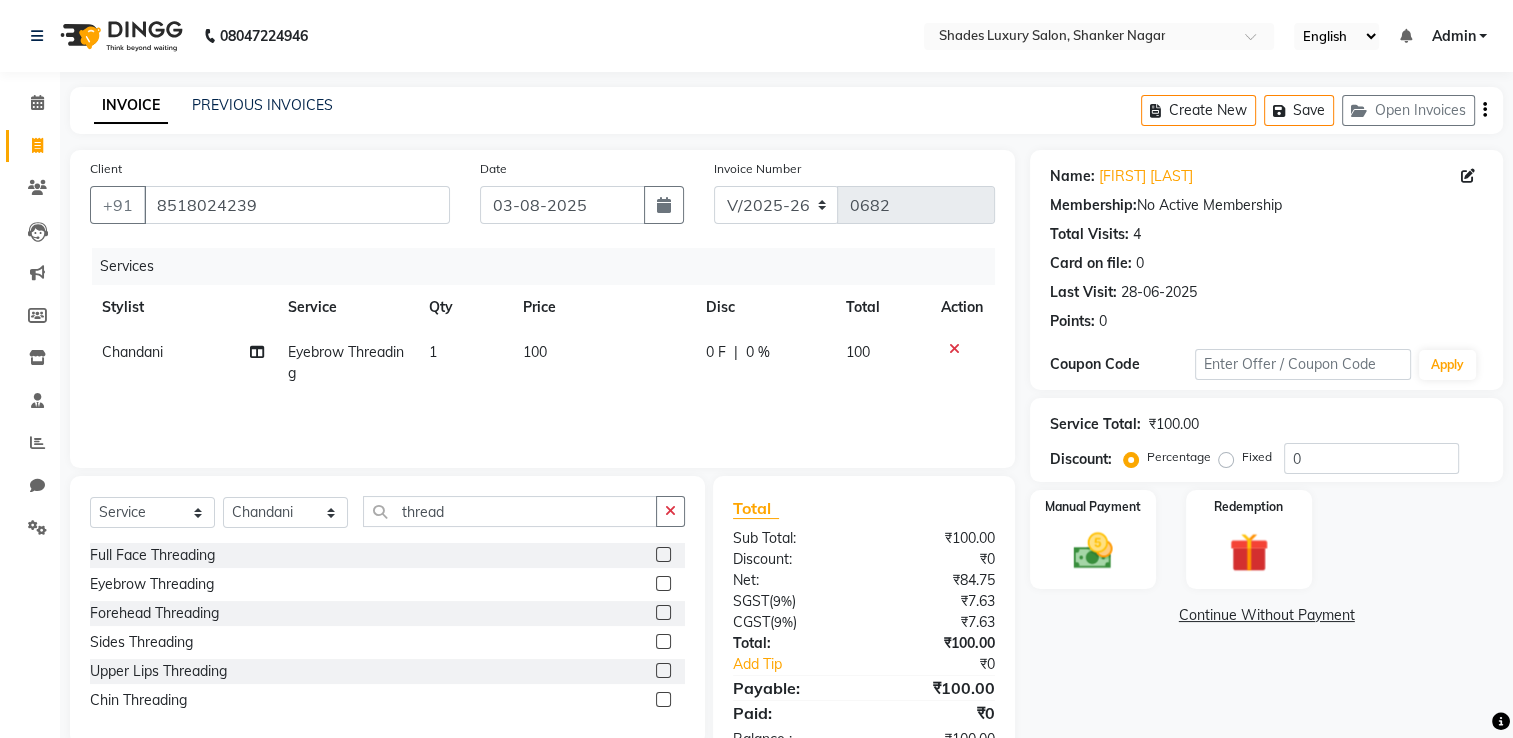 click on "100" 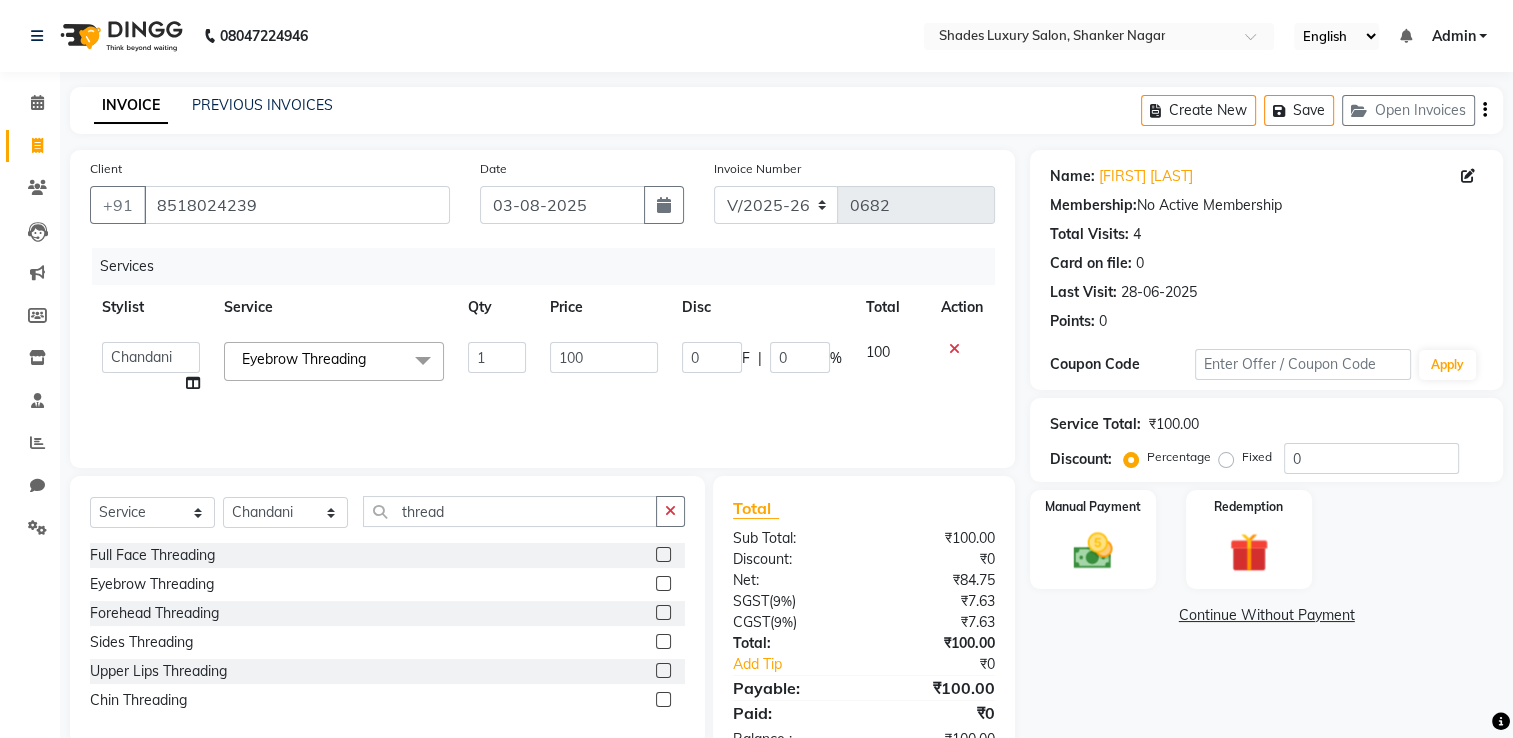 click on "100" 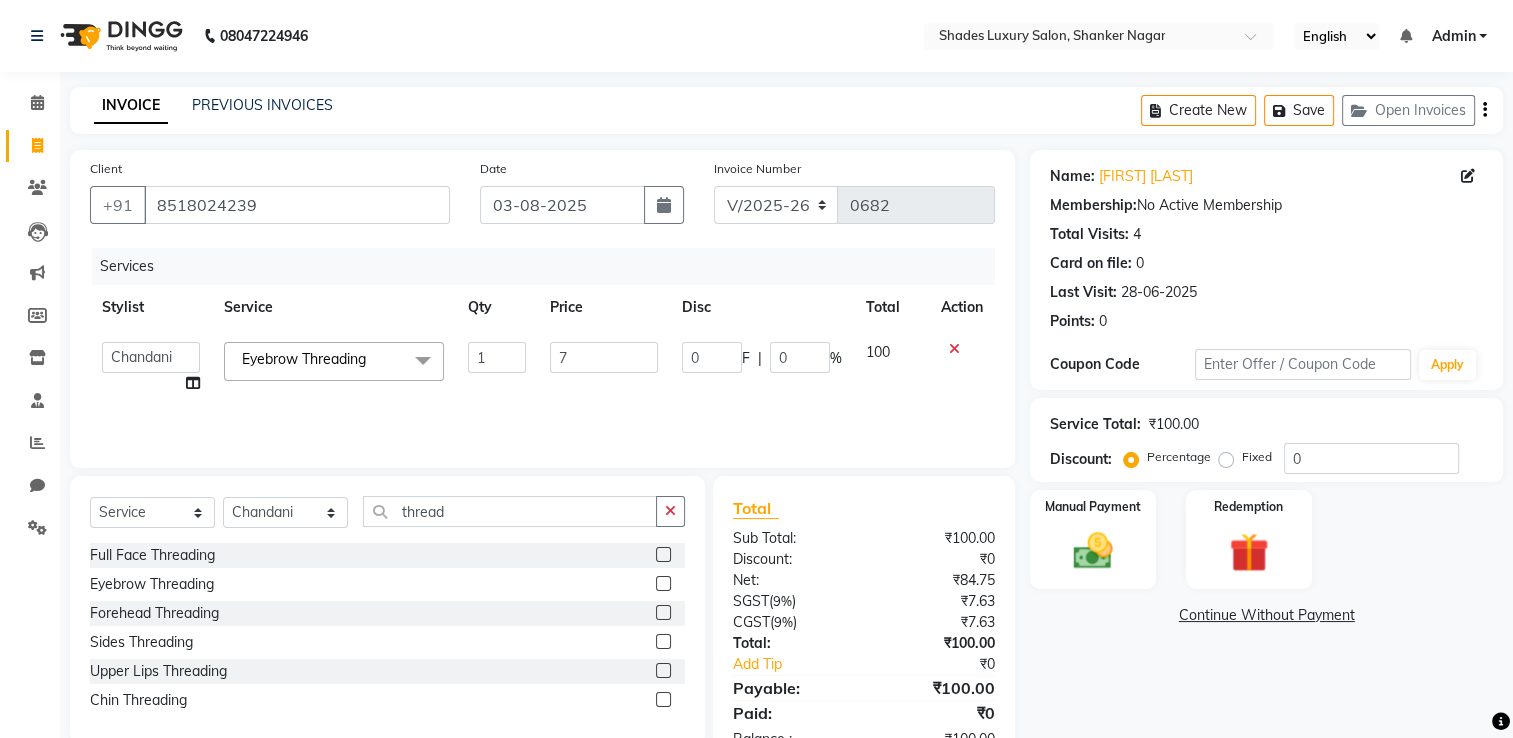 type on "70" 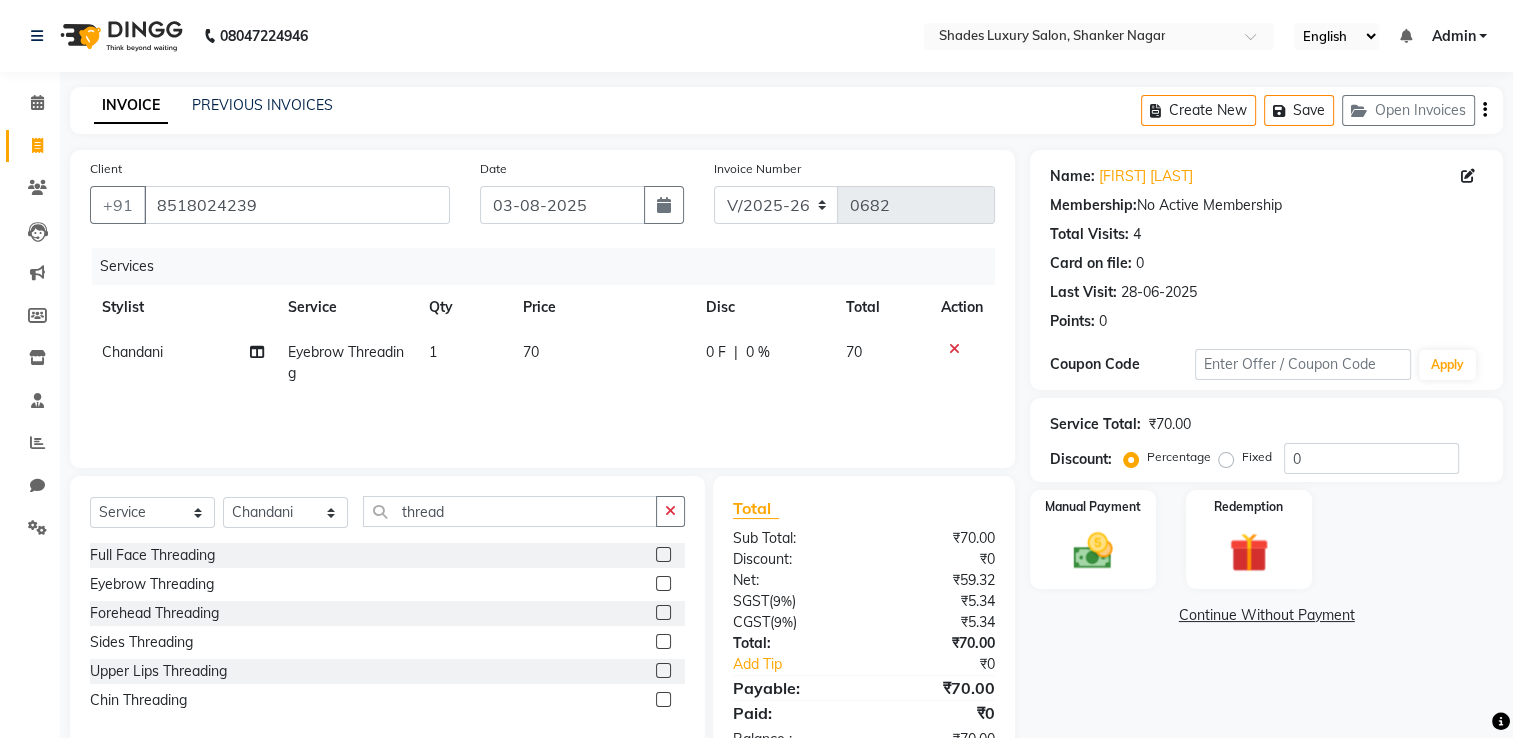 click on "Services Stylist Service Qty Price Disc Total Action Chandani Eyebrow Threading 1 70 0 F | 0 % 70" 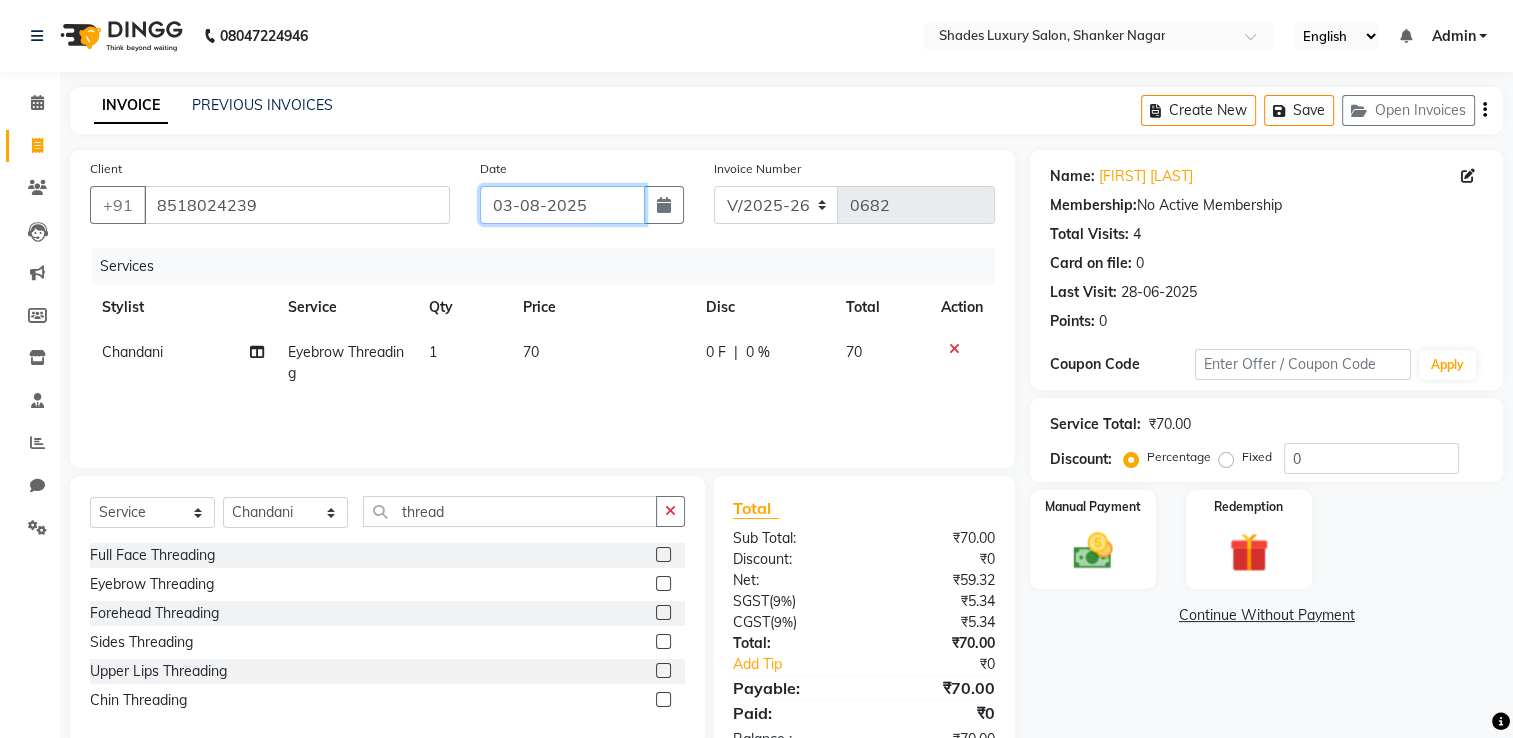 click on "03-08-2025" 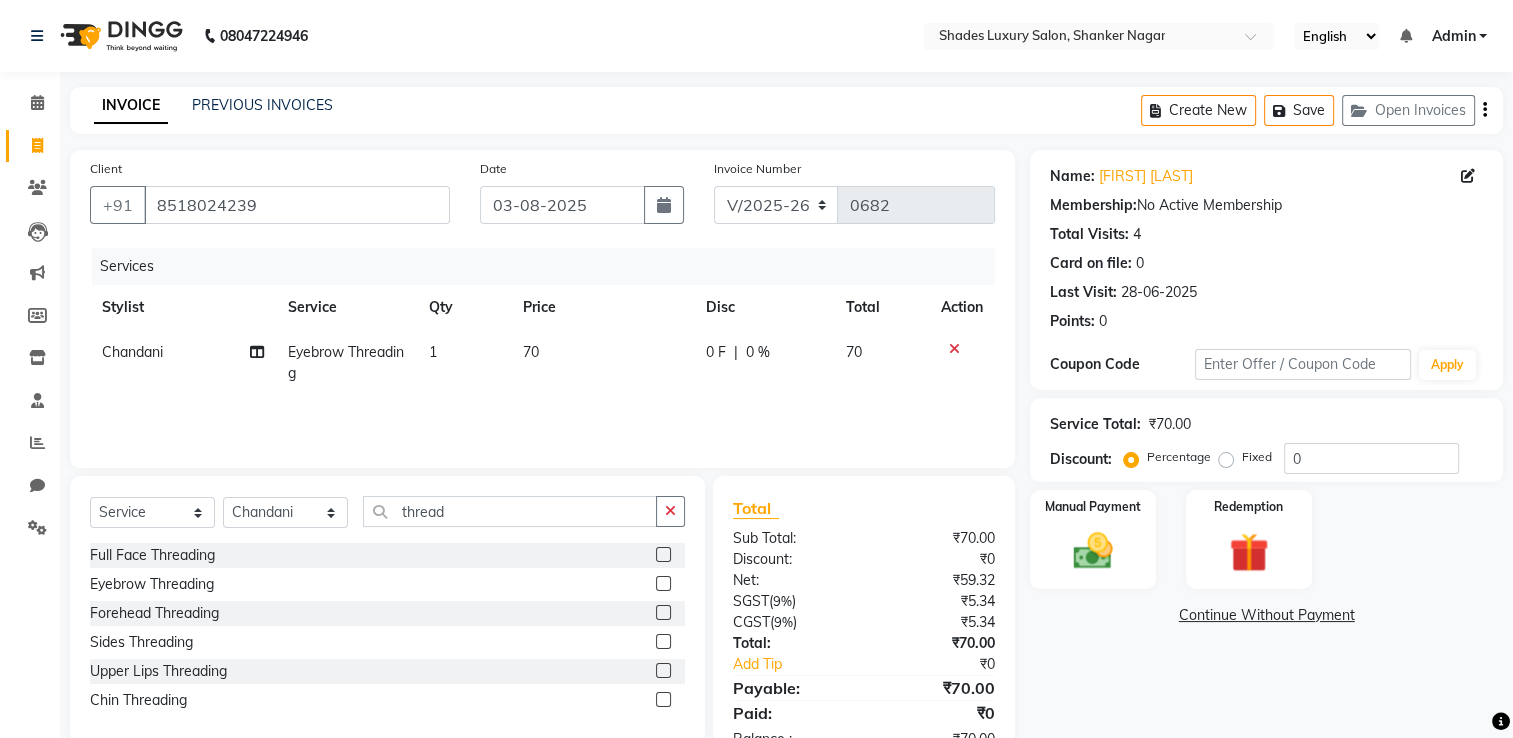 select on "8" 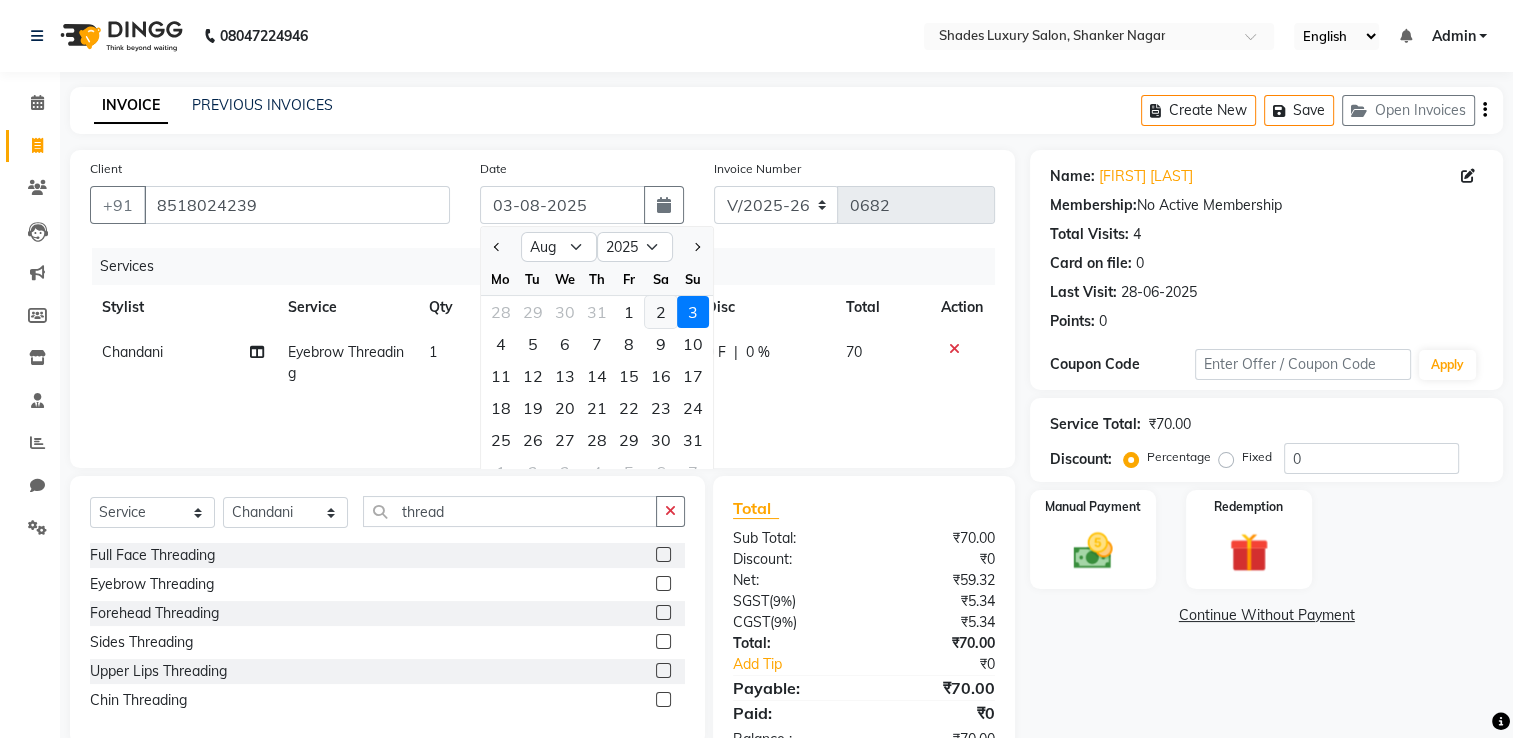 click on "2" 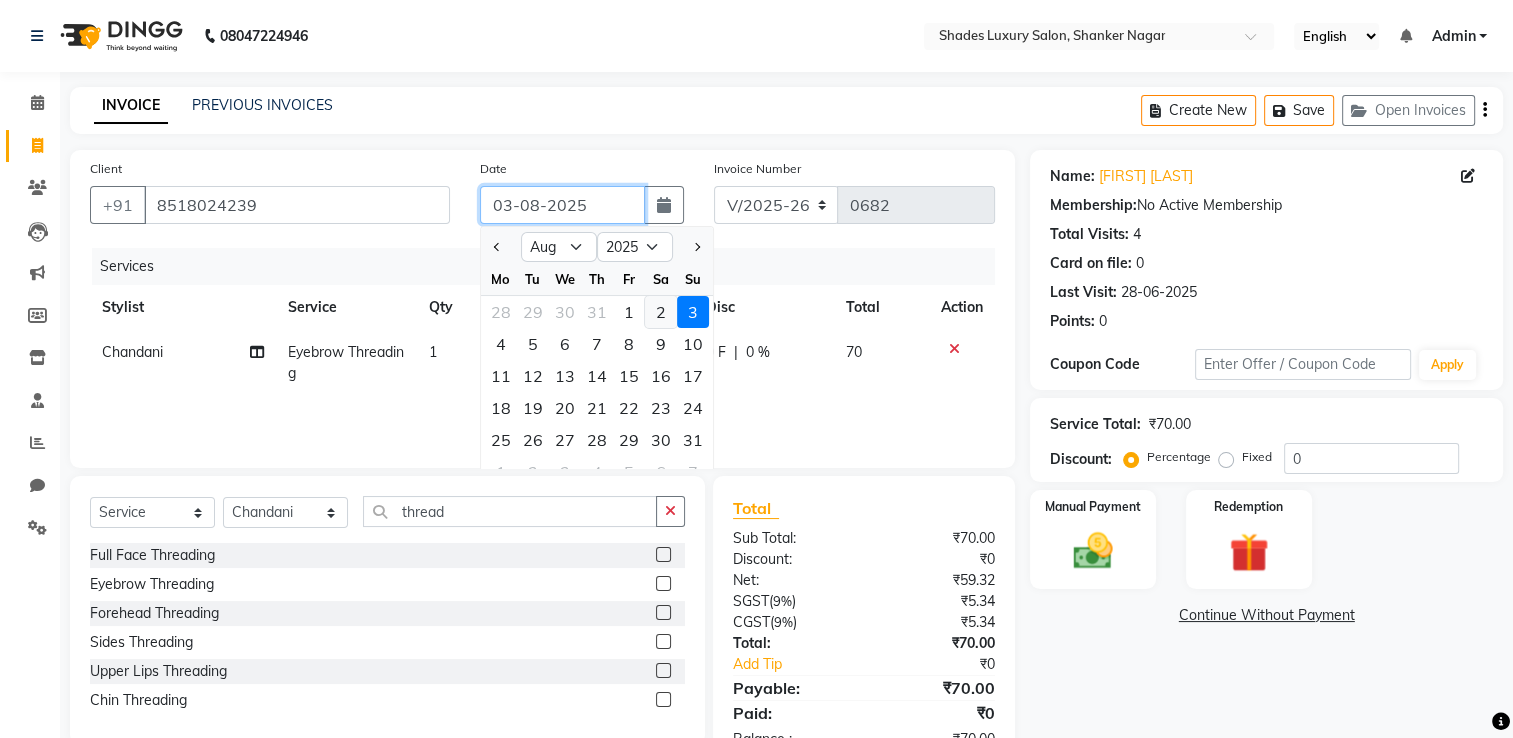type on "02-08-2025" 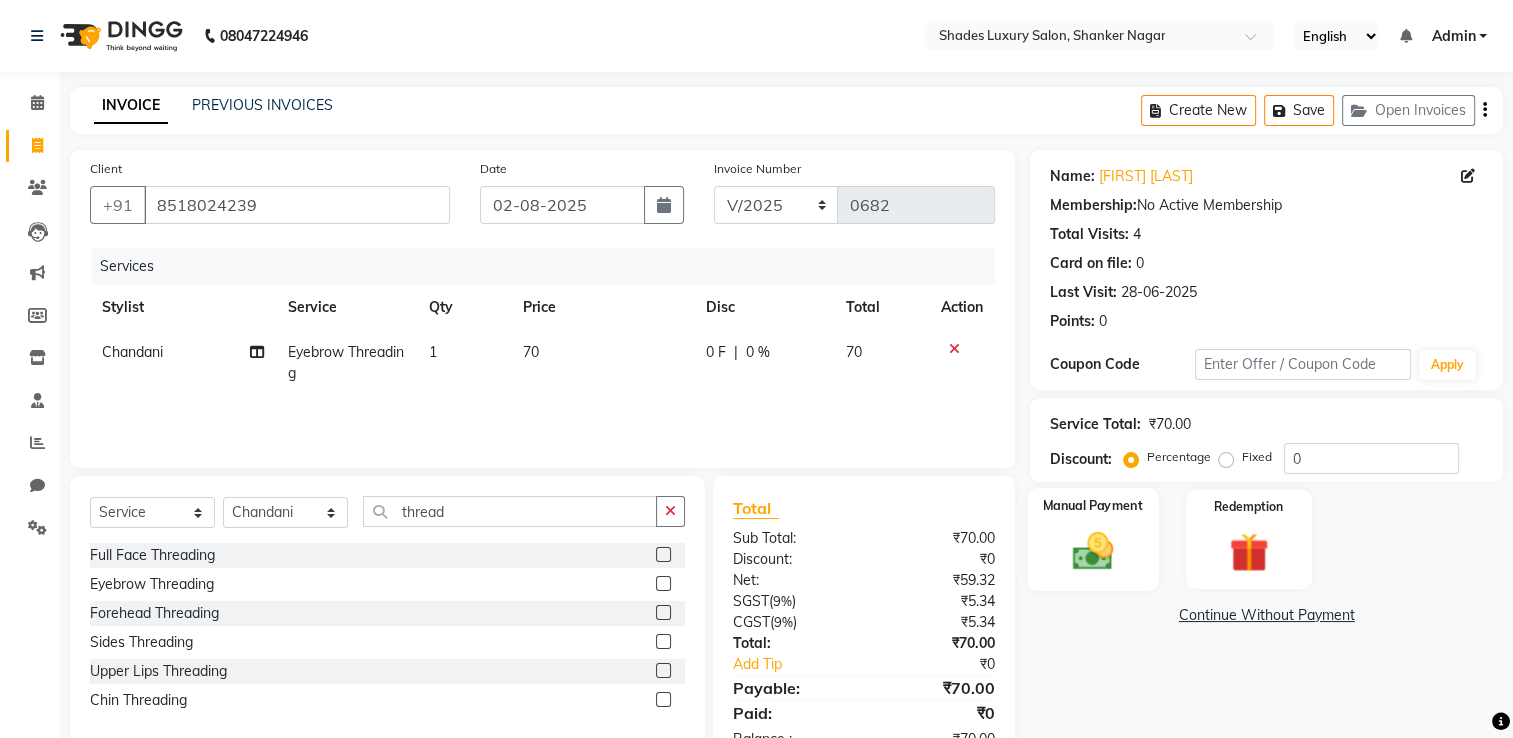 click 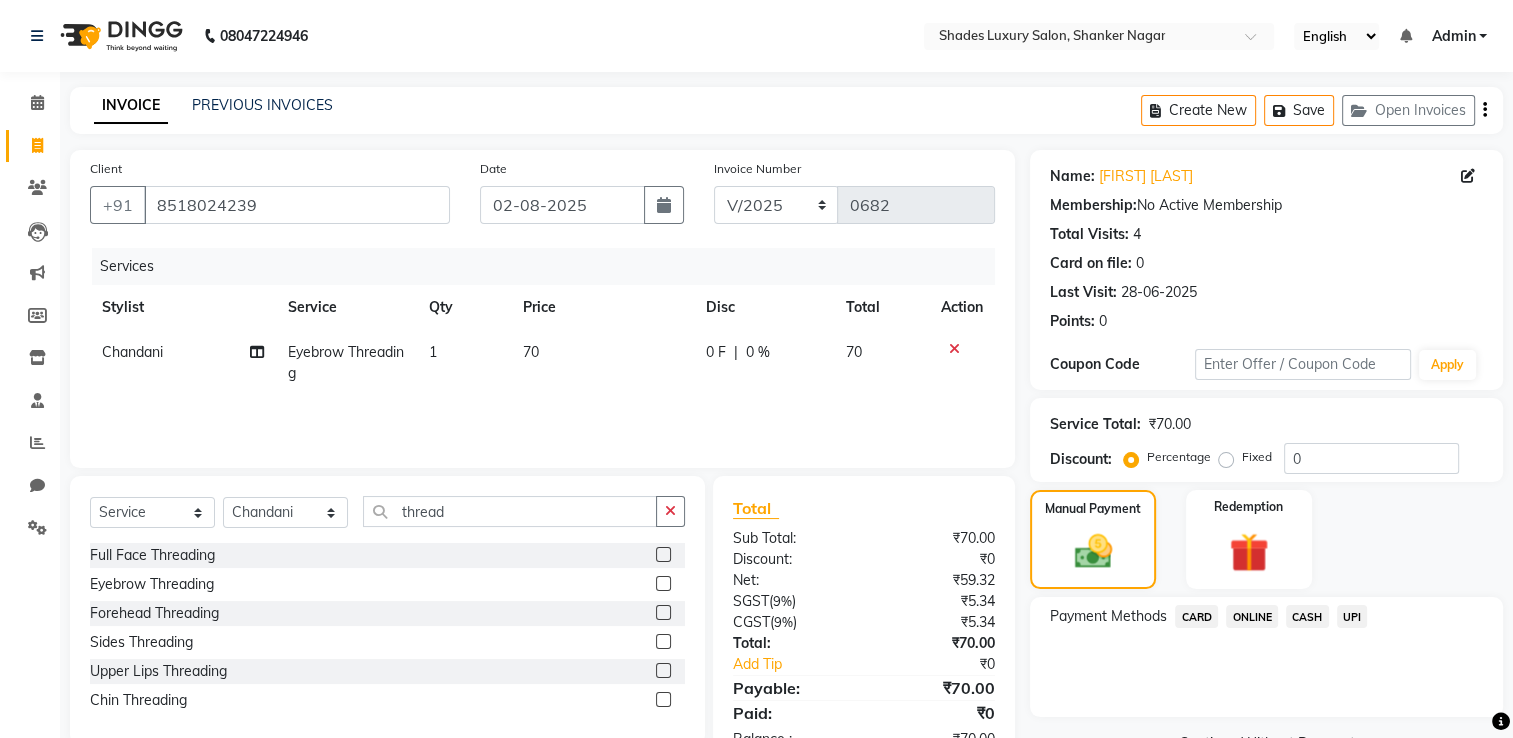 click on "CASH" 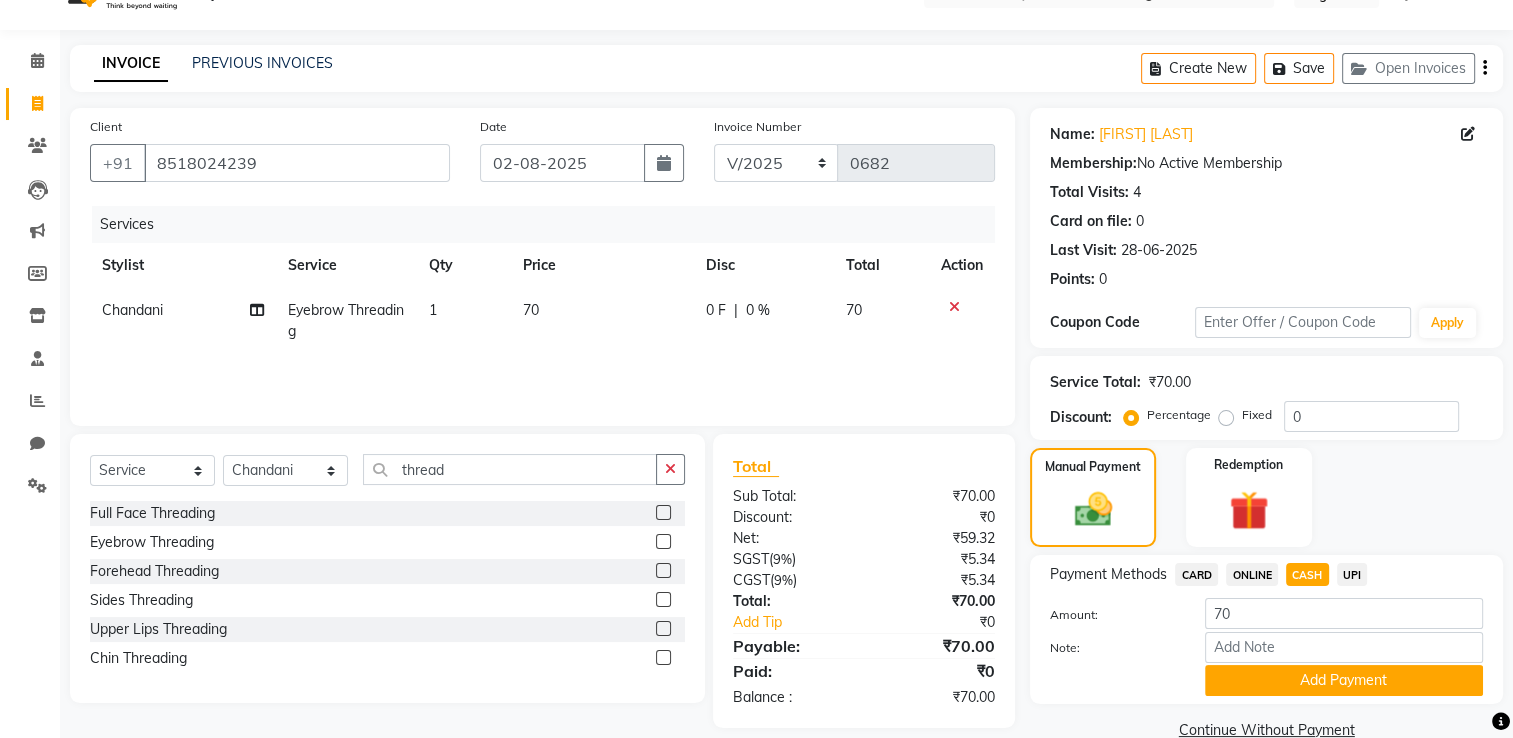 scroll, scrollTop: 80, scrollLeft: 0, axis: vertical 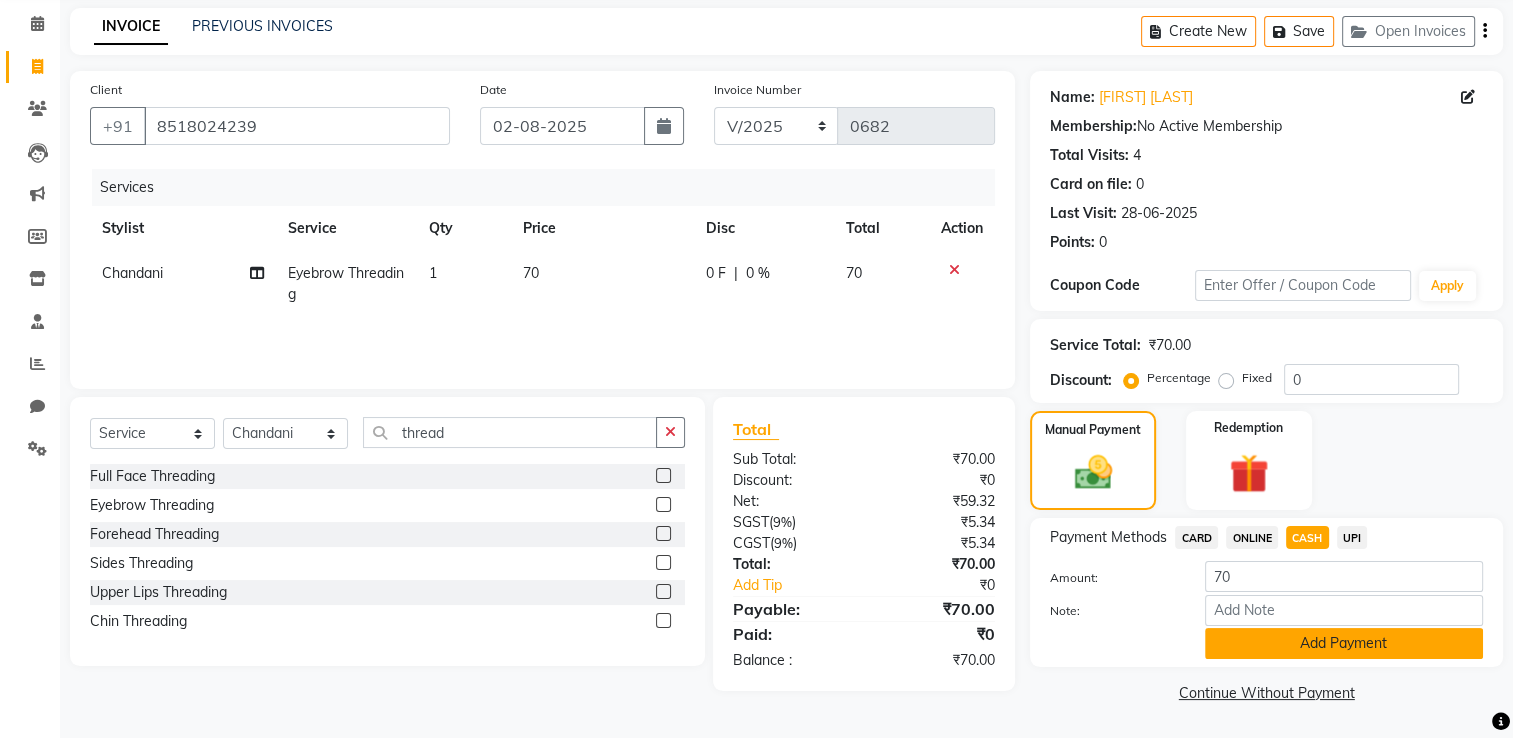 click on "Add Payment" 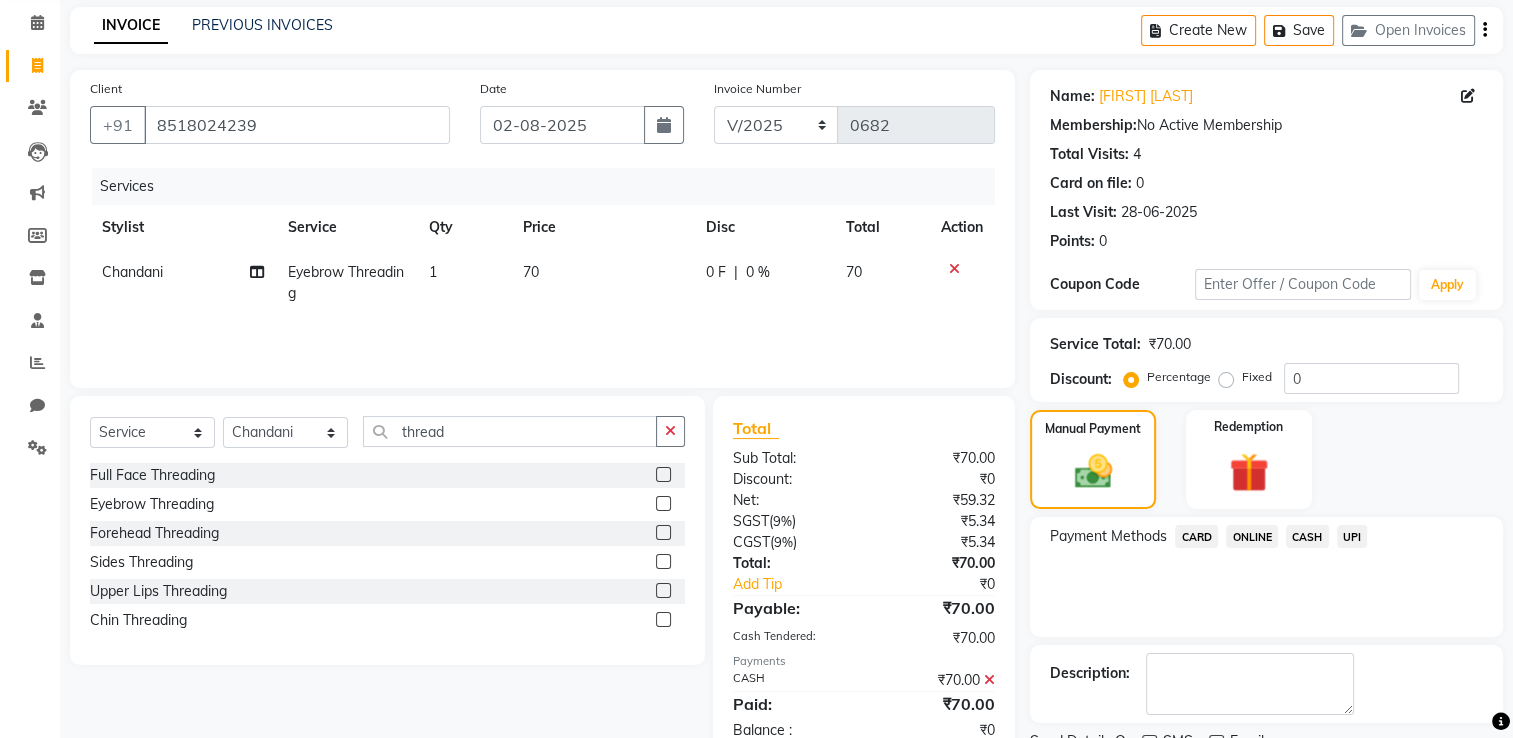 scroll, scrollTop: 161, scrollLeft: 0, axis: vertical 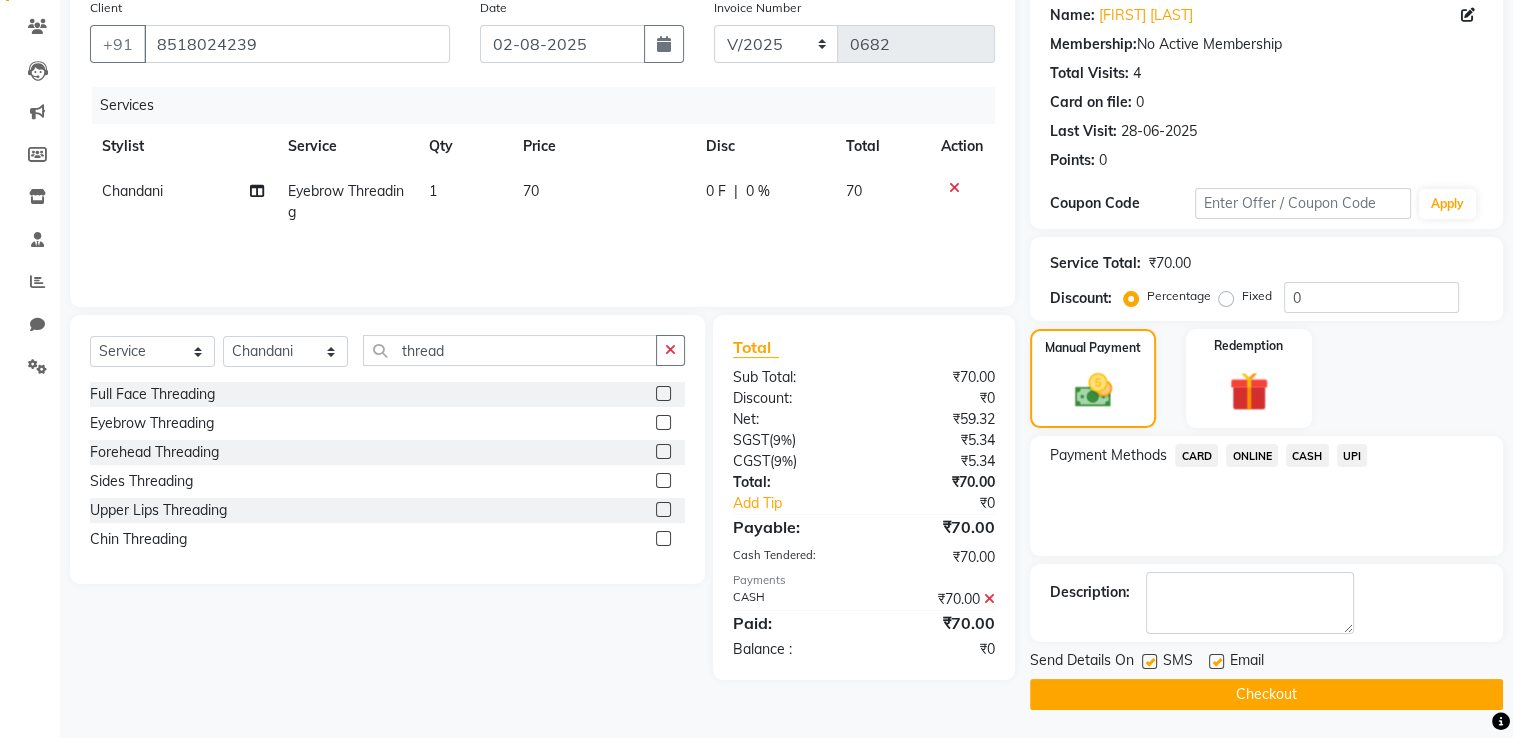 click on "Checkout" 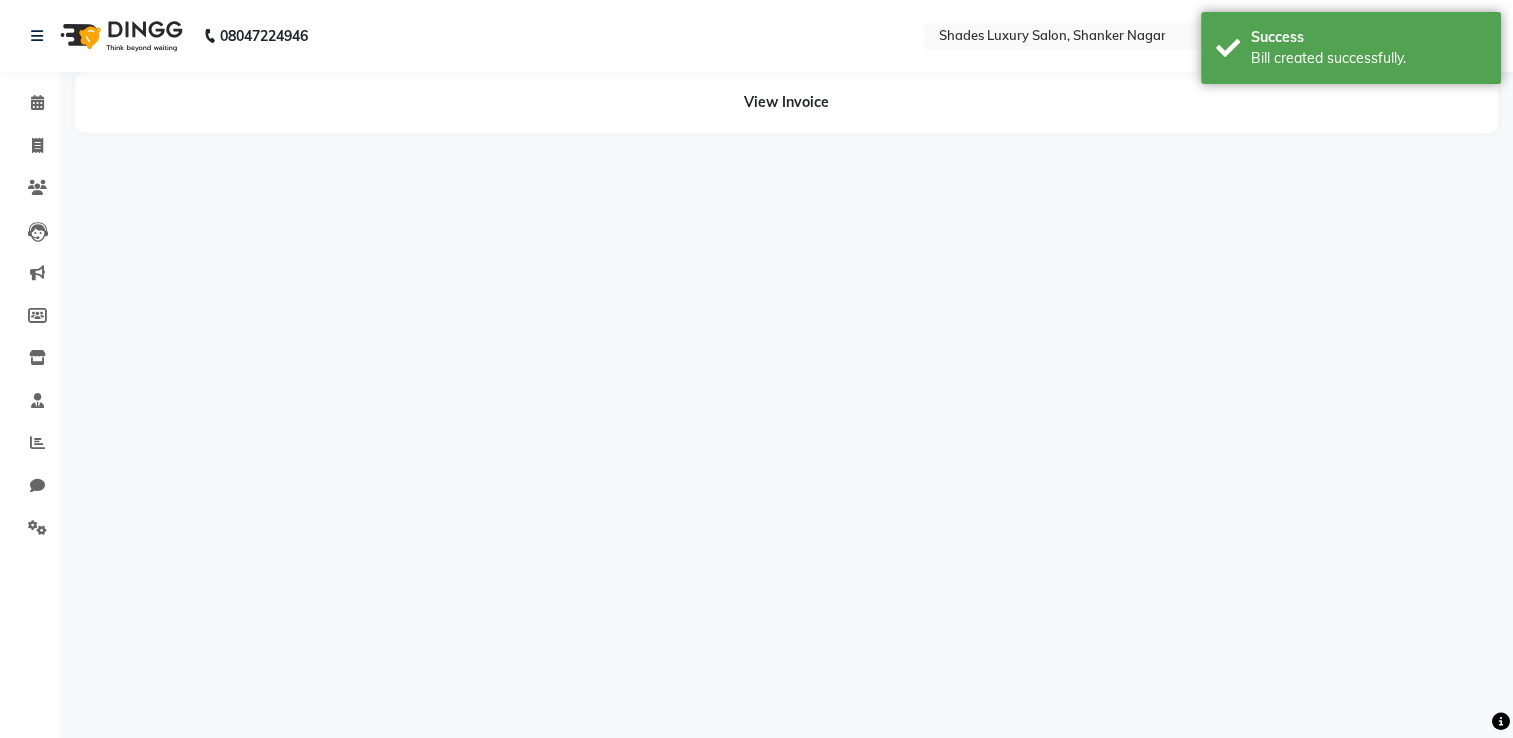 scroll, scrollTop: 0, scrollLeft: 0, axis: both 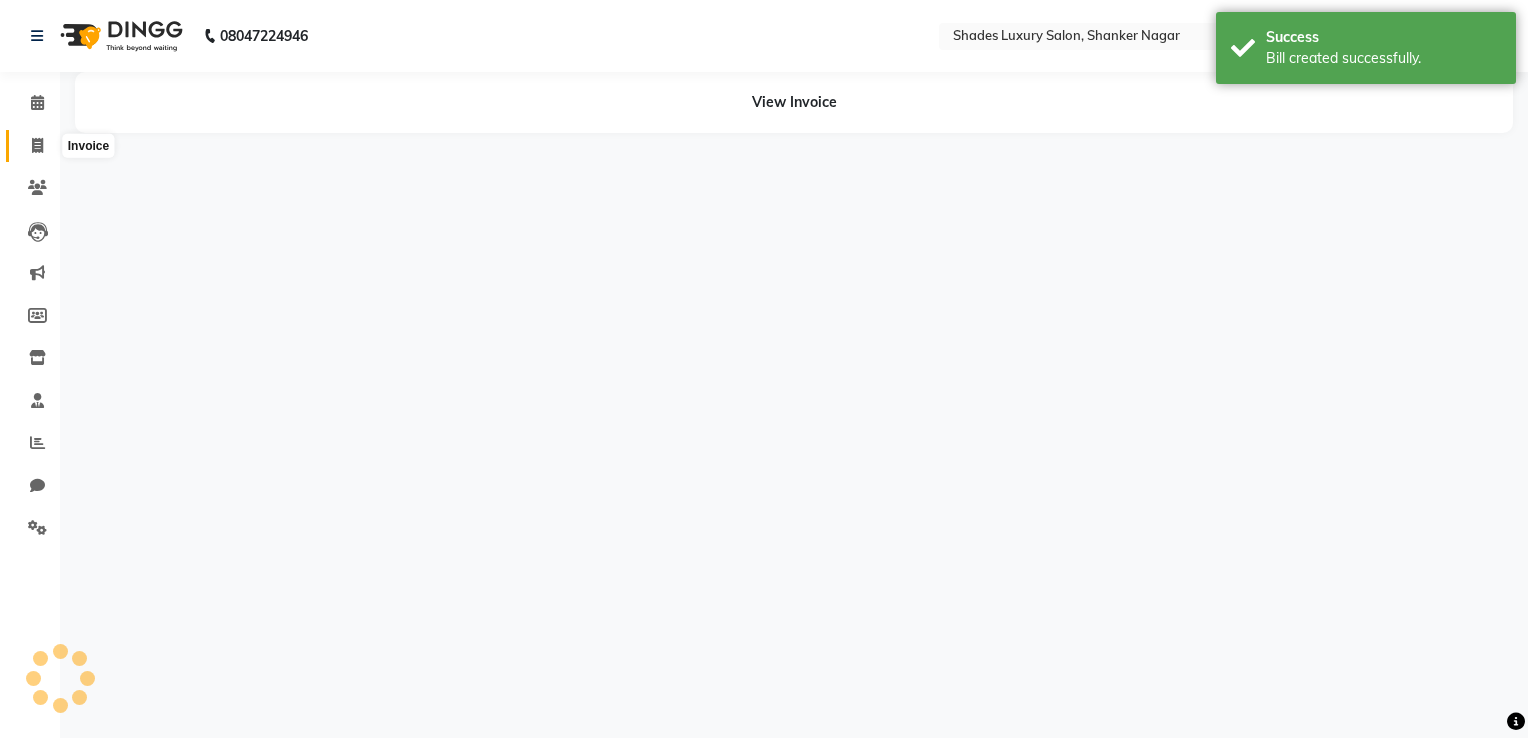 click 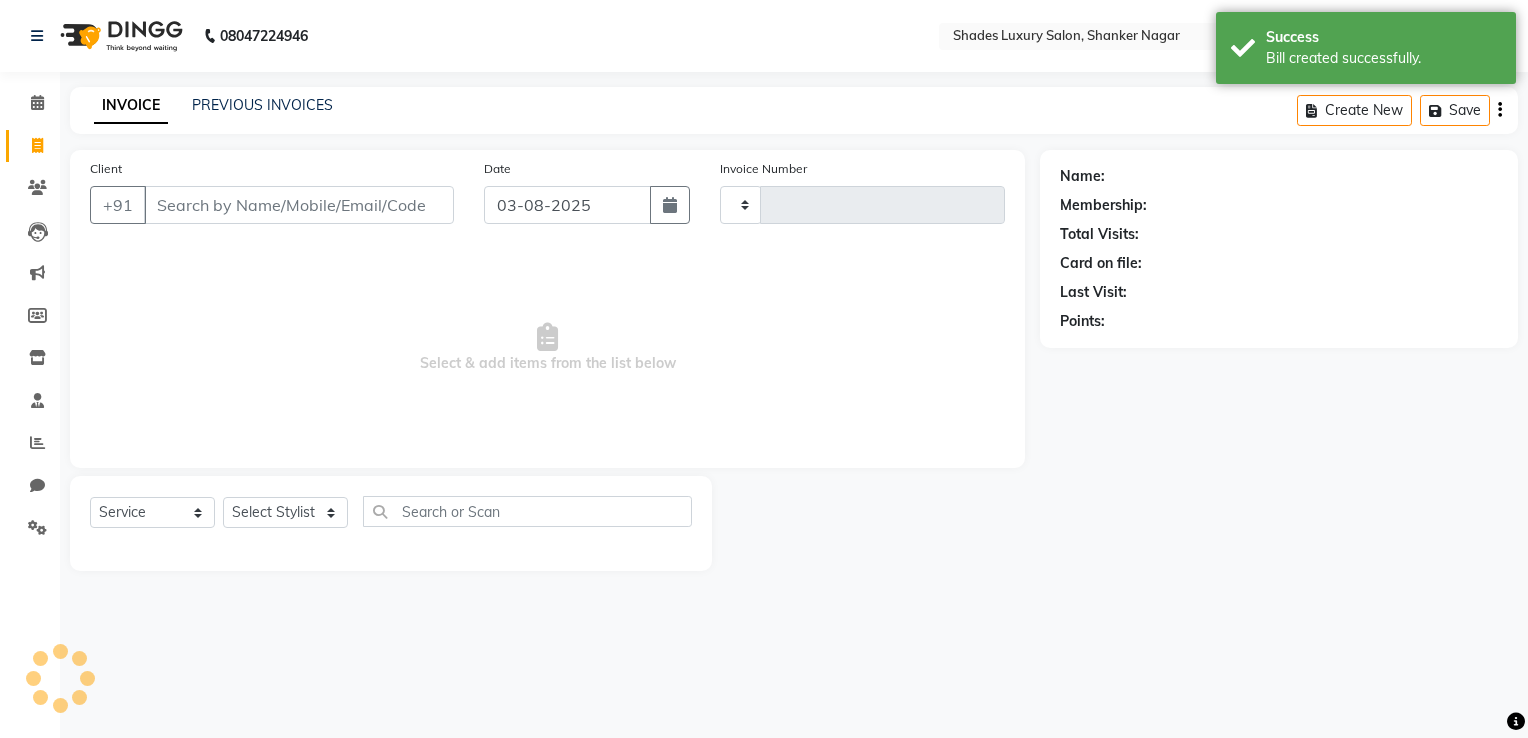 type on "0683" 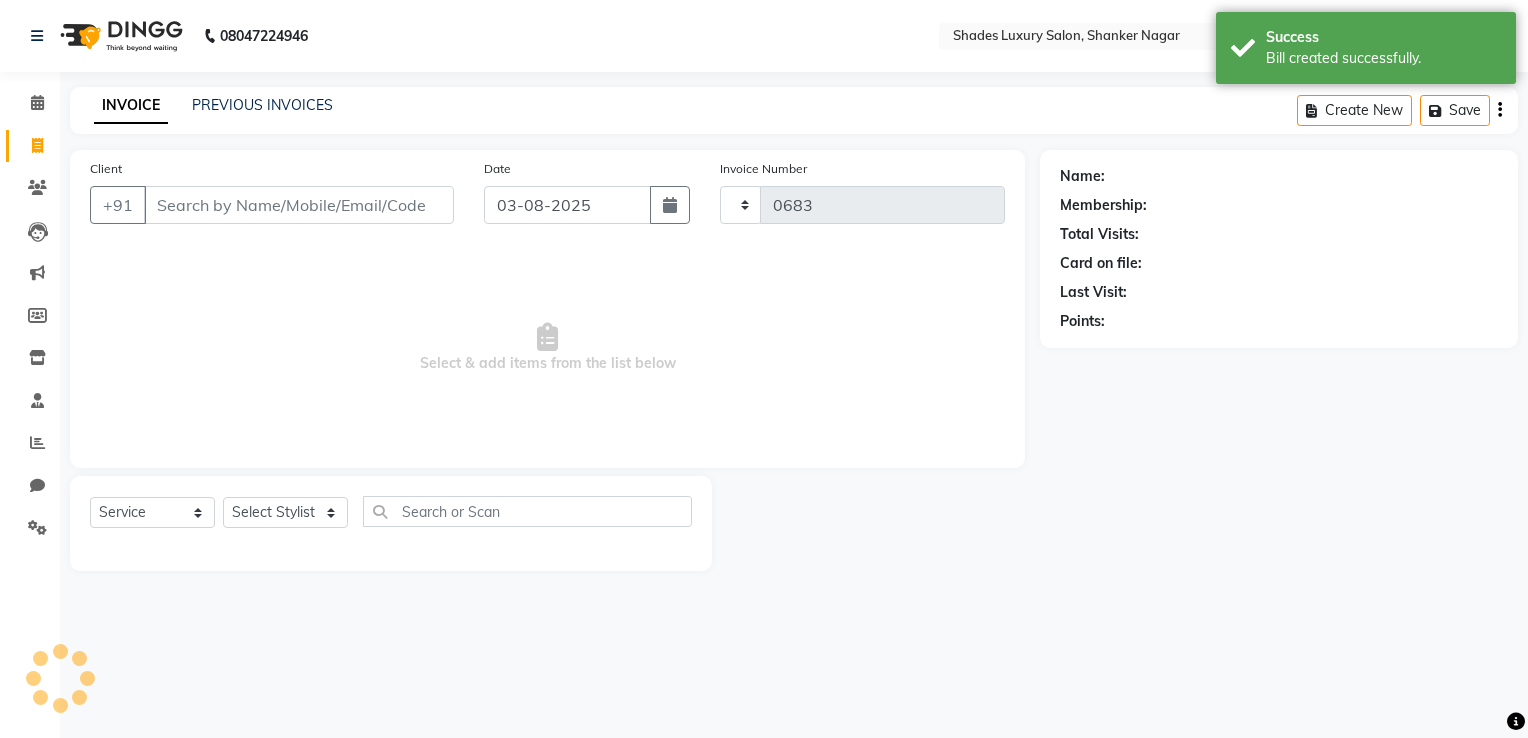 select on "8324" 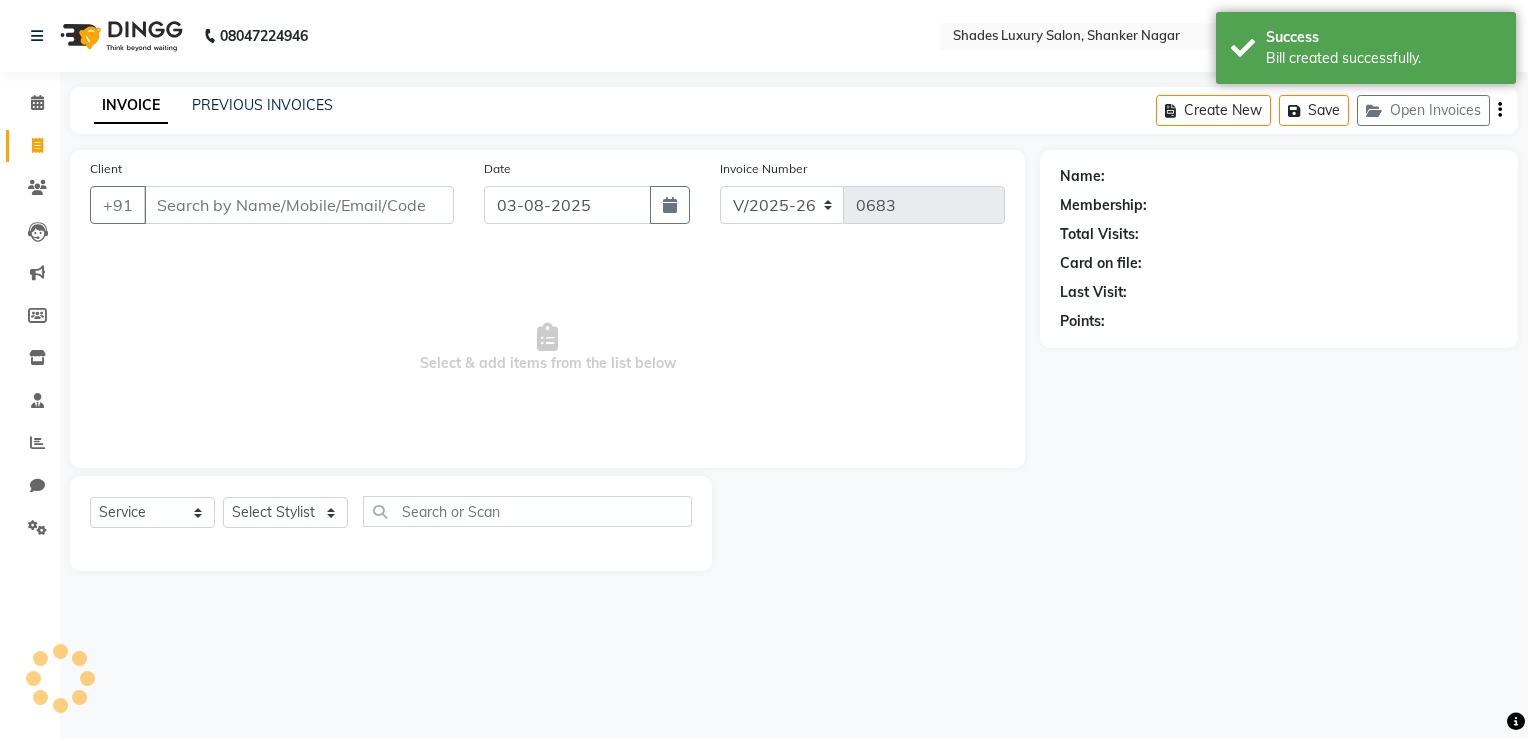 click on "Client" at bounding box center [299, 205] 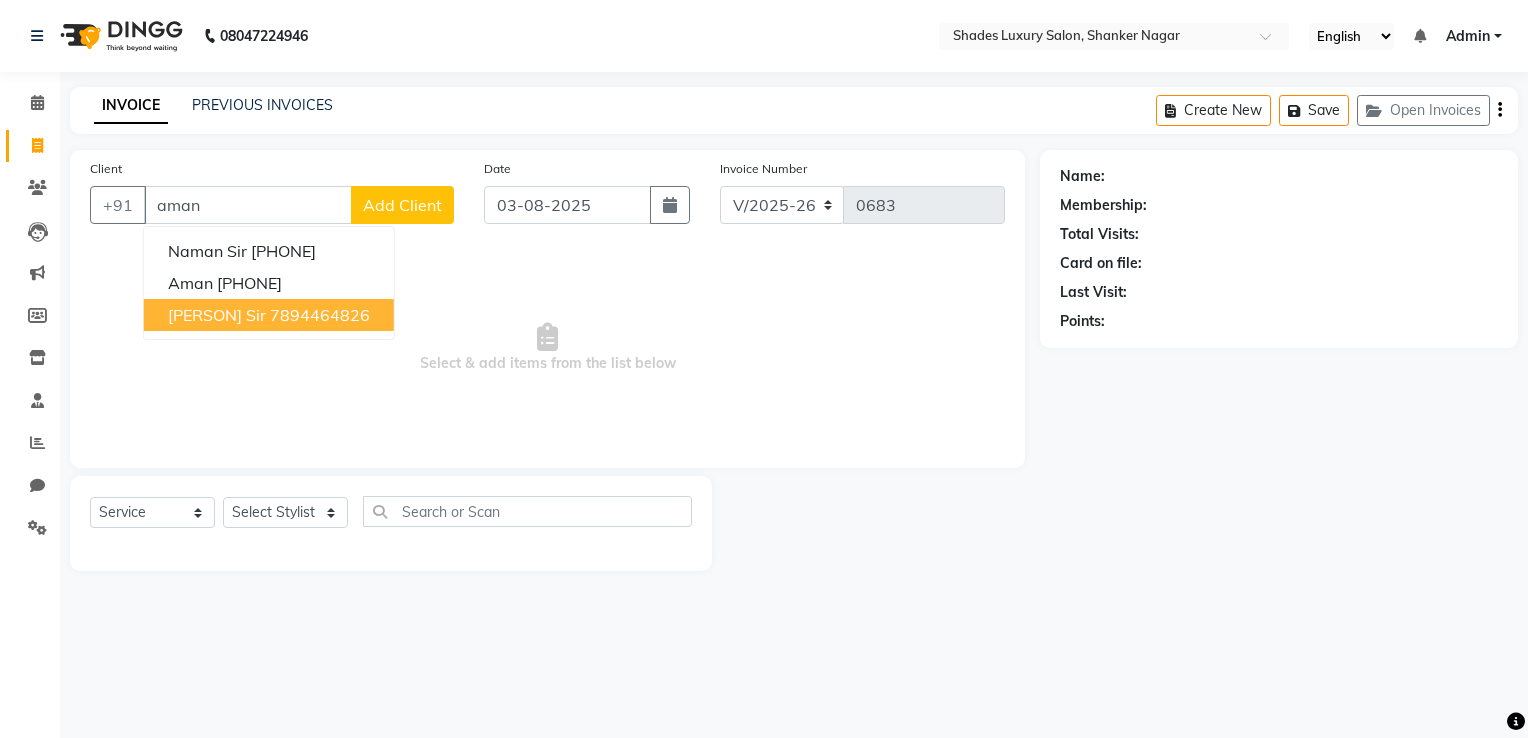 click on "7894464826" at bounding box center (320, 315) 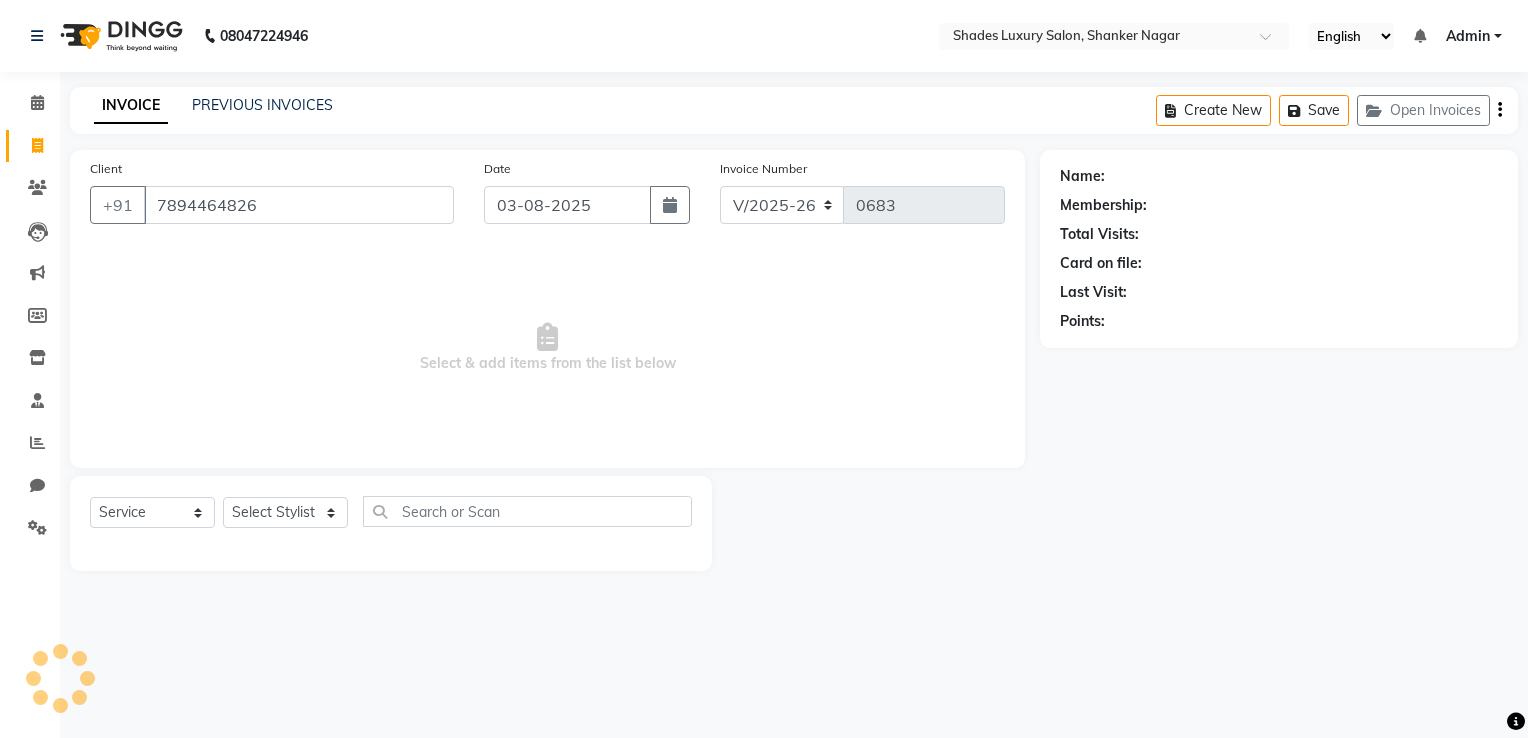 type on "7894464826" 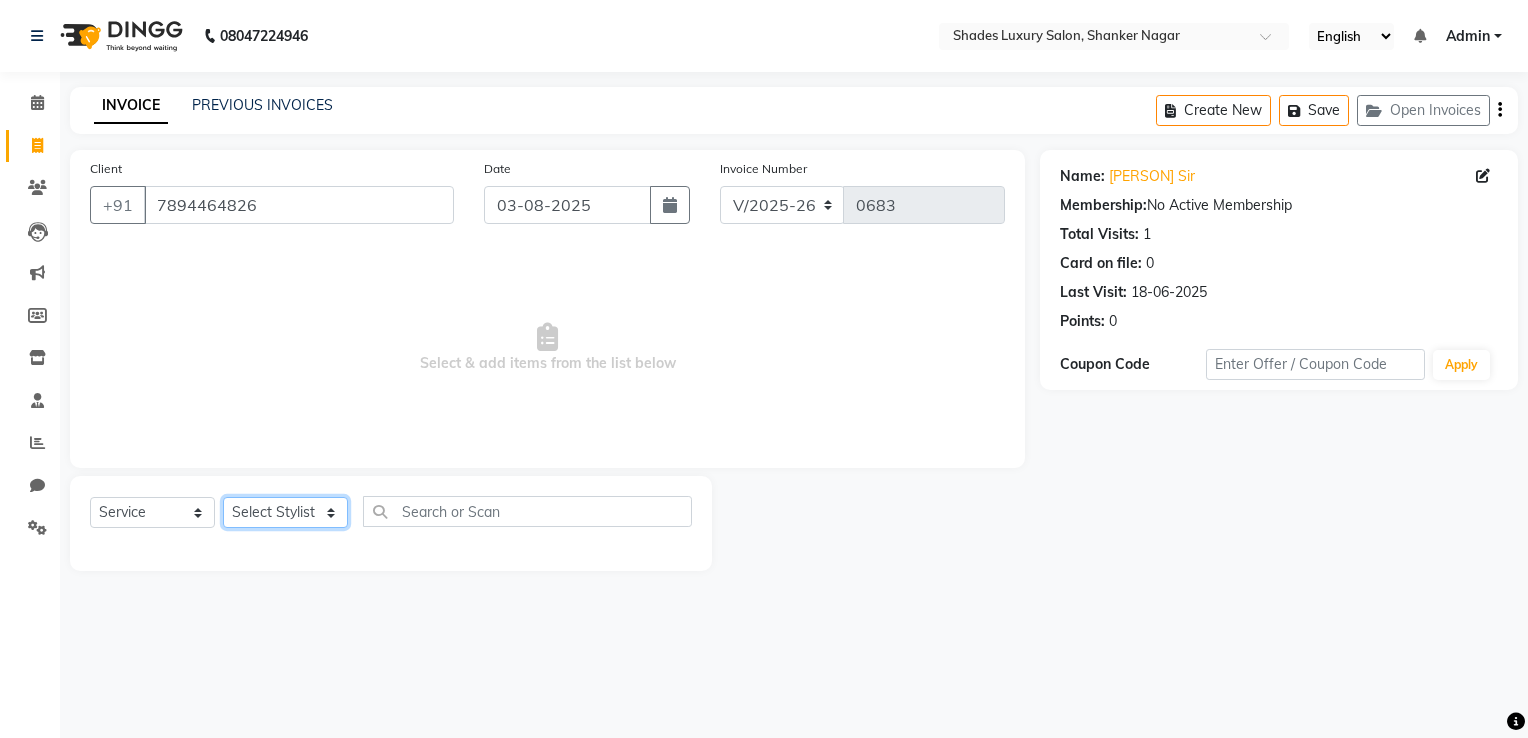 click on "Select Stylist Asha Maam Chandani Mamta Nasim Sir Palak Verma Rashi salman Samar shahbaj" 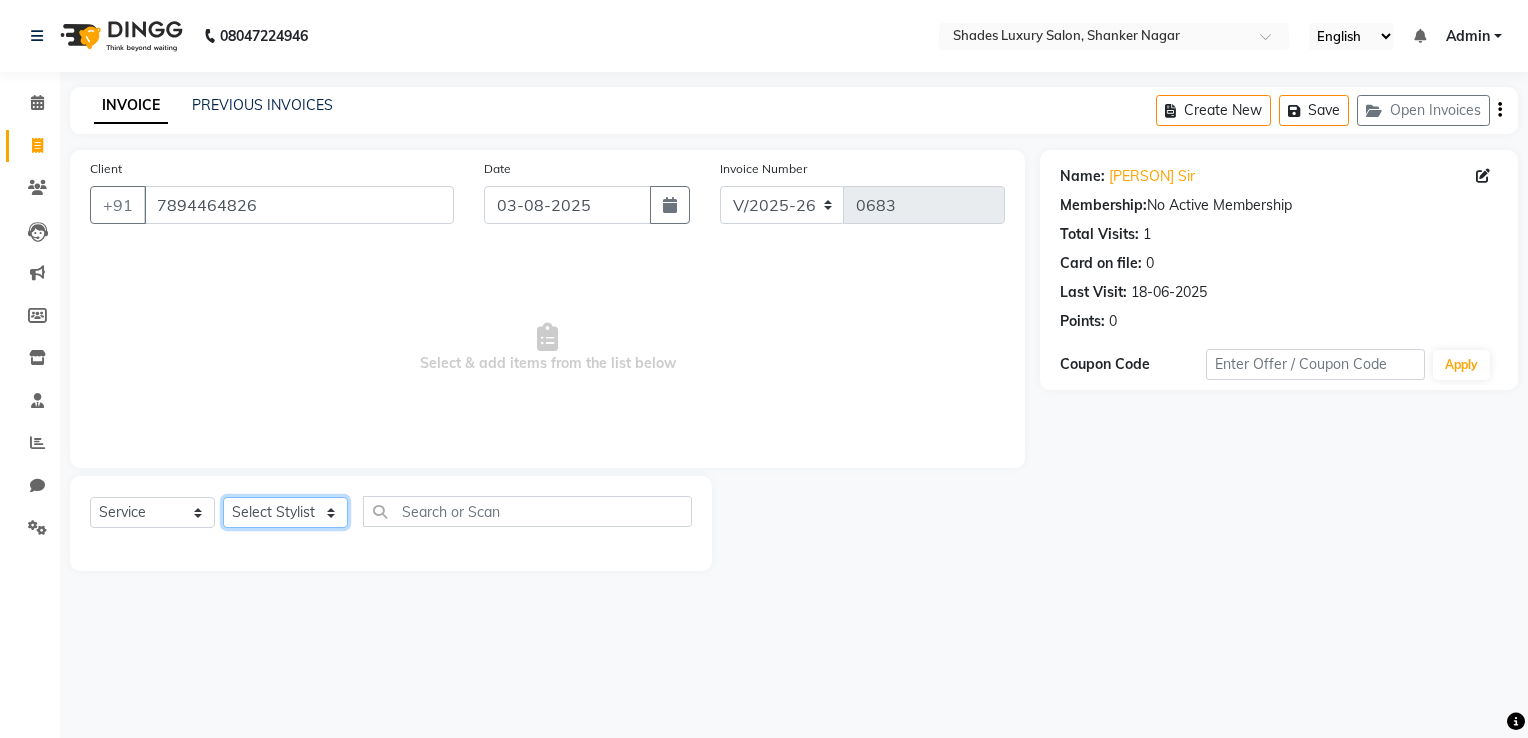 select on "80643" 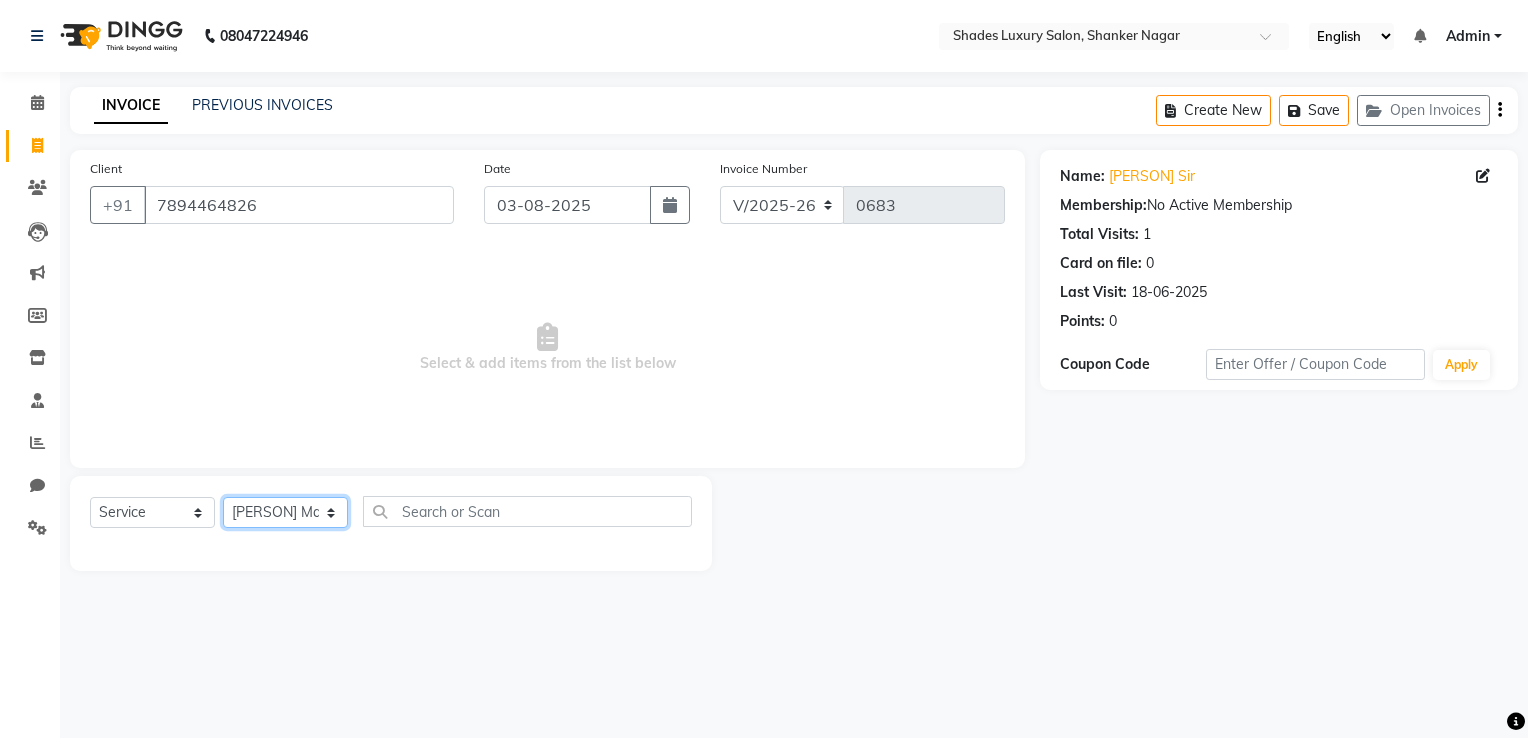 click on "Select Stylist Asha Maam Chandani Mamta Nasim Sir Palak Verma Rashi salman Samar shahbaj" 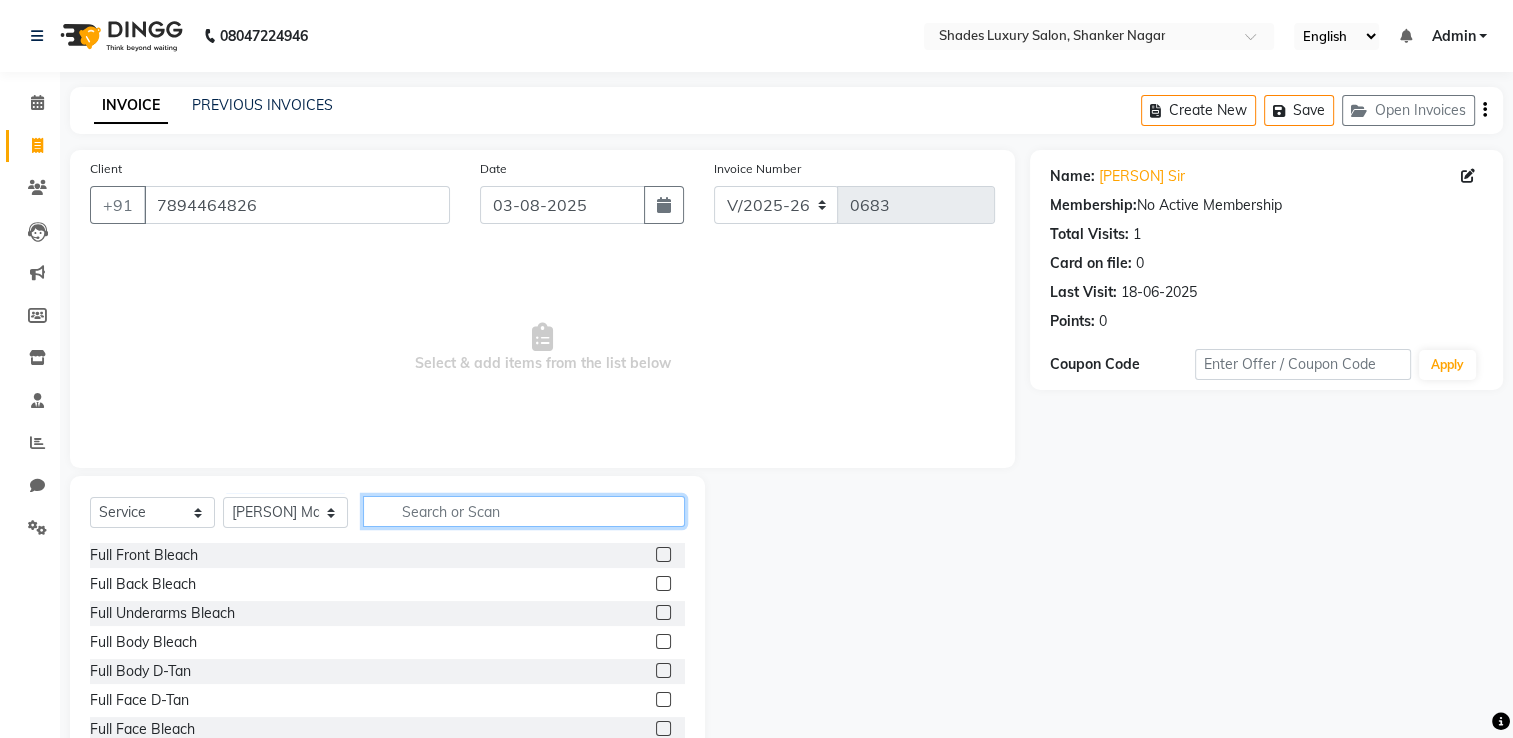 click 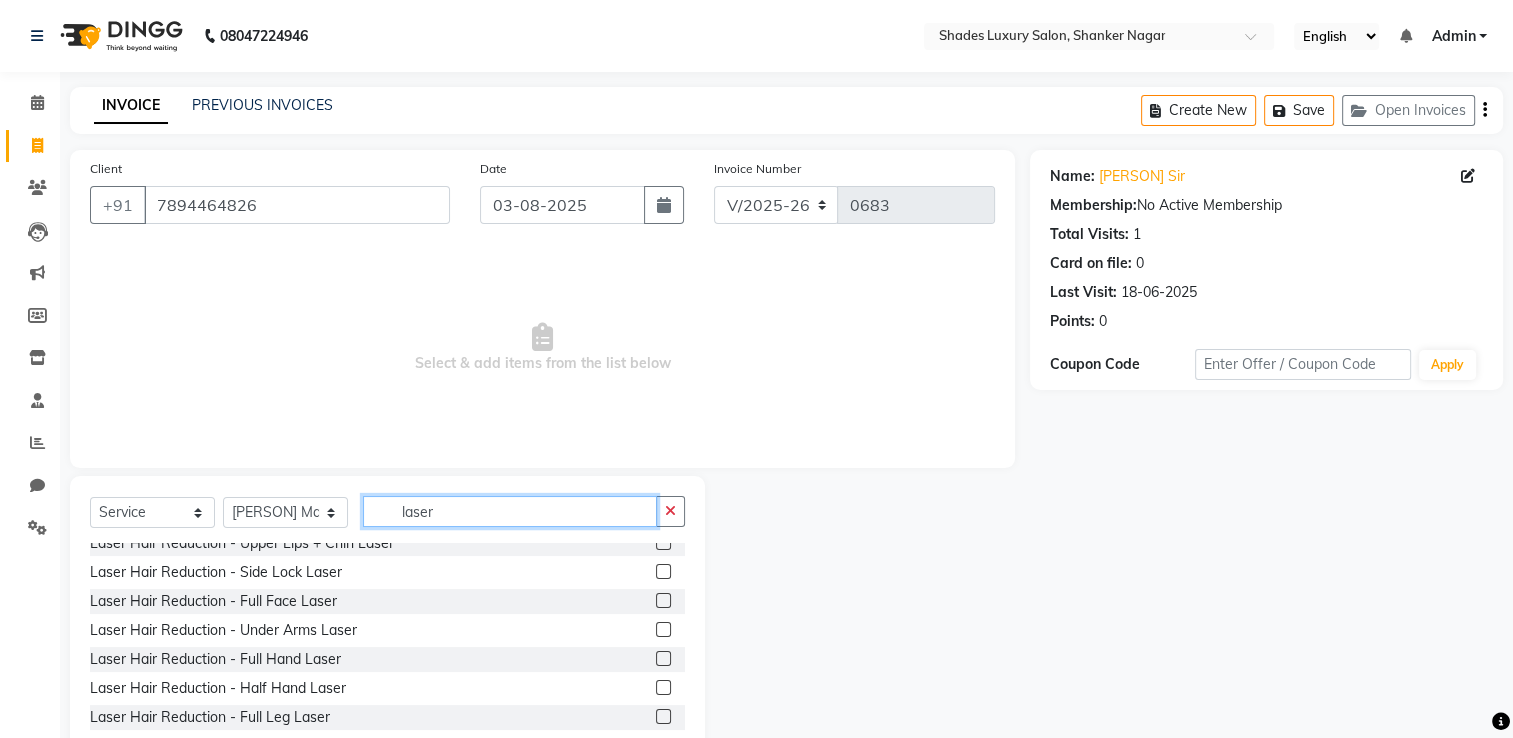scroll, scrollTop: 61, scrollLeft: 0, axis: vertical 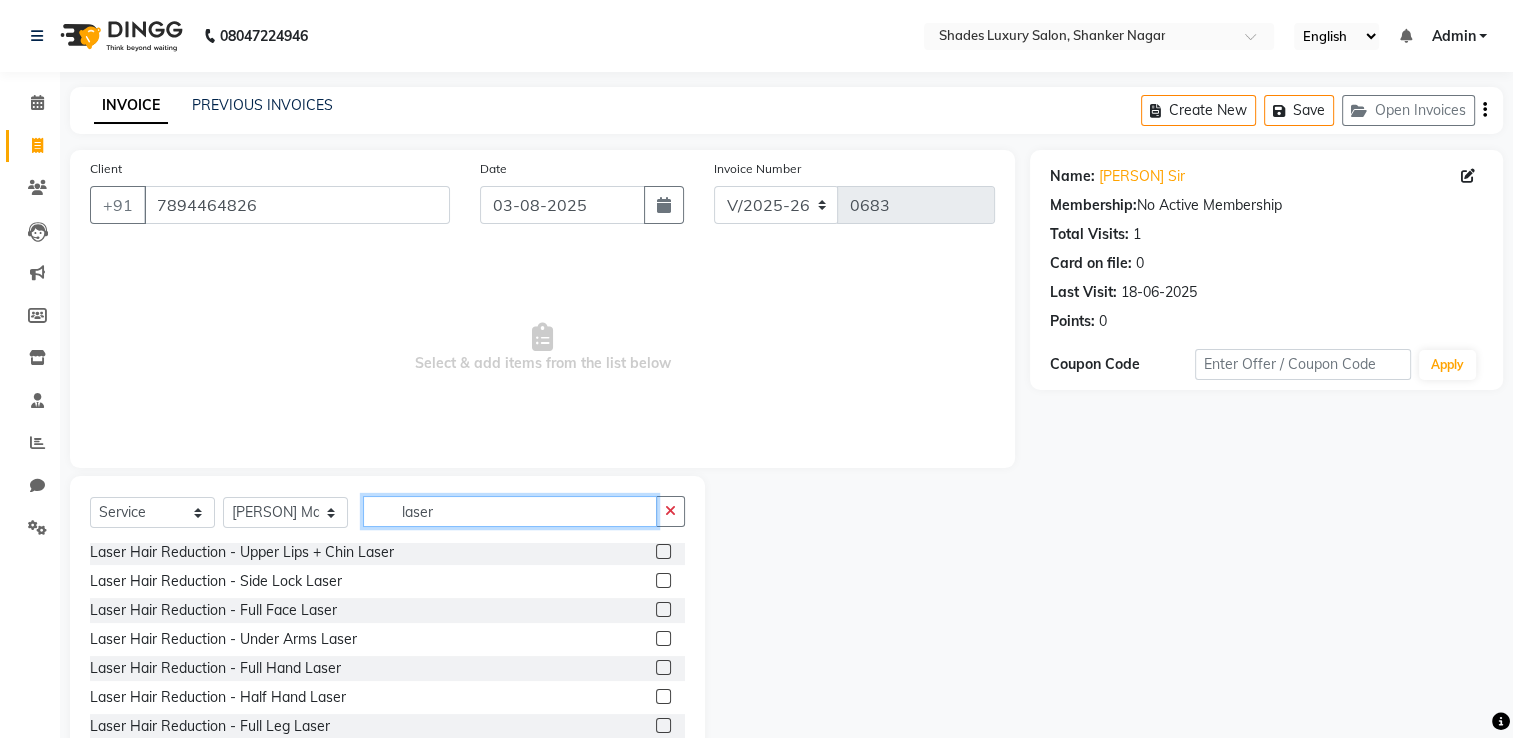 type on "laser" 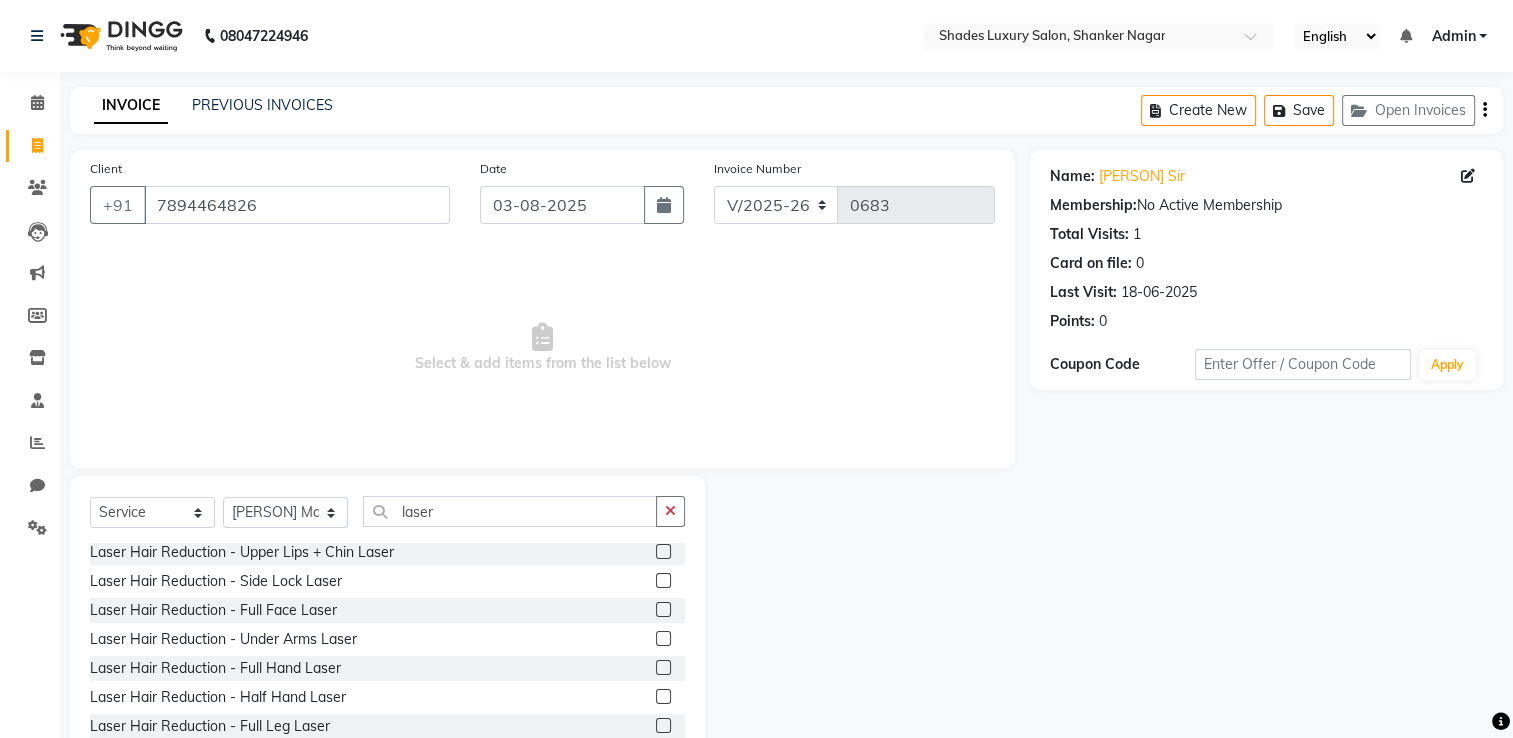 click 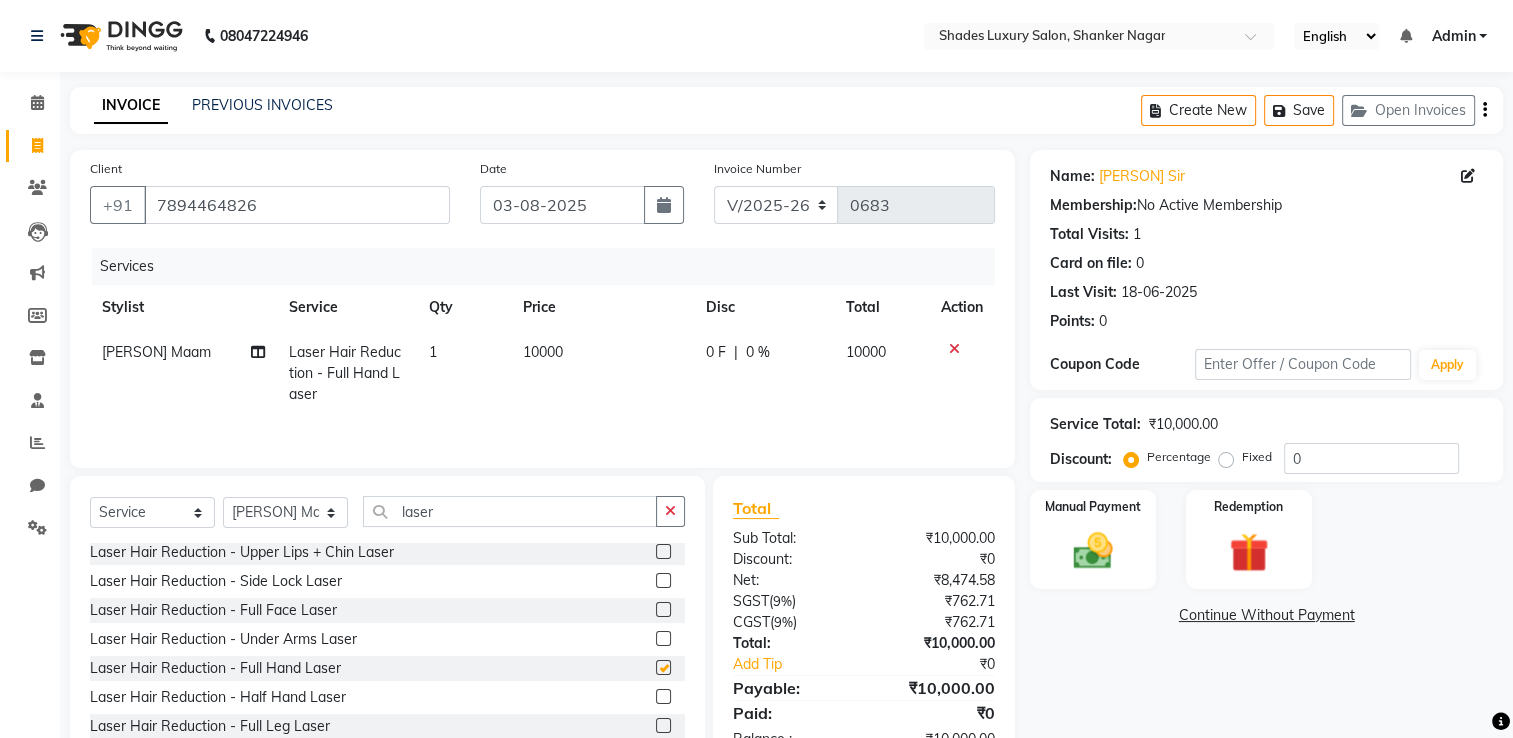 checkbox on "false" 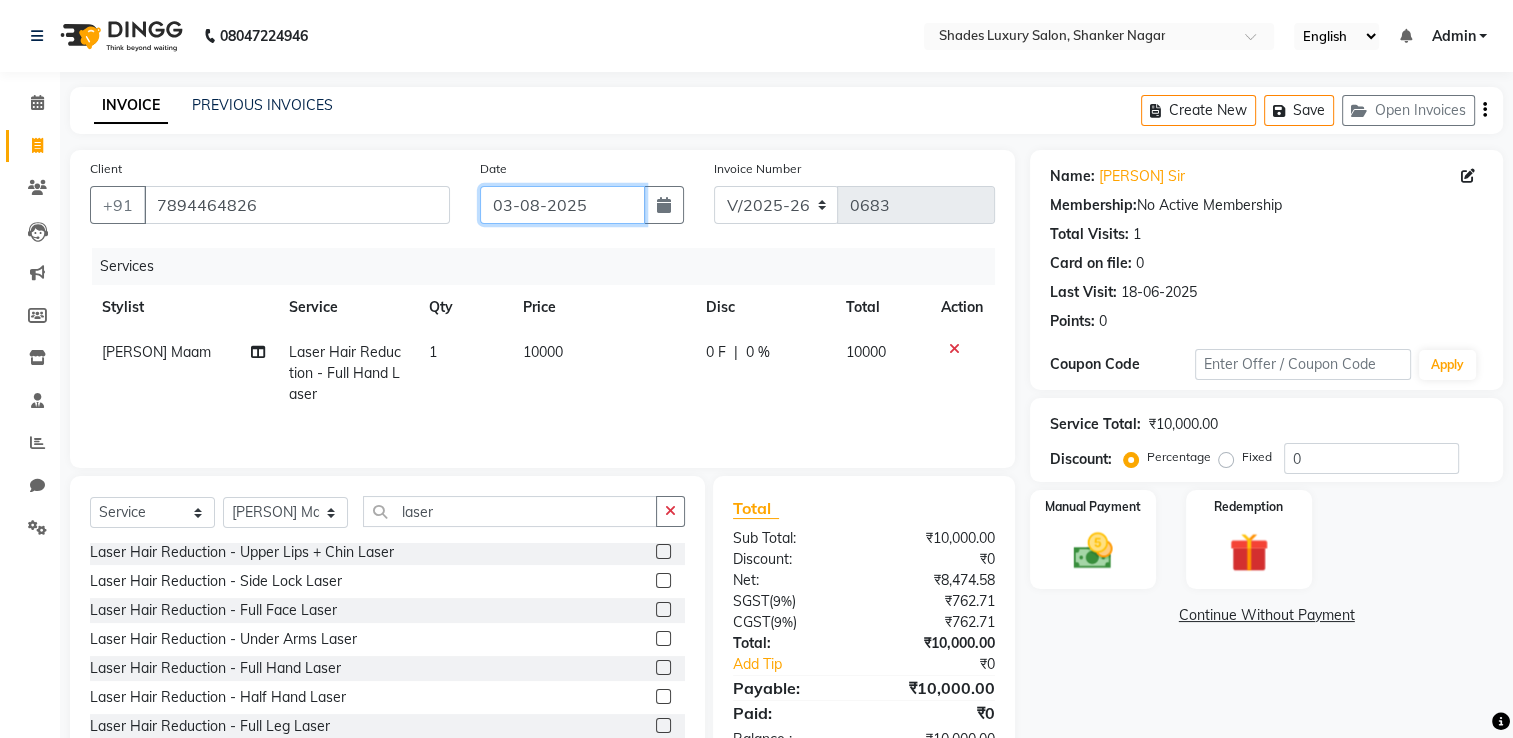 click on "03-08-2025" 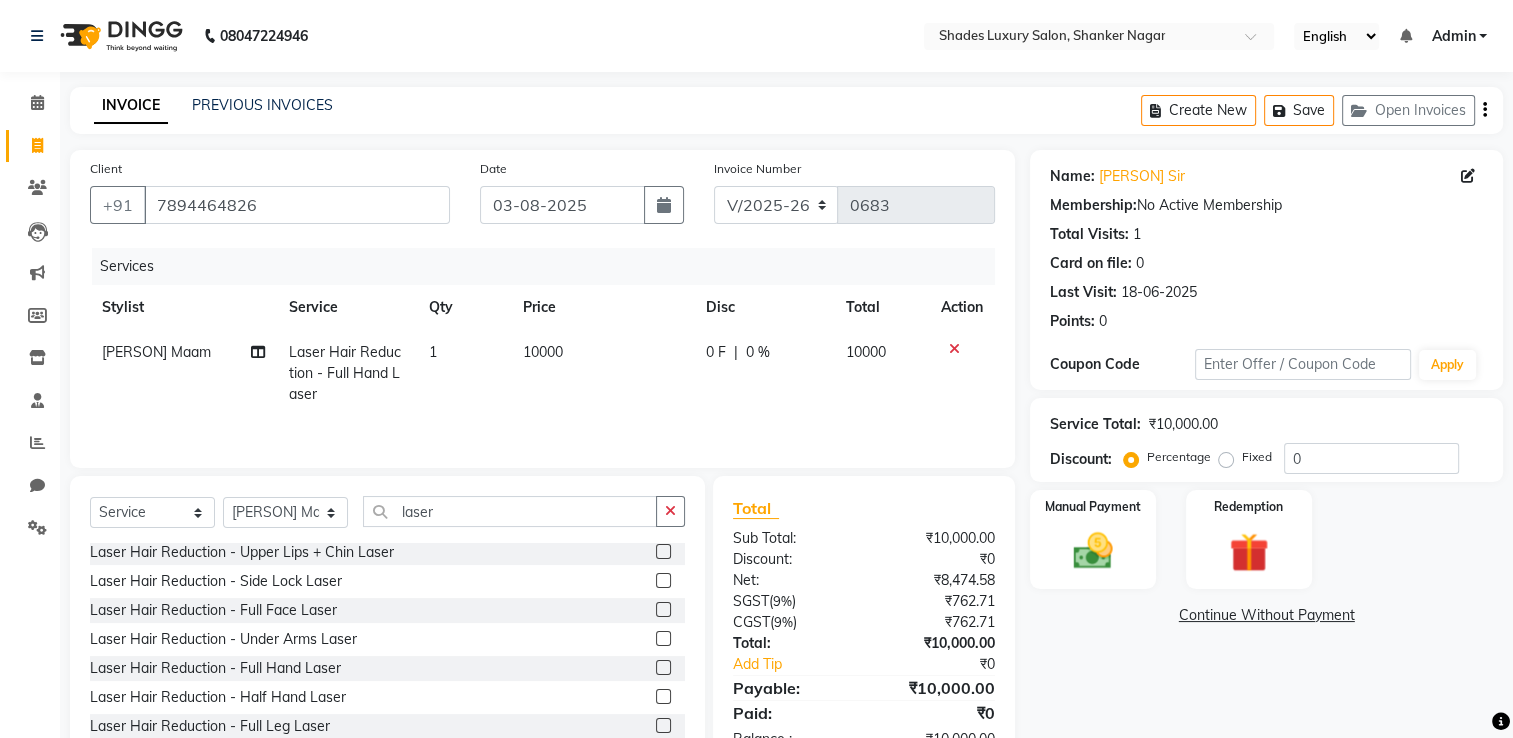select on "8" 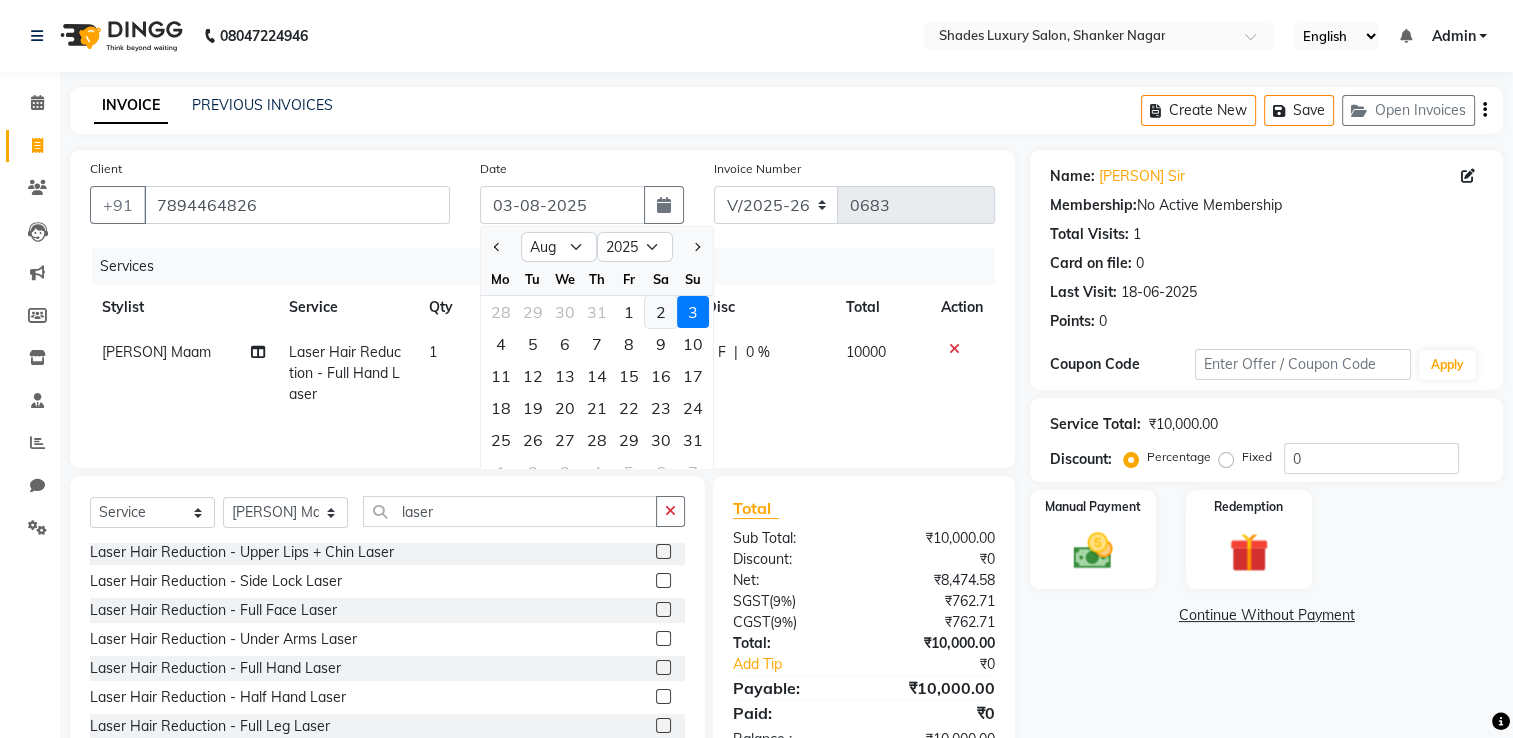 click on "2" 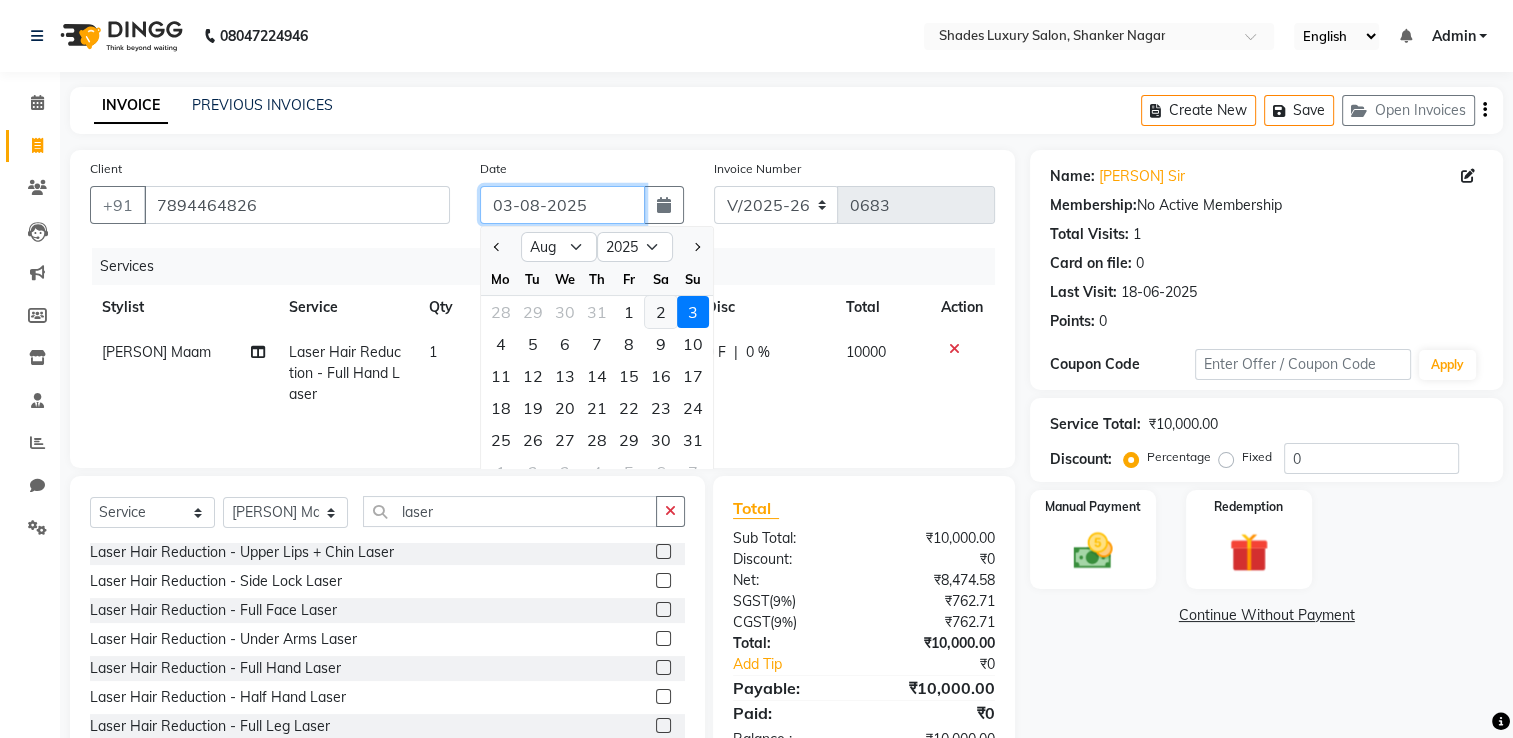 type on "02-08-2025" 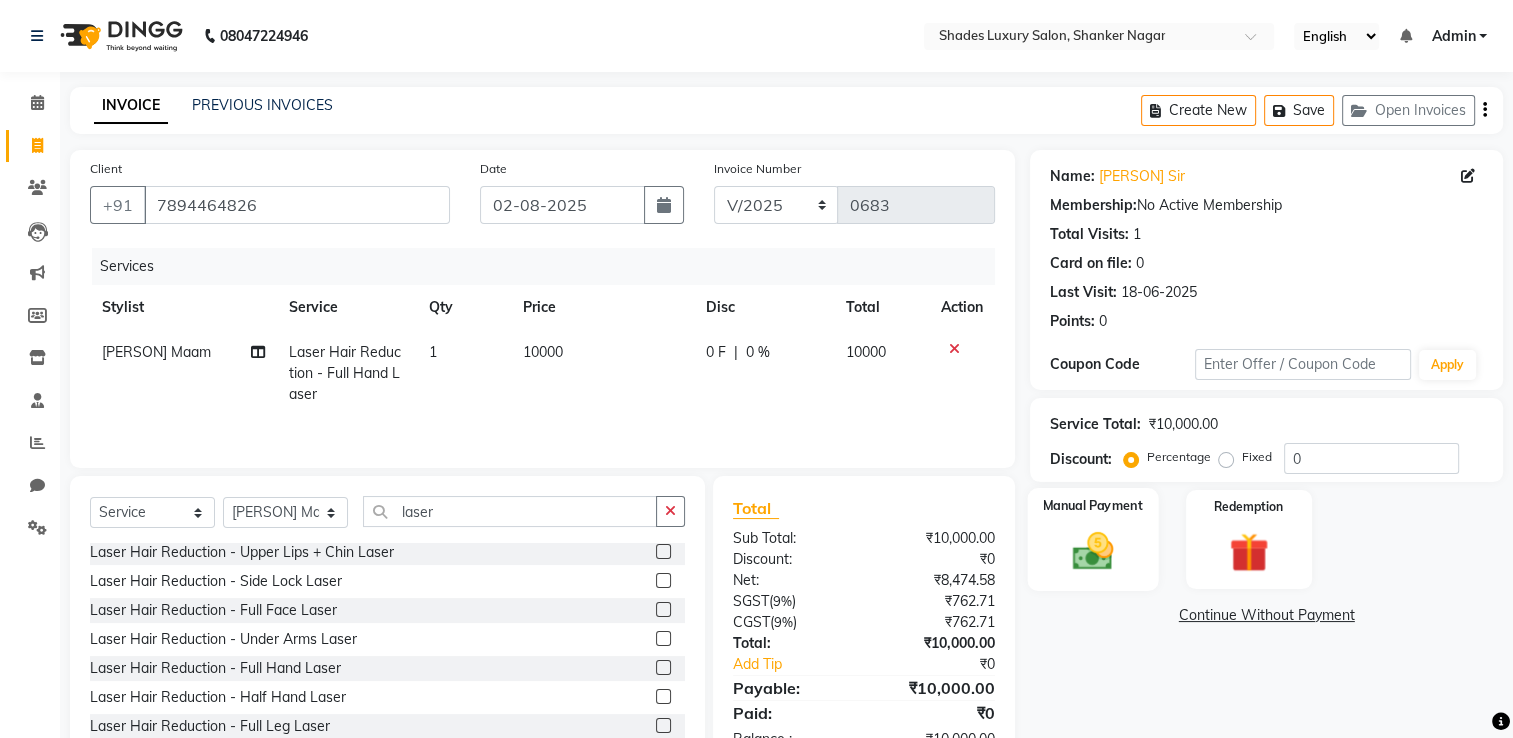 click 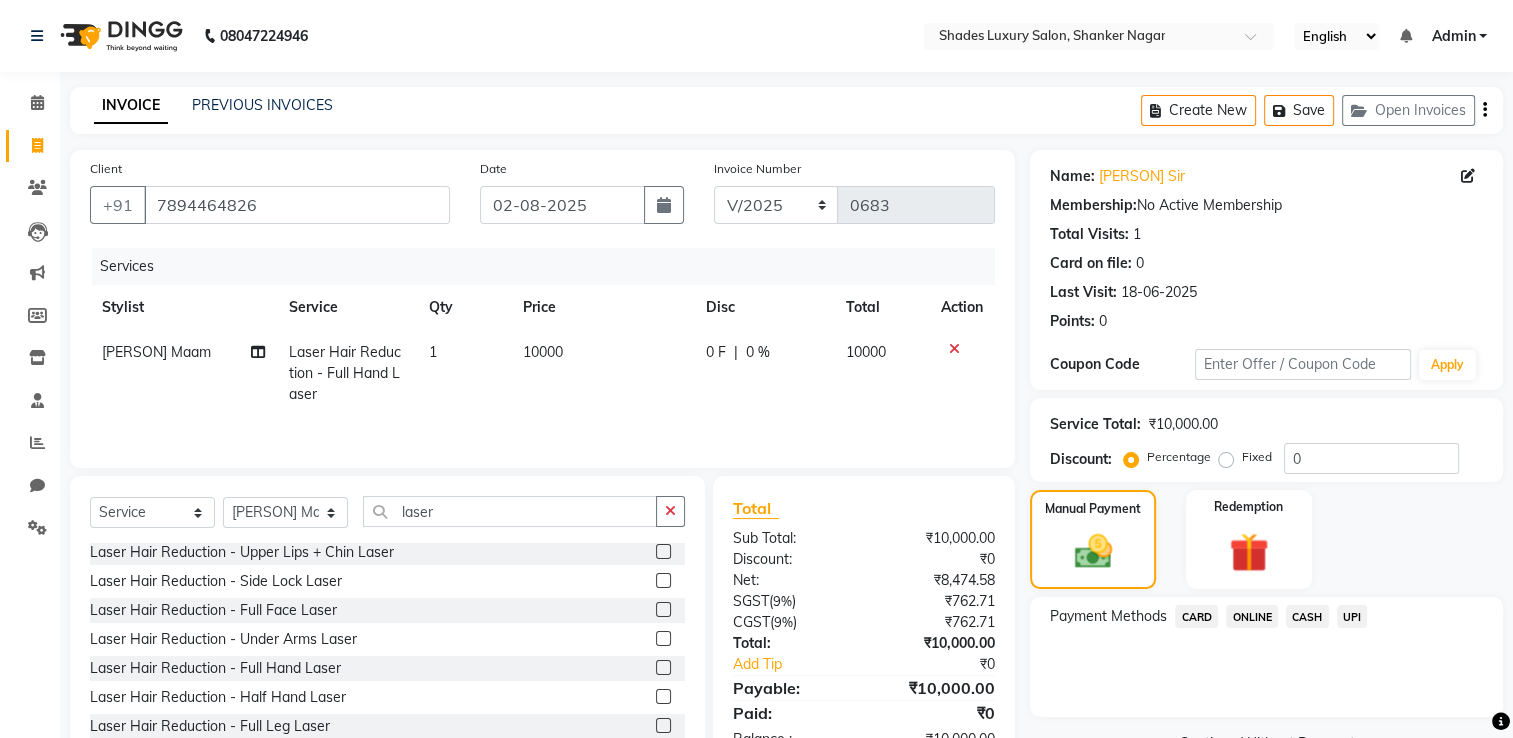 click on "ONLINE" 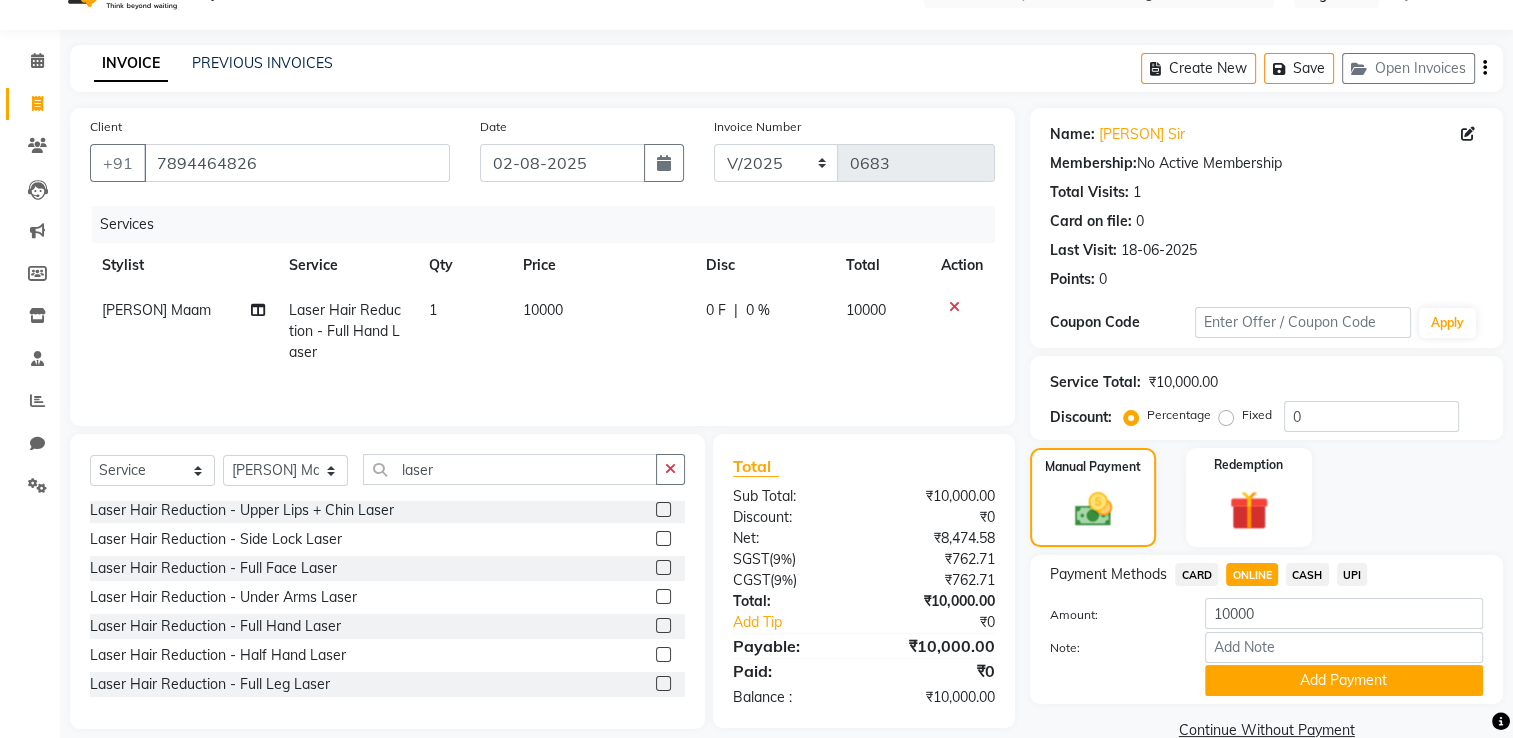 scroll, scrollTop: 80, scrollLeft: 0, axis: vertical 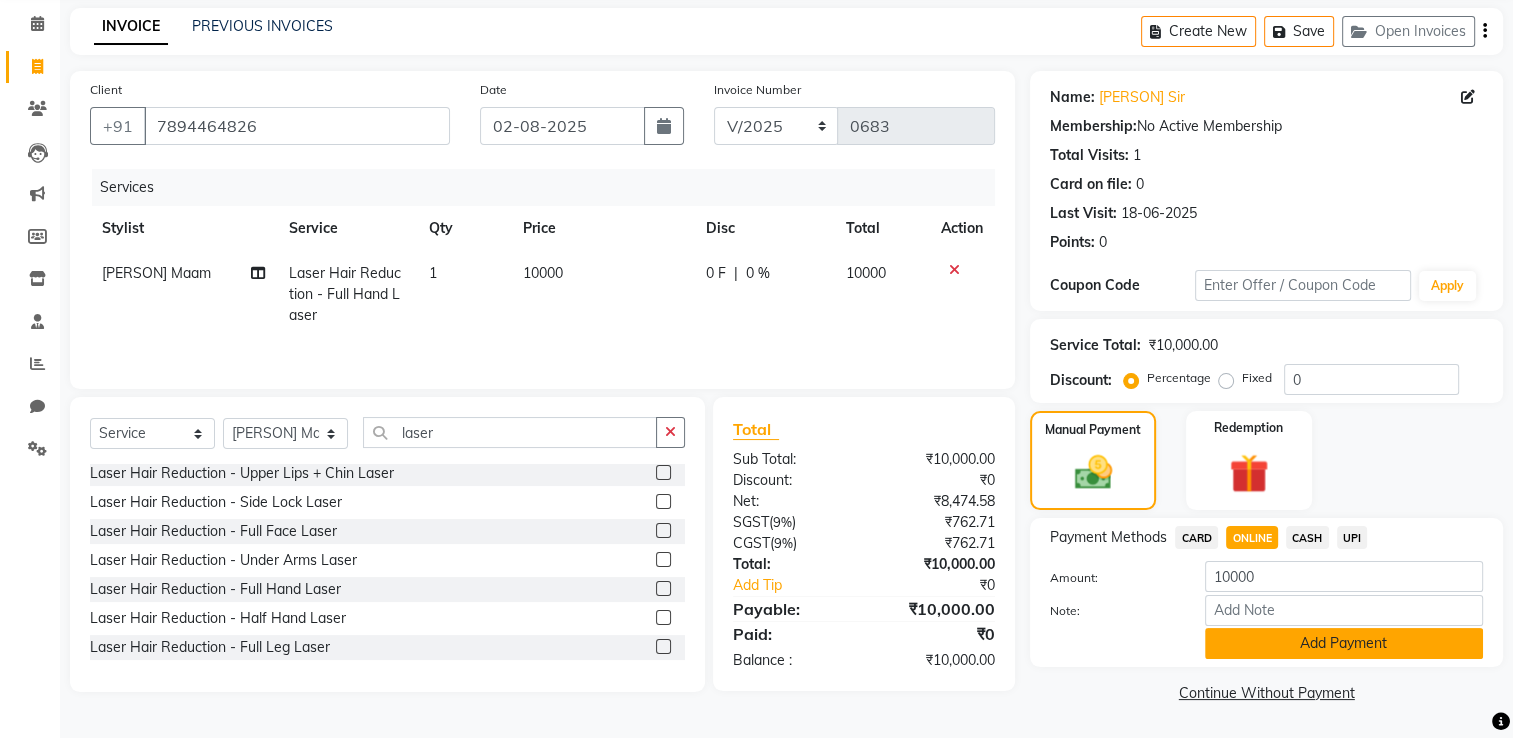 click on "Add Payment" 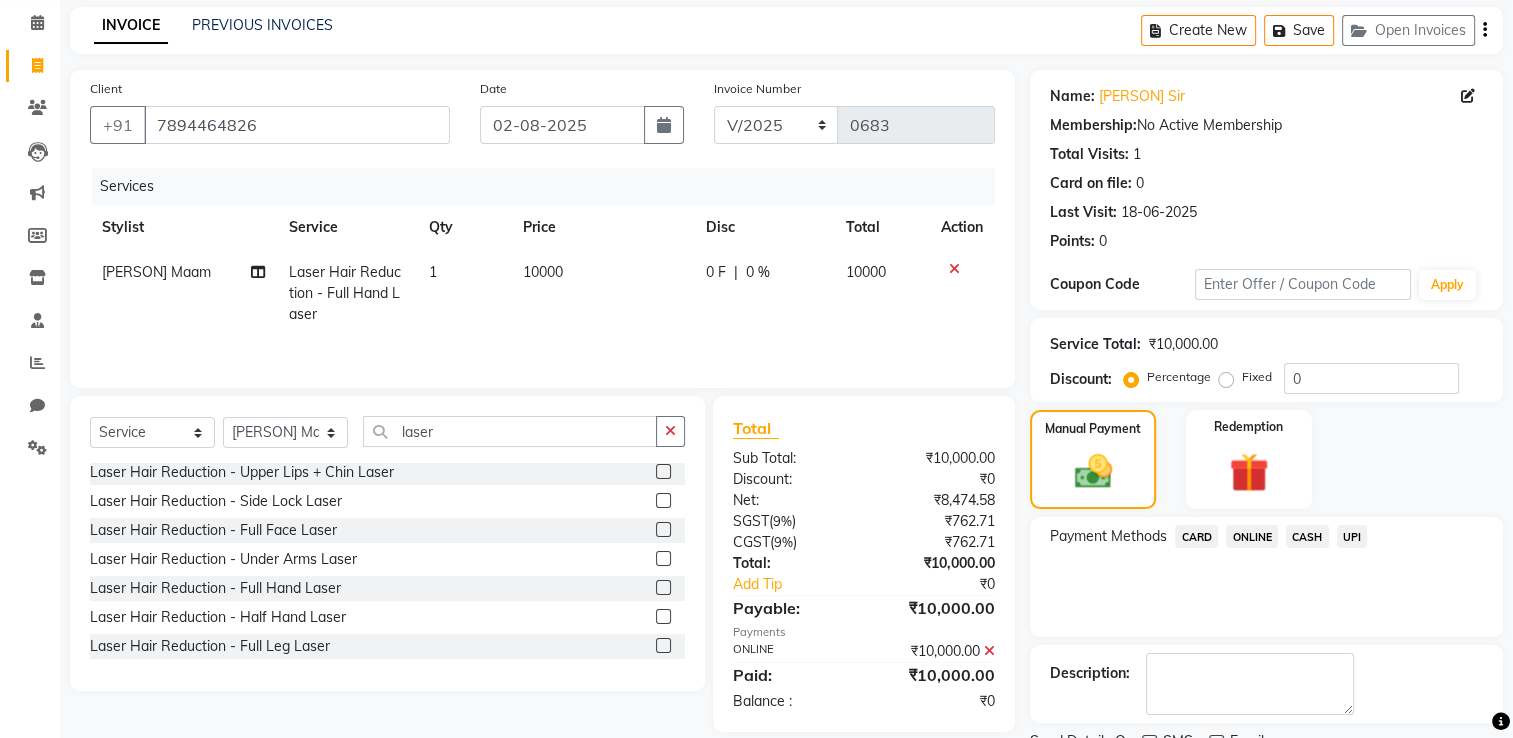 scroll, scrollTop: 161, scrollLeft: 0, axis: vertical 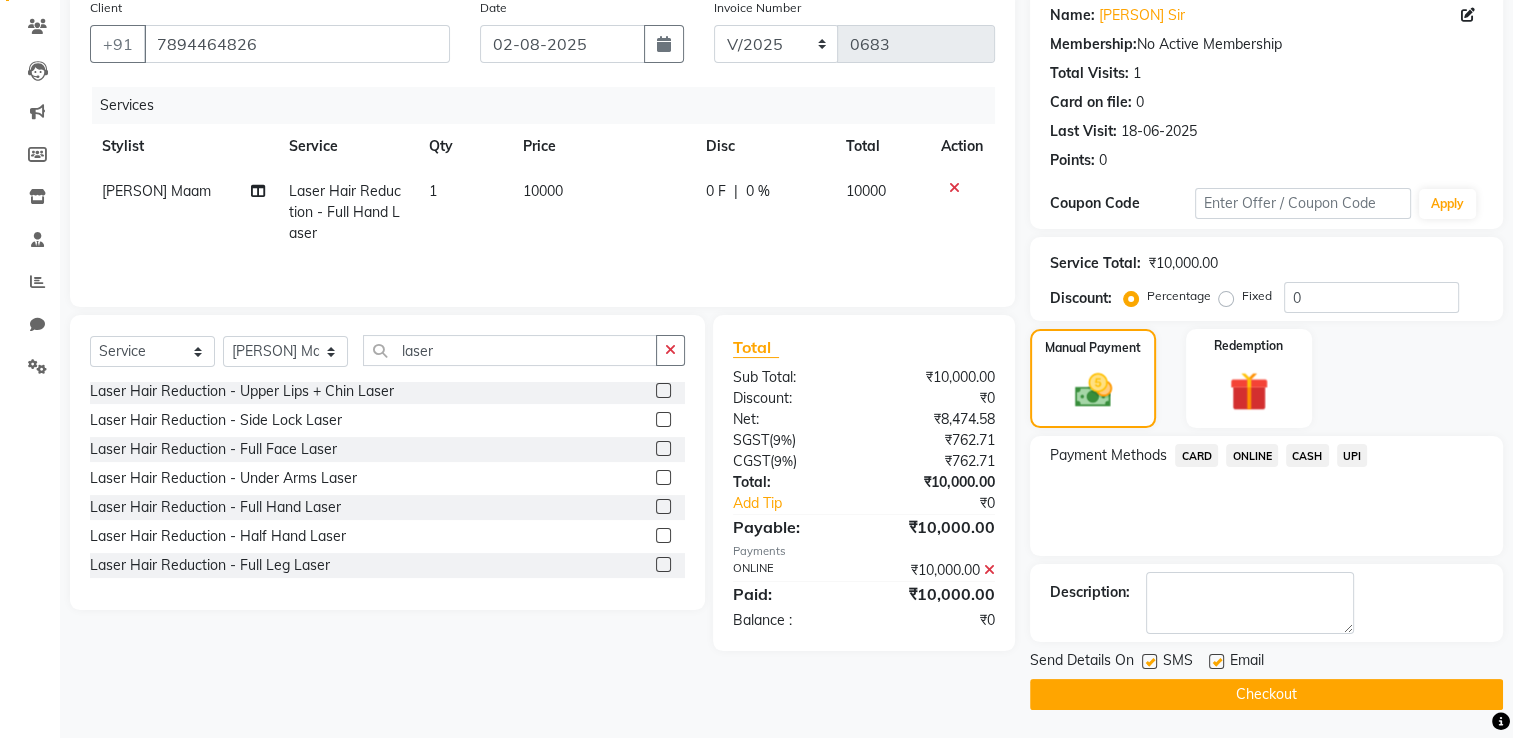 click on "Checkout" 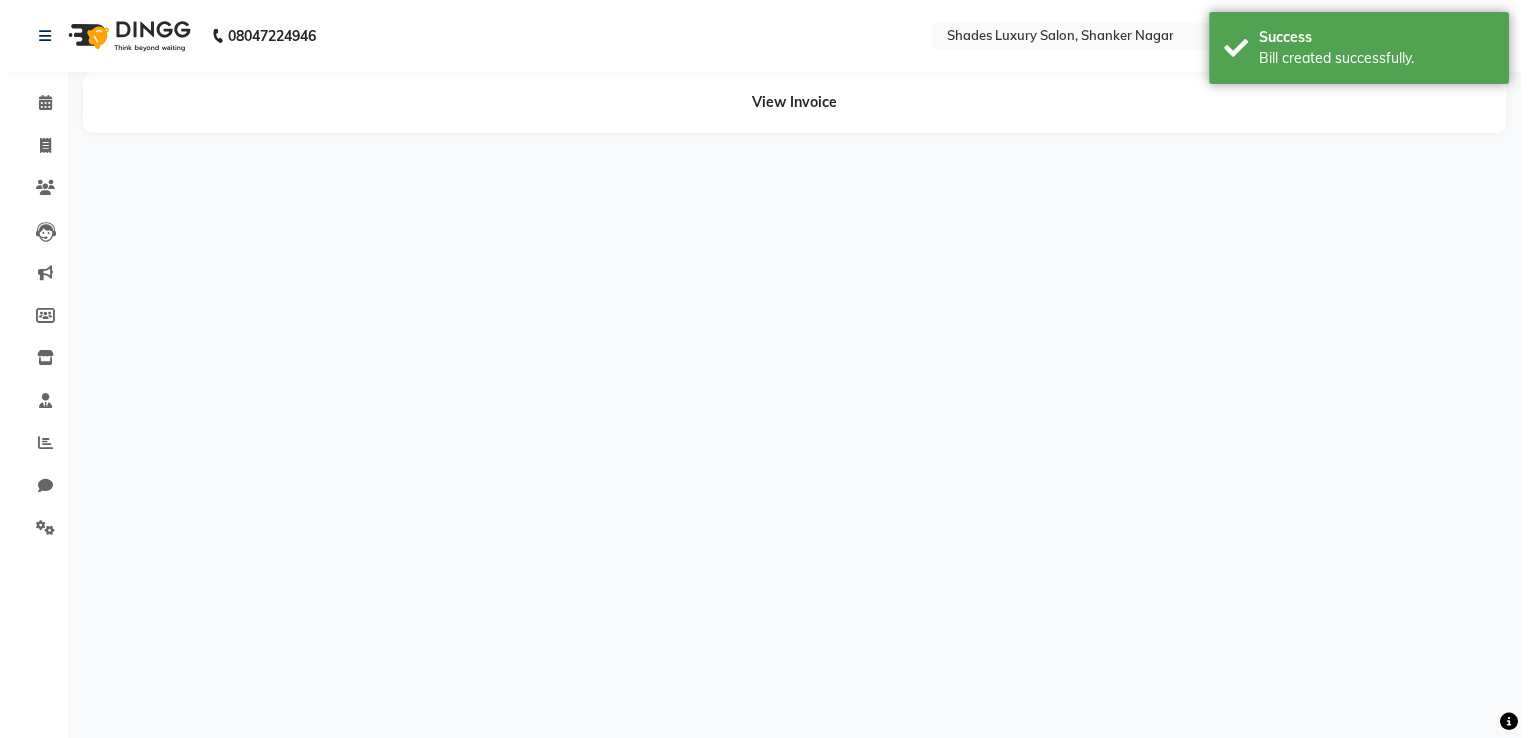 scroll, scrollTop: 0, scrollLeft: 0, axis: both 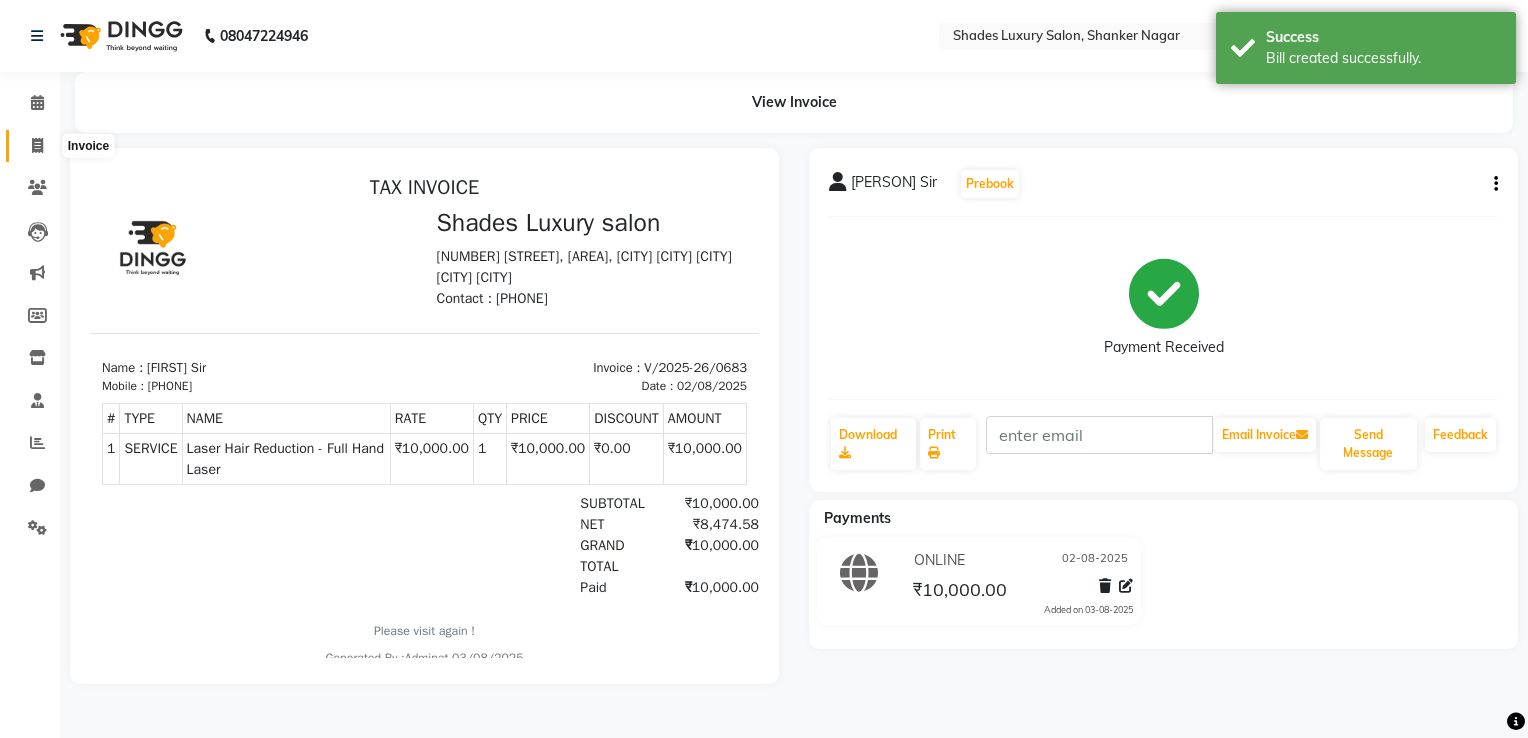 click 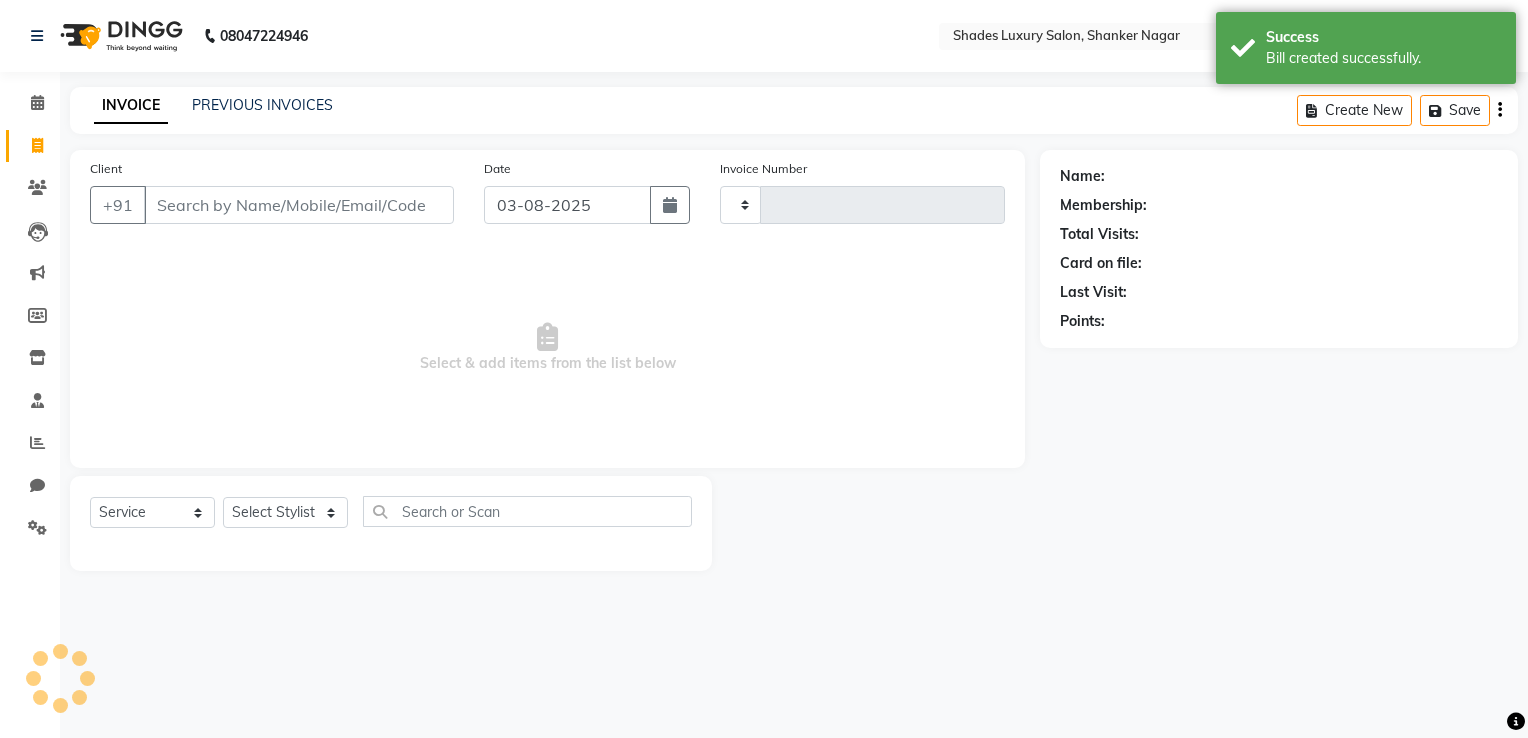 type on "0684" 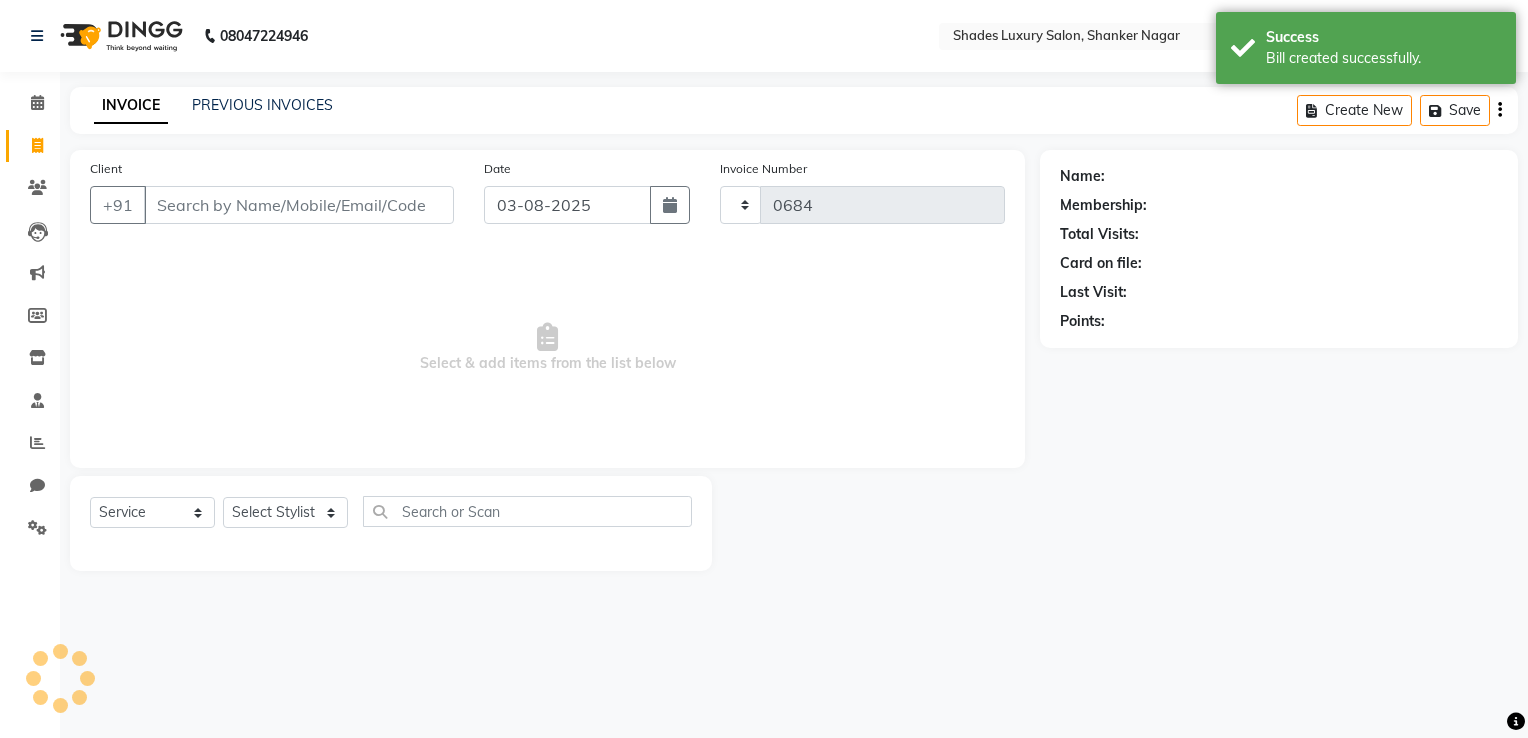 select on "8324" 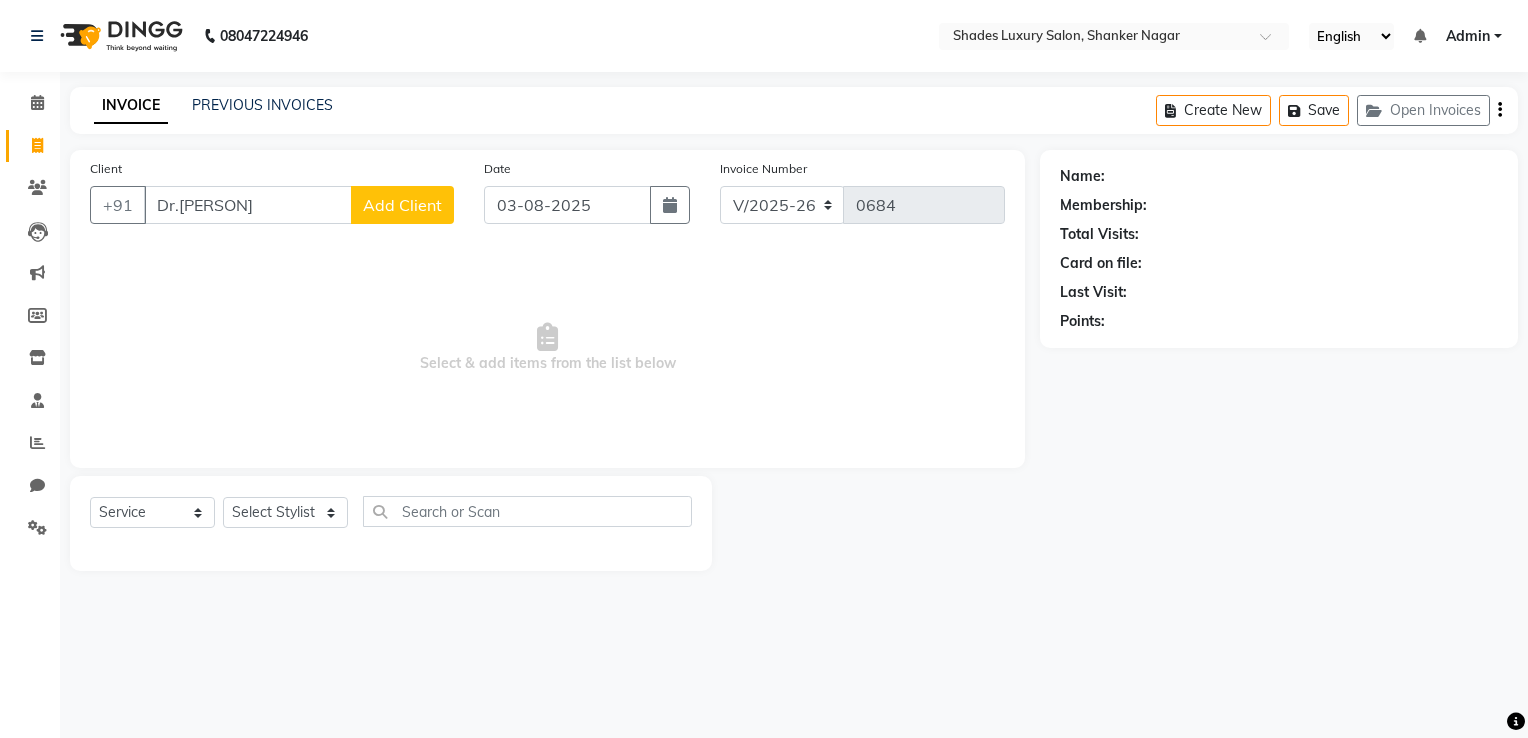 click on "Select & add items from the list below" at bounding box center (547, 348) 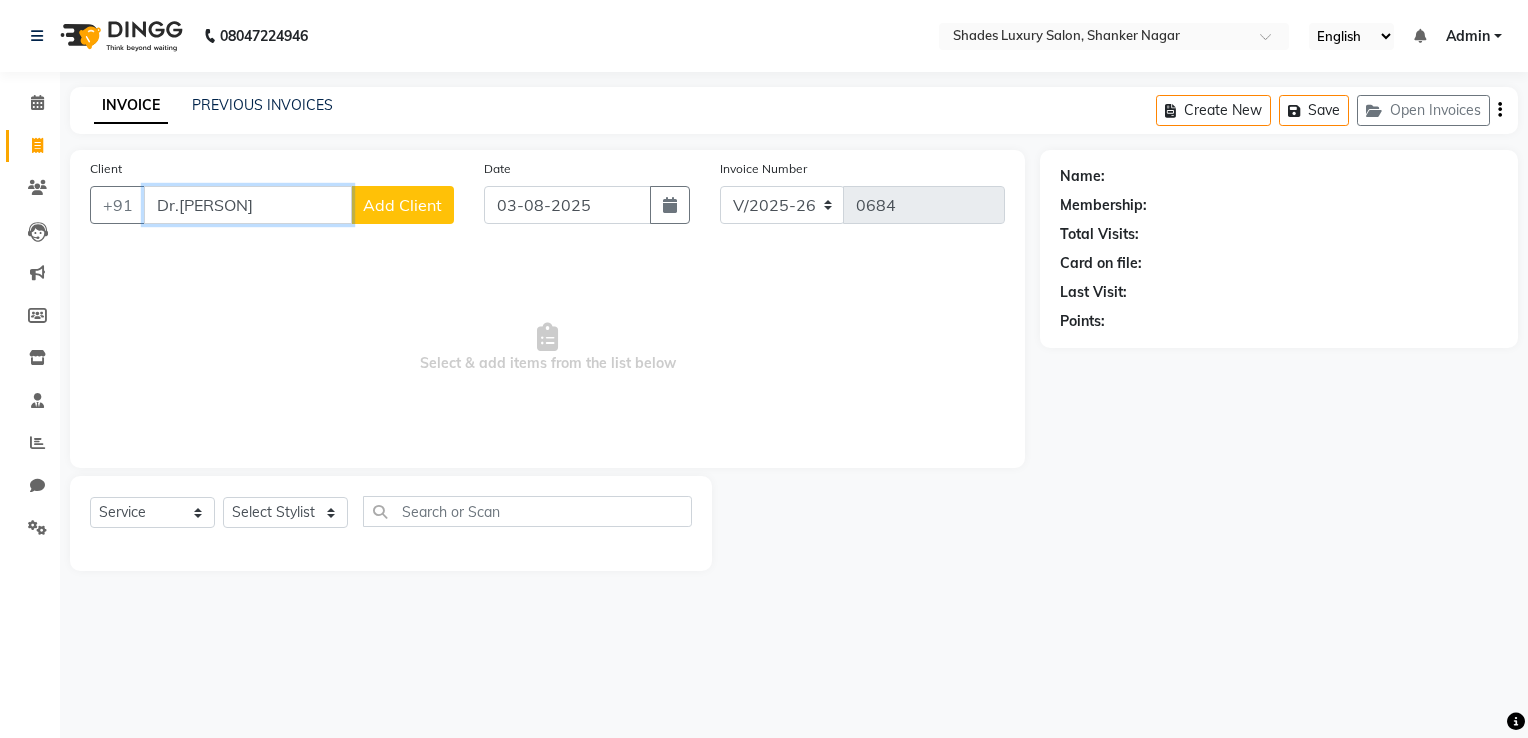 click on "Dr.[PERSON]" at bounding box center [248, 205] 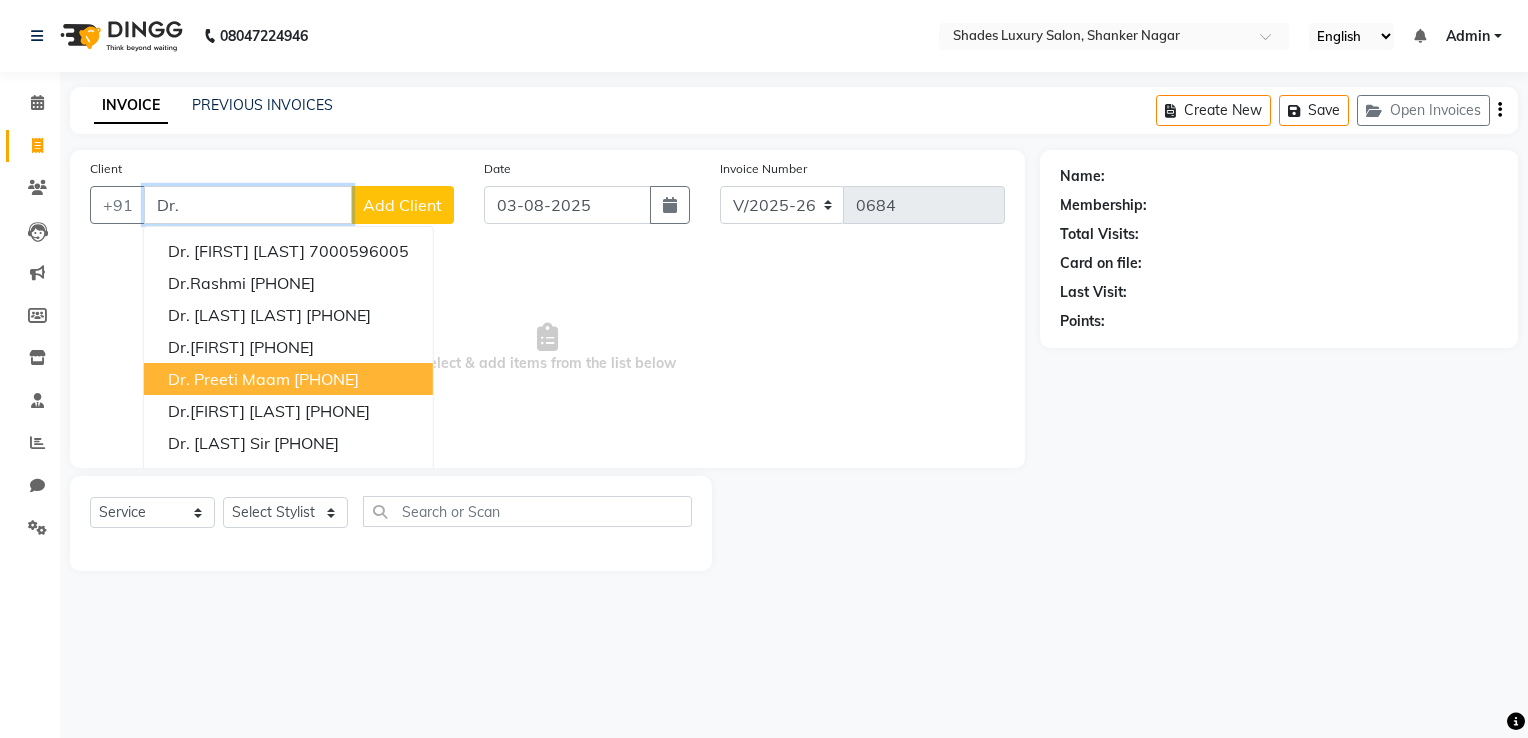 click on "Dr. Preeti Maam" at bounding box center (229, 379) 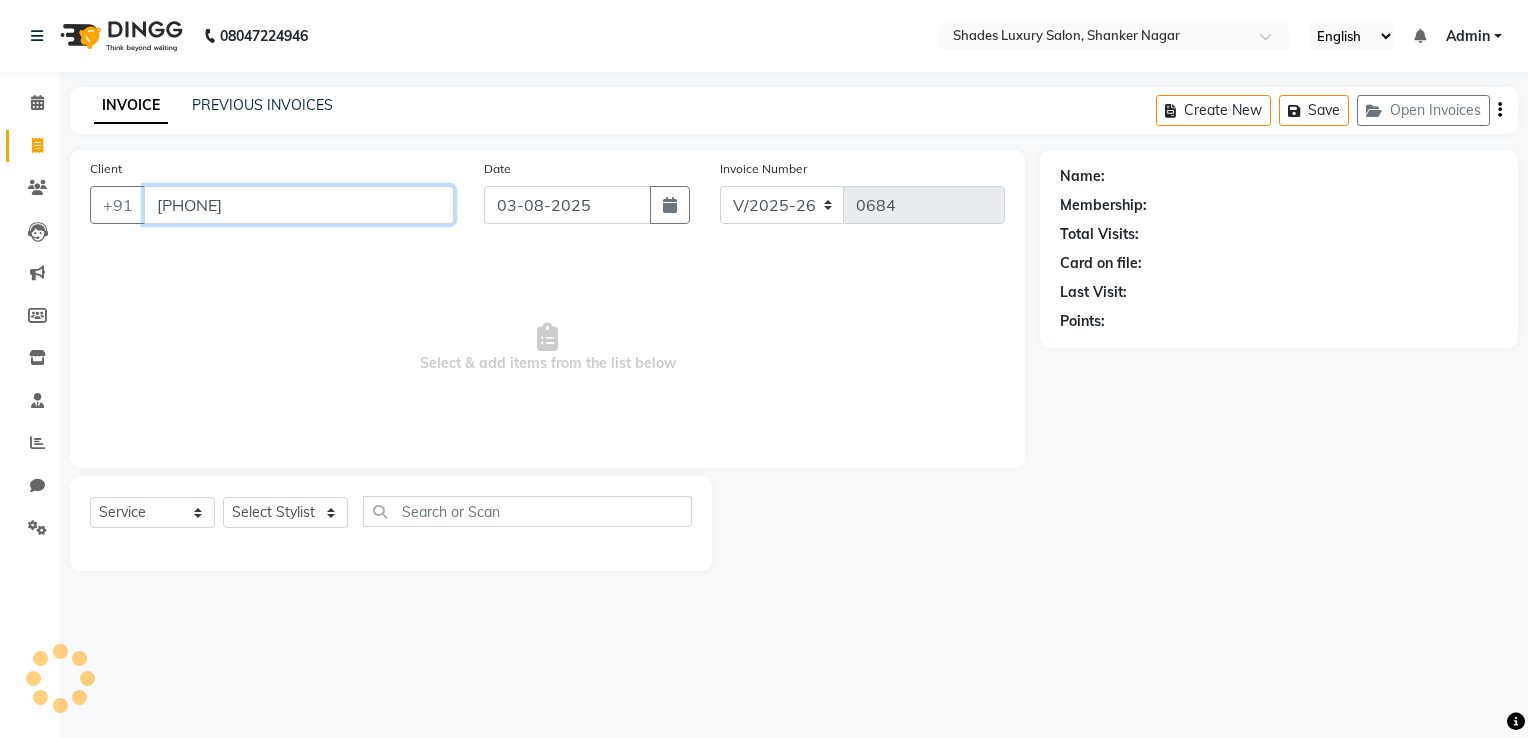 type on "[PHONE]" 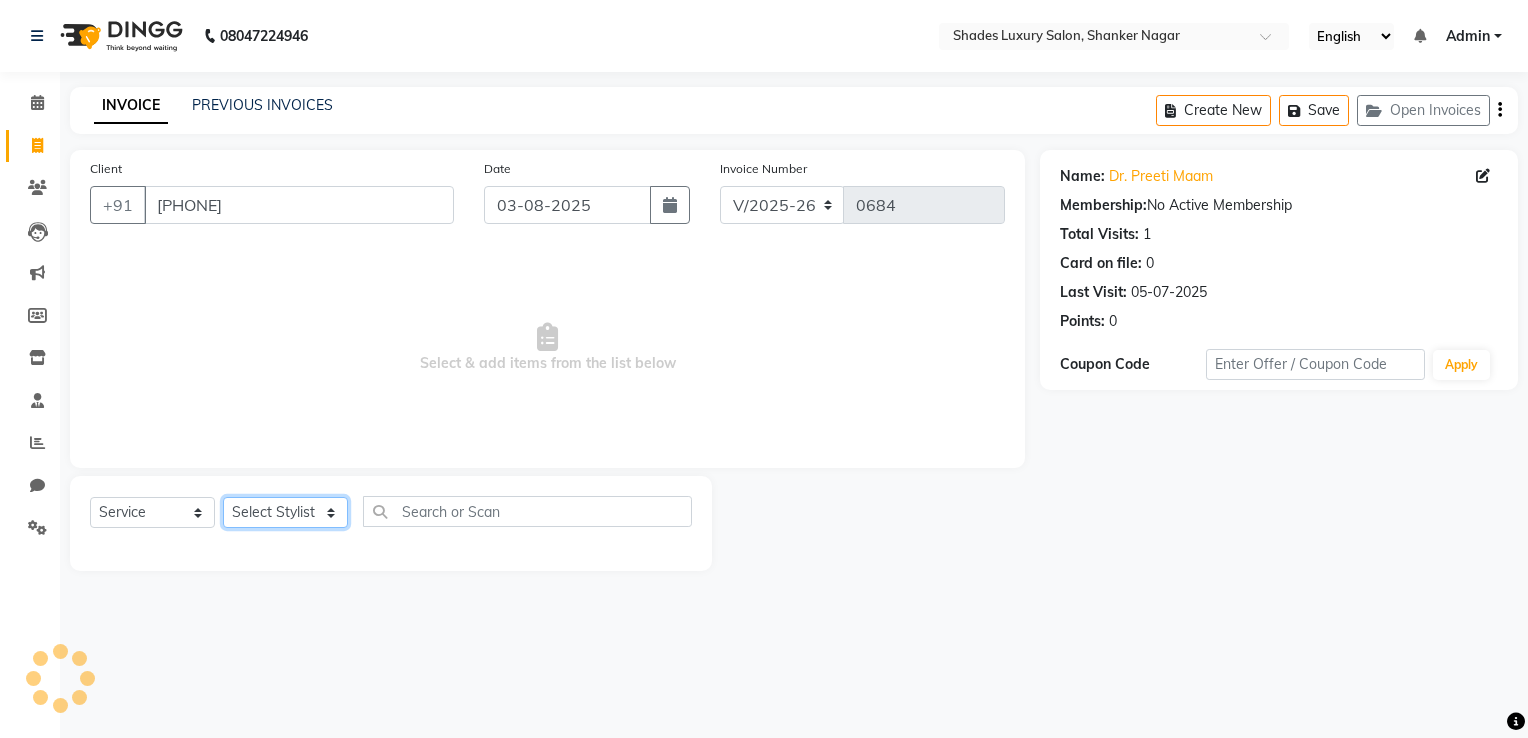 click on "Select Stylist Asha Maam Chandani Mamta Nasim Sir Palak Verma Rashi salman Samar shahbaj" 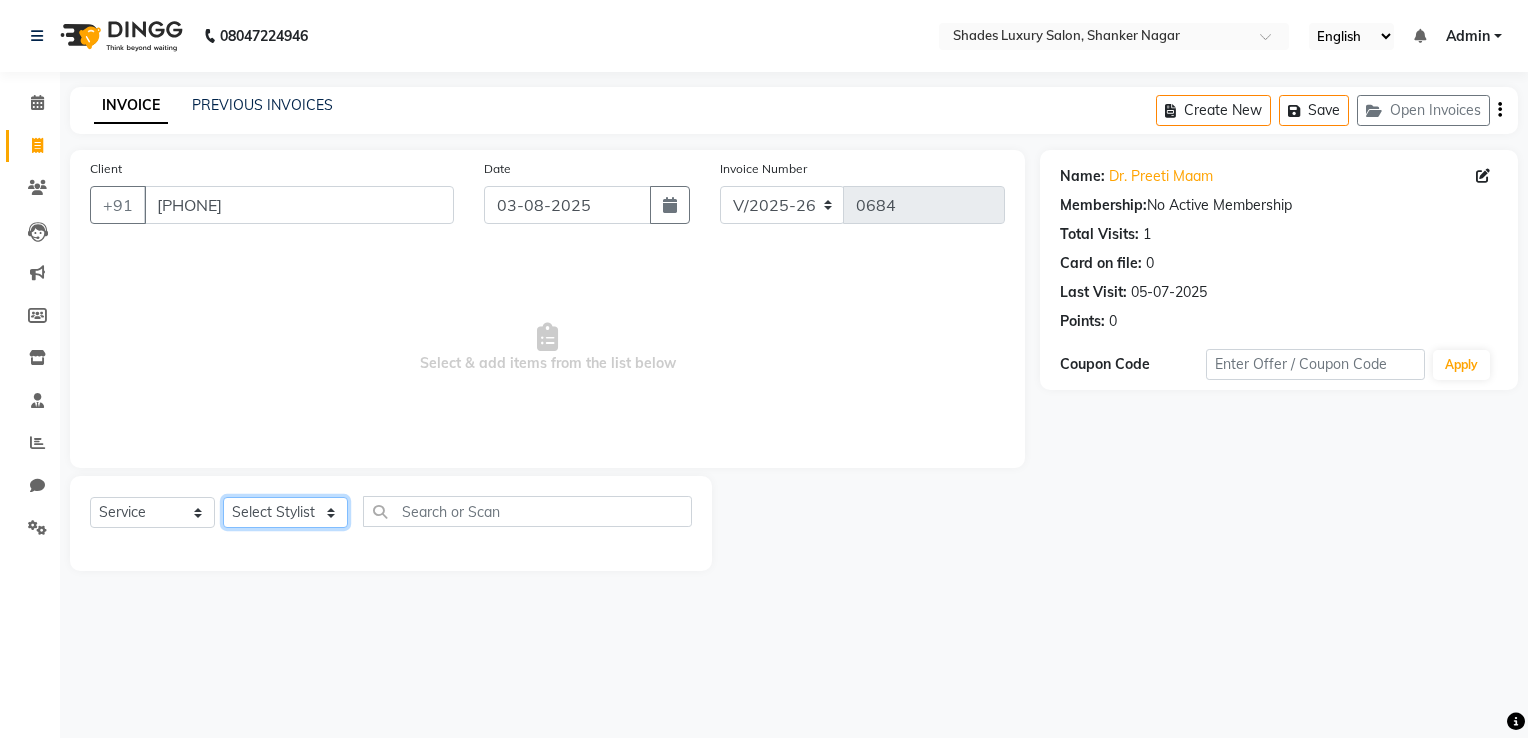 select on "80648" 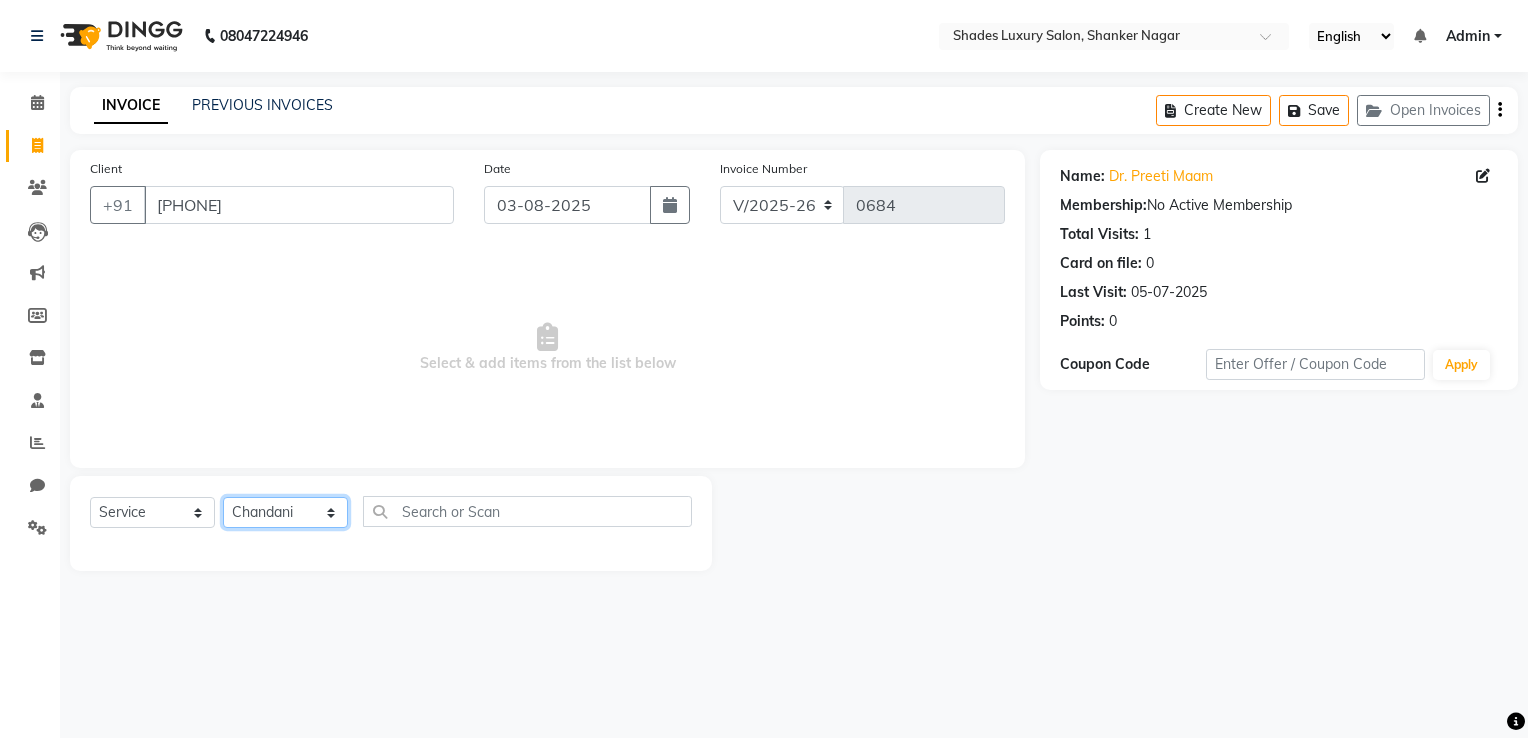 click on "Select Stylist Asha Maam Chandani Mamta Nasim Sir Palak Verma Rashi salman Samar shahbaj" 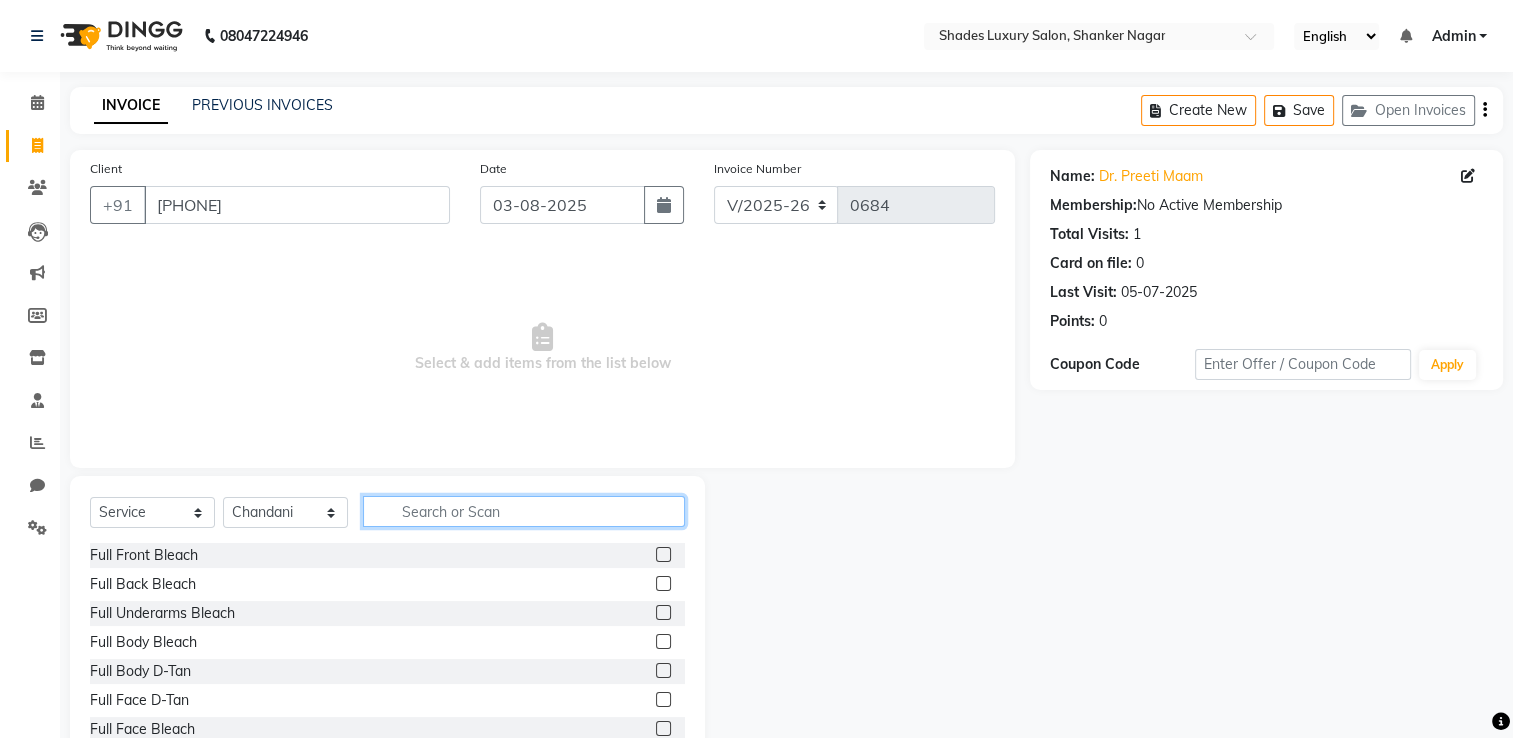 click 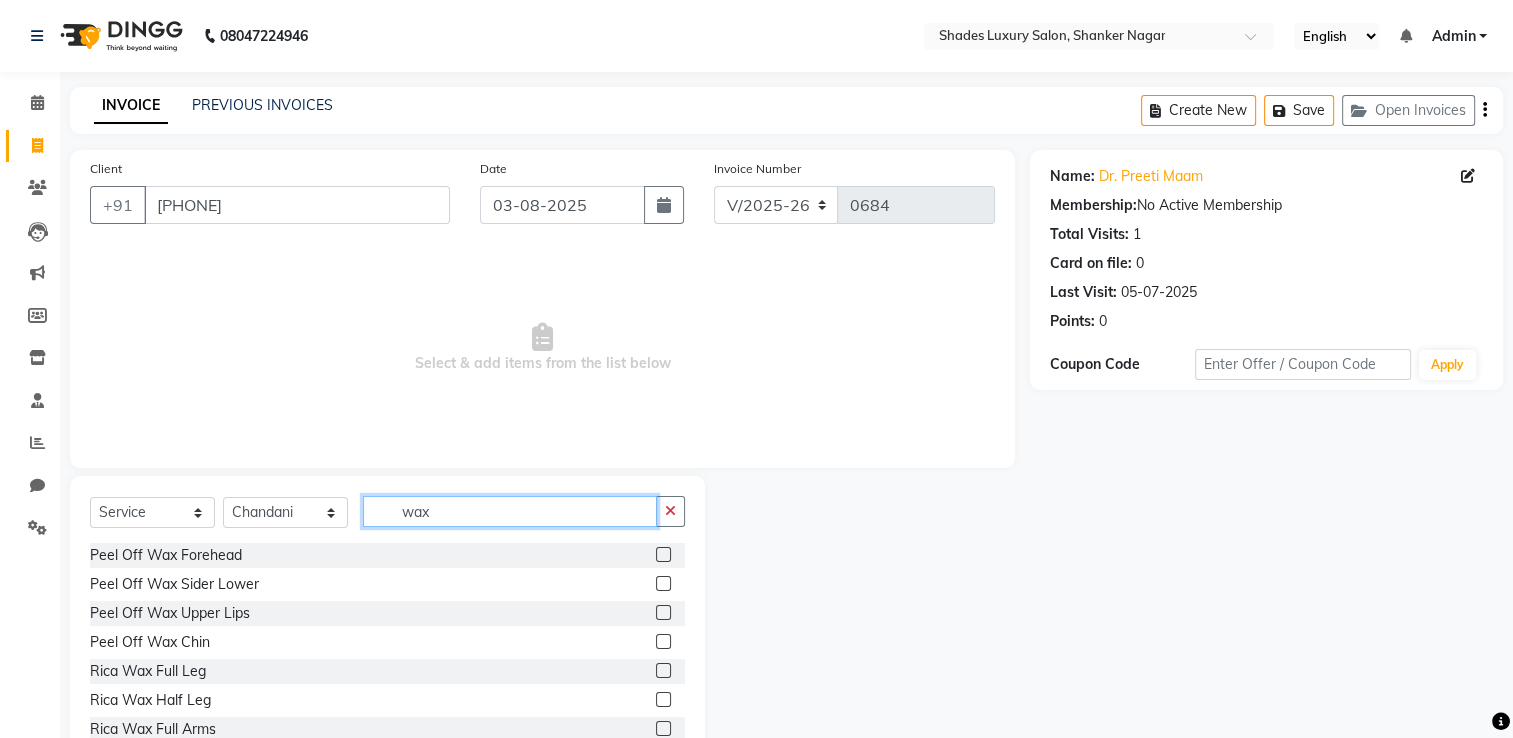 type on "wax" 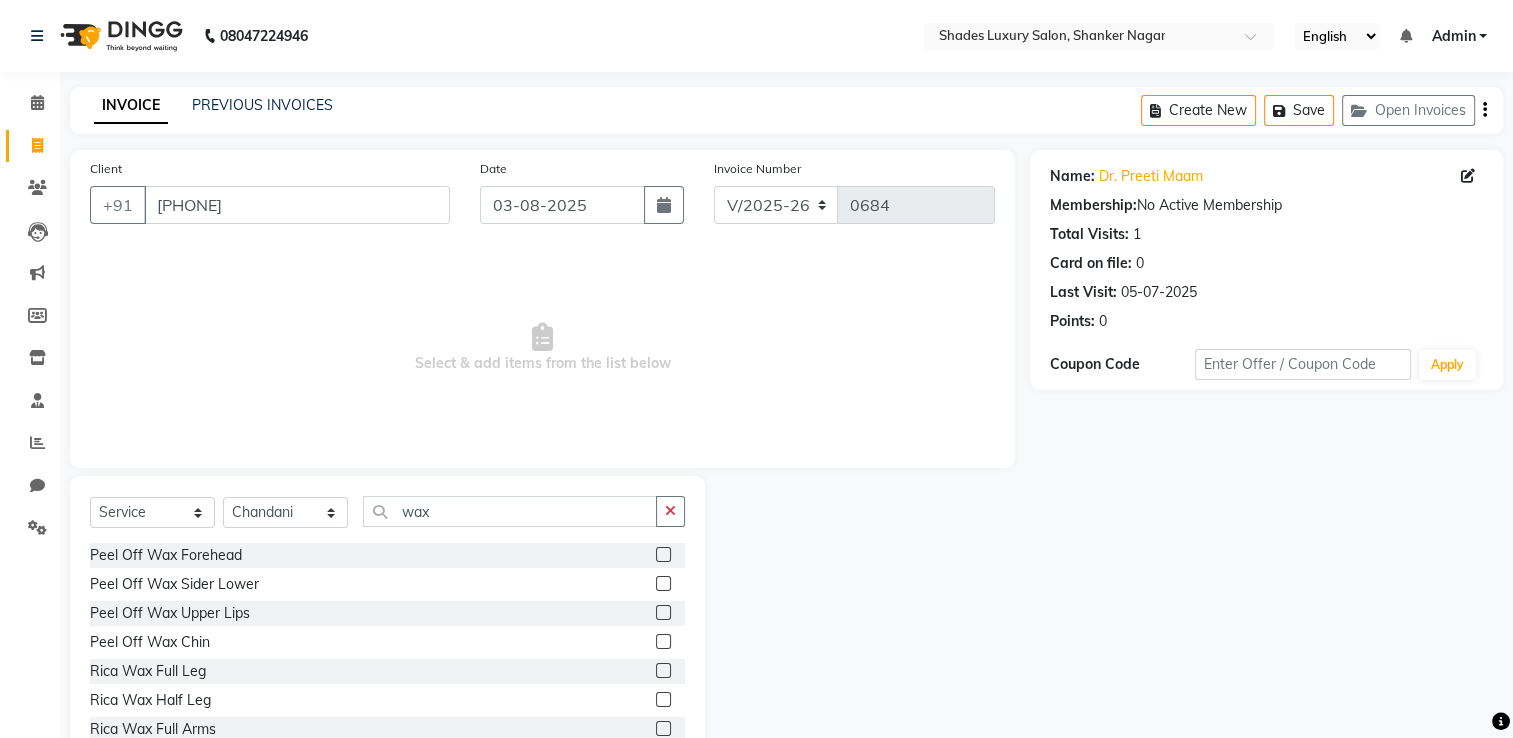 click 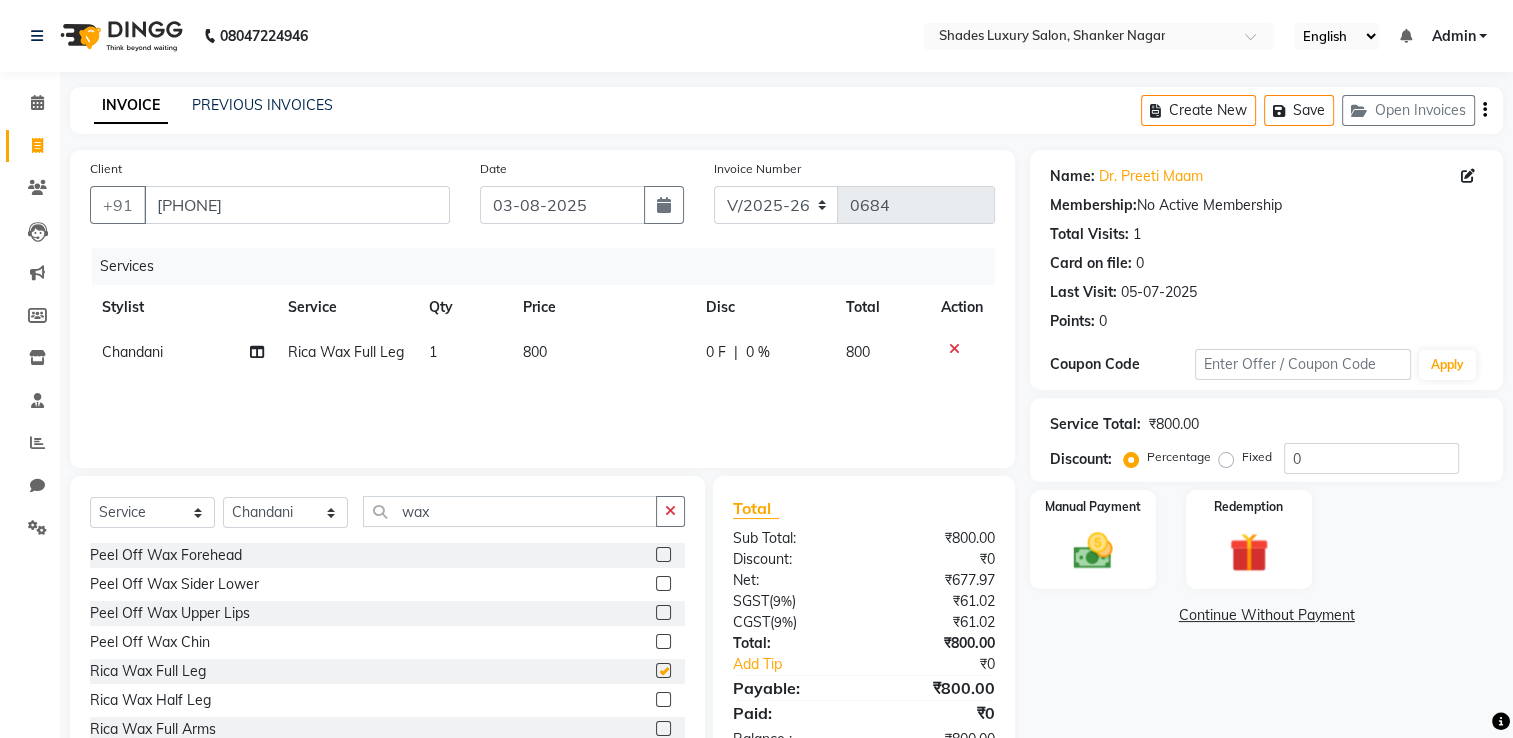 click 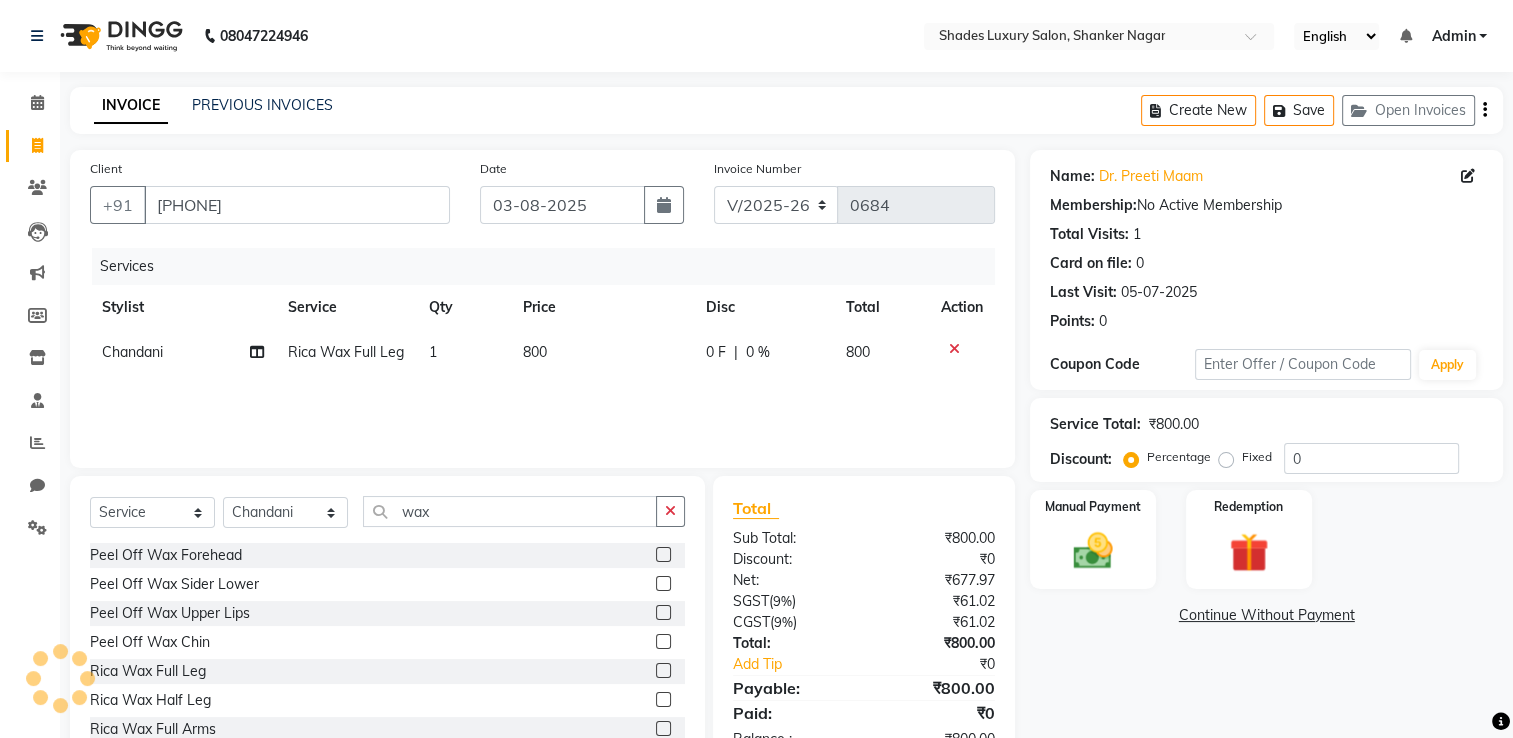 click 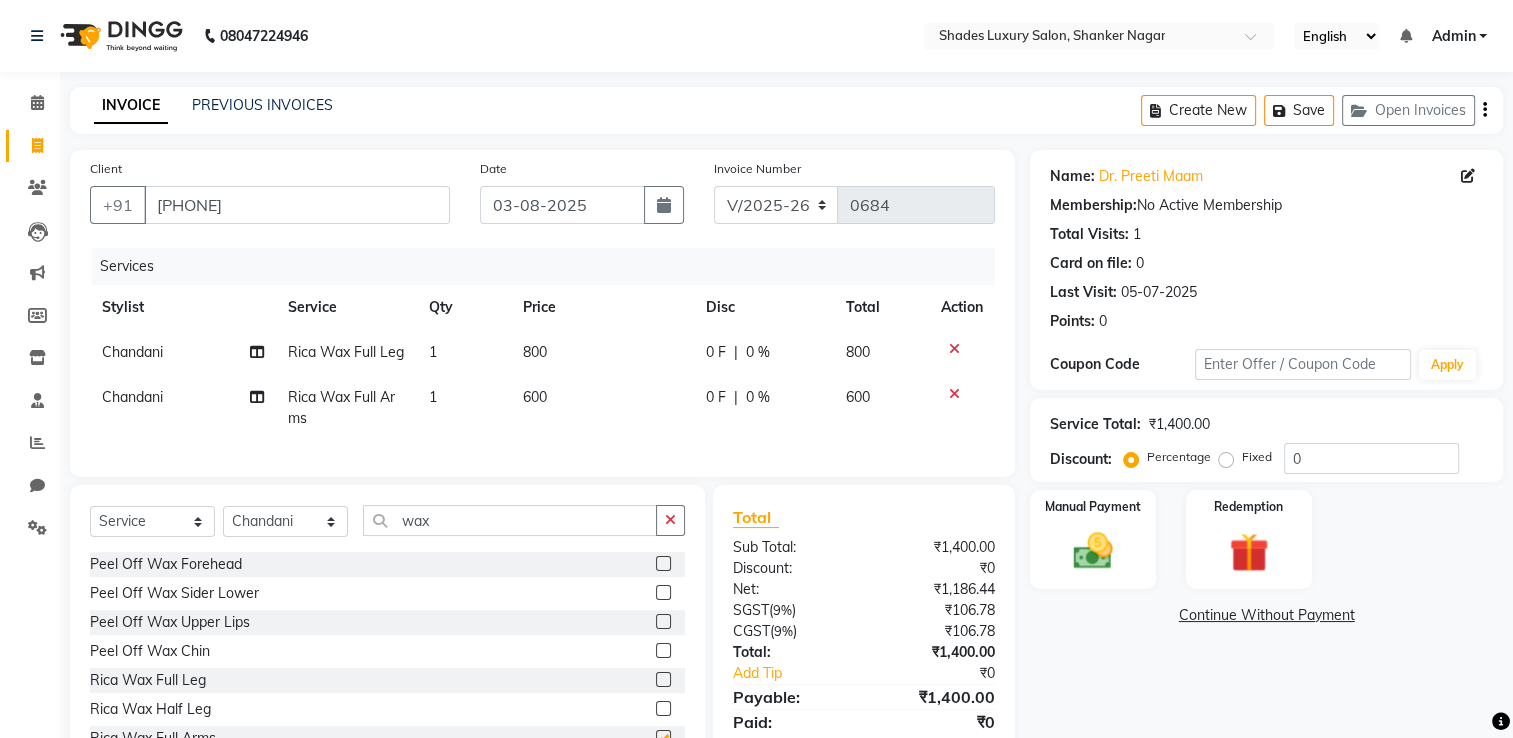 checkbox on "false" 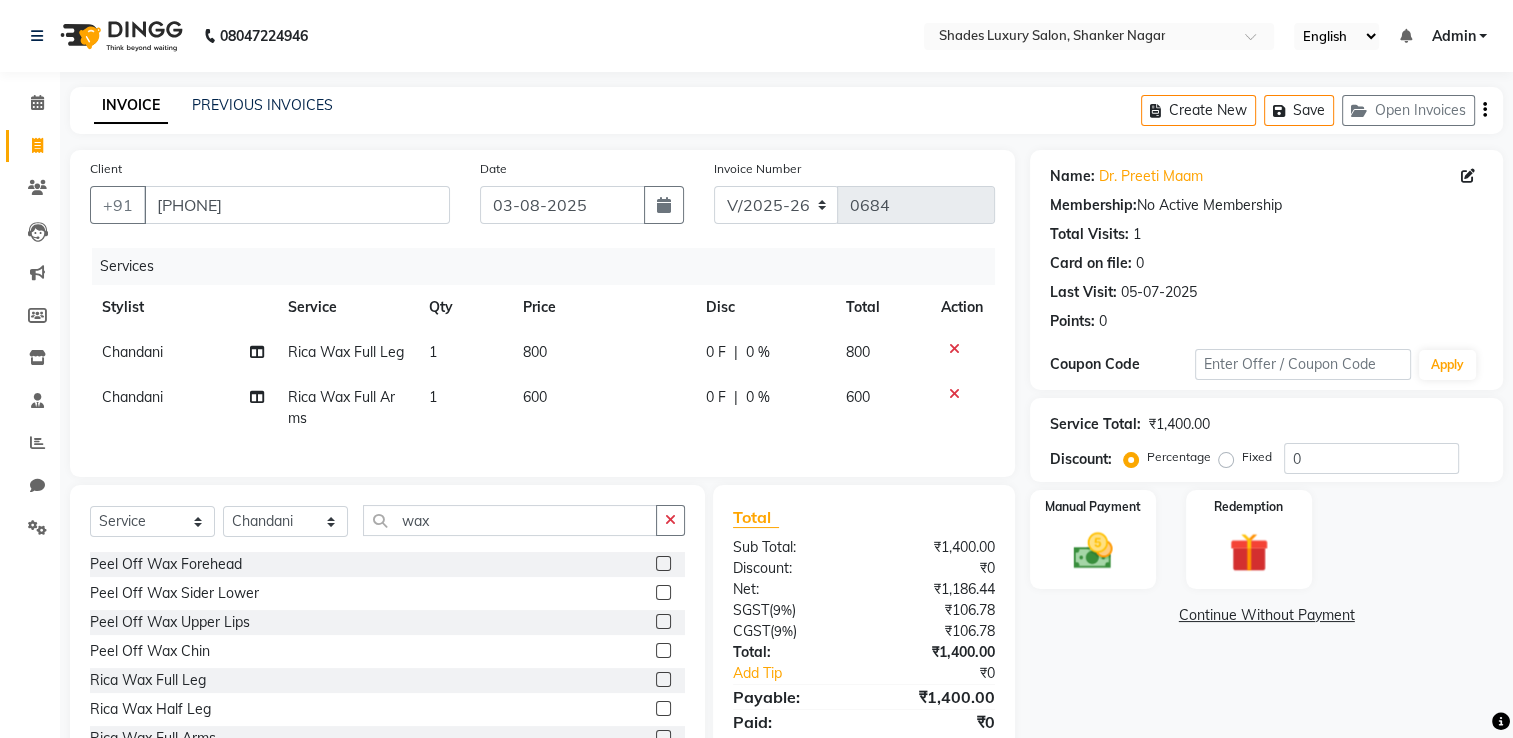scroll, scrollTop: 174, scrollLeft: 0, axis: vertical 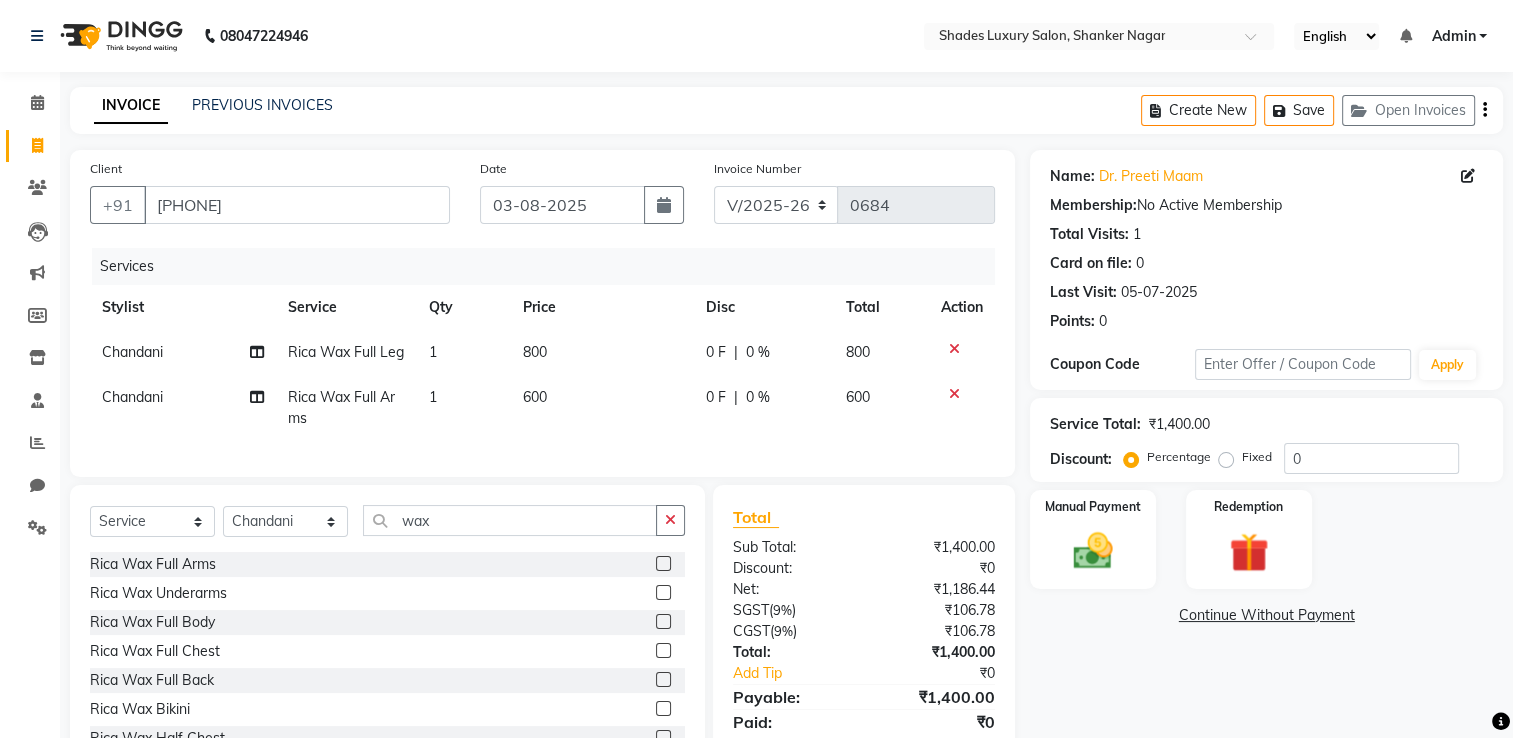 click 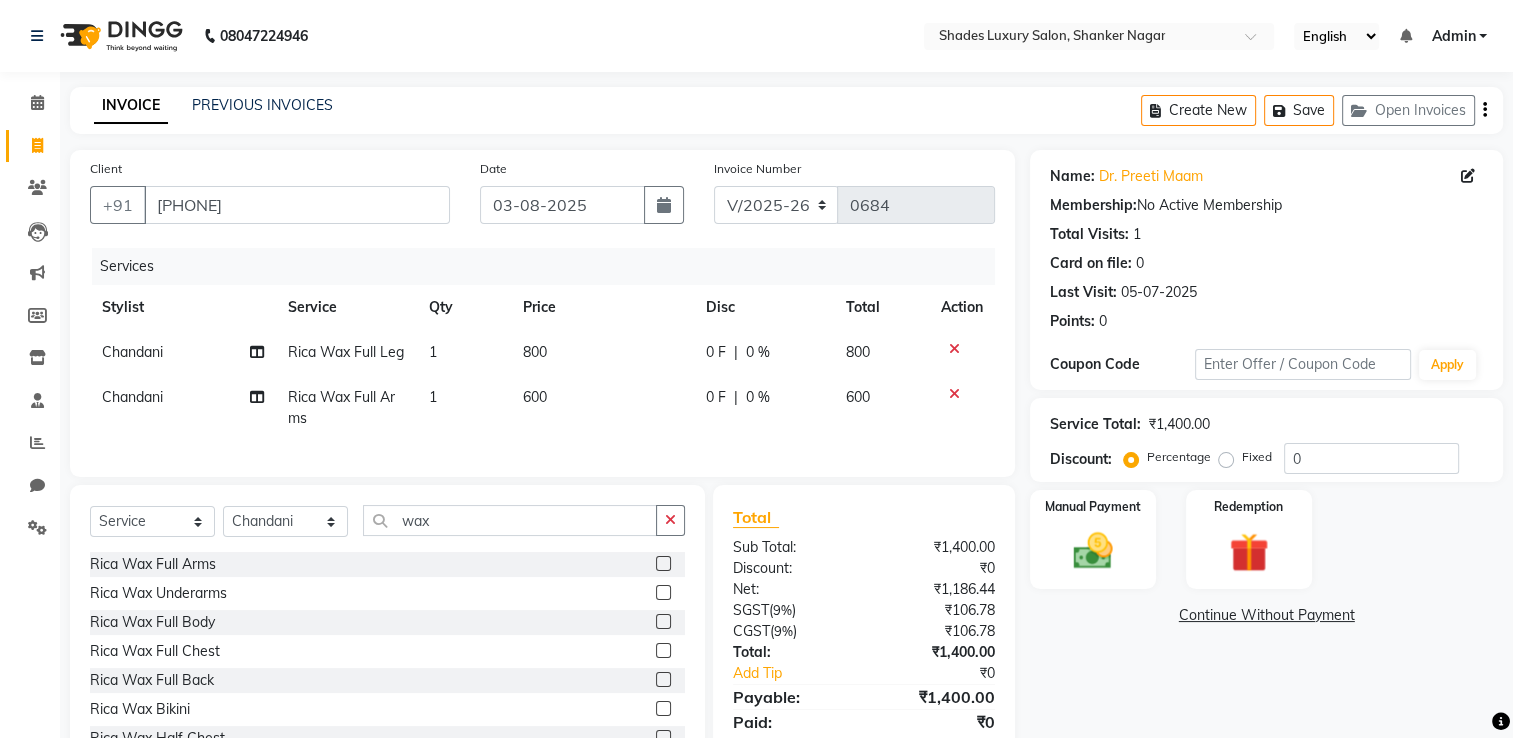 click at bounding box center [662, 593] 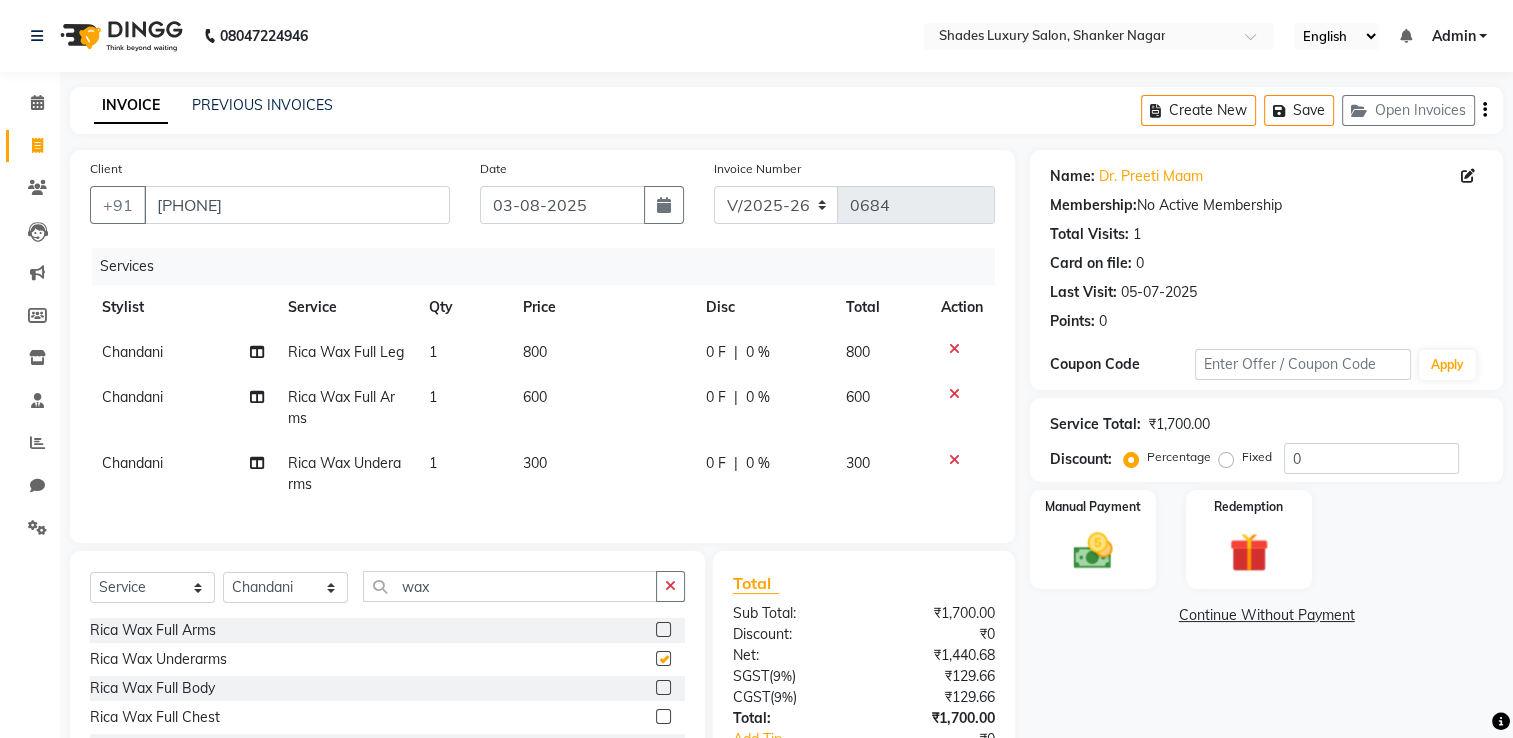 checkbox on "false" 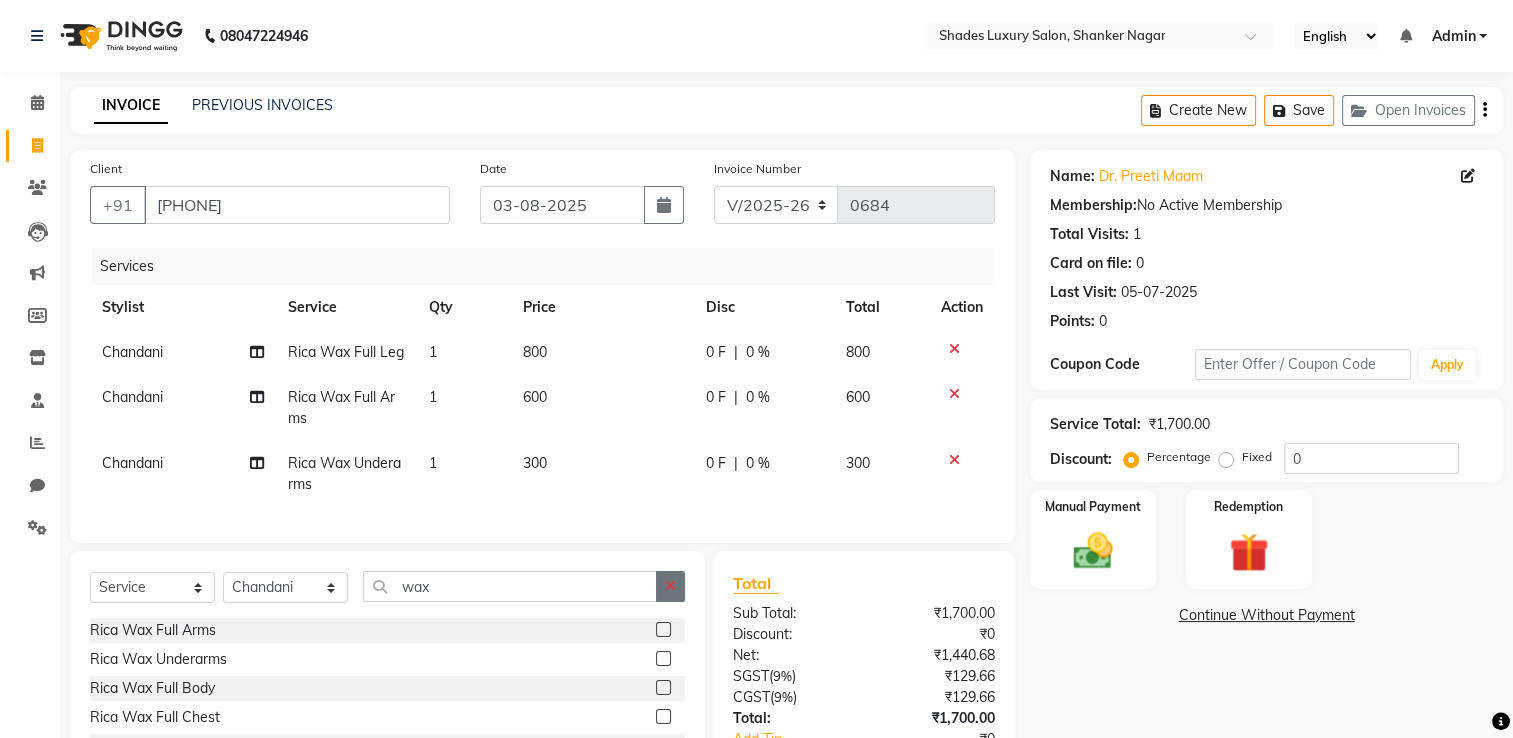 click 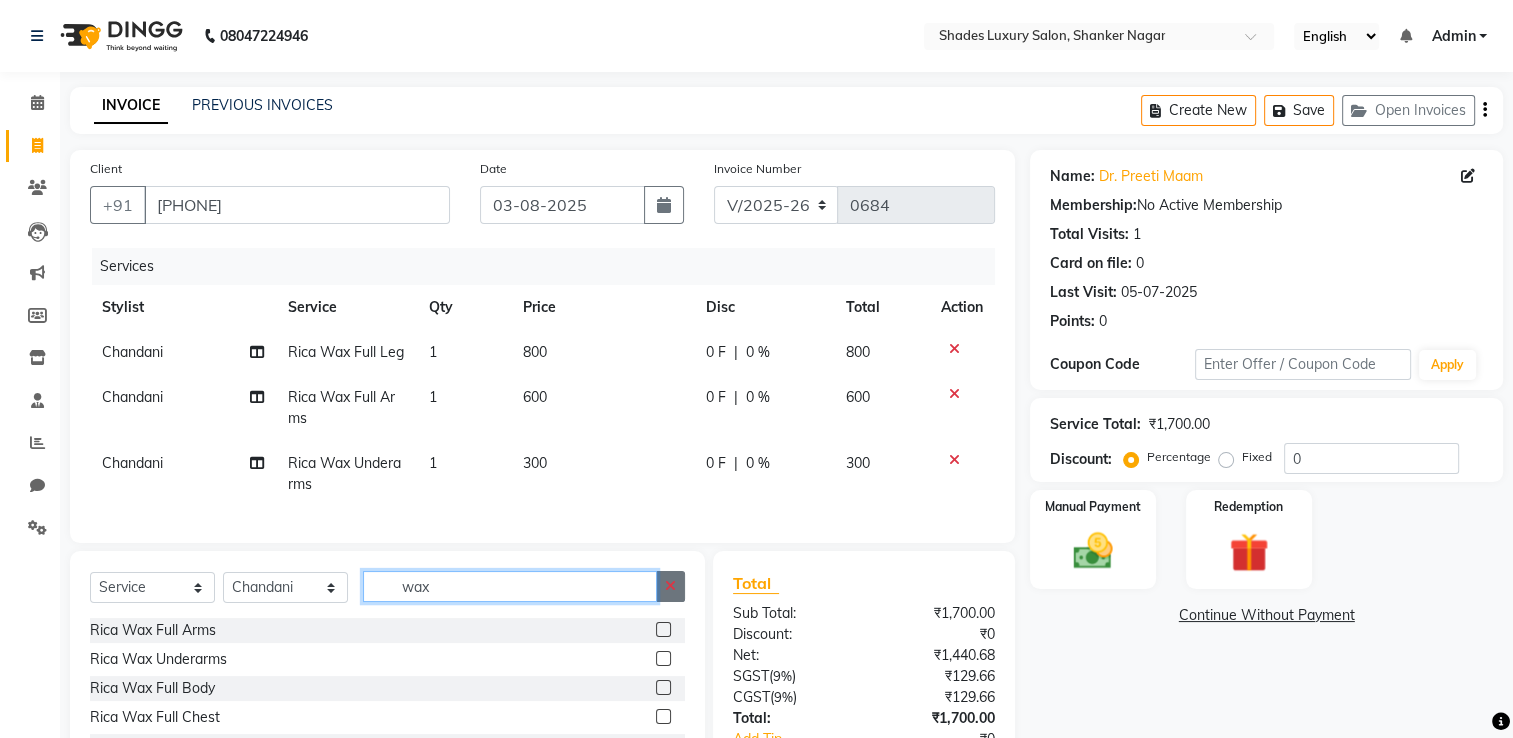 type 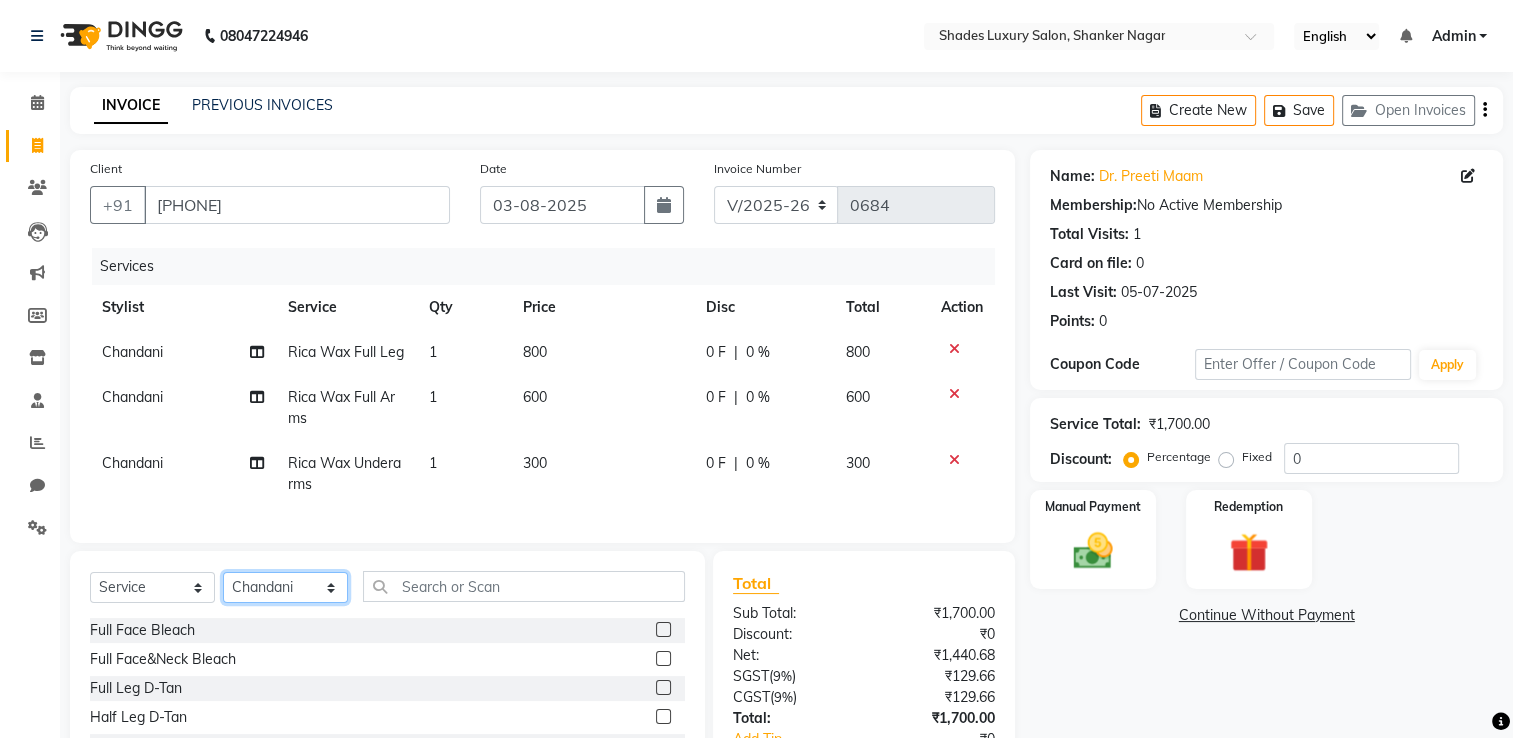 click on "Select Stylist Asha Maam Chandani Mamta Nasim Sir Palak Verma Rashi salman Samar shahbaj" 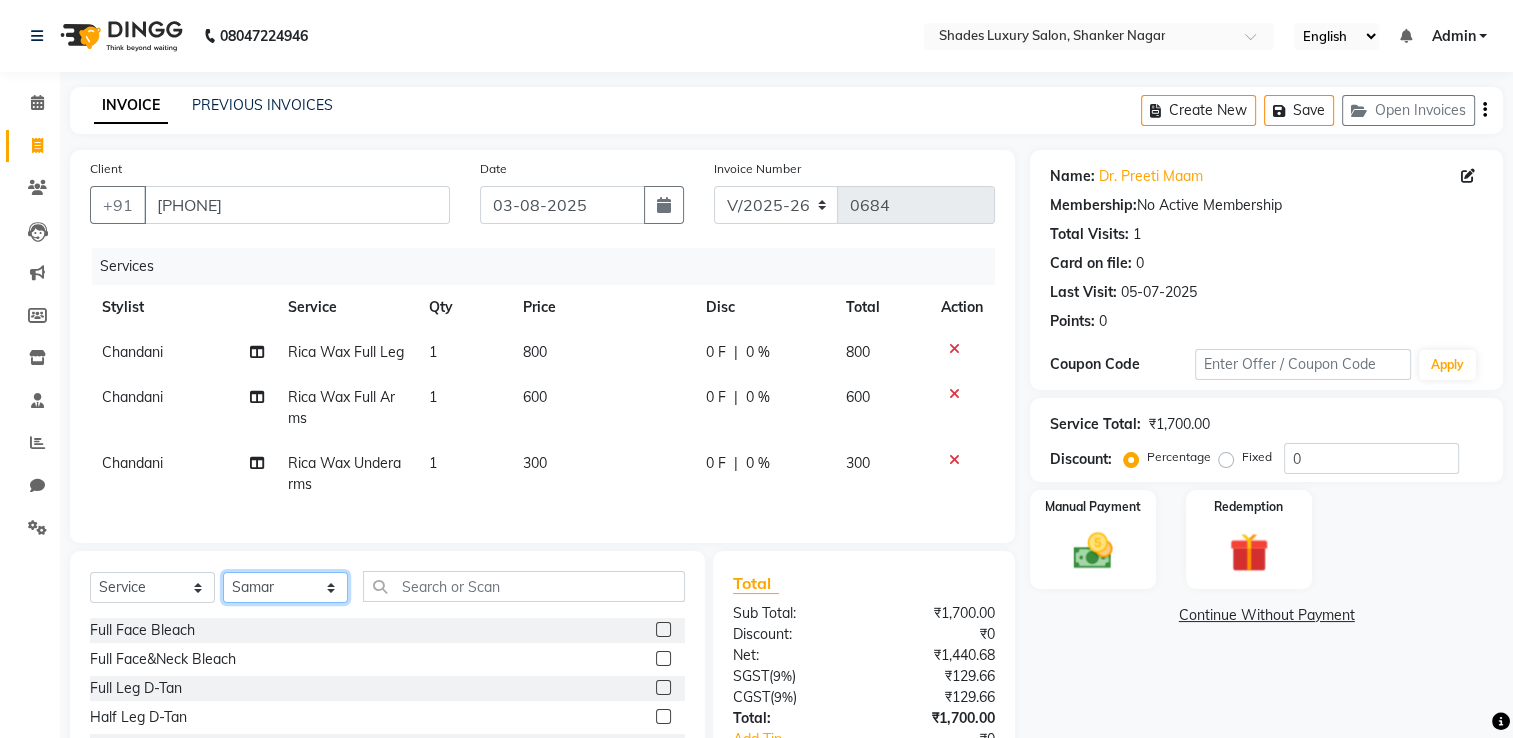 click on "Select Stylist Asha Maam Chandani Mamta Nasim Sir Palak Verma Rashi salman Samar shahbaj" 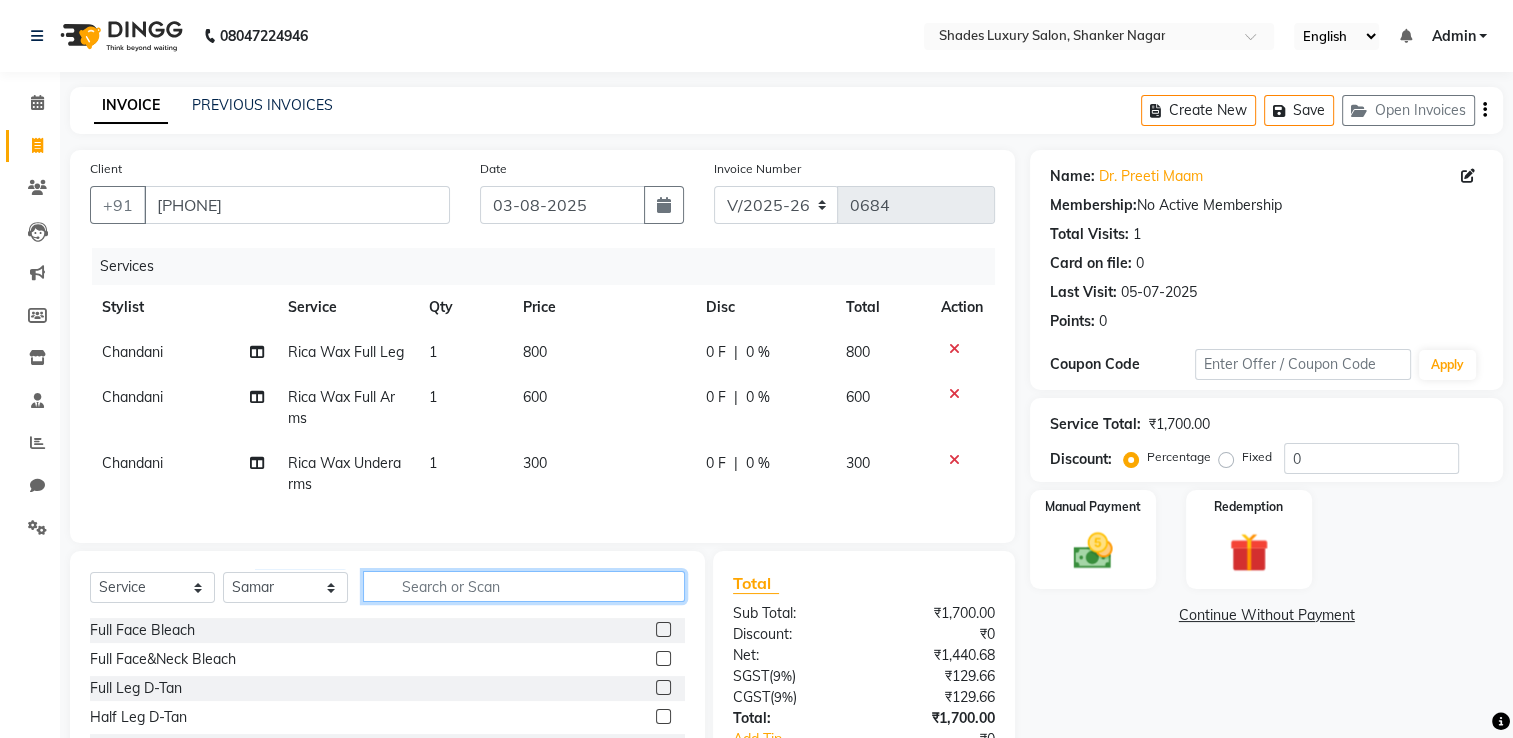 click 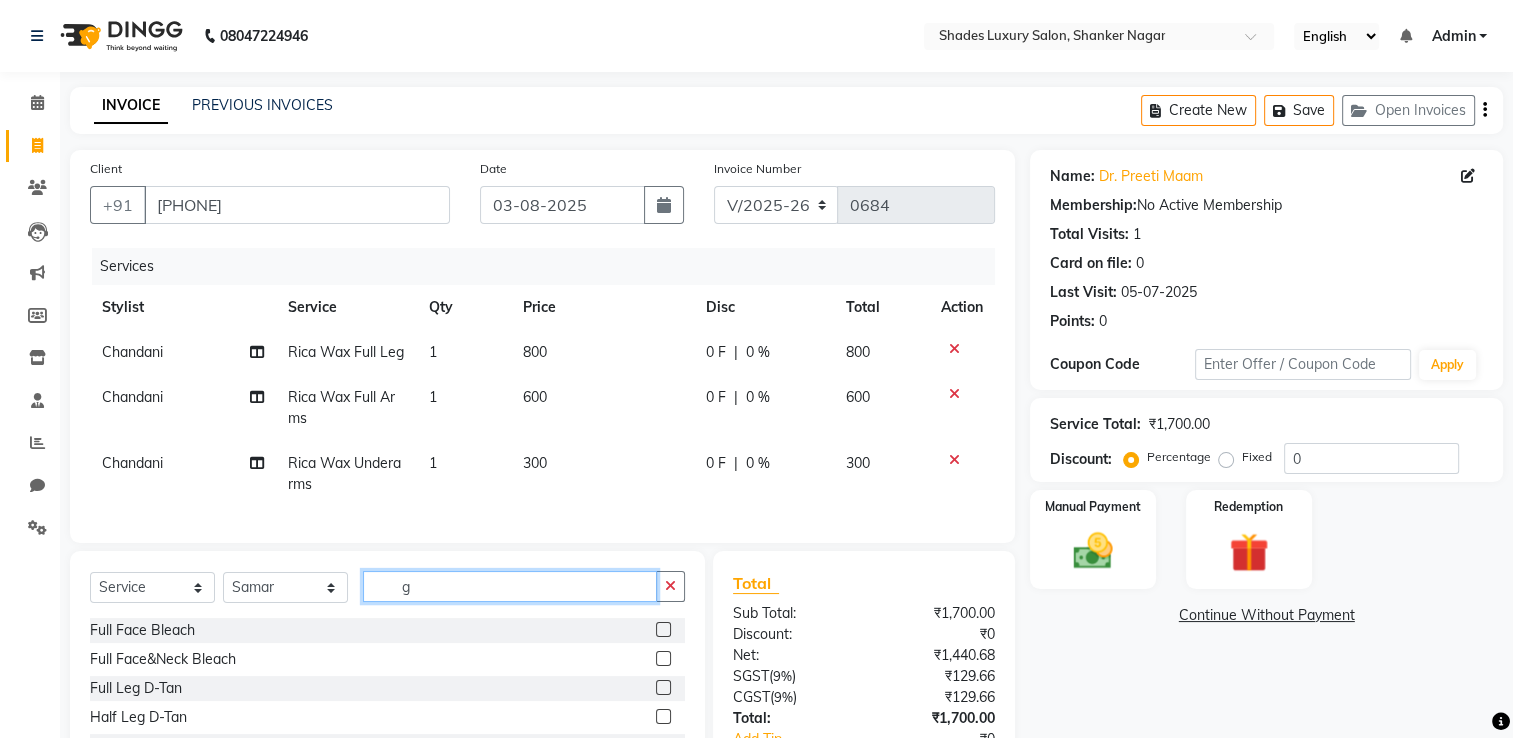 scroll, scrollTop: 0, scrollLeft: 0, axis: both 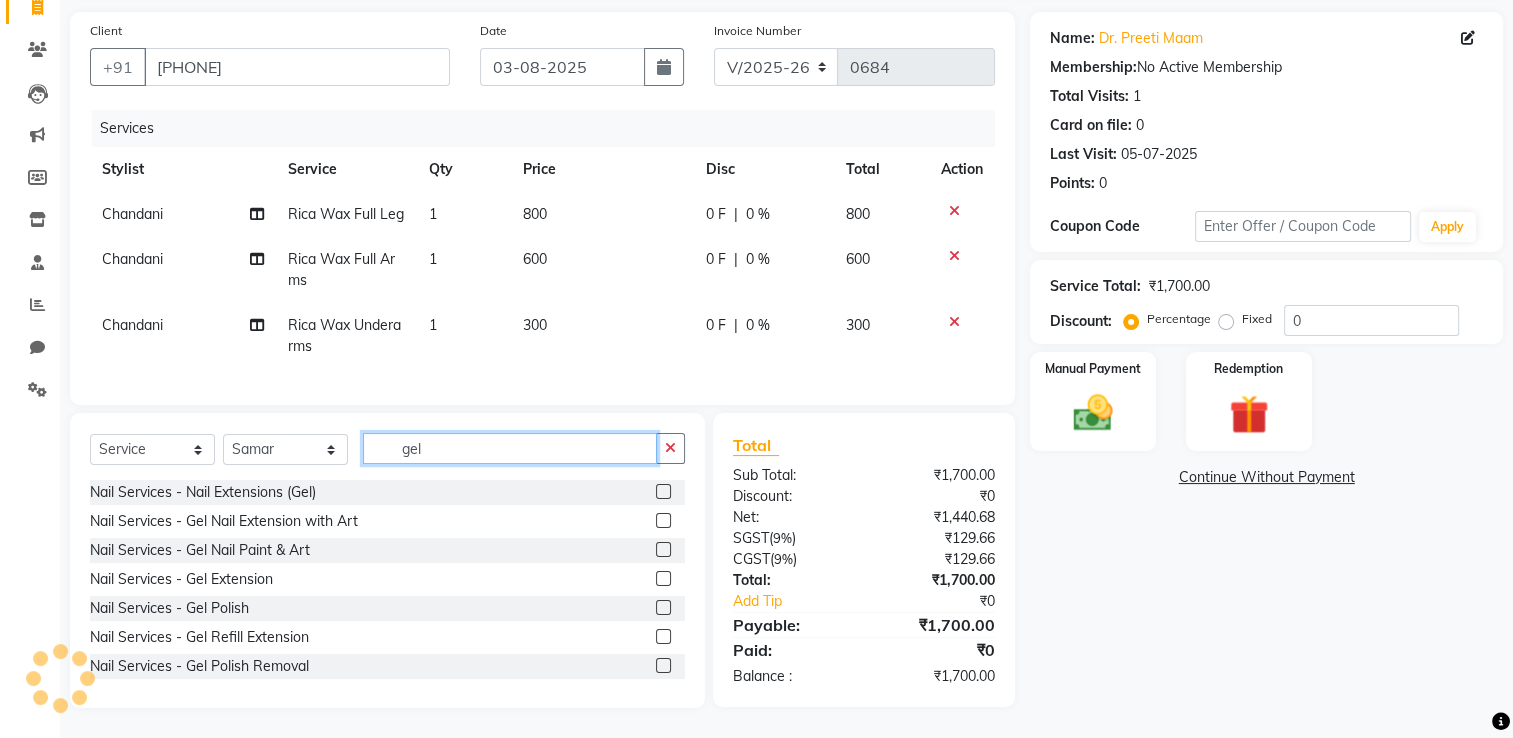 type on "gel" 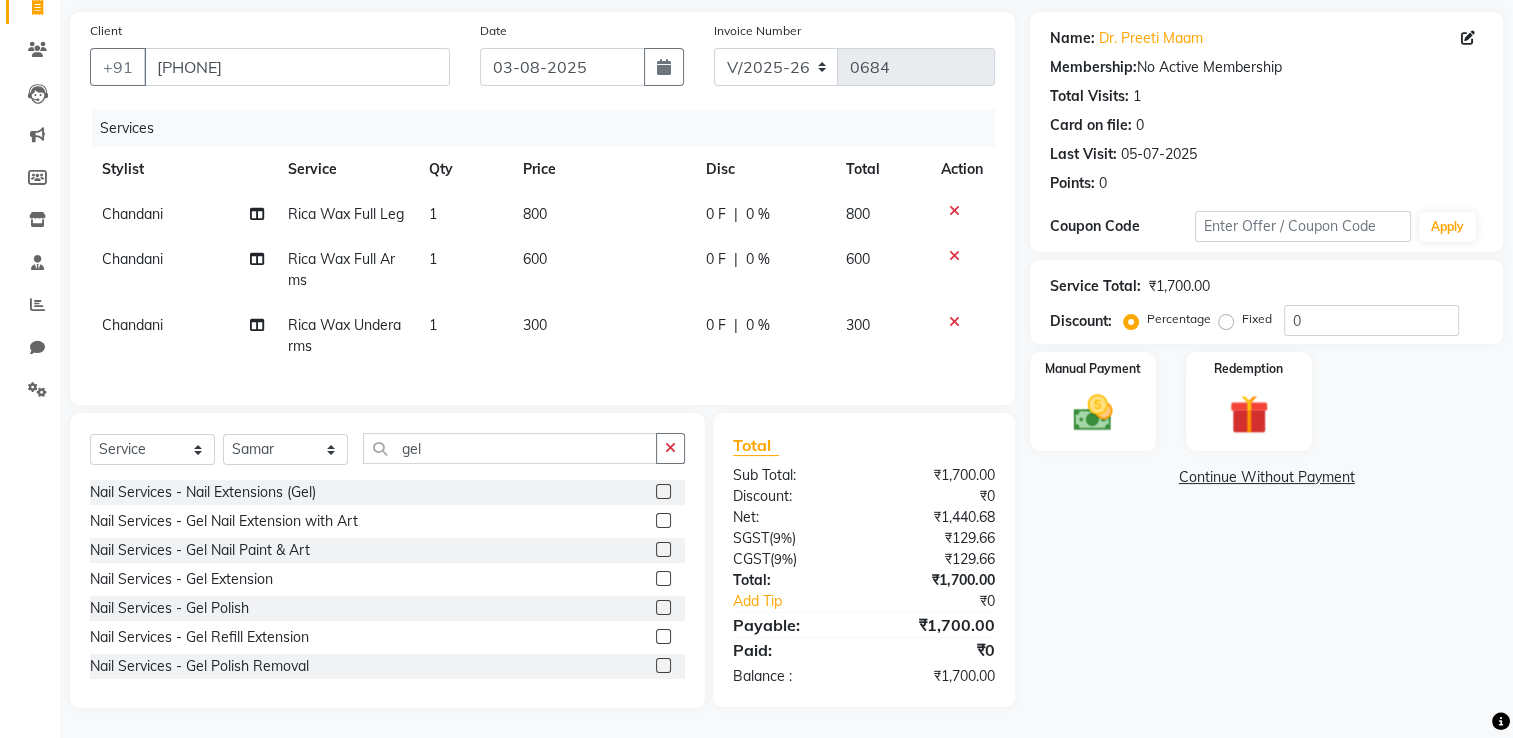 click 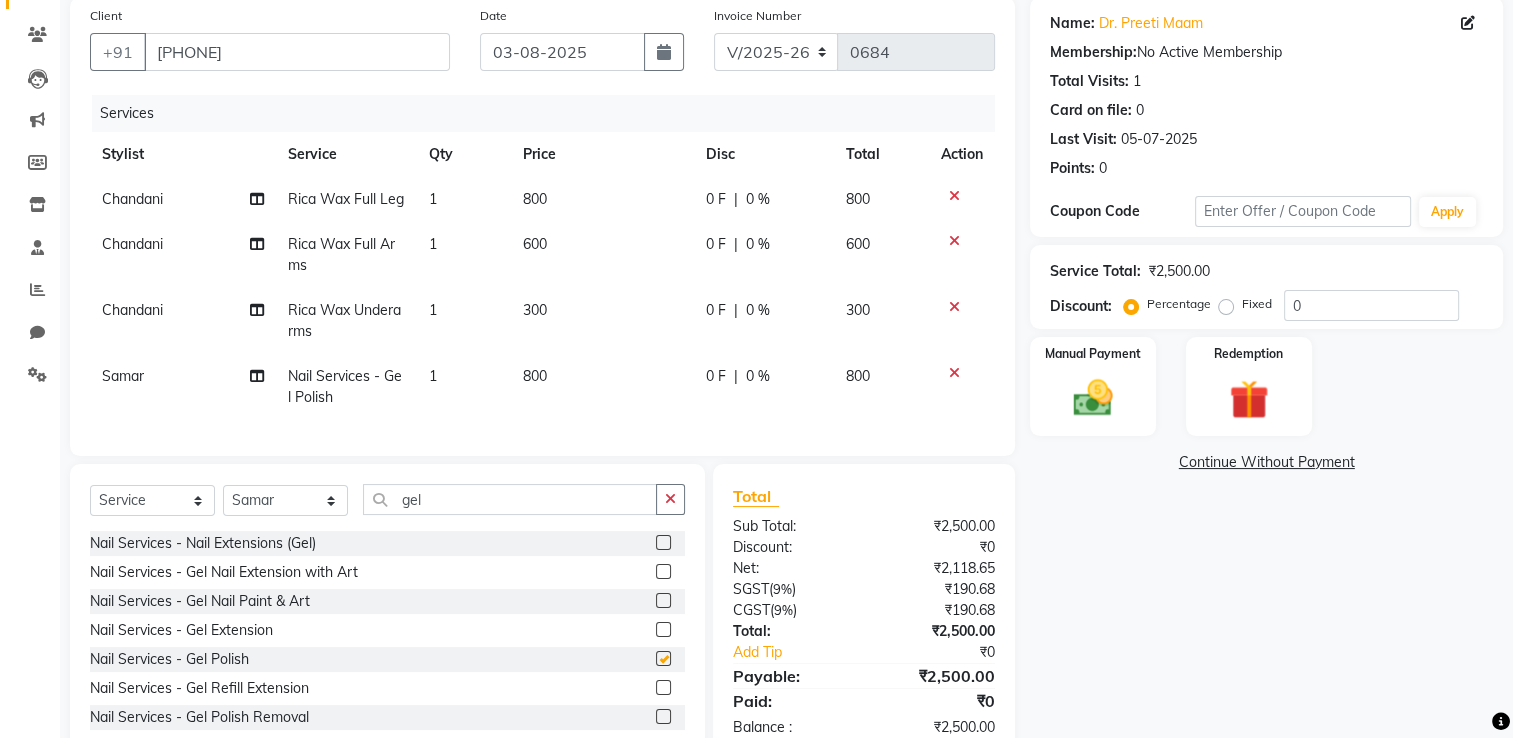 checkbox on "false" 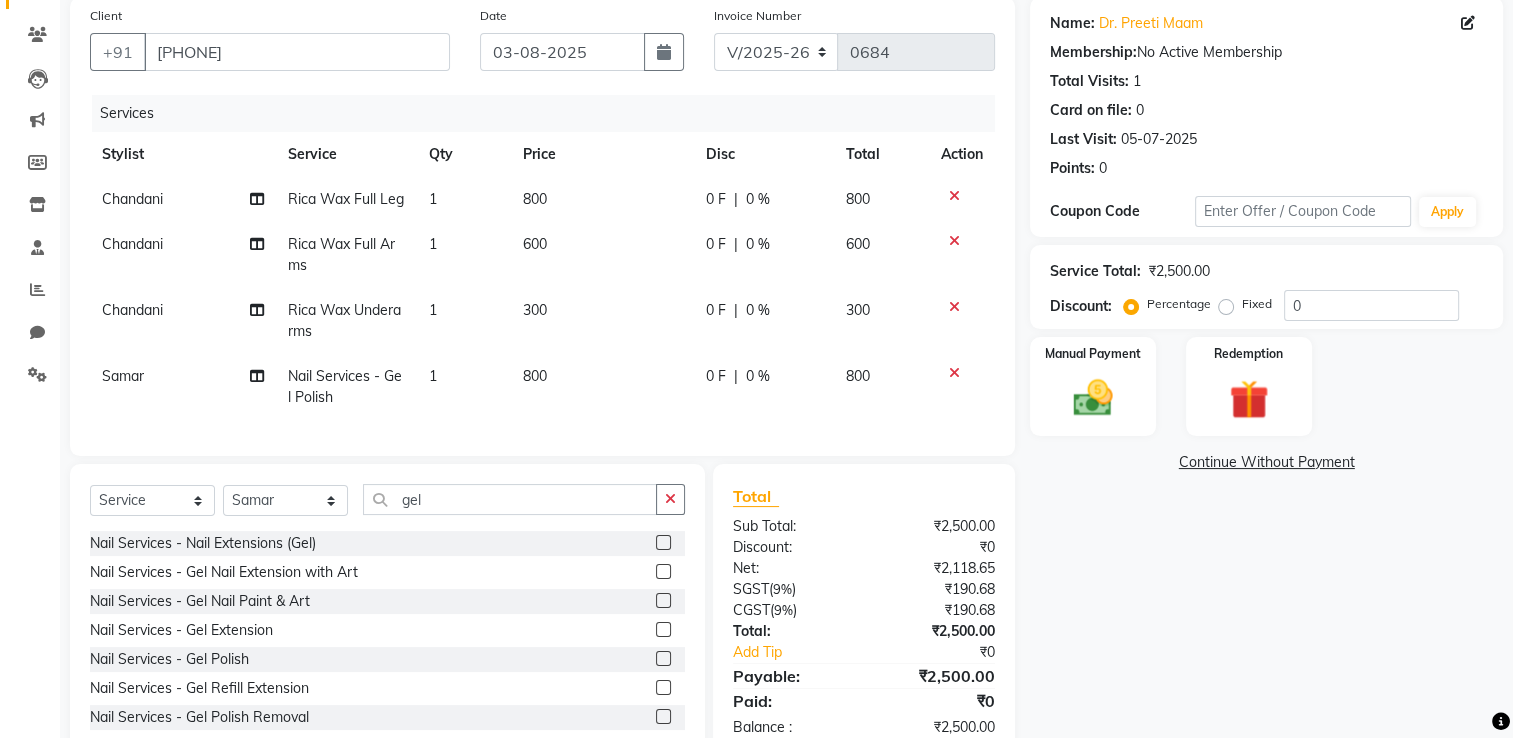 click on "1" 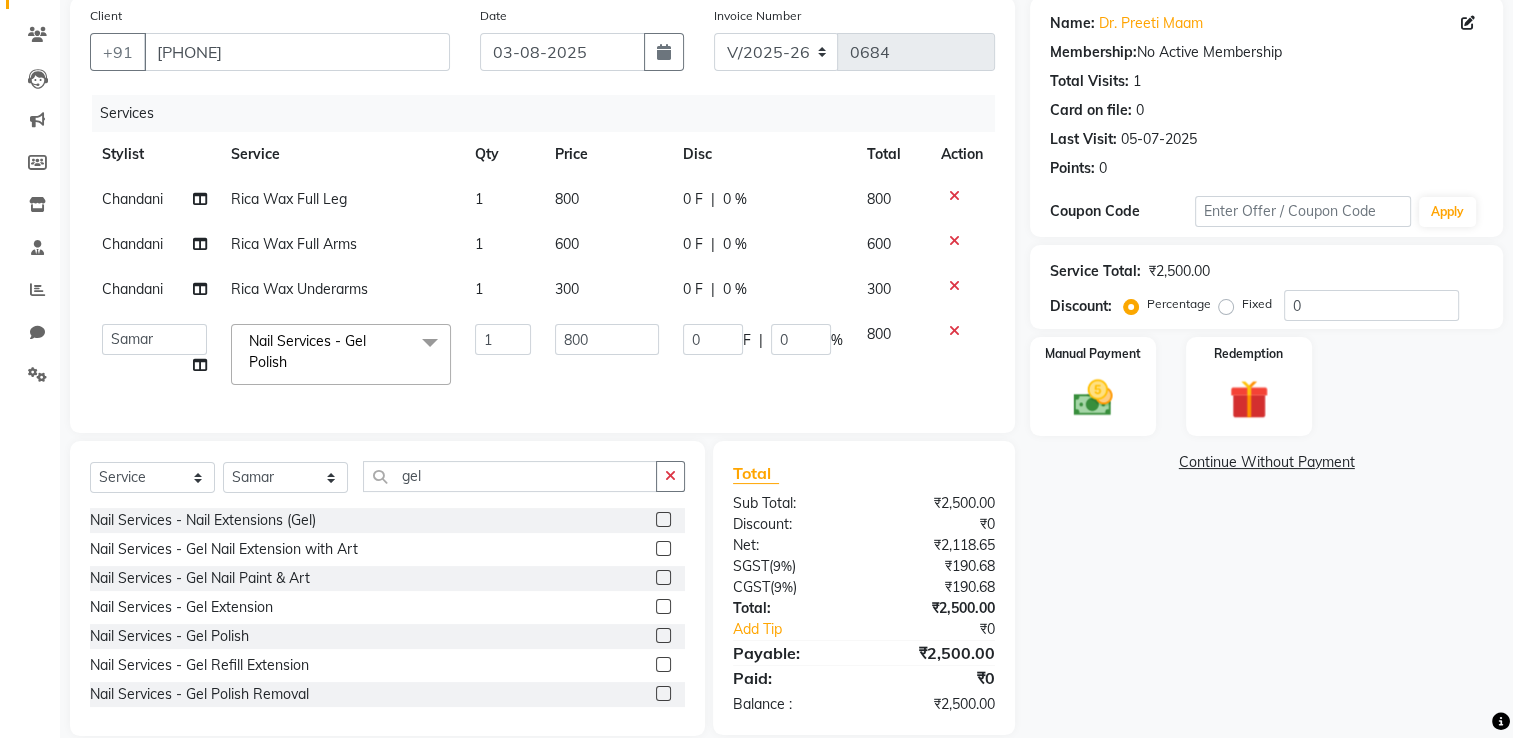 click on "Nail Services - Gel Polish  x" 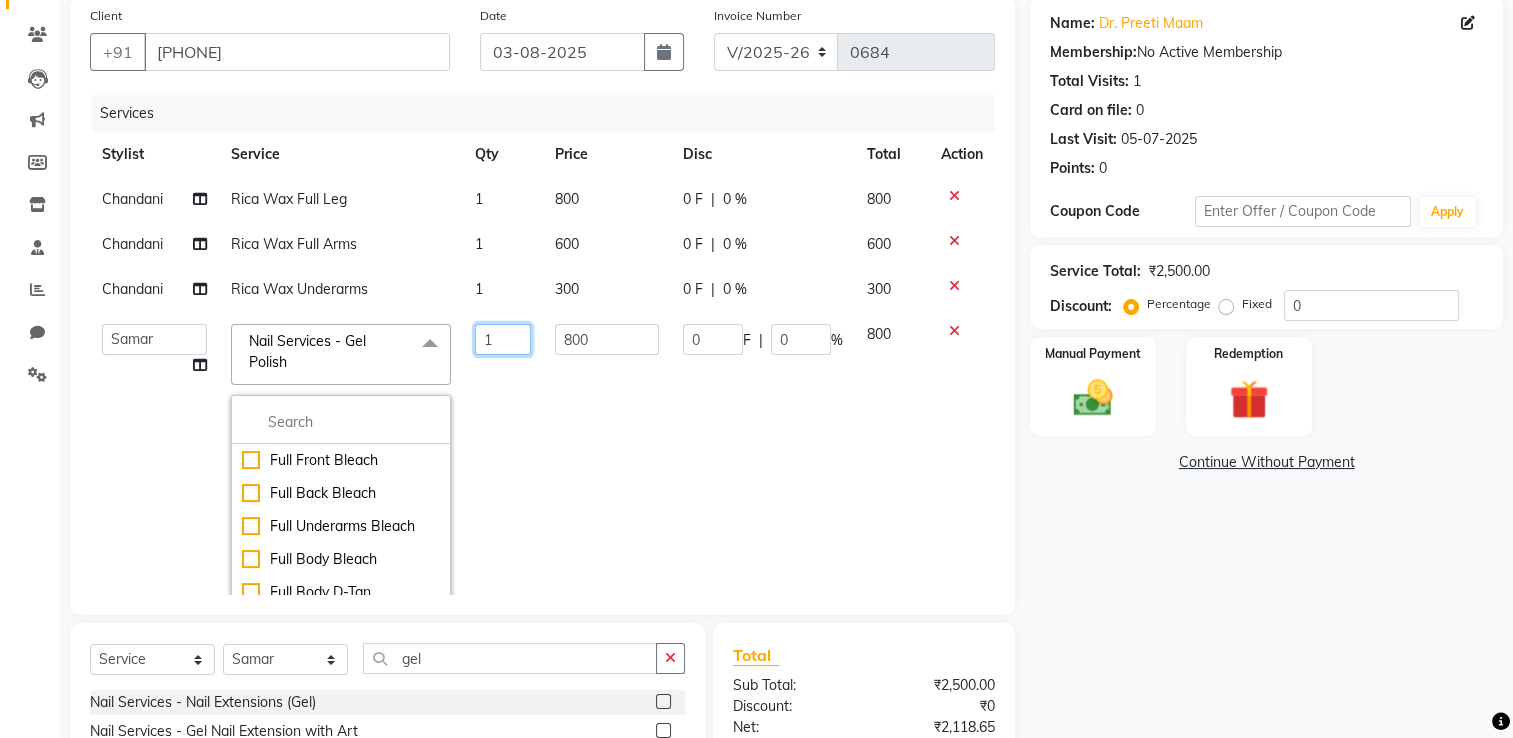 click on "1" 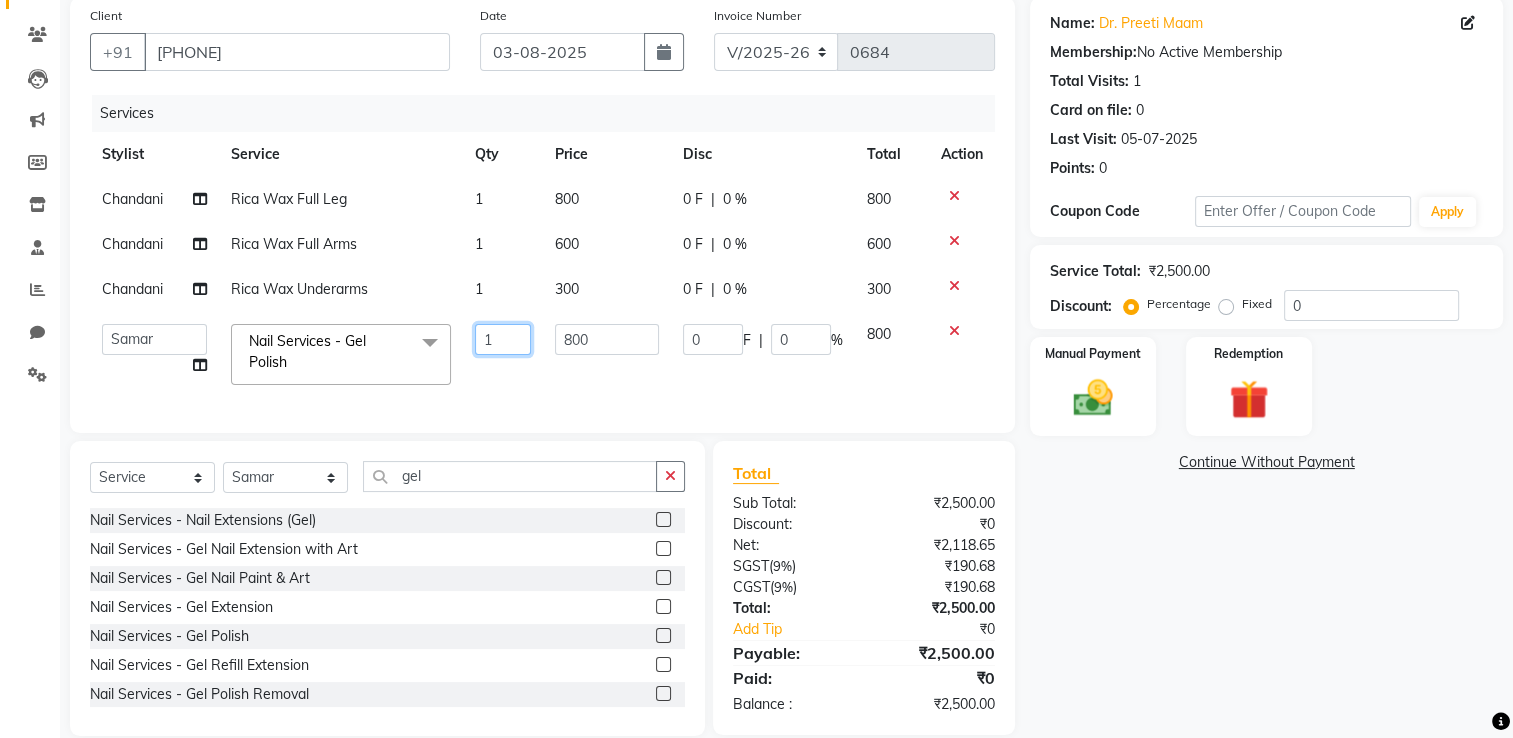 click on "1" 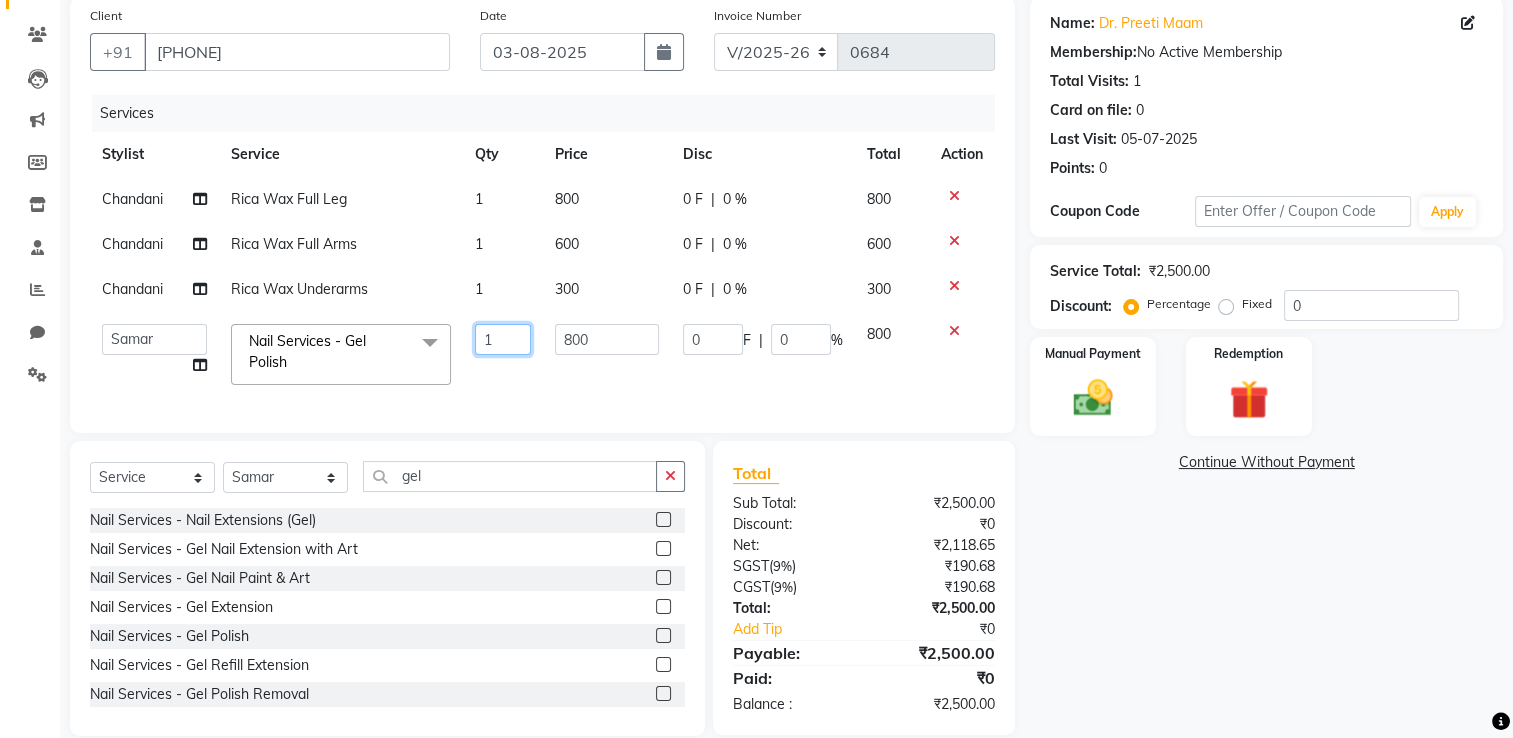 type on "2" 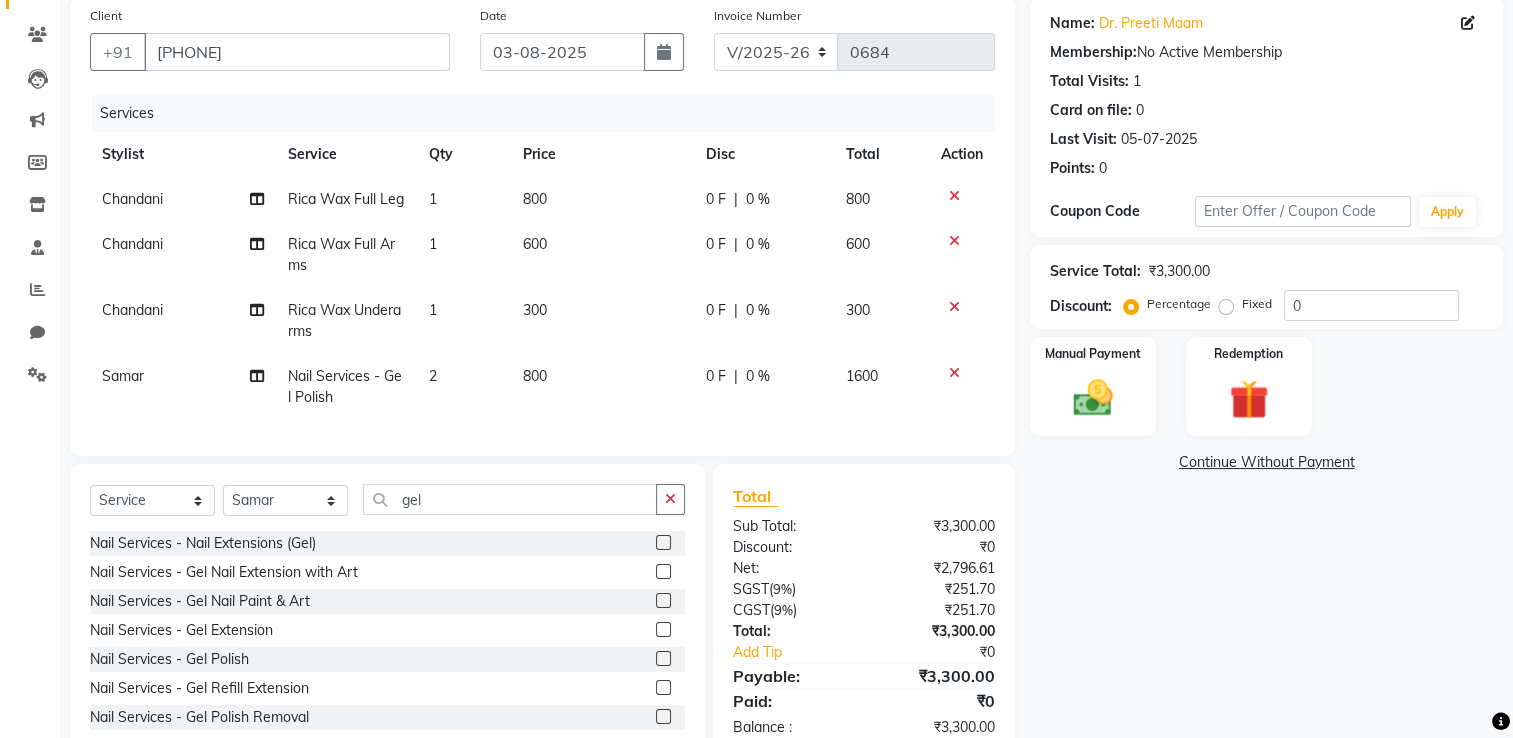 click on "[FIRST] Nail Services - Gel Polish 2 800 0 F | 0 % 1600" 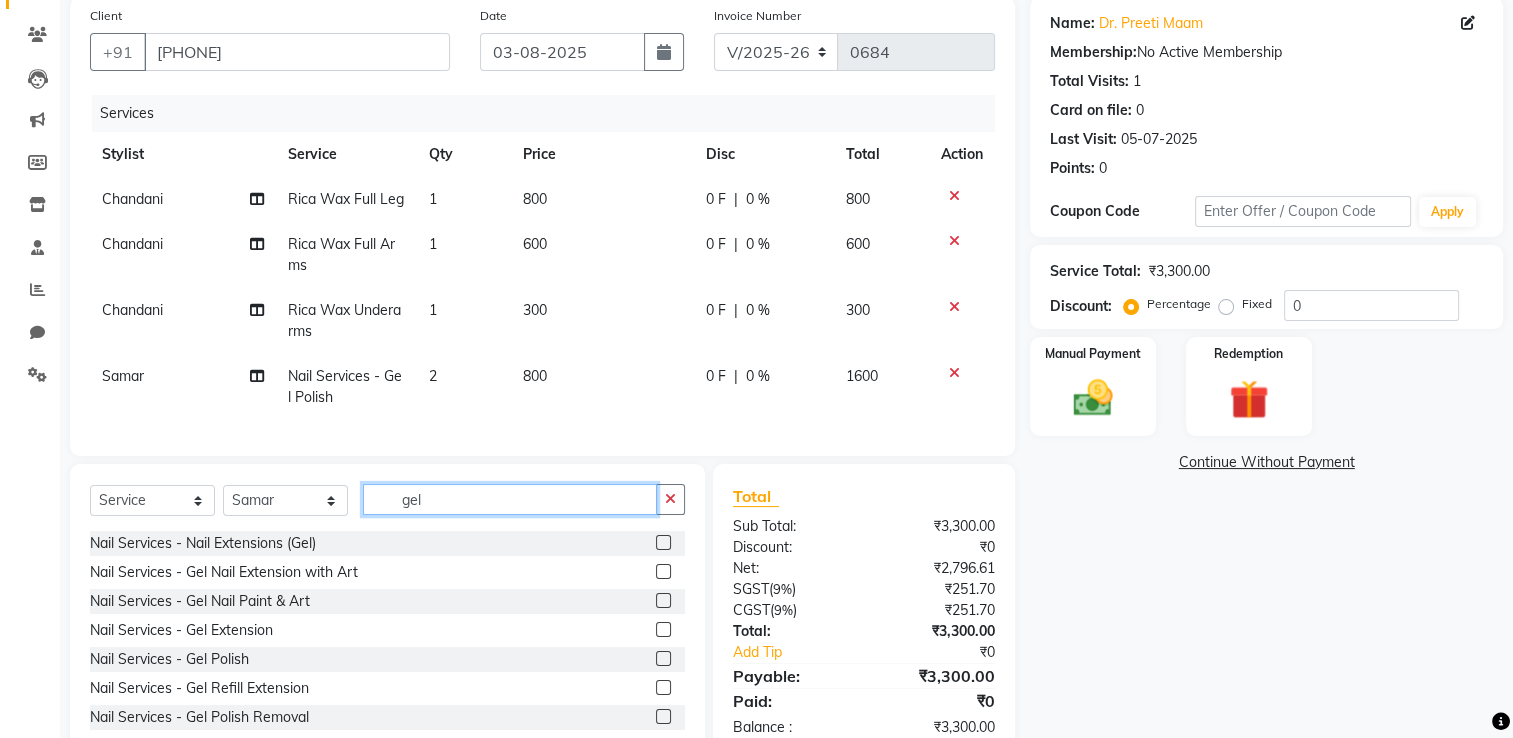 click on "gel" 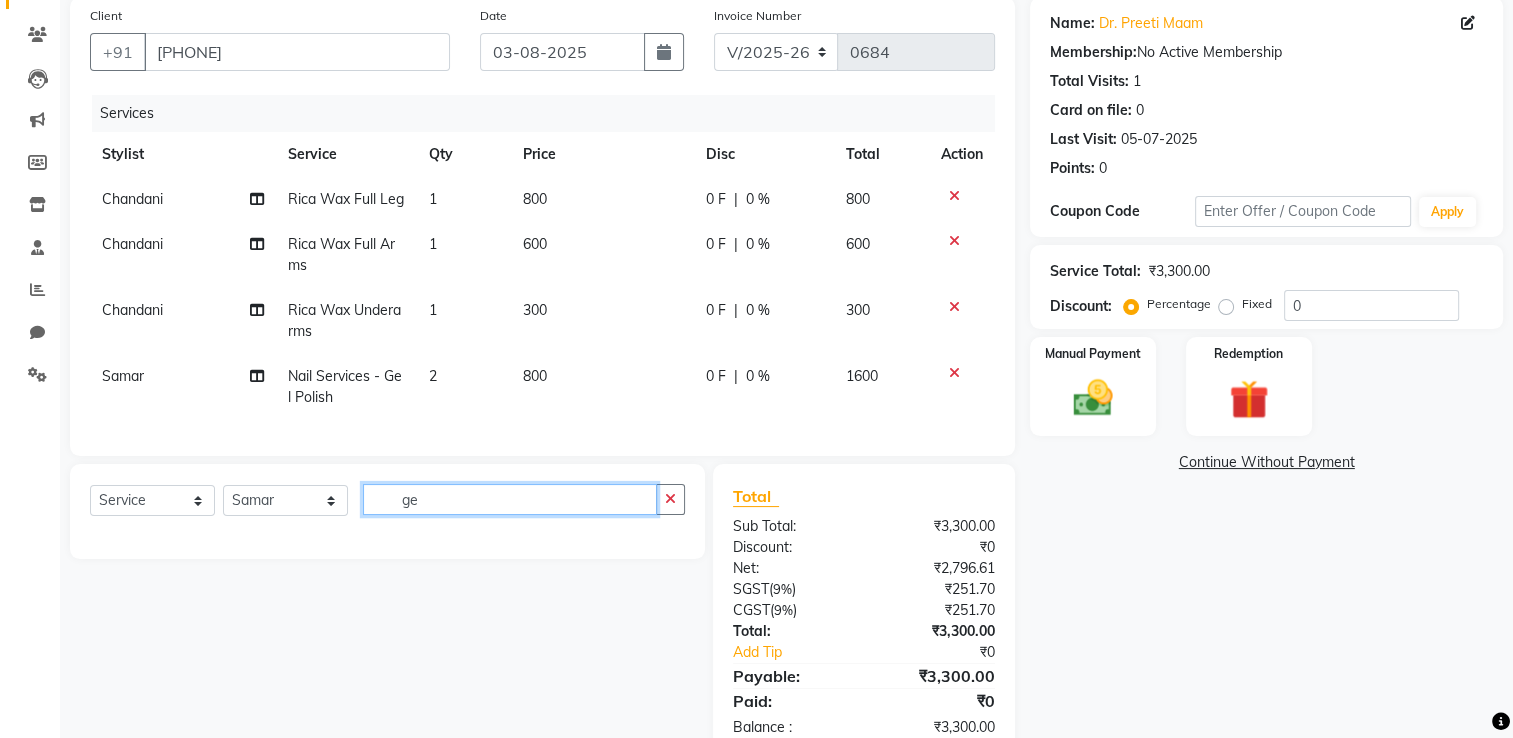 type on "g" 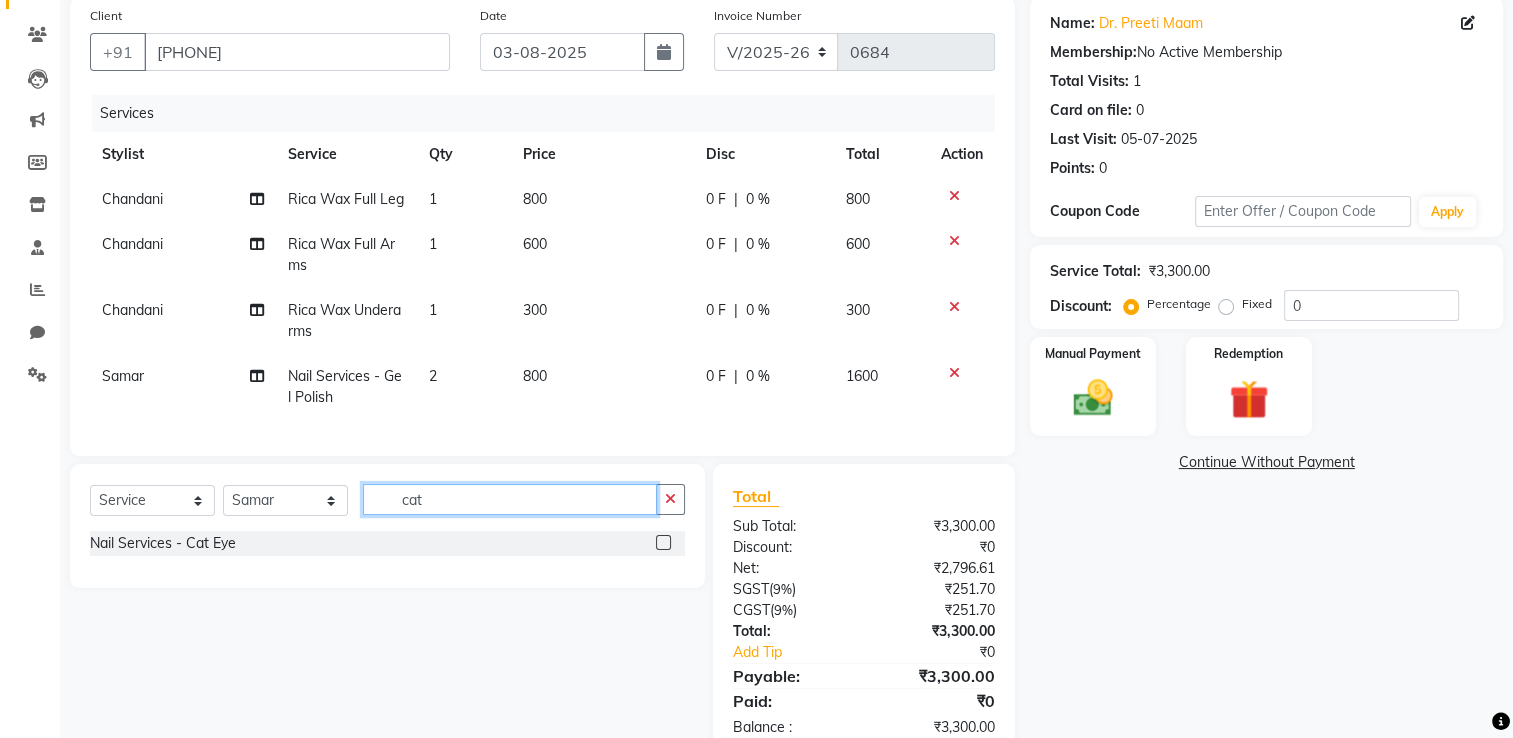 type on "cat" 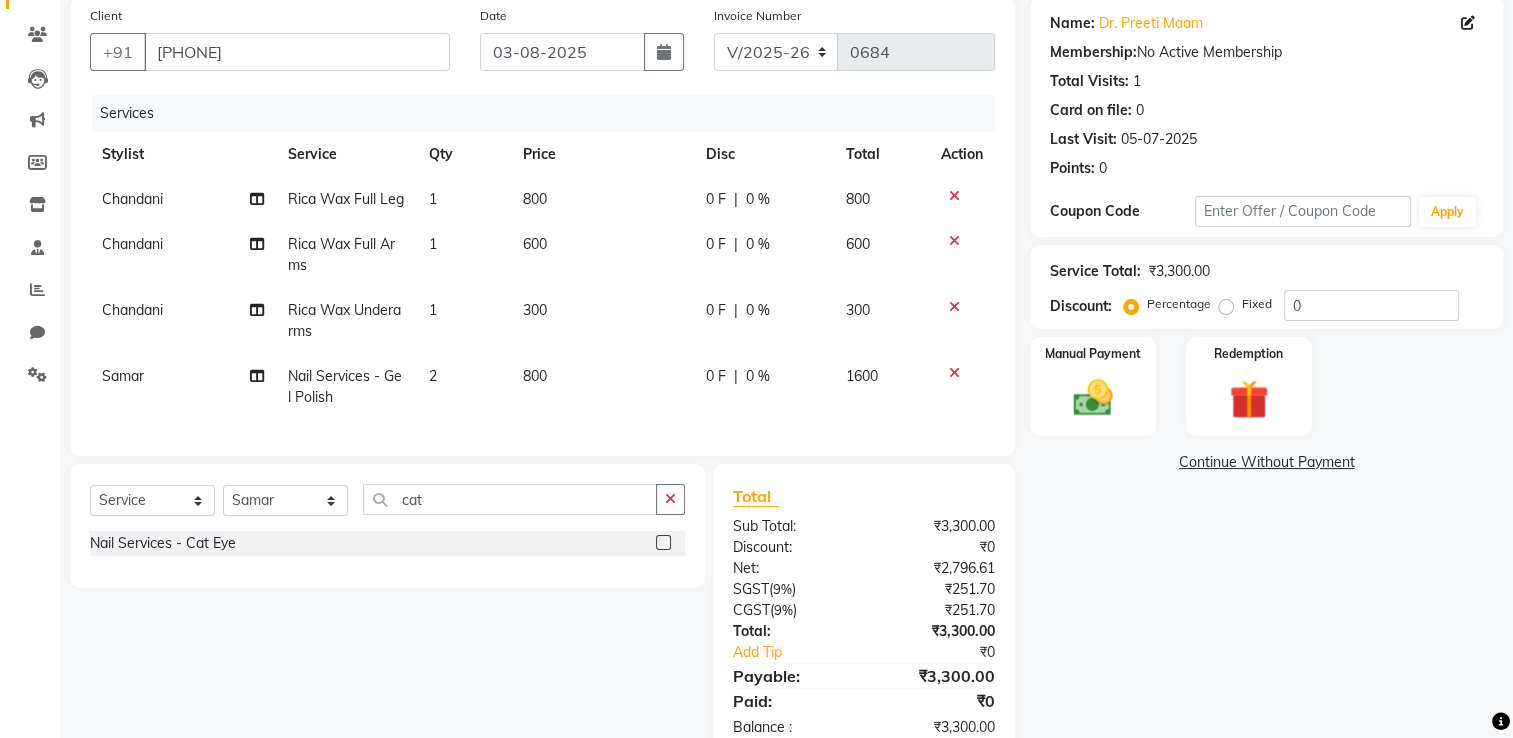 click 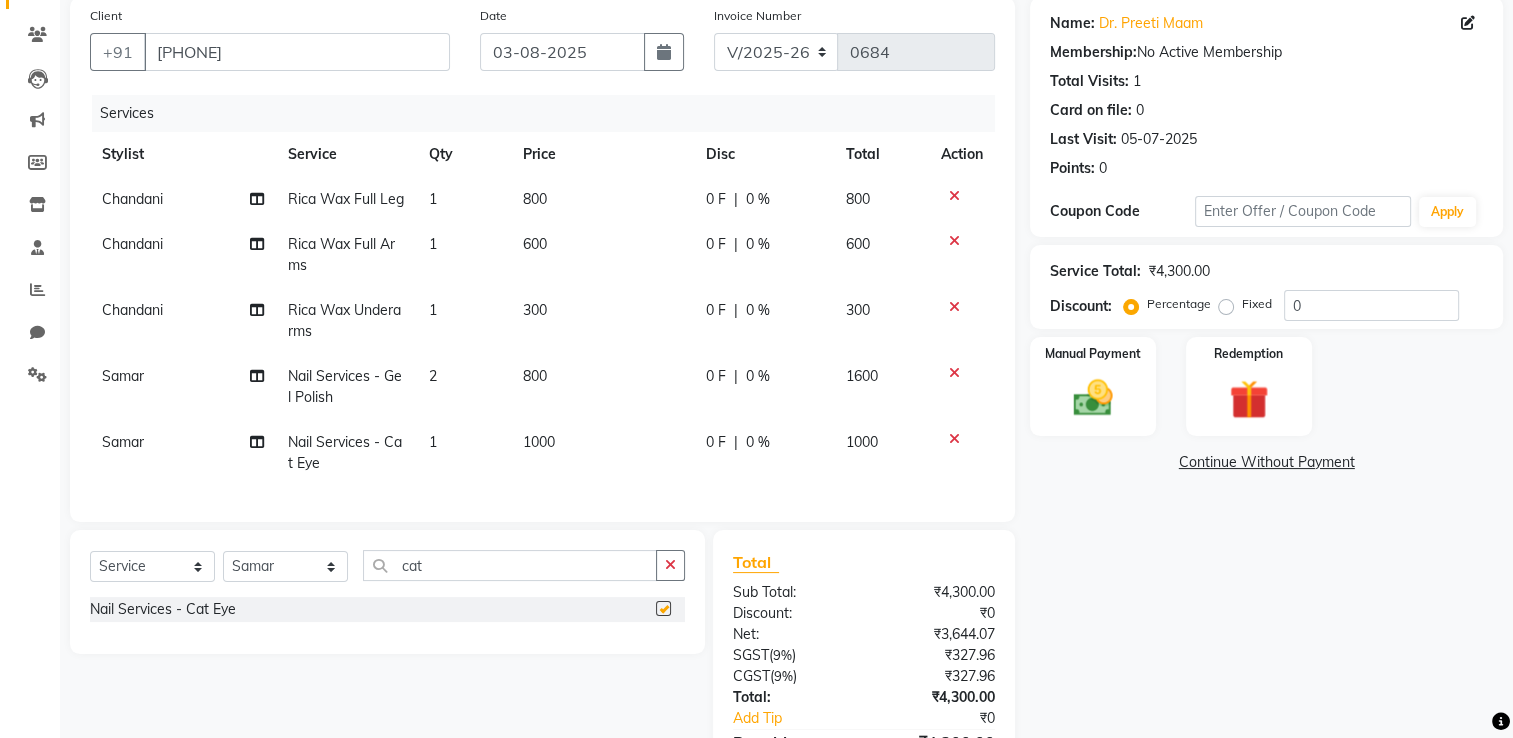 checkbox on "false" 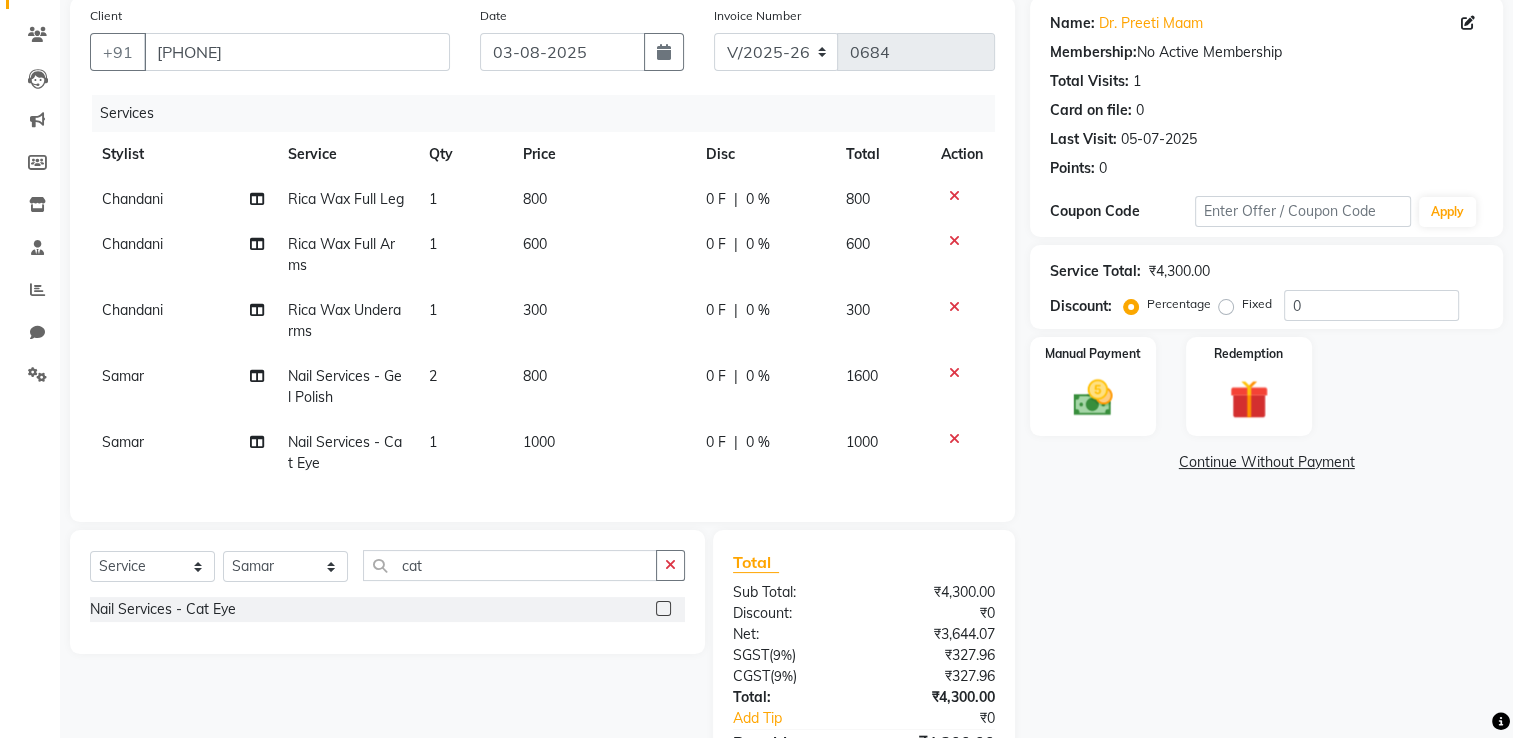 click on "1000" 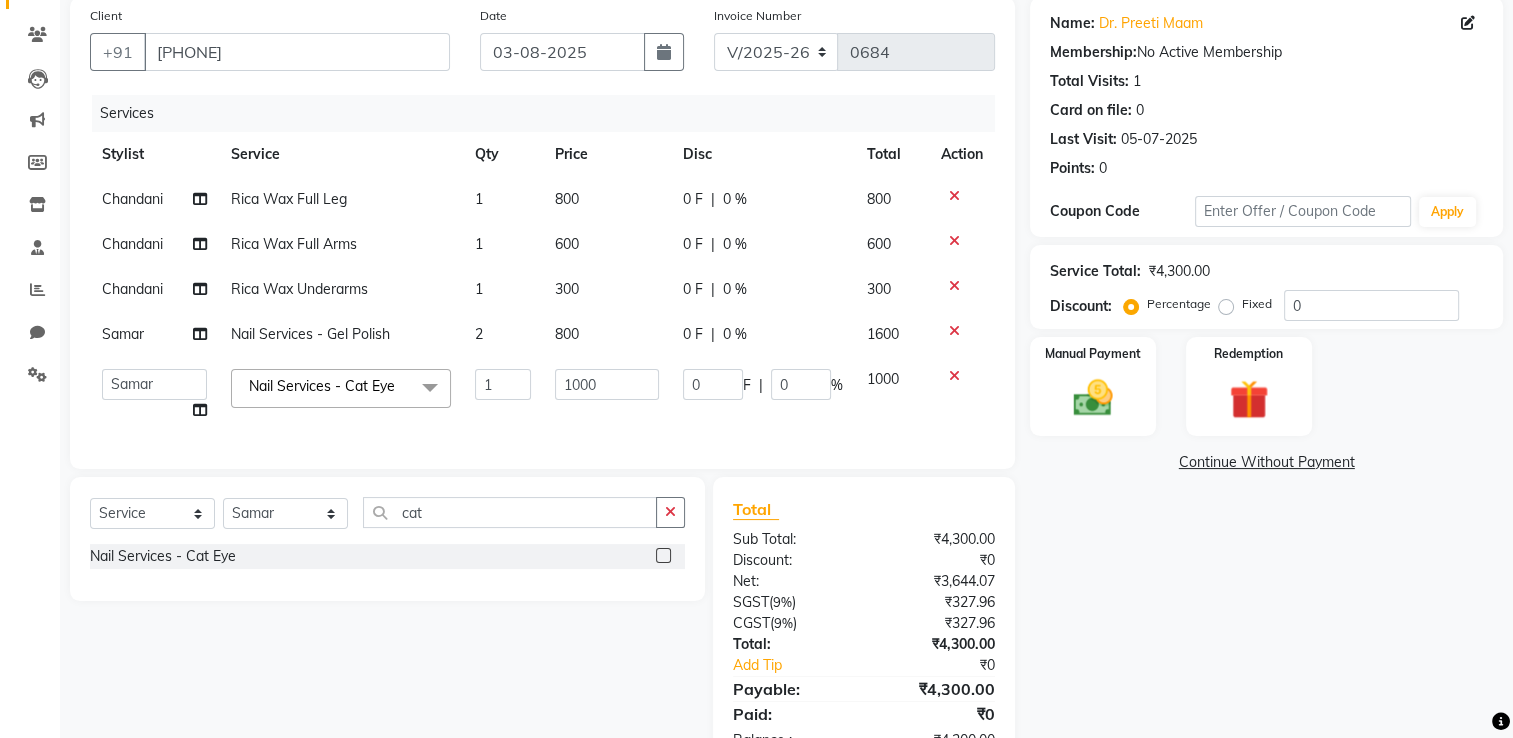 click on "Services Stylist Service Qty Price Disc Total Action Chandani Rica Wax Full Leg  1 800 0 F | 0 % 800 Chandani Rica Wax Full Arms  1 600 0 F | 0 % 600 Chandani Rica Wax Underarms 1 300 0 F | 0 % 300 Samar Nail Services - Gel Polish 2 800 0 F | 0 % 1600  [PERSON]   [PERSON]   [PERSON]   [PERSON]   [PERSON]   [PERSON]   [PERSON]   [PERSON]  Nail Services - Cat Eye&nbsp;x Full Front Bleach  Full Back Bleach Full Underarms Bleach  Full Body Bleach  Full Body D-Tan Full Face D-Tan  Full Face Bleach  Full Face&Neck Bleach  Full Leg D-Tan  Half Leg D-Tan Full Hand D-Tan  Half Hand D-Tan Half Leg Bleach  Full Leg Bleach  Full Face&Neck D-Tan Full Underarms D-Tan Full Front D-Tan Half Front D-Tan Full Back D-Tan Half Back D-Tan Full Underarms D-Tan Full Neck D-Tan Half Front Bleach  Half Back Bleach Full Hand Bleach  Half Hand Bleach  Full Neck Bleach Haircut (Women) Creative Cut (Women) Child Haircut (Women) Shampoo (Women)  Conditioning (Women) Highlights (Per Foil) (Women) Haircut (Men) Creative Cut (Men)  Shaving" 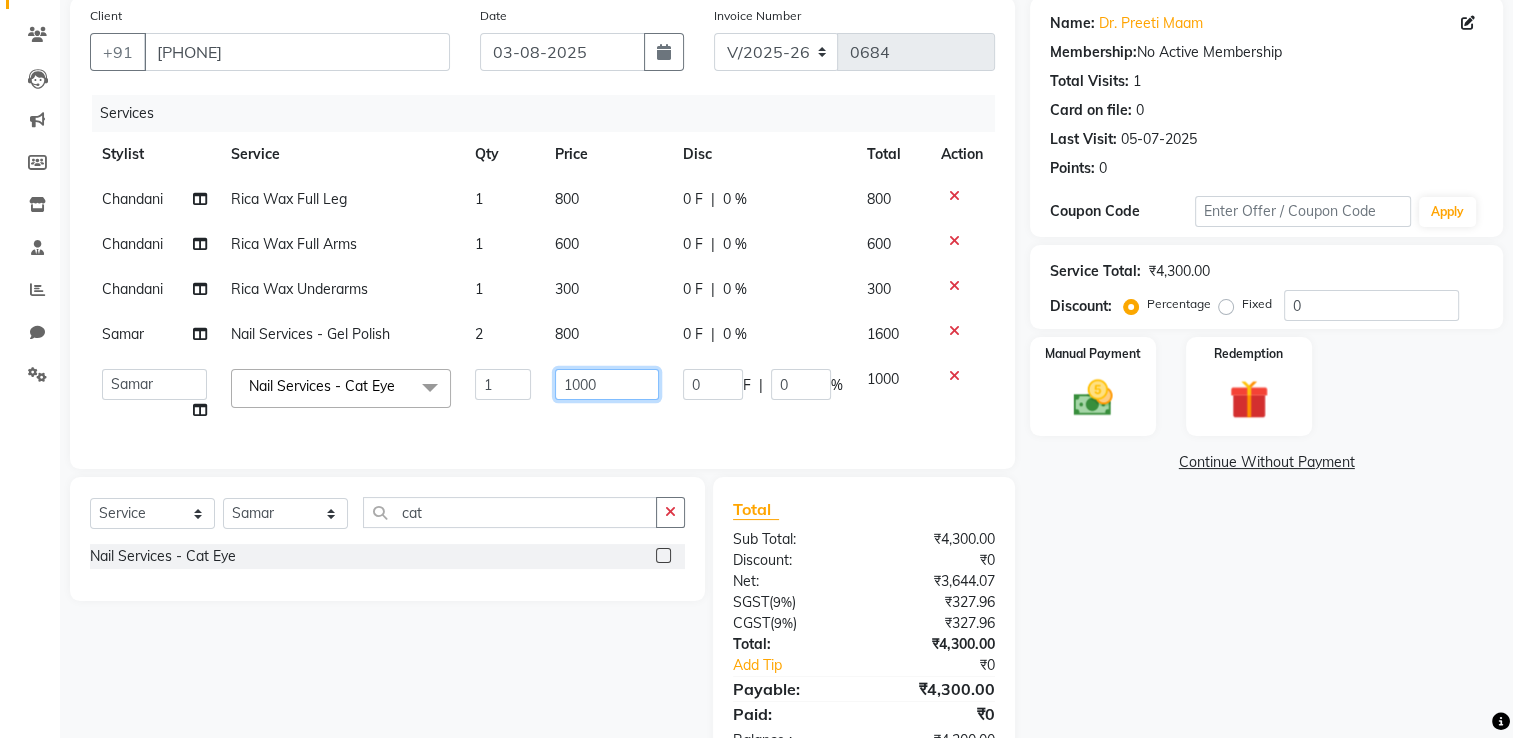 drag, startPoint x: 599, startPoint y: 381, endPoint x: 484, endPoint y: 404, distance: 117.27745 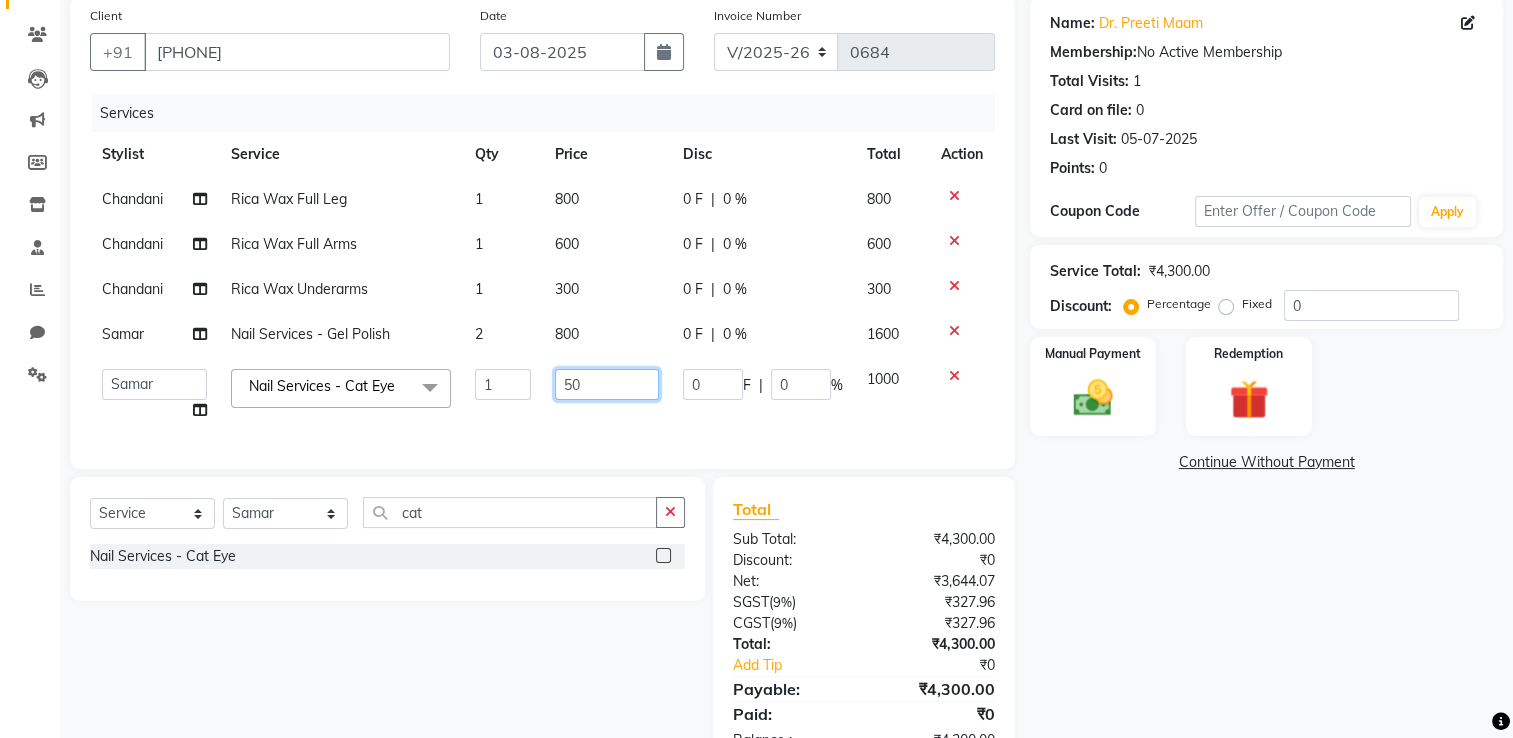 type on "500" 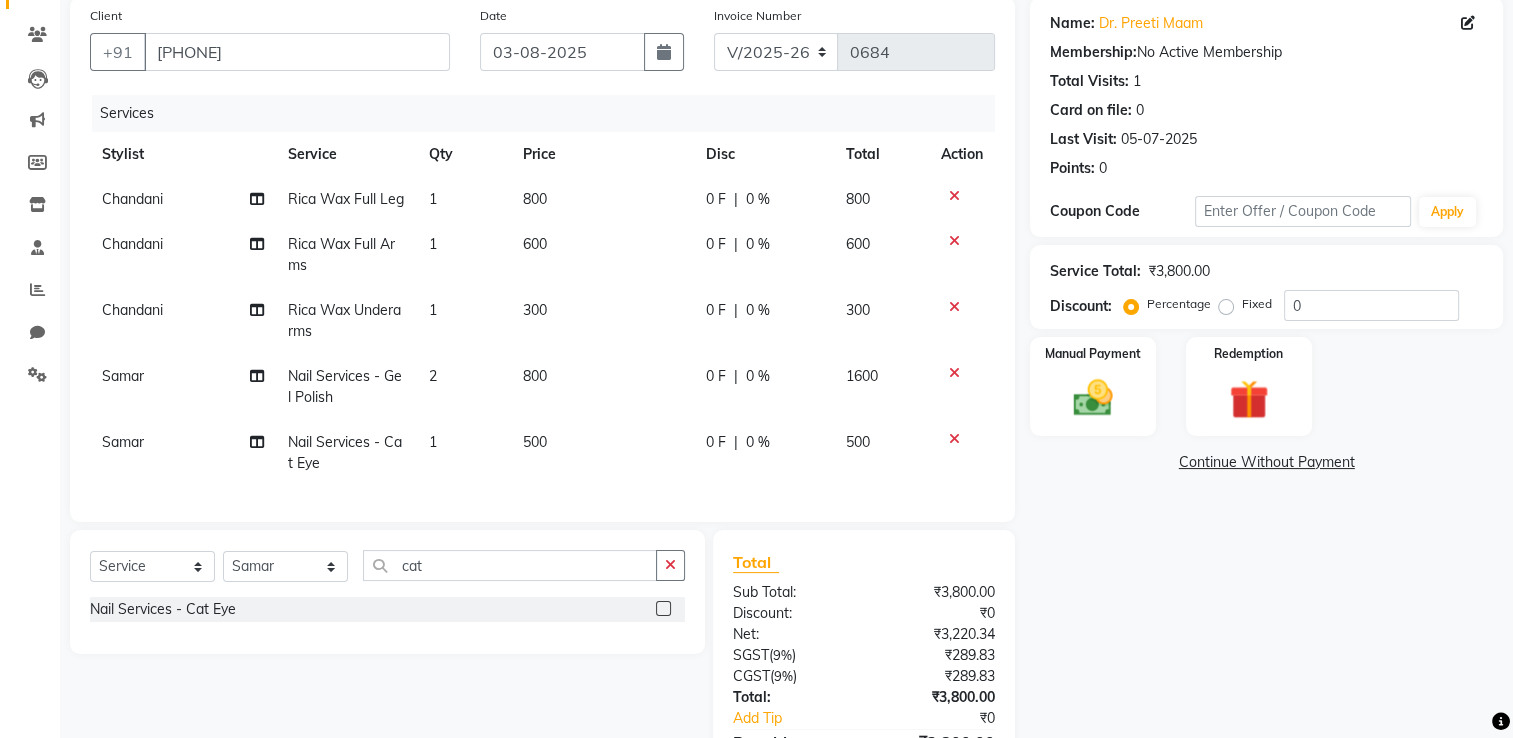 click on "500" 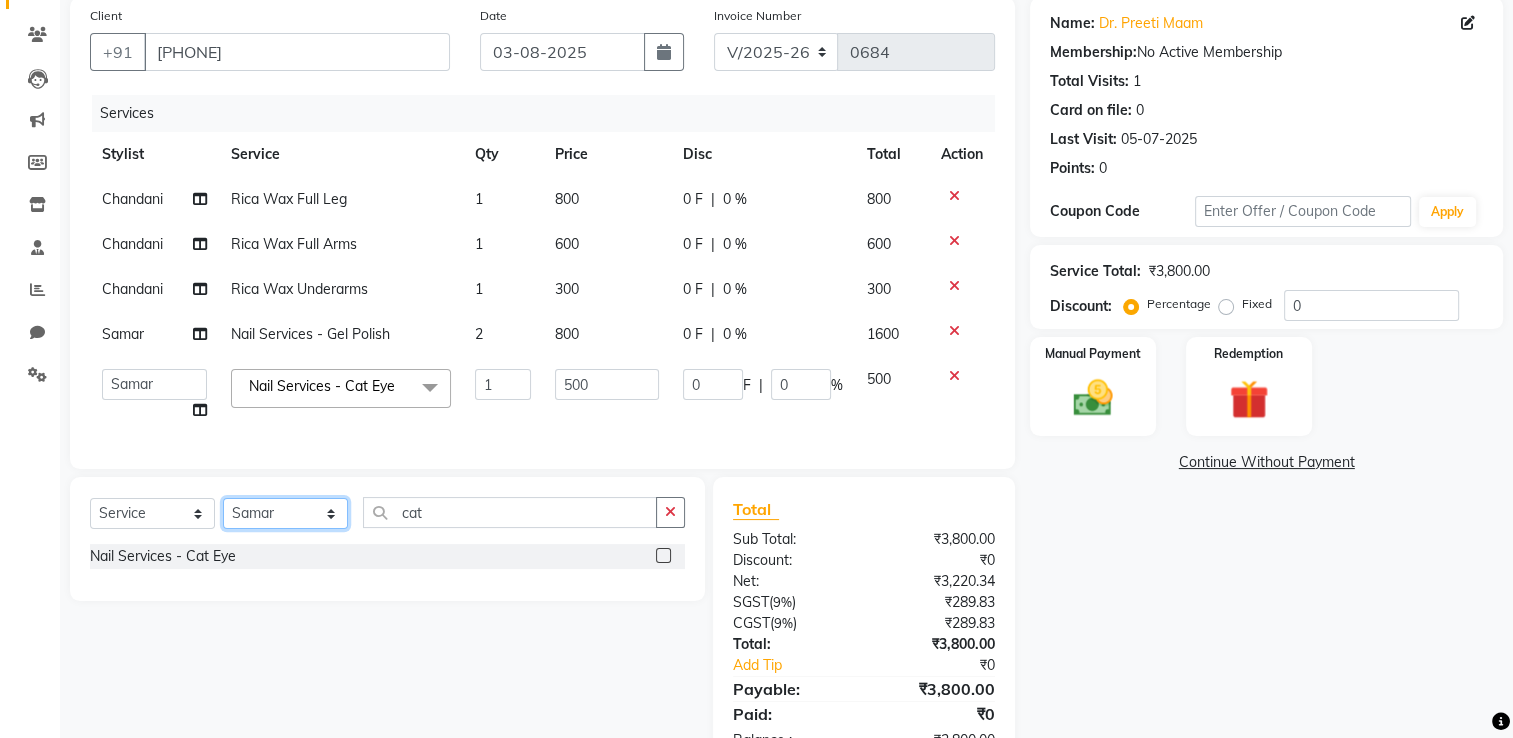 click on "Select Stylist Asha Maam Chandani Mamta Nasim Sir Palak Verma Rashi salman Samar shahbaj" 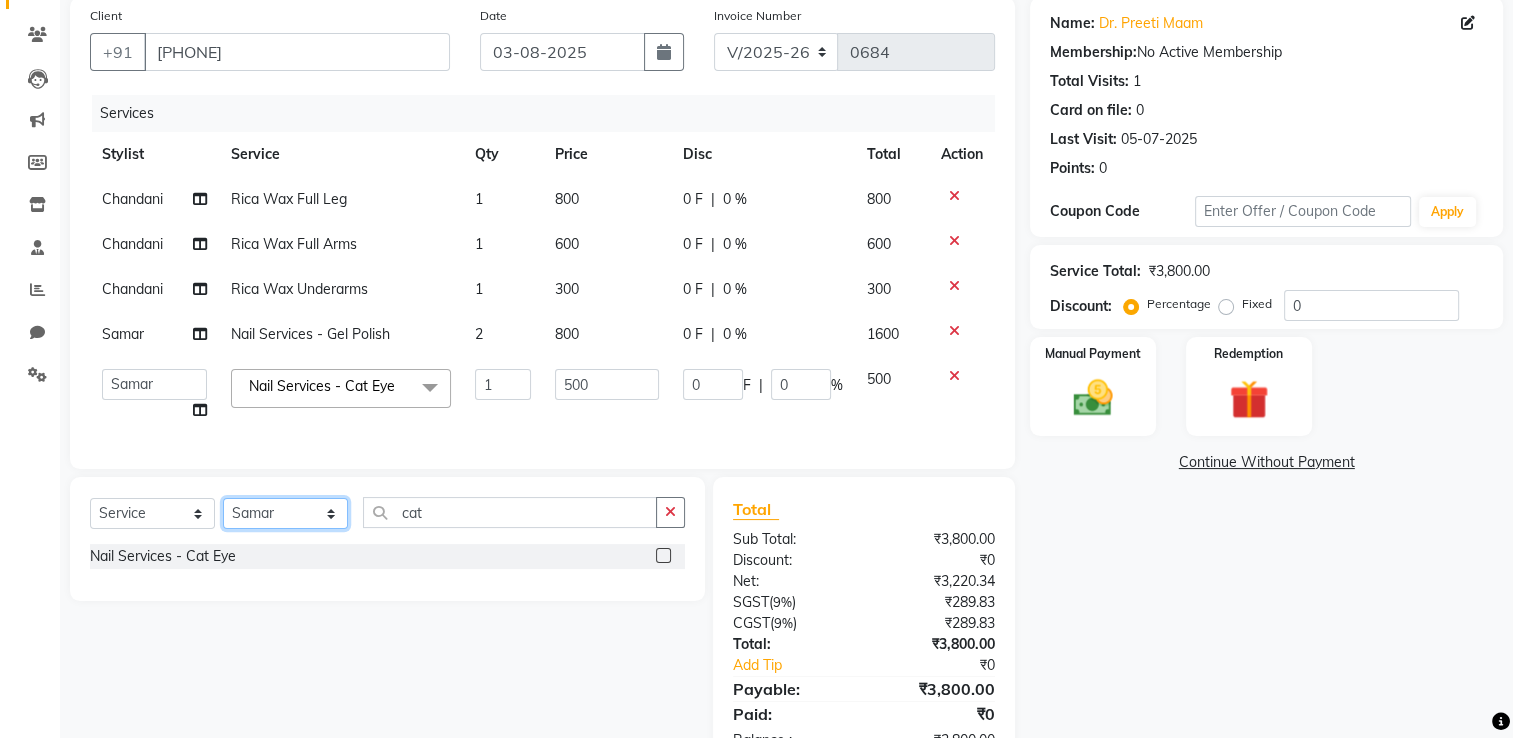 select on "80645" 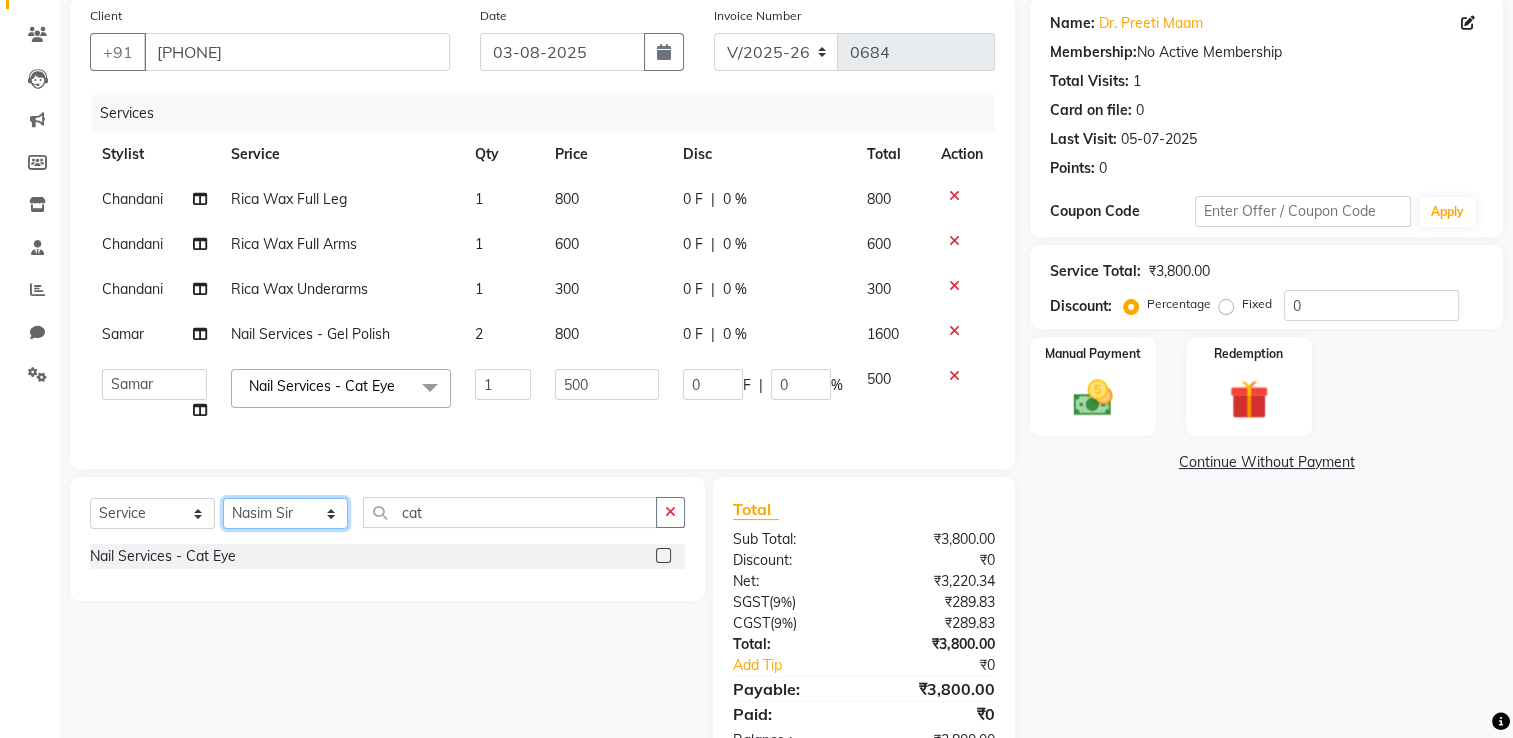 click on "Select Stylist Asha Maam Chandani Mamta Nasim Sir Palak Verma Rashi salman Samar shahbaj" 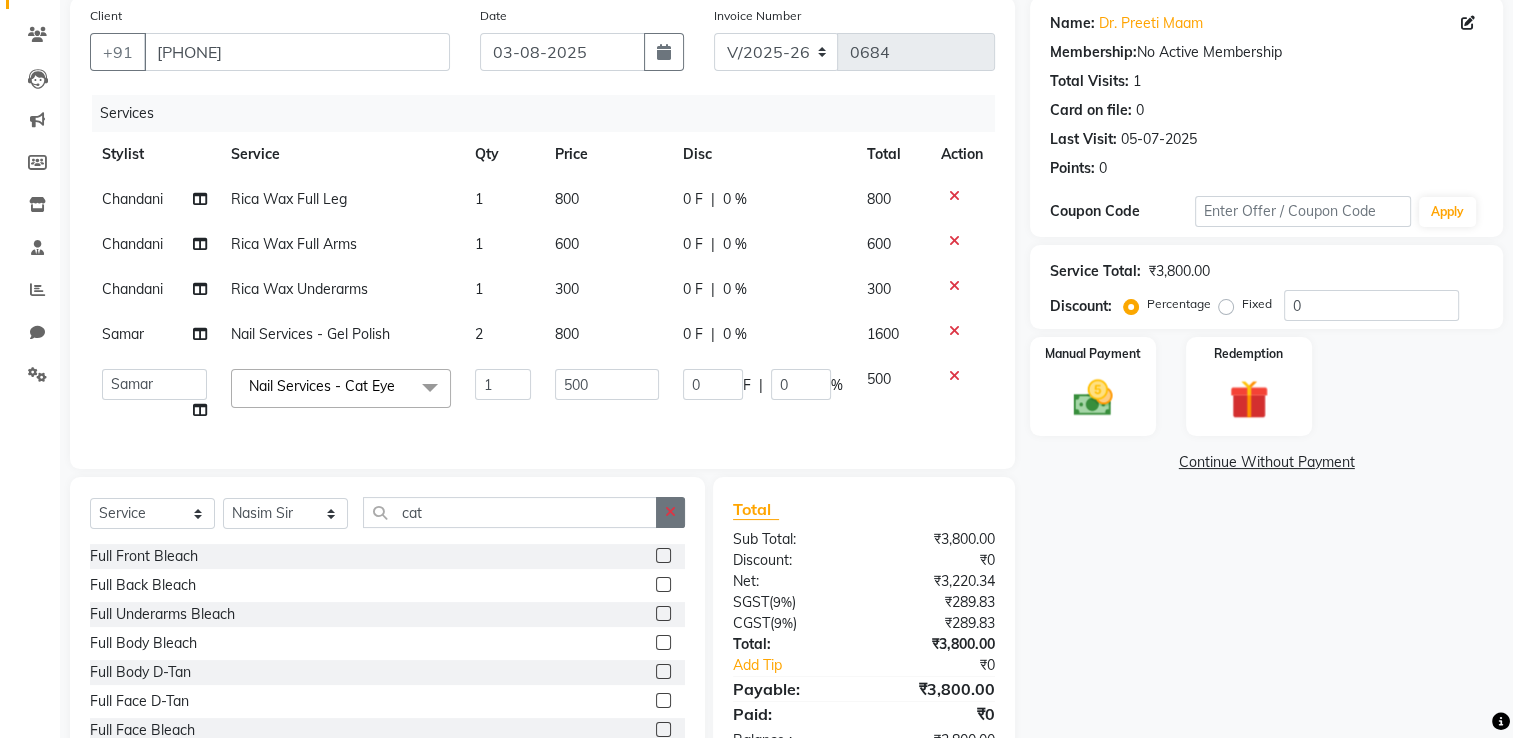 click 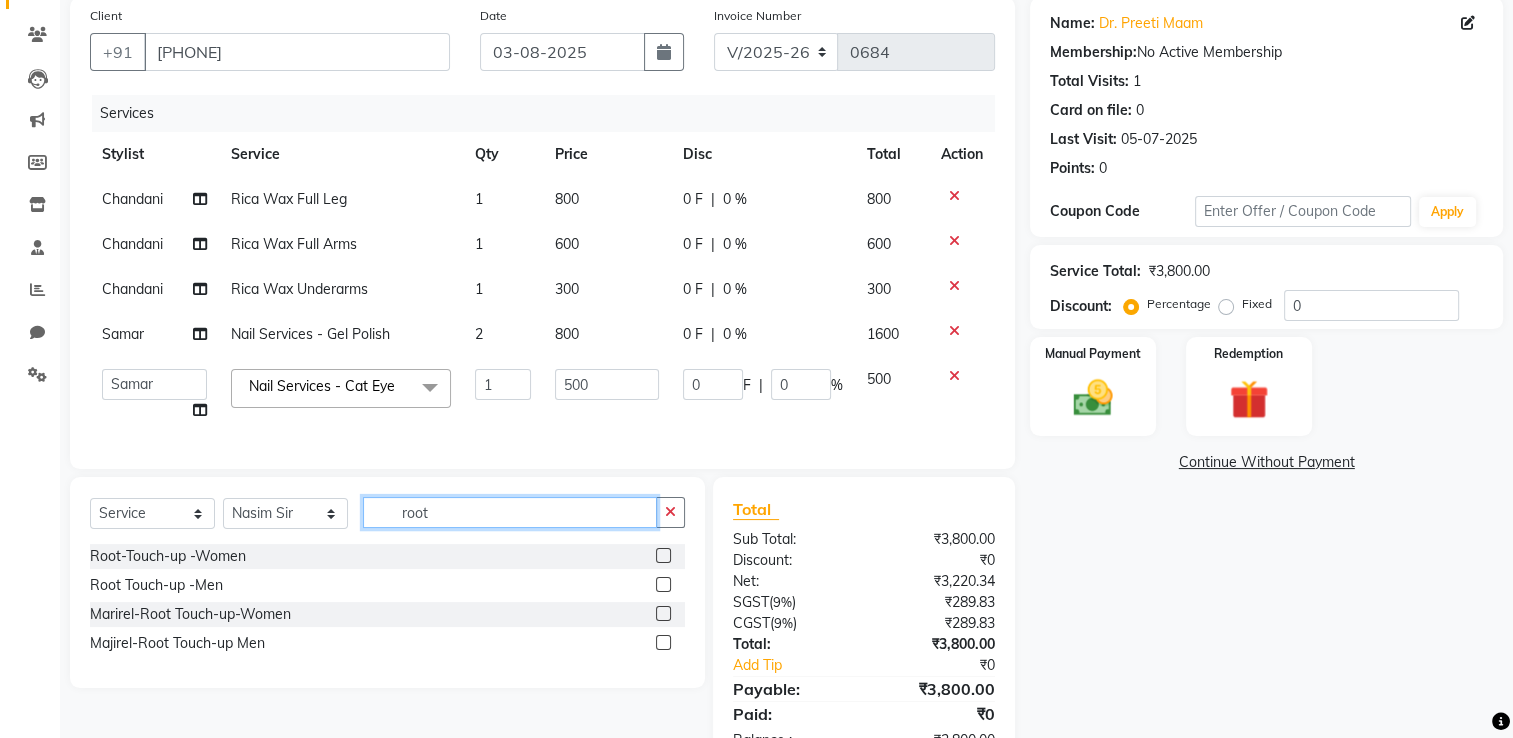 type on "root" 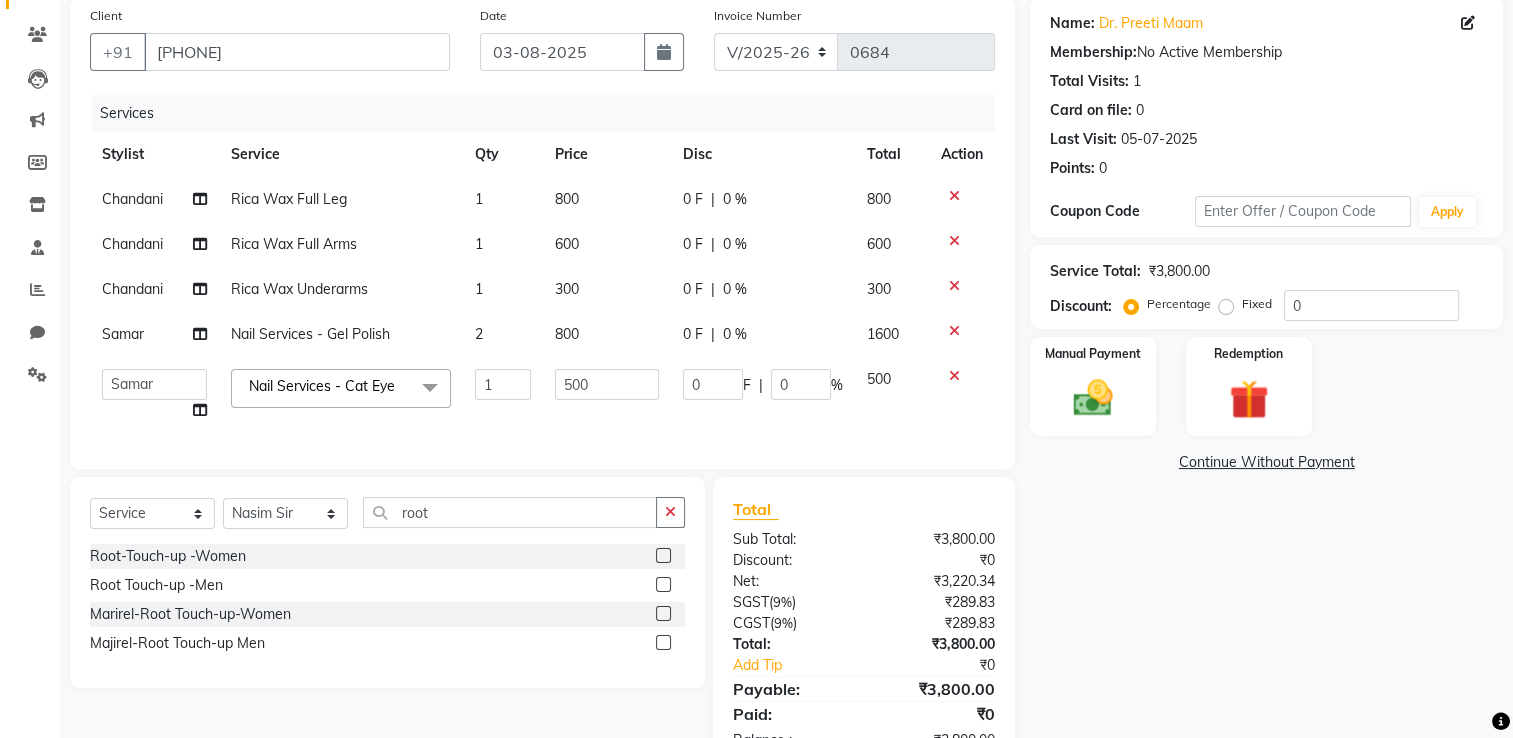 click 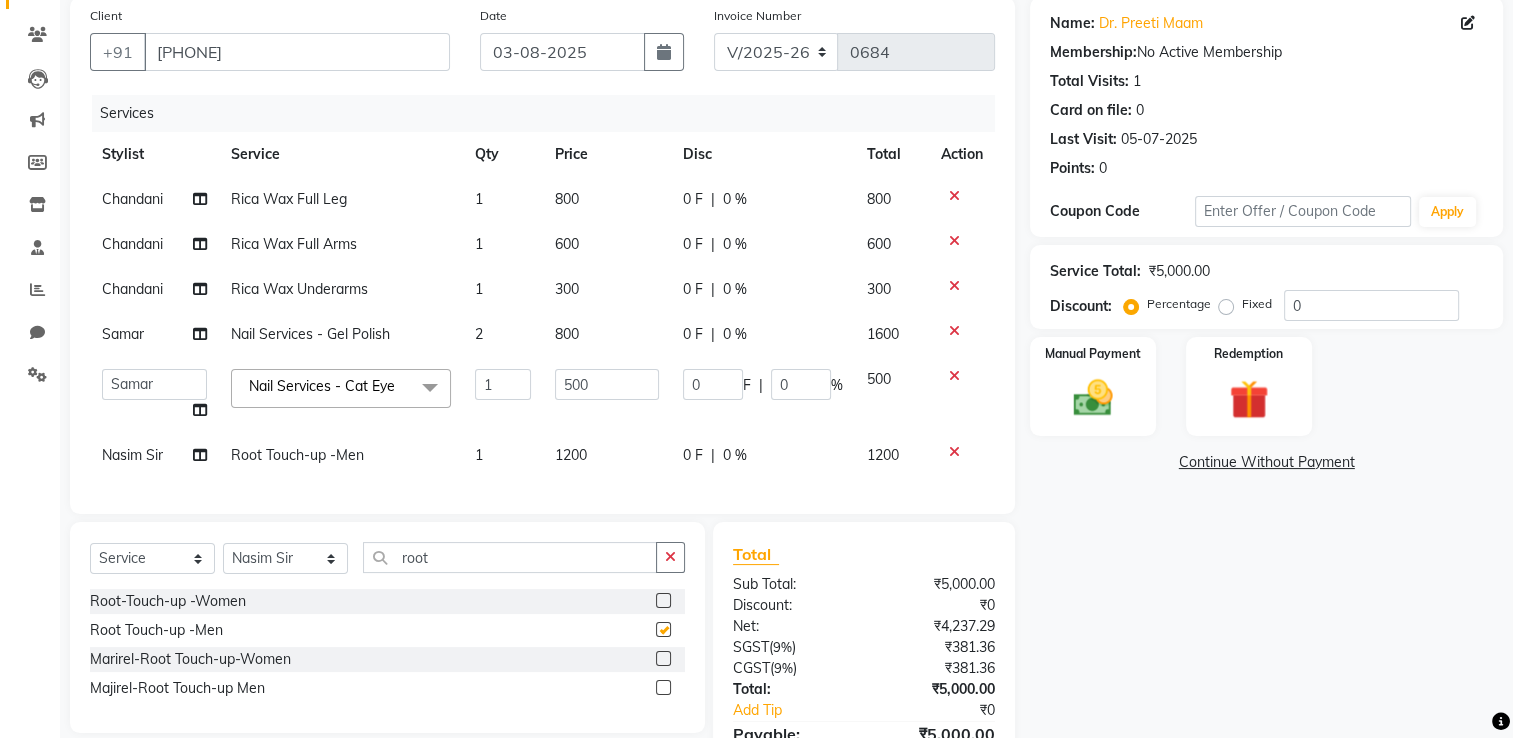 checkbox on "false" 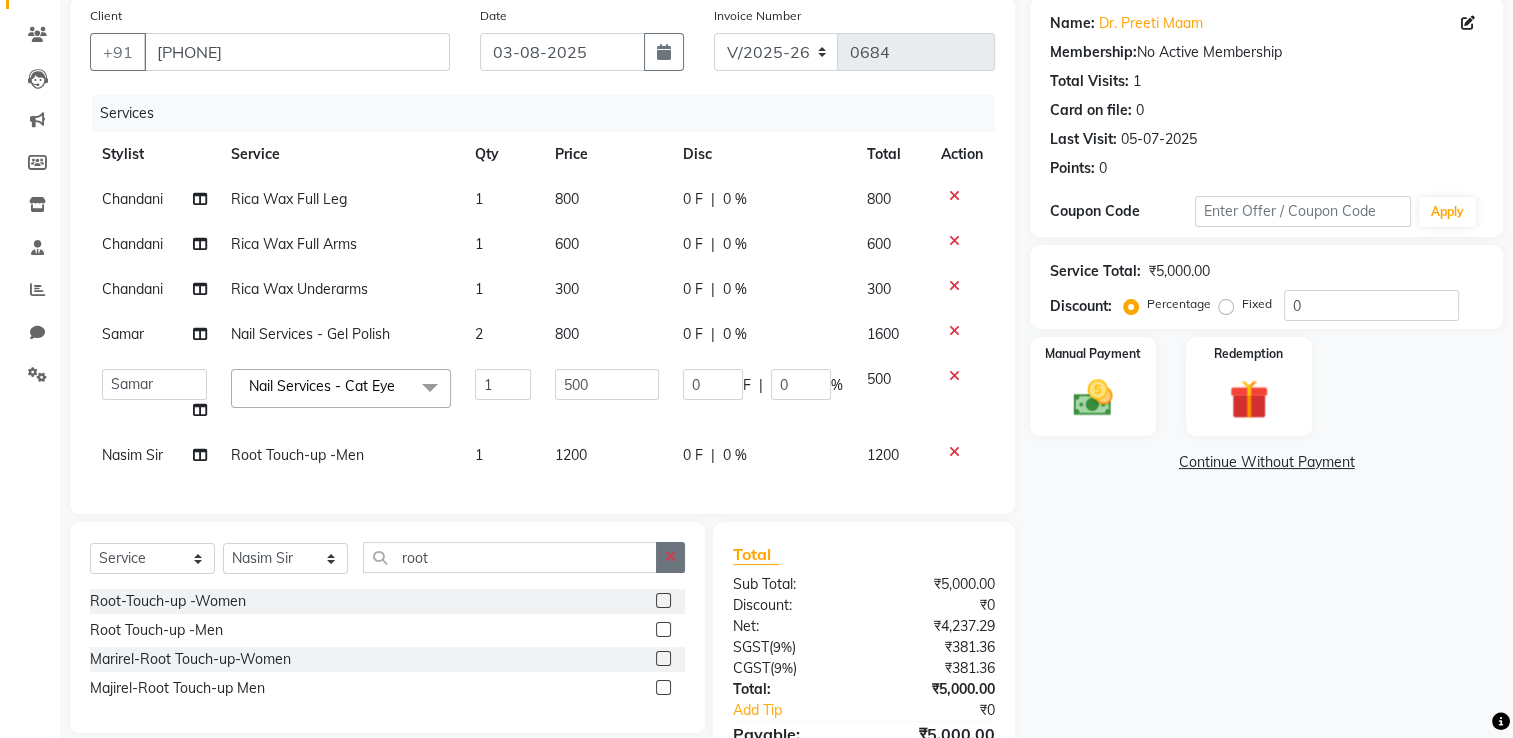 click 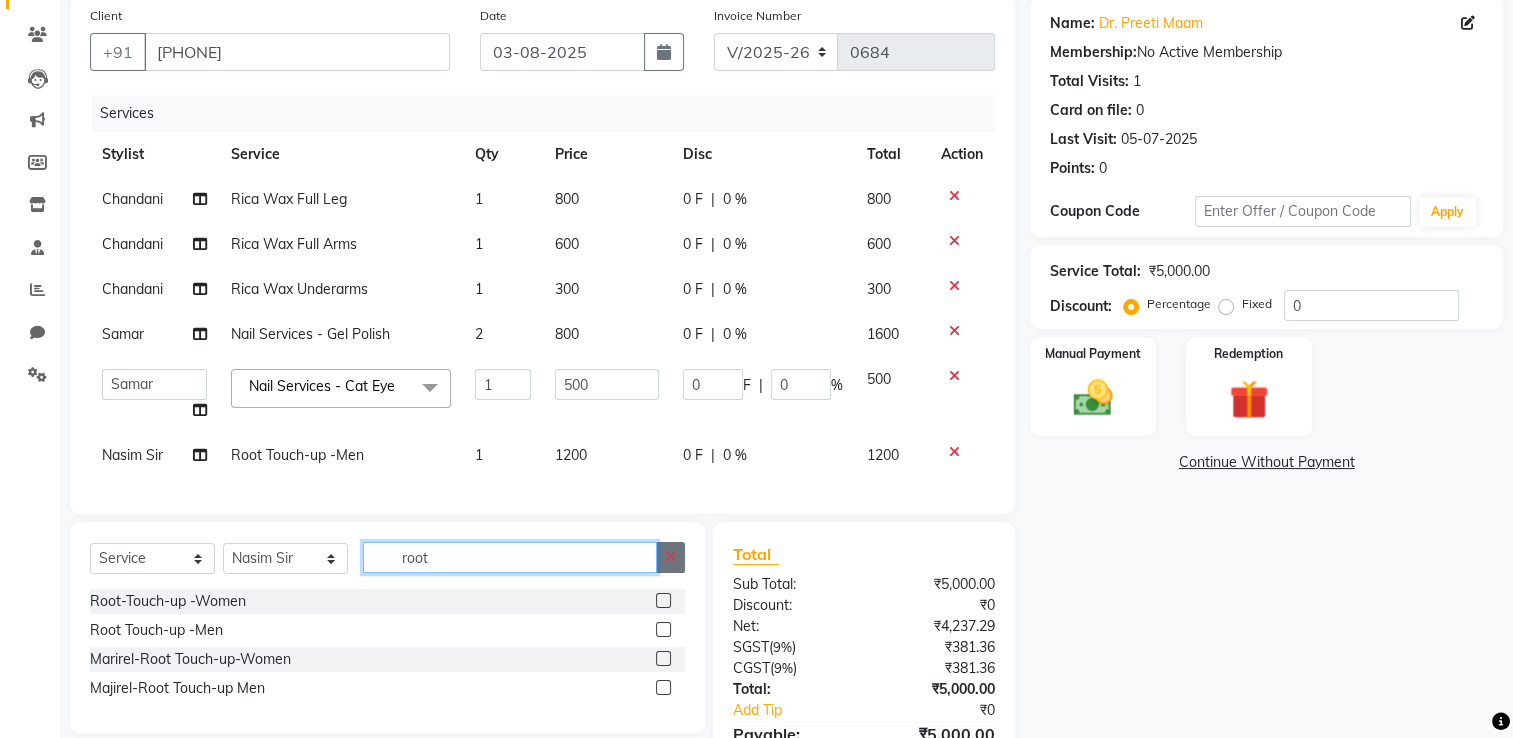 type 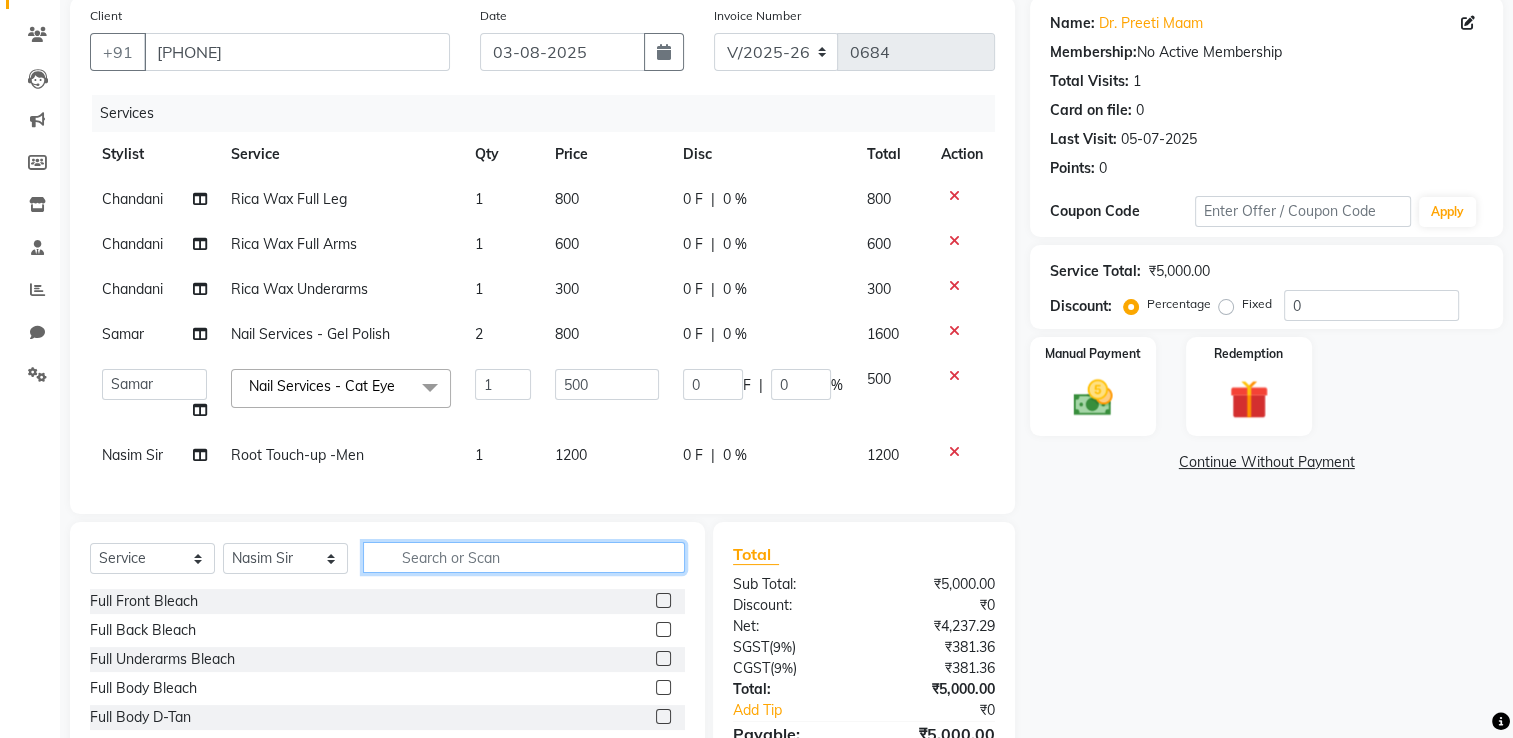 click 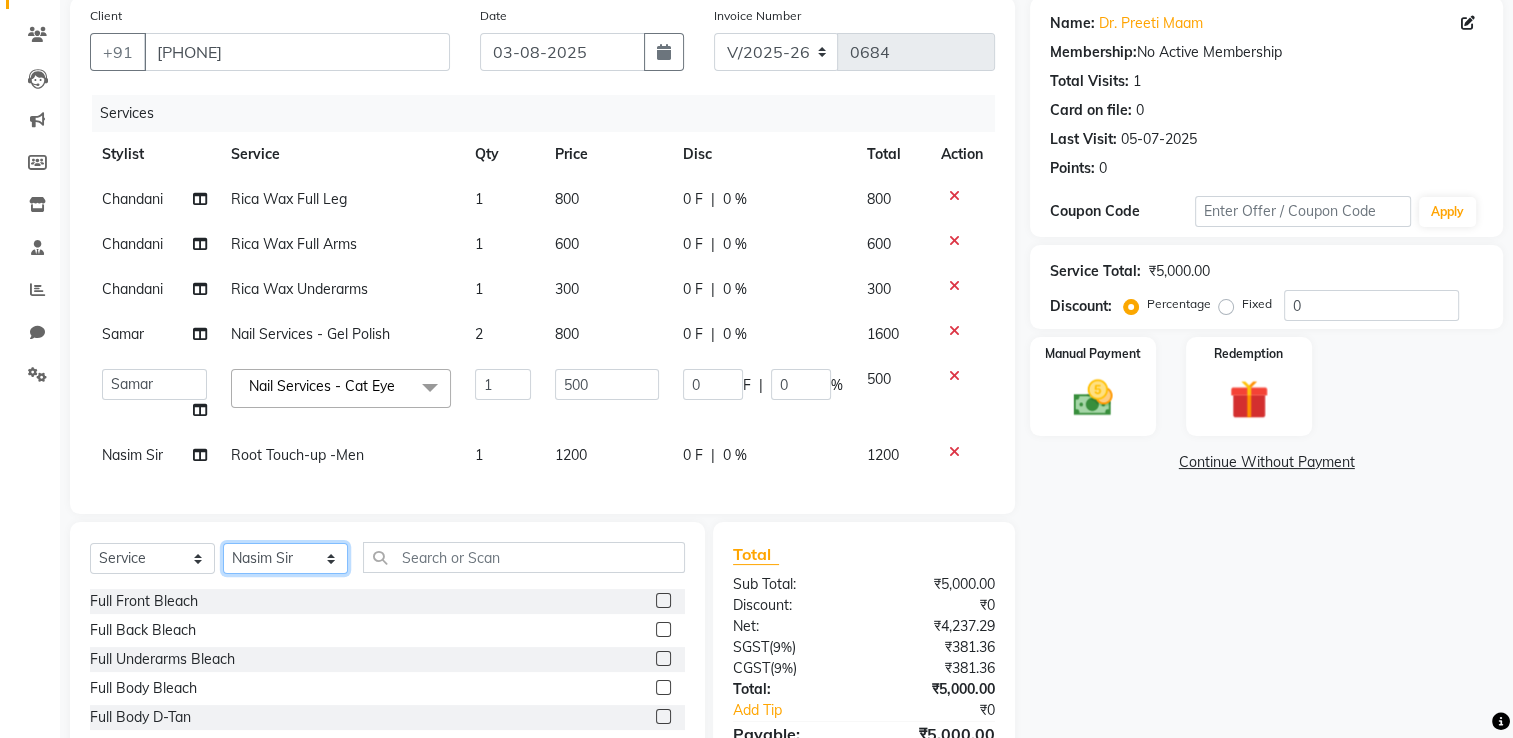 click on "Select Stylist Asha Maam Chandani Mamta Nasim Sir Palak Verma Rashi salman Samar shahbaj" 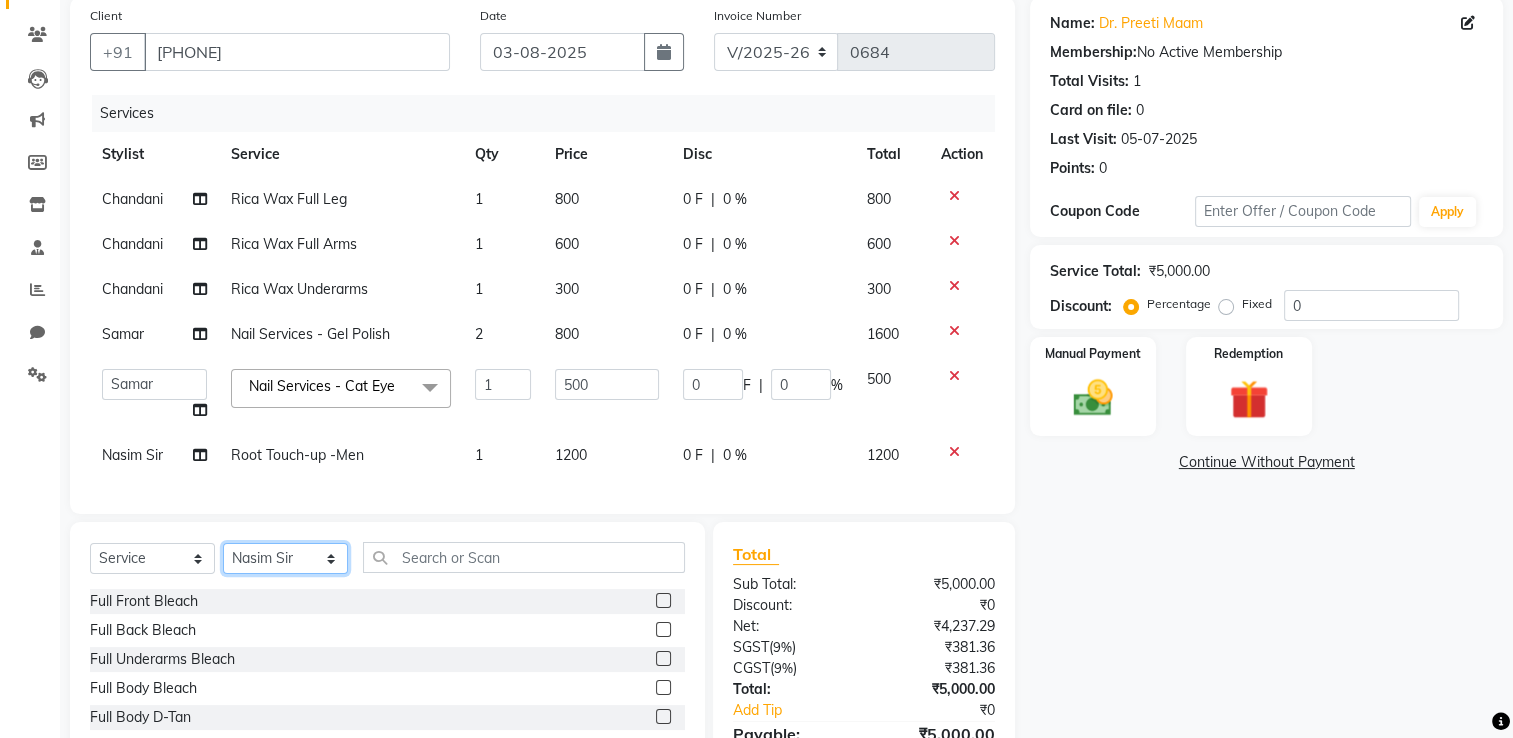 select on "80647" 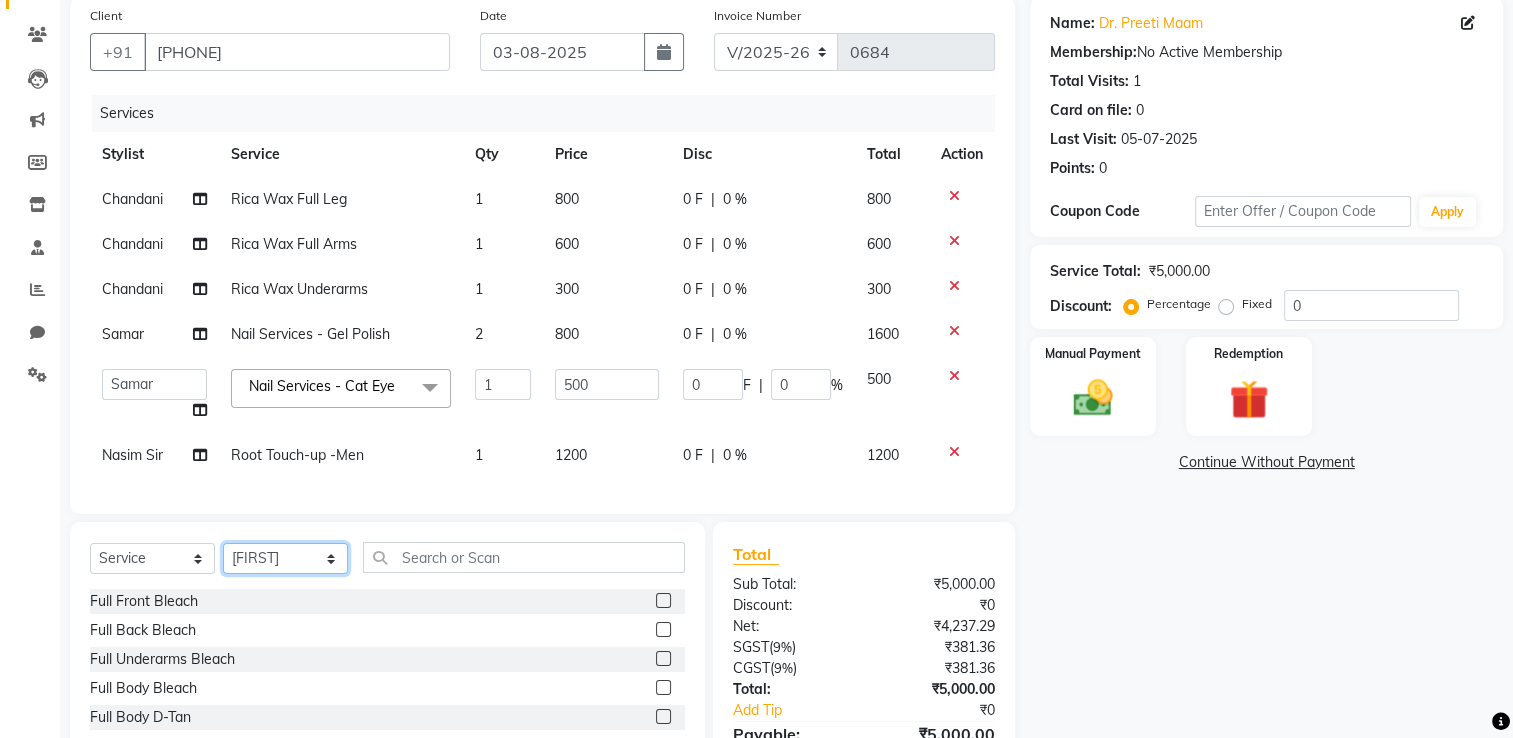 click on "Select Stylist Asha Maam Chandani Mamta Nasim Sir Palak Verma Rashi salman Samar shahbaj" 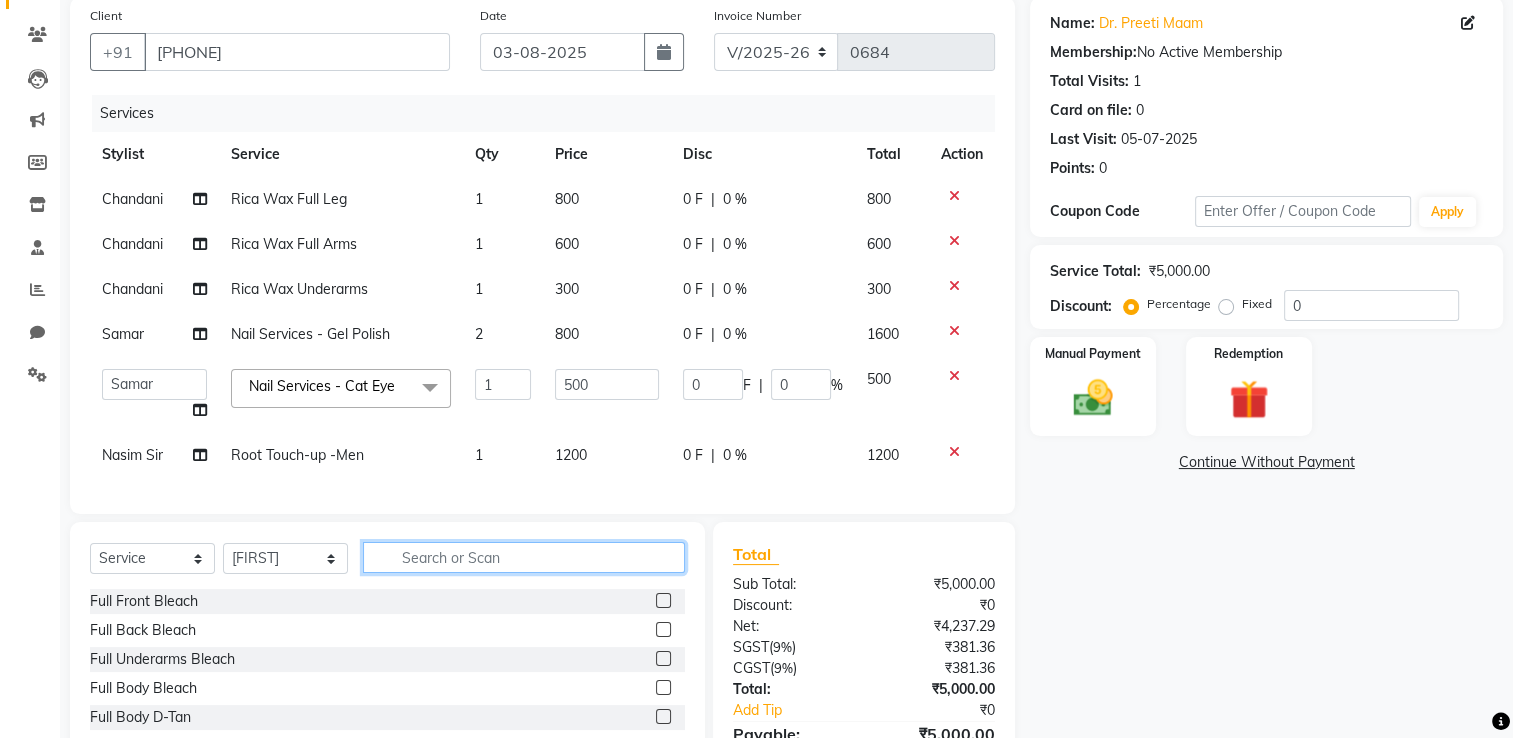 click 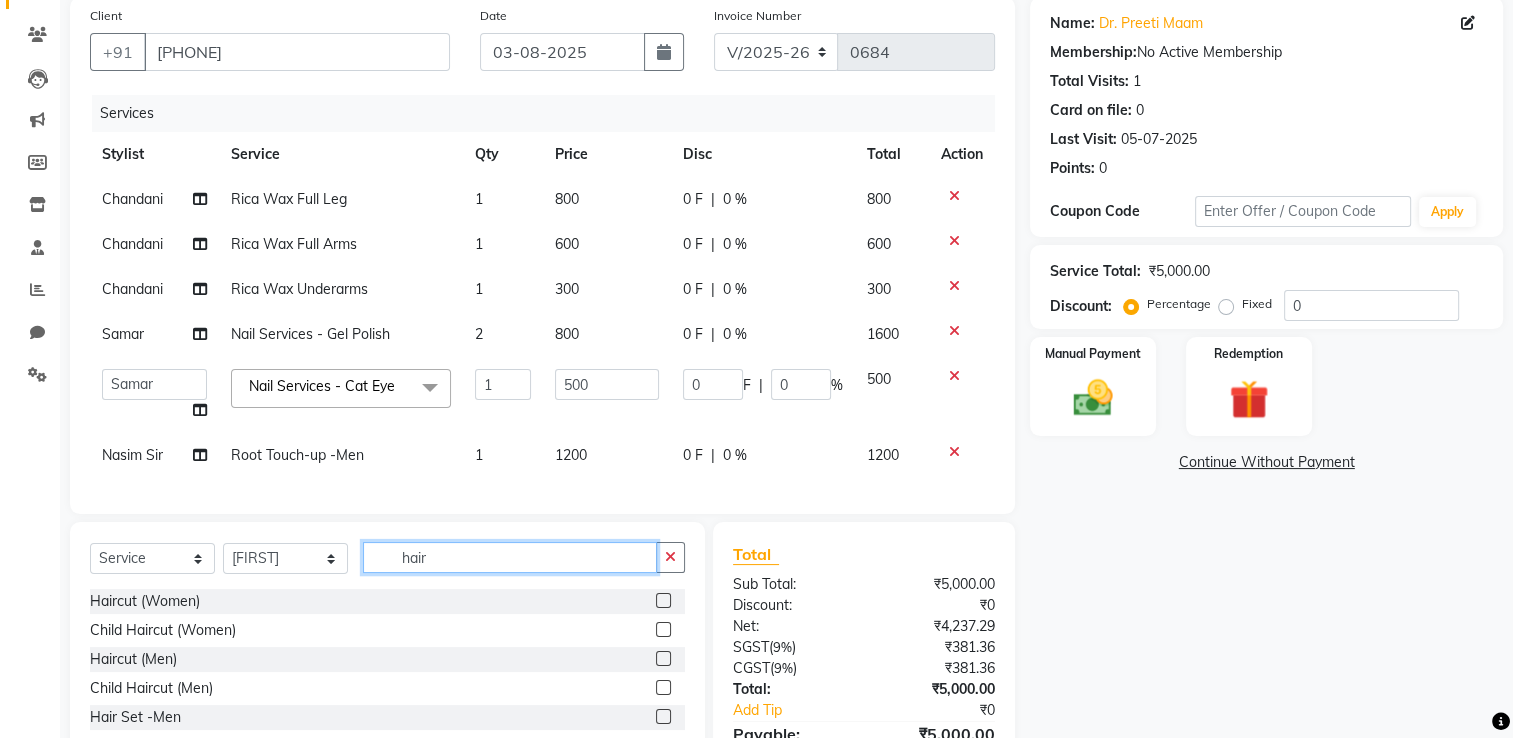type on "hair" 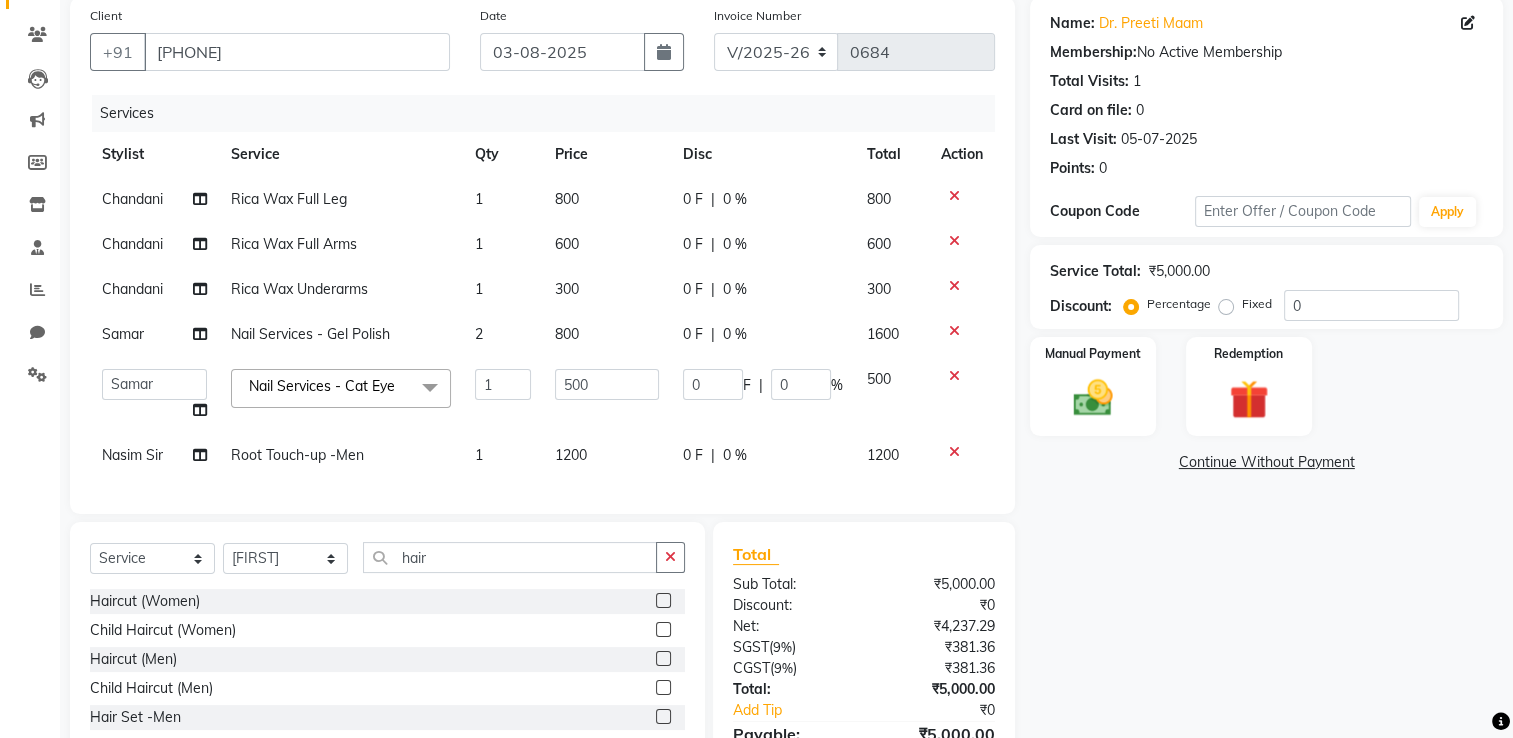 click 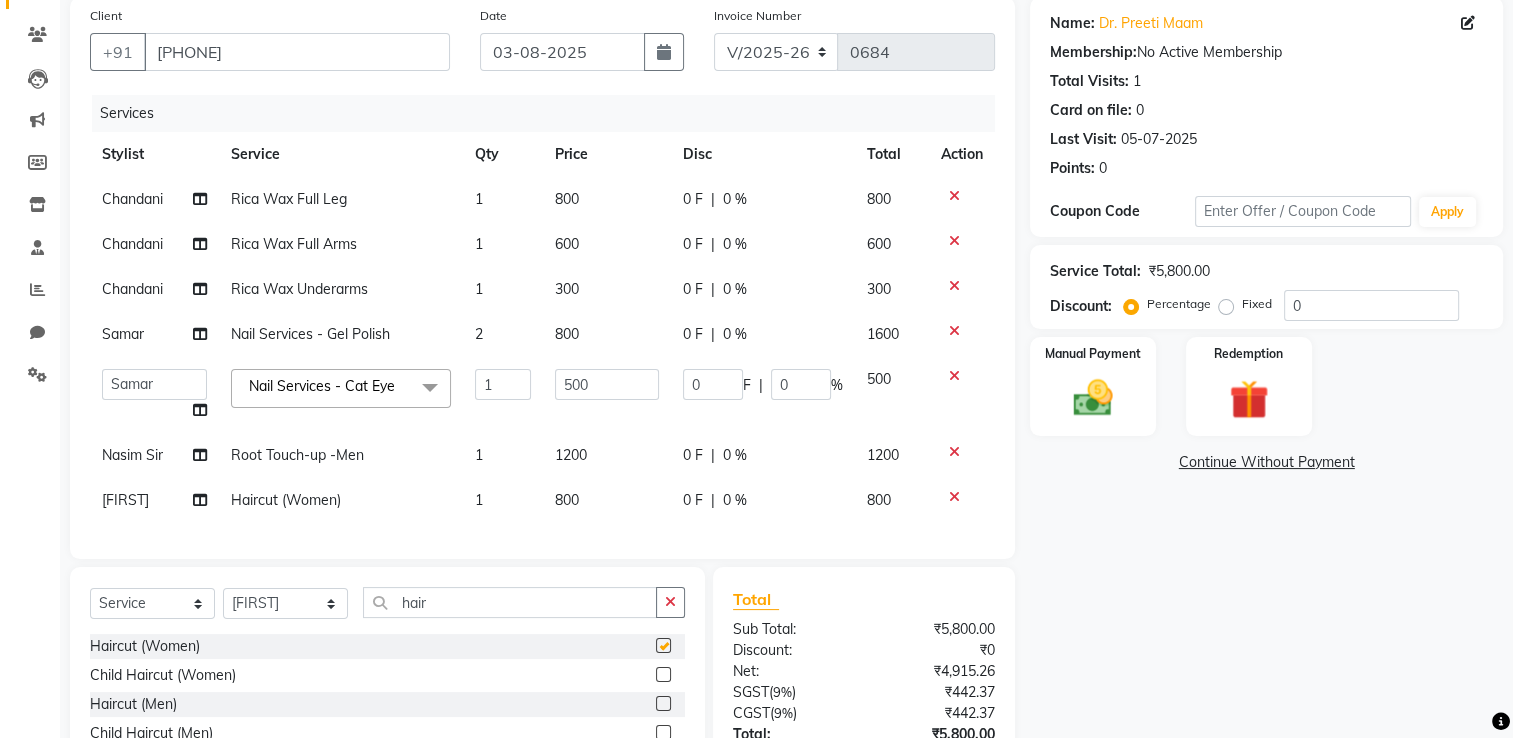 checkbox on "false" 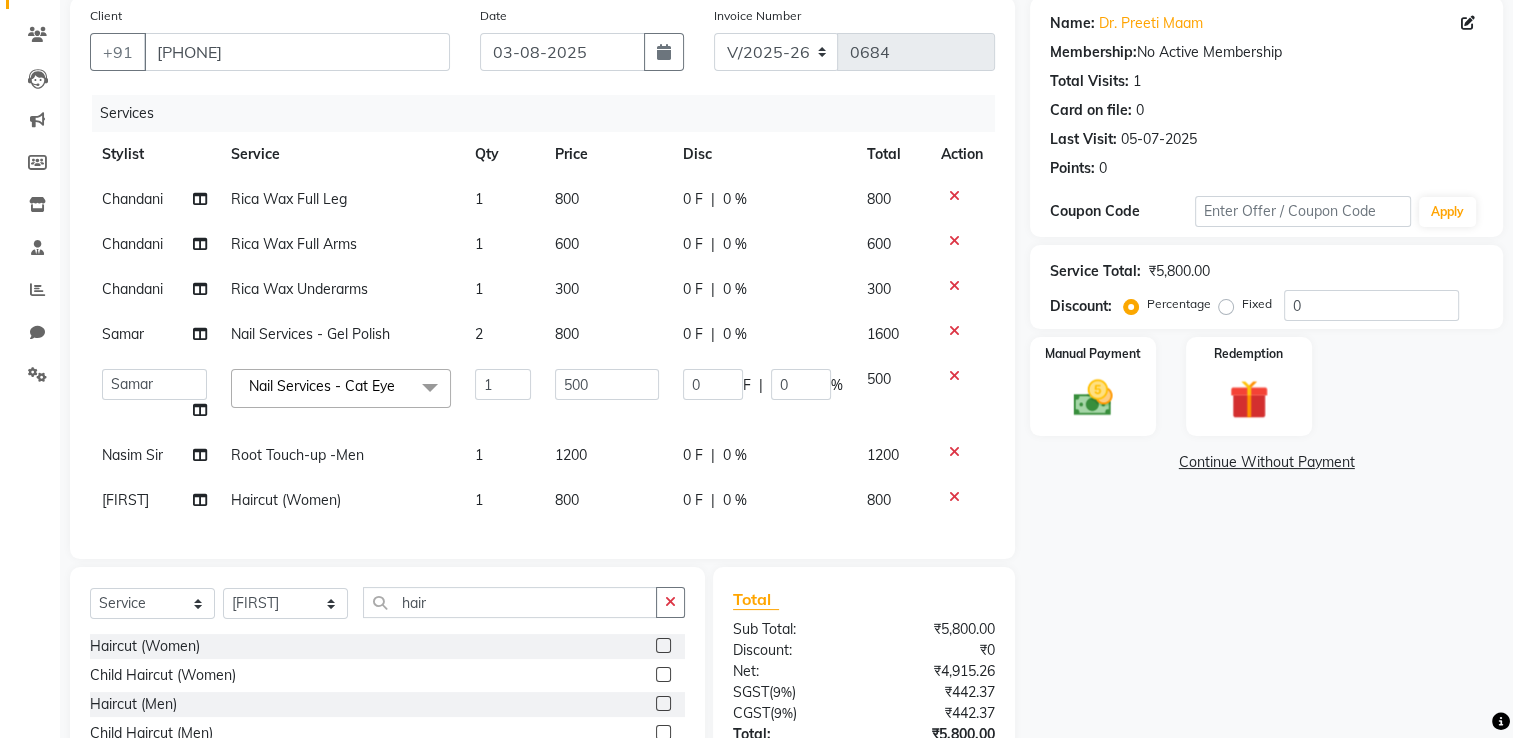 click on "800" 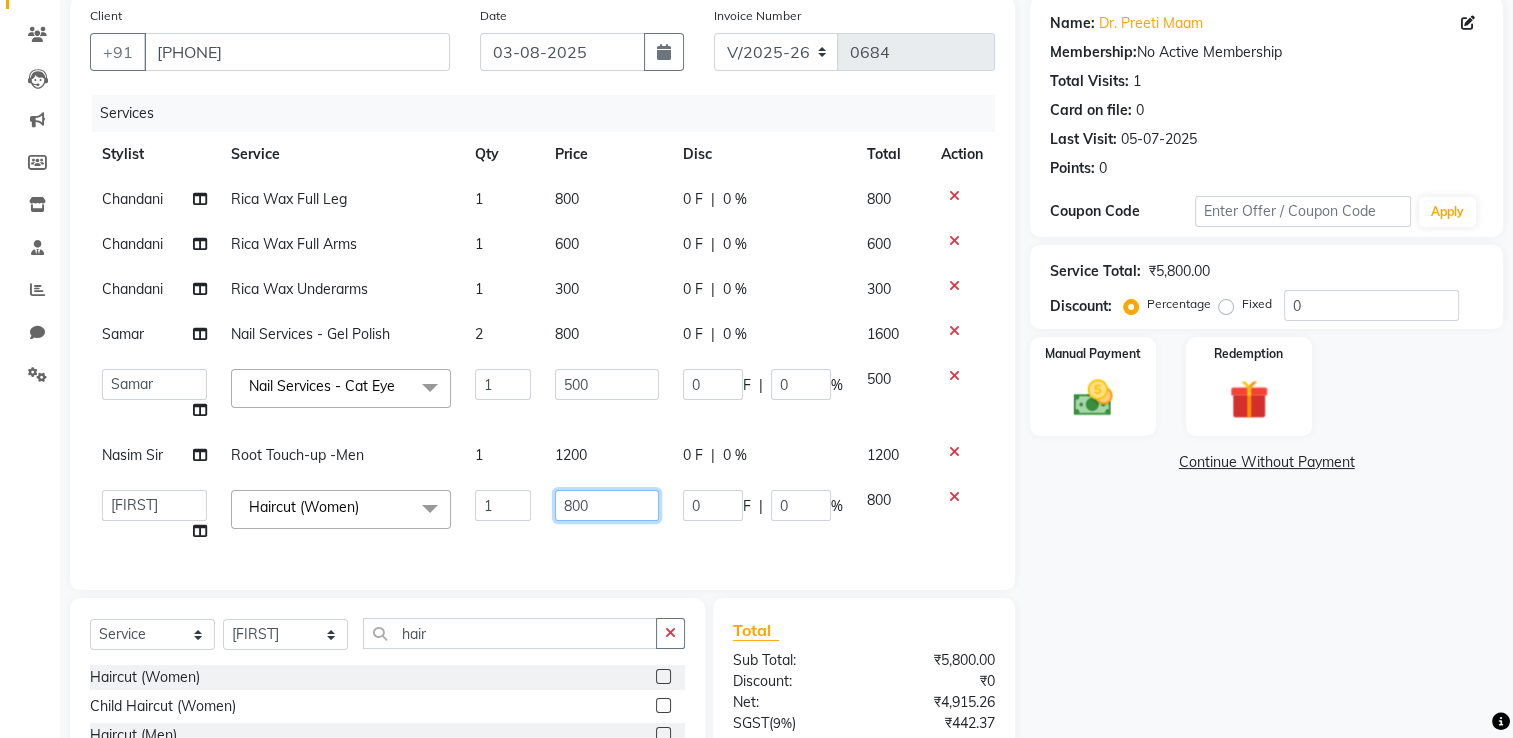 click on "800" 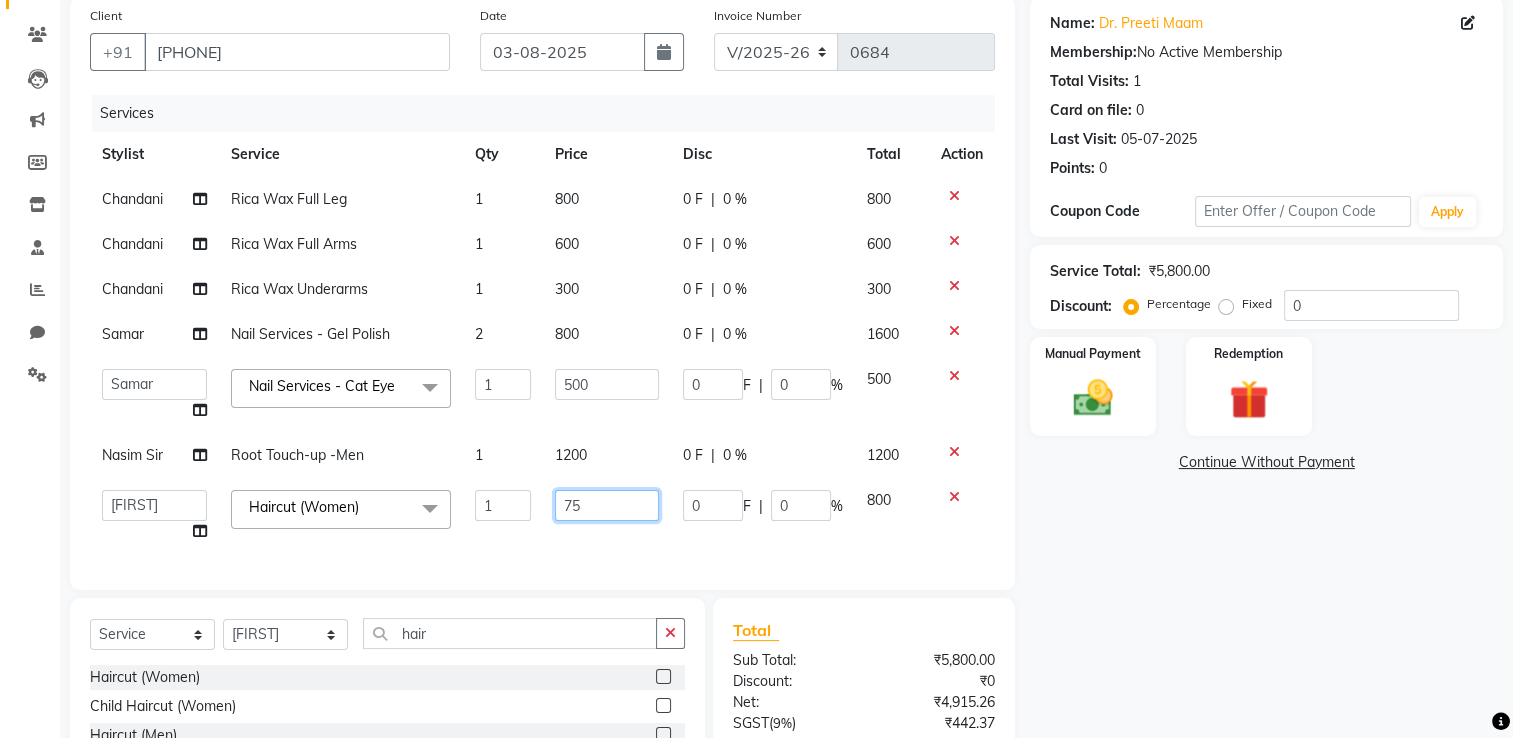 type on "750" 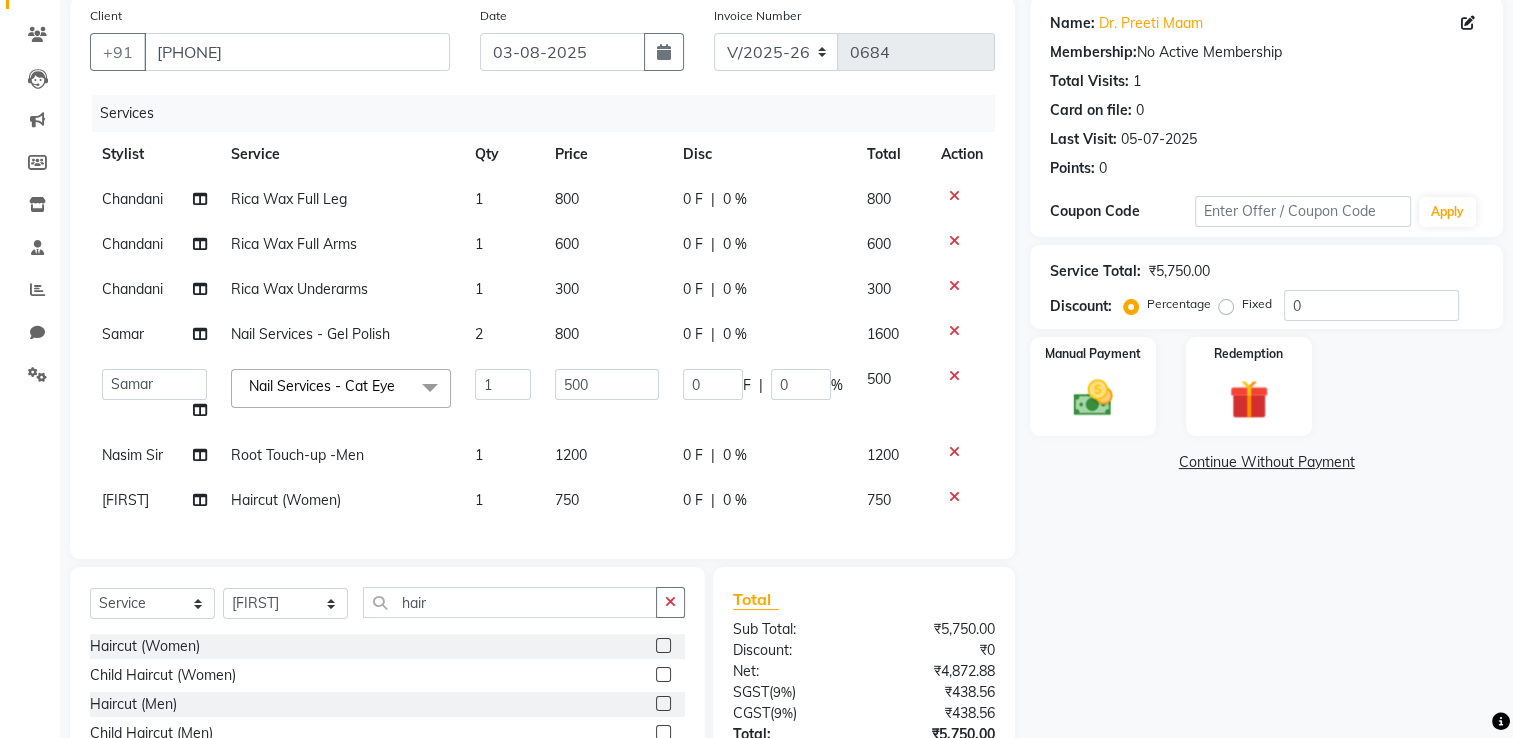 click on "Services Stylist Service Qty Price Disc Total Action Chandani Rica Wax Full Leg  1 800 0 F | 0 % 800 Chandani Rica Wax Full Arms  1 600 0 F | 0 % 600 Chandani Rica Wax Underarms 1 300 0 F | 0 % 300 Samar Nail Services - Gel Polish 2 800 0 F | 0 % 1600  [PERSON]   [PERSON]   [PERSON]   [PERSON]   [PERSON]   [PERSON]   [PERSON]   [PERSON]  Nail Services - Cat Eye&nbsp;x Full Front Bleach  Full Back Bleach Full Underarms Bleach  Full Body Bleach  Full Body D-Tan Full Face D-Tan  Full Face Bleach  Full Face&Neck Bleach  Full Leg D-Tan  Half Leg D-Tan Full Hand D-Tan  Half Hand D-Tan Half Leg Bleach  Full Leg Bleach  Full Face&Neck D-Tan Full Underarms D-Tan Full Front D-Tan Half Front D-Tan Full Back D-Tan Half Back D-Tan Full Underarms D-Tan Full Neck D-Tan Half Front Bleach  Half Back Bleach Full Hand Bleach  Half Hand Bleach  Full Neck Bleach Haircut (Women) Creative Cut (Women) Child Haircut (Women) Shampoo (Women)  Conditioning (Women) Highlights (Per Foil) (Women) Haircut (Men) Creative Cut (Men)  Shaving" 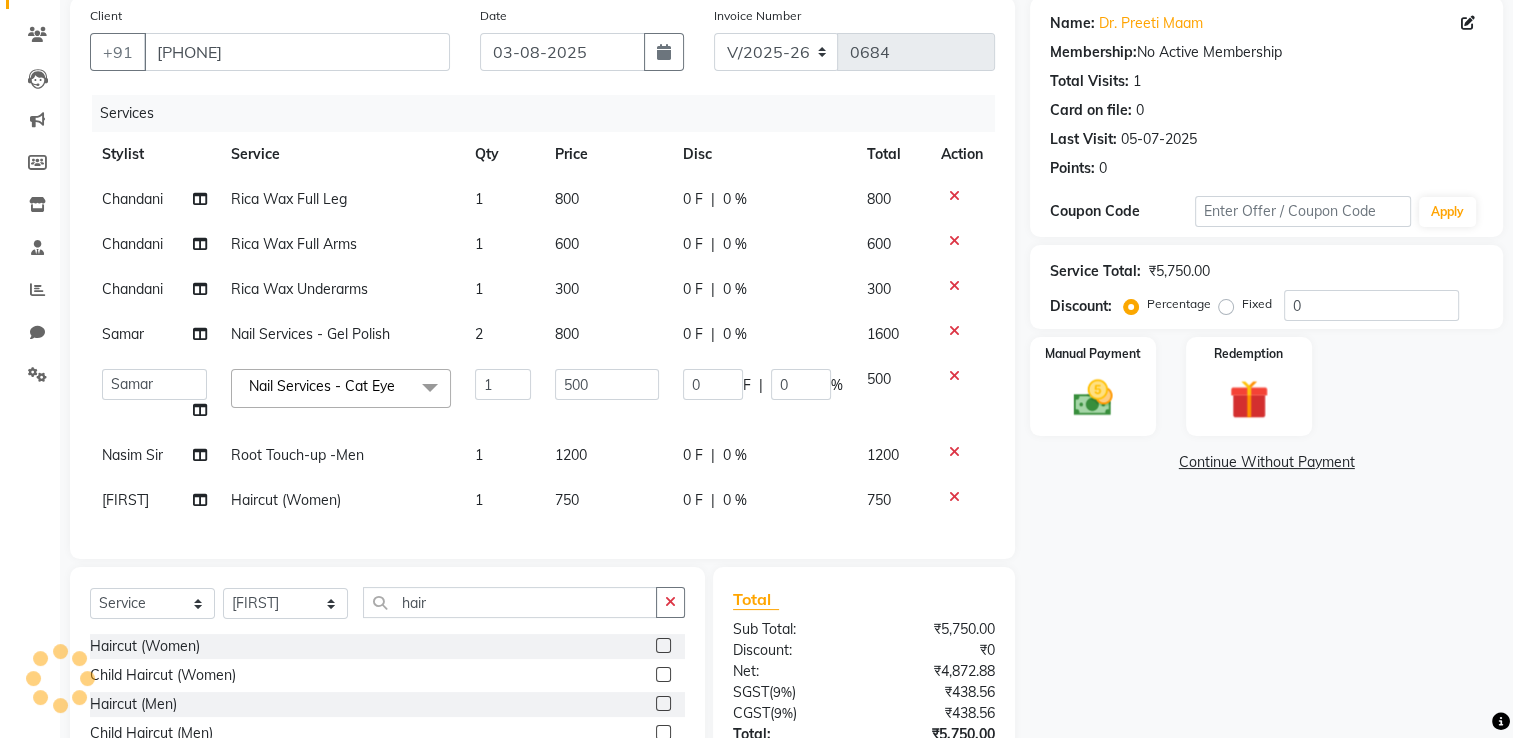 click on "800" 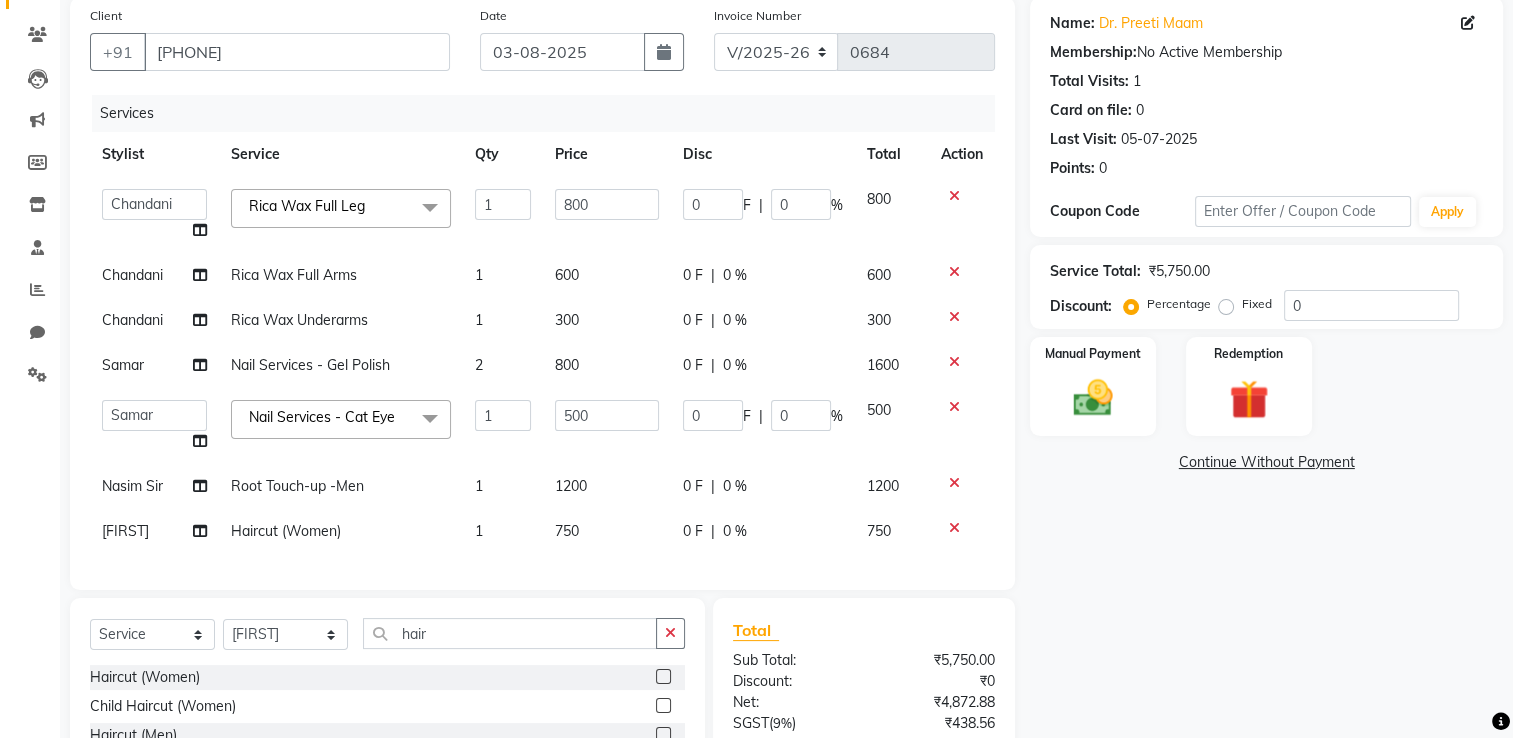 click on "800" 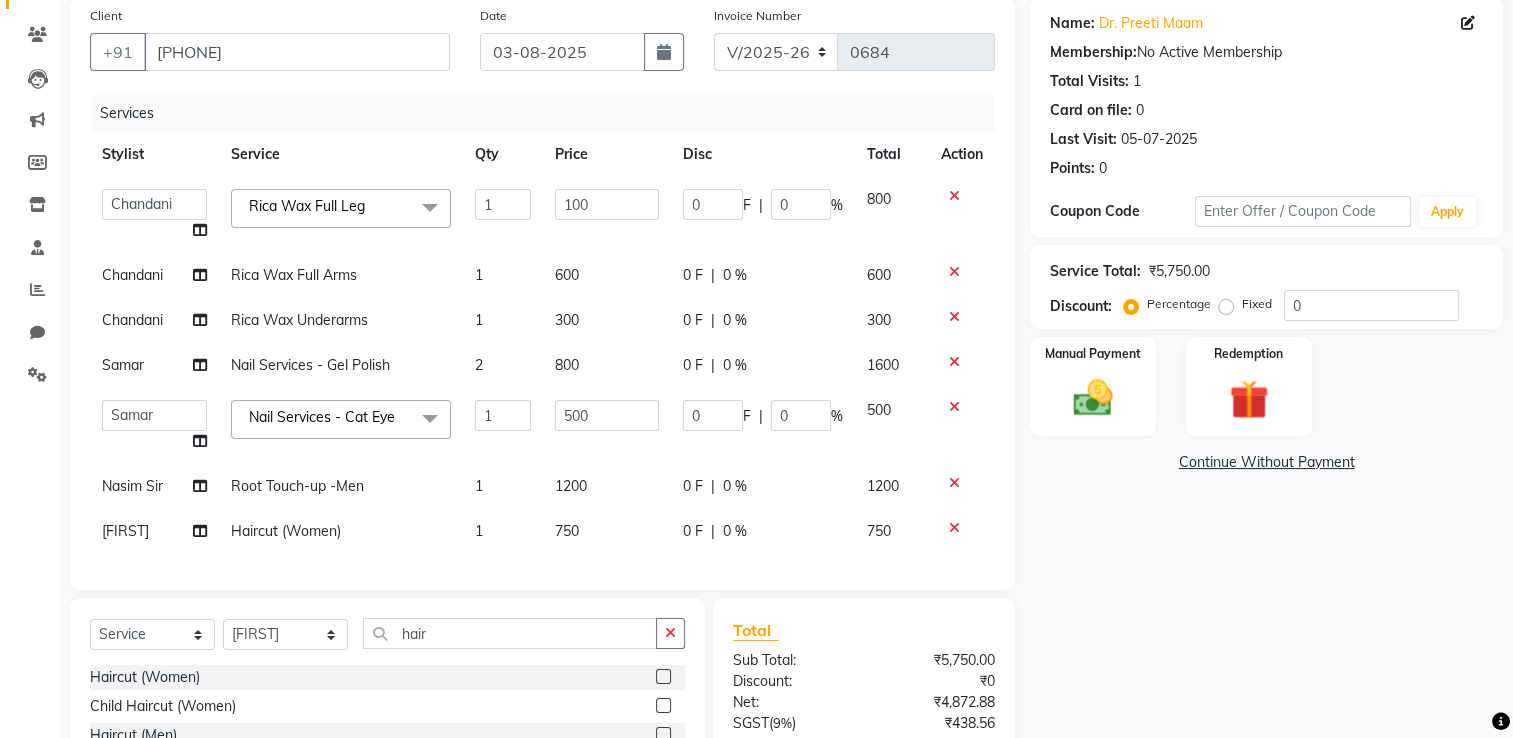 type on "1000" 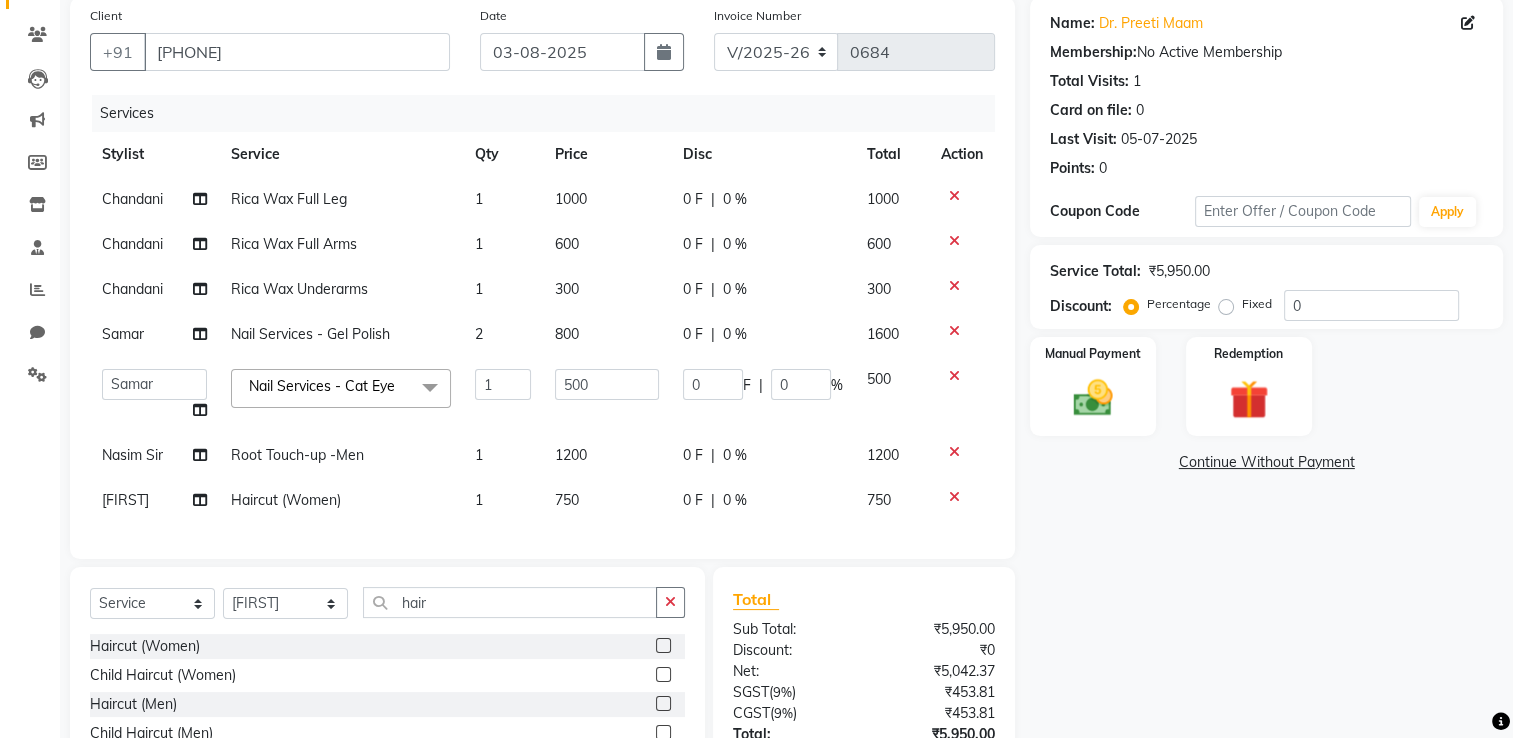 click on "Chandani Rica Wax Full Leg  1 1000 0 F | 0 % 1000 Chandani Rica Wax Full Arms  1 600 0 F | 0 % 600 Chandani Rica Wax Underarms 1 300 0 F | 0 % 300 Samar Nail Services - Gel Polish 2 800 0 F | 0 % 1600  [PERSON]   [PERSON]   [PERSON]   [PERSON]   [PERSON]   [PERSON]   [PERSON]   [PERSON]  Nail Services - Cat Eye&nbsp;x Full Front Bleach  Full Back Bleach Full Underarms Bleach  Full Body Bleach  Full Body D-Tan Full Face D-Tan  Full Face Bleach  Full Face&Neck Bleach  Full Leg D-Tan  Half Leg D-Tan Full Hand D-Tan  Half Hand D-Tan Half Leg Bleach  Full Leg Bleach  Full Face&Neck D-Tan Full Underarms D-Tan Full Front D-Tan Half Front D-Tan Full Back D-Tan Half Back D-Tan Full Underarms D-Tan Full Neck D-Tan Half Front Bleach  Half Back Bleach Full Hand Bleach  Half Hand Bleach  Full Neck Bleach Haircut (Women) Creative Cut (Women) Child Haircut (Women) Shampoo (Women)  Conditioning (Women) Highlights (Per Foil) (Women) Haircut (Men) Creative Cut (Men)  Shaving 1" 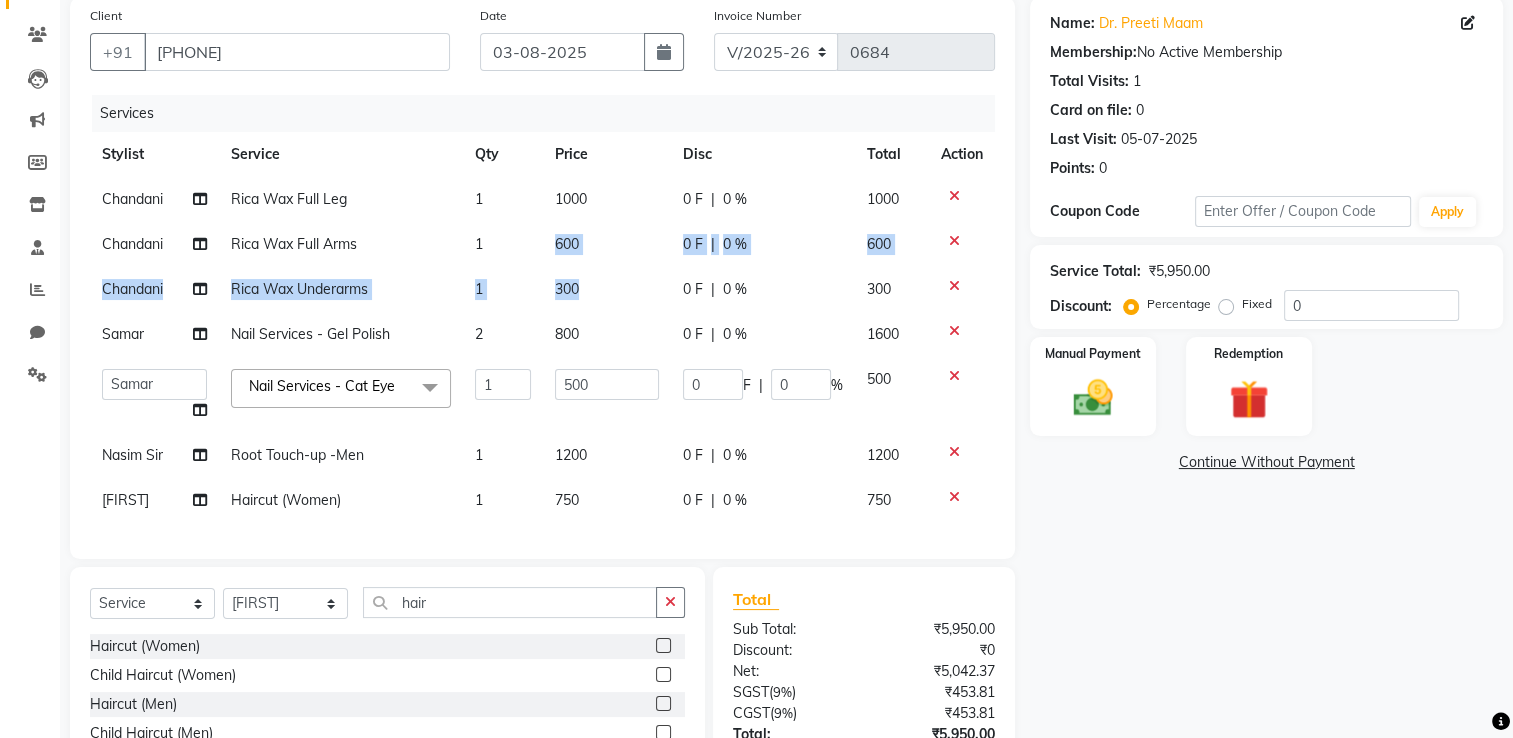 drag, startPoint x: 549, startPoint y: 278, endPoint x: 571, endPoint y: 260, distance: 28.42534 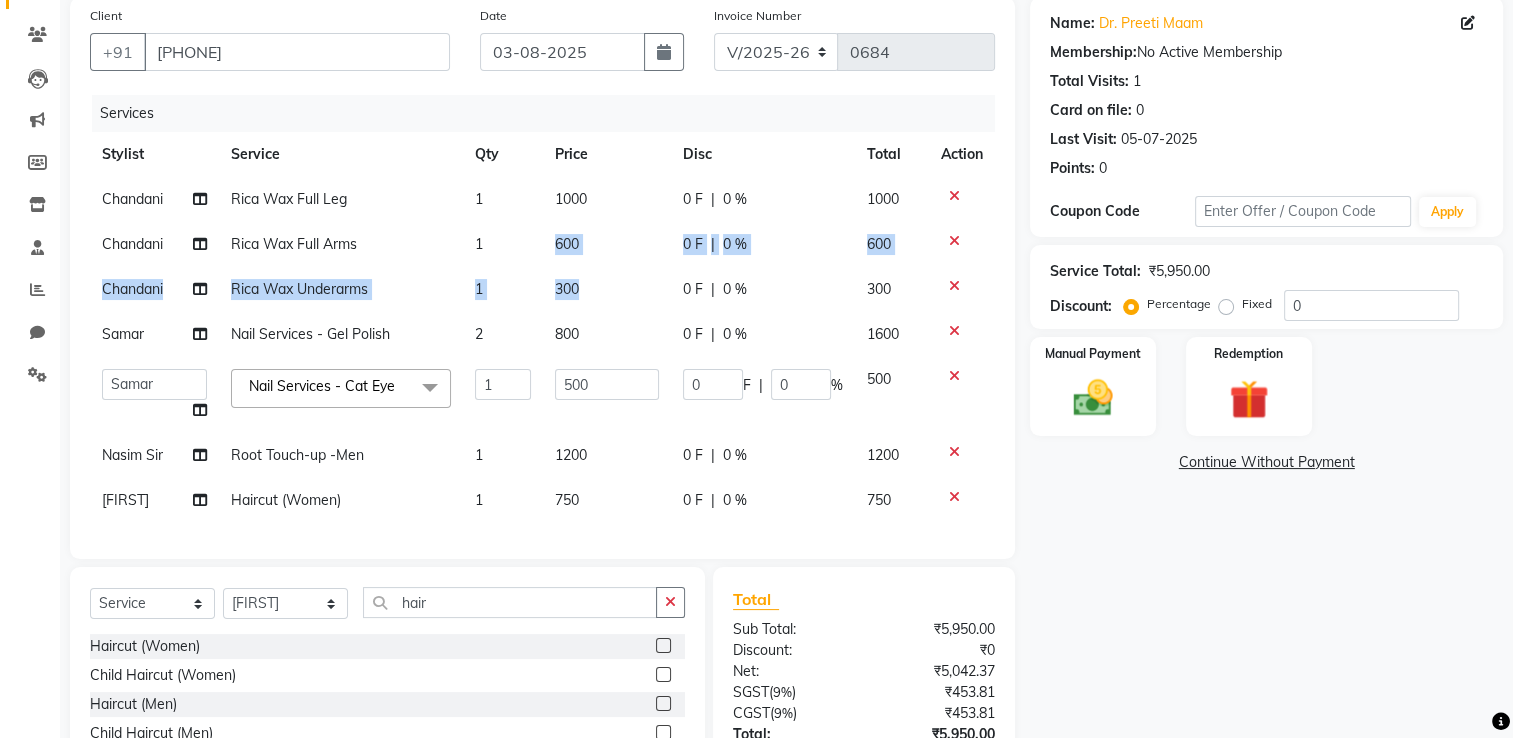 click on "Chandani Rica Wax Full Leg  1 1000 0 F | 0 % 1000 Chandani Rica Wax Full Arms  1 600 0 F | 0 % 600 Chandani Rica Wax Underarms 1 300 0 F | 0 % 300 Samar Nail Services - Gel Polish 2 800 0 F | 0 % 1600  [PERSON]   [PERSON]   [PERSON]   [PERSON]   [PERSON]   [PERSON]   [PERSON]   [PERSON]  Nail Services - Cat Eye&nbsp;x Full Front Bleach  Full Back Bleach Full Underarms Bleach  Full Body Bleach  Full Body D-Tan Full Face D-Tan  Full Face Bleach  Full Face&Neck Bleach  Full Leg D-Tan  Half Leg D-Tan Full Hand D-Tan  Half Hand D-Tan Half Leg Bleach  Full Leg Bleach  Full Face&Neck D-Tan Full Underarms D-Tan Full Front D-Tan Half Front D-Tan Full Back D-Tan Half Back D-Tan Full Underarms D-Tan Full Neck D-Tan Half Front Bleach  Half Back Bleach Full Hand Bleach  Half Hand Bleach  Full Neck Bleach Haircut (Women) Creative Cut (Women) Child Haircut (Women) Shampoo (Women)  Conditioning (Women) Highlights (Per Foil) (Women) Haircut (Men) Creative Cut (Men)  Shaving 1" 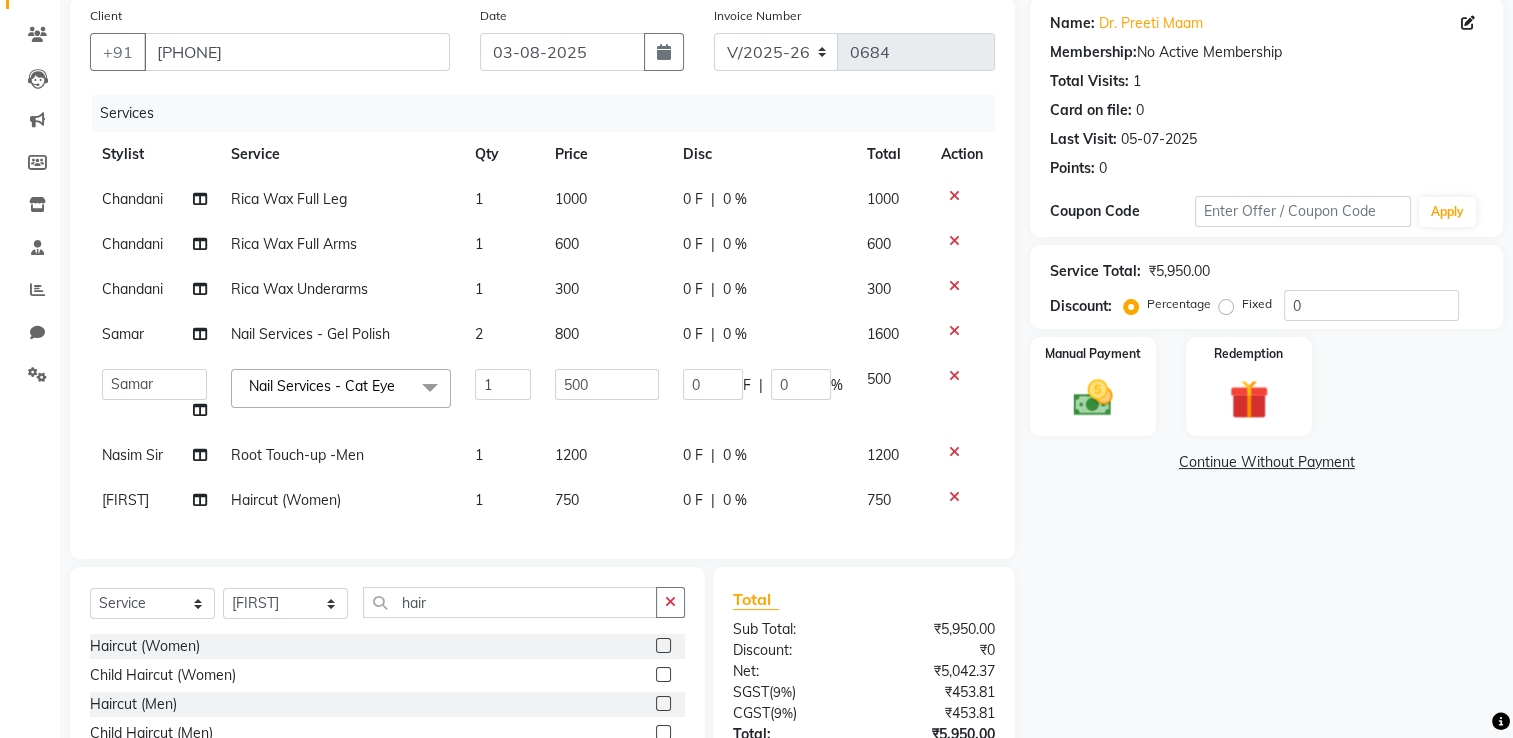 select on "80648" 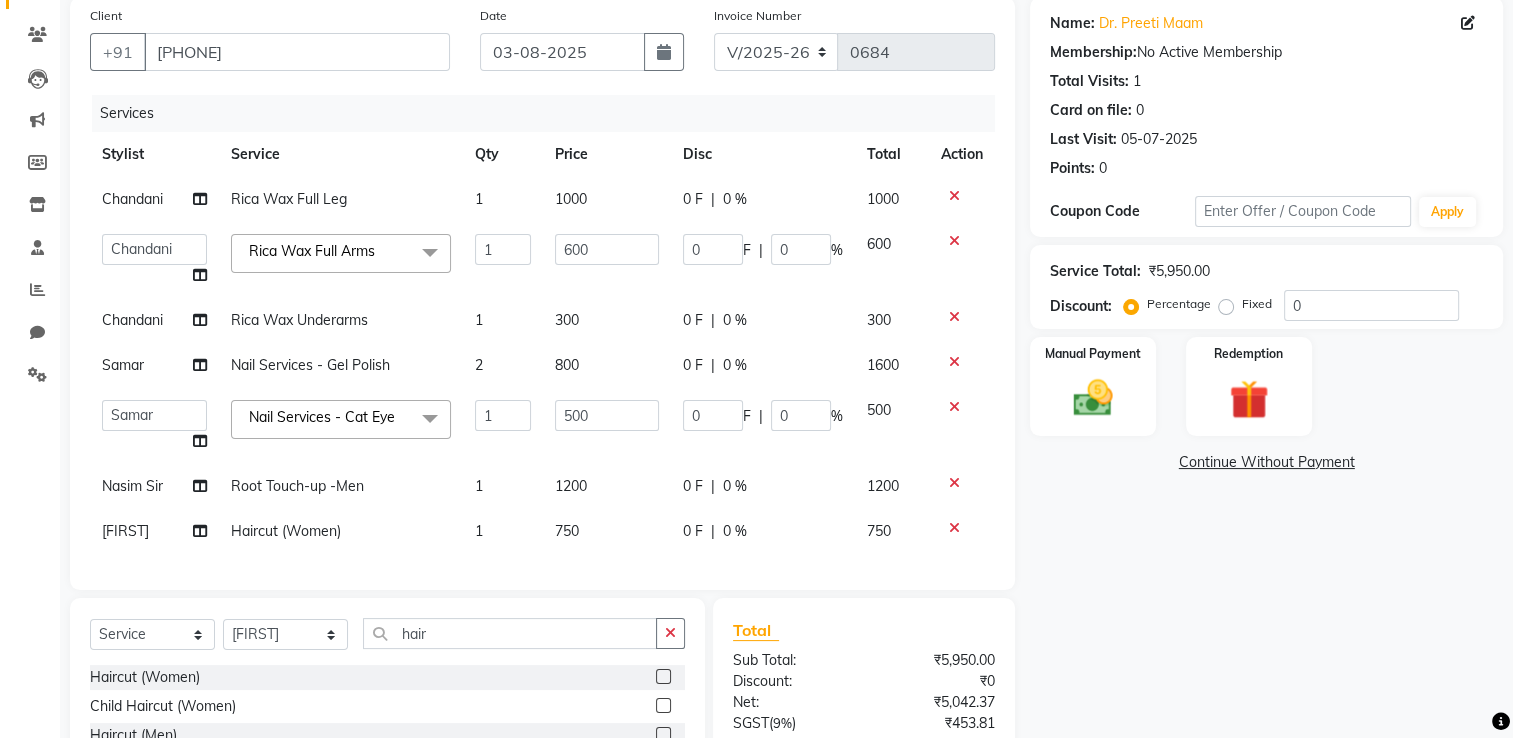 click on "600" 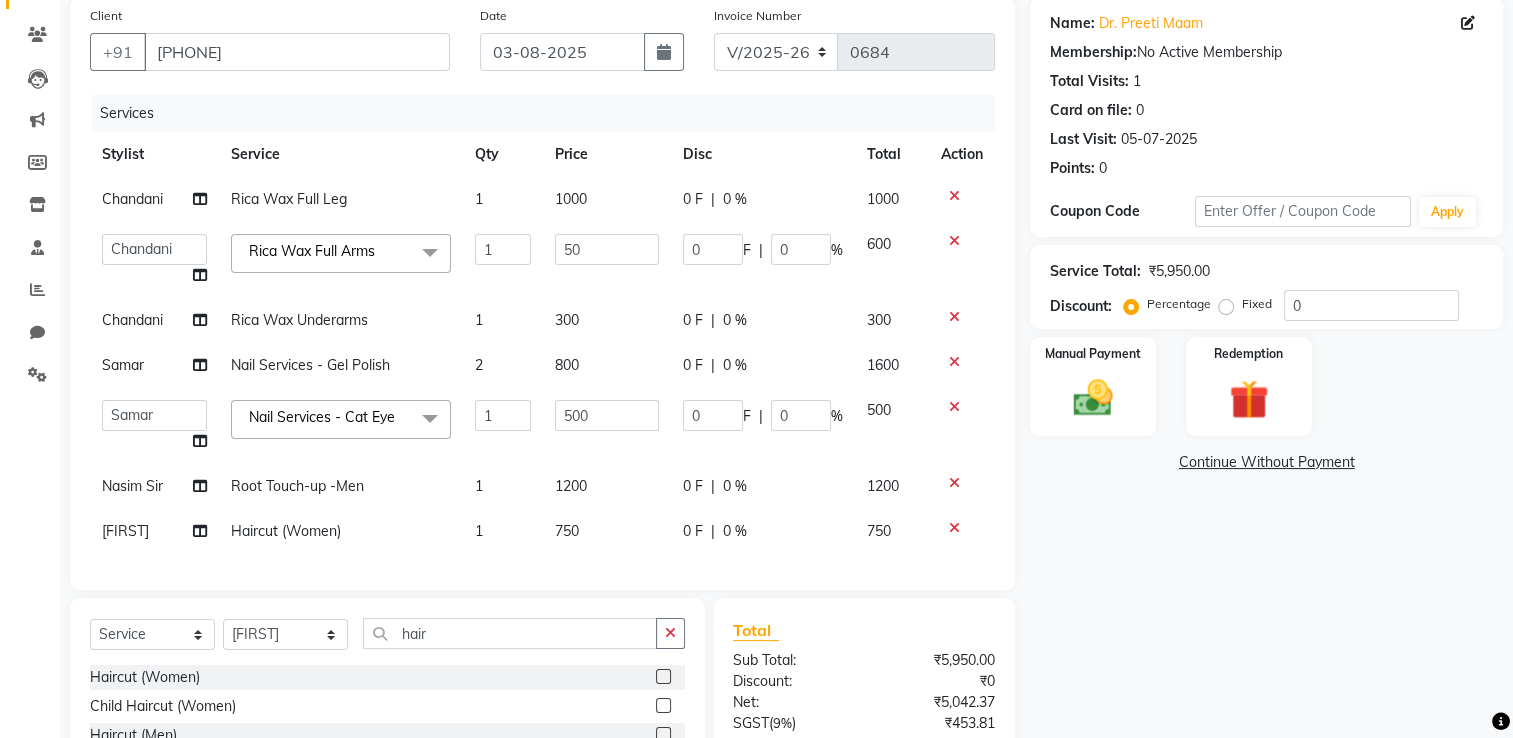 type on "500" 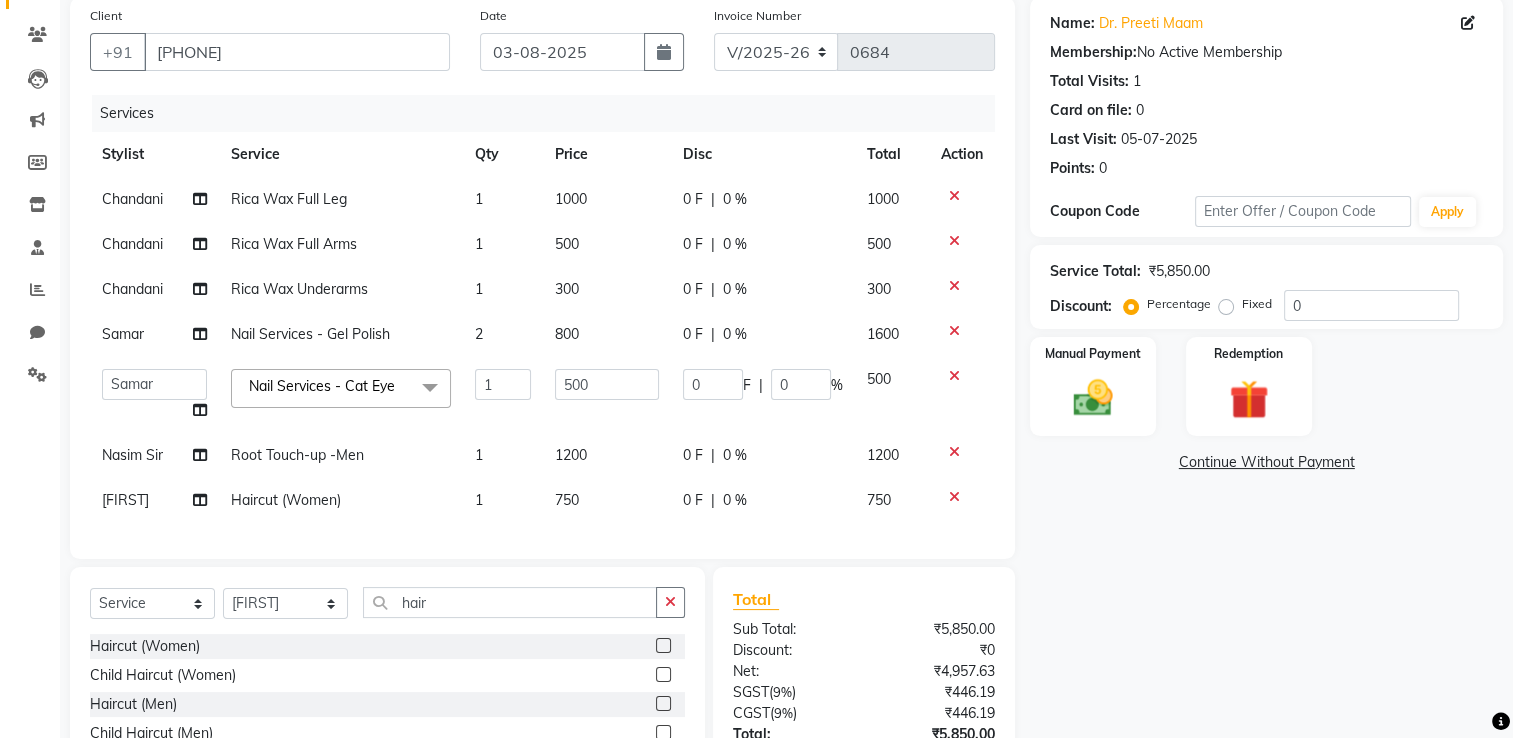 click on "[FIRST] Rica Wax Full Leg  1 1000 0 F | 0 % 1000 [FIRST] Rica Wax Full Arms  1 500 0 F | 0 % 500 [FIRST] Rica Wax Underarms 1 300 0 F | 0 % 300 [FIRST] Nail Services - Gel Polish 2 800 0 F | 0 % 1600  [FIRST] Maam   [FIRST]   [FIRST]   [FIRST] Sir   [FIRST] [LAST]   [FIRST]   [FIRST]   [FIRST]  [FIRST]  [FIRST] Nail Services - Cat Eye  x Full Front Bleach  Full Back Bleach Full Underarms Bleach  Full Body Bleach  Full Body D-Tan Full Face D-Tan  Full Face Bleach  Full Face&Neck Bleach  Full Leg D-Tan  Half Leg D-Tan Full Hand D-Tan  Half Hand D-Tan Half Leg Bleach  Full Leg Bleach  Full Face&Neck D-Tan Full Underarms D-Tan Full Front D-Tan Half Front D-Tan Full Back D-Tan Half Back D-Tan Full Underarms D-Tan Full Neck D-Tan Half Front Bleach  Half Back Bleach Full Hand Bleach  Half Hand Bleach  Full Neck Bleach Haircut (Women) Creative Cut (Women) Child Haircut (Women) Shampoo (Women)  Conditioning (Women) Highlights (Per Foil) (Women) Haircut (Men) Creative Cut (Men) Child Haircut (Men) Shampoo (Men) Beard Trimming  Shaving 1" 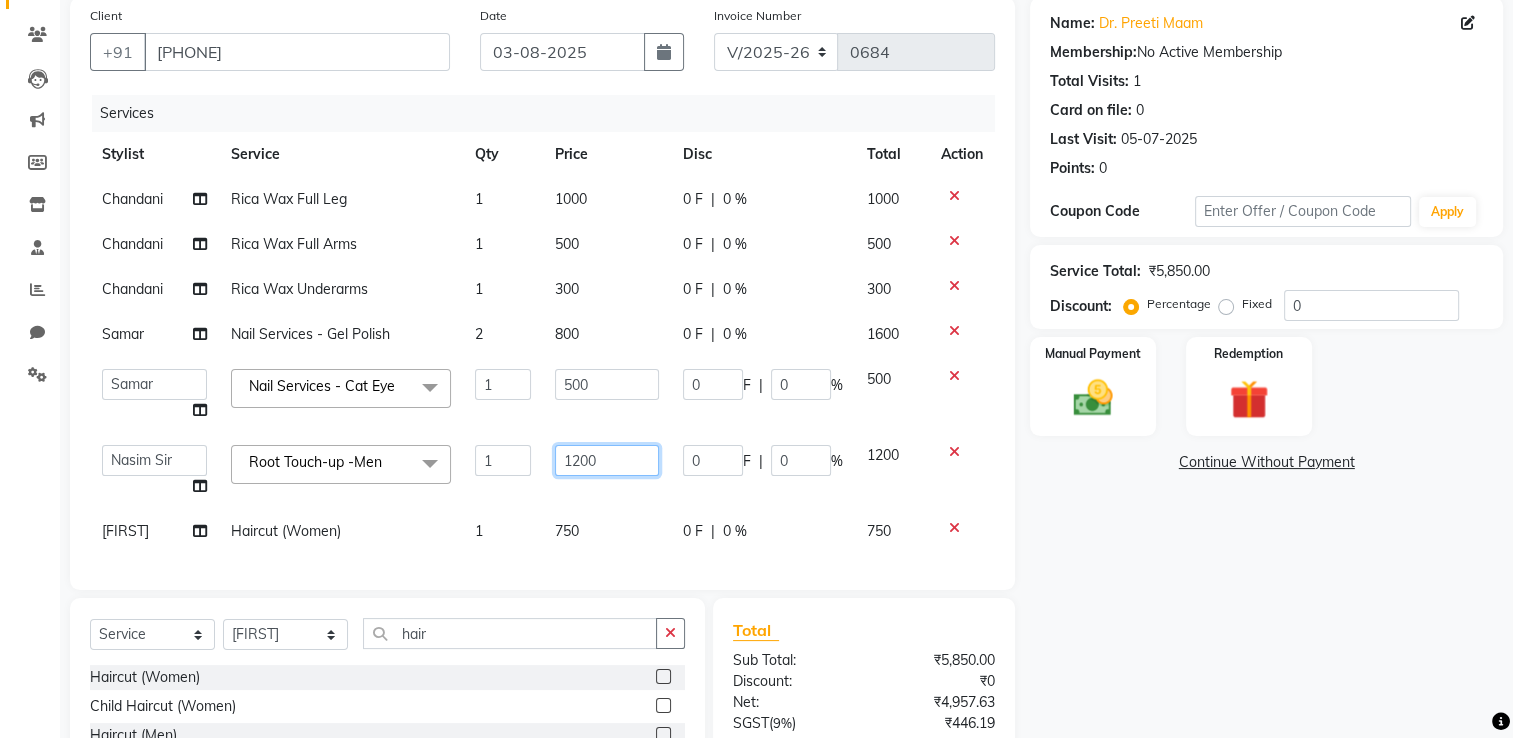 click on "1200" 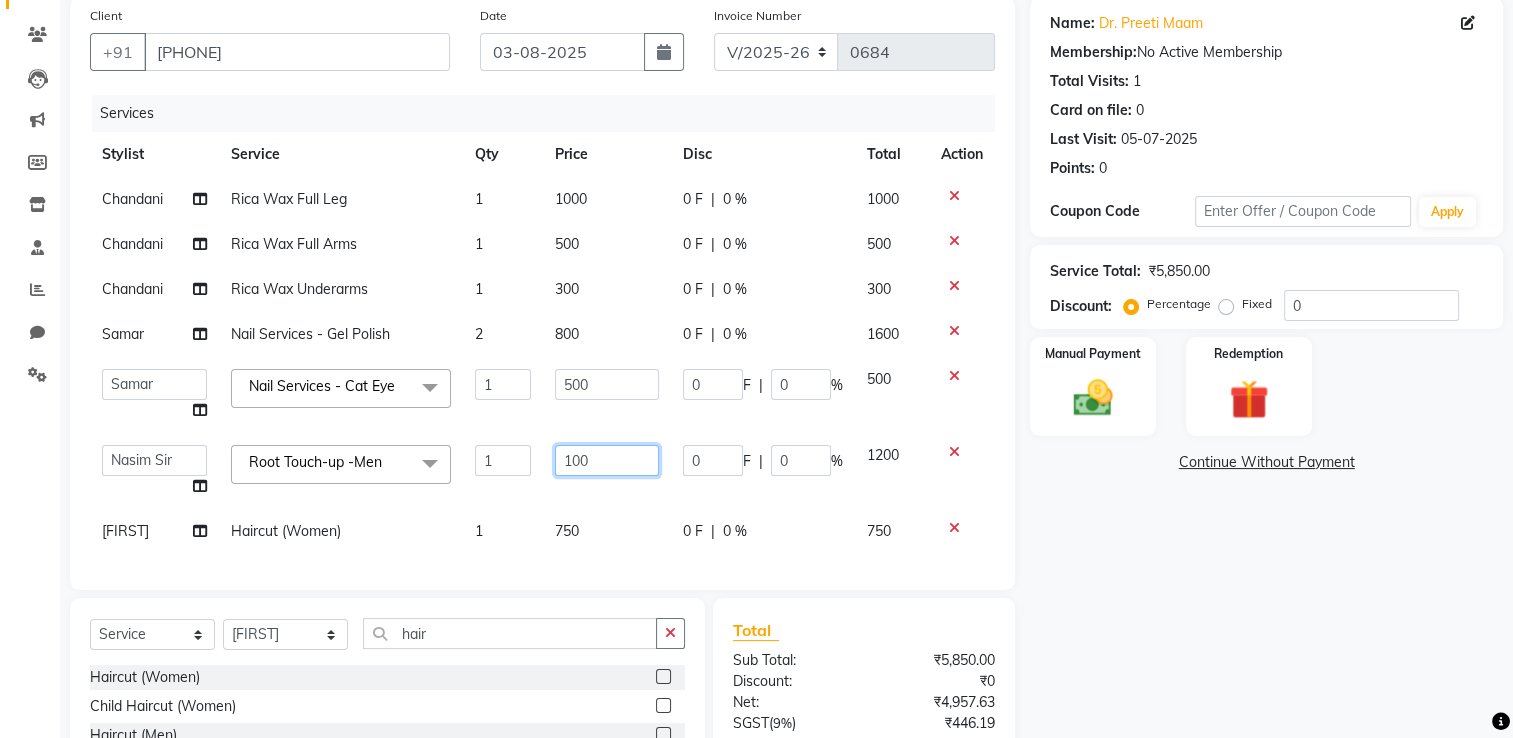 type on "1000" 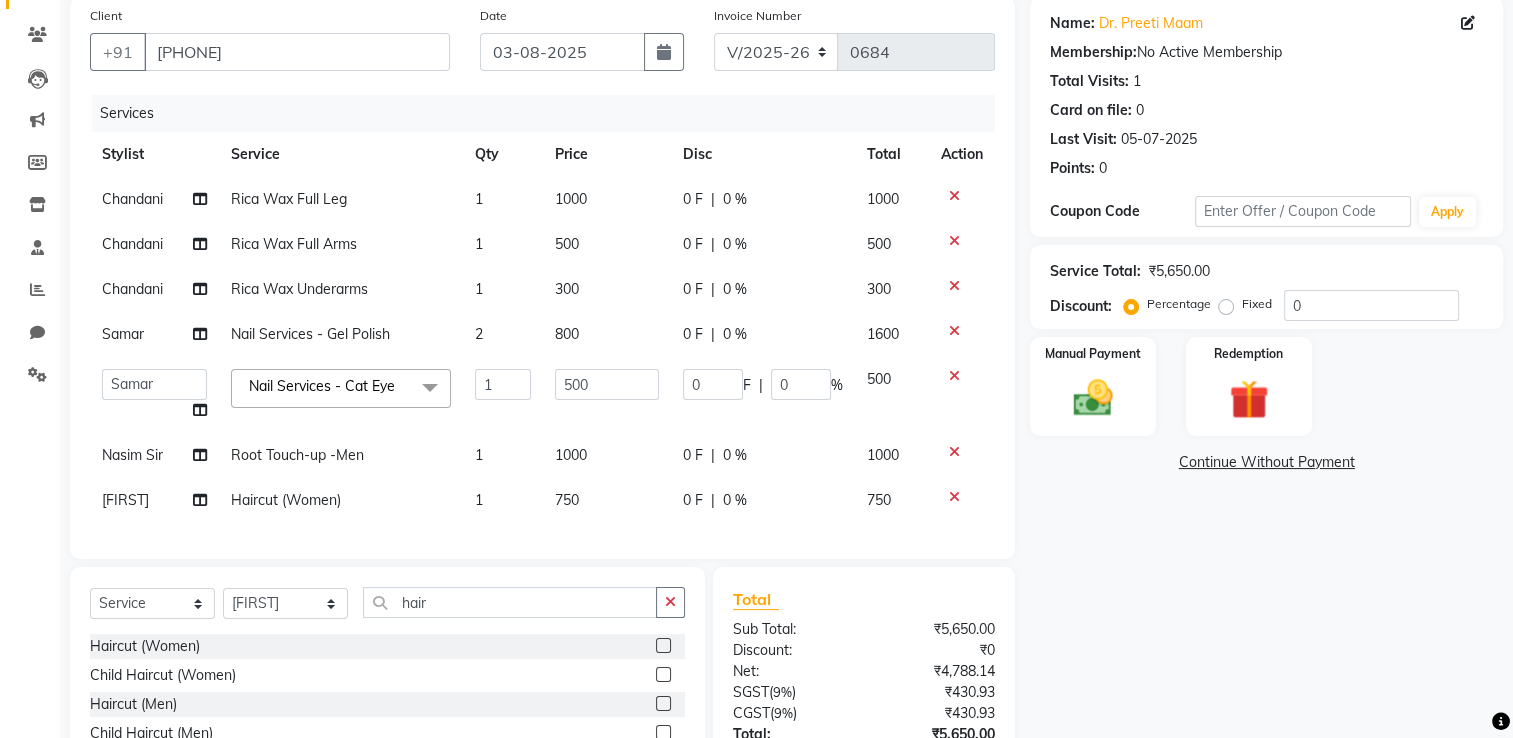 click on "750" 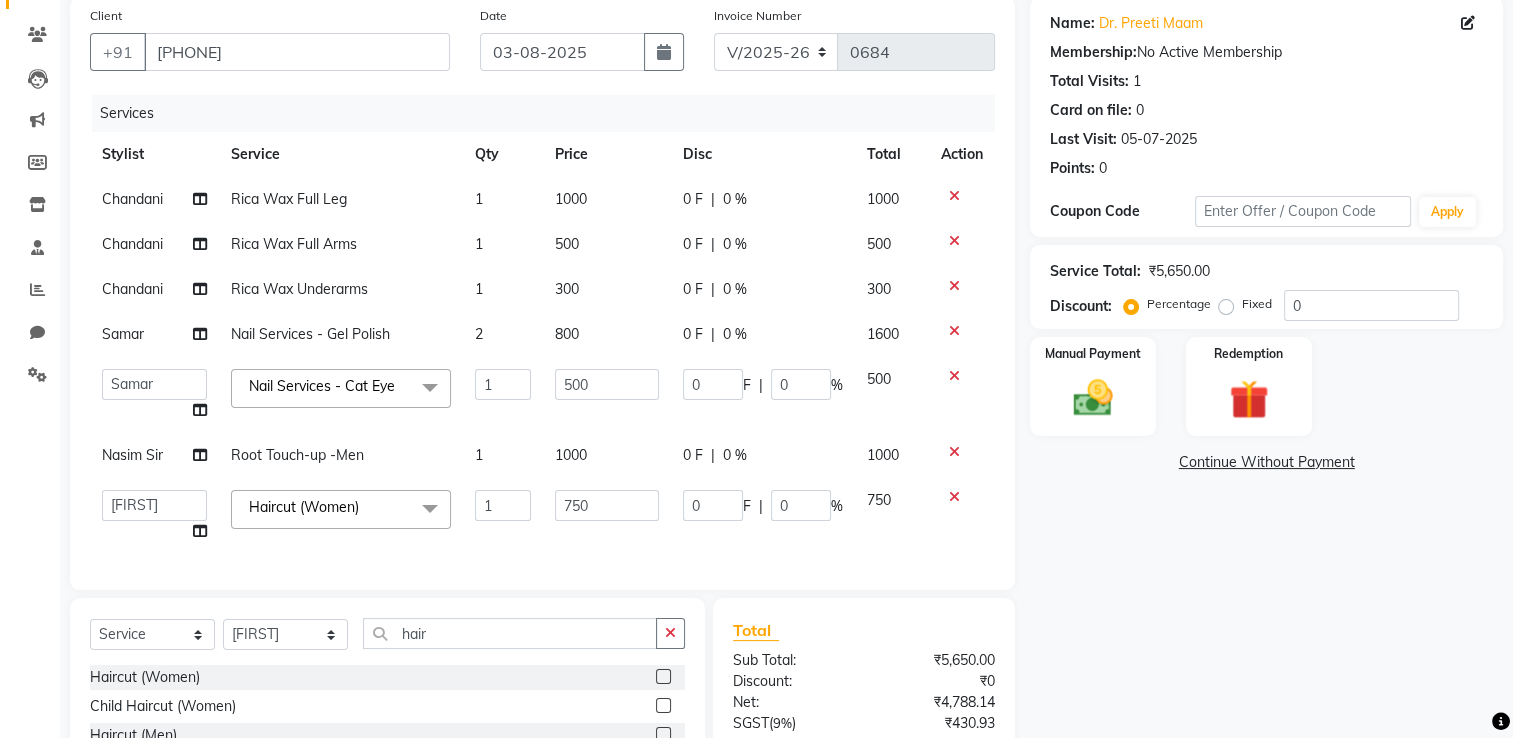 click on "1000" 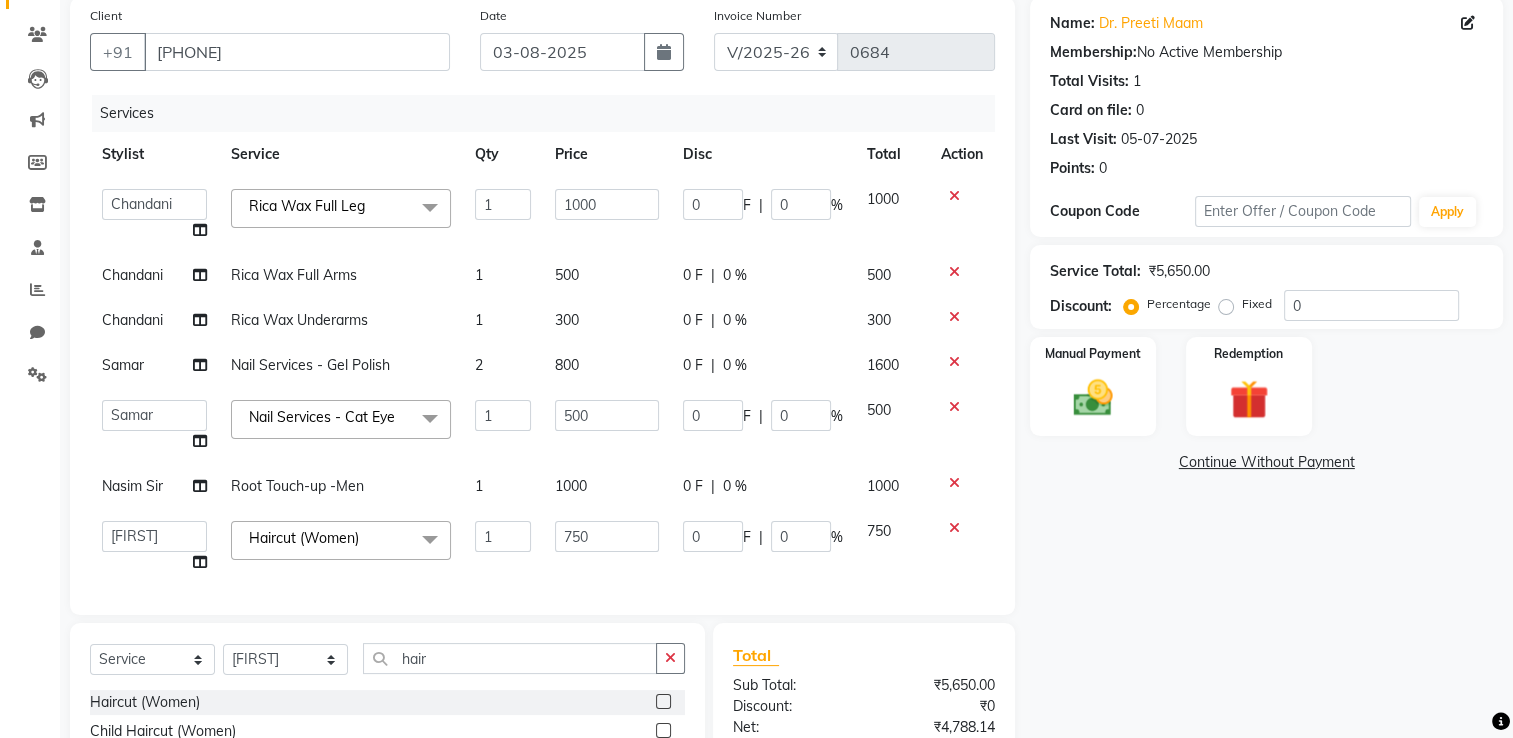 click on "1000" 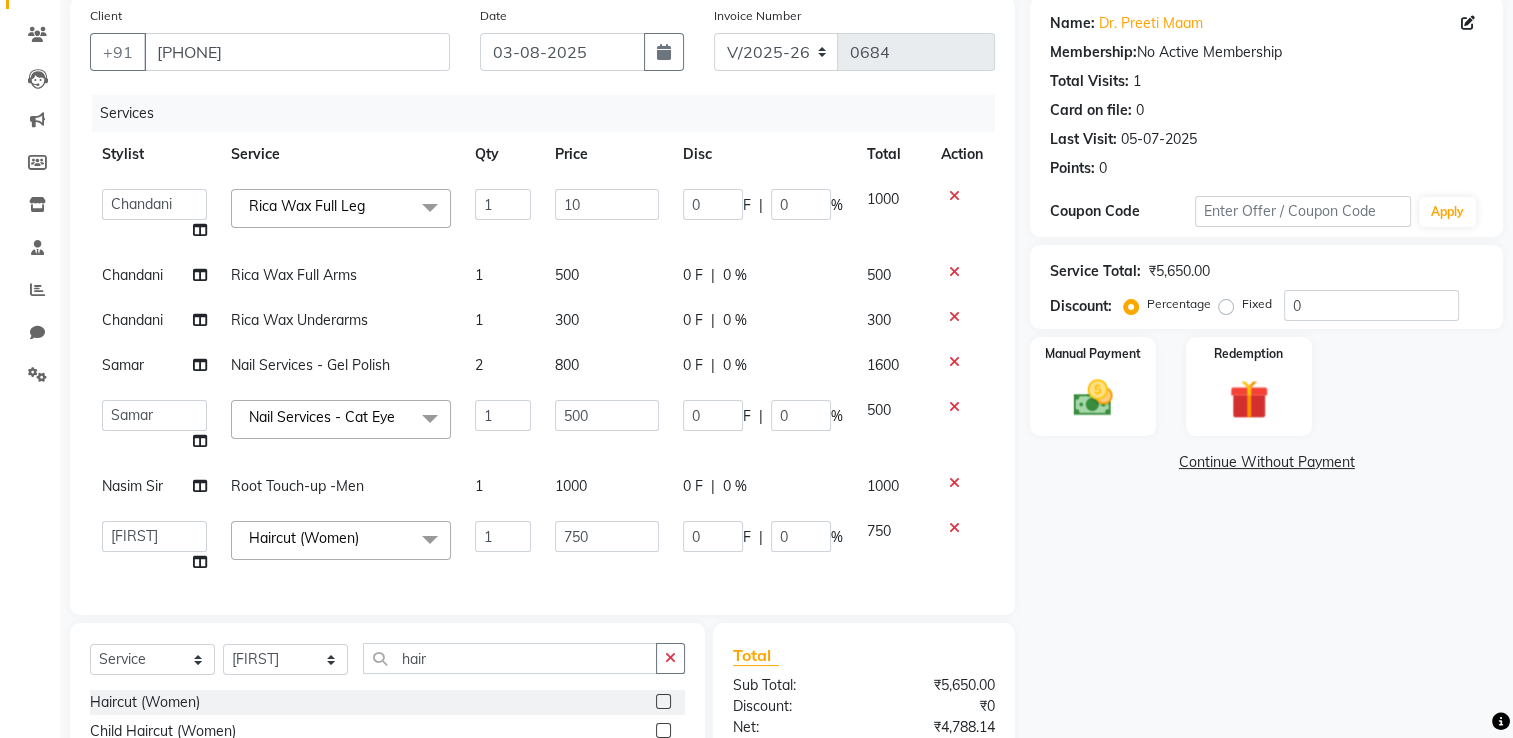 type on "1" 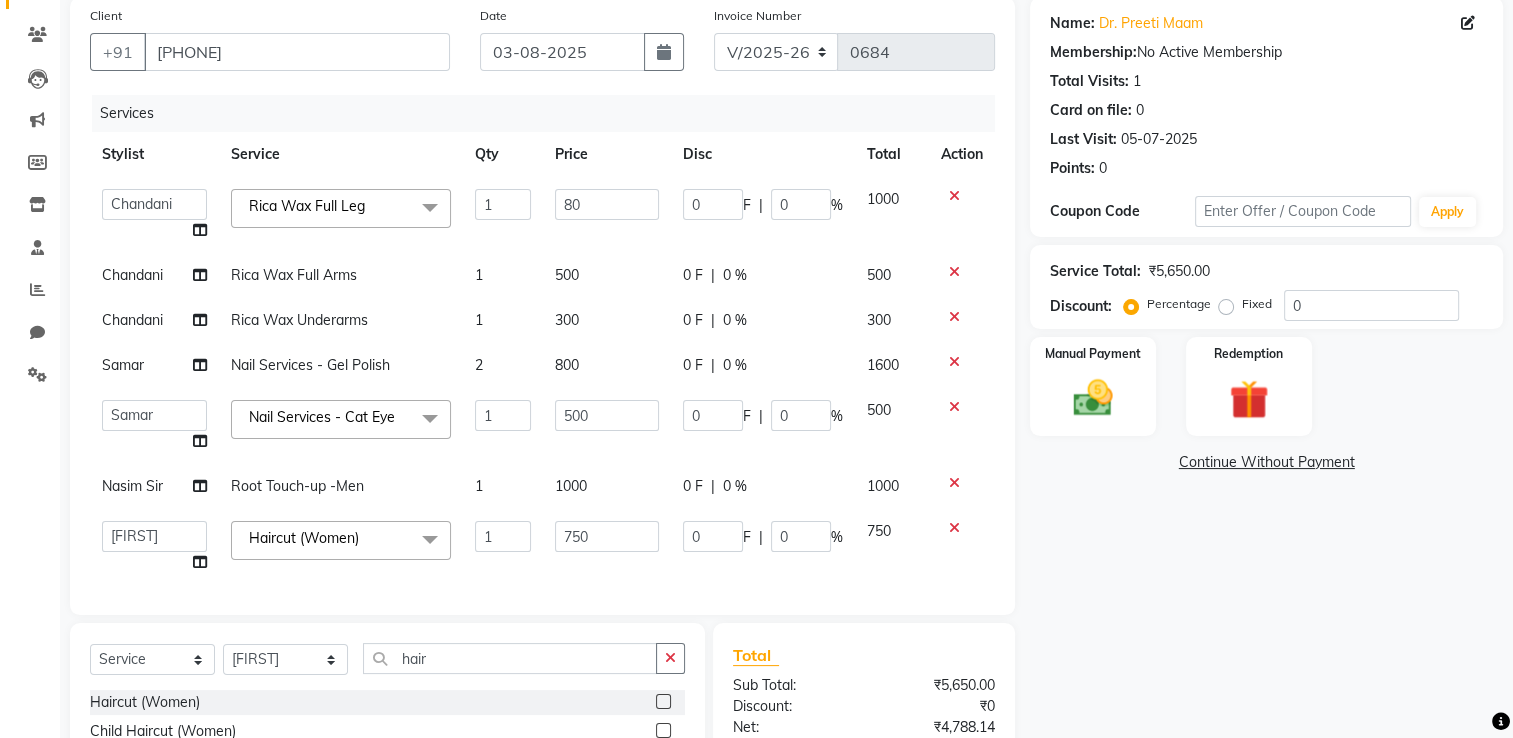 type on "800" 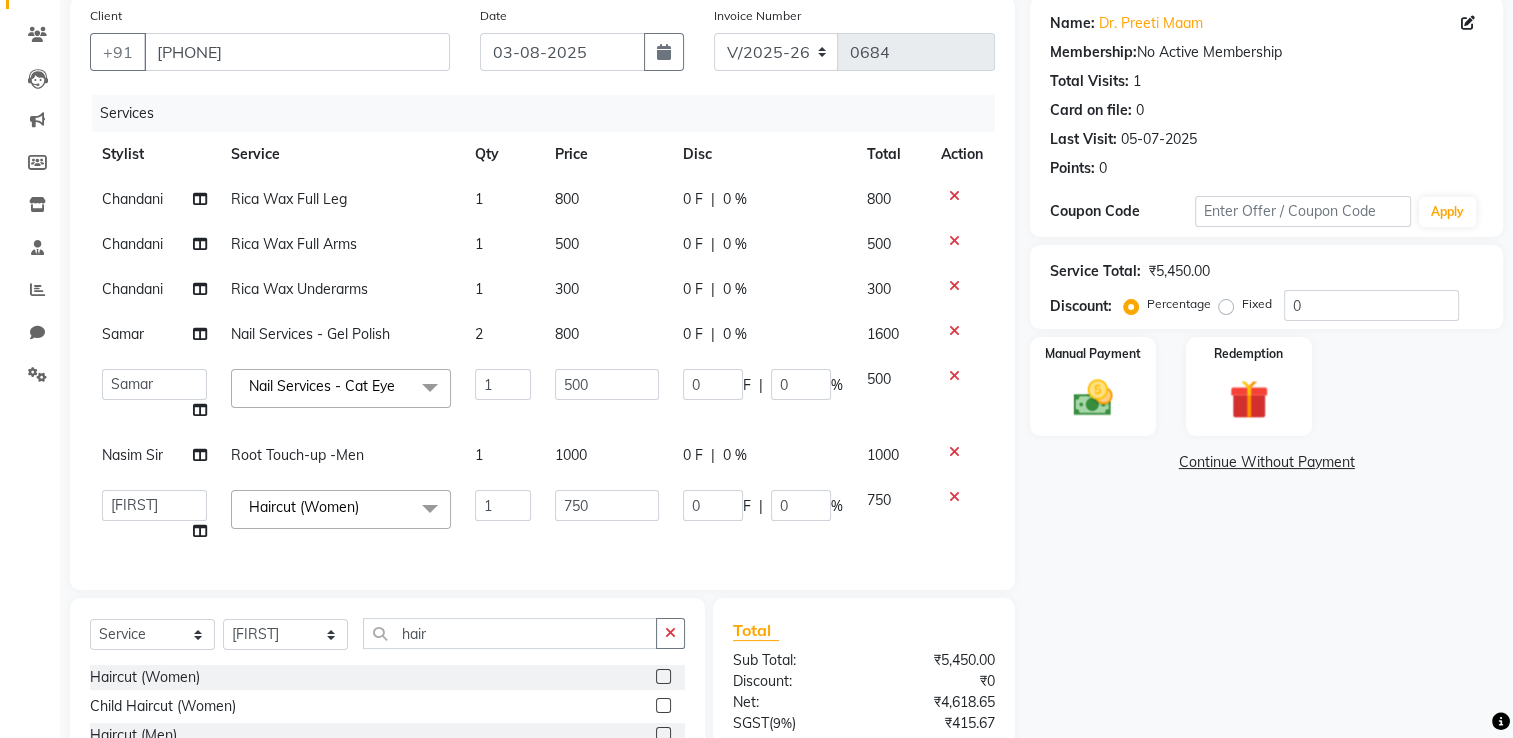 click on "Chandani Rica Wax Full Leg  1 800 0 F | 0 % 800 Chandani Rica Wax Full Arms  1 500 0 F | 0 % 500 Chandani Rica Wax Underarms 1 300 0 F | 0 % 300 Samar Nail Services - Gel Polish 2 800 0 F | 0 % 1600  [PERSON]   [PERSON]   [PERSON]   [PERSON]   [PERSON]   [PERSON]   [PERSON]   [PERSON]  Nail Services - Cat Eye&nbsp;x Full Front Bleach  Full Back Bleach Full Underarms Bleach  Full Body Bleach  Full Body D-Tan Full Face D-Tan  Full Face Bleach  Full Face&Neck Bleach  Full Leg D-Tan  Half Leg D-Tan Full Hand D-Tan  Half Hand D-Tan Half Leg Bleach  Full Leg Bleach  Full Face&Neck D-Tan Full Underarms D-Tan Full Front D-Tan Half Front D-Tan Full Back D-Tan Half Back D-Tan Full Underarms D-Tan Full Neck D-Tan Half Front Bleach  Half Back Bleach Full Hand Bleach  Half Hand Bleach  Full Neck Bleach Haircut (Women) Creative Cut (Women) Child Haircut (Women) Shampoo (Women)  Conditioning (Women) Highlights (Per Foil) (Women) Haircut (Men) Creative Cut (Men) Child Haircut (Men) Shampoo (Men) Beard Trimming  Shaving 1 0" 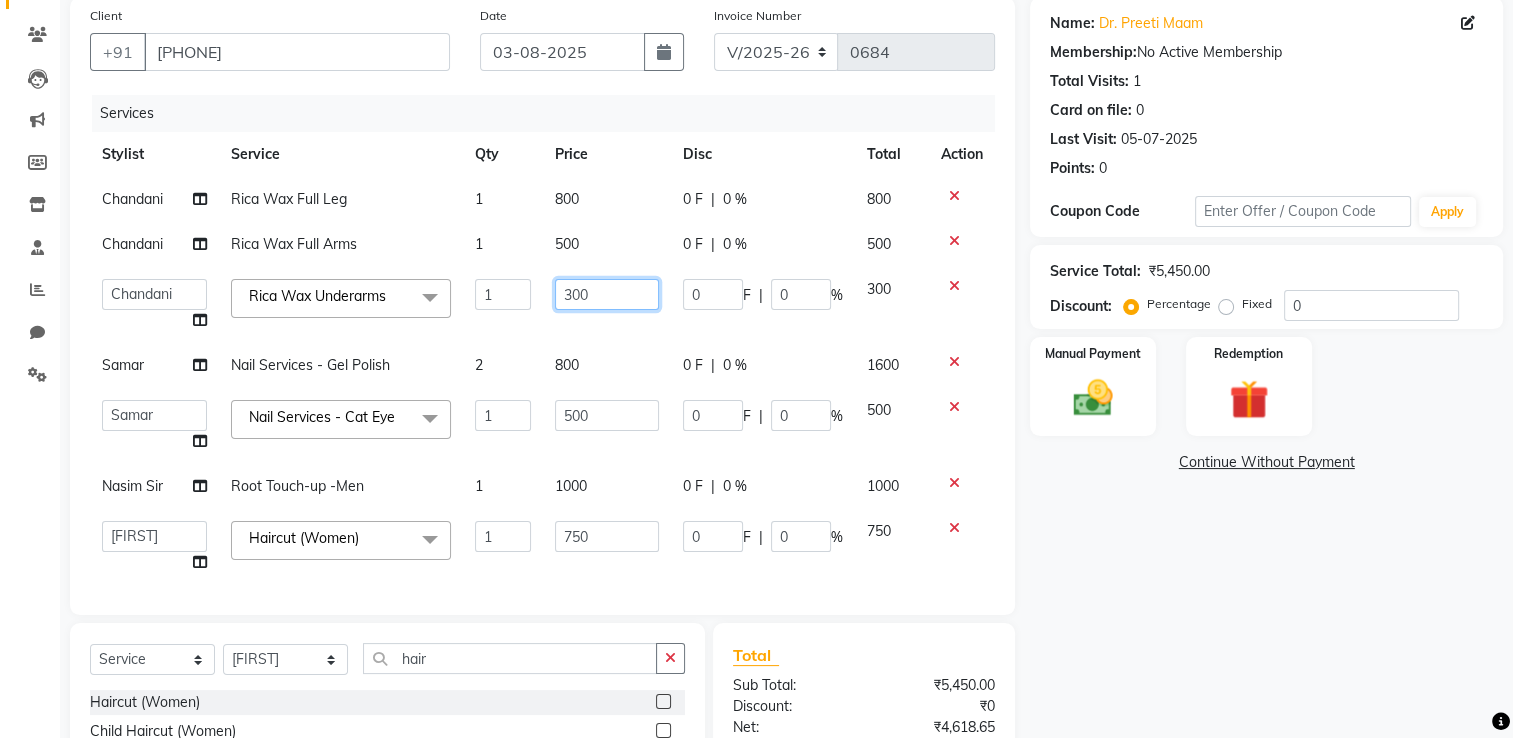 click on "300" 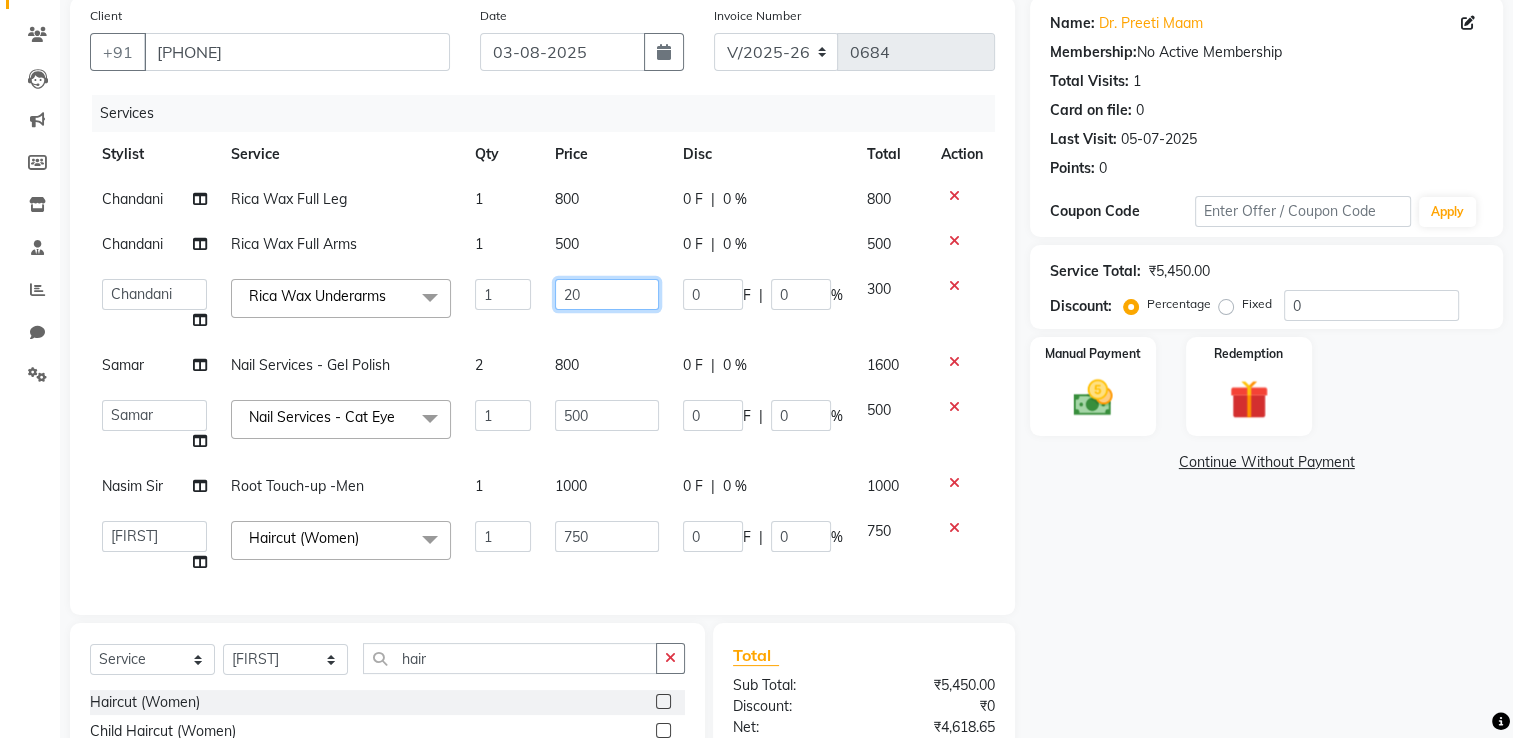 type on "200" 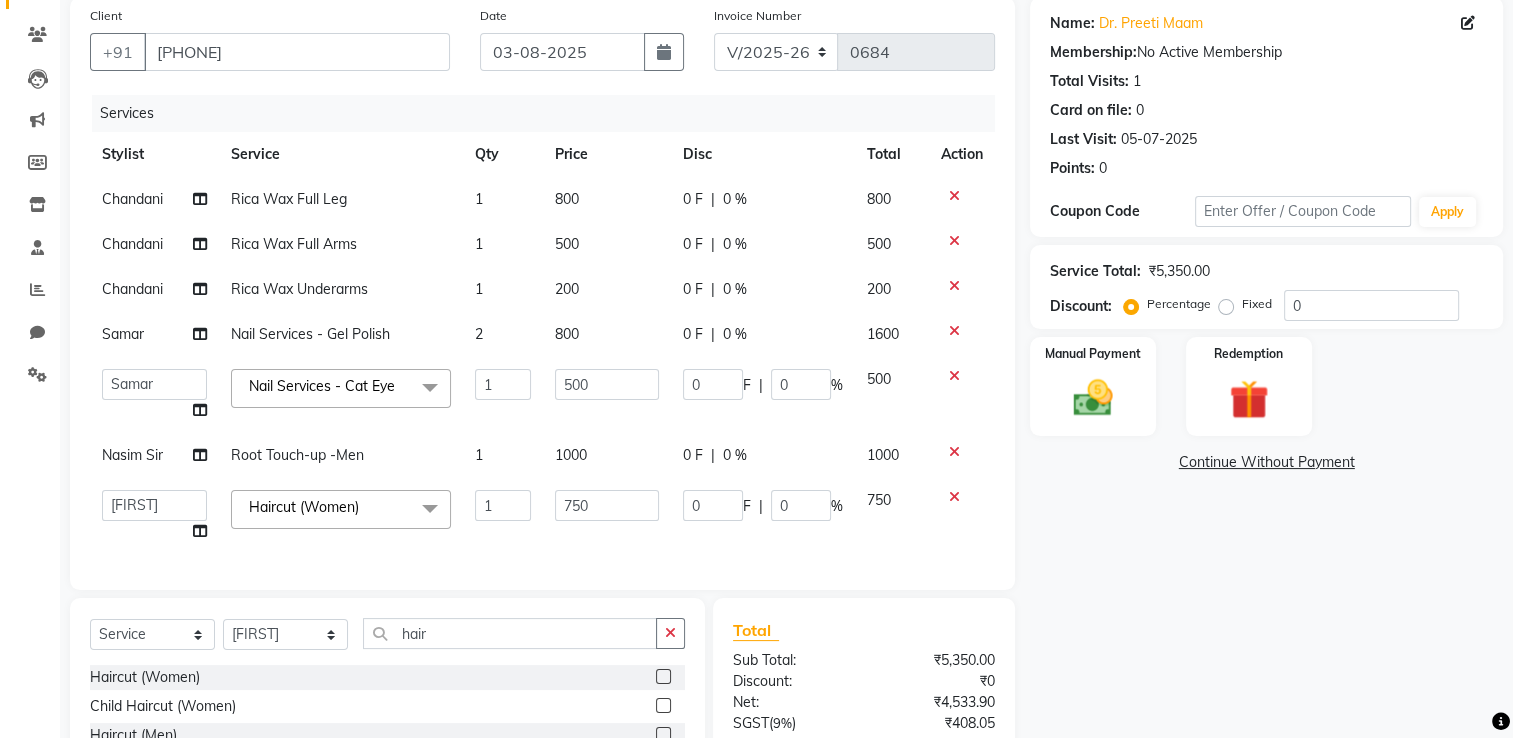 click on "[LAST] Rica Wax Full Leg  1 800 0 F | 0 % 800 [LAST] Rica Wax Full Arms  1 500 0 F | 0 % 500 [LAST] Rica Wax Underarms 1 200 0 F | 0 % 200 [LAST] Nail Services - Gel Polish 2 800 0 F | 0 % 1600  [LAST] Maam   [LAST]   [LAST]   [LAST] Sir   [LAST] [LAST]   [LAST]   [LAST]   [LAST]  Nail Services - Cat Eye&nbsp; x Full Front Bleach  Full Back Bleach Full Underarms Bleach  Full Body Bleach  Full Body D-Tan Full Face D-Tan  Full Face Bleach  Full Face&Neck Bleach  Full Leg D-Tan  Half Leg D-Tan Full Hand D-Tan  Half Hand D-Tan Half Leg Bleach  Full Leg Bleach  Full Face&Neck D-Tan Full Underarms D-Tan Full Front D-Tan Half Front D-Tan Full Back D-Tan Half Back D-Tan Full Underarms D-Tan Full Neck D-Tan Half Front Bleach  Half Back Bleach Full Hand Bleach  Half Hand Bleach  Full Neck Bleach Haircut (Women) Creative Cut (Women) Child Haircut (Women) Shampoo (Women)  Conditioning (Women) Highlights (Per Foil) (Women) Haircut (Men) Creative Cut (Men) Child Haircut (Men) Shampoo (Men) Beard Trimming  Shaving 1 0" 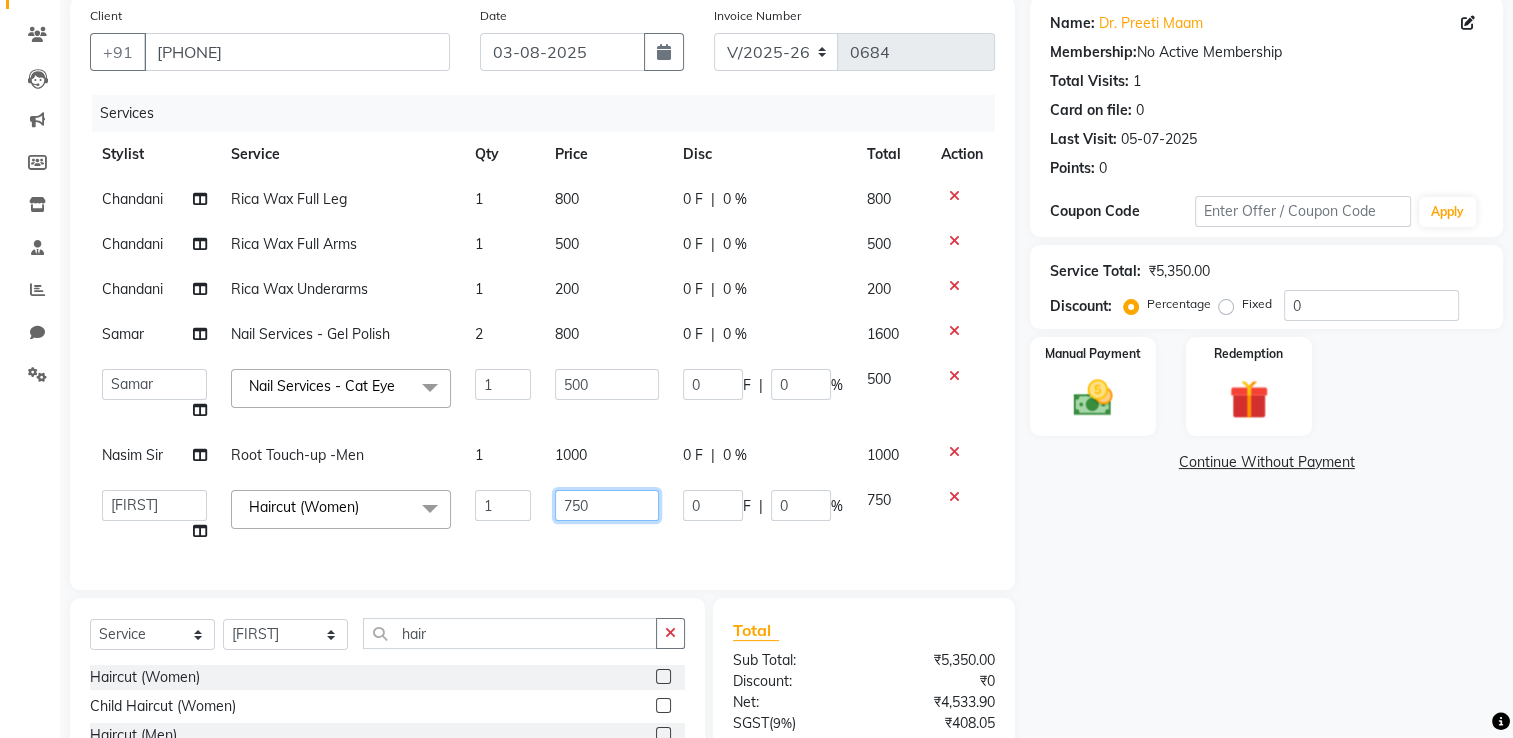click on "750" 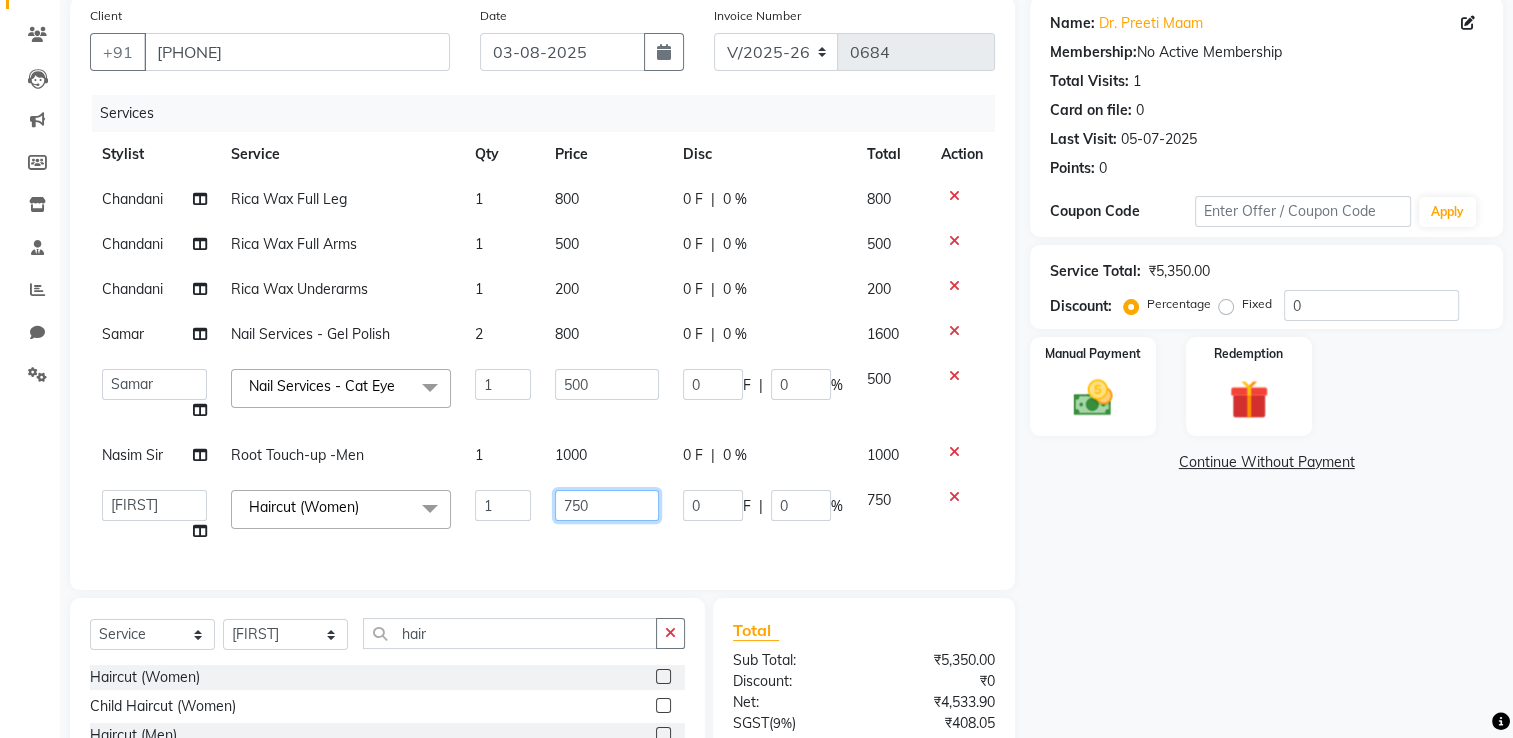 click on "750" 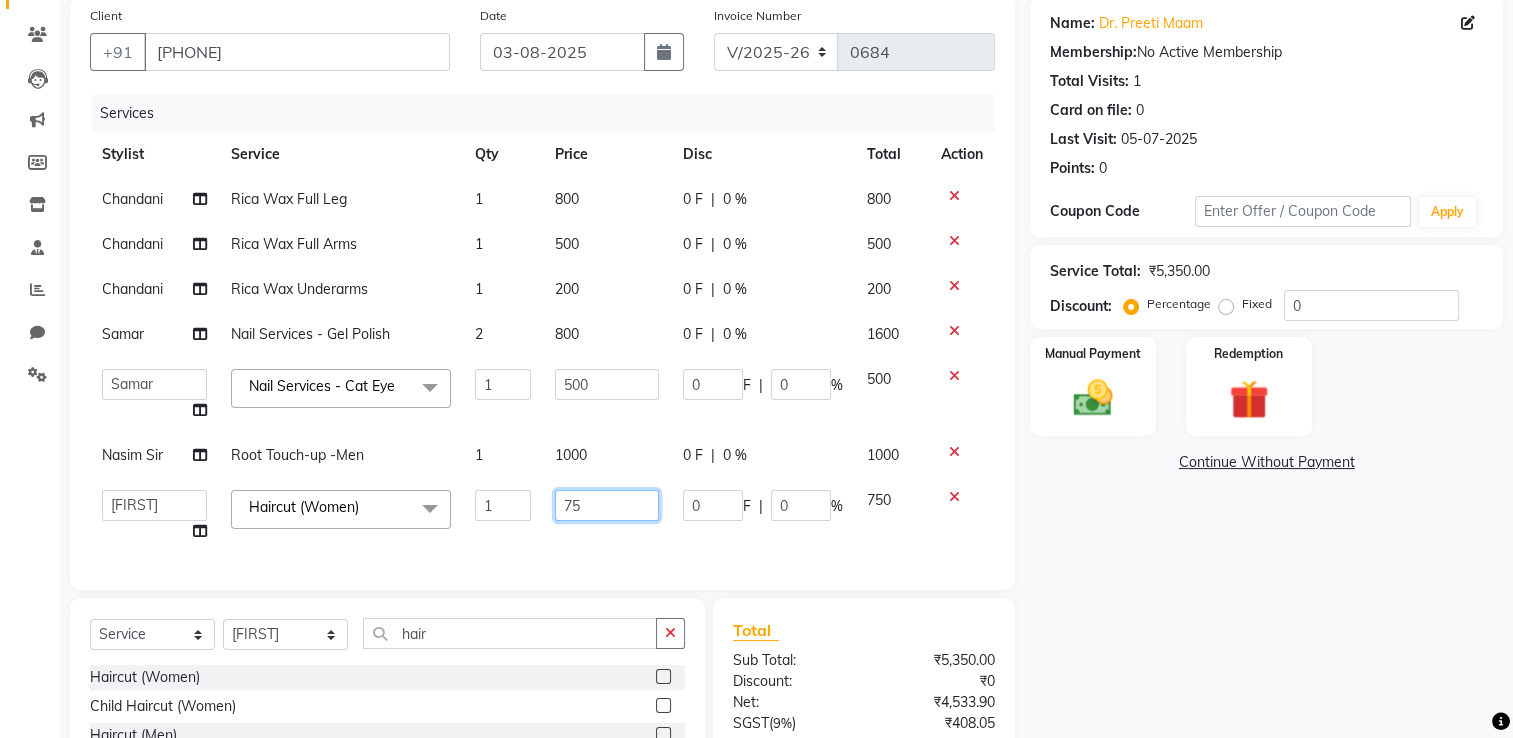 type on "7" 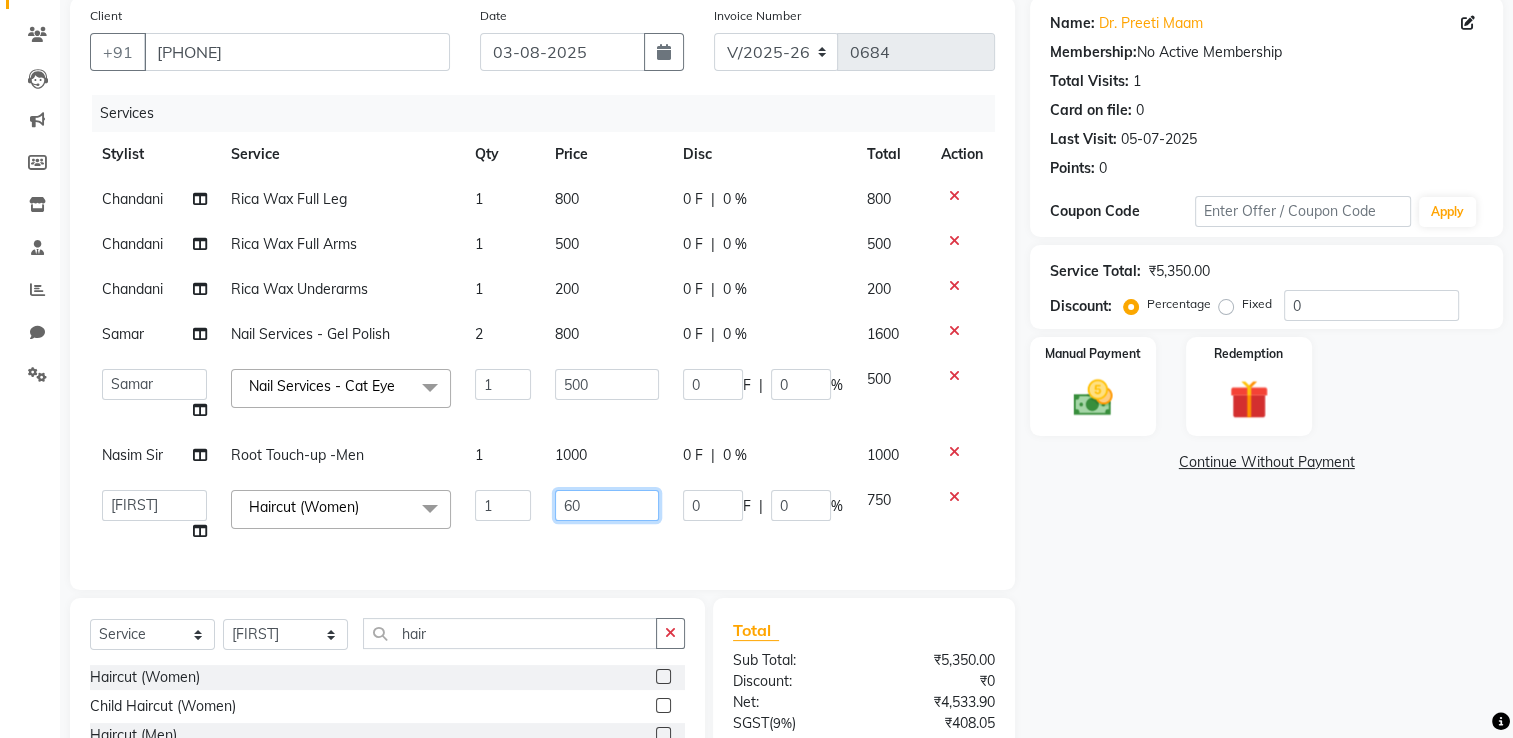 type on "600" 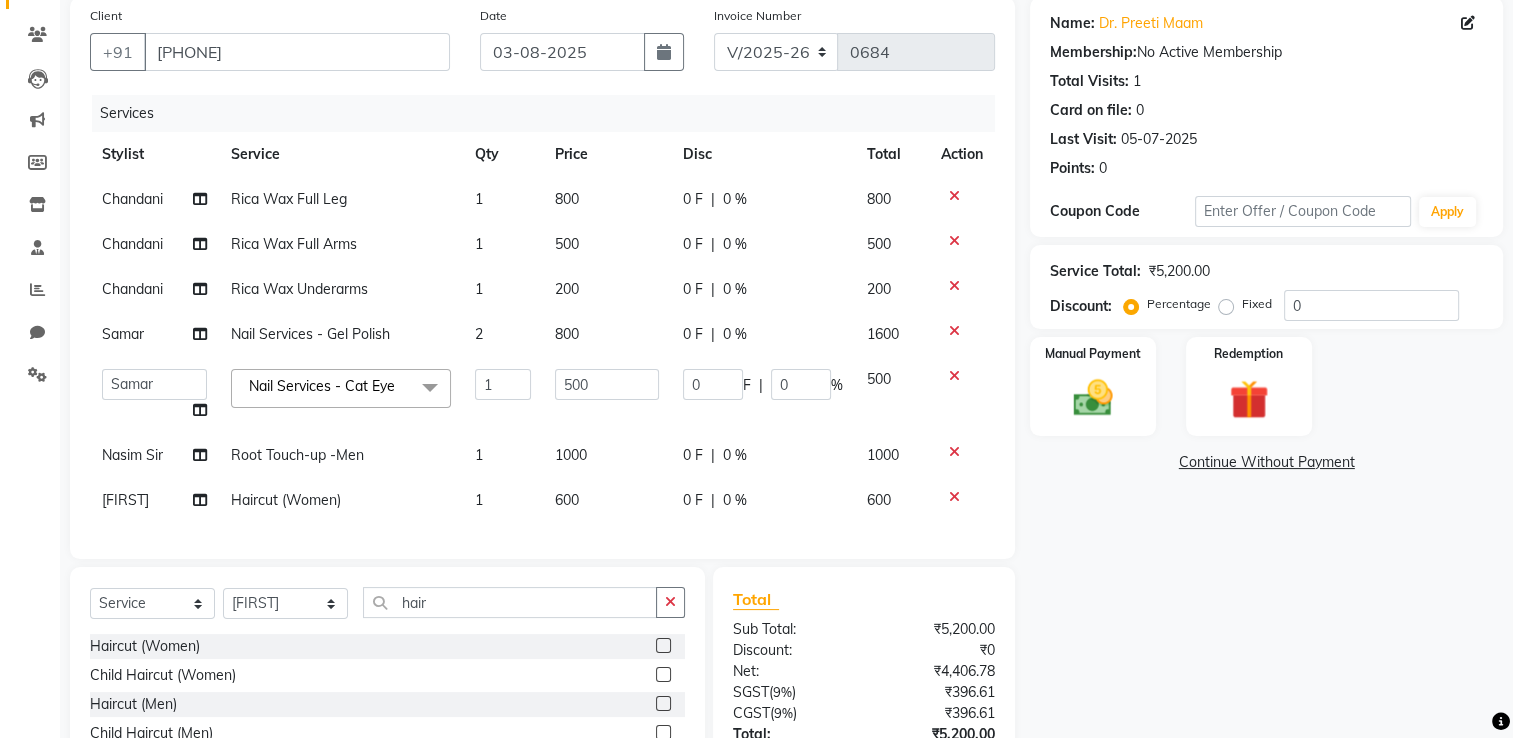 click on "Services Stylist Service Qty Price Disc Total Action Chandani Rica Wax Full Leg  1 800 0 F | 0 % 800 Chandani Rica Wax Full Arms  1 500 0 F | 0 % 500 Chandani Rica Wax Underarms 1 200 0 F | 0 % 200 Samar Nail Services - Gel Polish 2 800 0 F | 0 % 1600  [PERSON]   [PERSON]   [PERSON]   [PERSON]   [PERSON]   [PERSON]   [PERSON]   [PERSON]  Nail Services - Cat Eye&nbsp;x Full Front Bleach  Full Back Bleach Full Underarms Bleach  Full Body Bleach  Full Body D-Tan Full Face D-Tan  Full Face Bleach  Full Face&Neck Bleach  Full Leg D-Tan  Half Leg D-Tan Full Hand D-Tan  Half Hand D-Tan Half Leg Bleach  Full Leg Bleach  Full Face&Neck D-Tan Full Underarms D-Tan Full Front D-Tan Half Front D-Tan Full Back D-Tan Half Back D-Tan Full Underarms D-Tan Full Neck D-Tan Half Front Bleach  Half Back Bleach Full Hand Bleach  Half Hand Bleach  Full Neck Bleach Haircut (Women) Creative Cut (Women) Child Haircut (Women) Shampoo (Women)  Conditioning (Women) Highlights (Per Foil) (Women) Haircut (Men) Creative Cut (Men)  Shaving" 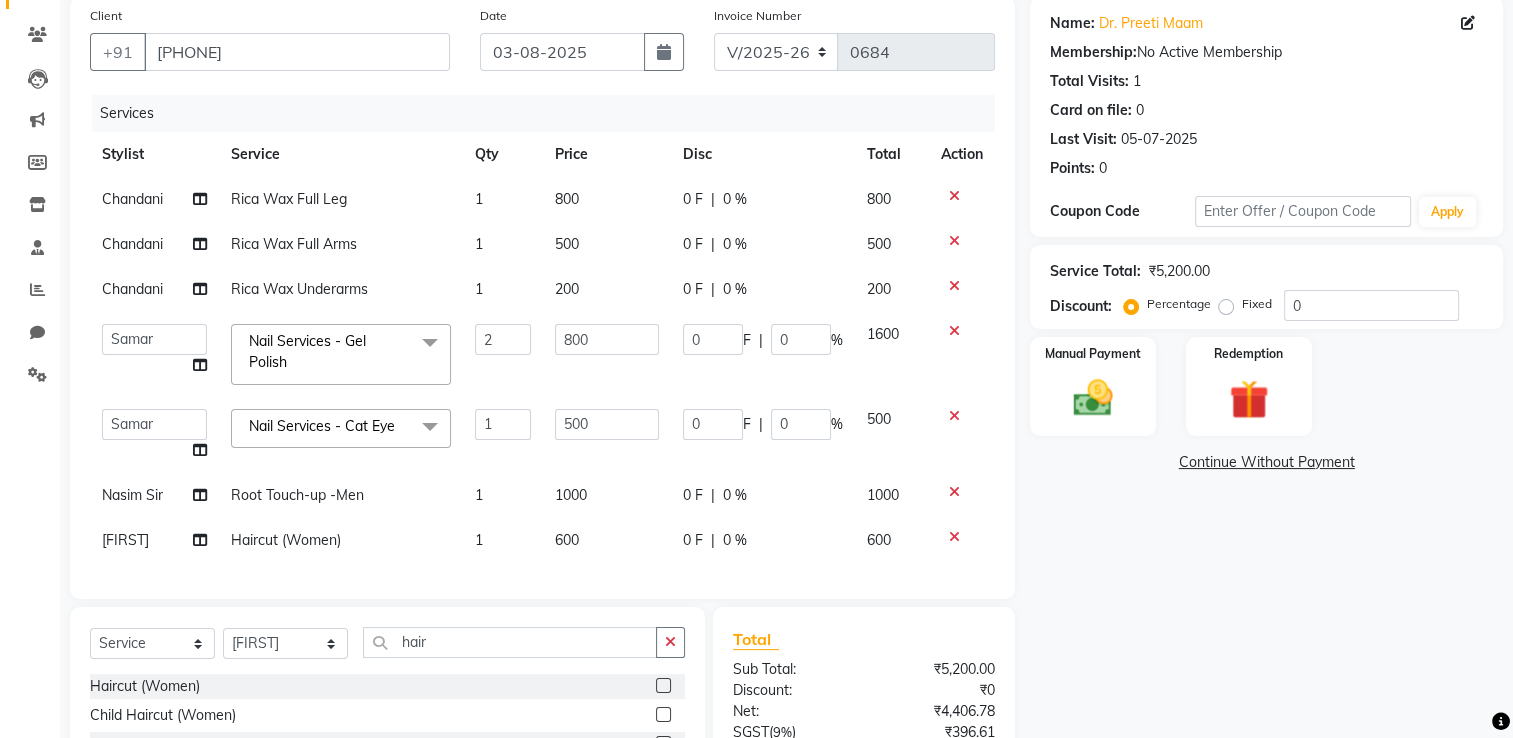 click on "800" 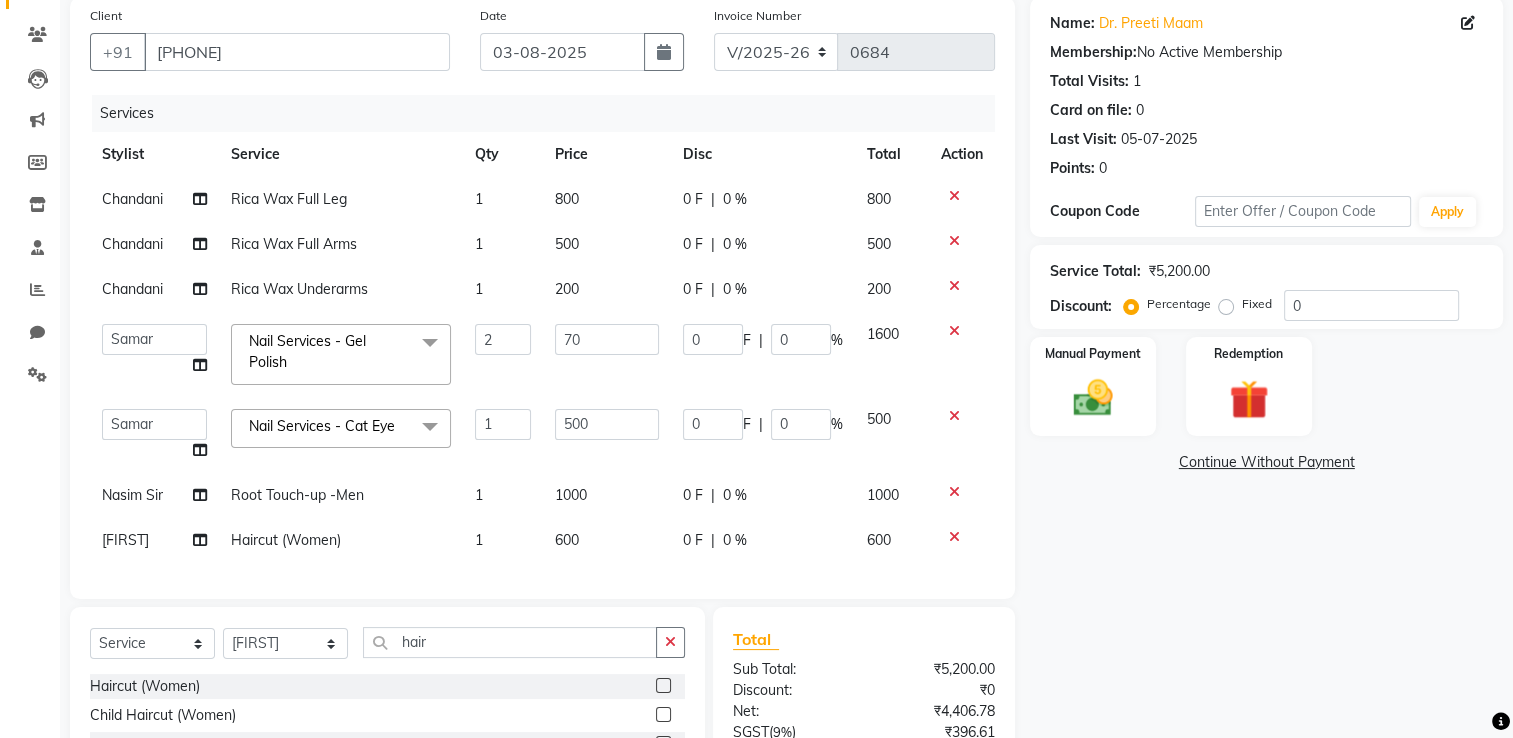 type on "700" 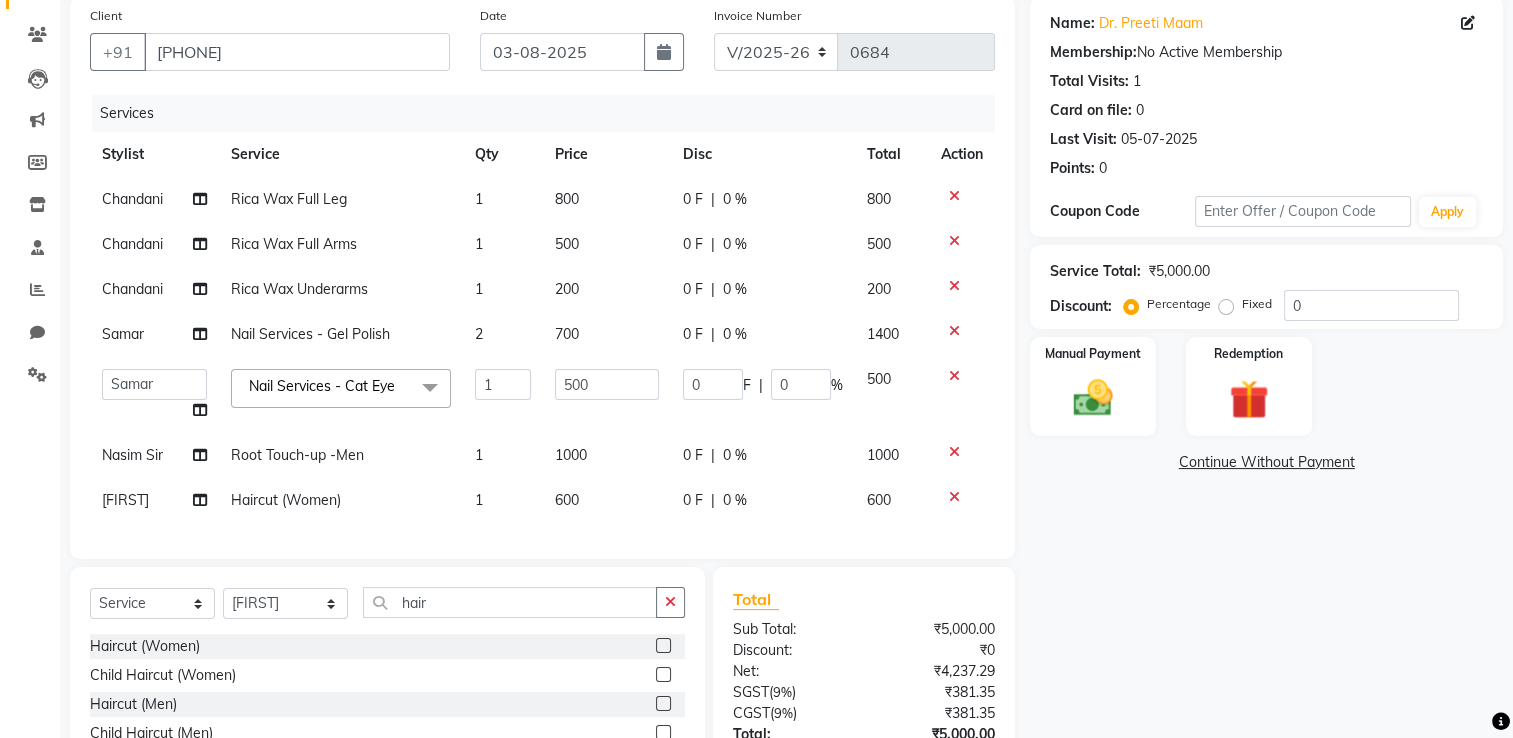 click on "[LAST] Rica Wax Full Leg  1 800 0 F | 0 % 800 [LAST] Rica Wax Full Arms  1 500 0 F | 0 % 500 [LAST] Rica Wax Underarms 1 200 0 F | 0 % 200 [LAST] Nail Services - Gel Polish 2 700 0 F | 0 % 1400  [LAST] Maam   [LAST]   [LAST]   [LAST] Sir   [LAST] [LAST]   [LAST]   [LAST]   [LAST]  Nail Services - Cat Eye&nbsp; x Full Front Bleach  Full Back Bleach Full Underarms Bleach  Full Body Bleach  Full Body D-Tan Full Face D-Tan  Full Face Bleach  Full Face&Neck Bleach  Full Leg D-Tan  Half Leg D-Tan Full Hand D-Tan  Half Hand D-Tan Half Leg Bleach  Full Leg Bleach  Full Face&Neck D-Tan Full Underarms D-Tan Full Front D-Tan Half Front D-Tan Full Back D-Tan Half Back D-Tan Full Underarms D-Tan Full Neck D-Tan Half Front Bleach  Half Back Bleach Full Hand Bleach  Half Hand Bleach  Full Neck Bleach Haircut (Women) Creative Cut (Women) Child Haircut (Women) Shampoo (Women)  Conditioning (Women) Highlights (Per Foil) (Women) Haircut (Men) Creative Cut (Men) Child Haircut (Men) Shampoo (Men) Beard Trimming  Shaving 1 0" 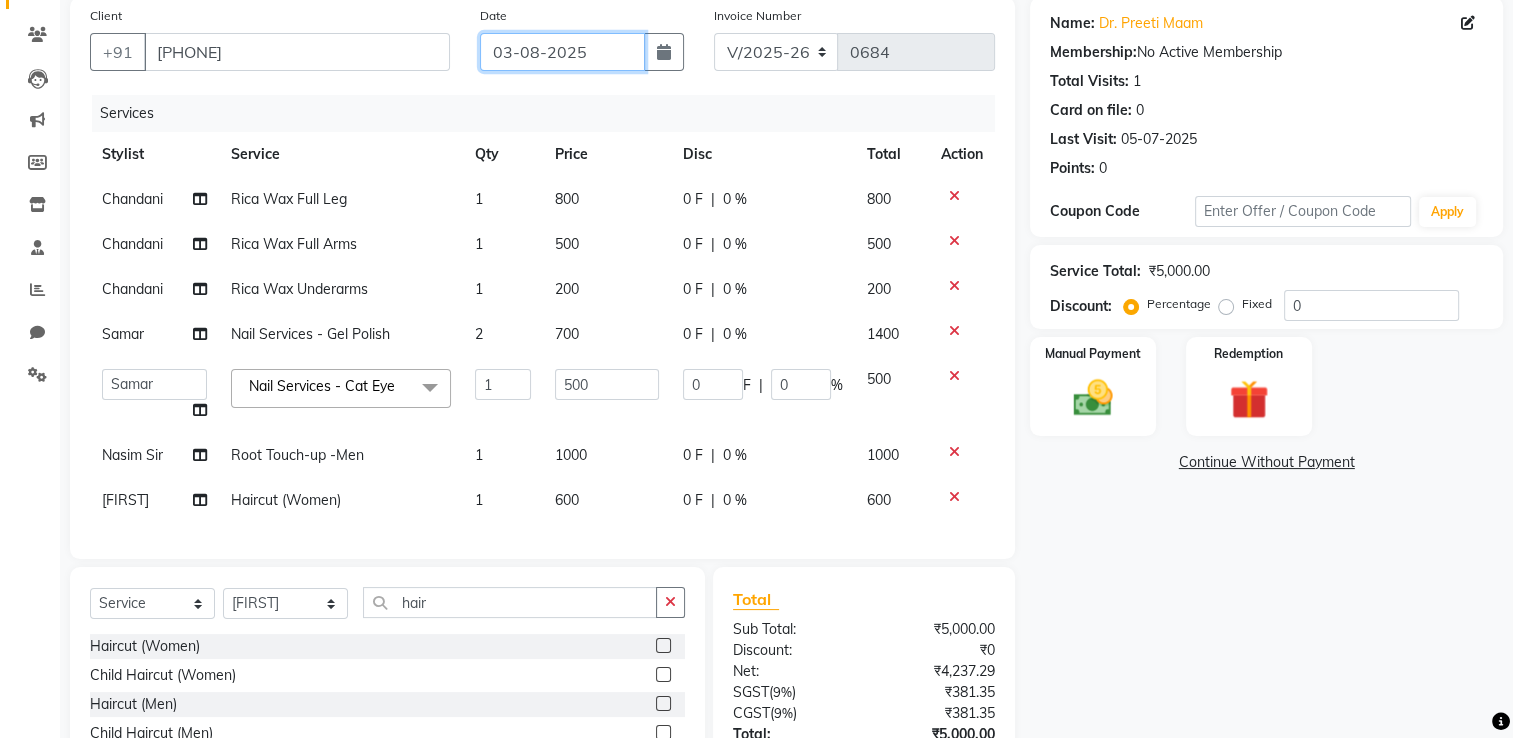 click on "03-08-2025" 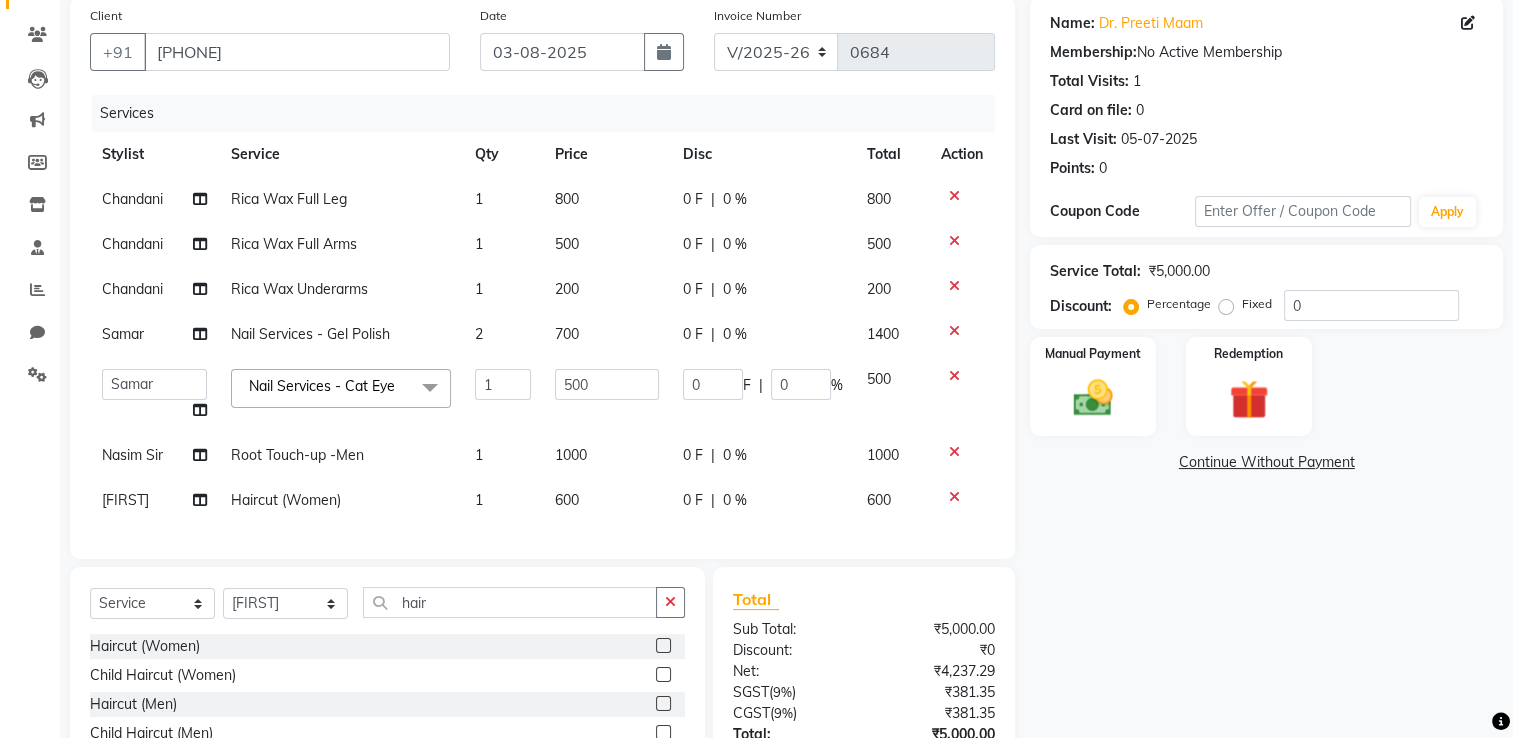 select on "8" 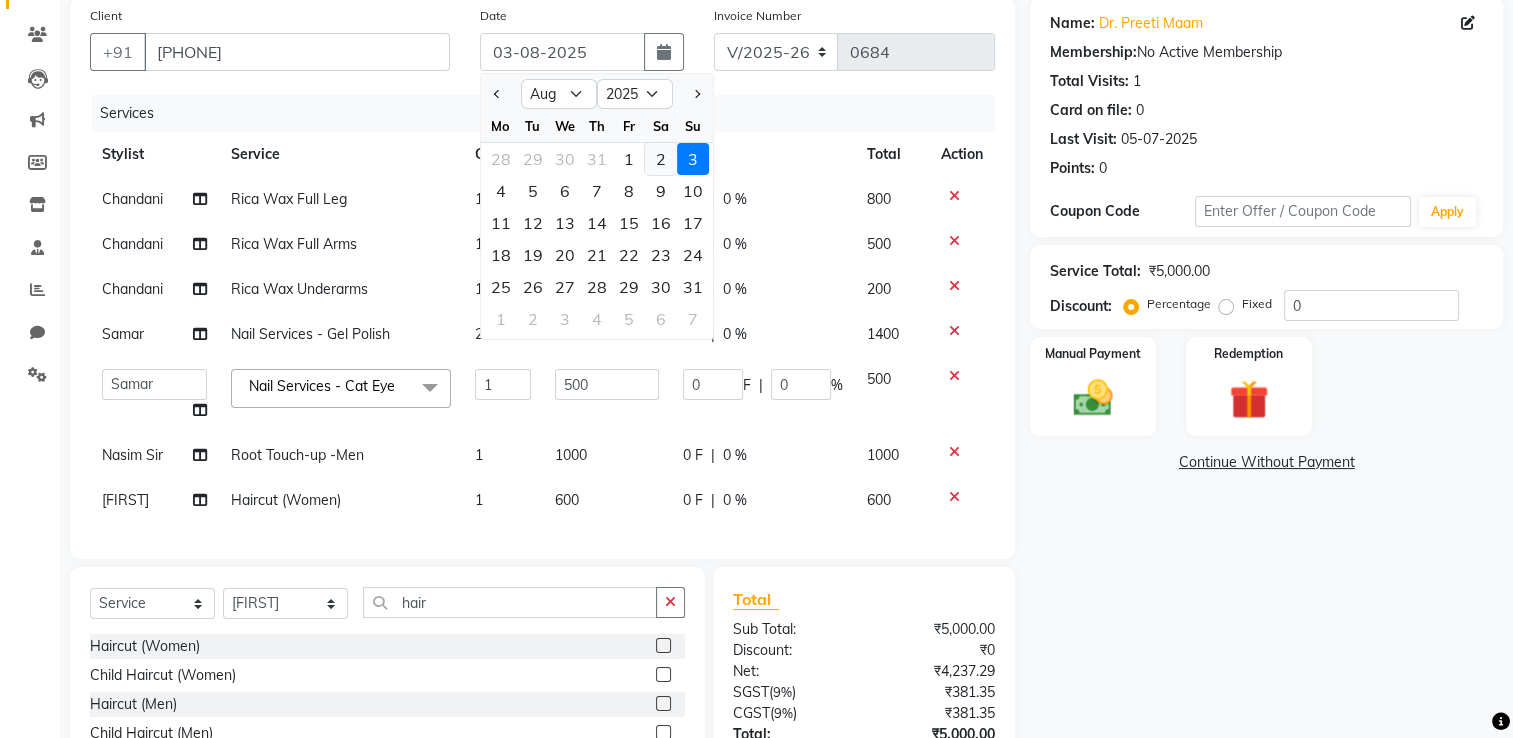 click on "2" 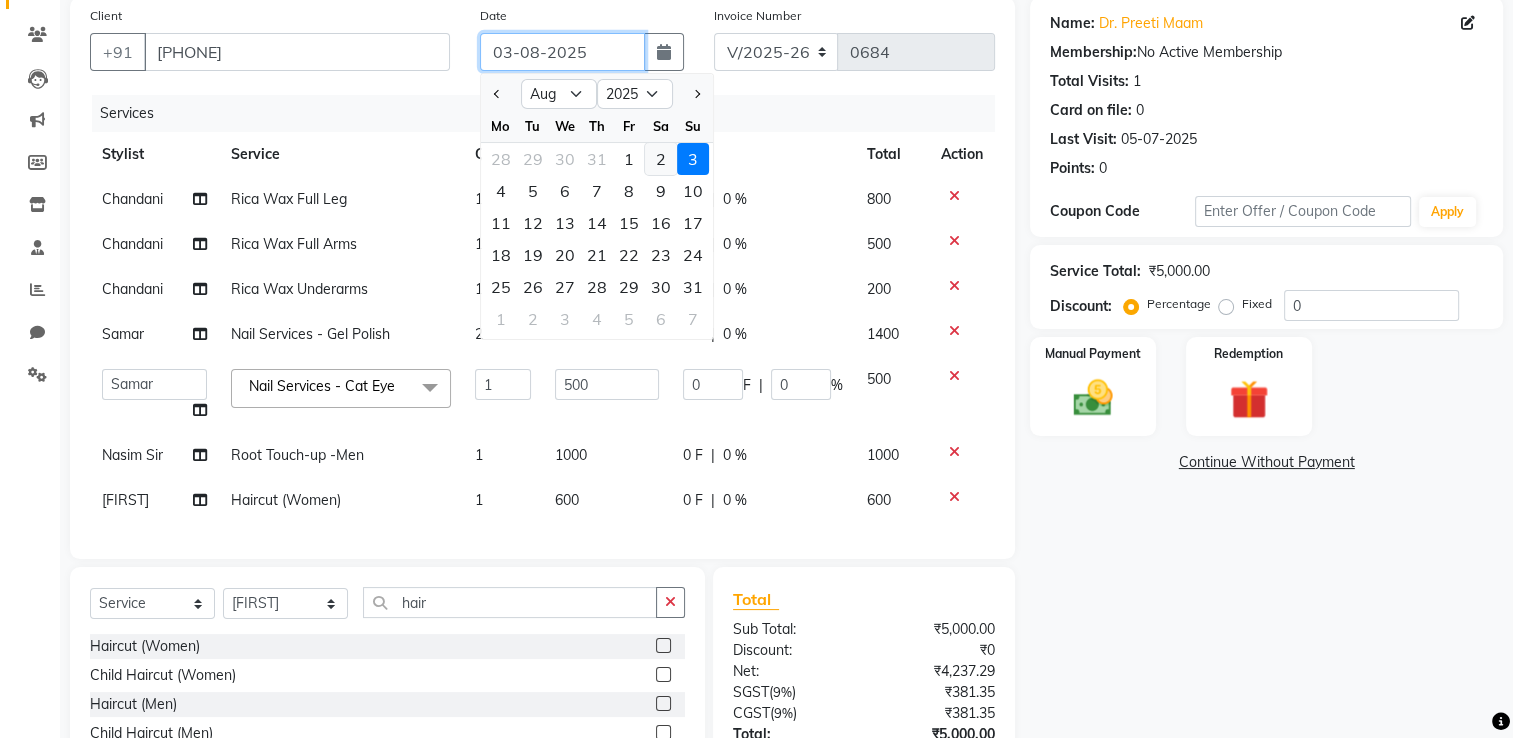 type on "02-08-2025" 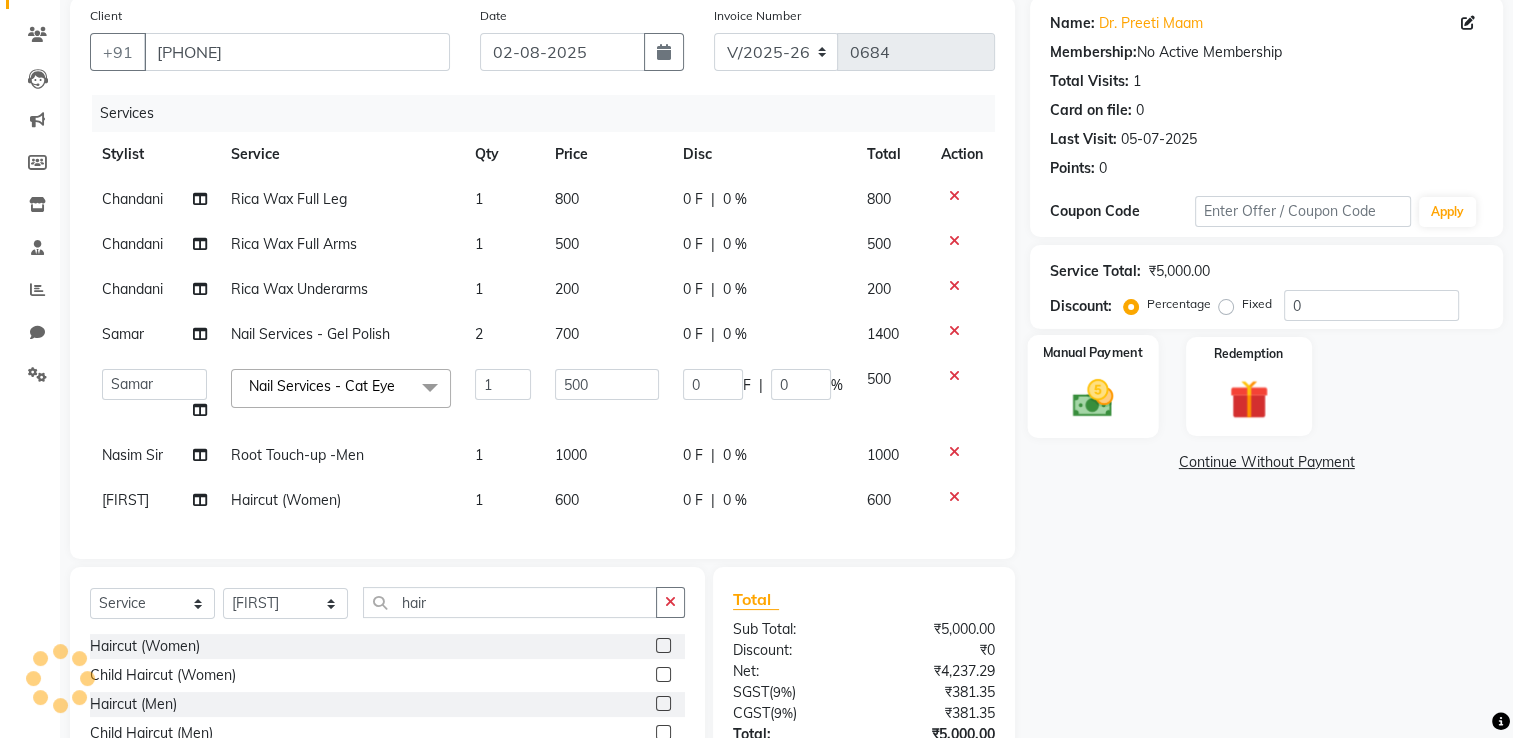 click on "Manual Payment" 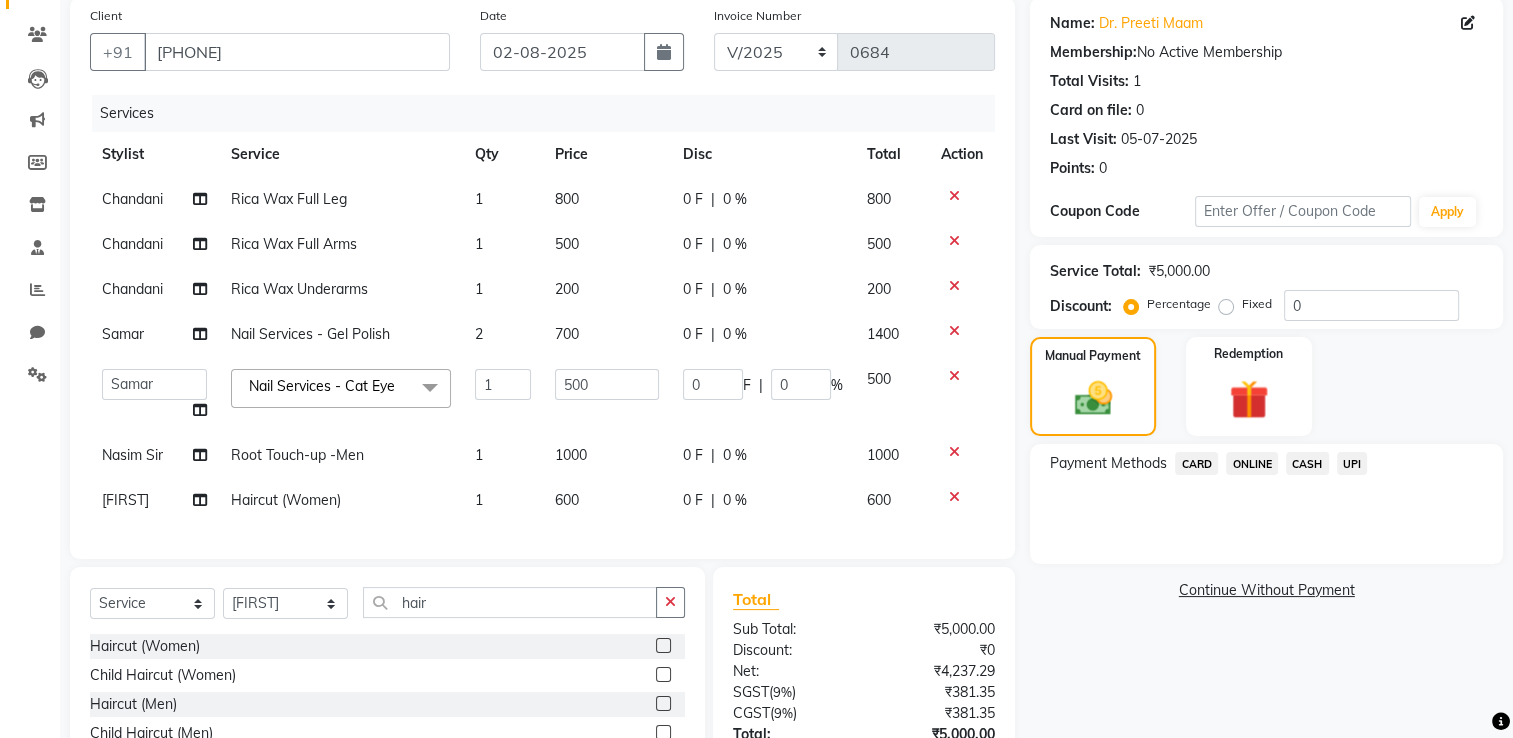 click on "CASH" 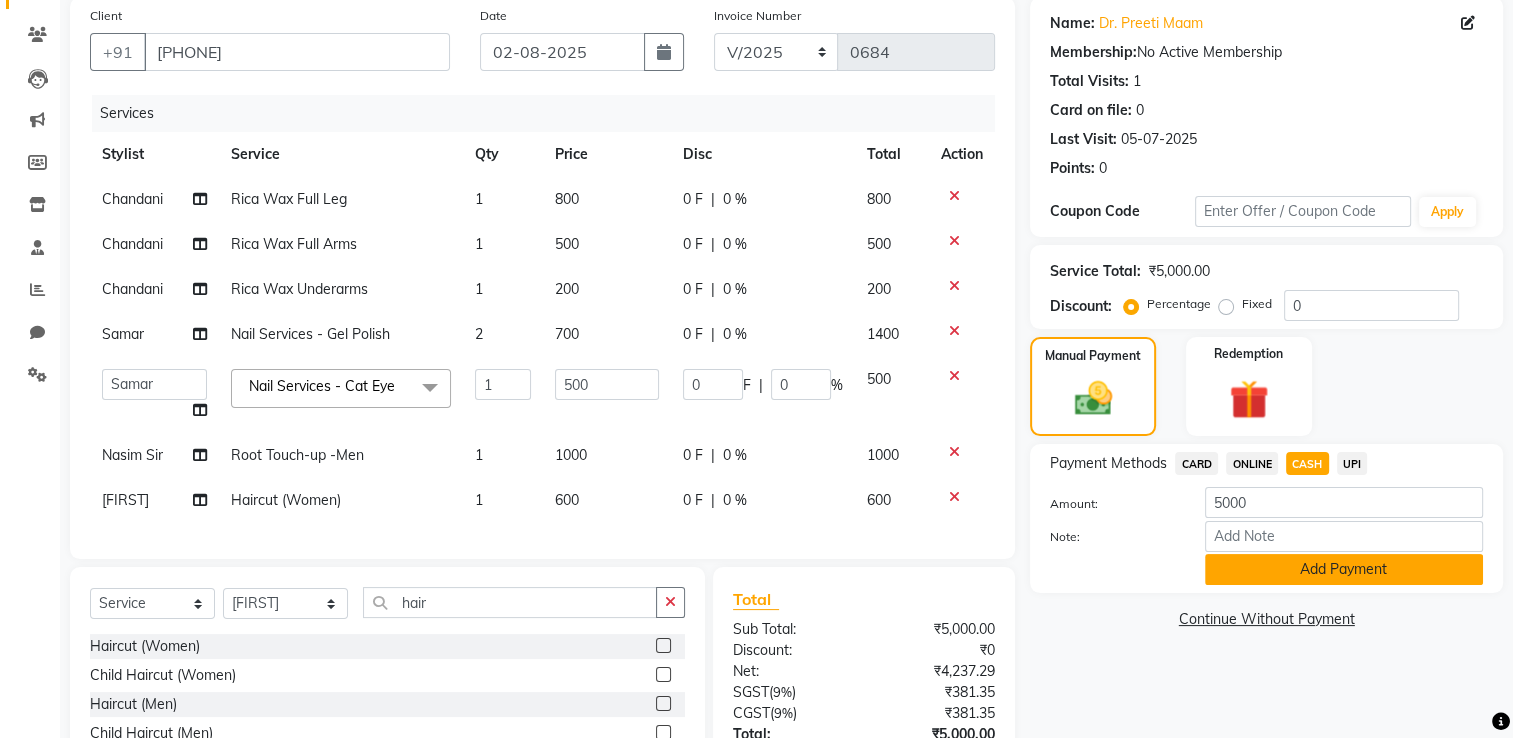 click on "Add Payment" 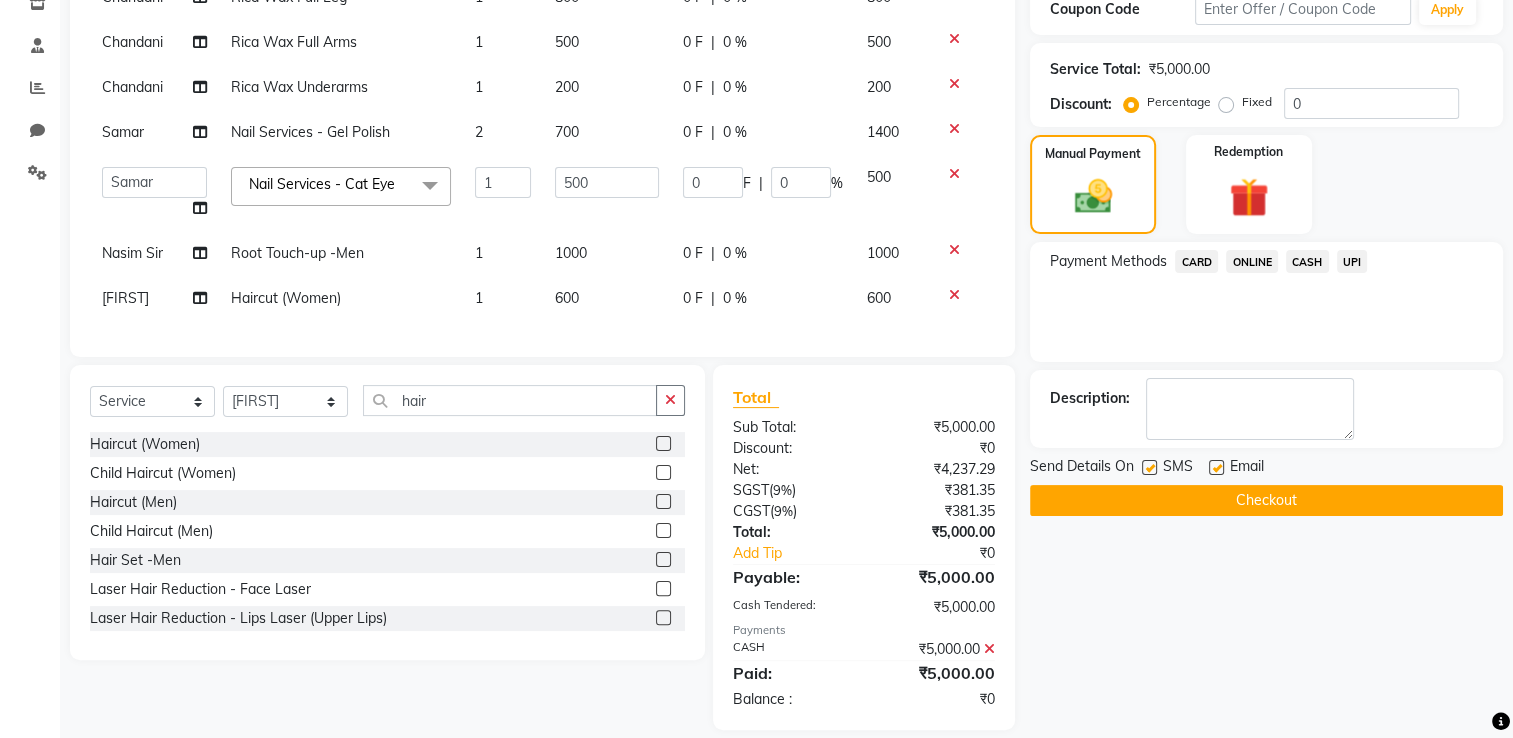 scroll, scrollTop: 392, scrollLeft: 0, axis: vertical 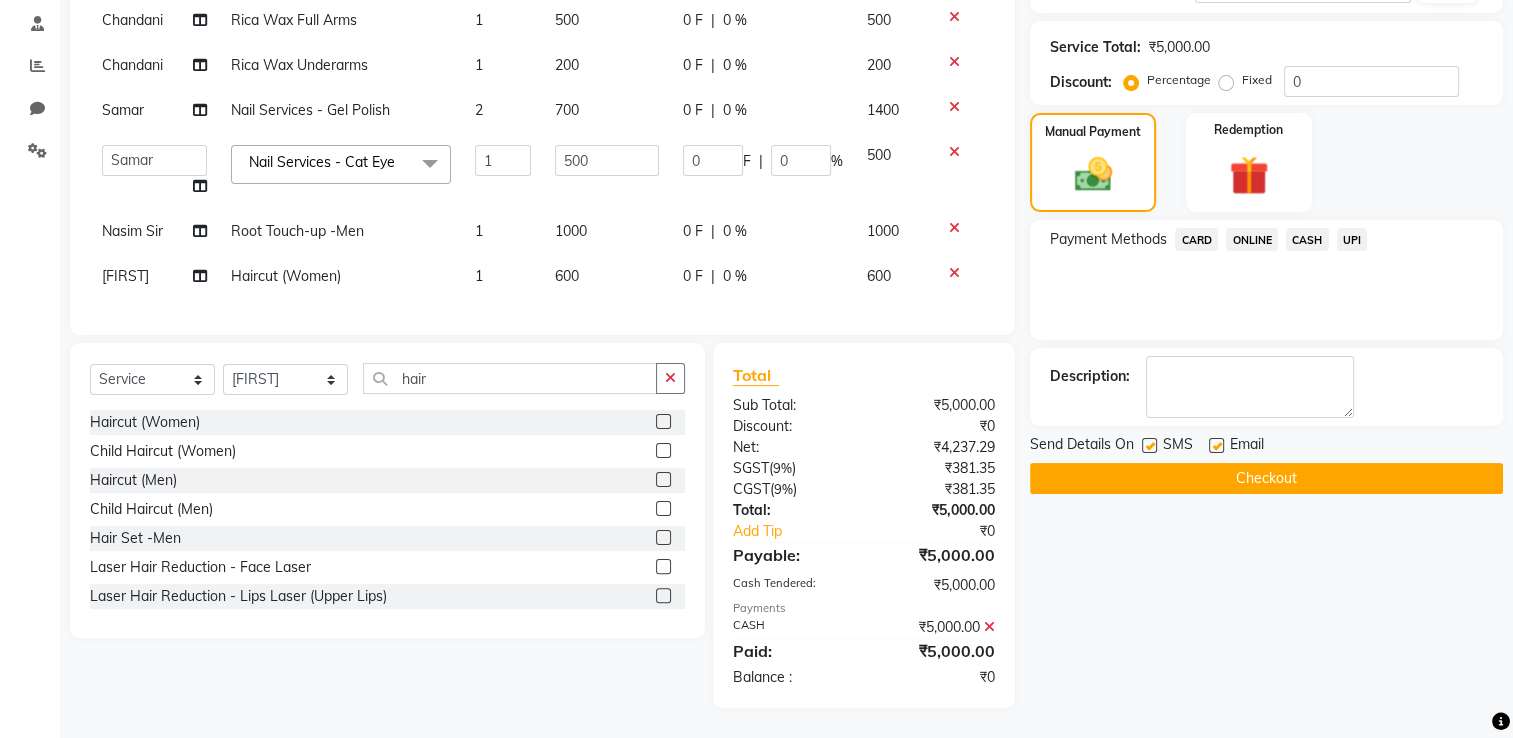 click on "Checkout" 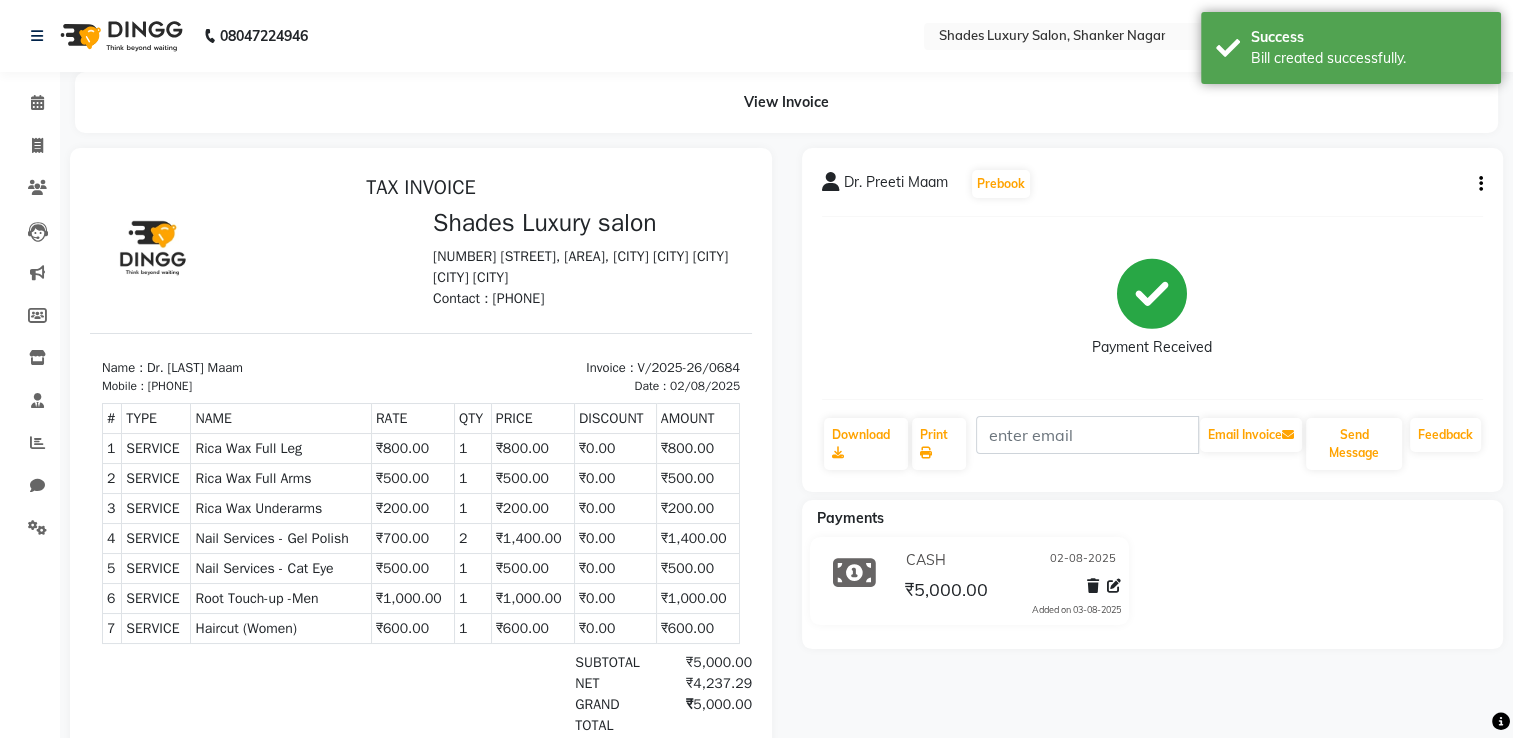 scroll, scrollTop: 0, scrollLeft: 0, axis: both 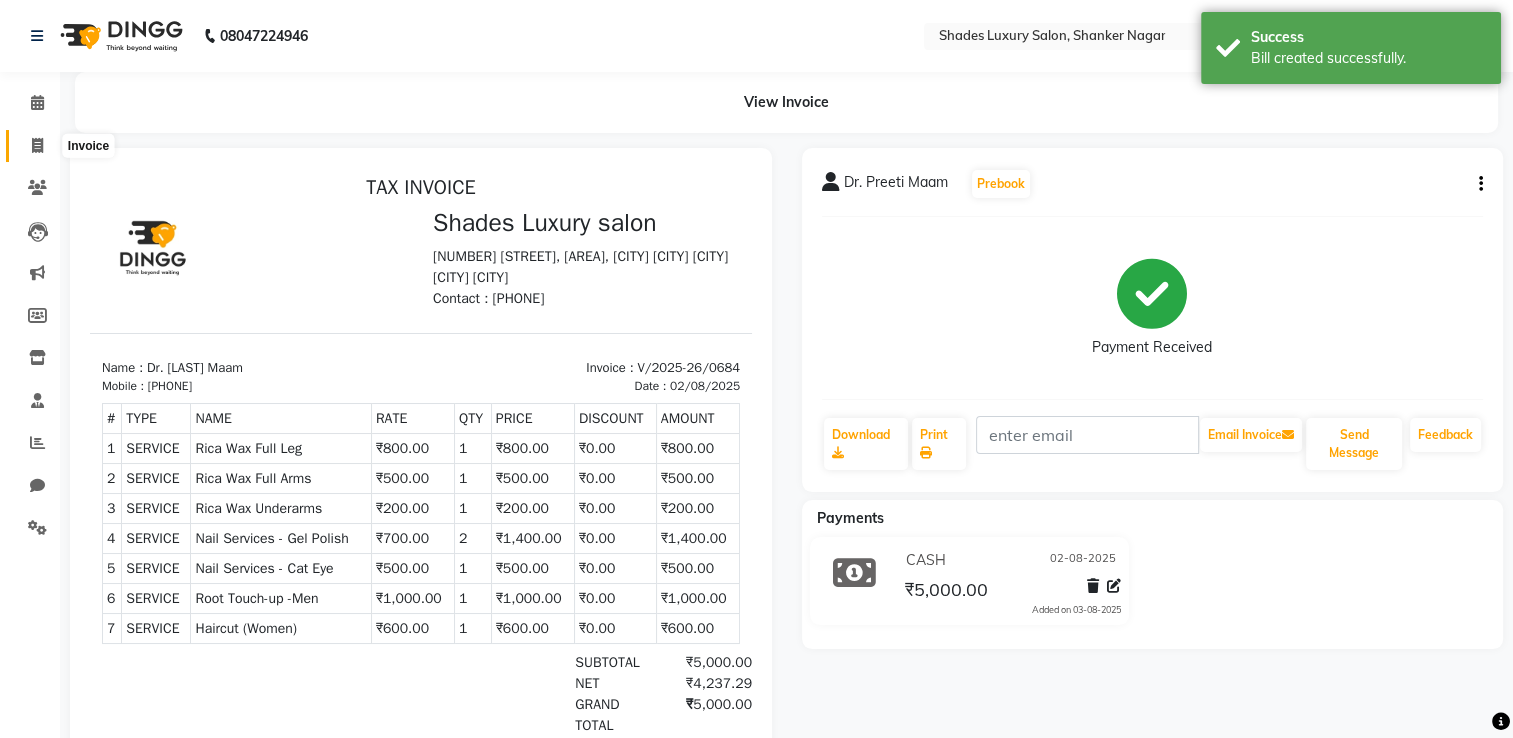 click 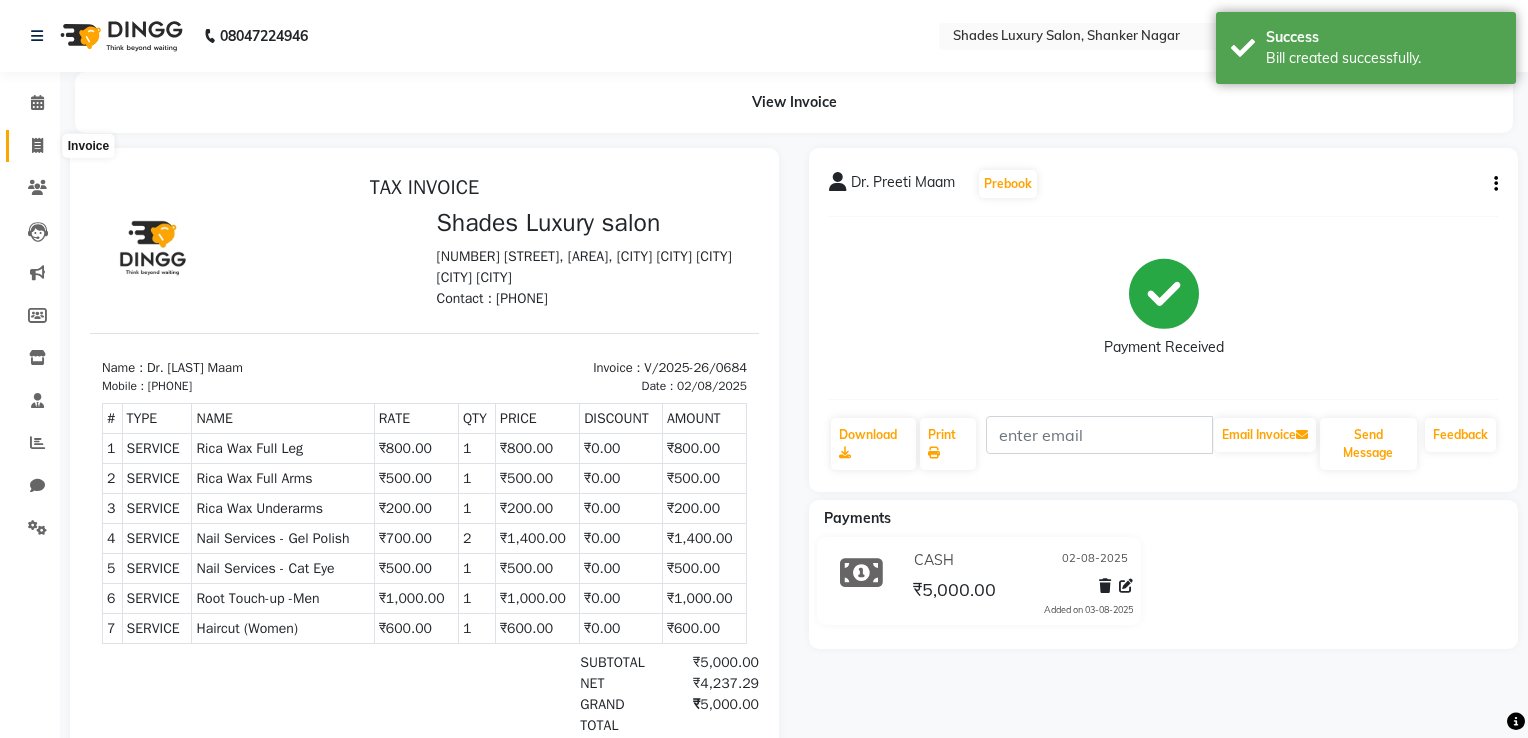 select on "service" 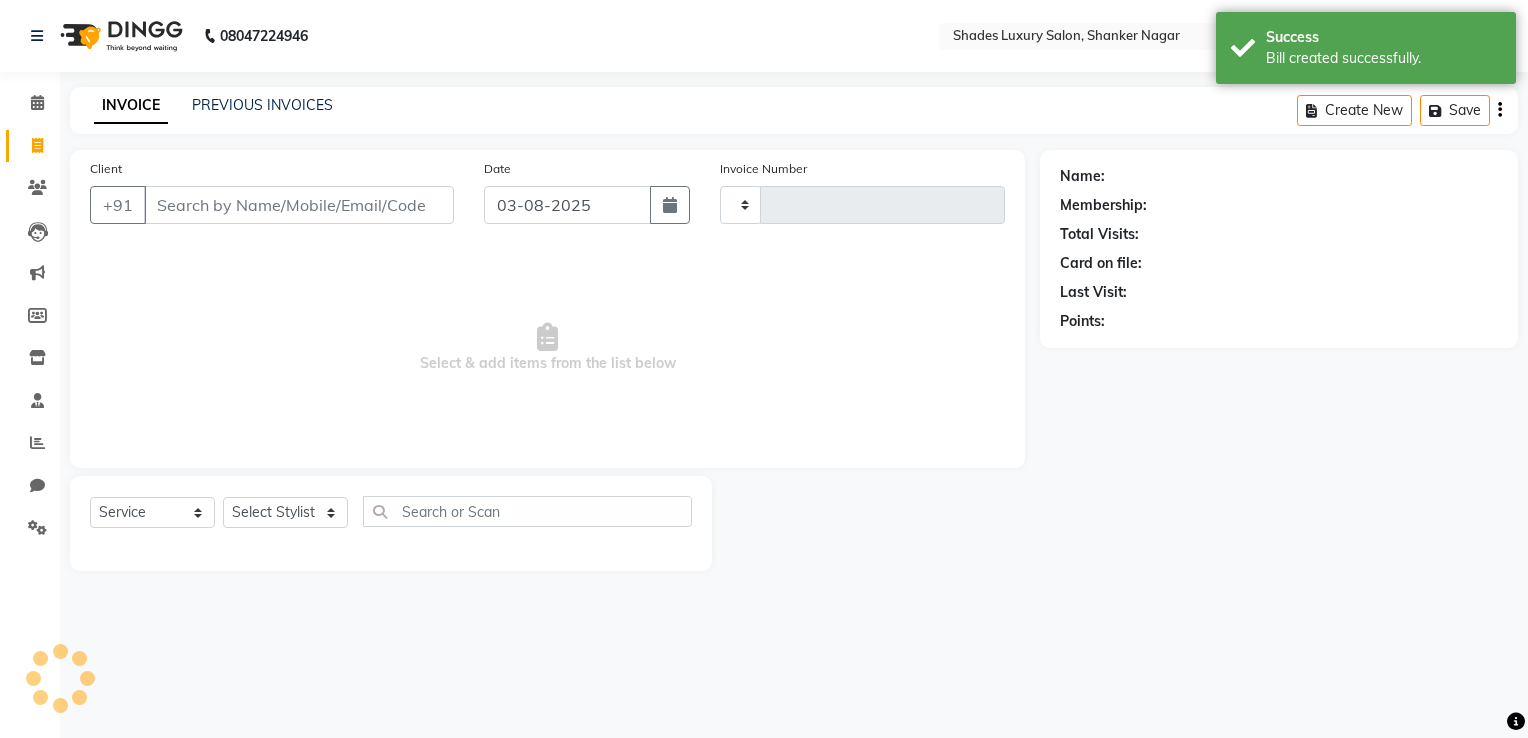 type on "0685" 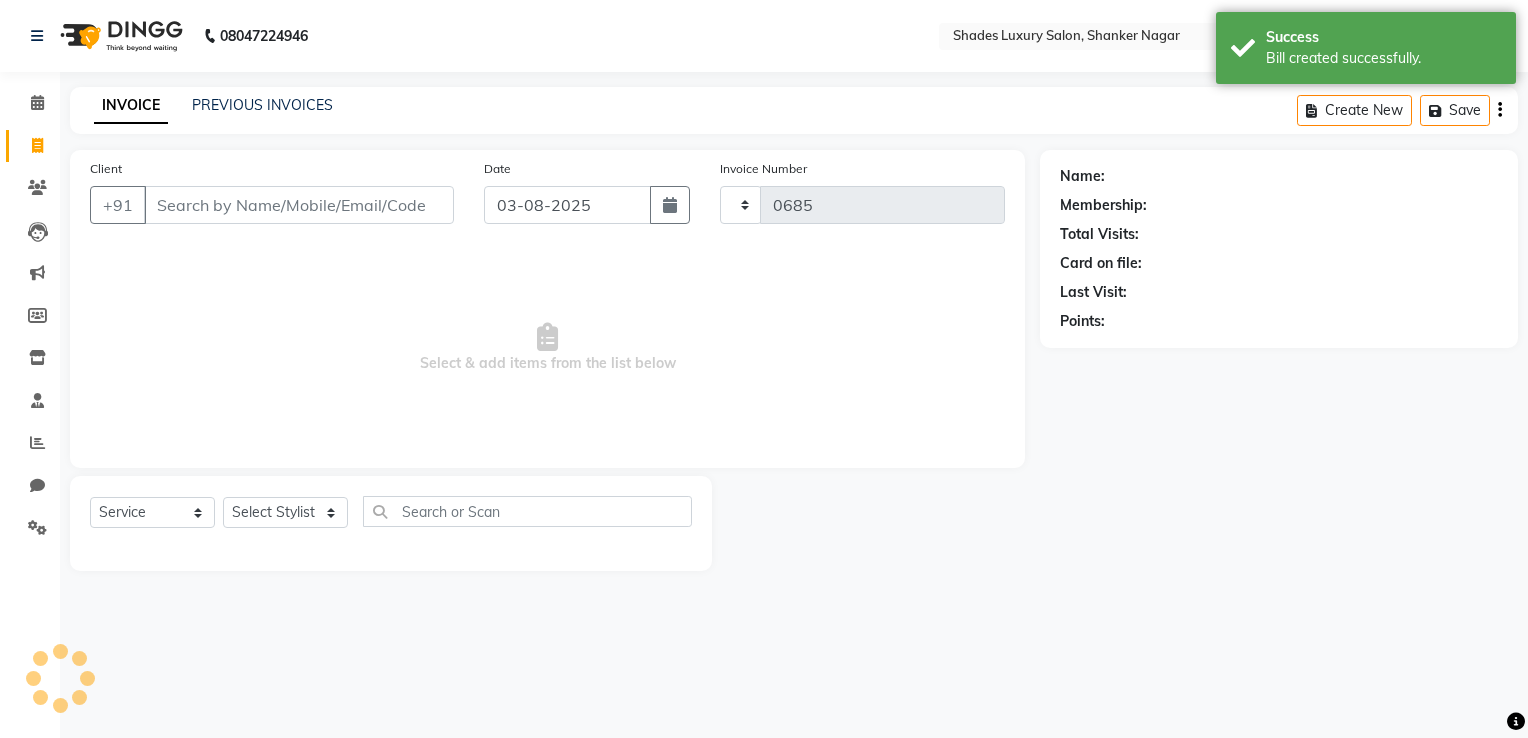 select on "8324" 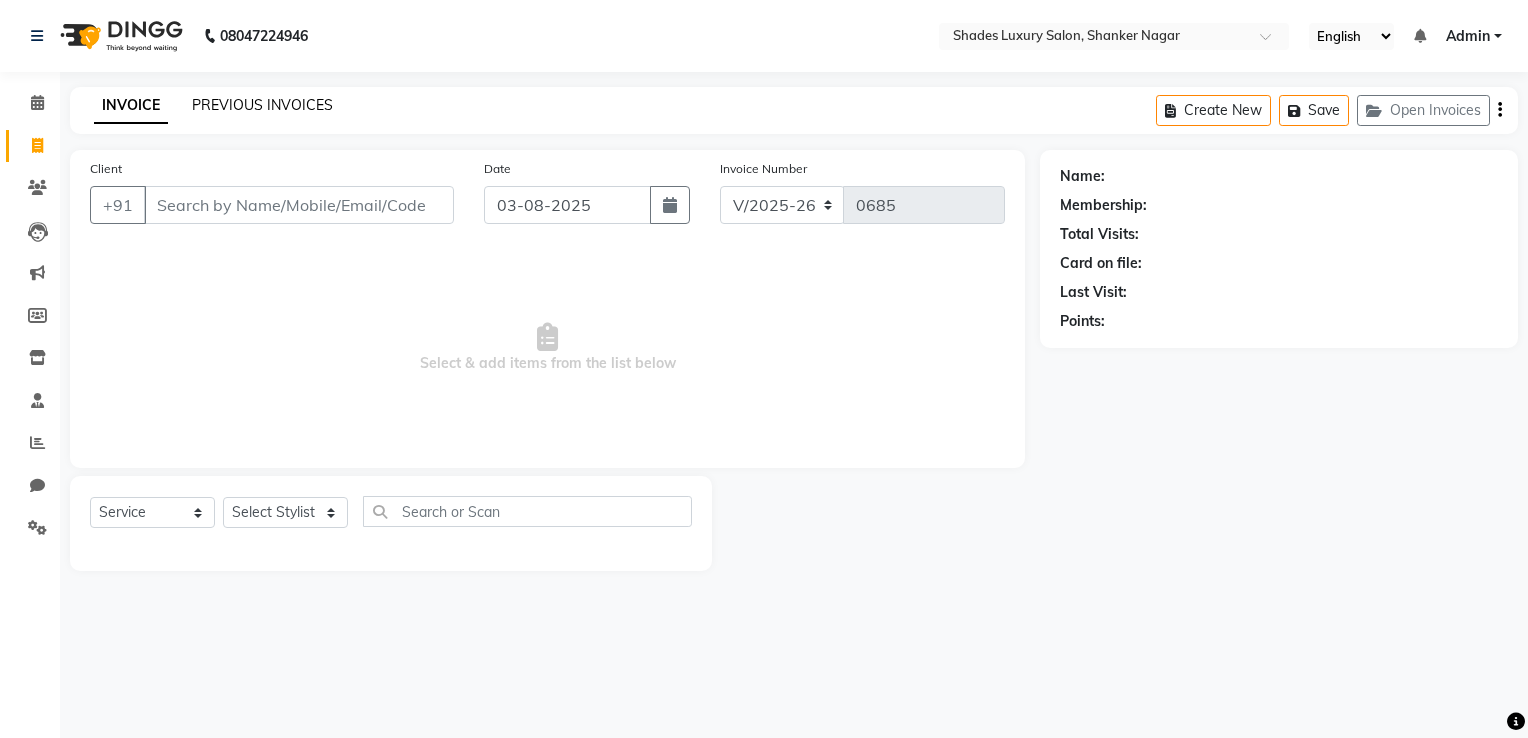 click on "PREVIOUS INVOICES" 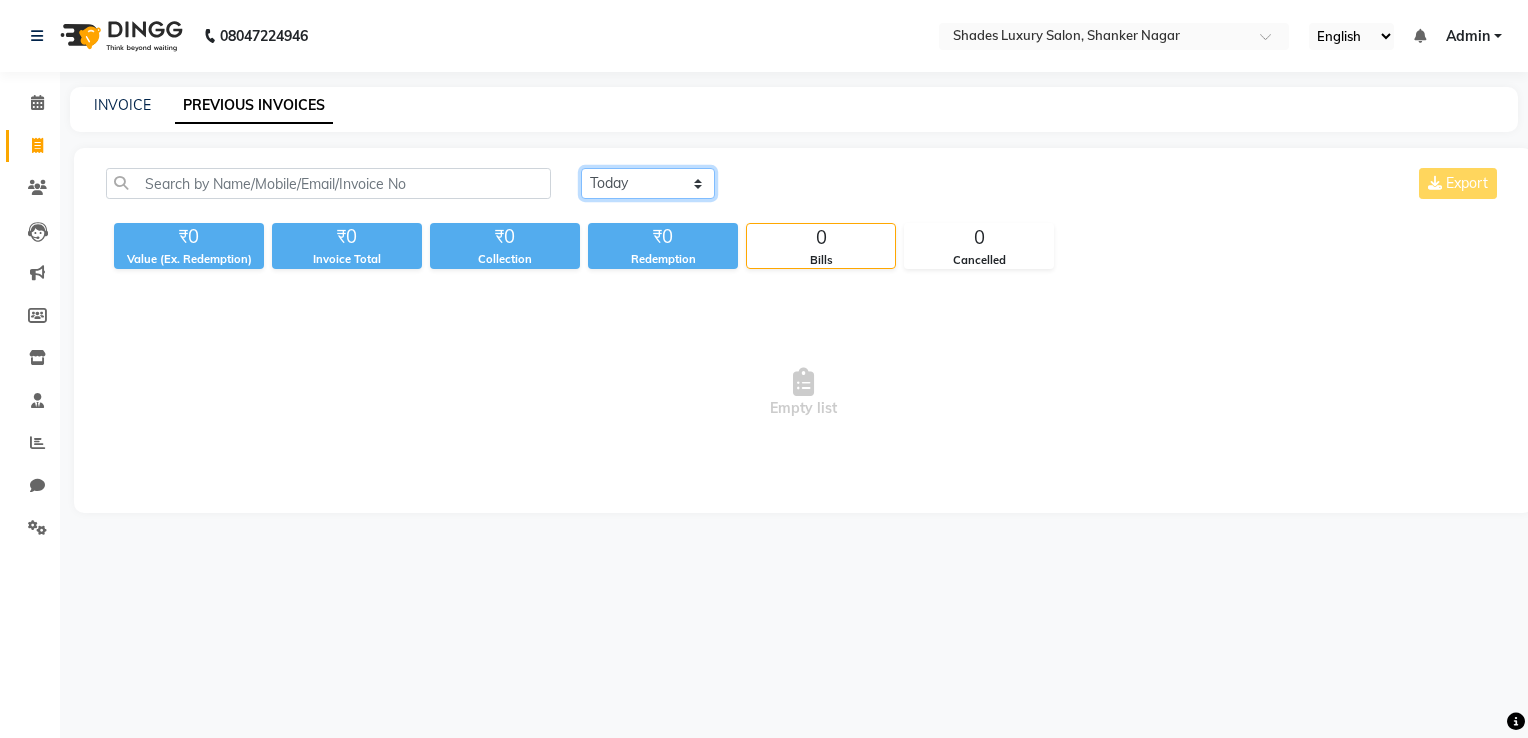 click on "Today Yesterday Custom Range" 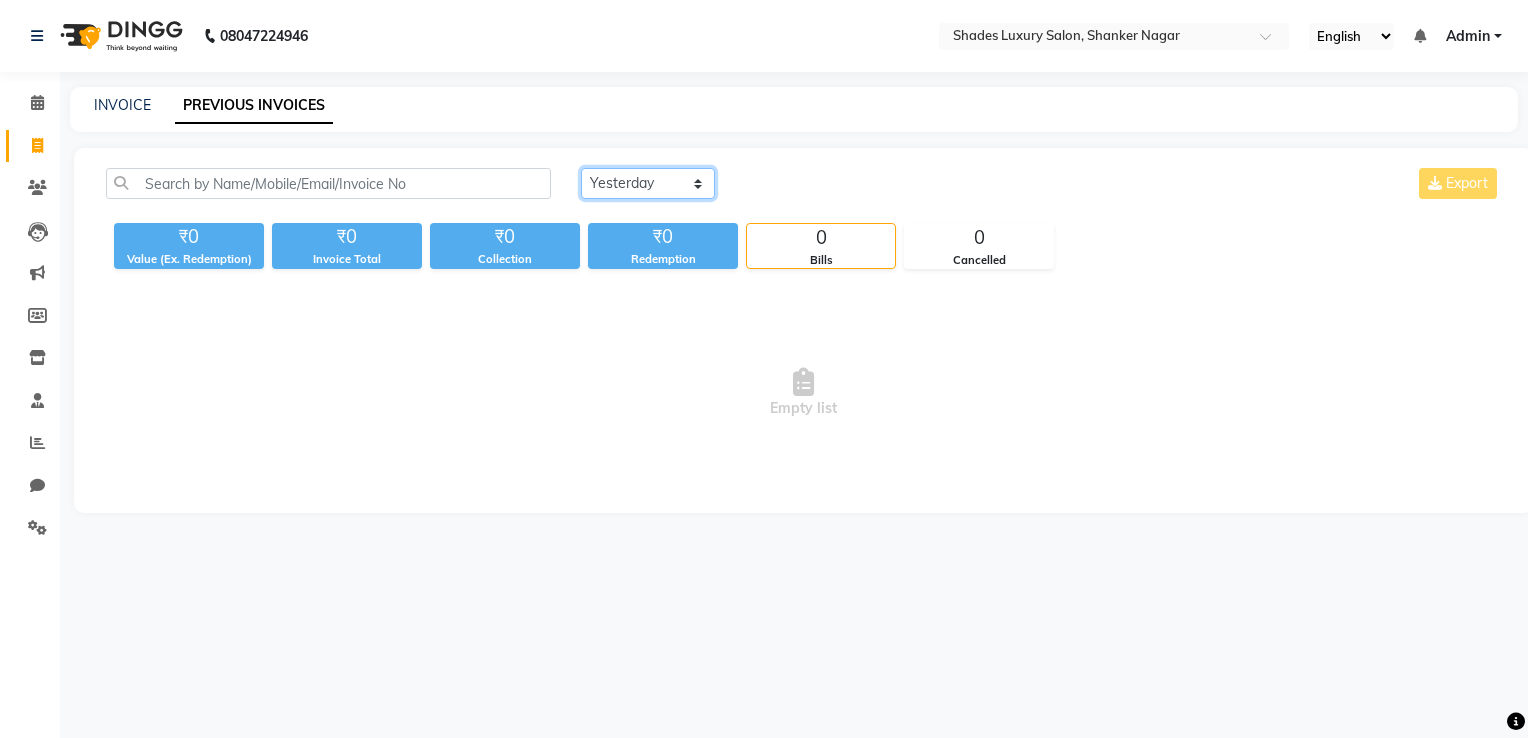 click on "Today Yesterday Custom Range" 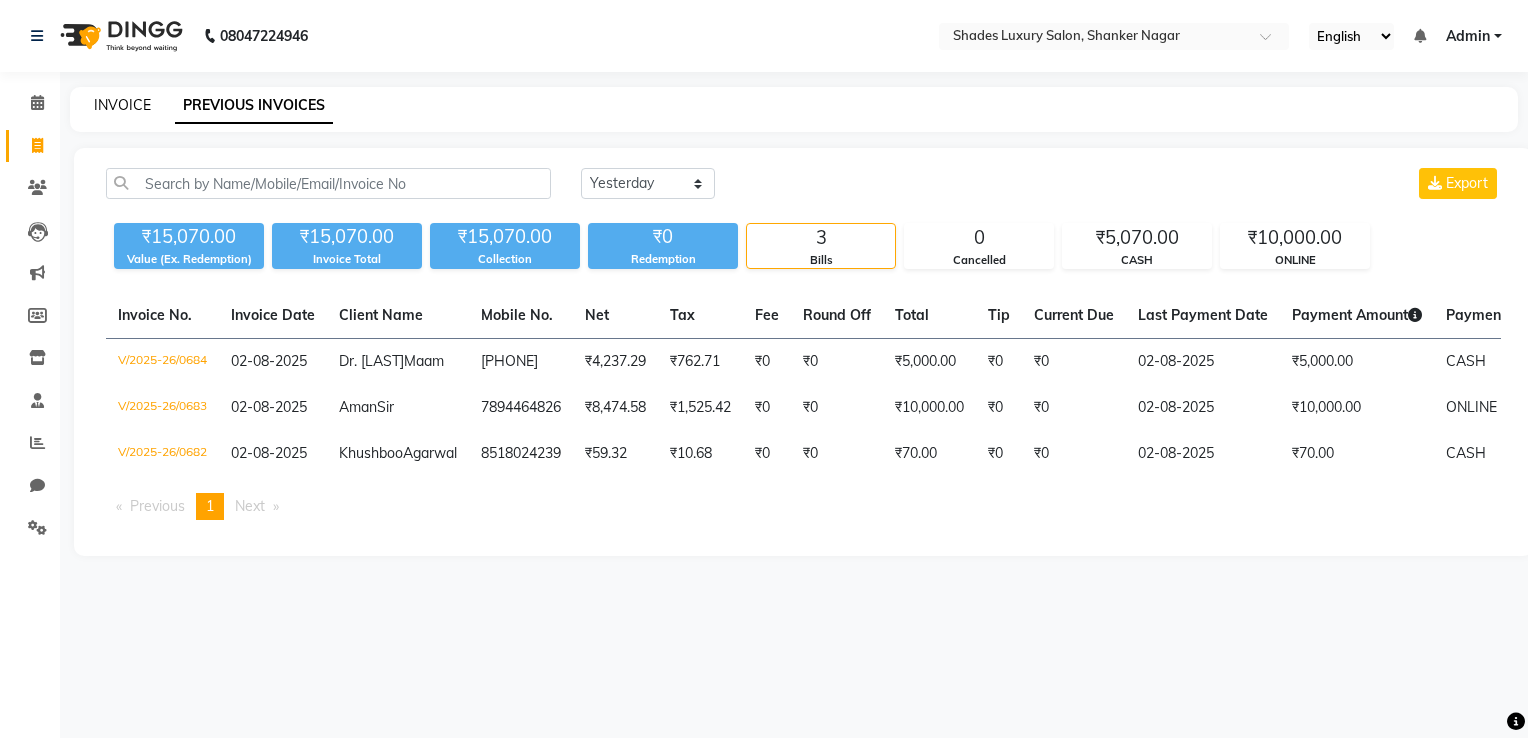 click on "INVOICE" 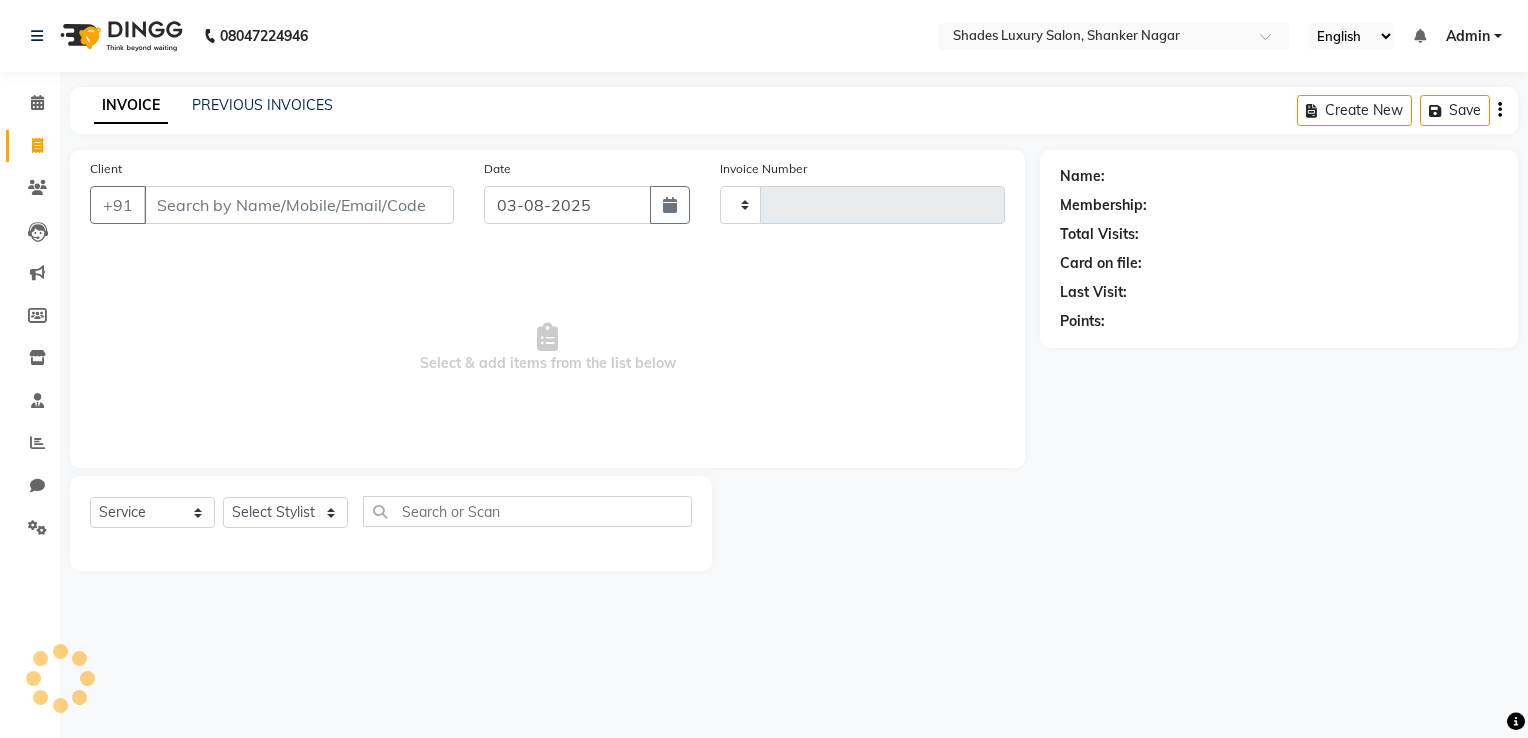type on "0685" 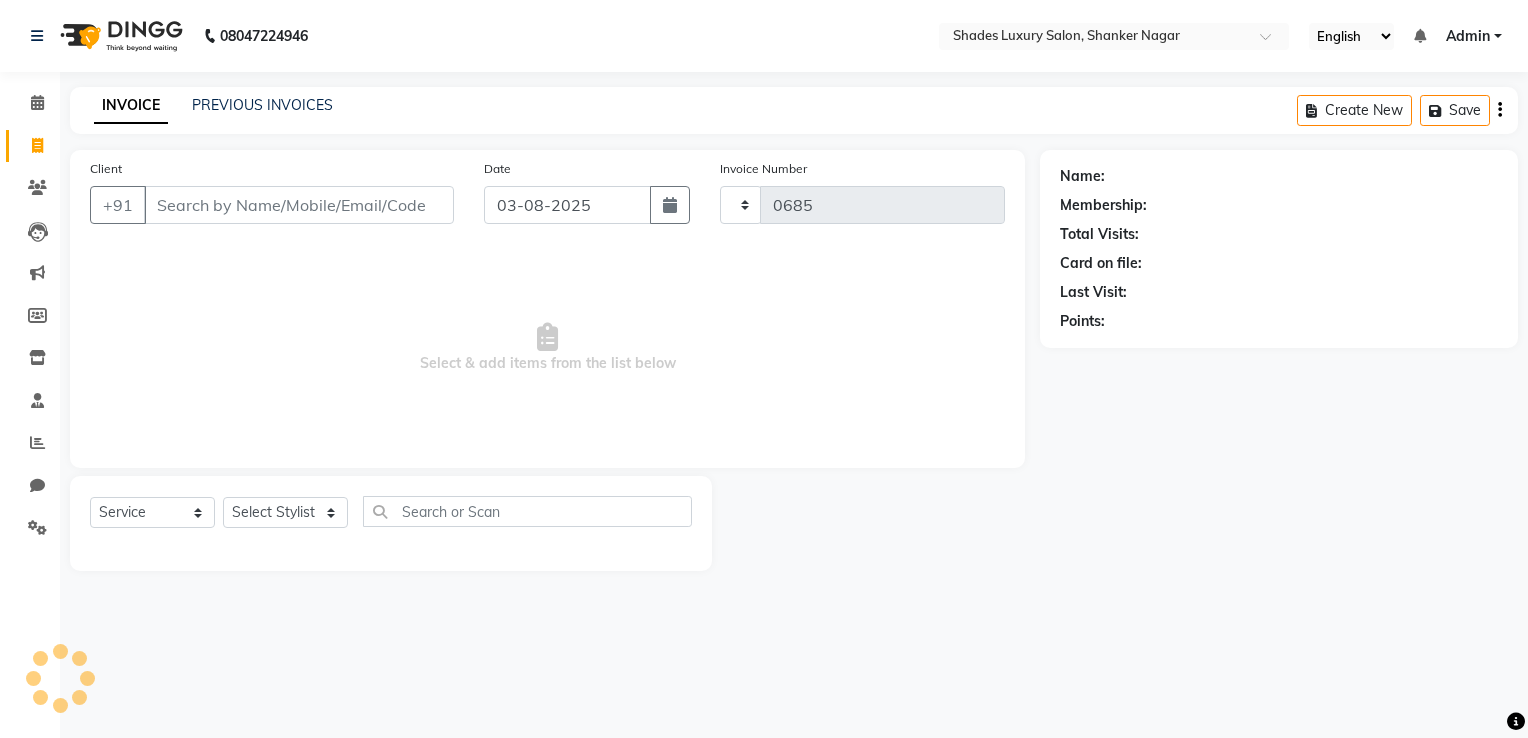 select on "8324" 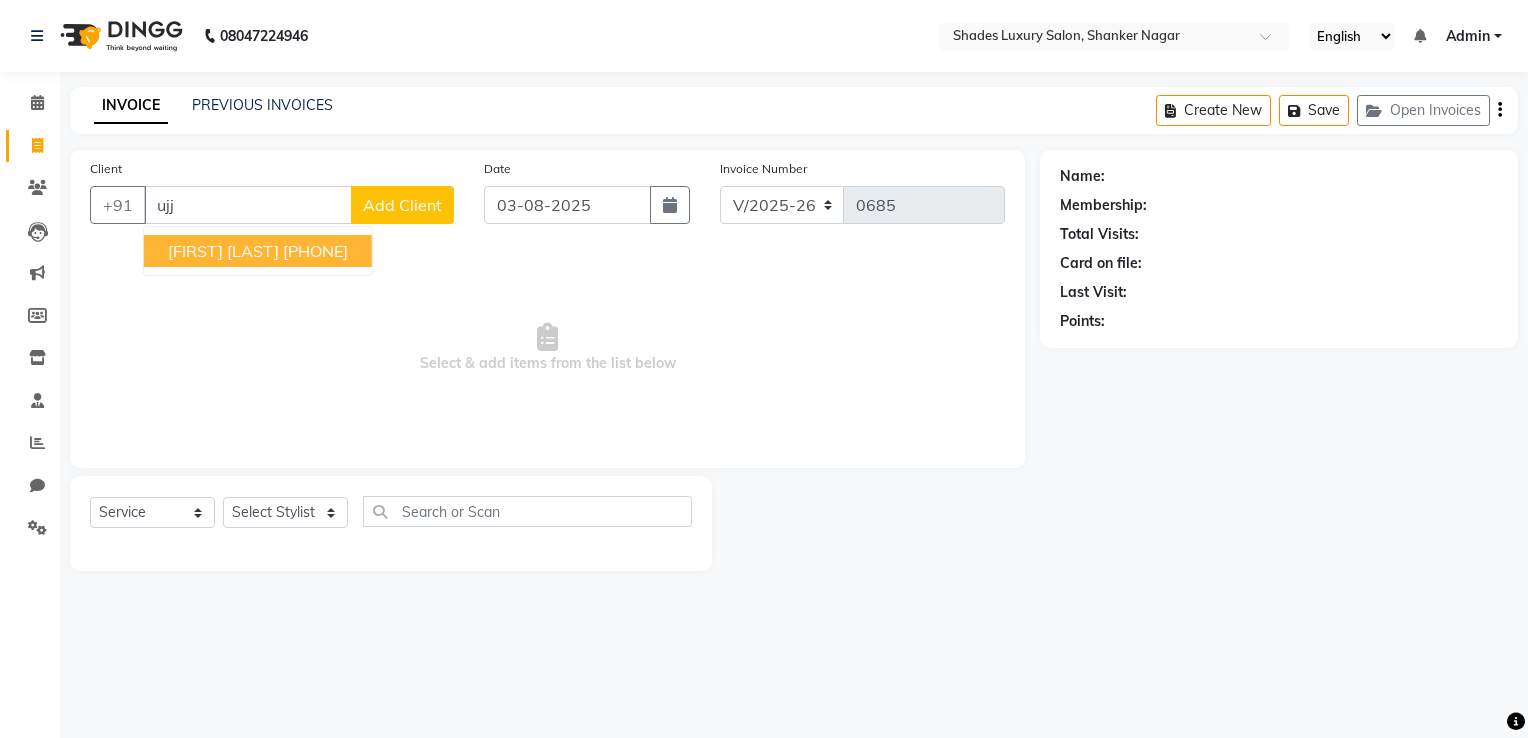 click on "[FIRST] [LAST]" at bounding box center [223, 251] 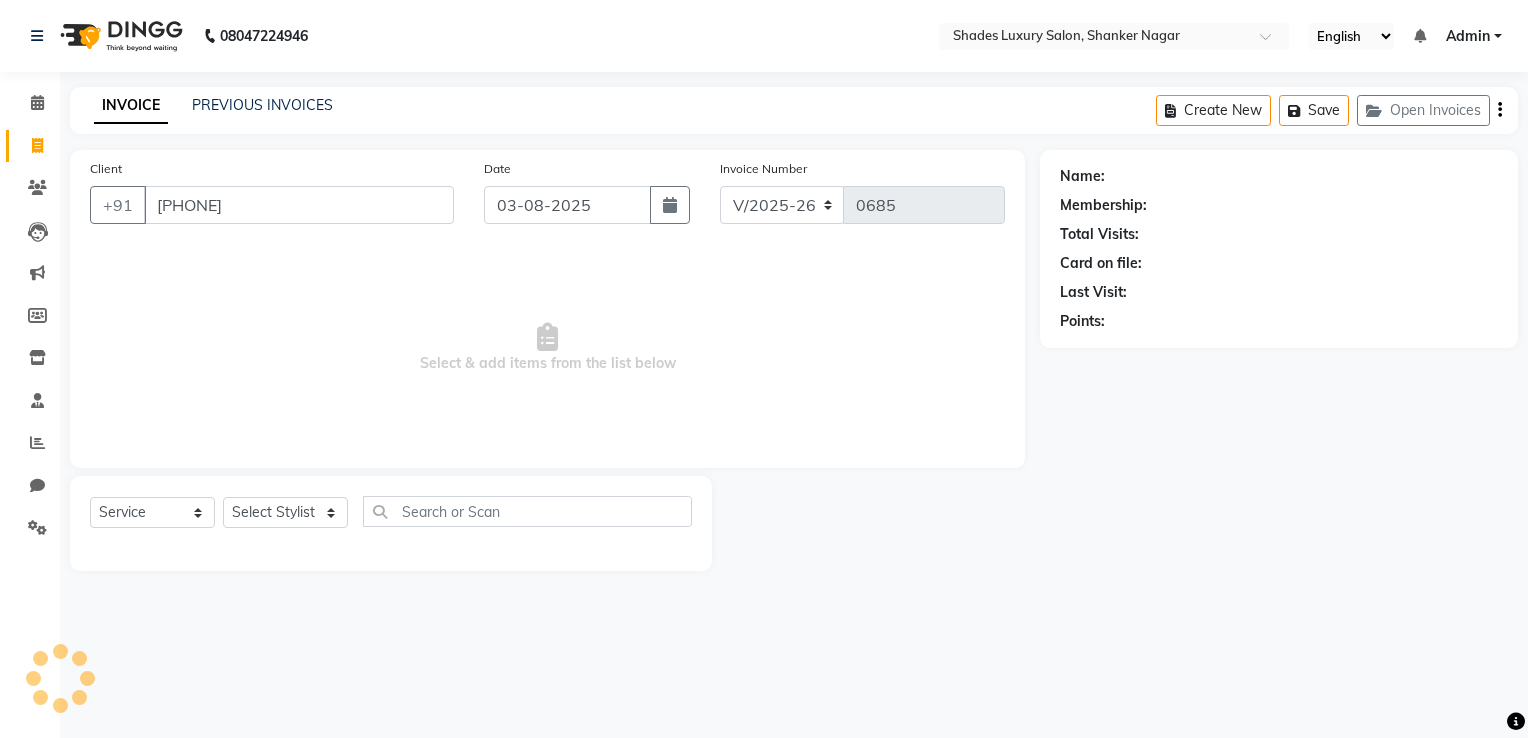 type on "[PHONE]" 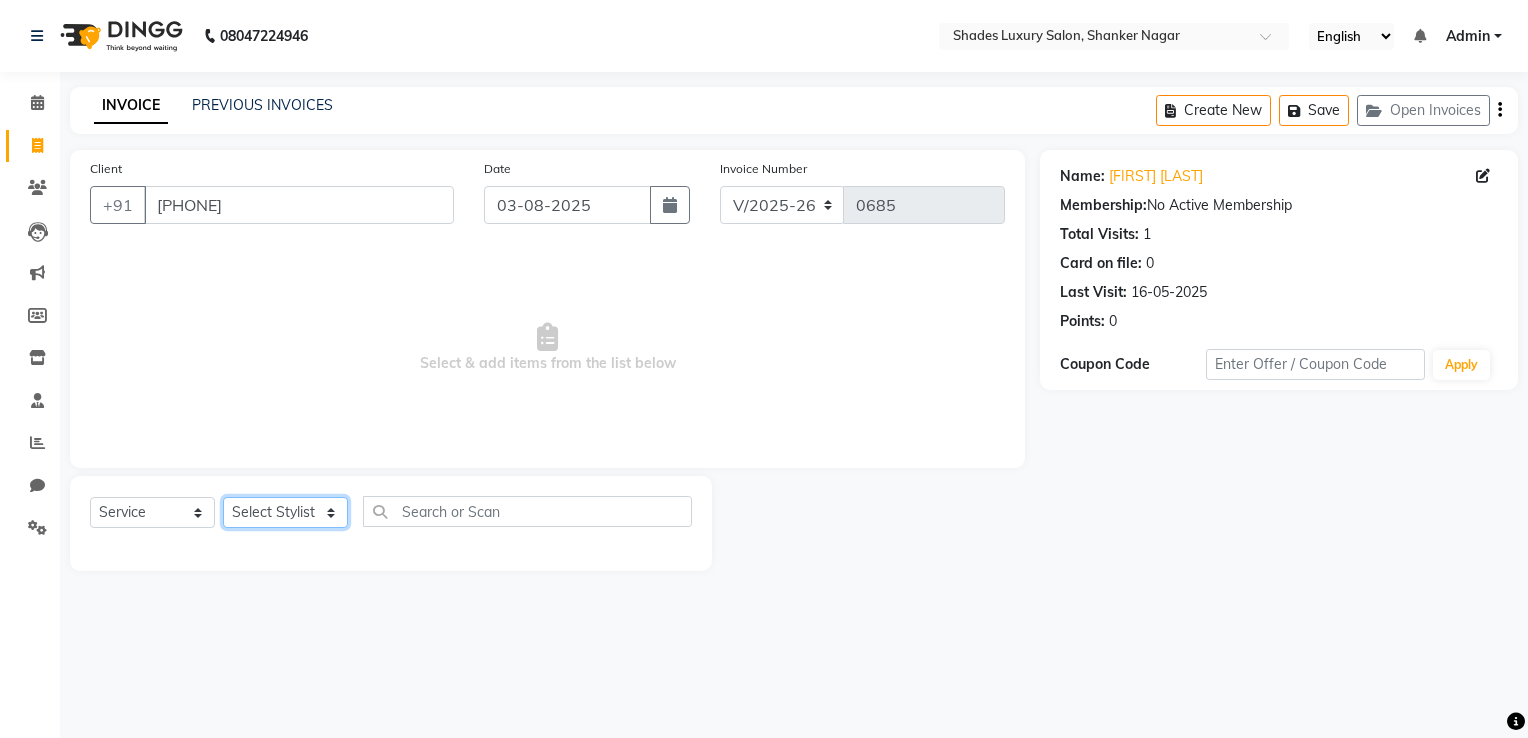 click on "Select Stylist Asha Maam Chandani Mamta Nasim Sir Palak Verma Rashi salman Samar shahbaj" 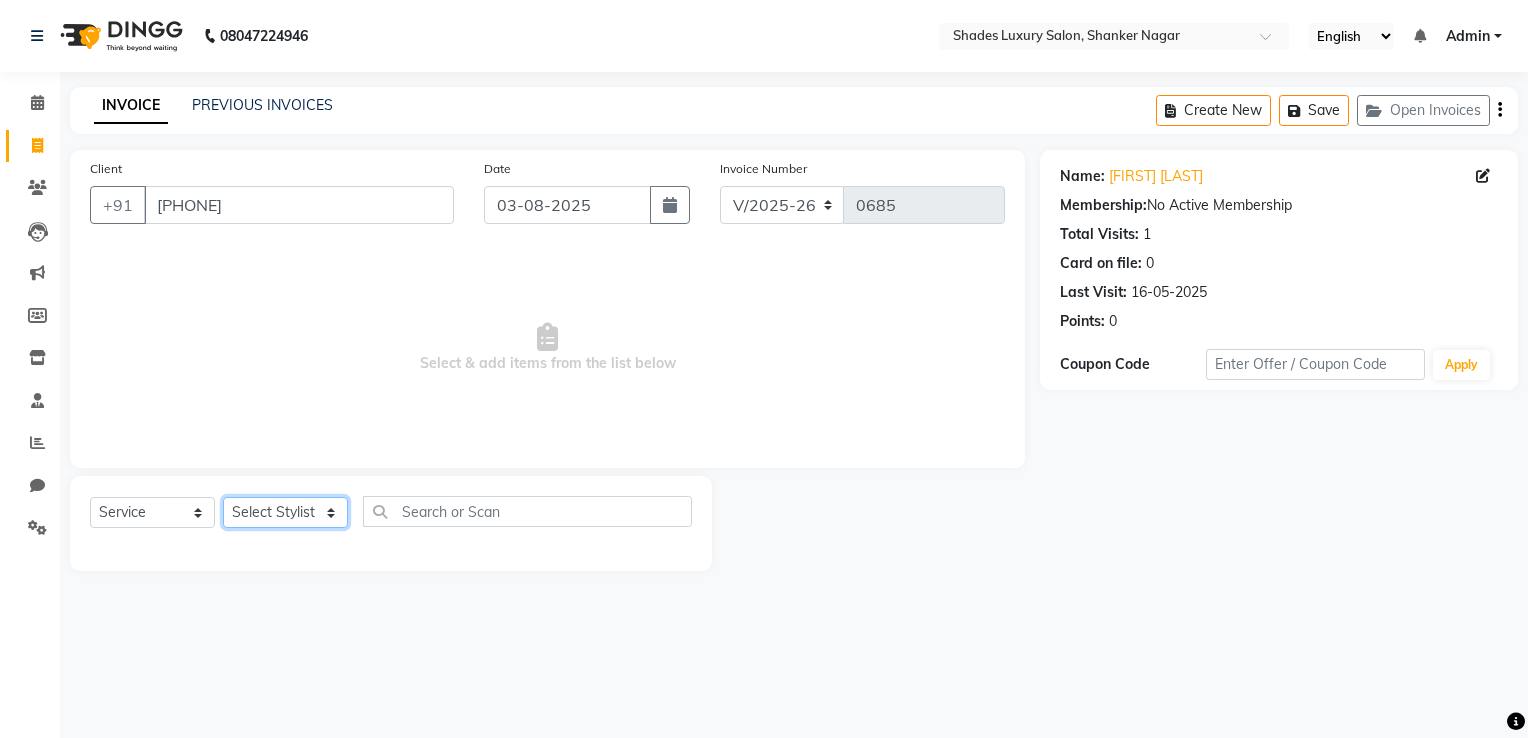 select on "80641" 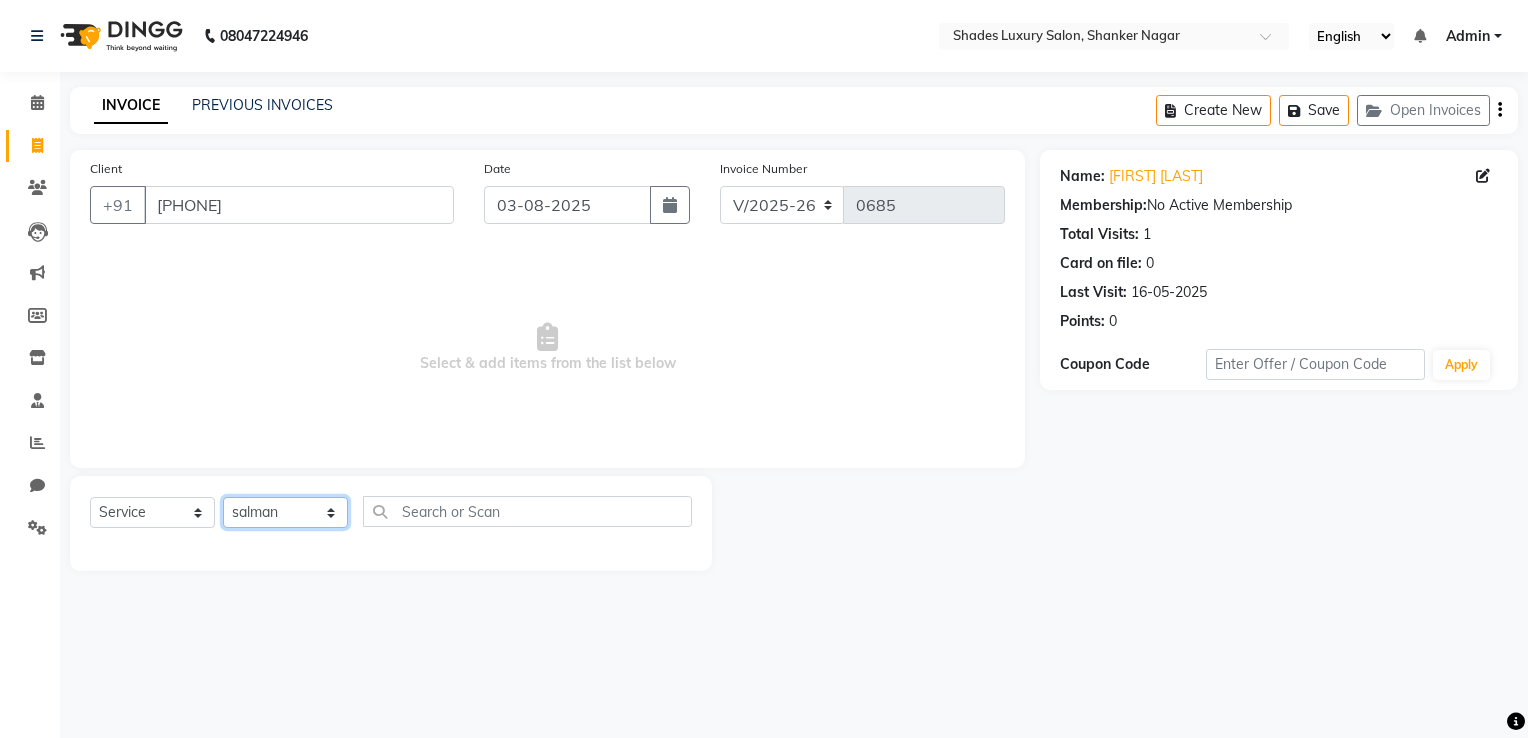 click on "Select Stylist Asha Maam Chandani Mamta Nasim Sir Palak Verma Rashi salman Samar shahbaj" 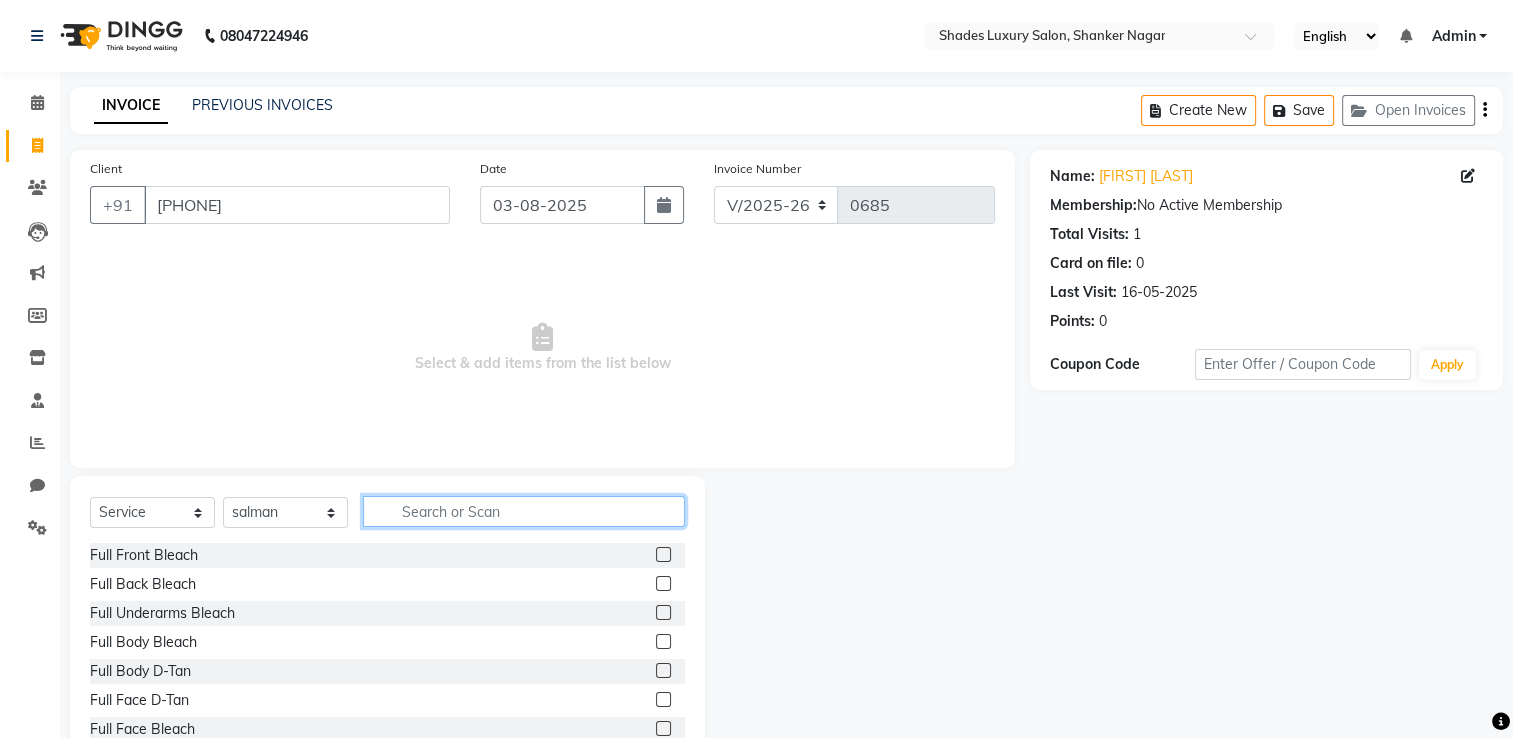 click 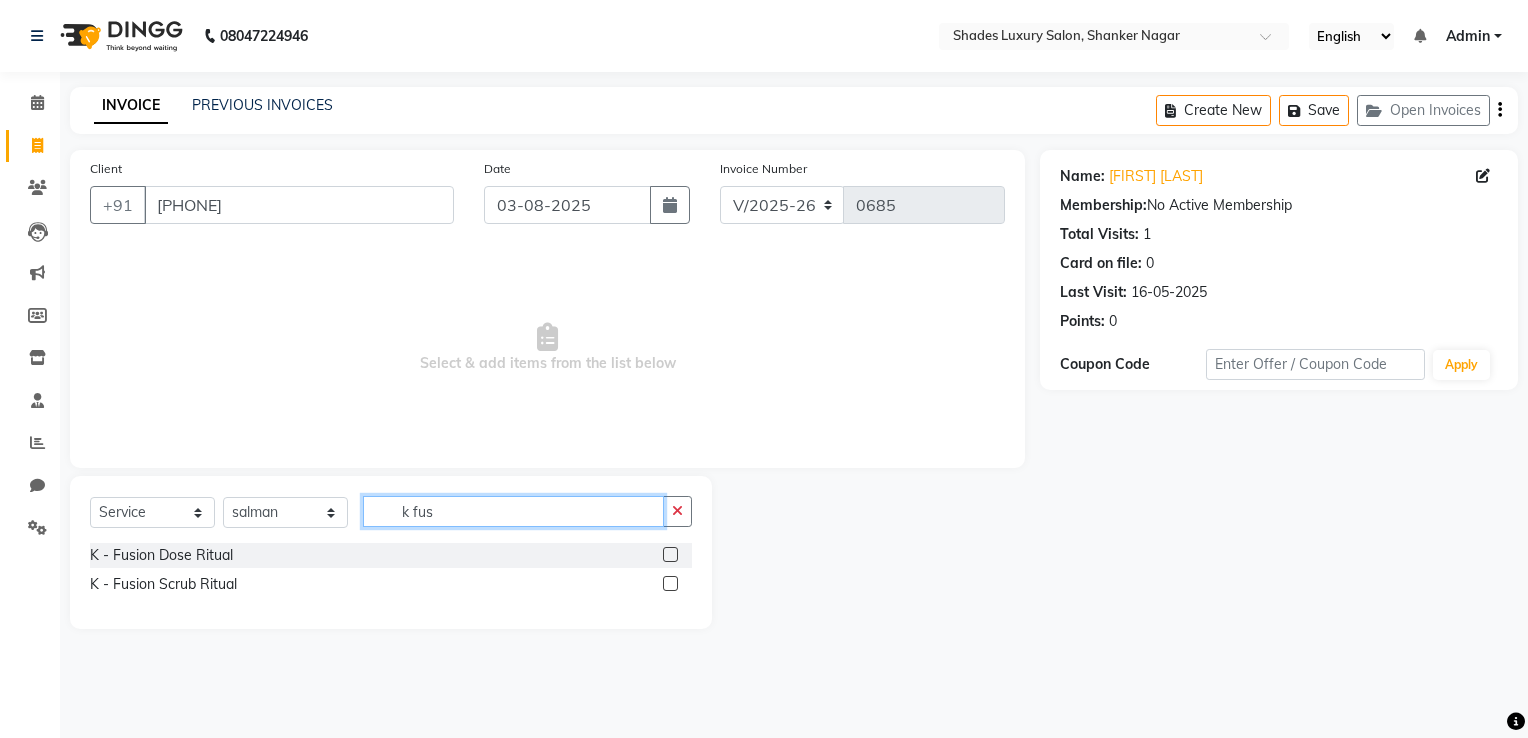 type on "k fus" 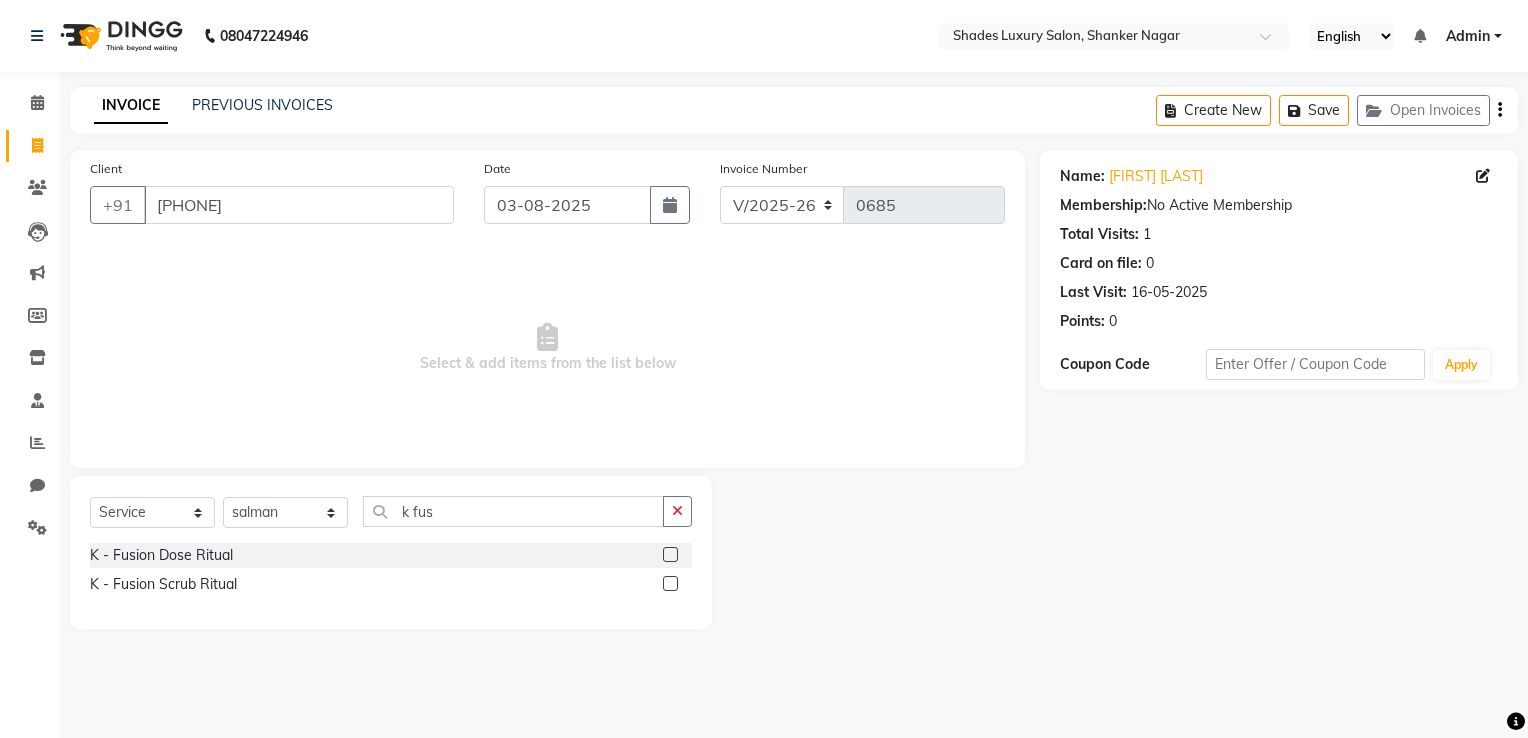 click 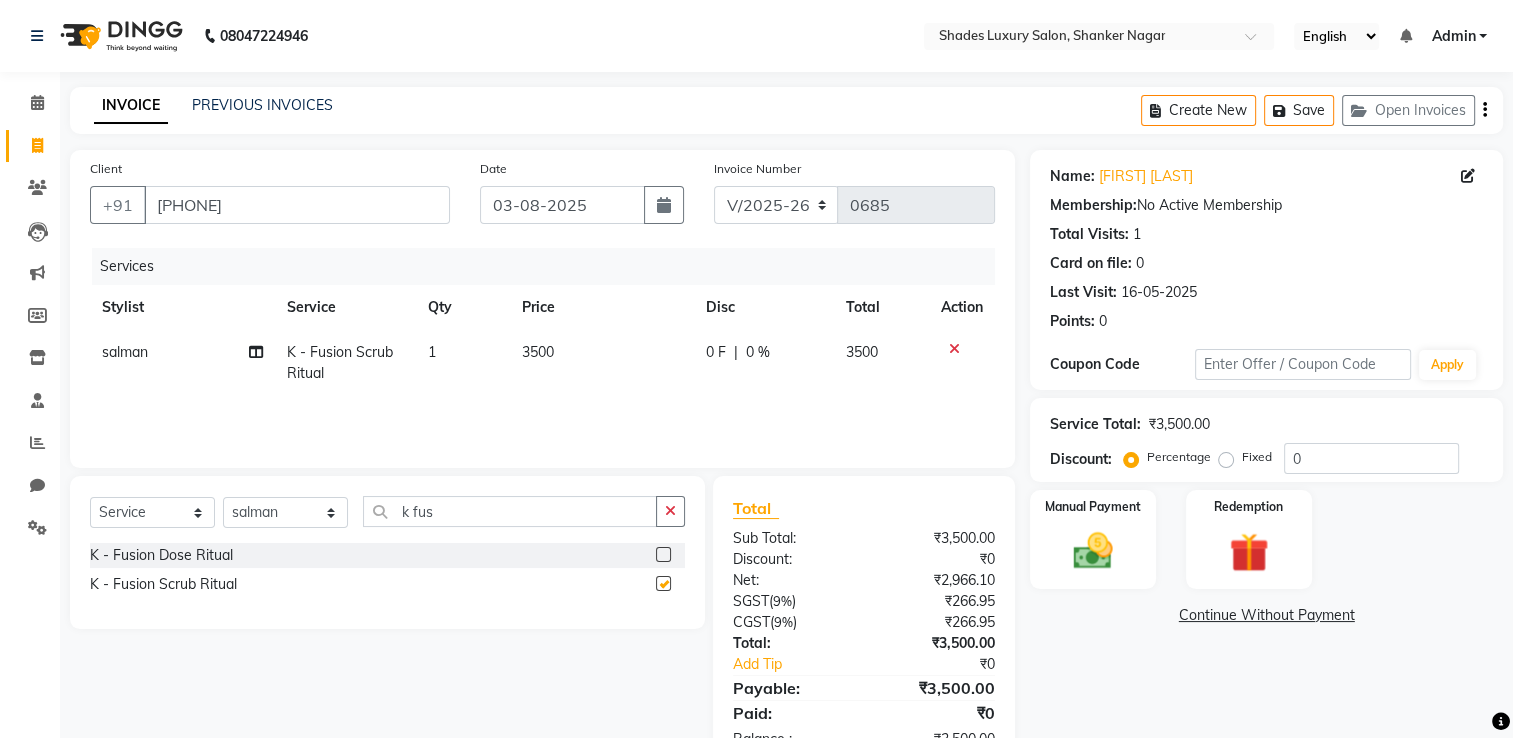 checkbox on "false" 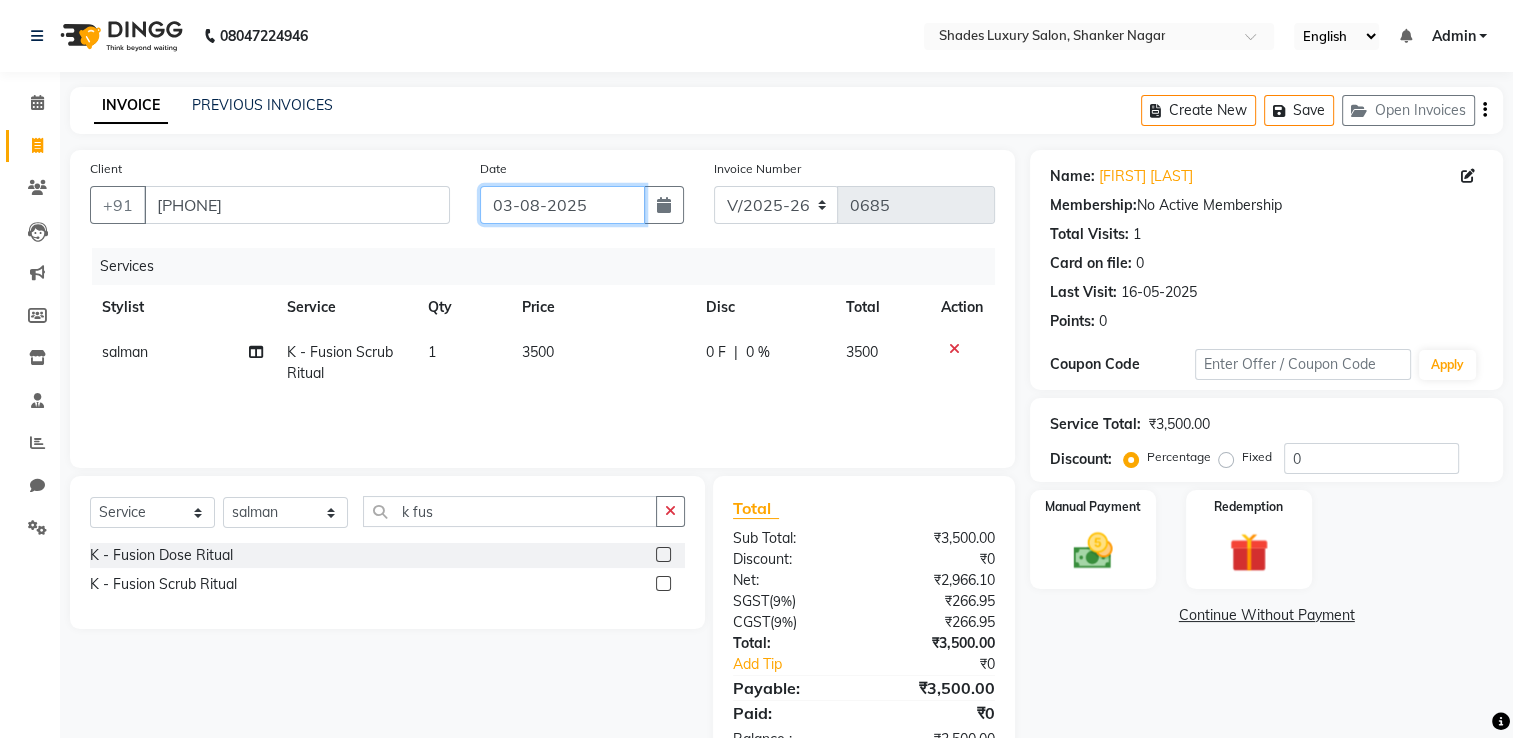 click on "03-08-2025" 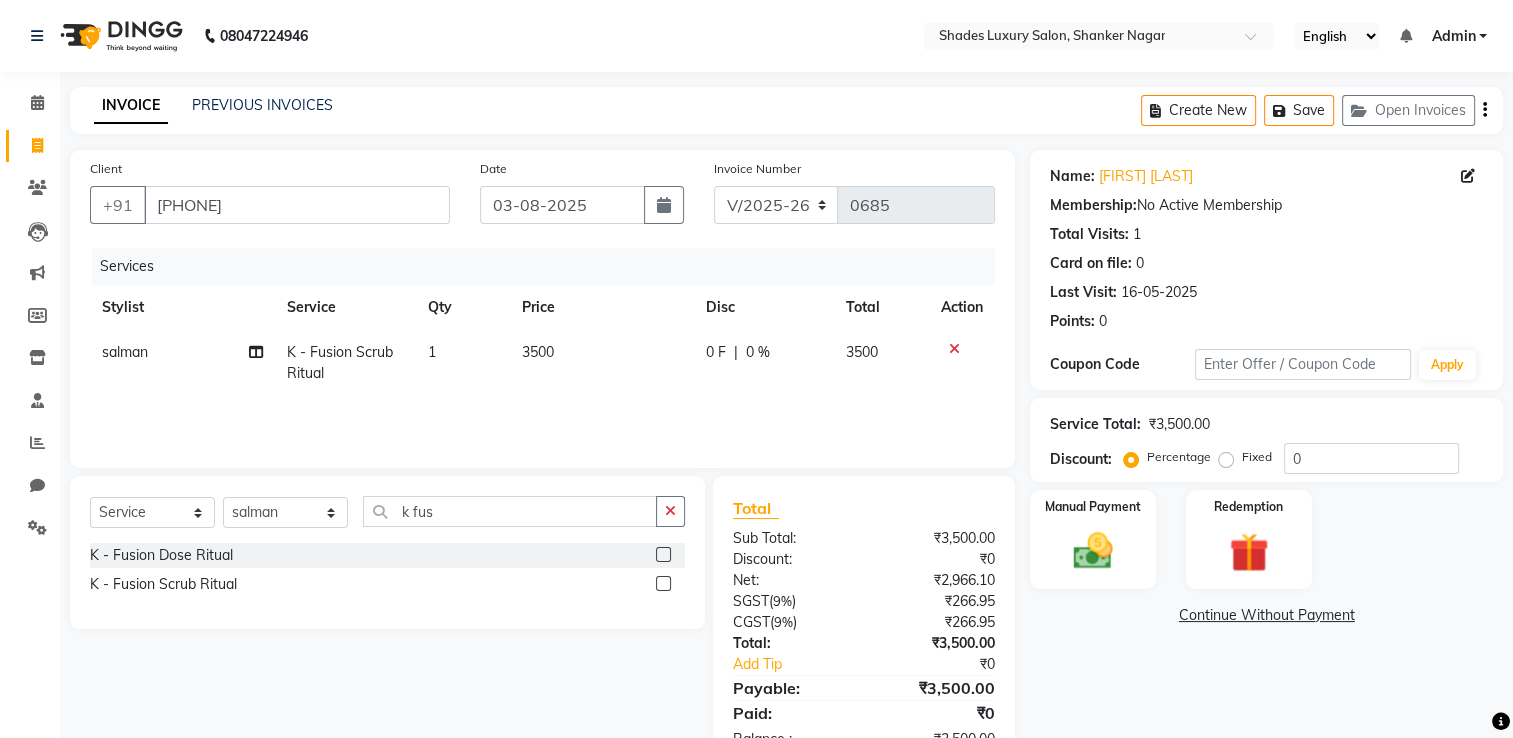 select on "8" 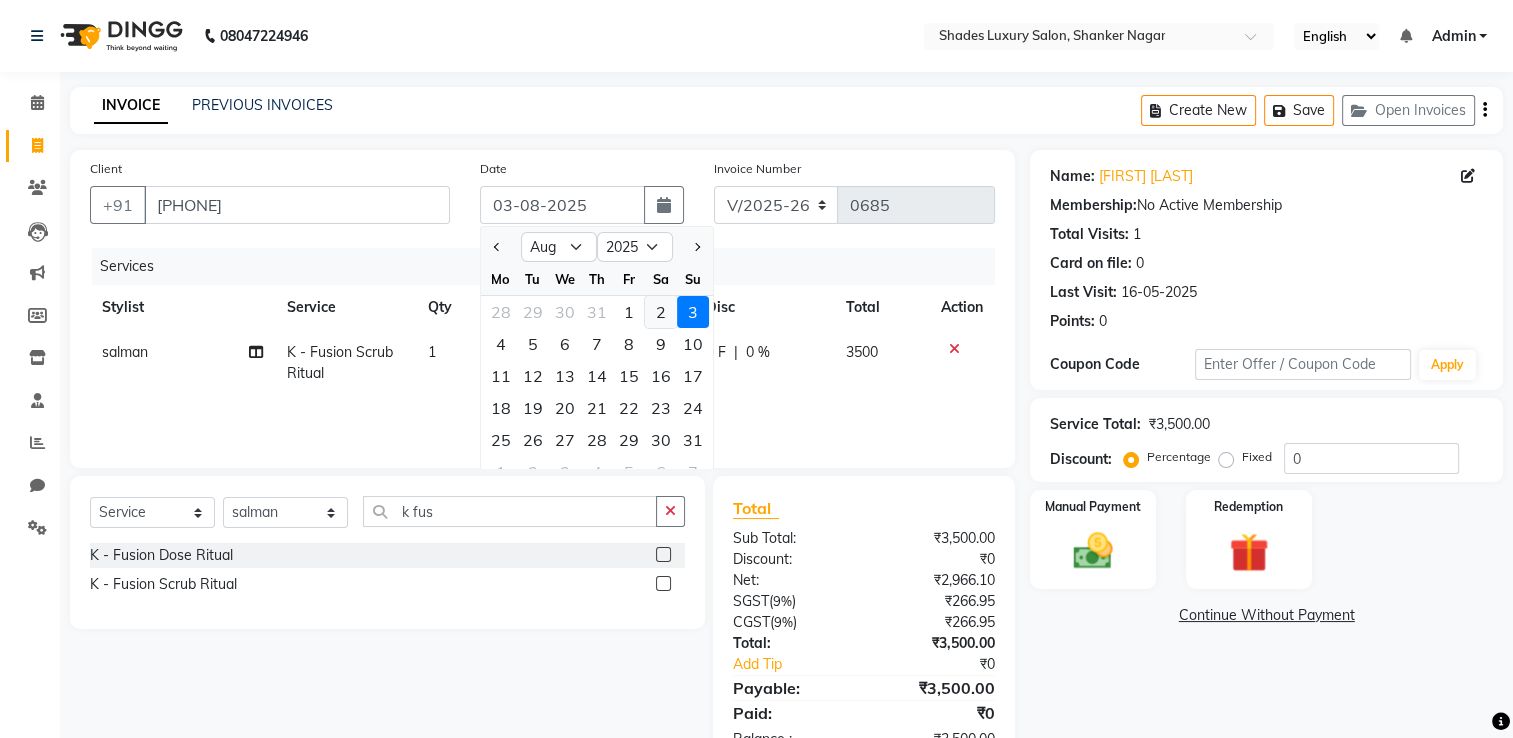 click on "2" 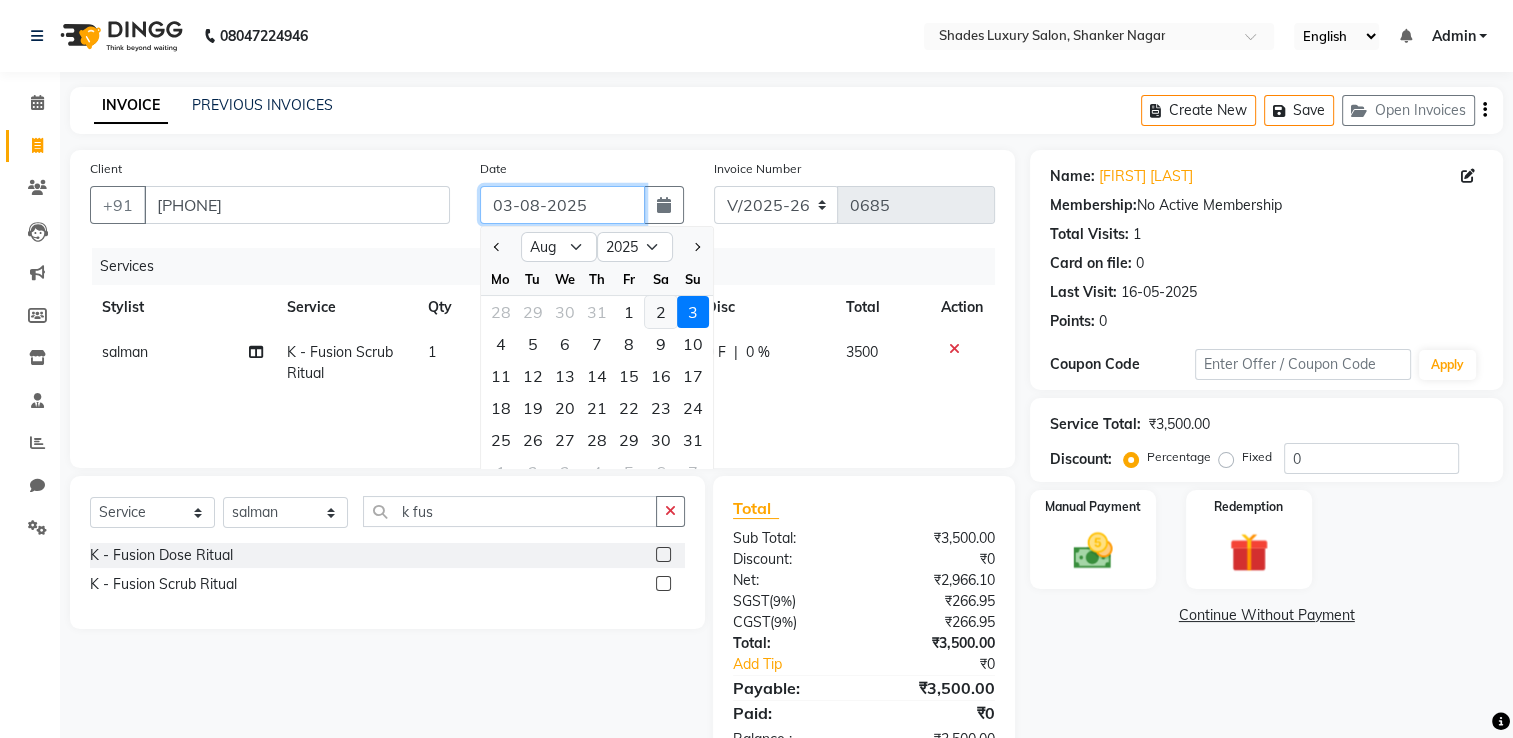 type on "02-08-2025" 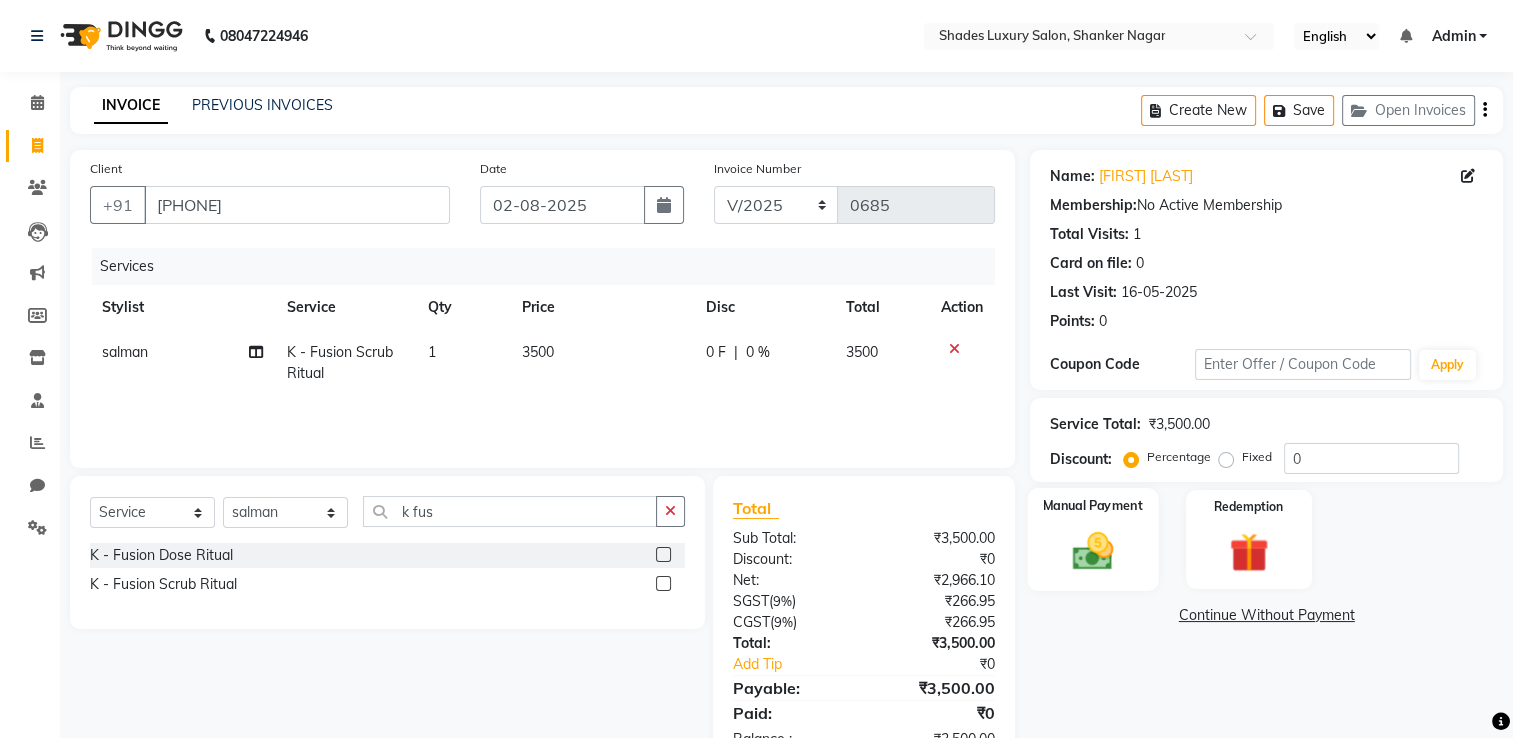 click 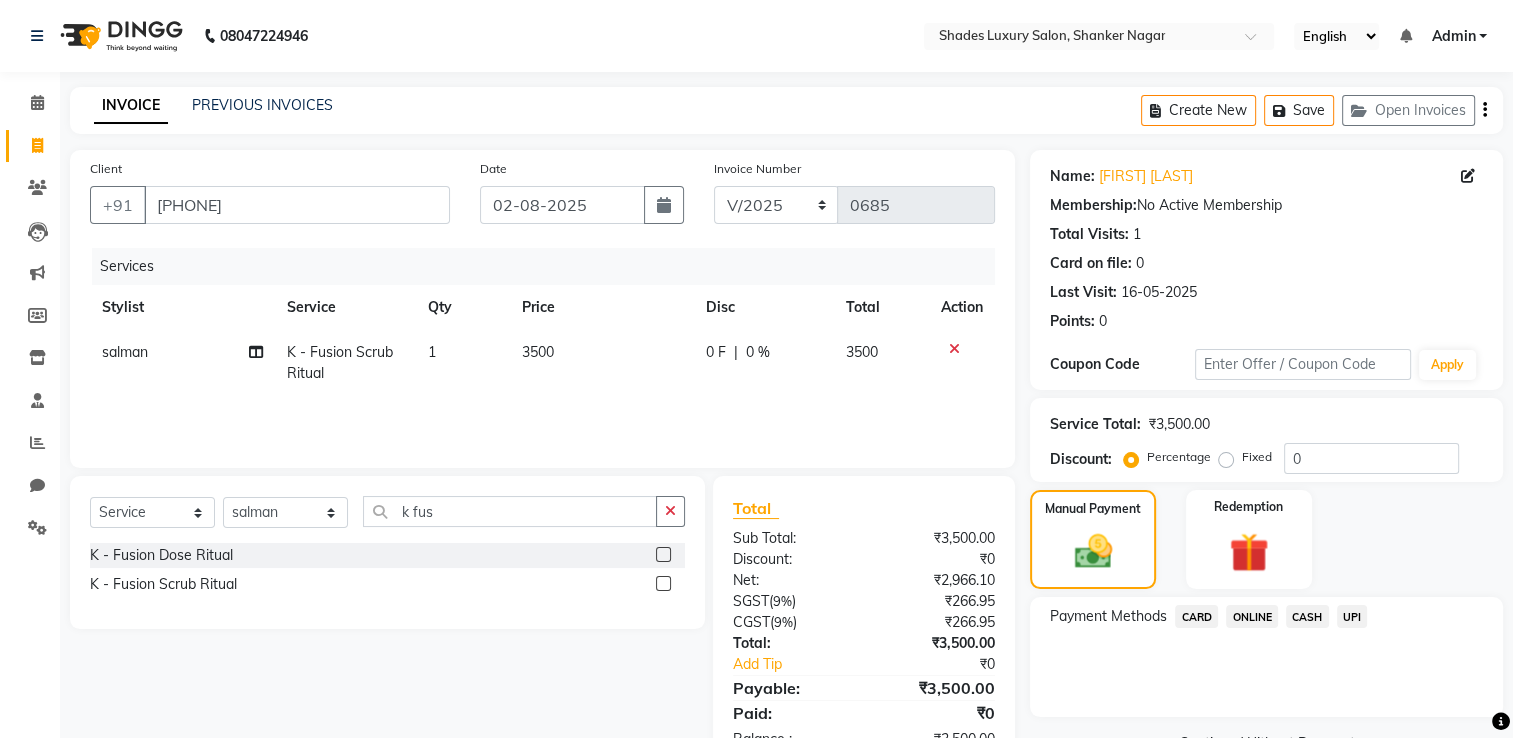 click on "ONLINE" 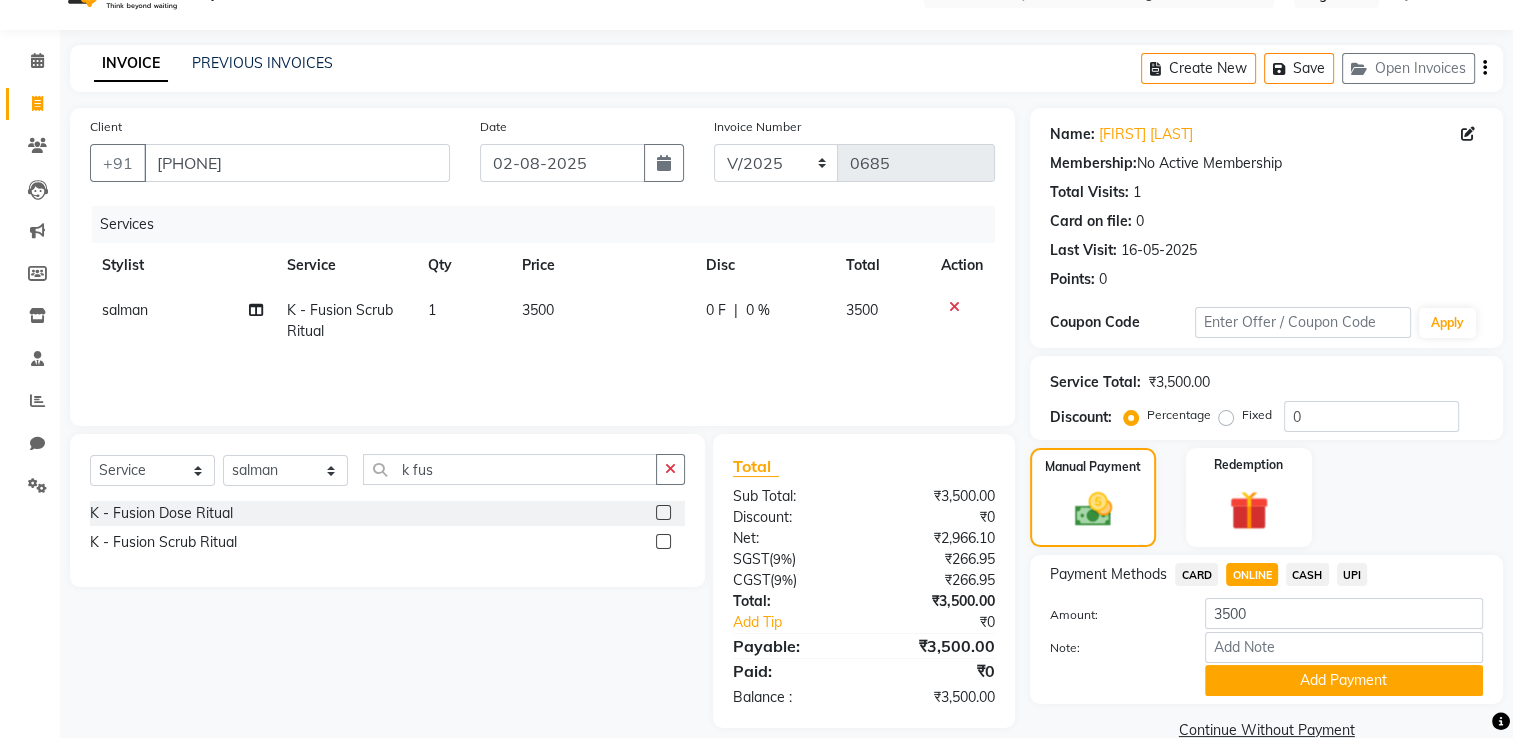 scroll, scrollTop: 80, scrollLeft: 0, axis: vertical 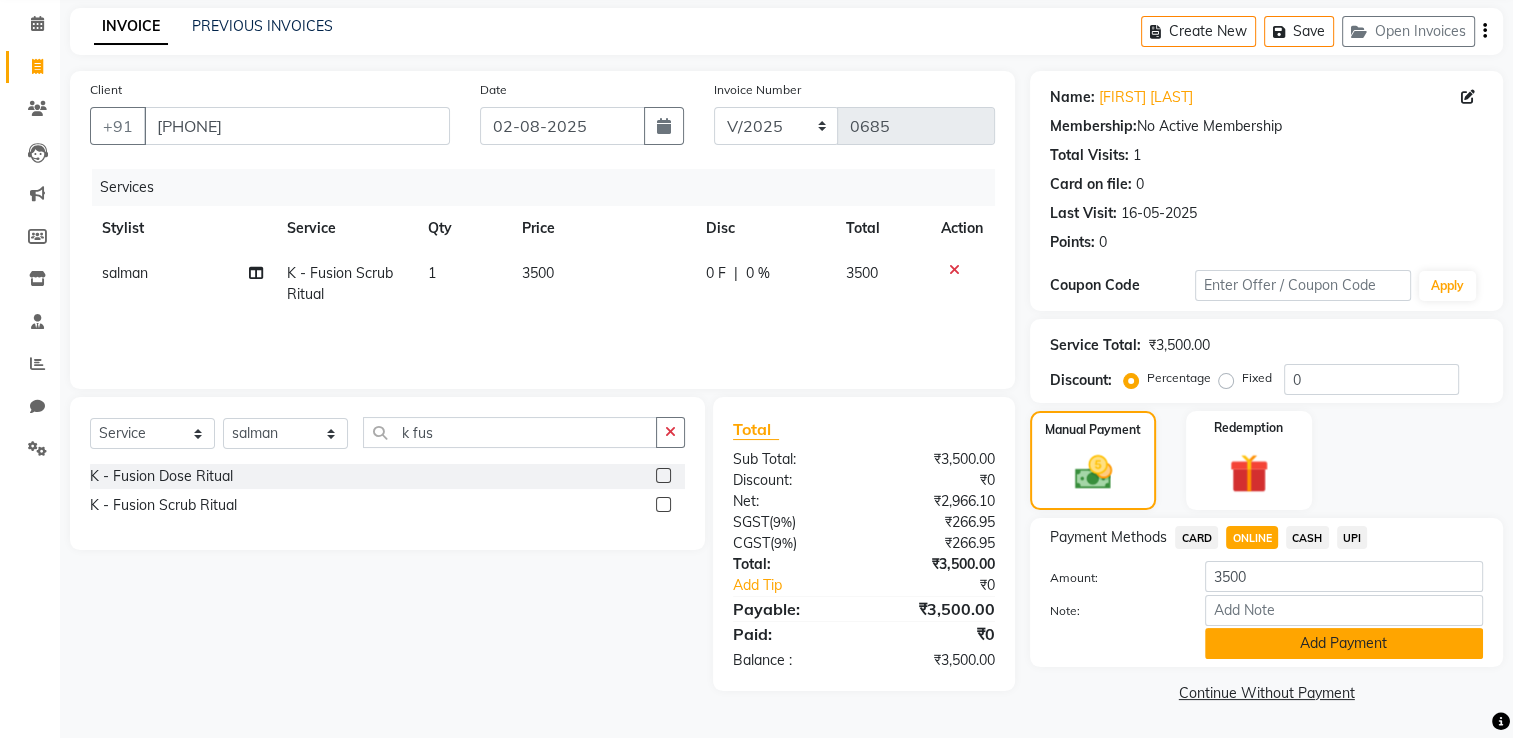 click on "Add Payment" 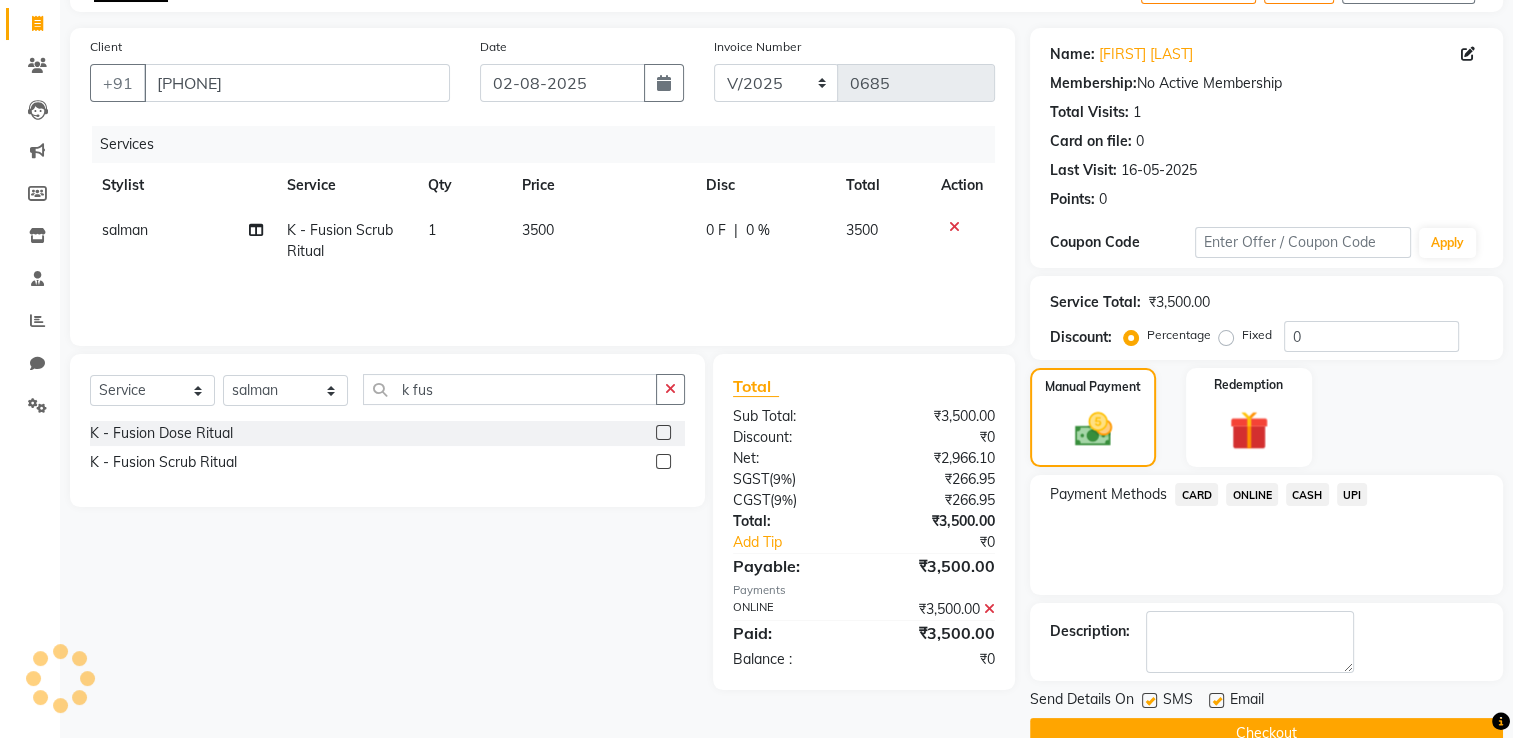 scroll, scrollTop: 161, scrollLeft: 0, axis: vertical 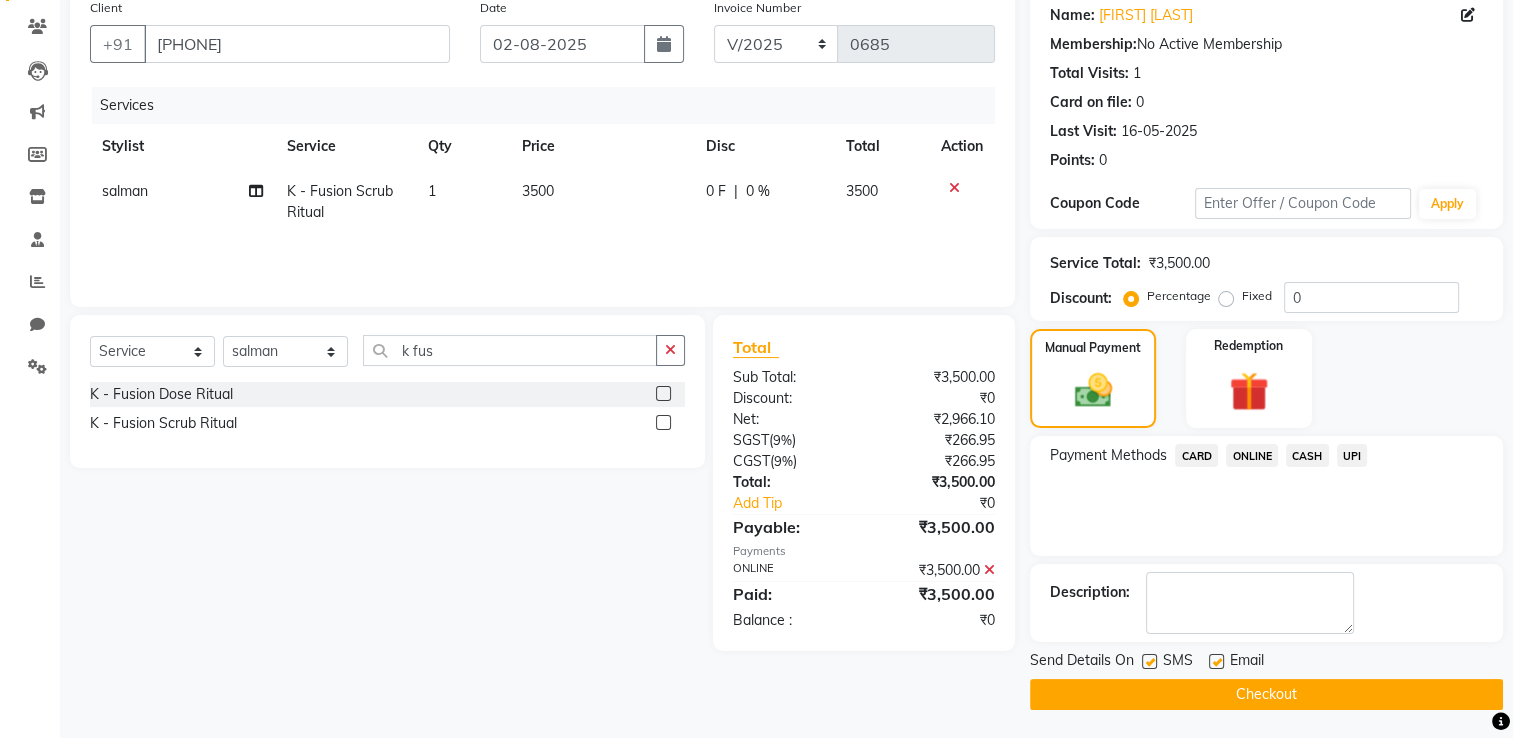 click on "Checkout" 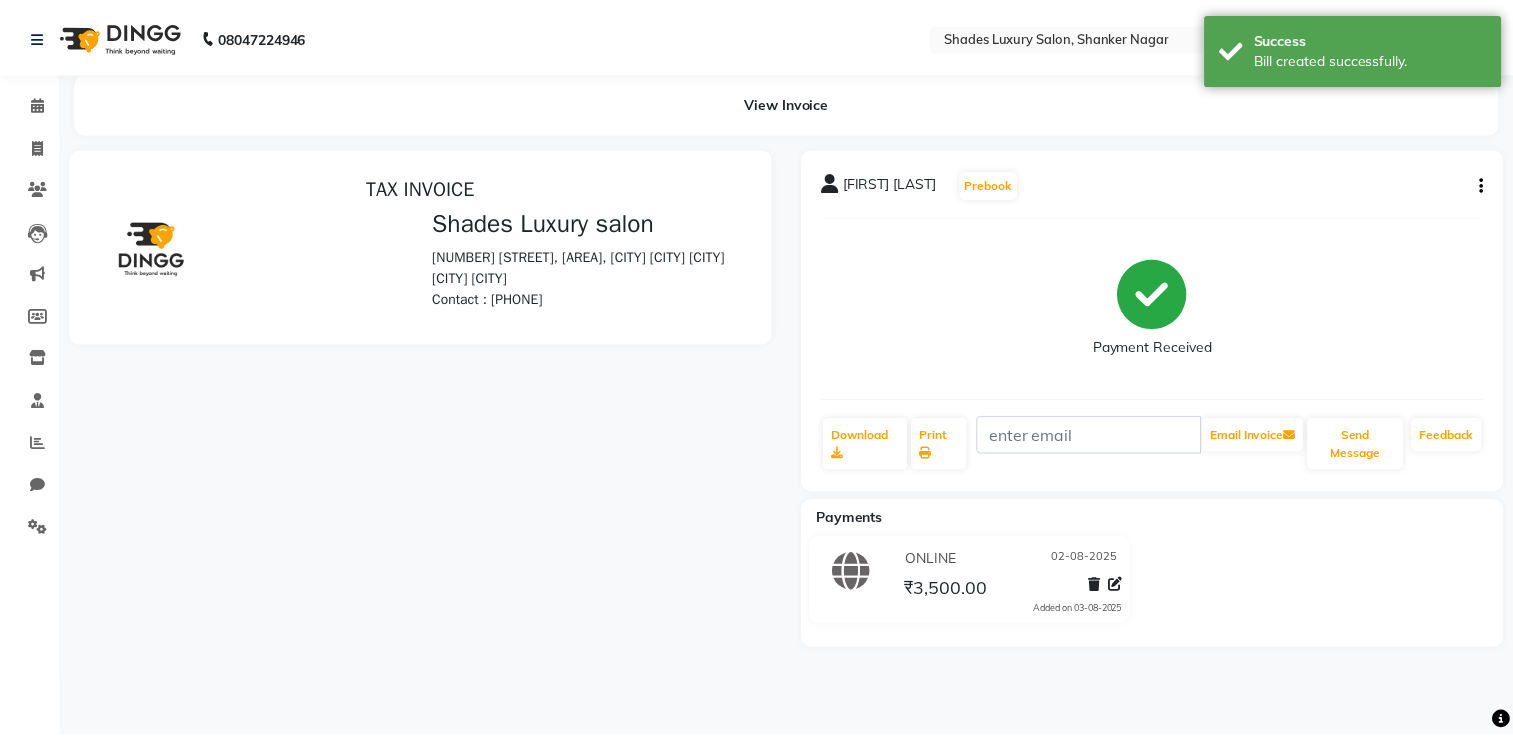 scroll, scrollTop: 0, scrollLeft: 0, axis: both 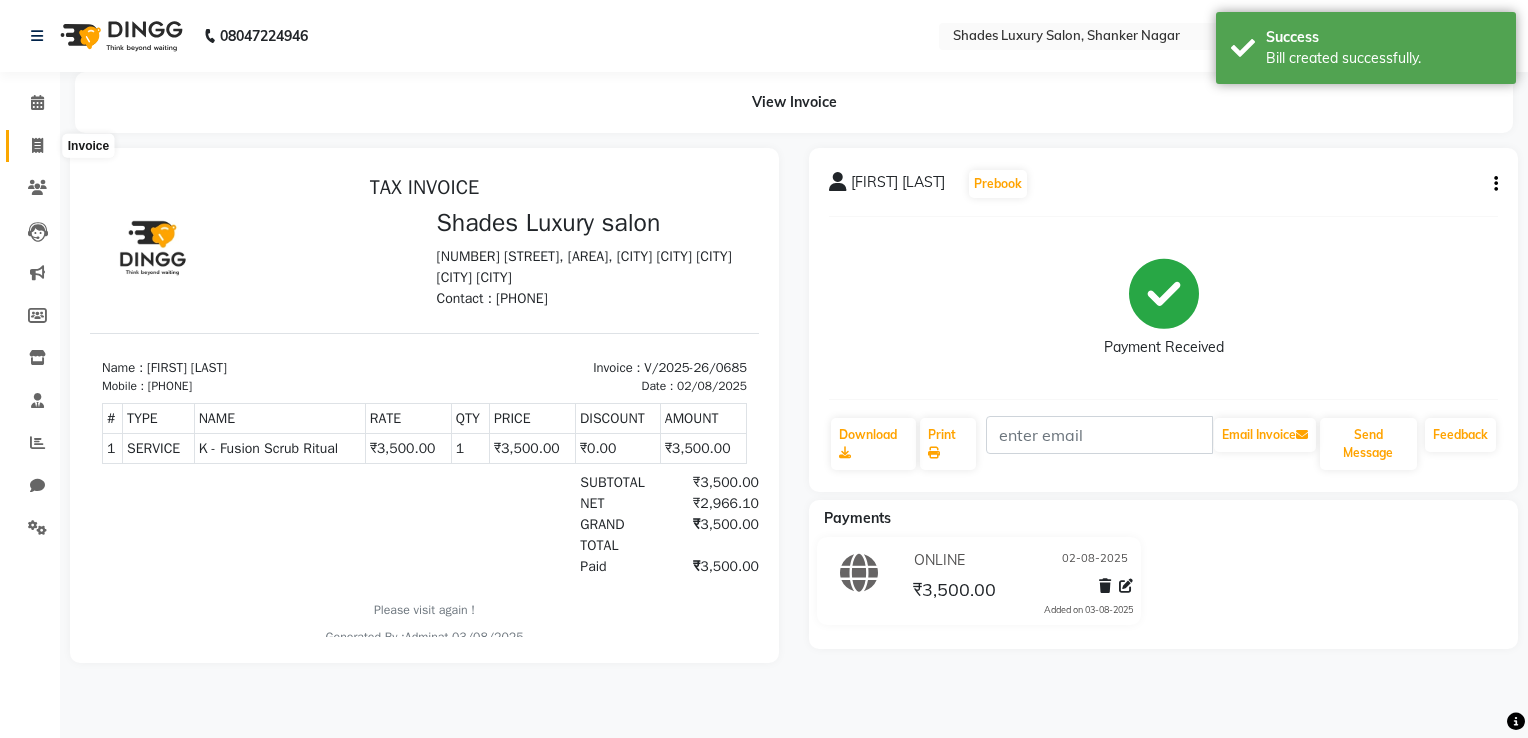 click 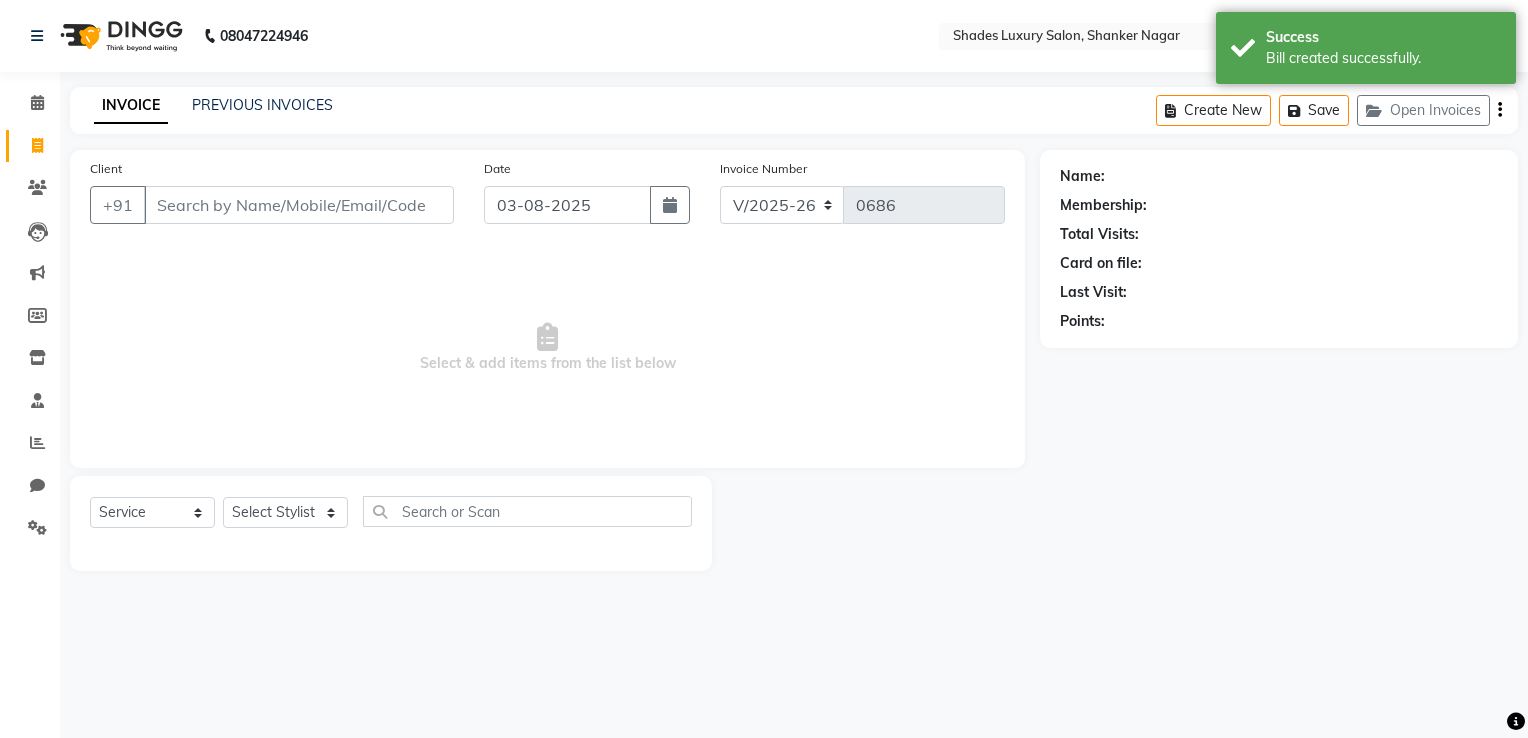 click on "Client" at bounding box center (299, 205) 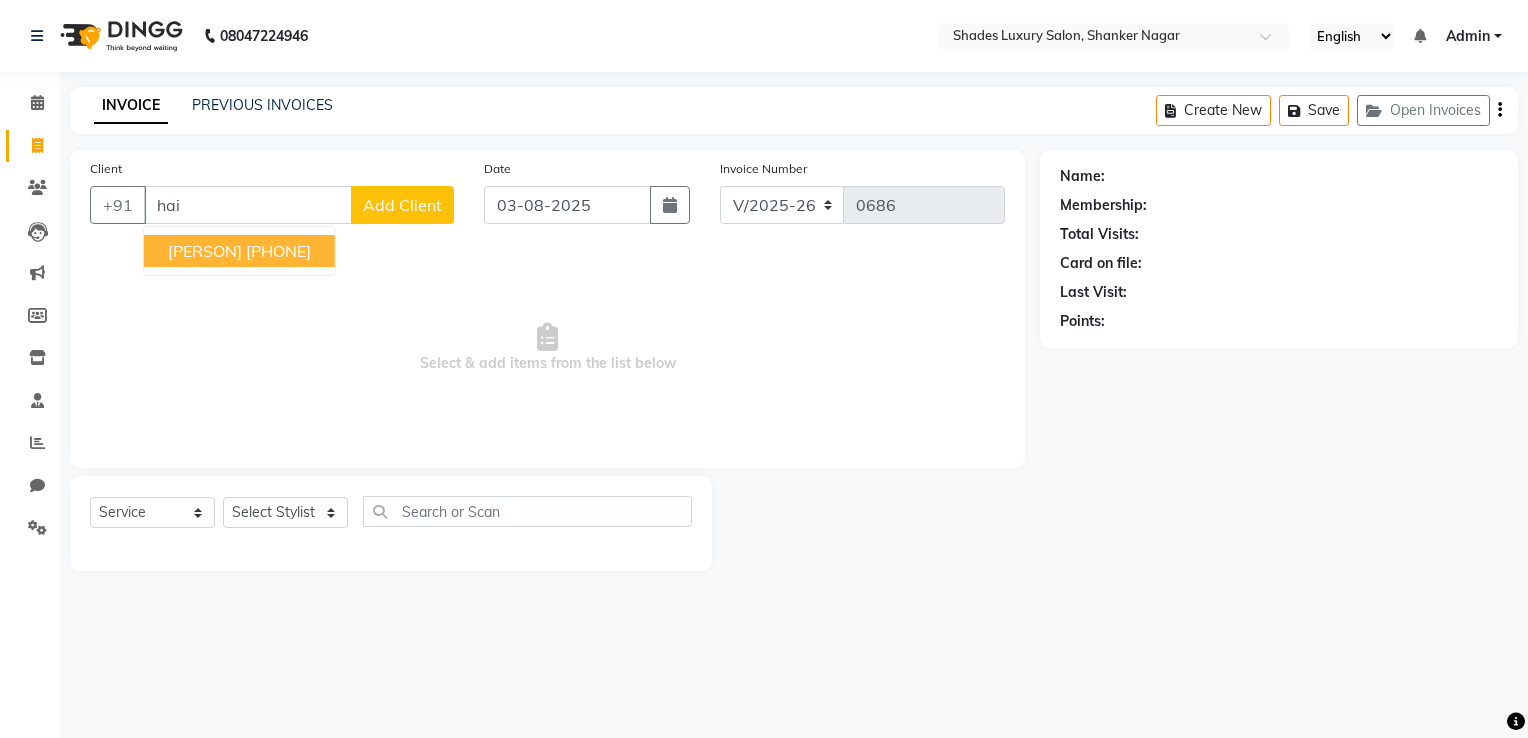 click on "[NAME] [PHONE]" at bounding box center (239, 251) 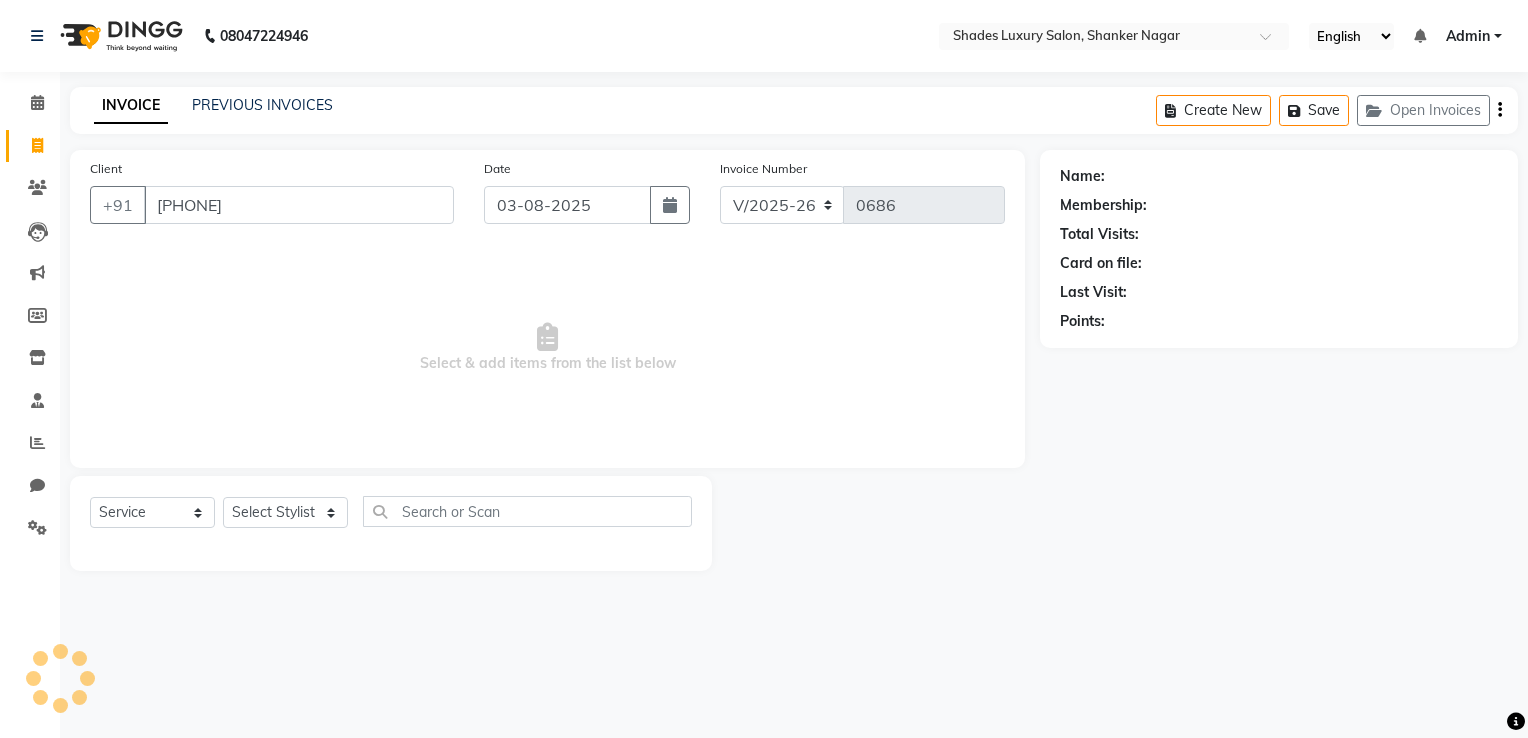 type on "[PHONE]" 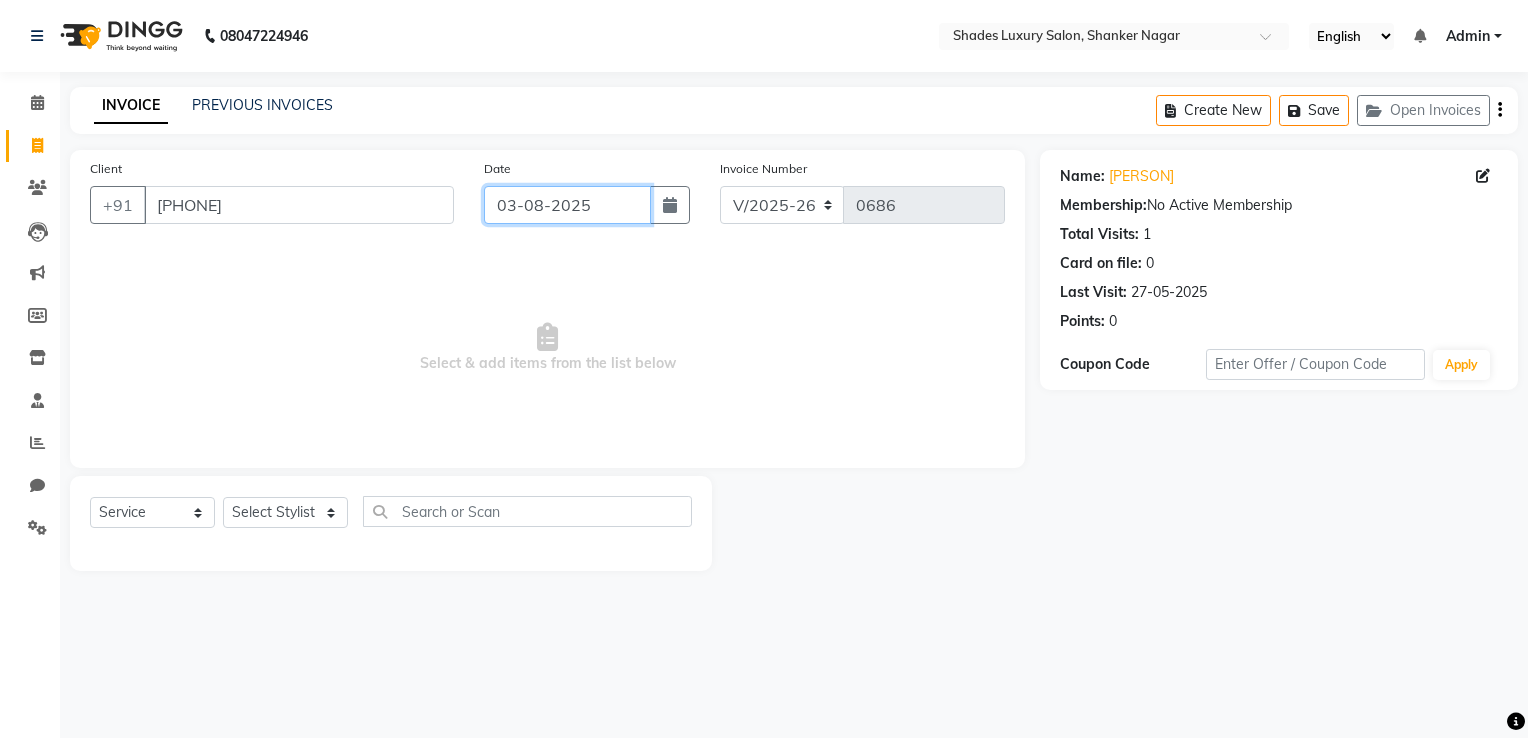 click on "03-08-2025" 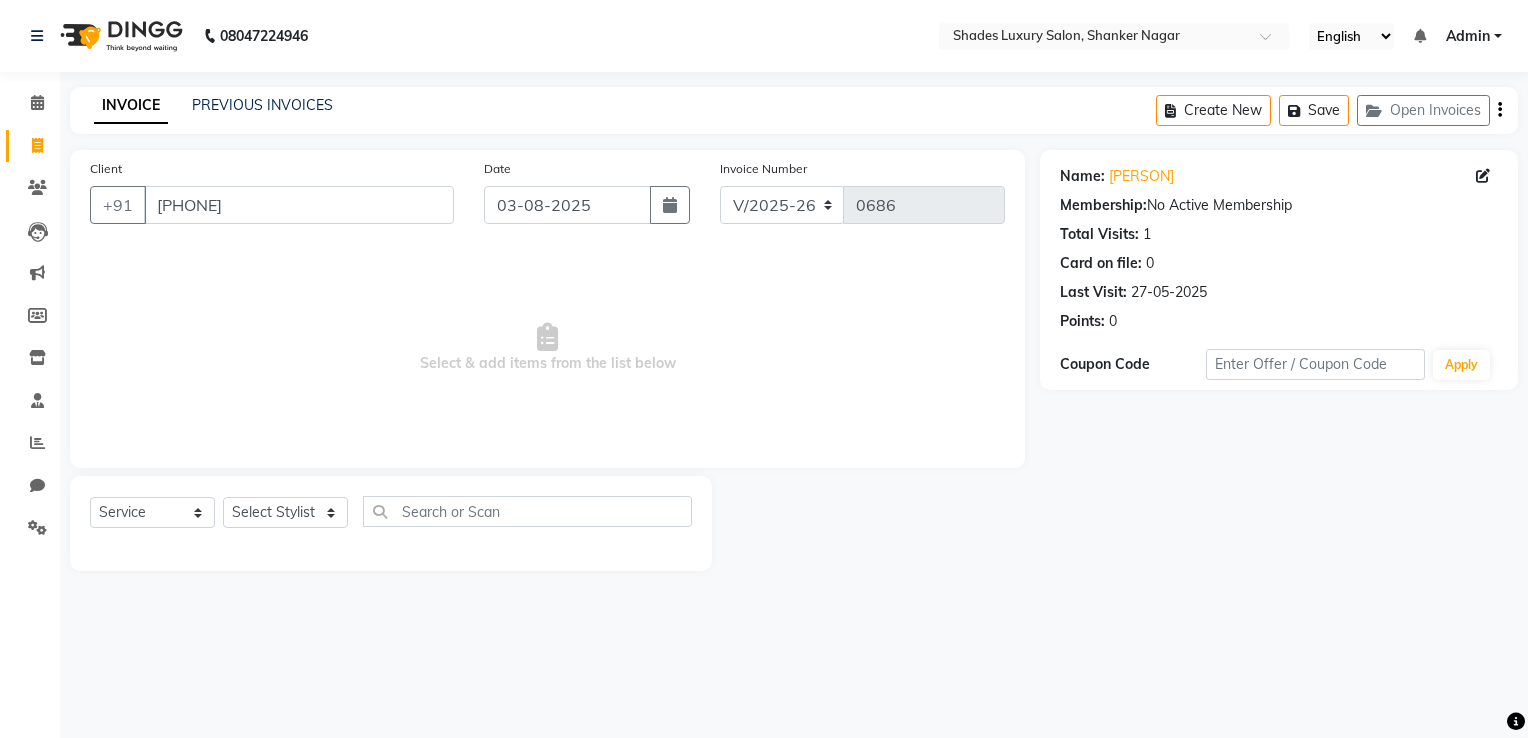 select on "8" 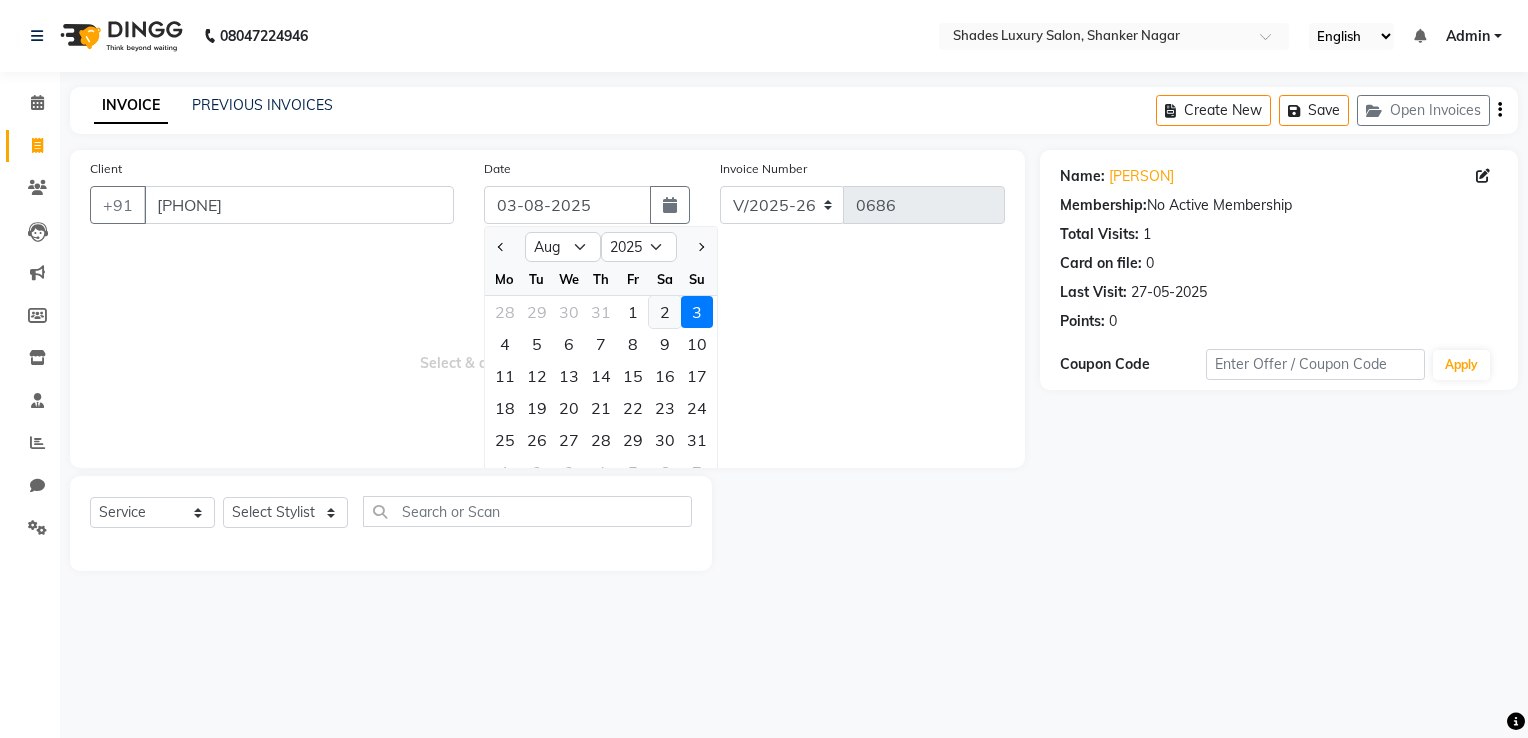 click on "2" 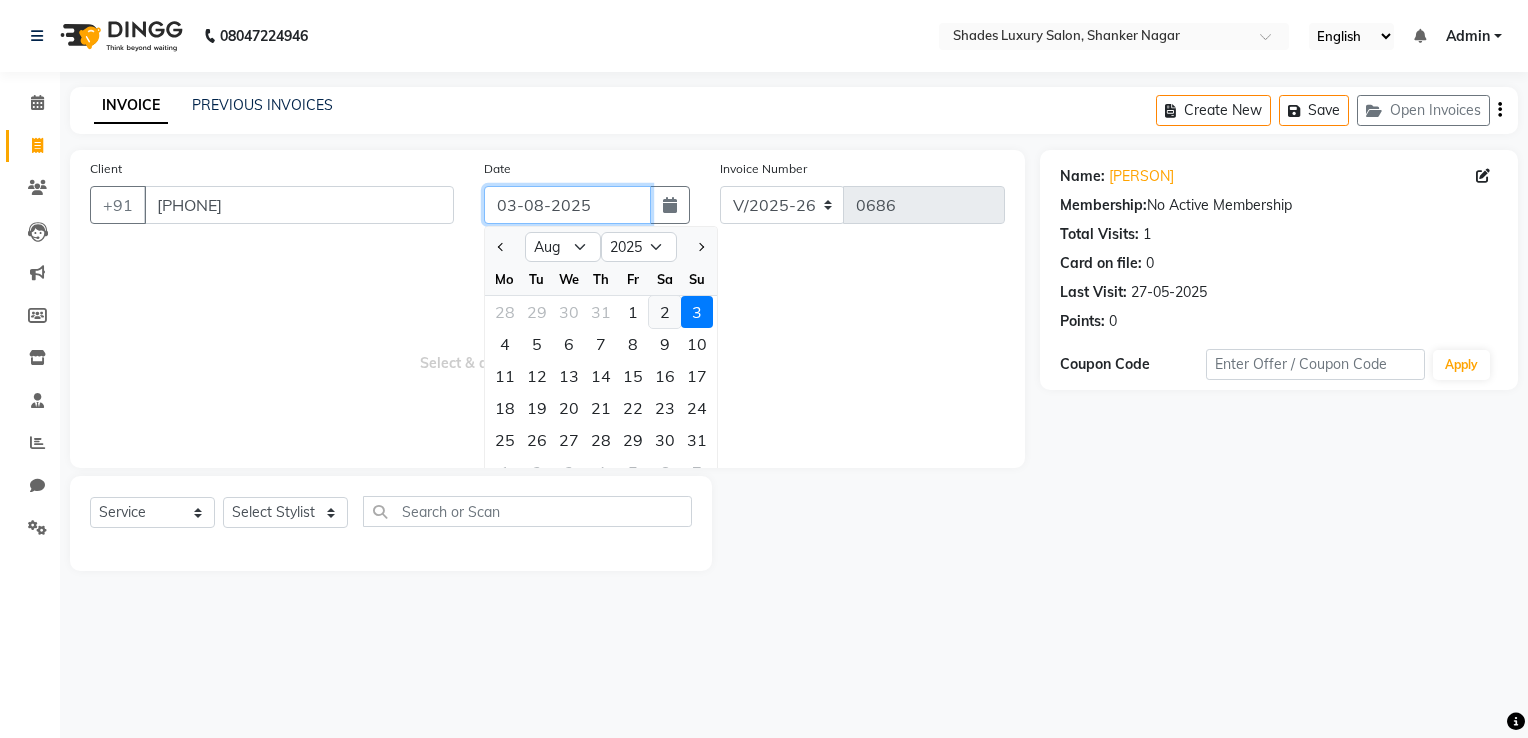 type on "02-08-2025" 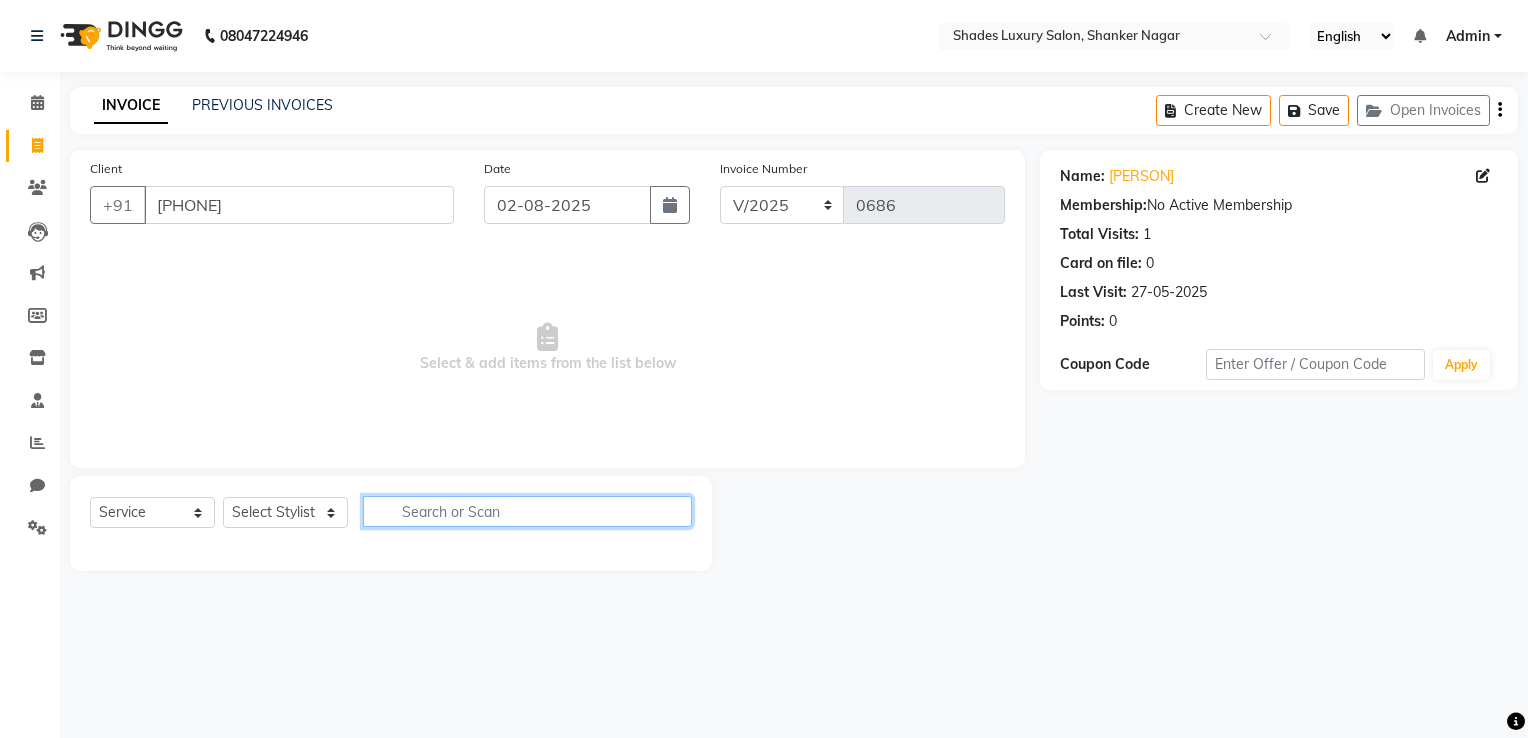 click 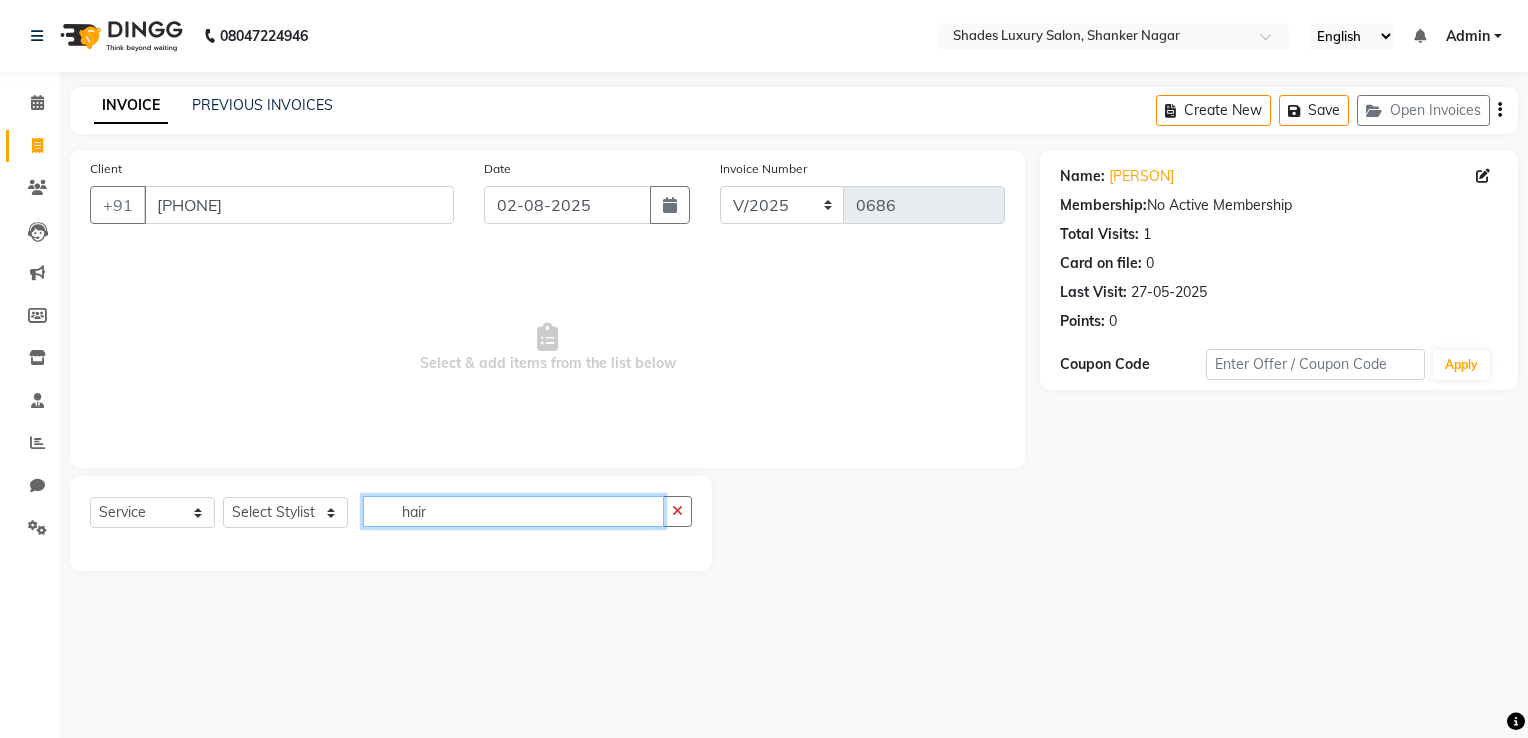 type on "hair" 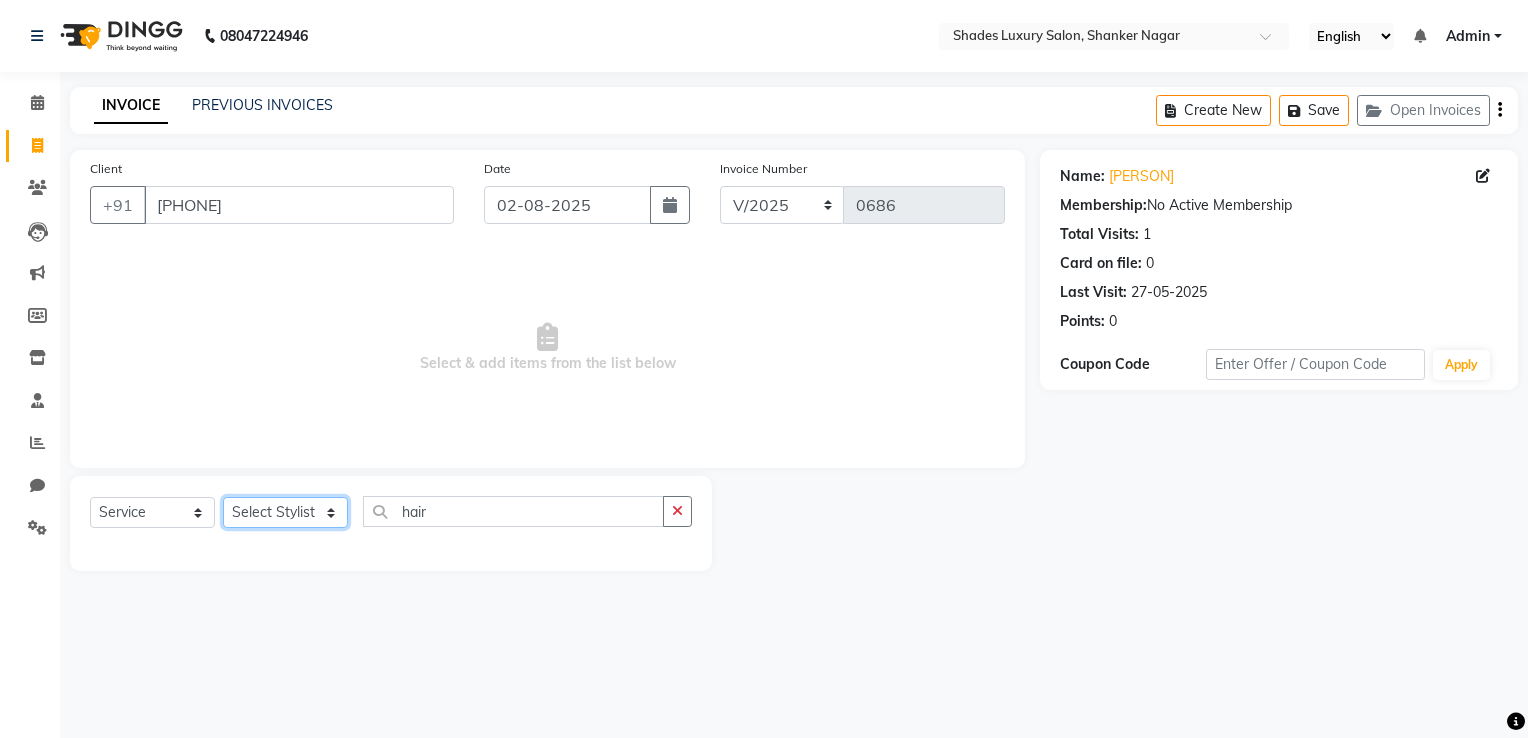 click on "Select Stylist Asha Maam Chandani Mamta Nasim Sir Palak Verma Rashi salman Samar shahbaj" 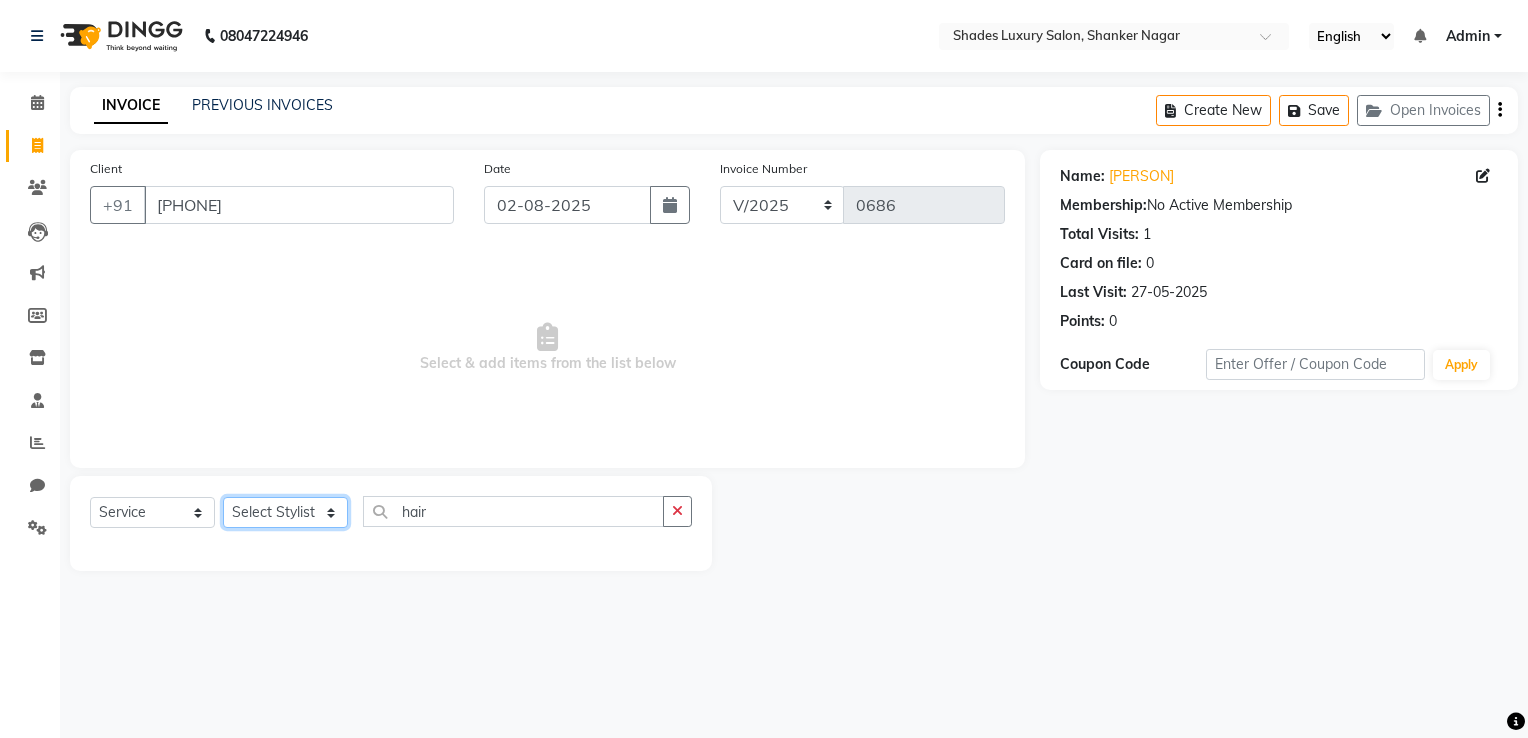 select on "80641" 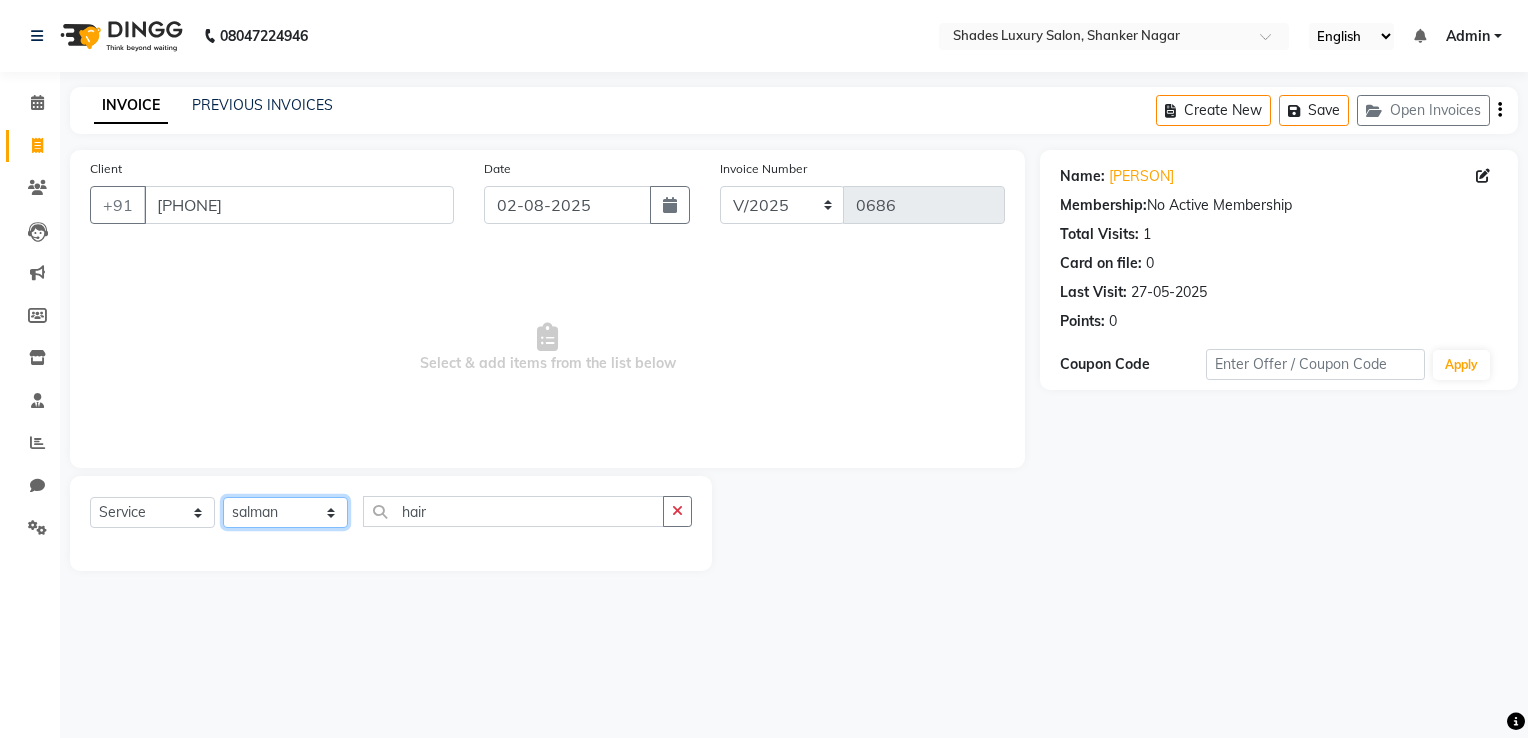 click on "Select Stylist Asha Maam Chandani Mamta Nasim Sir Palak Verma Rashi salman Samar shahbaj" 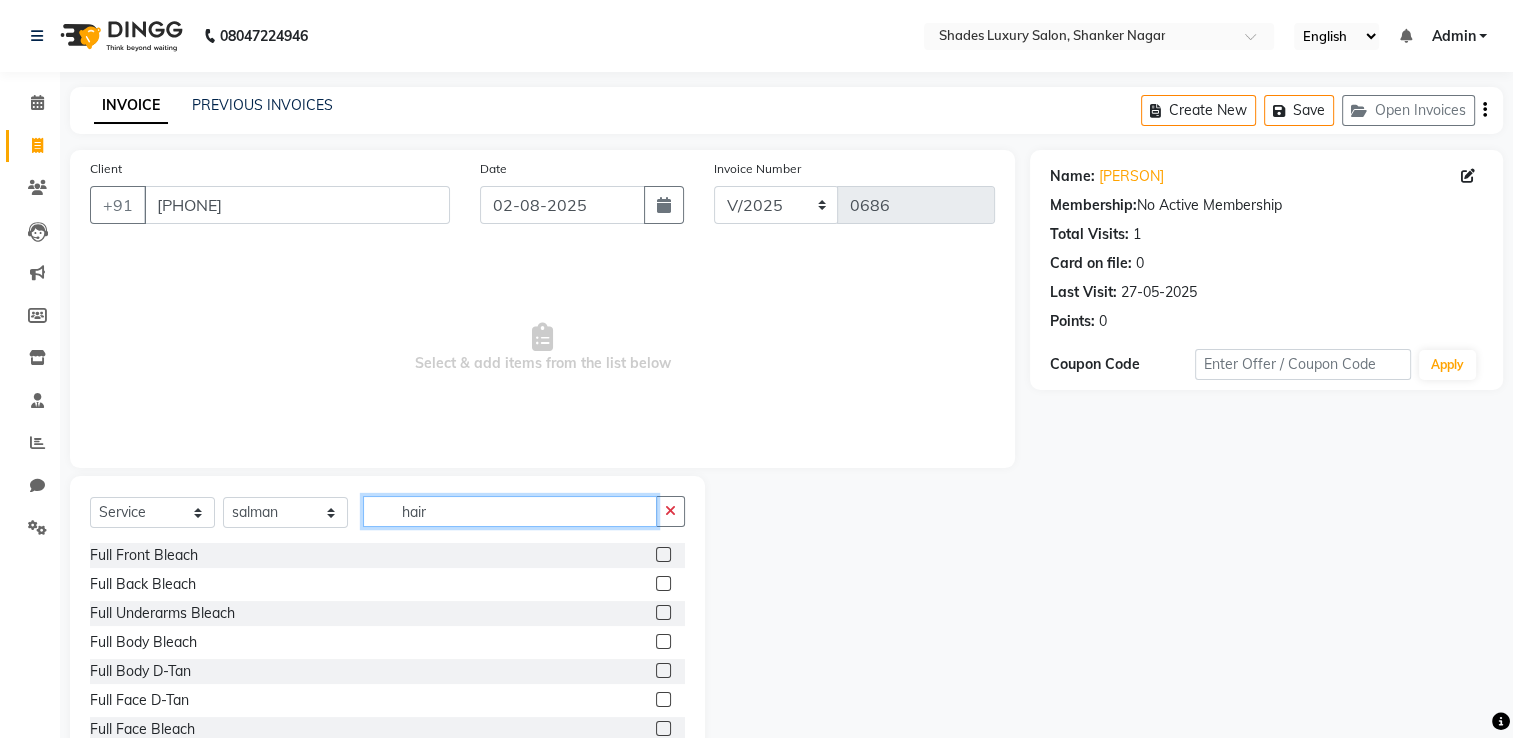 click on "hair" 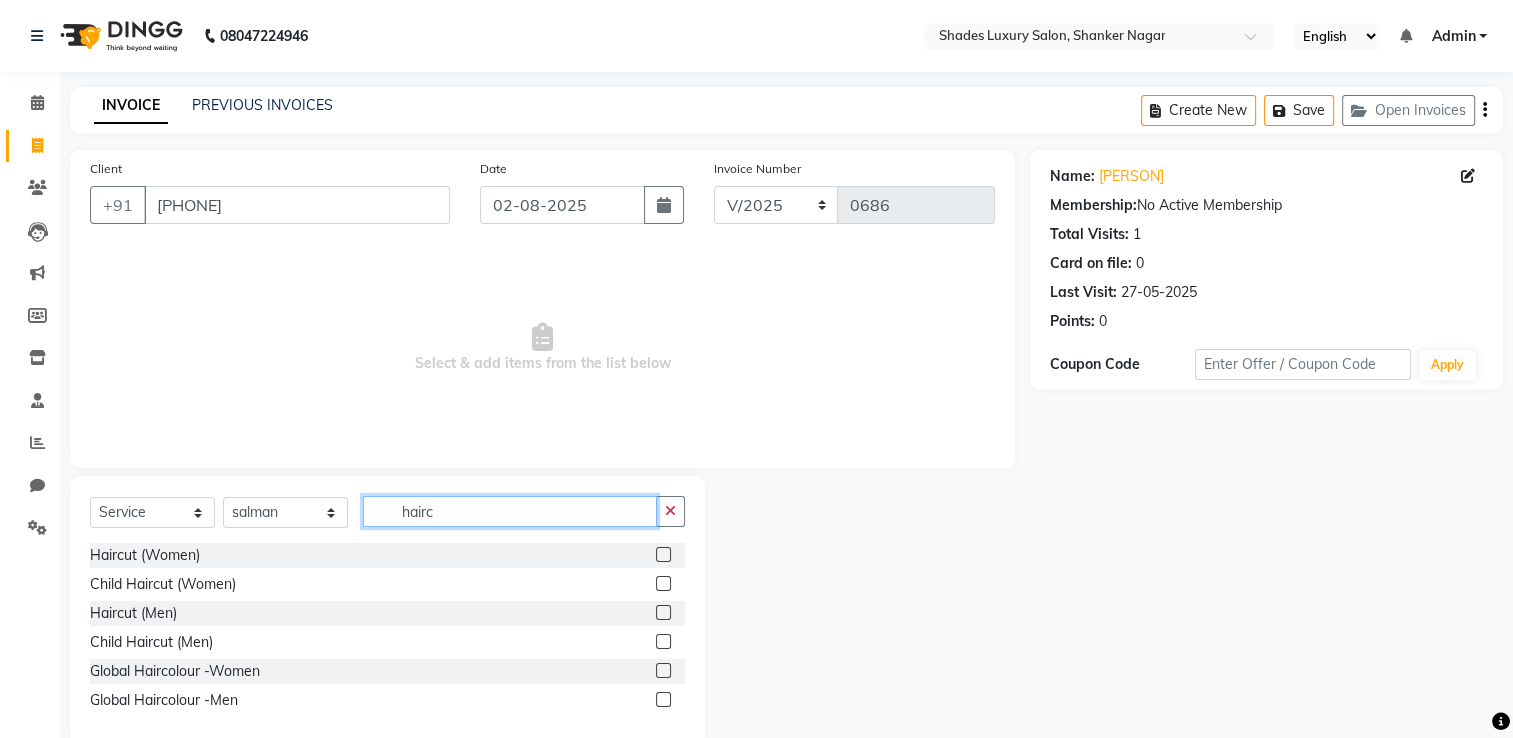 type on "hairc" 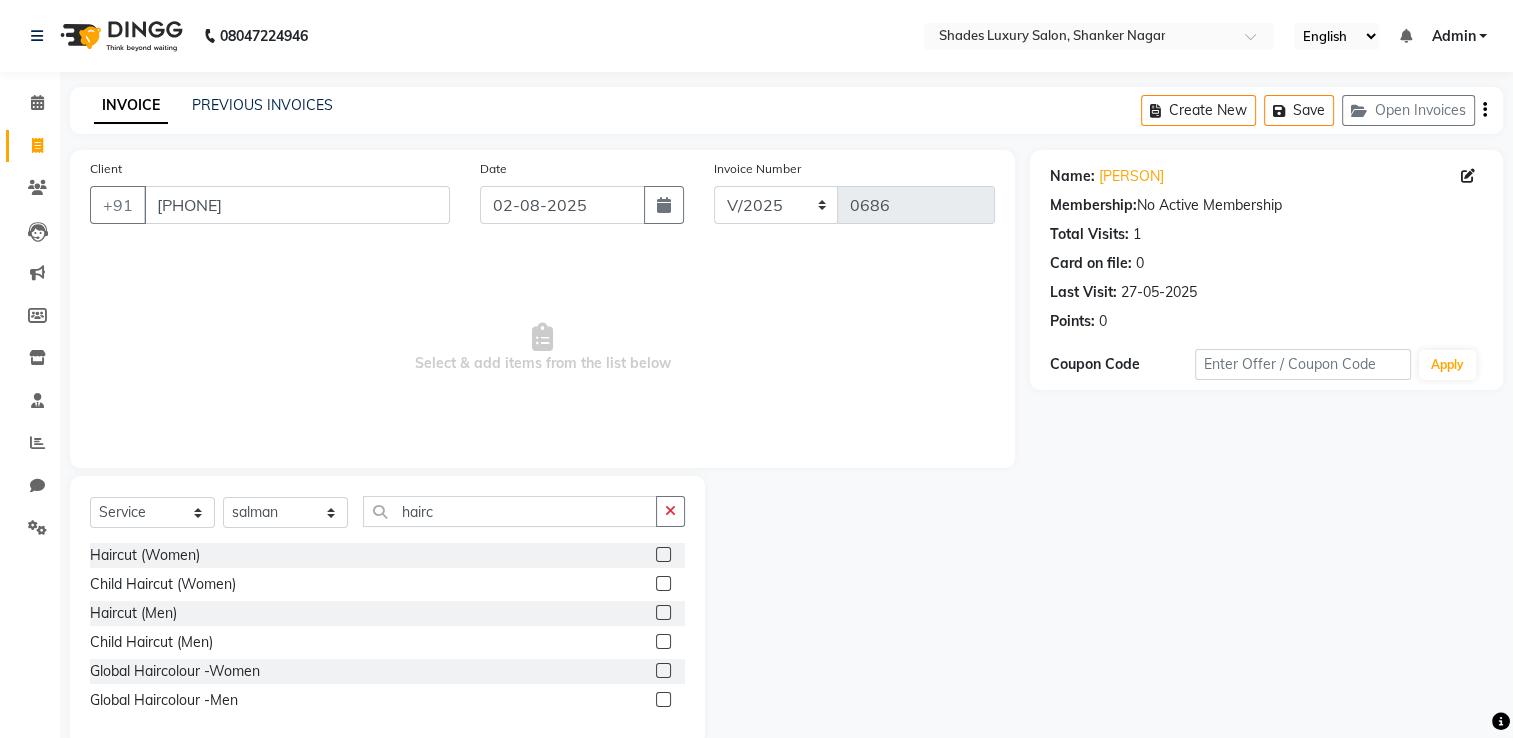 click 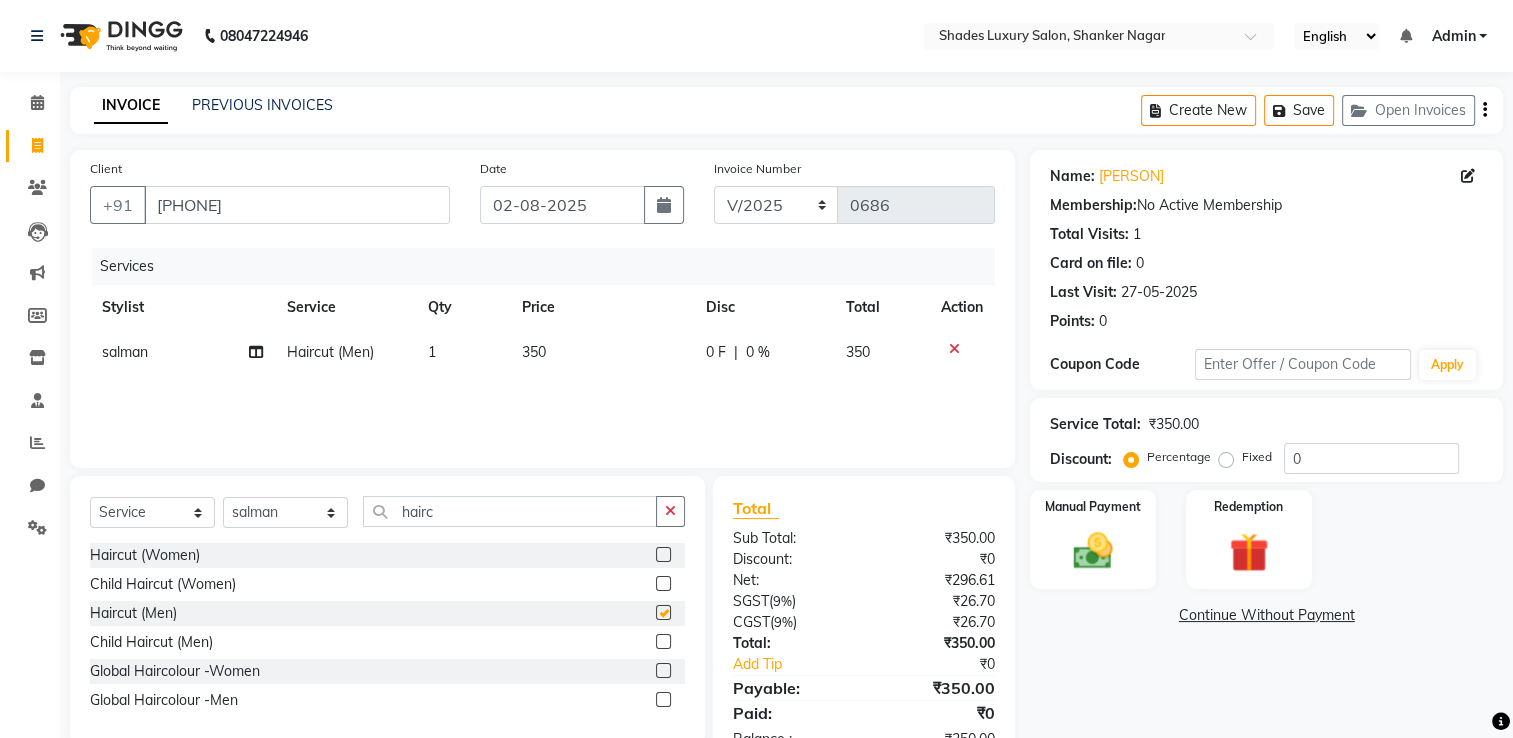 checkbox on "false" 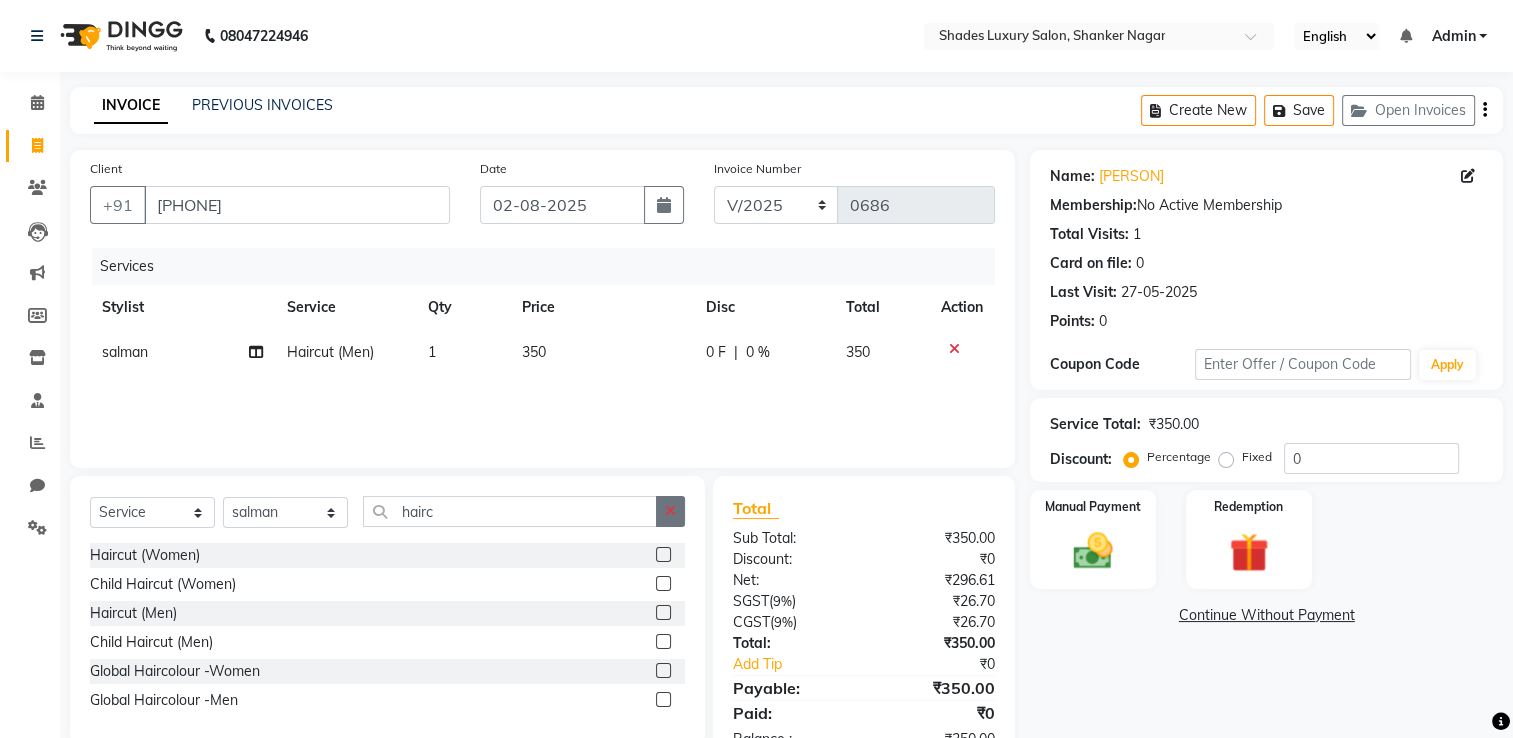 click 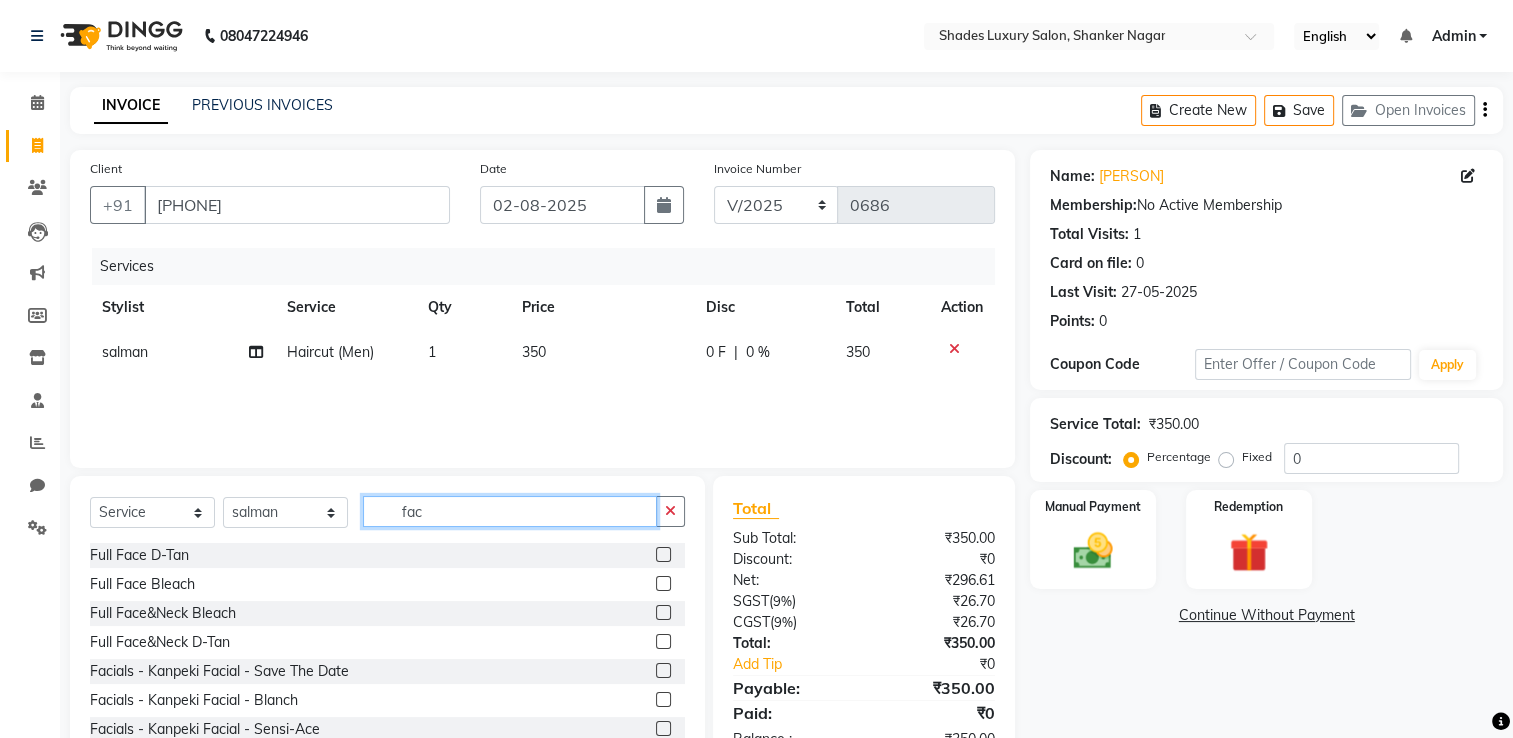 type on "fac" 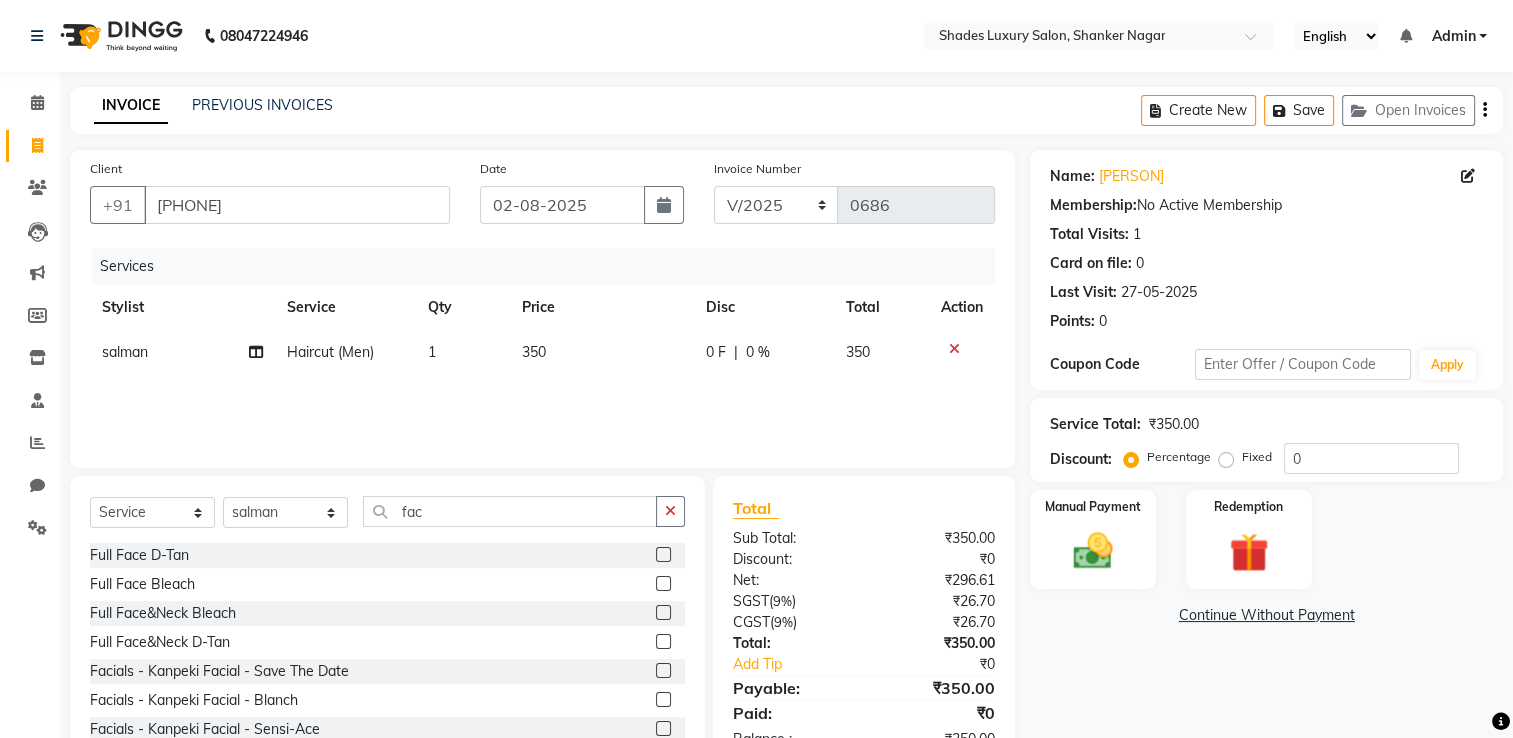 click 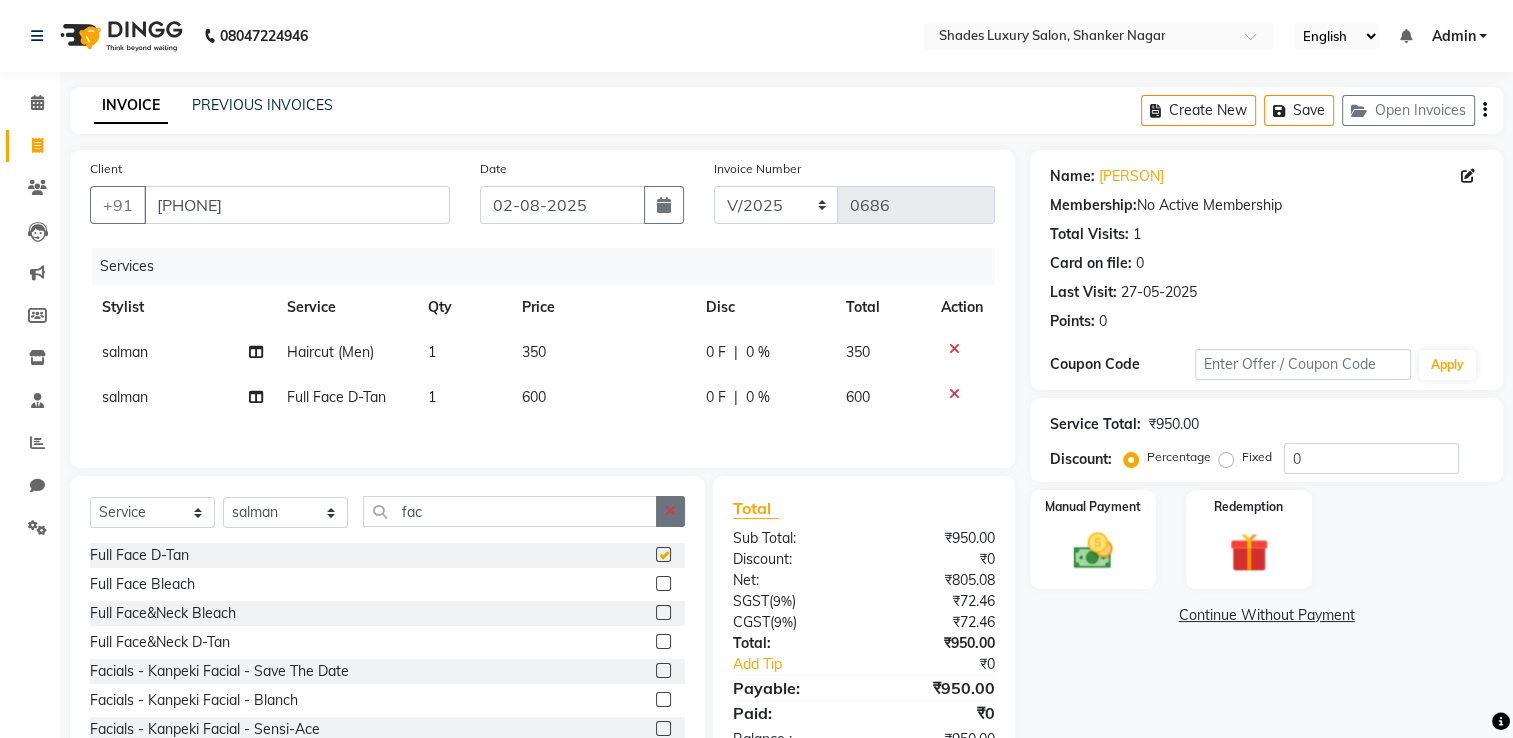 checkbox on "false" 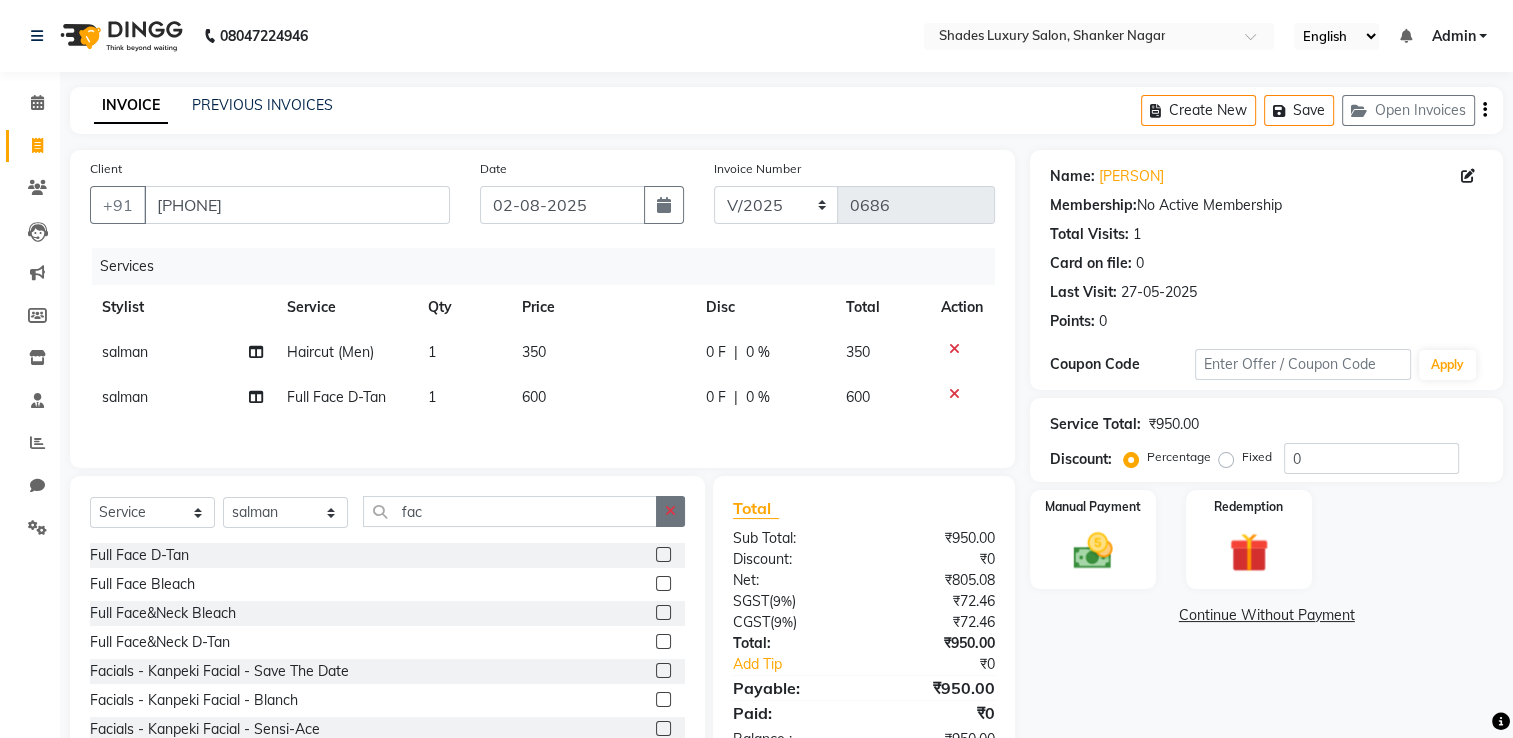 click 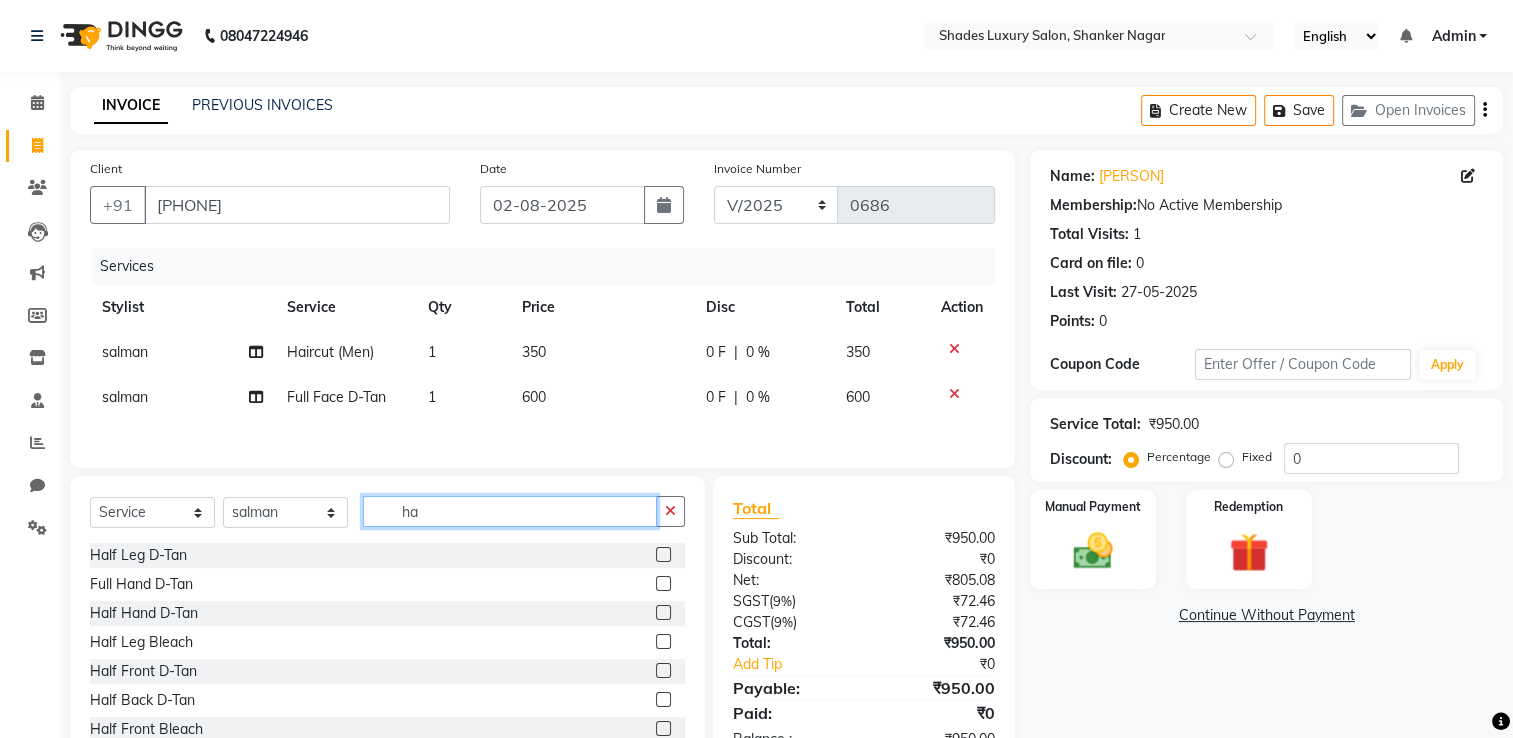 type on "h" 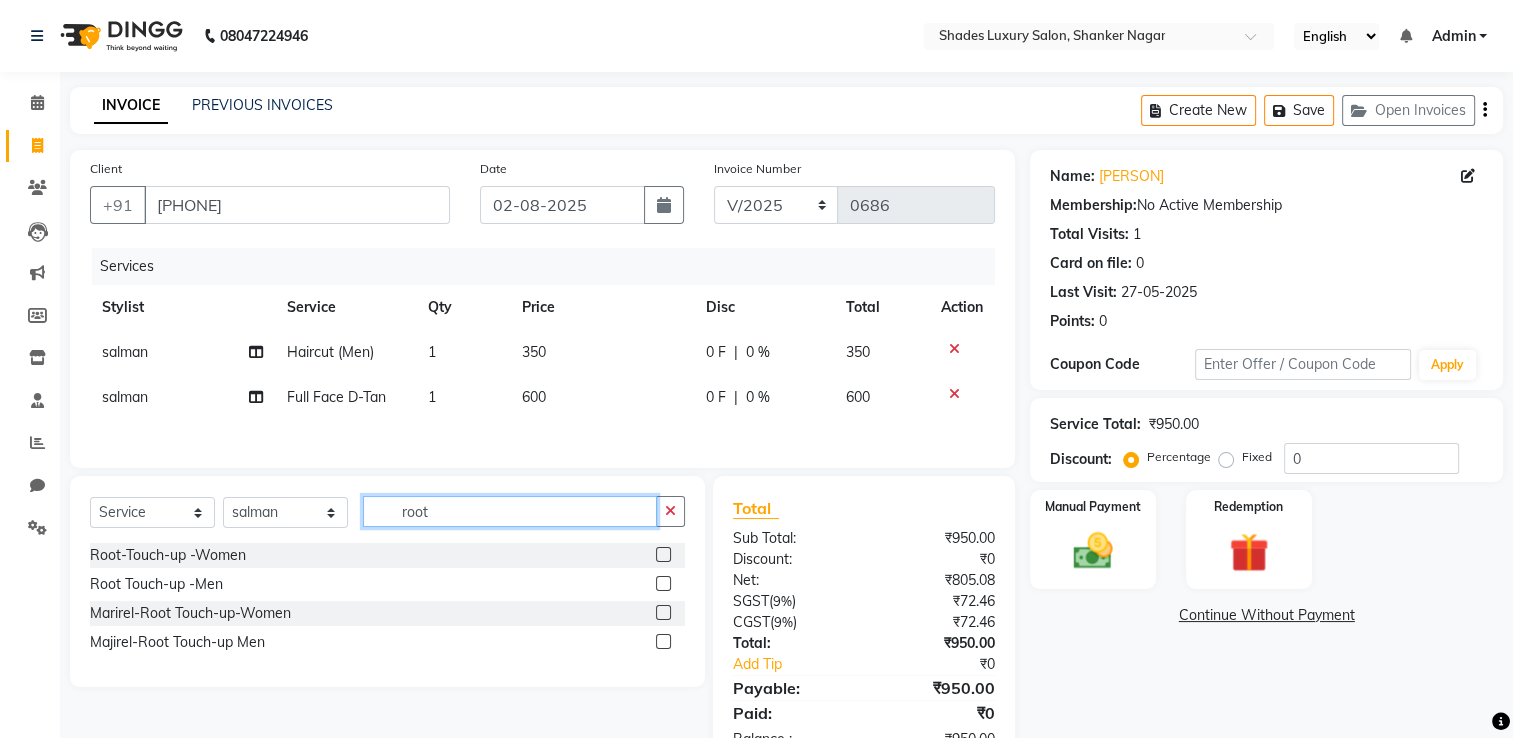 type on "root" 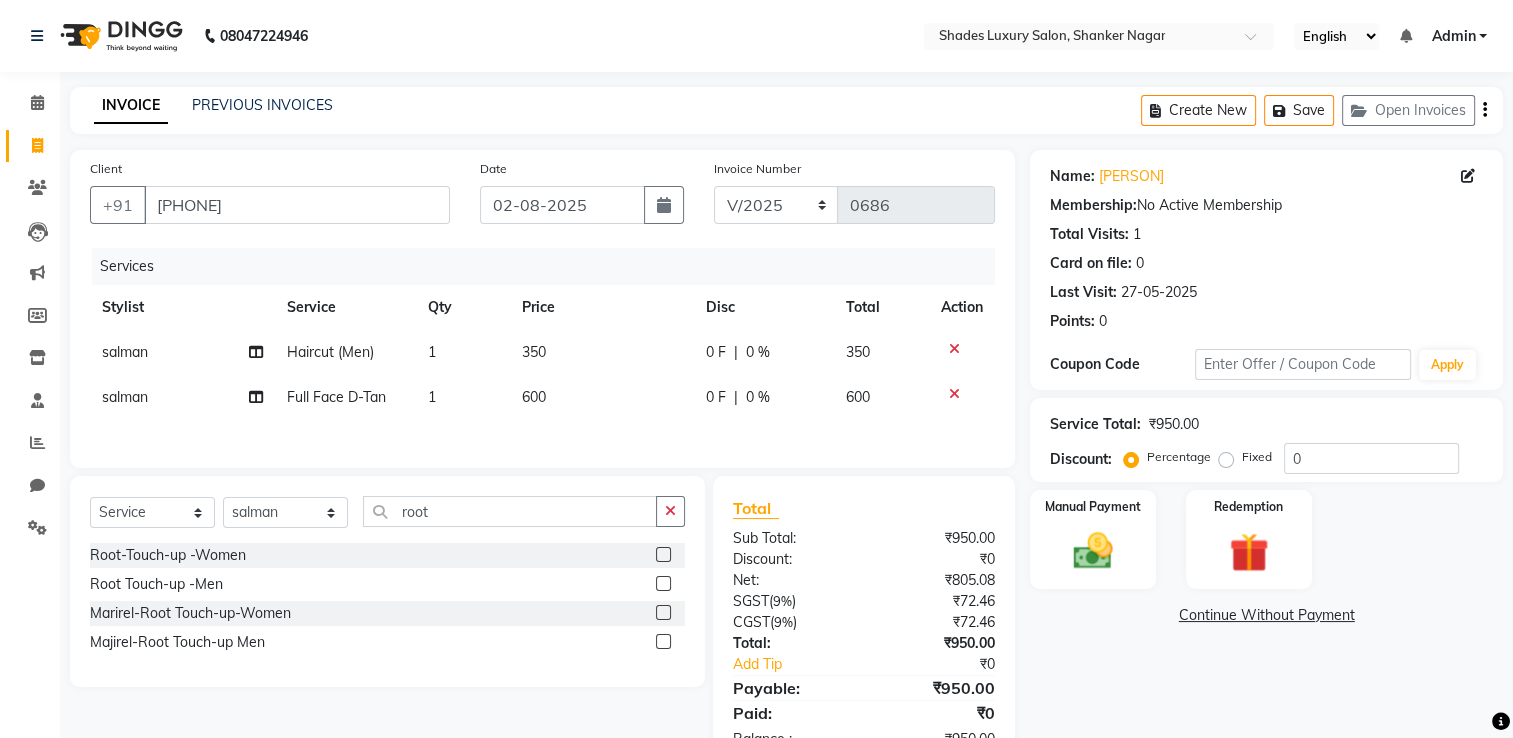 click 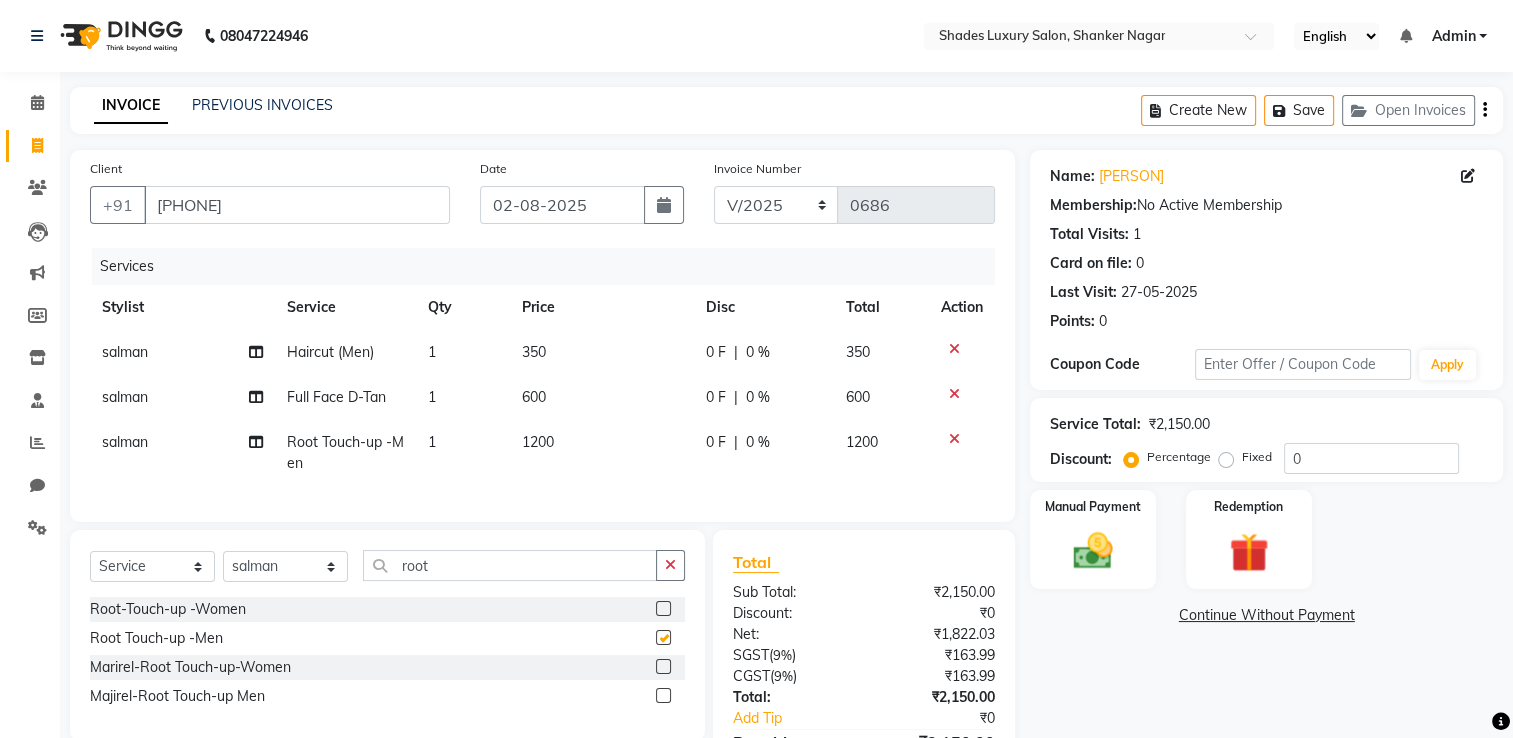 checkbox on "false" 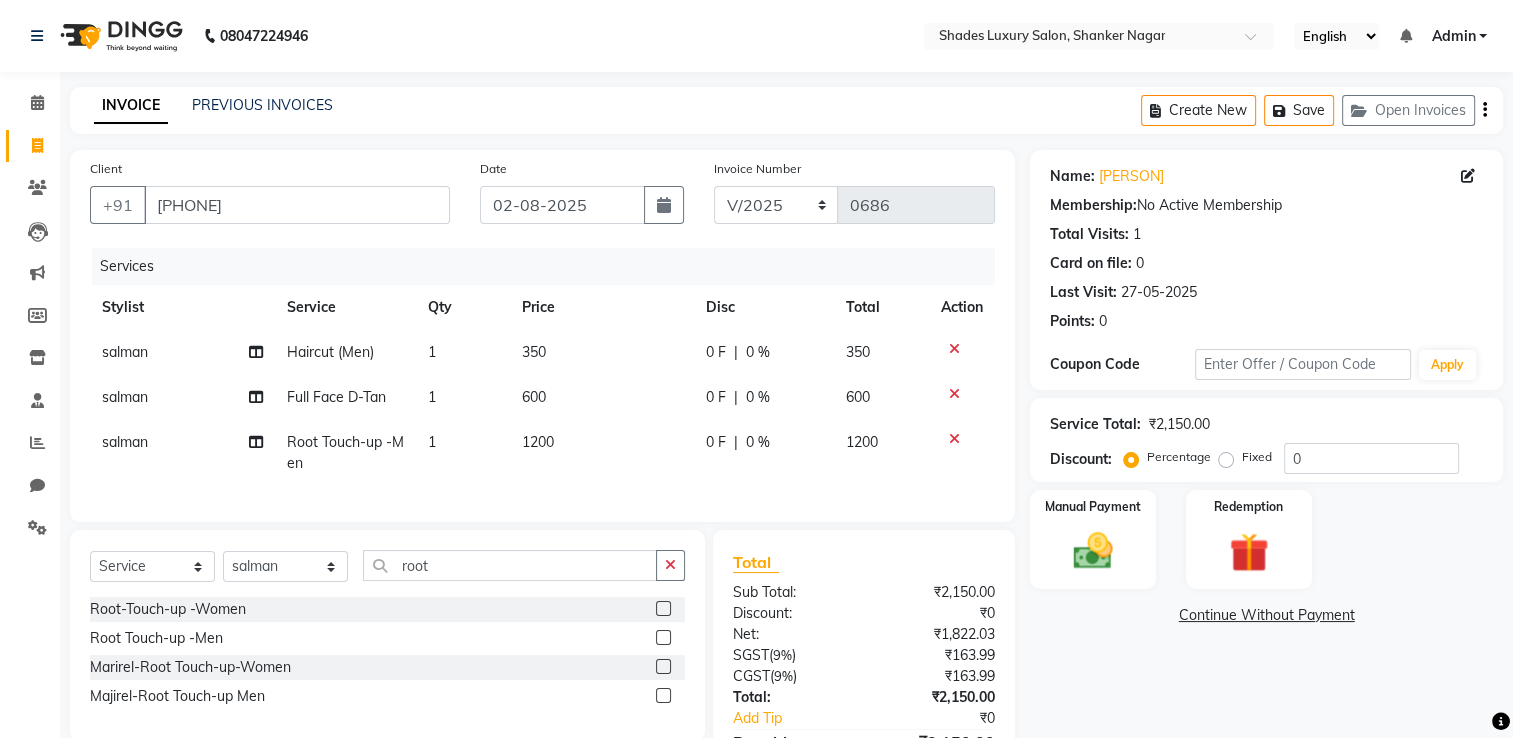 click on "600" 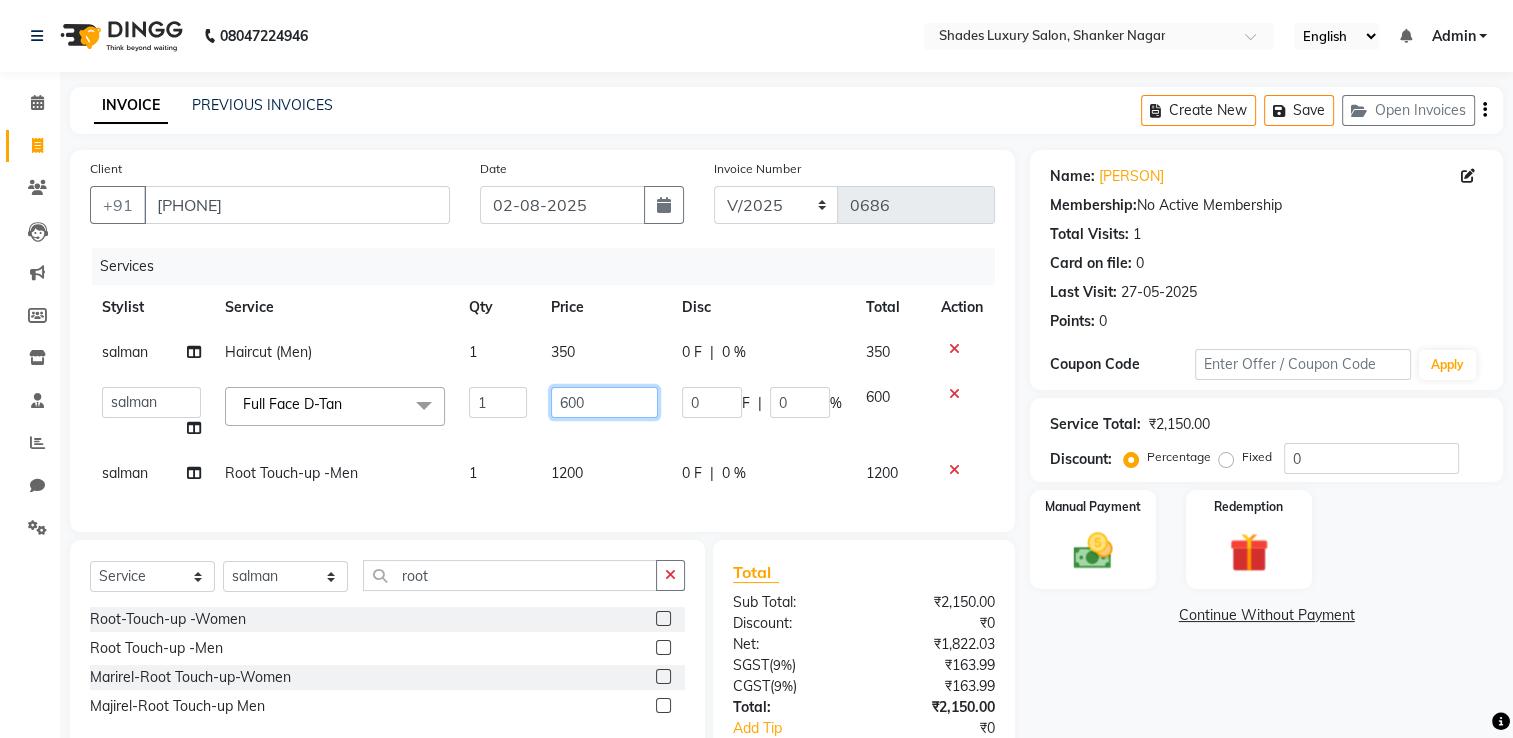 drag, startPoint x: 592, startPoint y: 401, endPoint x: 472, endPoint y: 420, distance: 121.49486 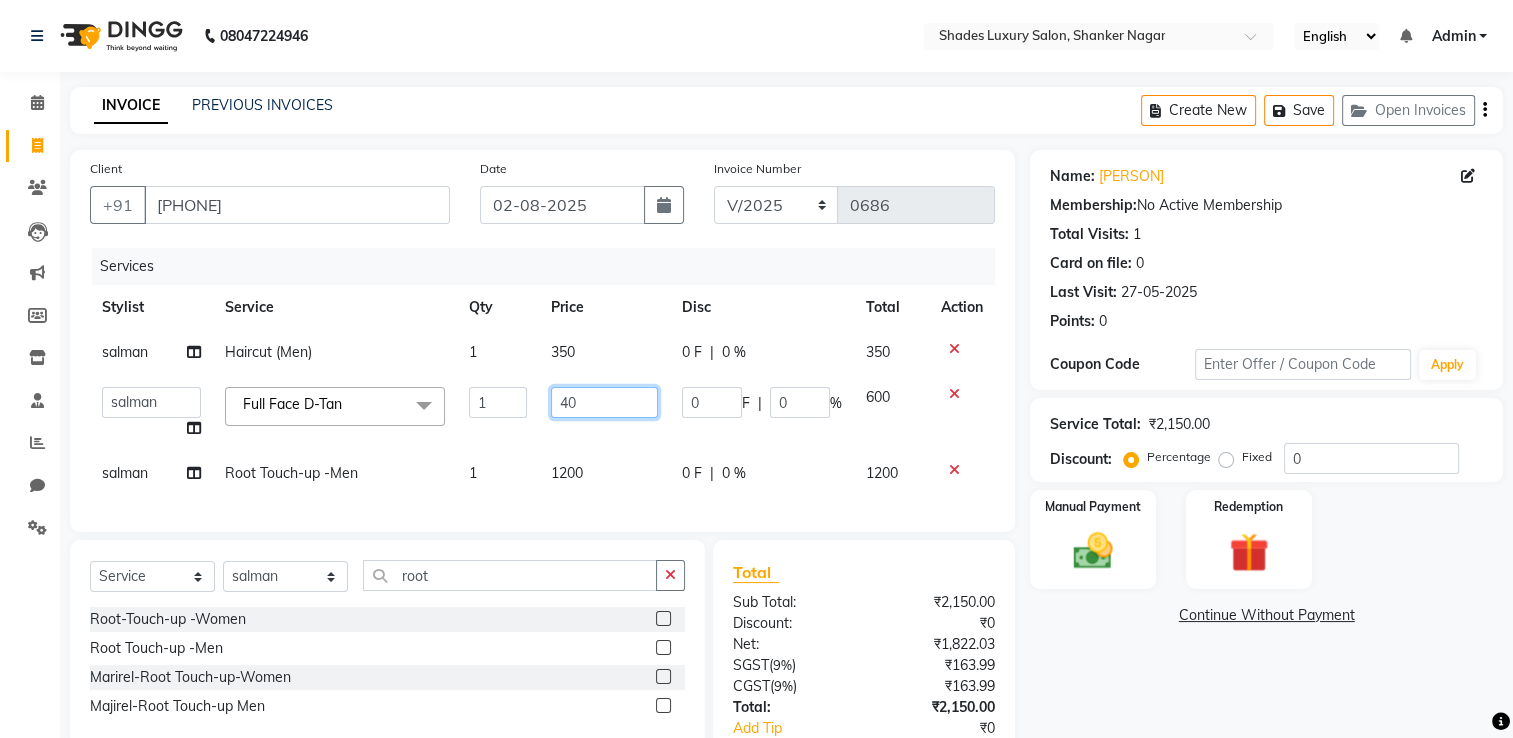 type on "400" 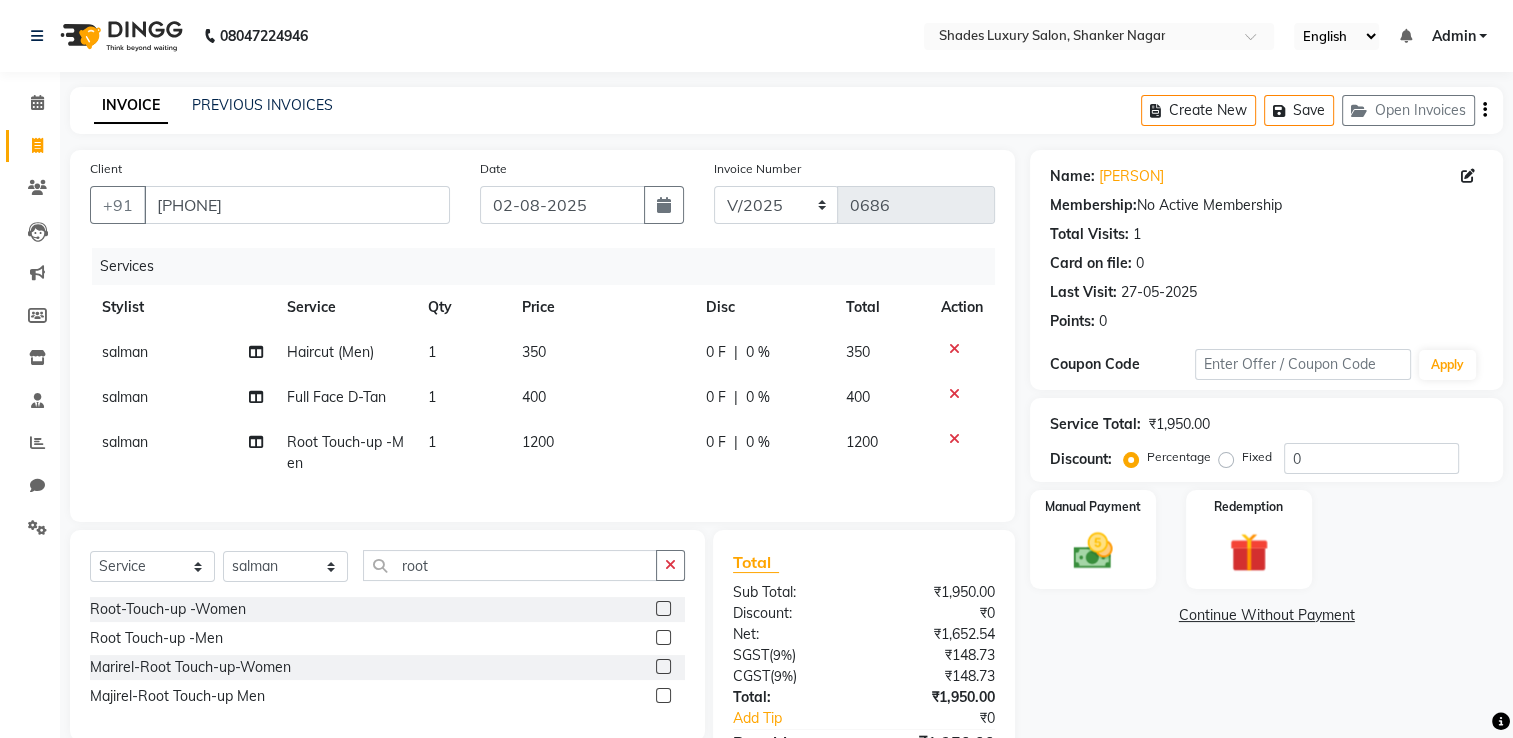 click on "salman Haircut (Men) 1 350 0 F | 0 % 350 salman Full Face D-Tan  1 400 0 F | 0 % 400 salman Root Touch-up -Men 1 1200 0 F | 0 % 1200" 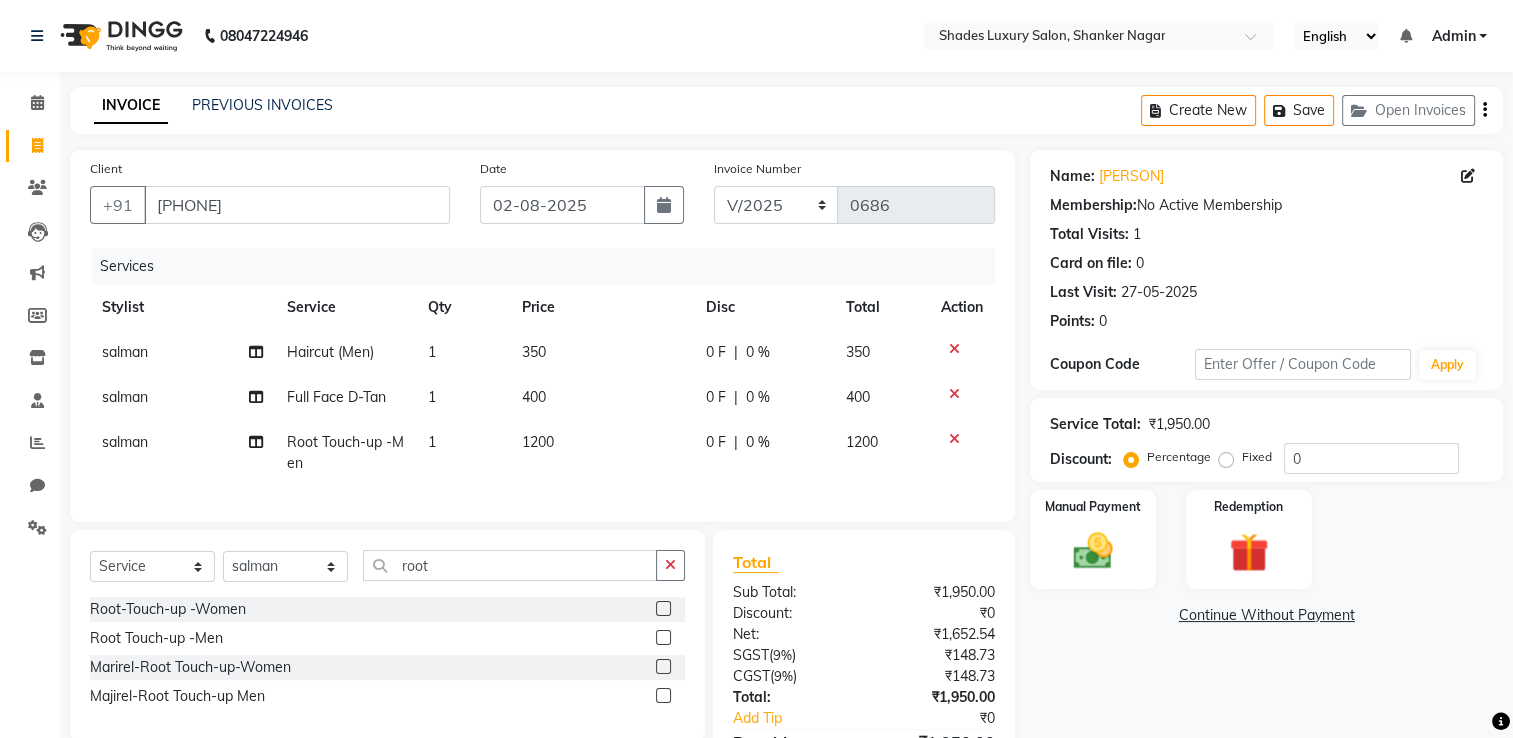 click on "400" 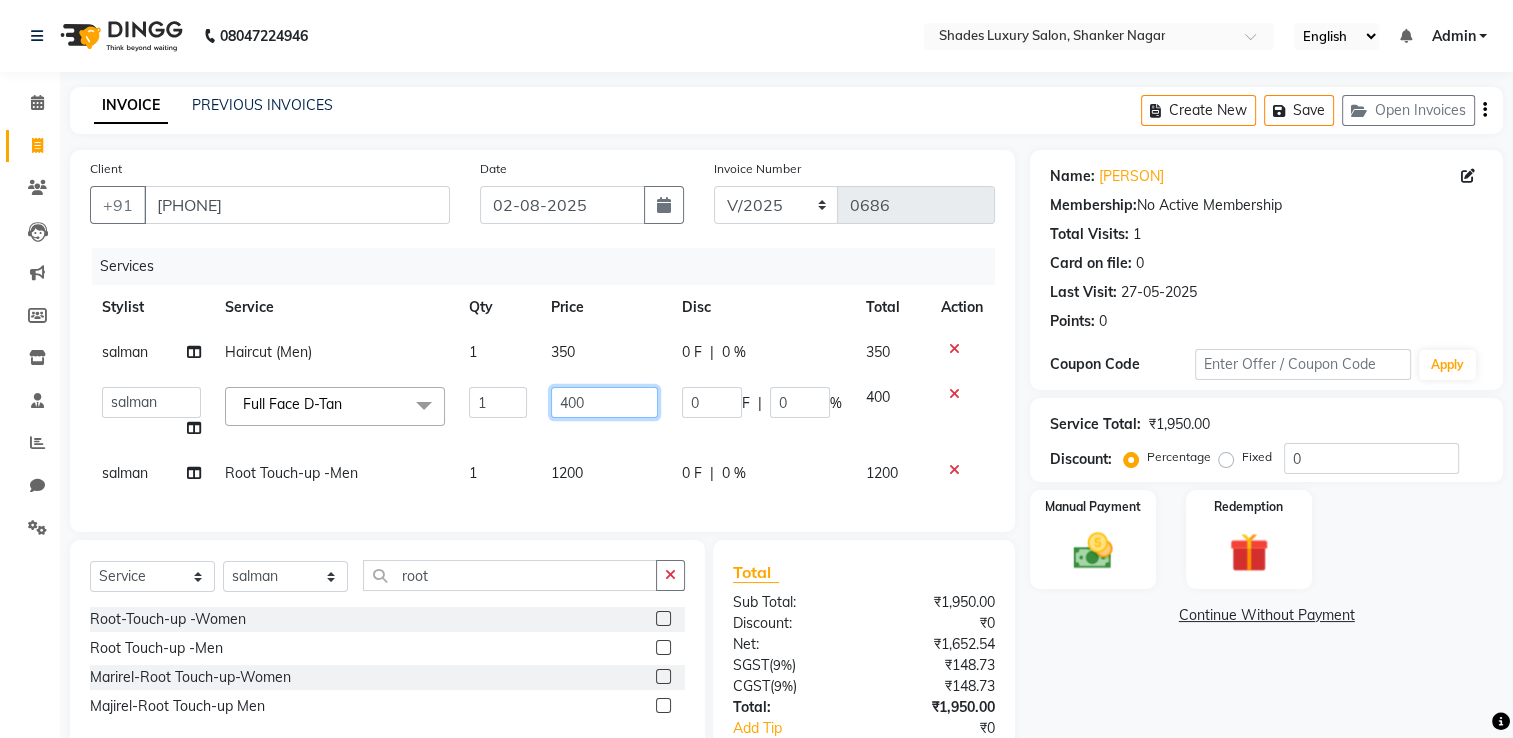 drag, startPoint x: 608, startPoint y: 404, endPoint x: 494, endPoint y: 438, distance: 118.96218 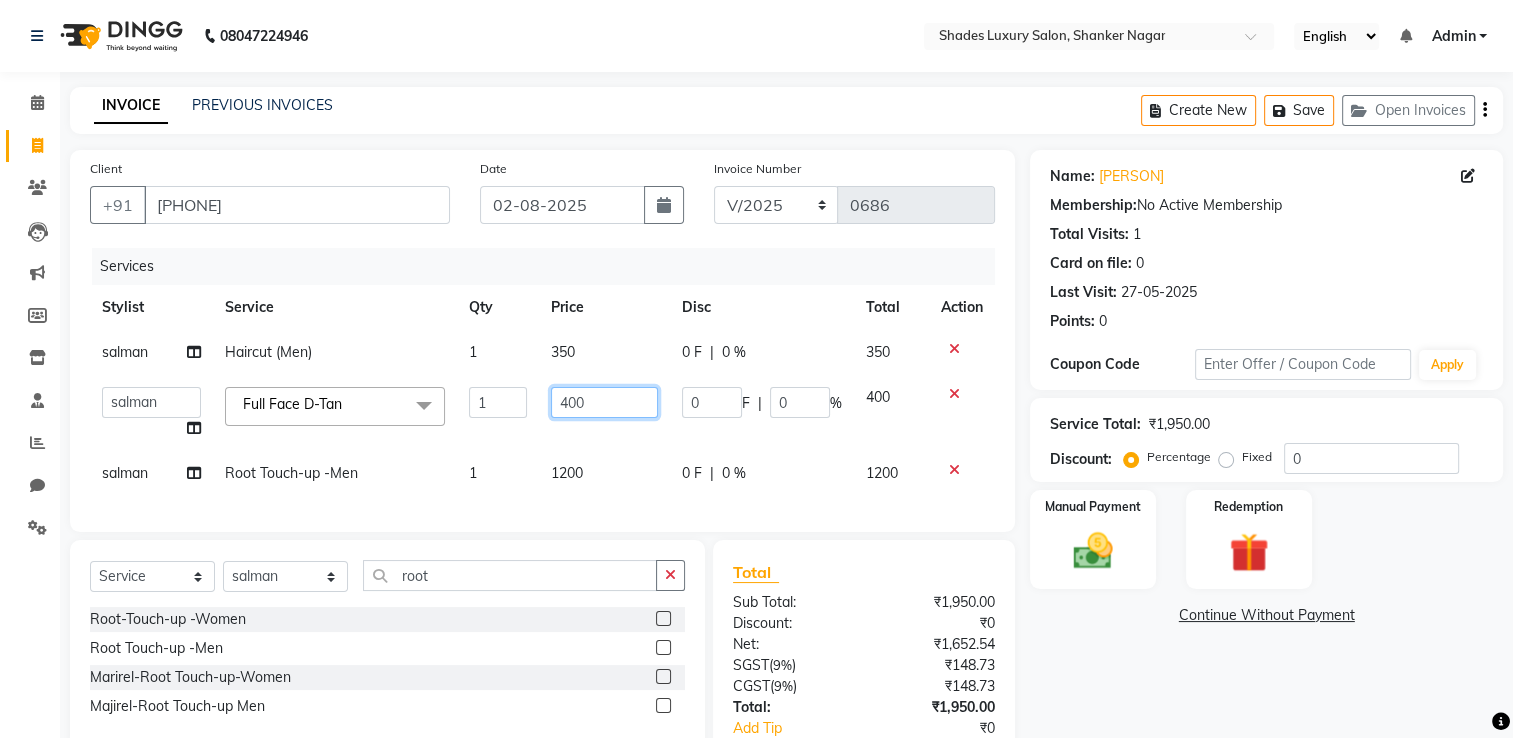 click on "[FIRST] Maam   [FIRST]   [FIRST]   [FIRST] Sir   [FIRST] [LAST]   [FIRST]   [FIRST]   [FIRST]  [FIRST]  [FIRST] Full Face D-Tan   x Full Front Bleach  Full Back Bleach Full Underarms Bleach  Full Body Bleach  Full Body D-Tan Full Face D-Tan  Full Face Bleach  Full Face&Neck Bleach  Full Leg D-Tan  Half Leg D-Tan Full Hand D-Tan  Half Hand D-Tan Half Leg Bleach  Full Leg Bleach  Full Face&Neck D-Tan Full Underarms D-Tan Full Front D-Tan Half Front D-Tan Full Back D-Tan Half Back D-Tan Full Underarms D-Tan Full Neck D-Tan Half Front Bleach  Half Back Bleach Full Hand Bleach  Half Hand Bleach  Full Neck Bleach Haircut (Women) Creative Cut (Women) Child Haircut (Women) Shampoo (Women)  Conditioning (Women) Highlights (Per Foil) (Women) Haircut (Men) Creative Cut (Men) Child Haircut (Men) Shampoo (Men) Beard Trimming  Shaving Hair Set -Men  Facials - Kanpeki Facial - Save The Date Facials - Kanpeki Facial - Blanch Facials - Kanpeki Facial - Sensi-Ace  Facials - Kanpeki Facial - Upendice Facials - Kanpeki Facial - Furutsu Casmara  1" 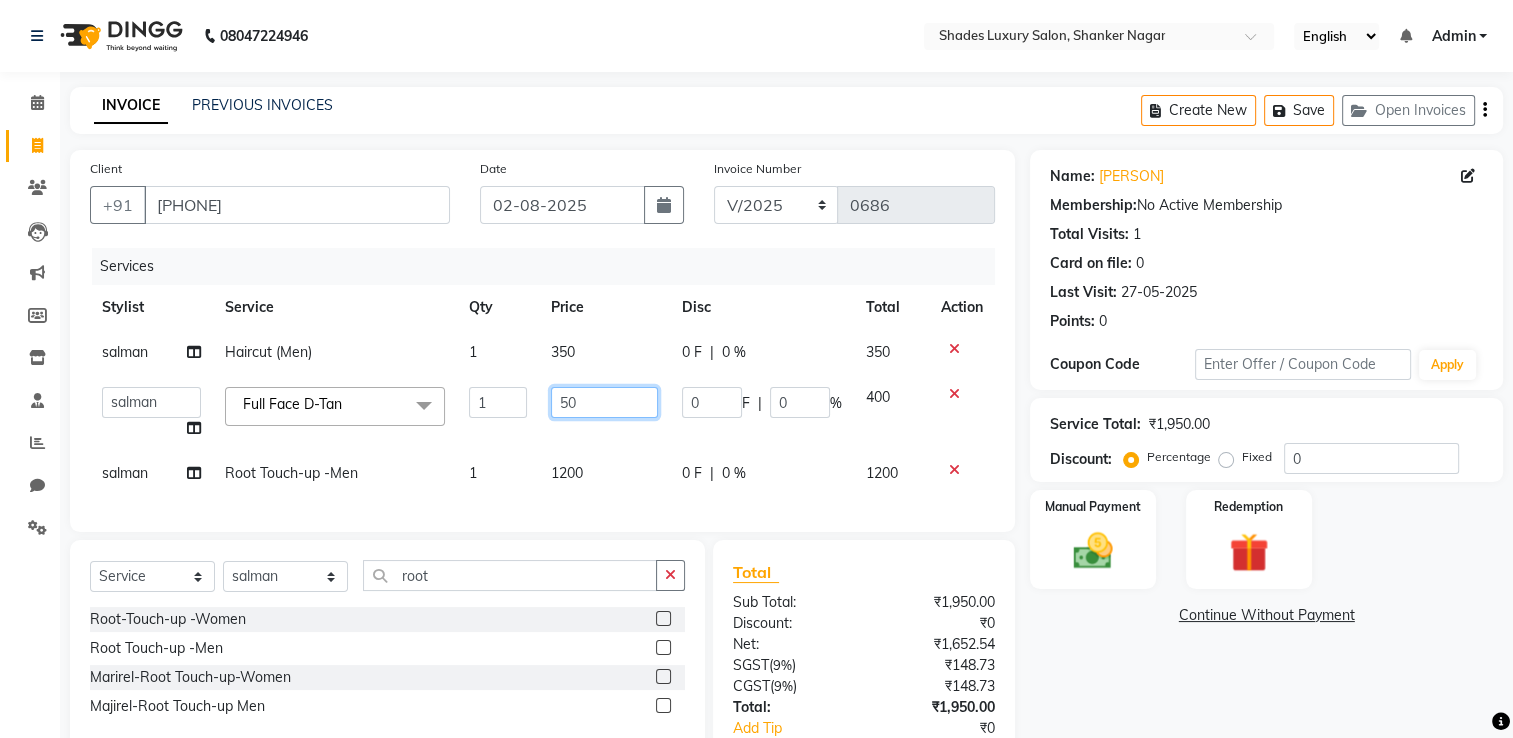 type on "500" 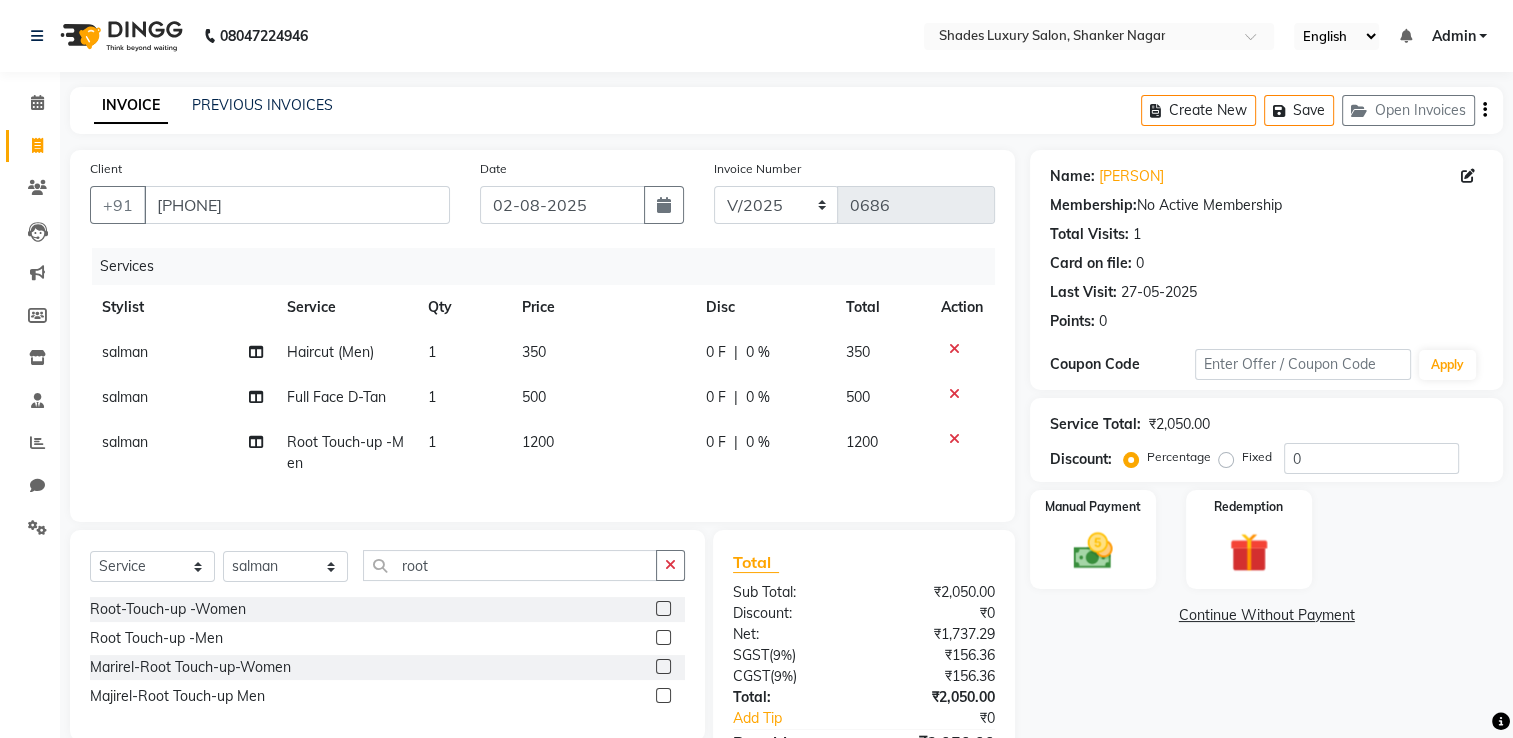 click on "[PERSON] Haircut (Men) 1 350 0 F | 0 % 350 [PERSON] Full Face D-Tan  1 500 0 F | 0 % 500 [PERSON] Root Touch-up -Men 1 1200 0 F | 0 % 1200" 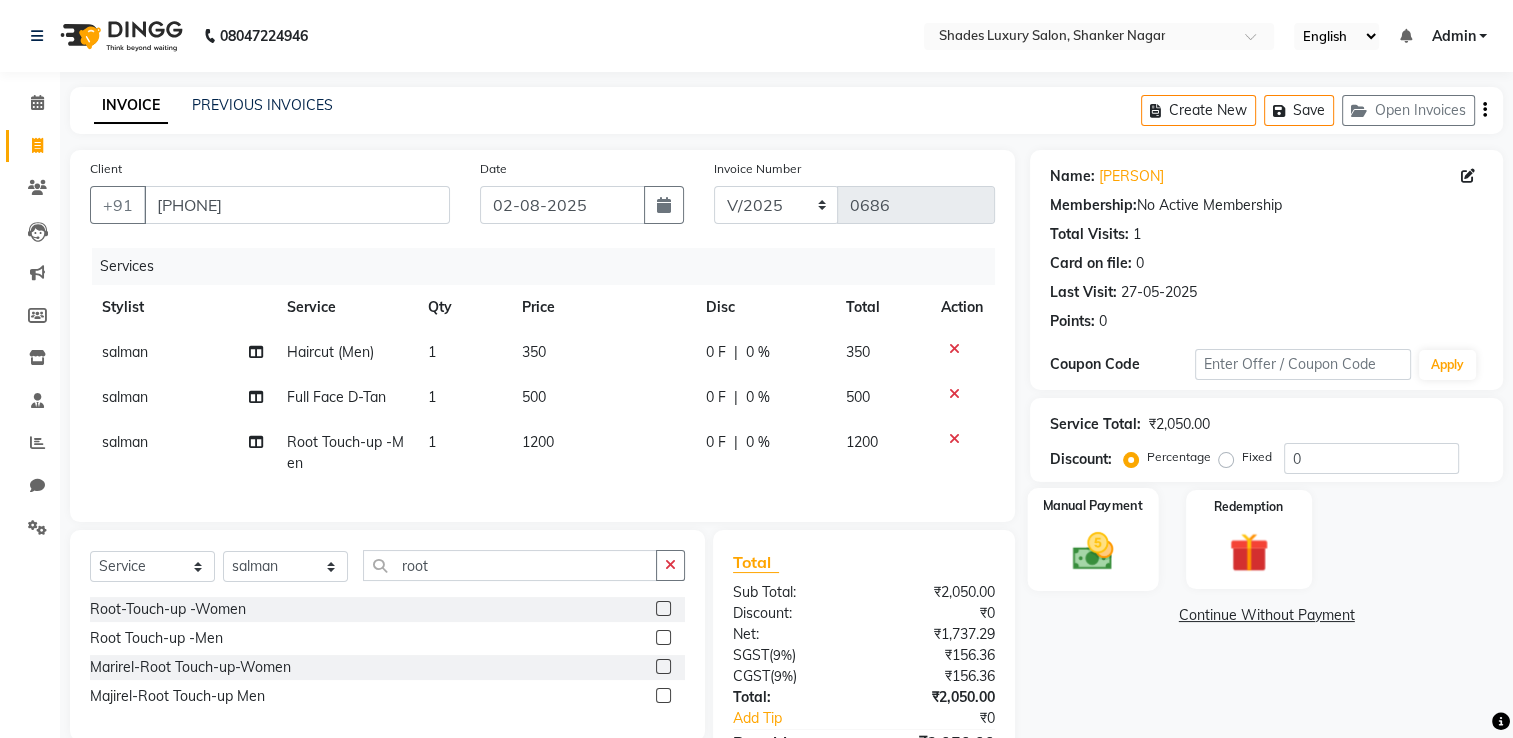 click on "Manual Payment" 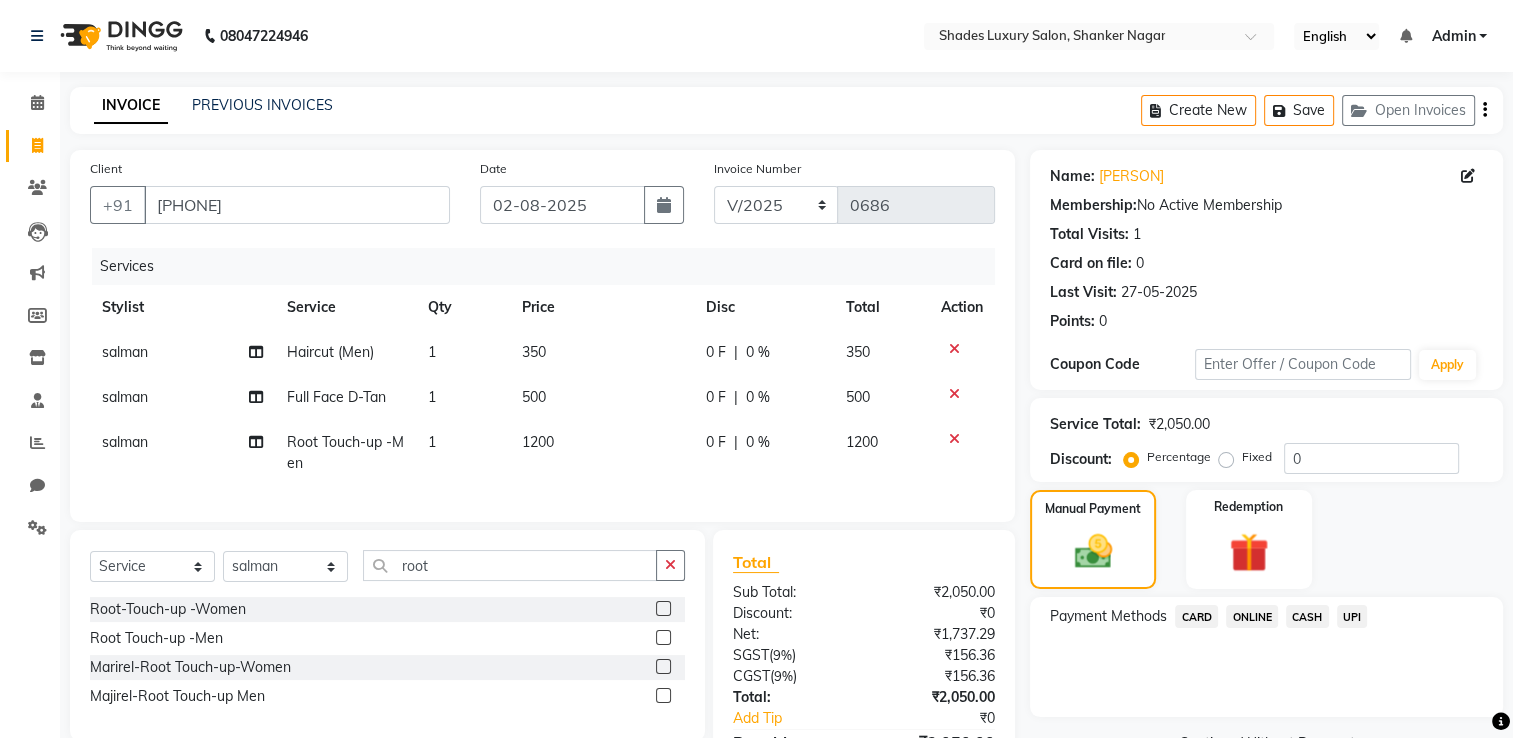 click on "CARD" 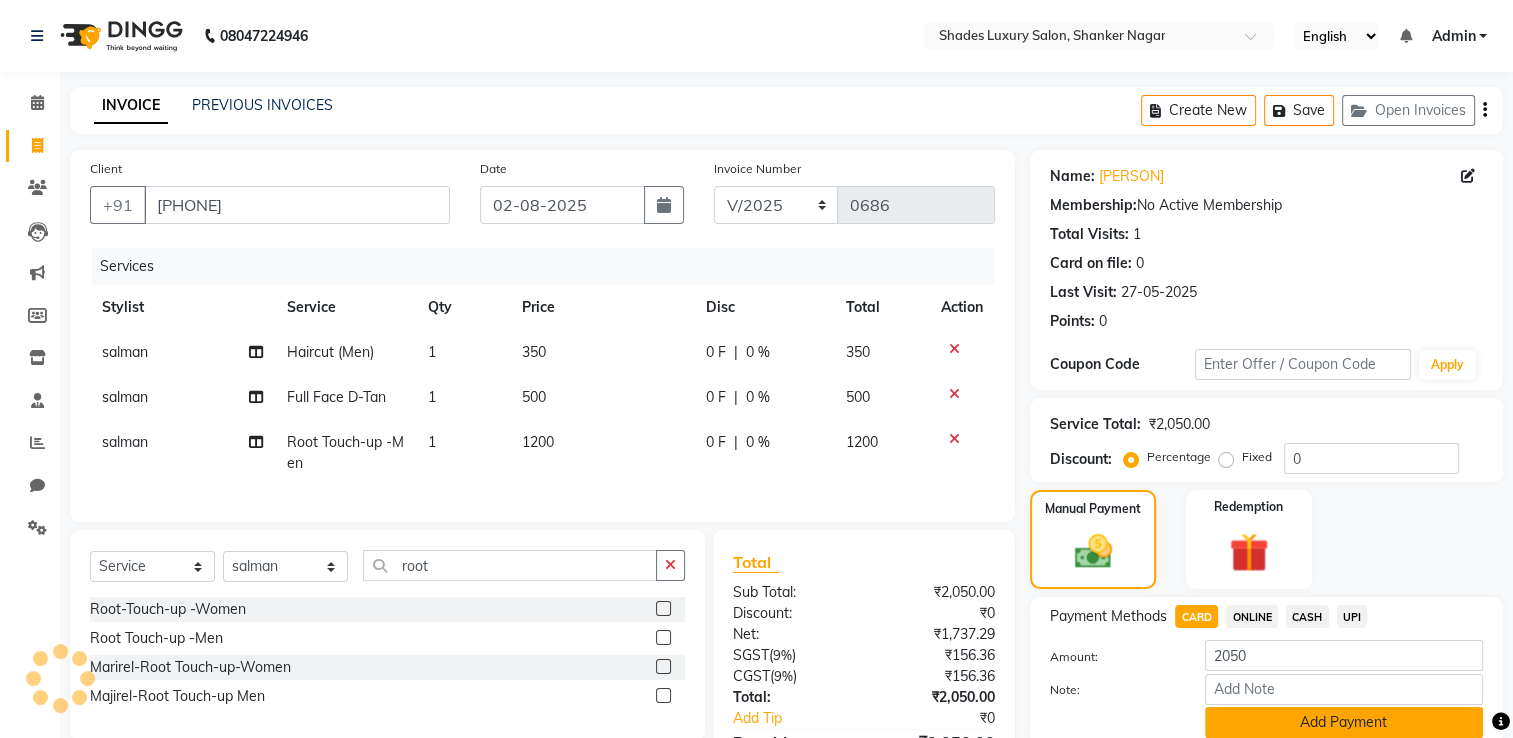 click on "Add Payment" 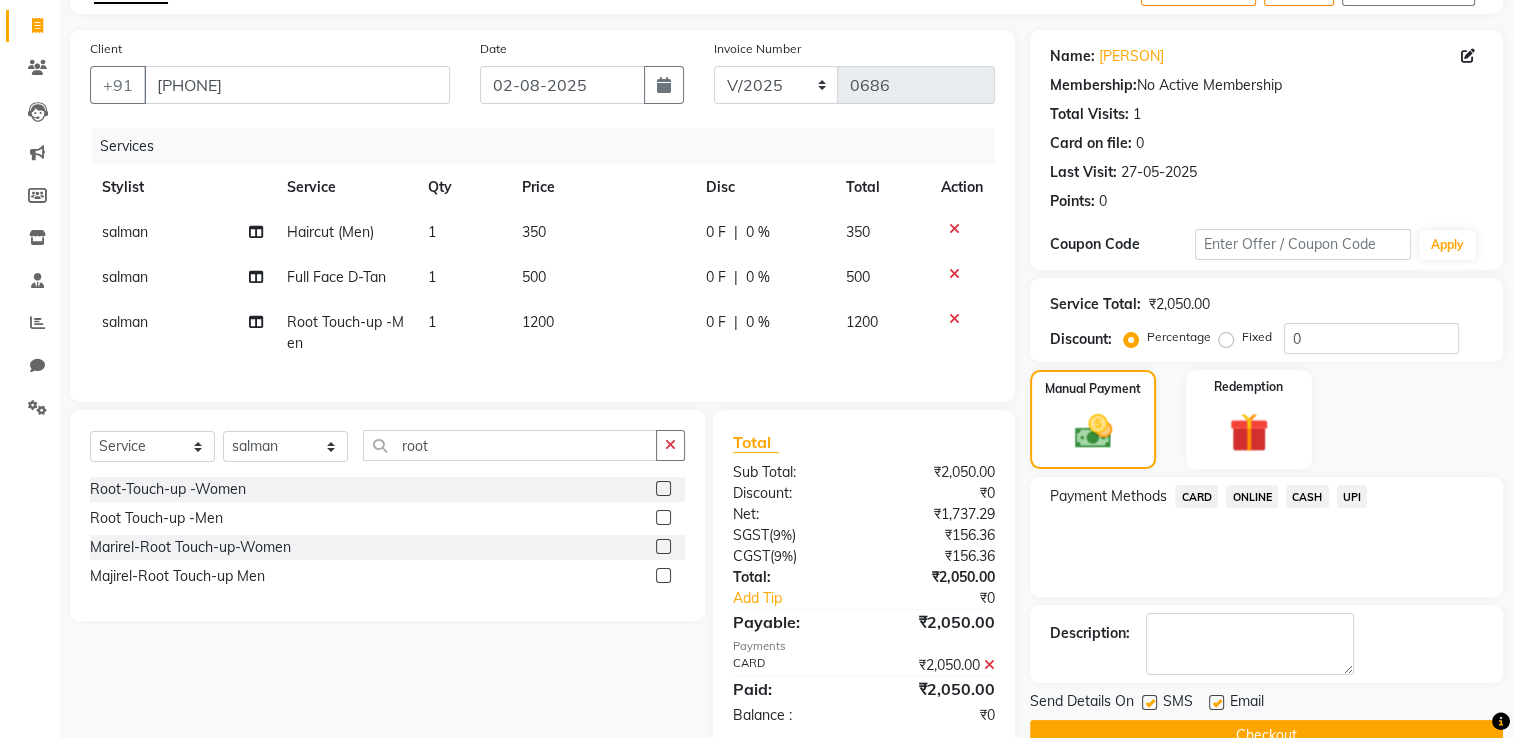 scroll, scrollTop: 173, scrollLeft: 0, axis: vertical 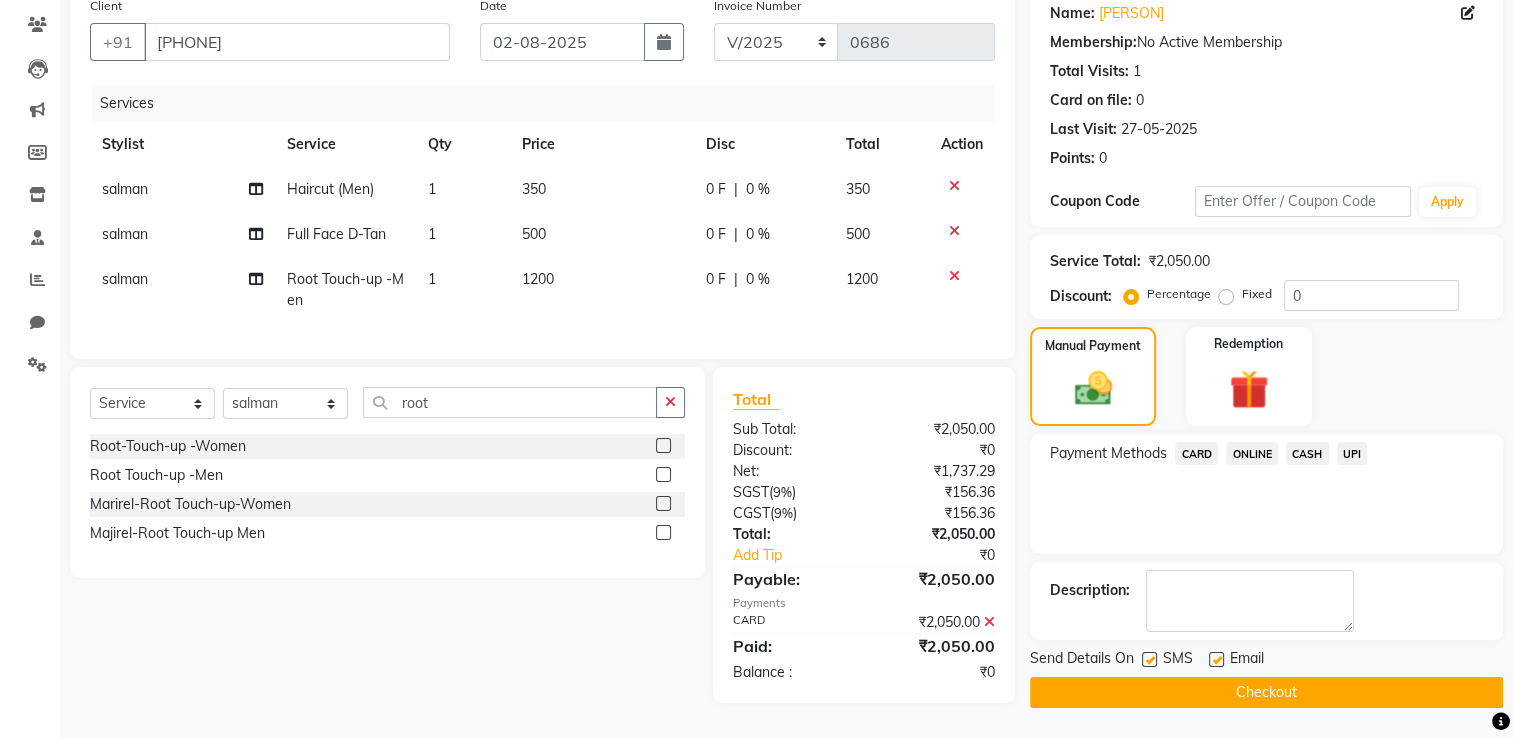 click on "Checkout" 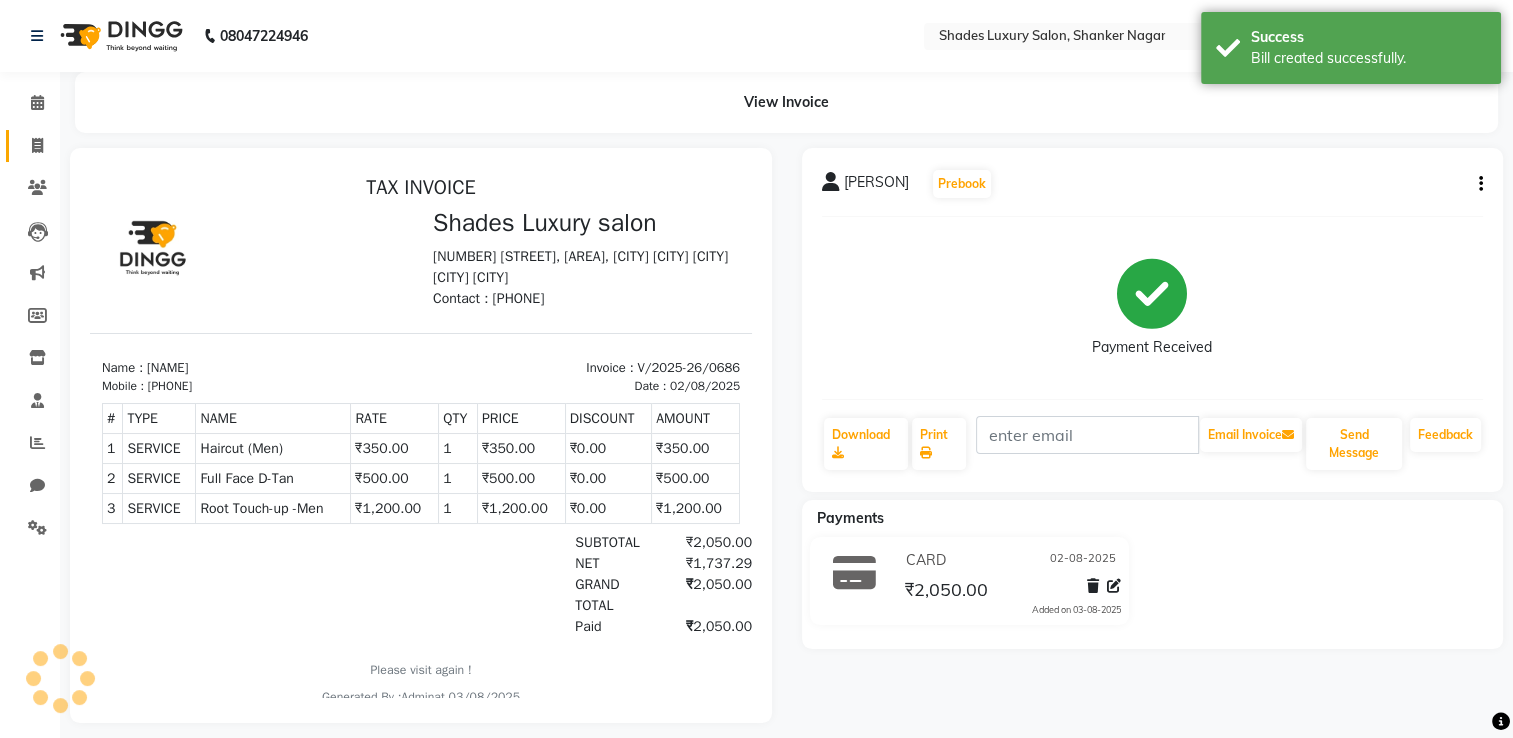 scroll, scrollTop: 0, scrollLeft: 0, axis: both 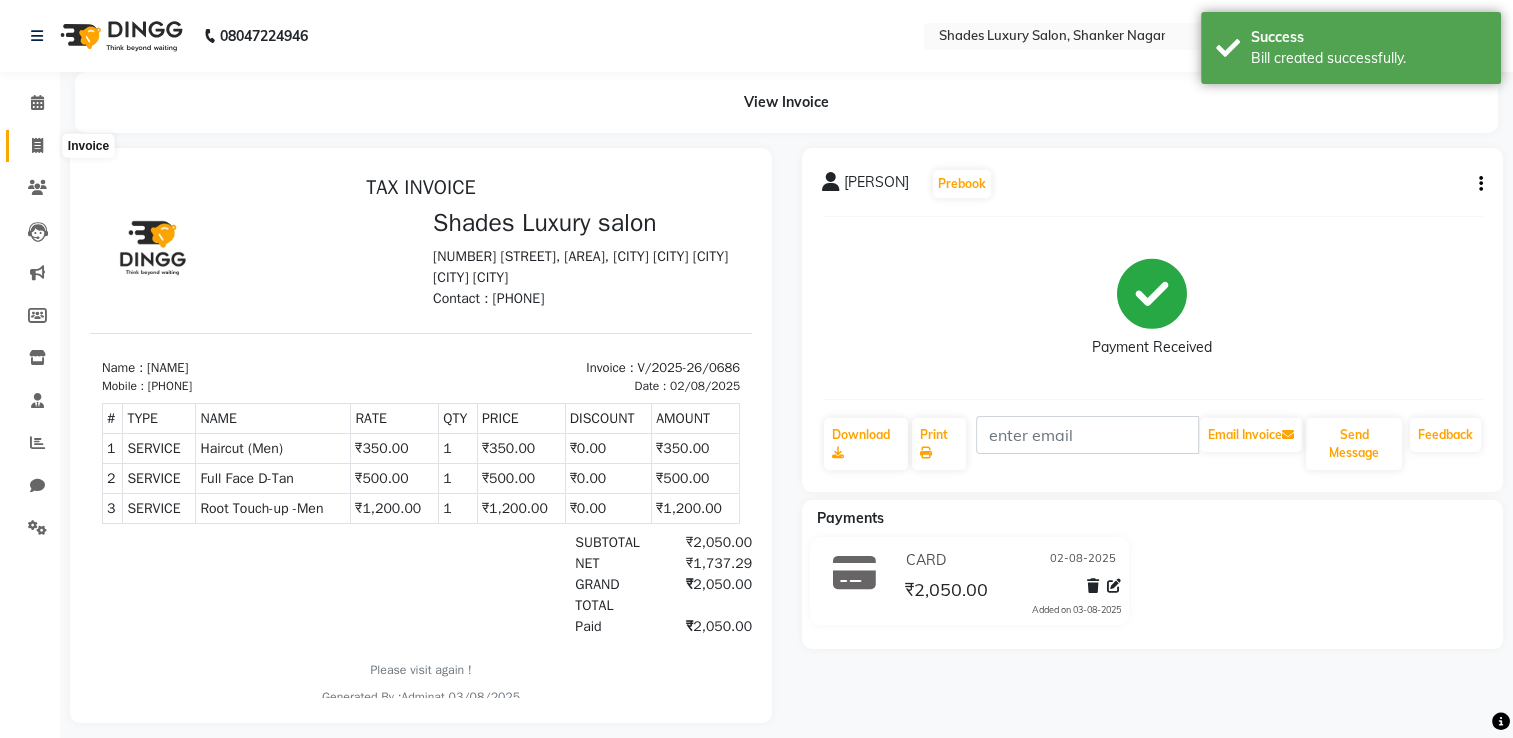 click 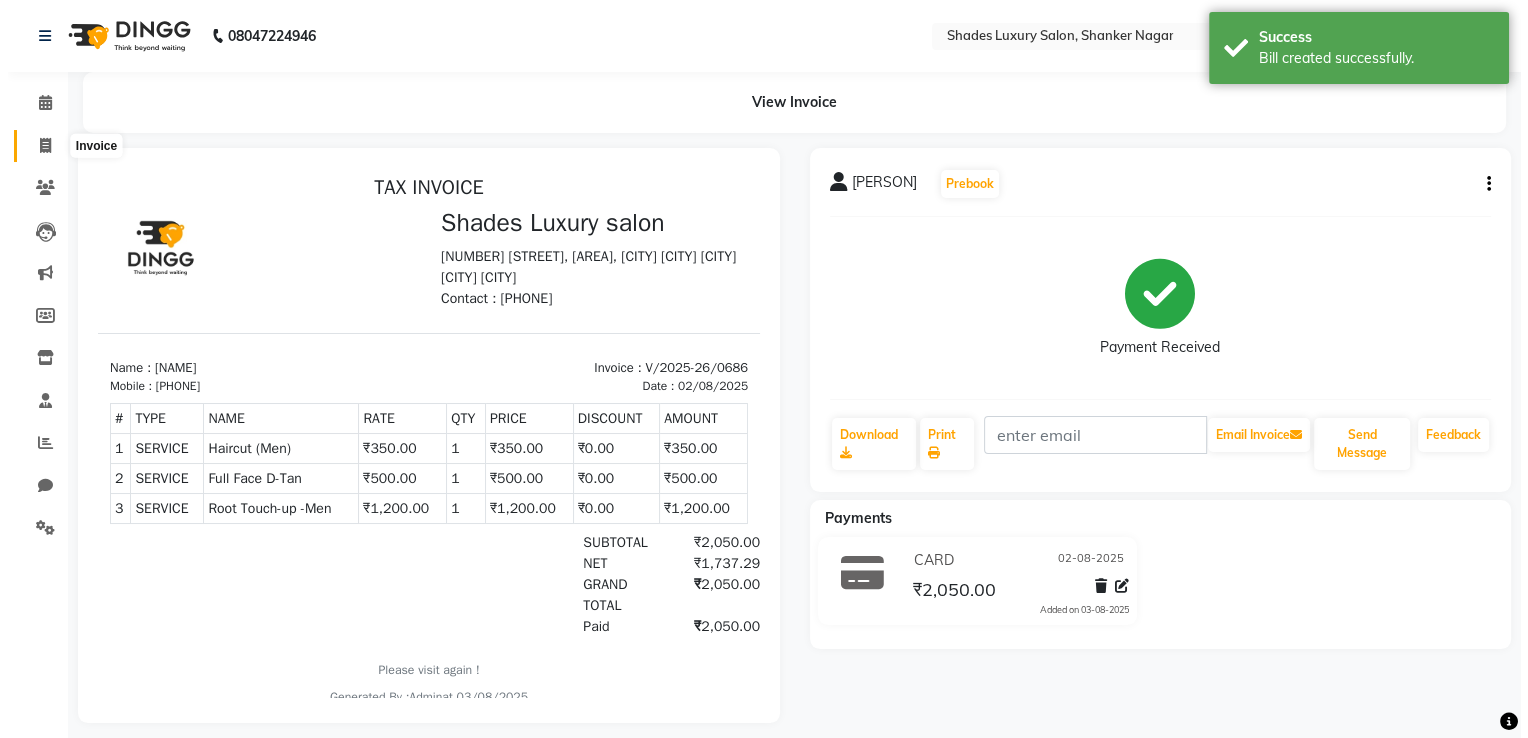 select on "service" 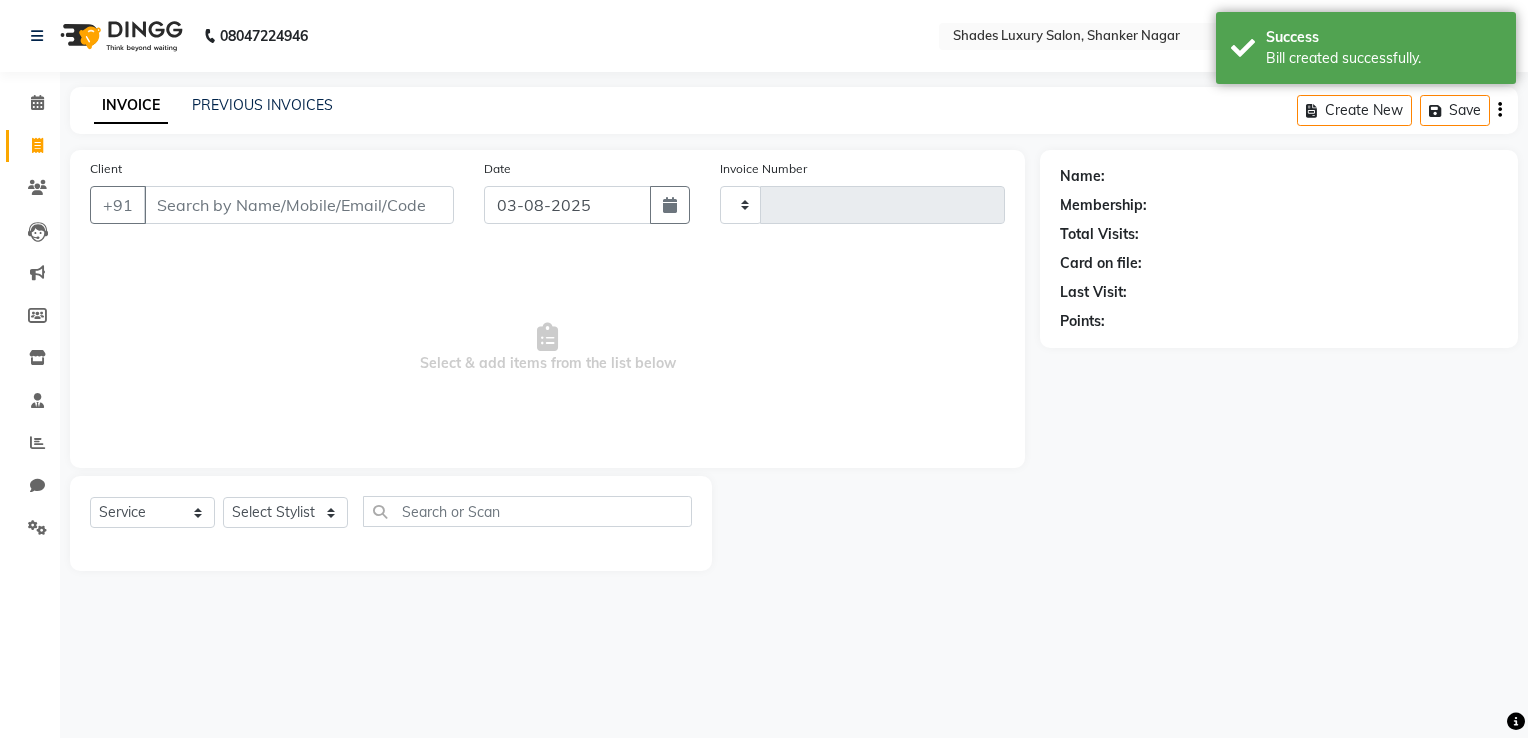 type on "0687" 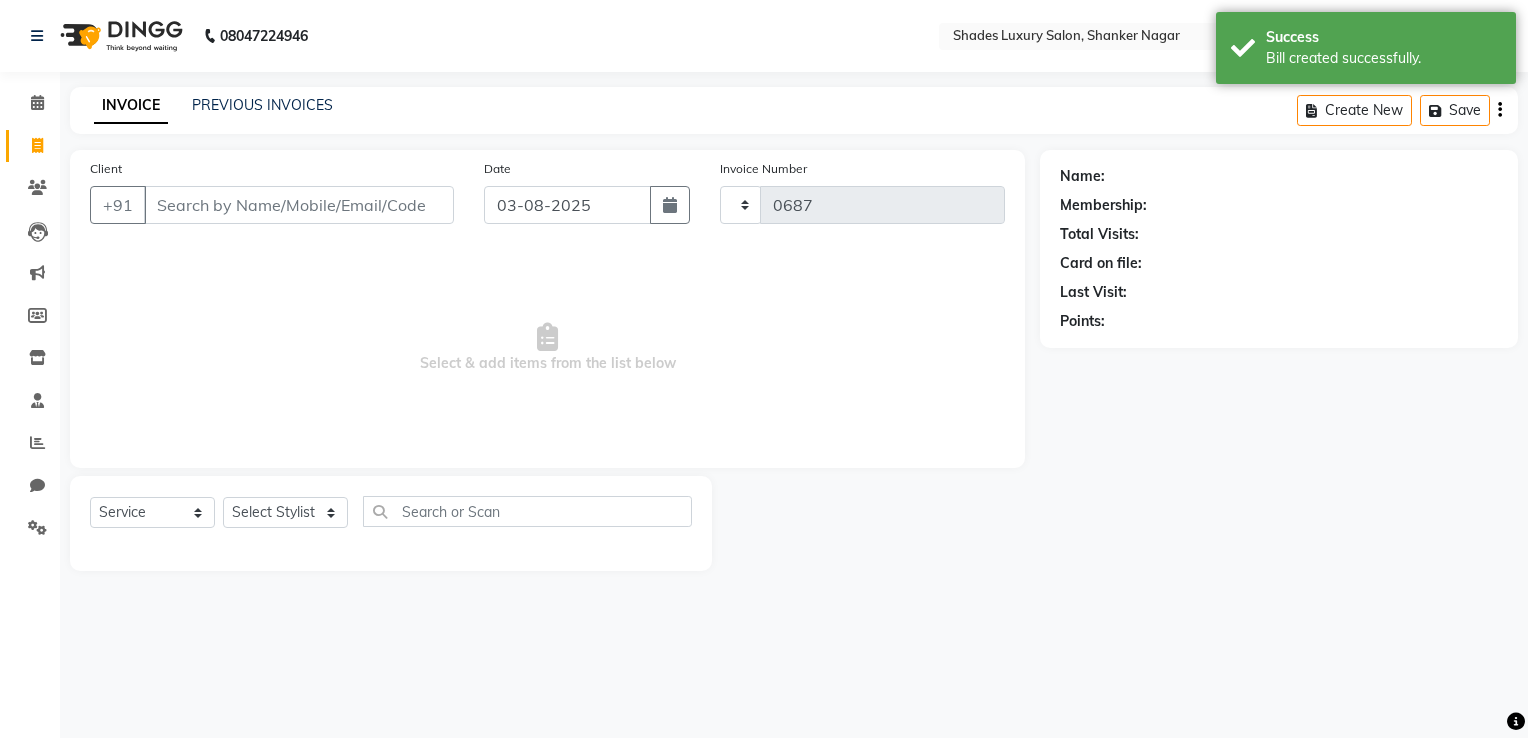 select on "8324" 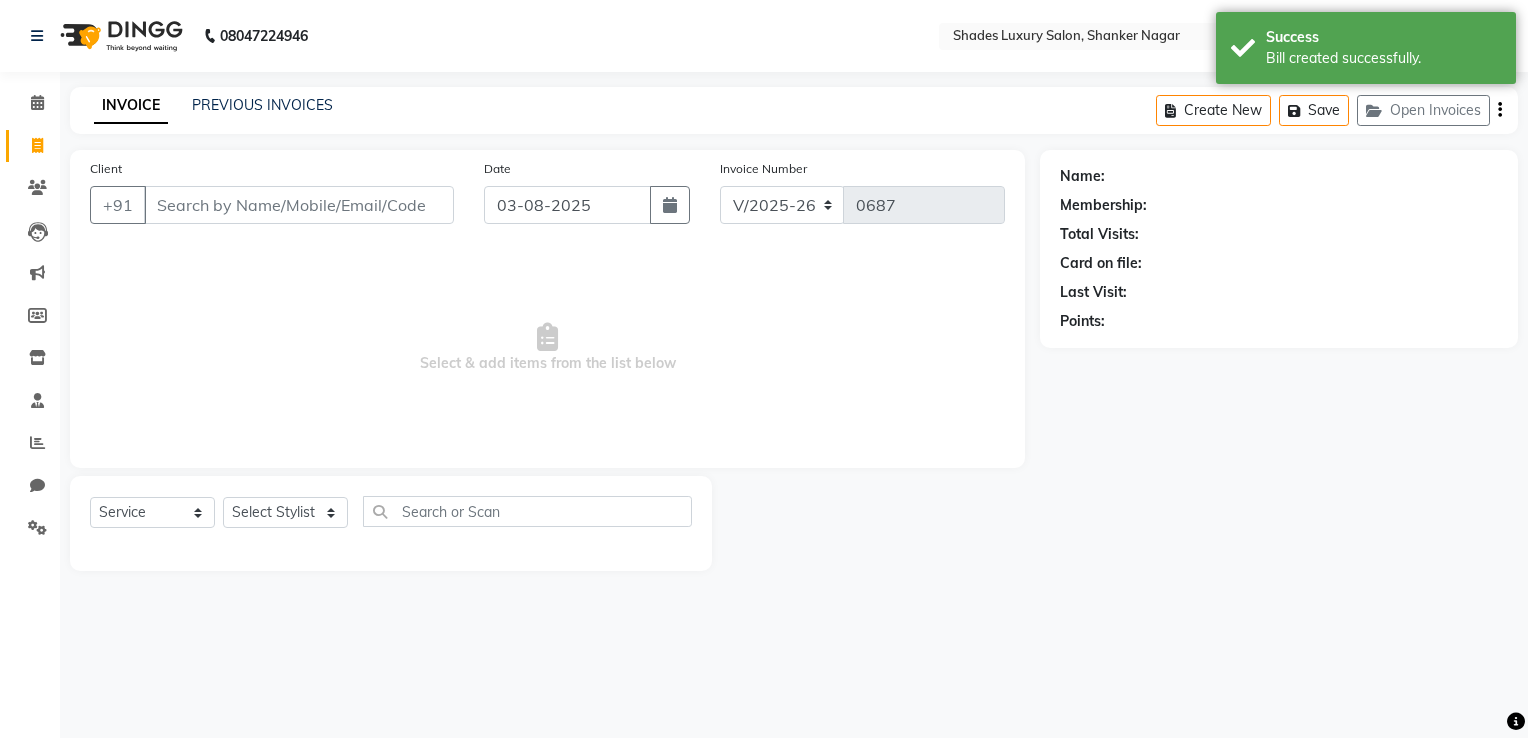 click on "Client" at bounding box center (299, 205) 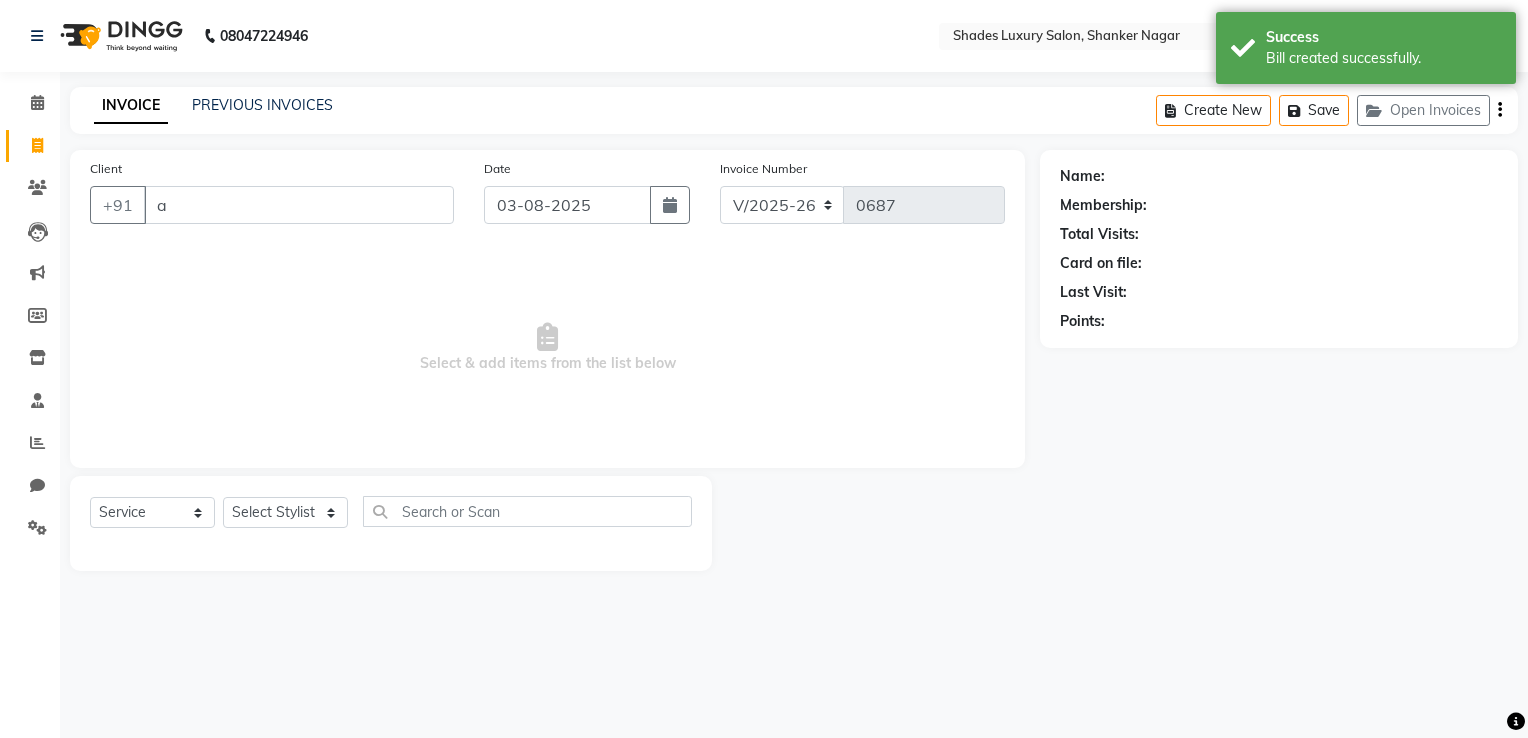 click on "a" at bounding box center (299, 205) 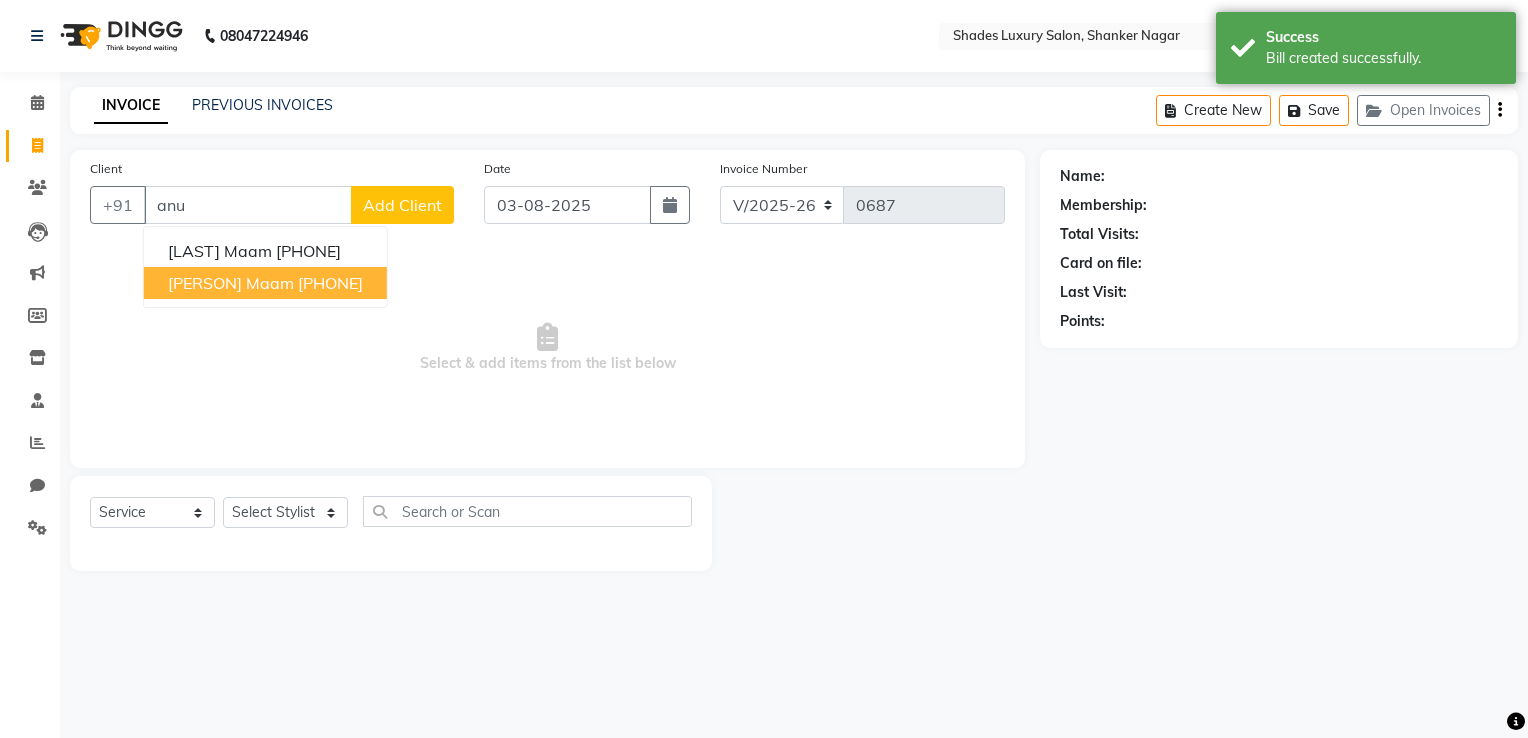 click on "[PHONE]" at bounding box center (330, 283) 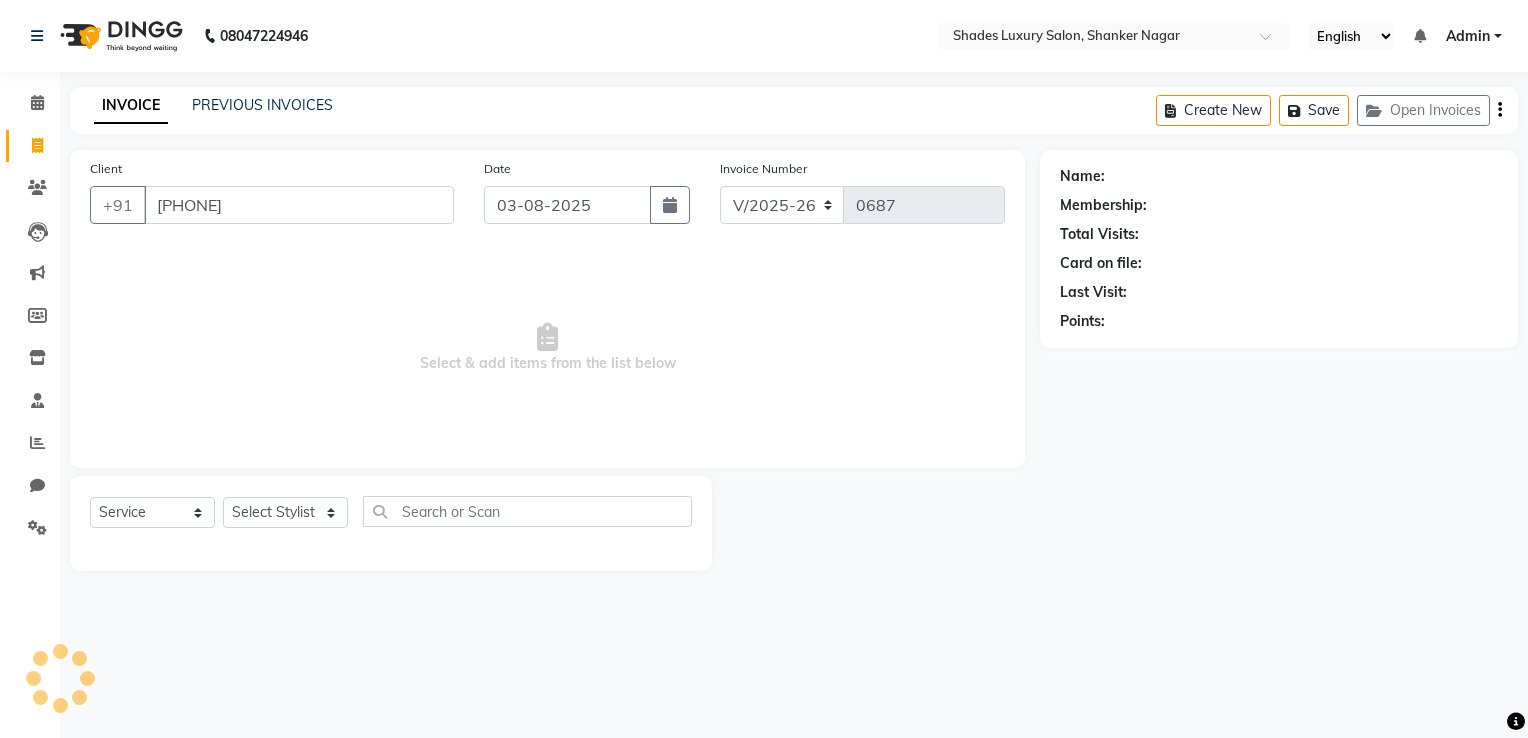 type on "[PHONE]" 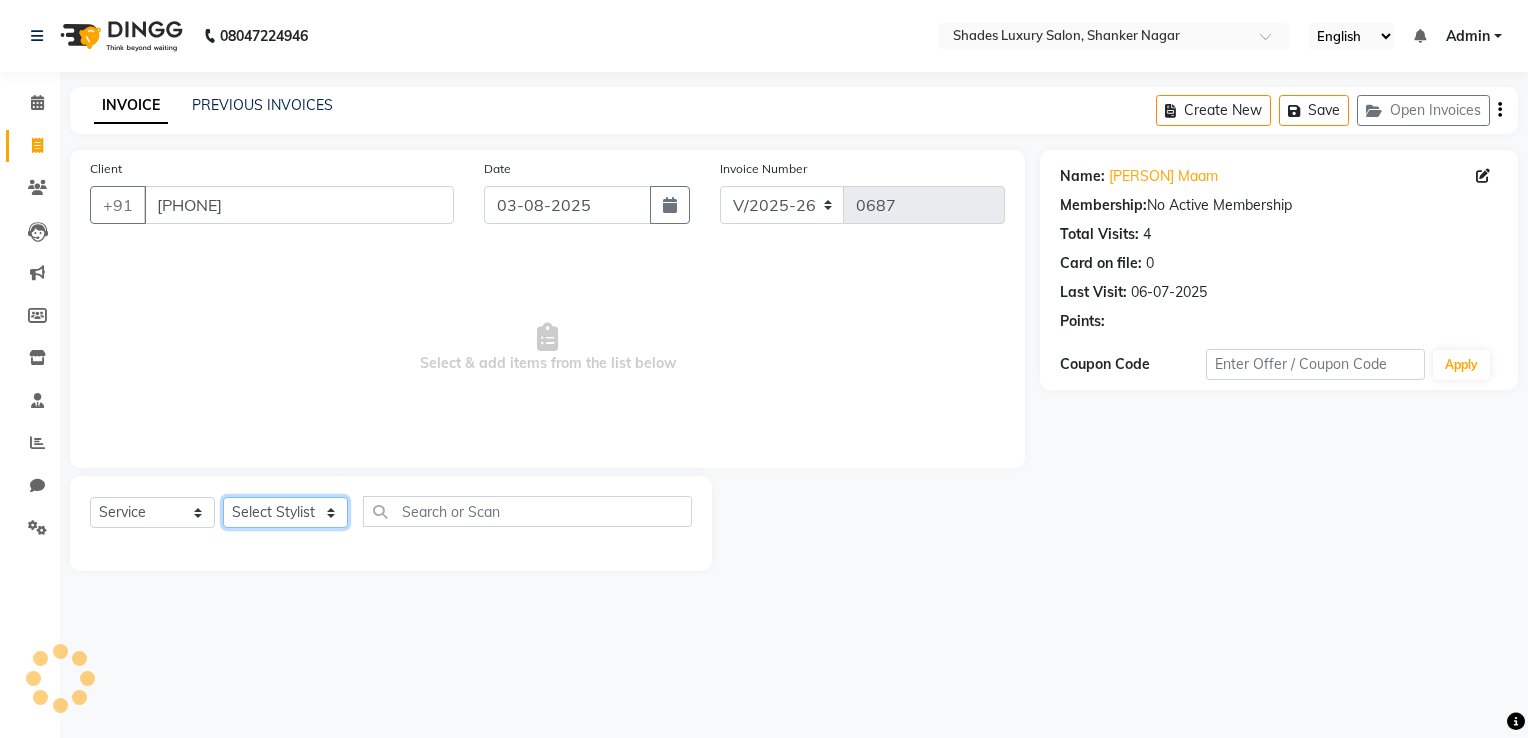 click on "Select Stylist Asha Maam Chandani Mamta Nasim Sir Palak Verma Rashi salman Samar shahbaj" 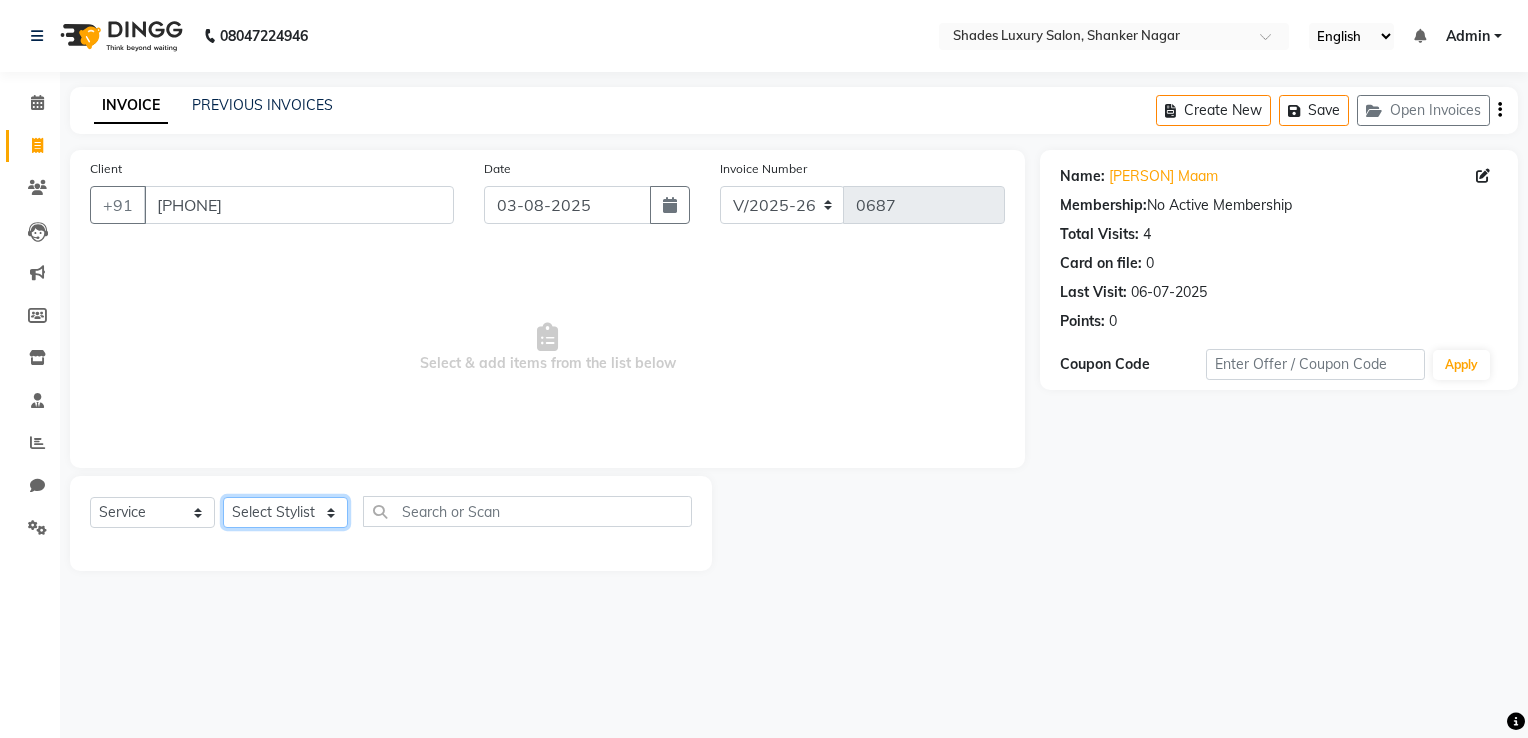 select on "80645" 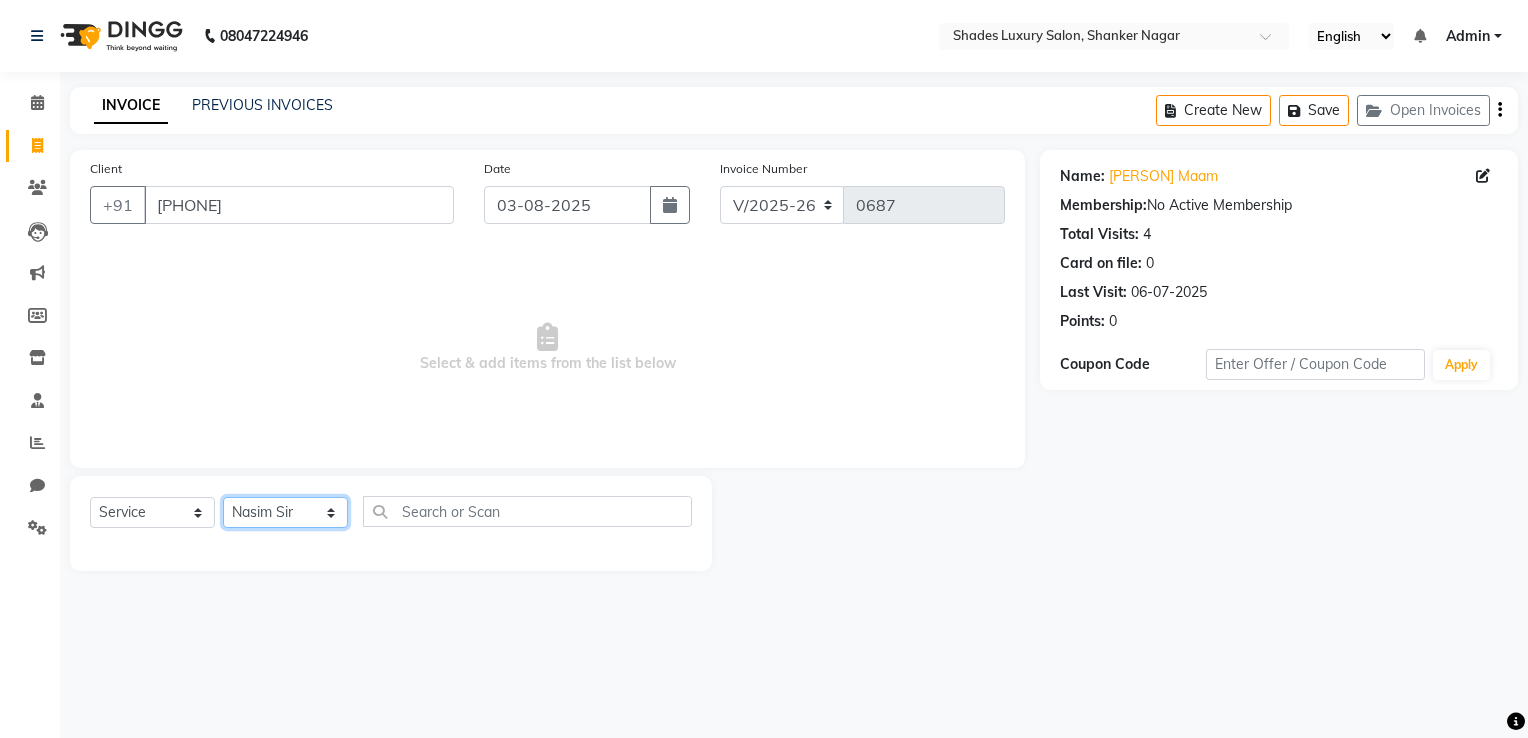 click on "Select Stylist Asha Maam Chandani Mamta Nasim Sir Palak Verma Rashi salman Samar shahbaj" 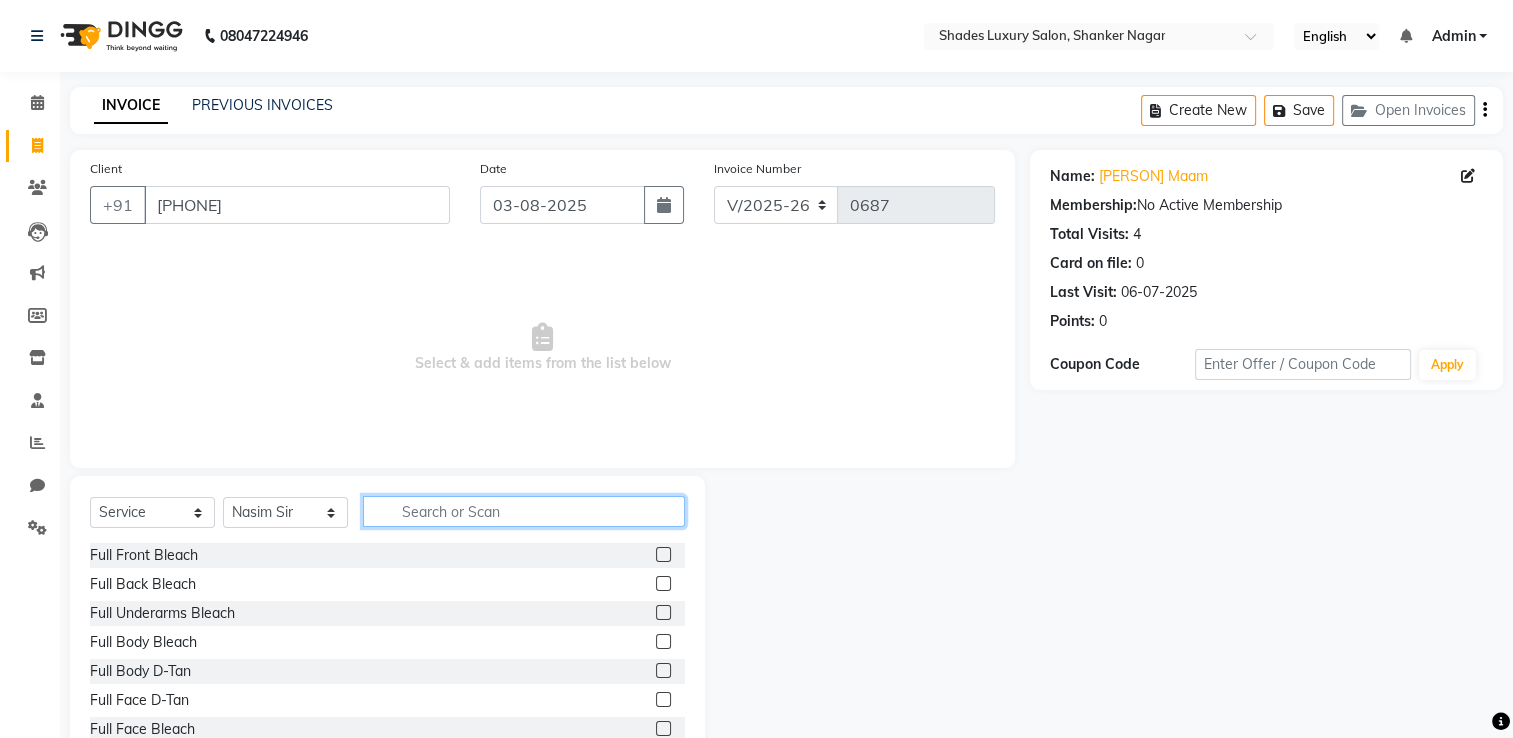 click 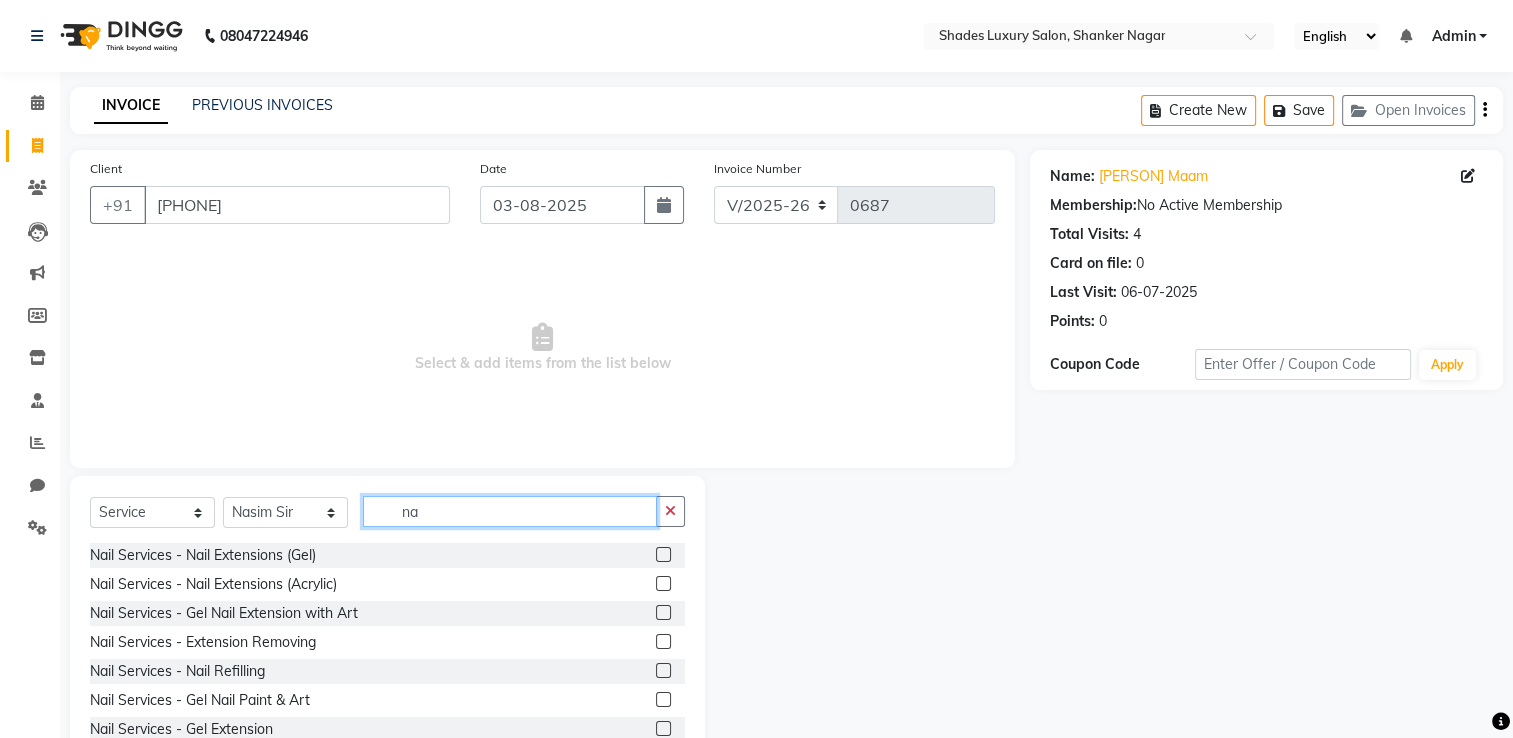 type on "n" 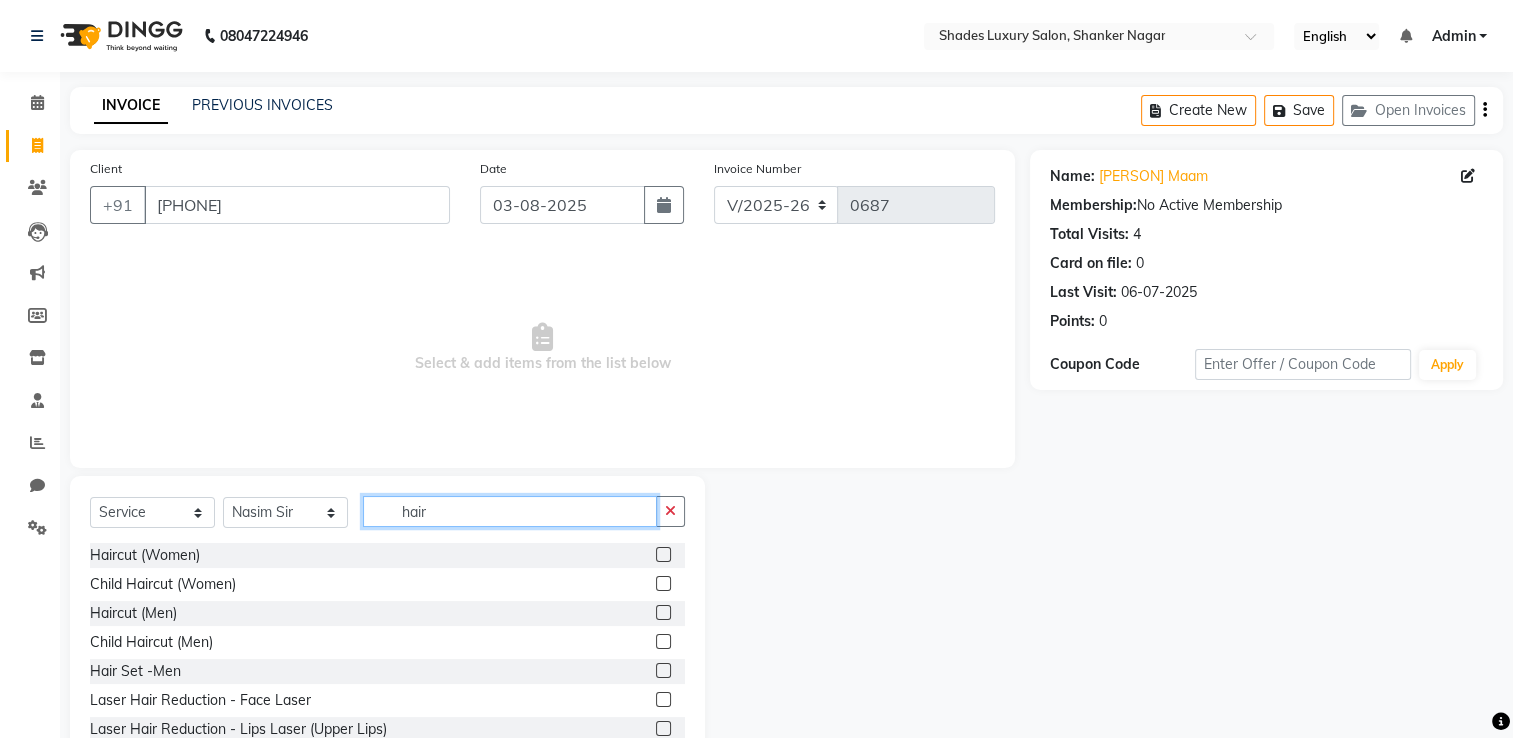 type on "hair" 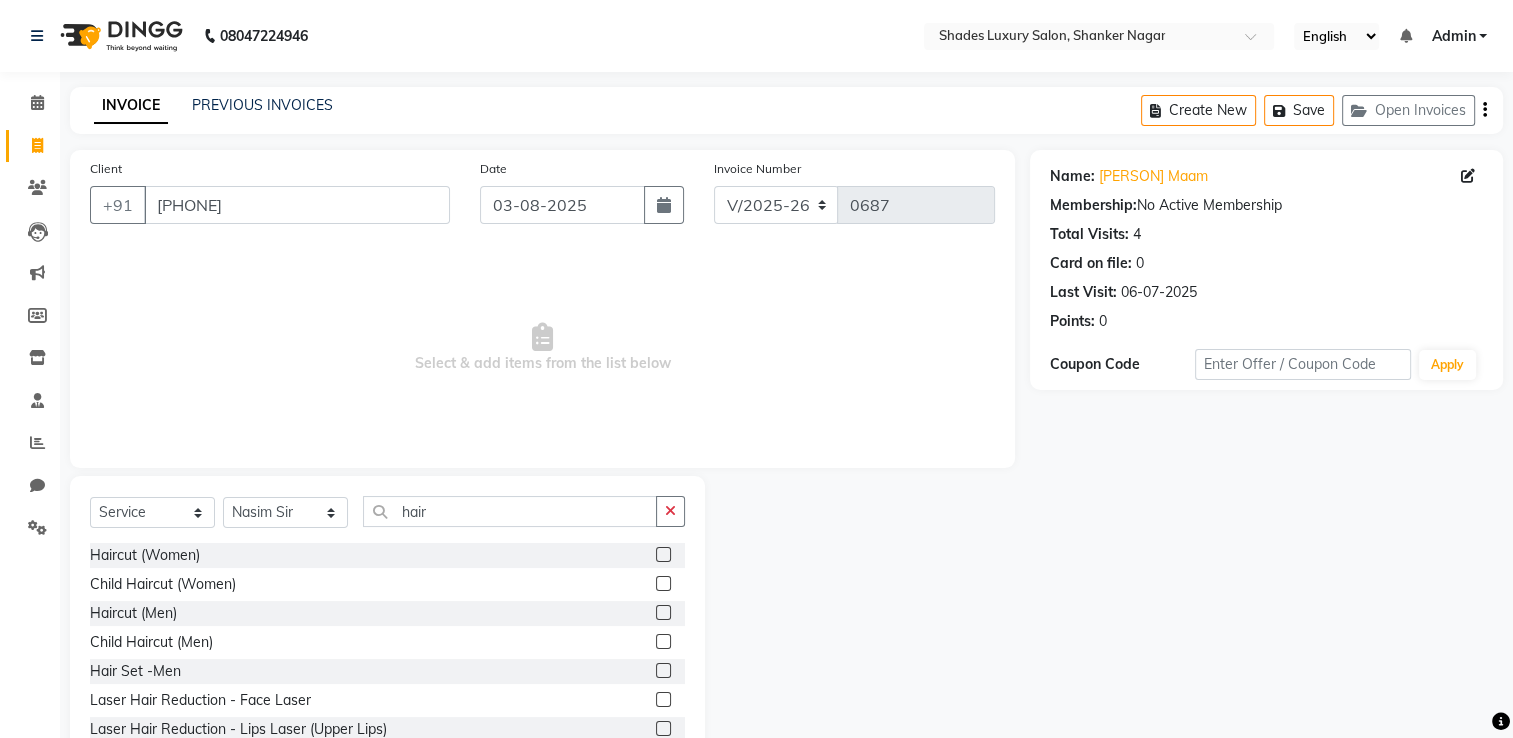 click 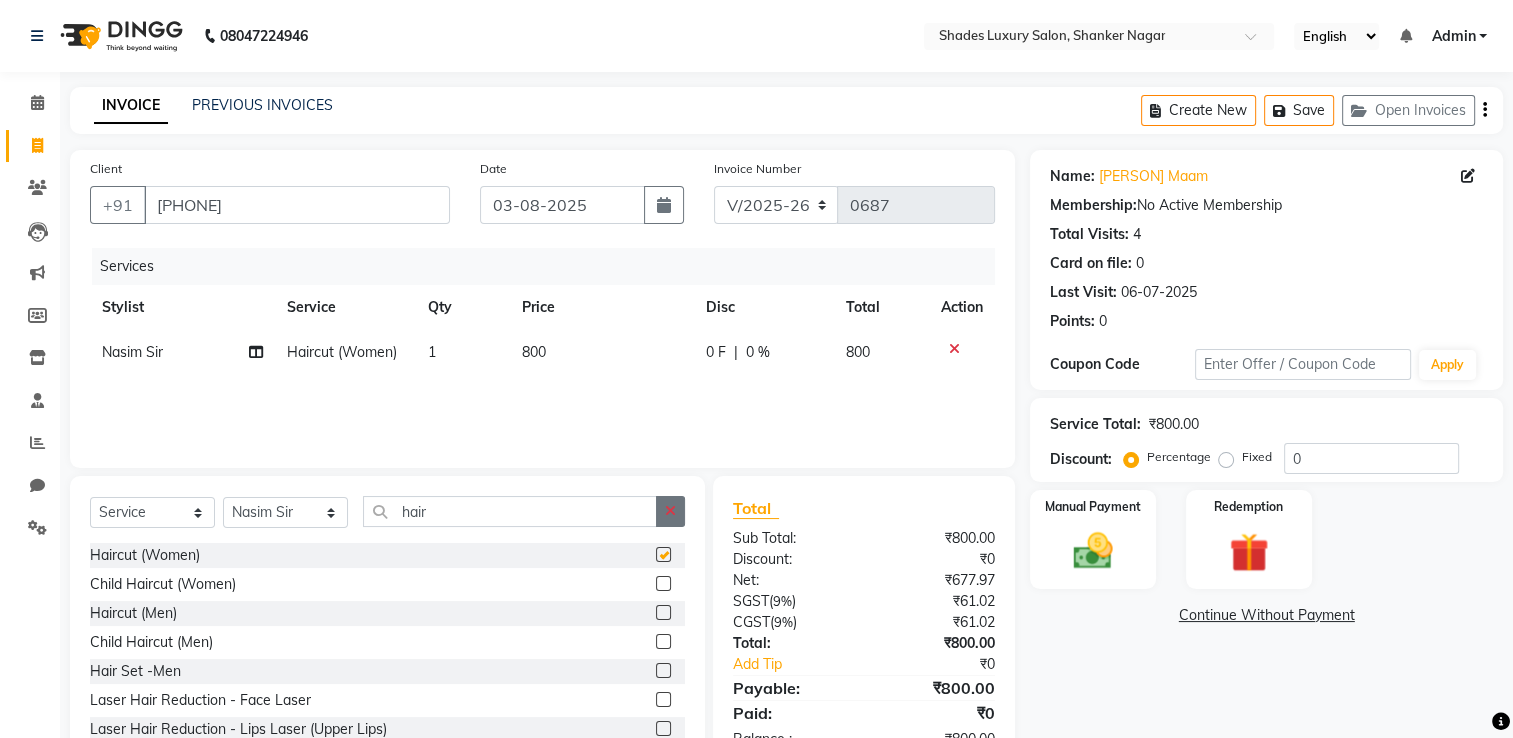 checkbox on "false" 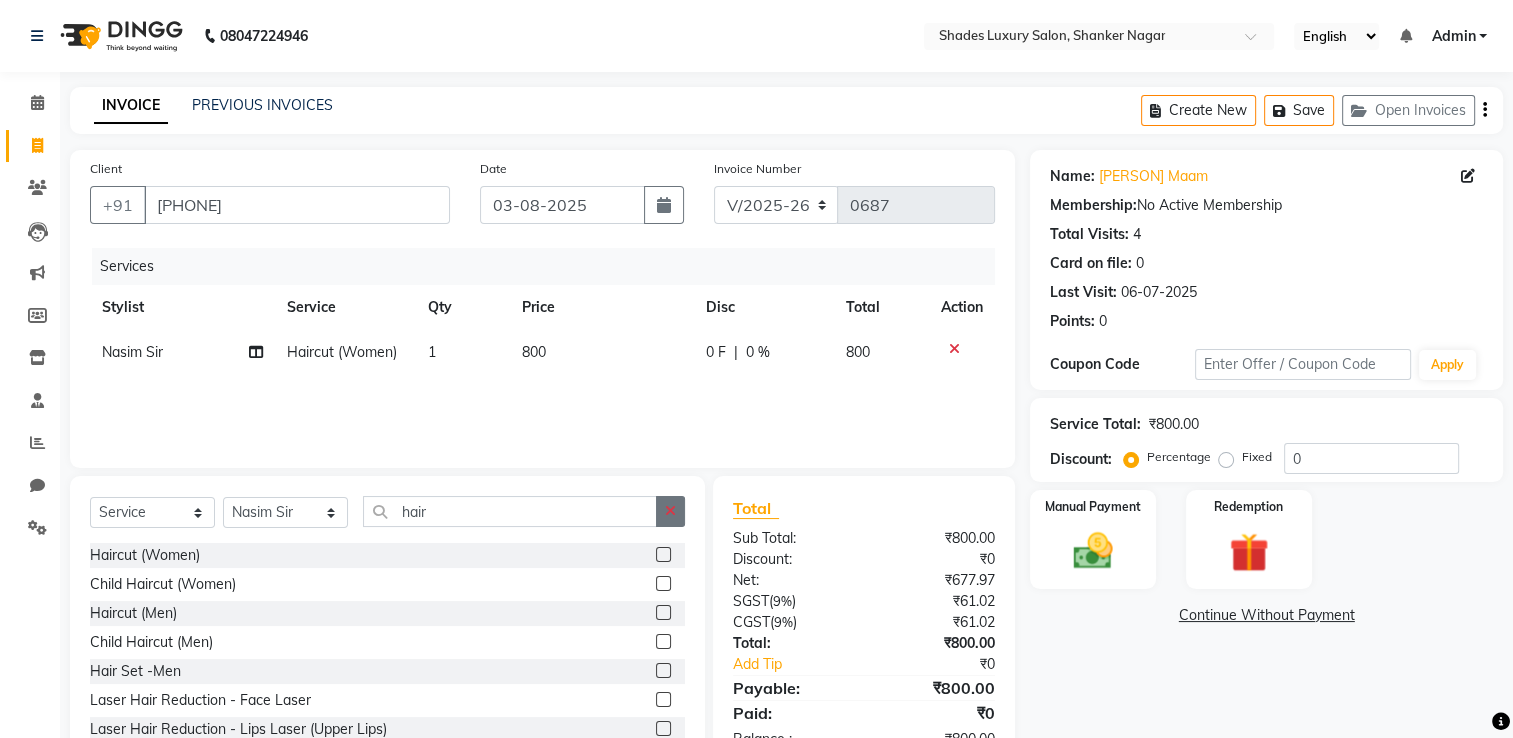 click 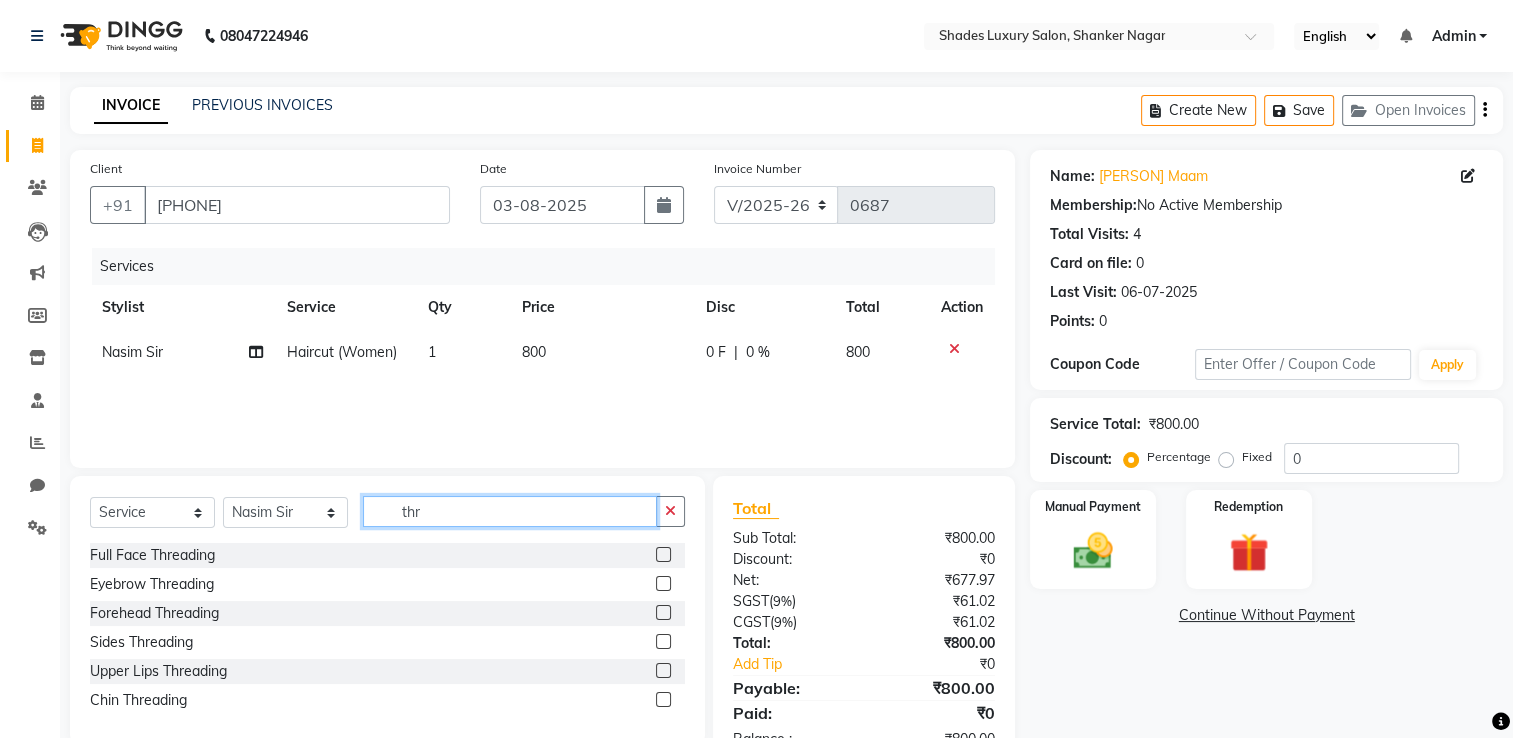 type on "thr" 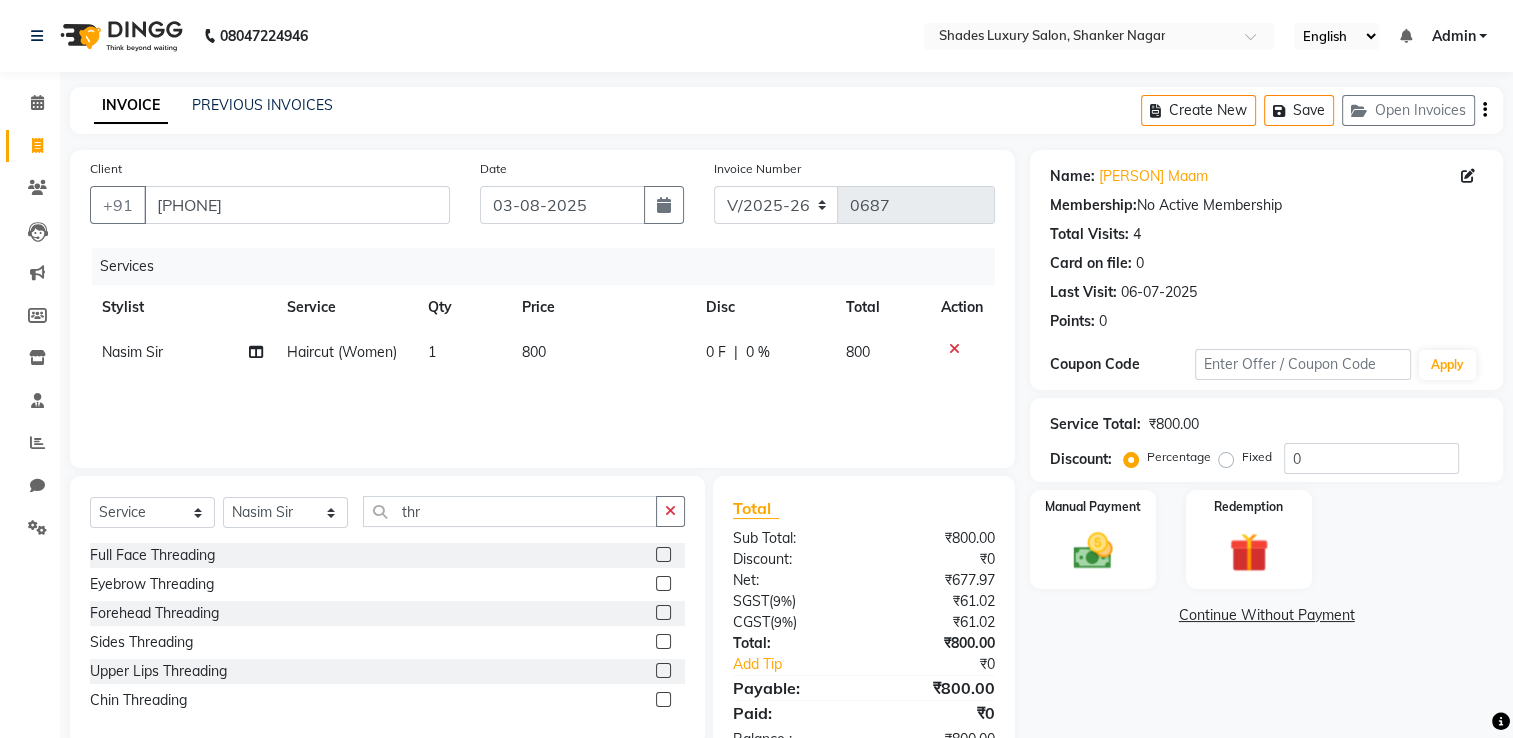 click 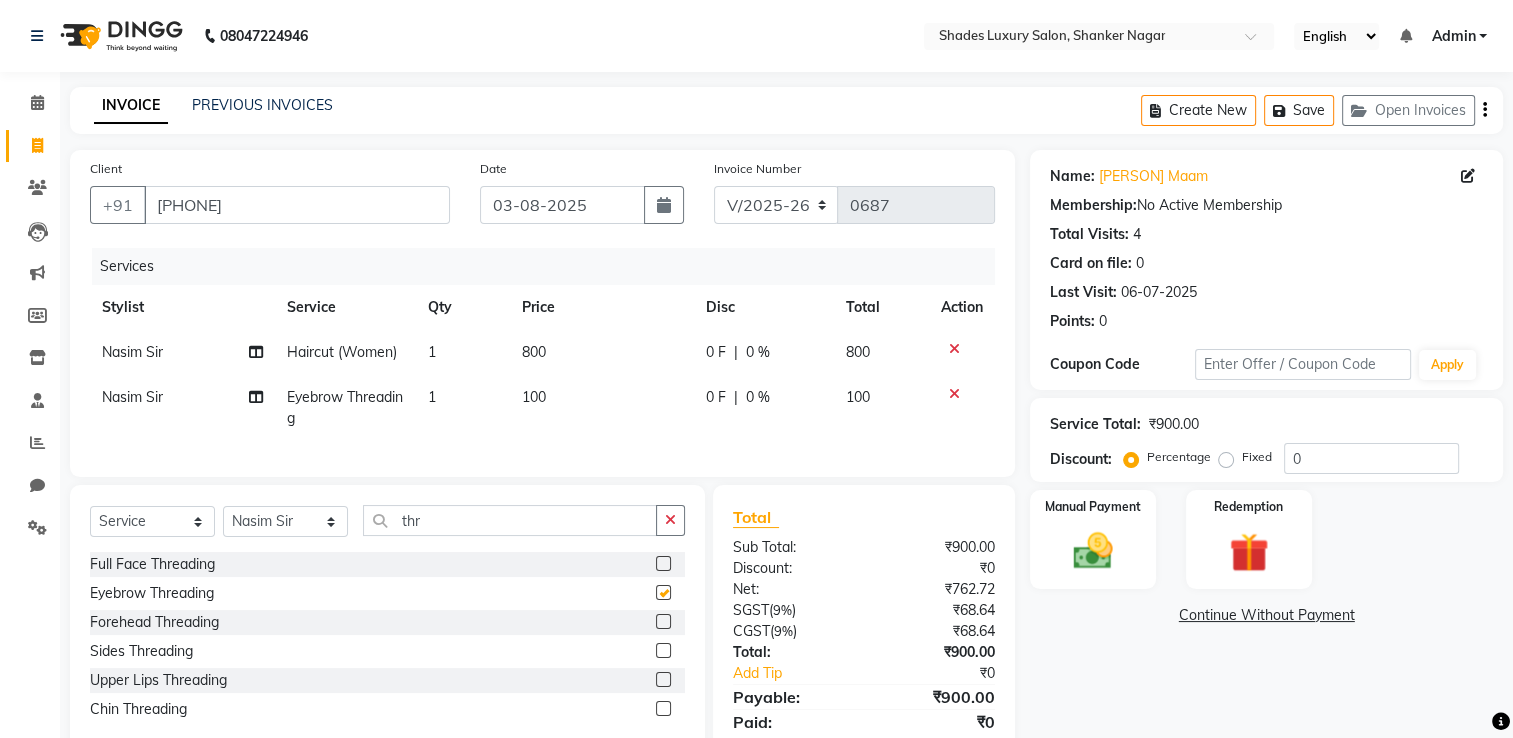 checkbox on "false" 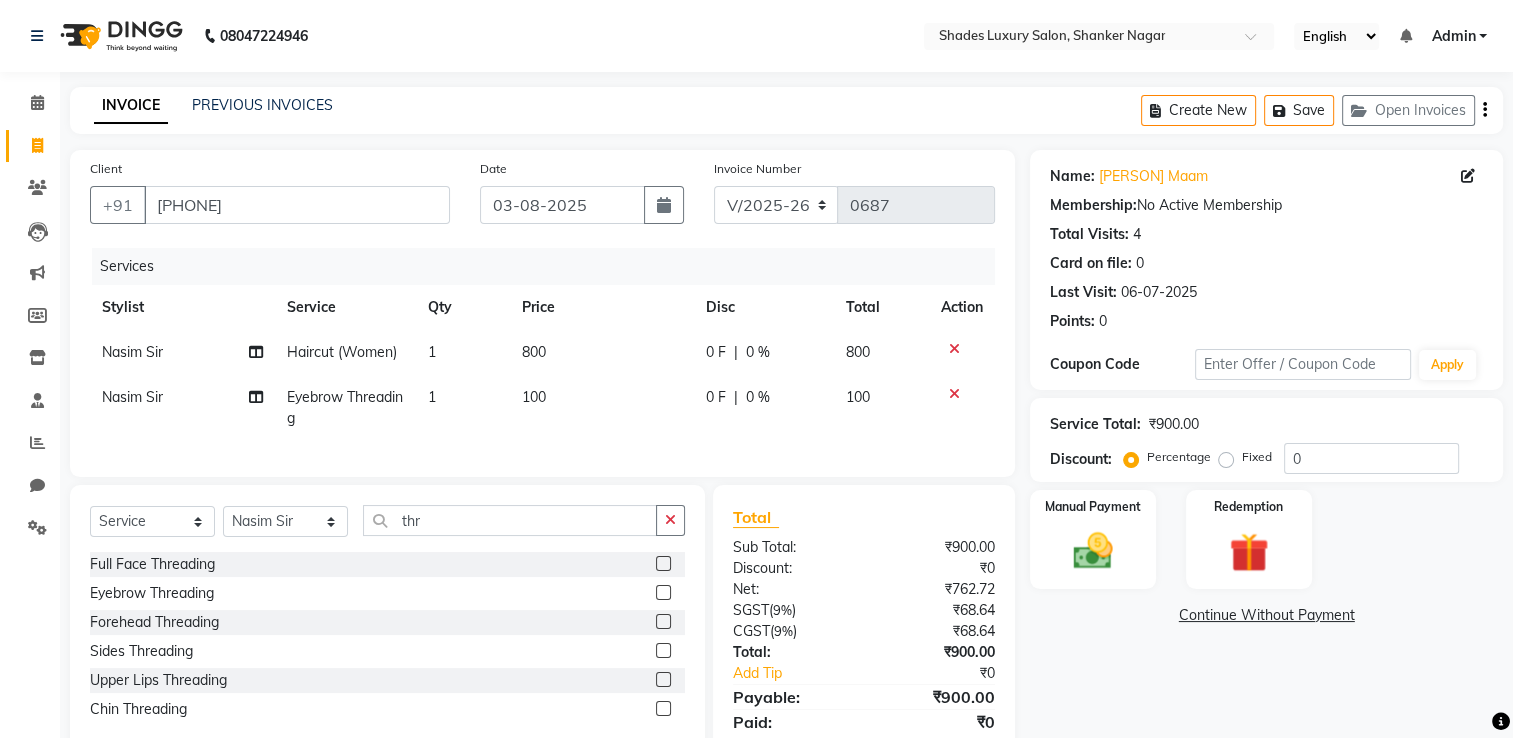 click on "800" 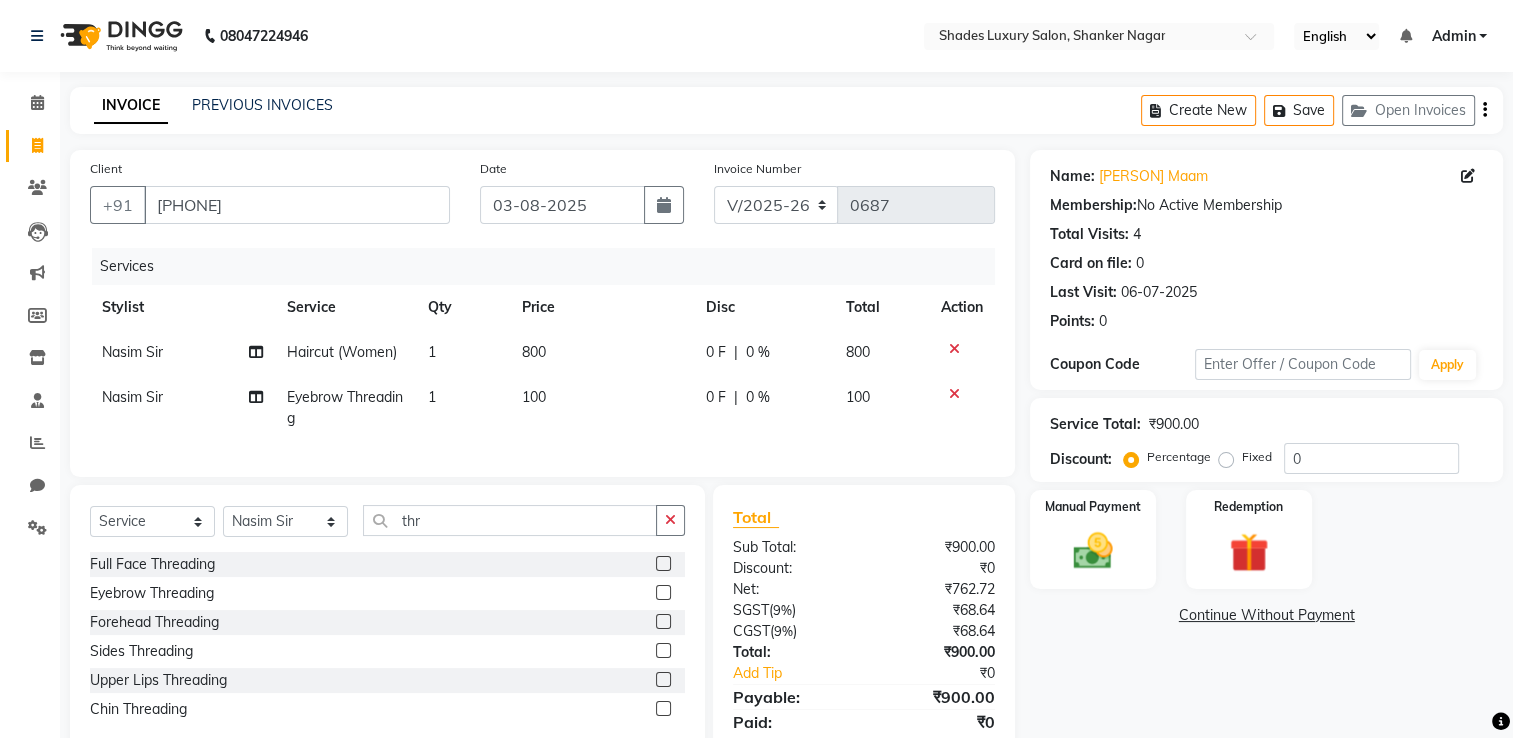 select on "80645" 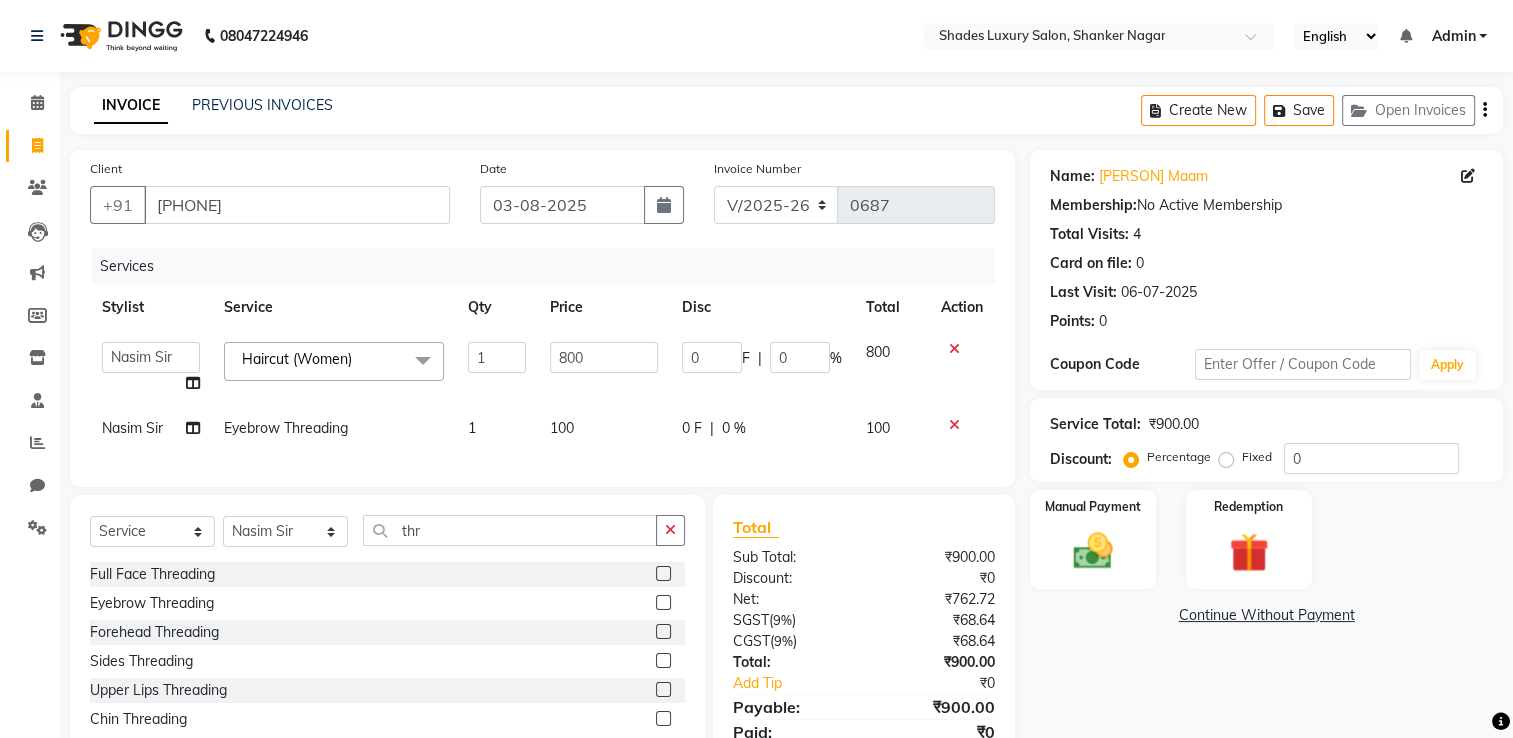 click on "1" 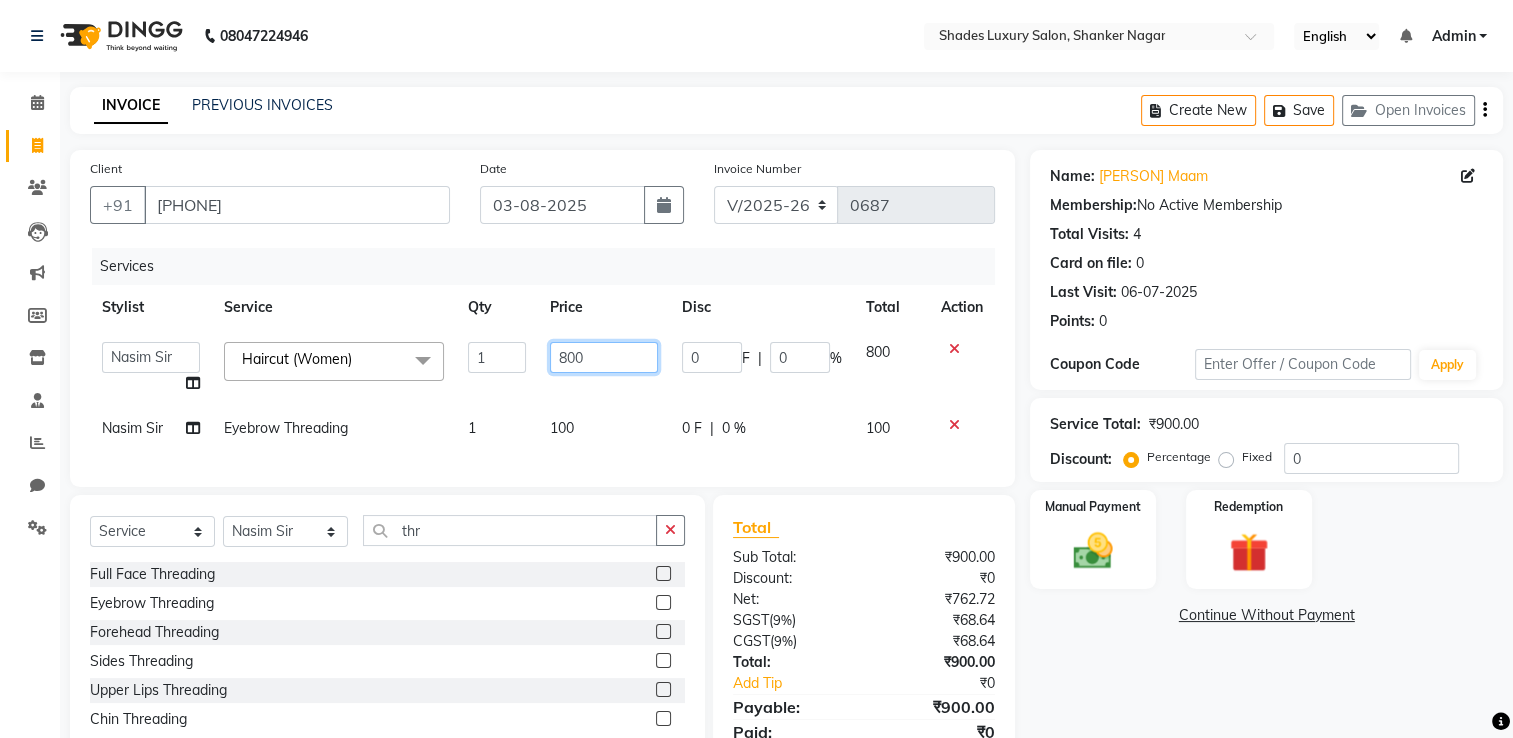 drag, startPoint x: 582, startPoint y: 362, endPoint x: 527, endPoint y: 387, distance: 60.41523 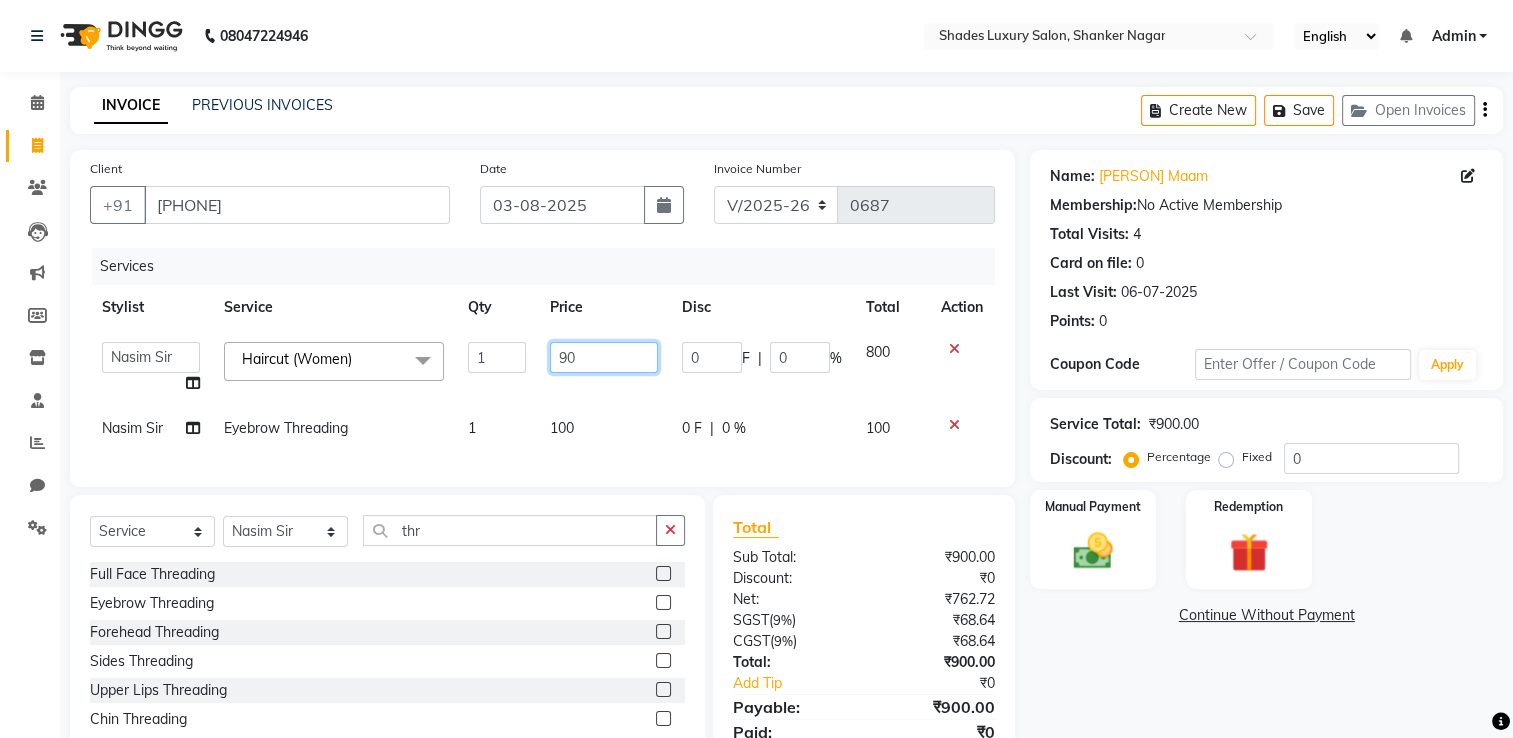 type on "900" 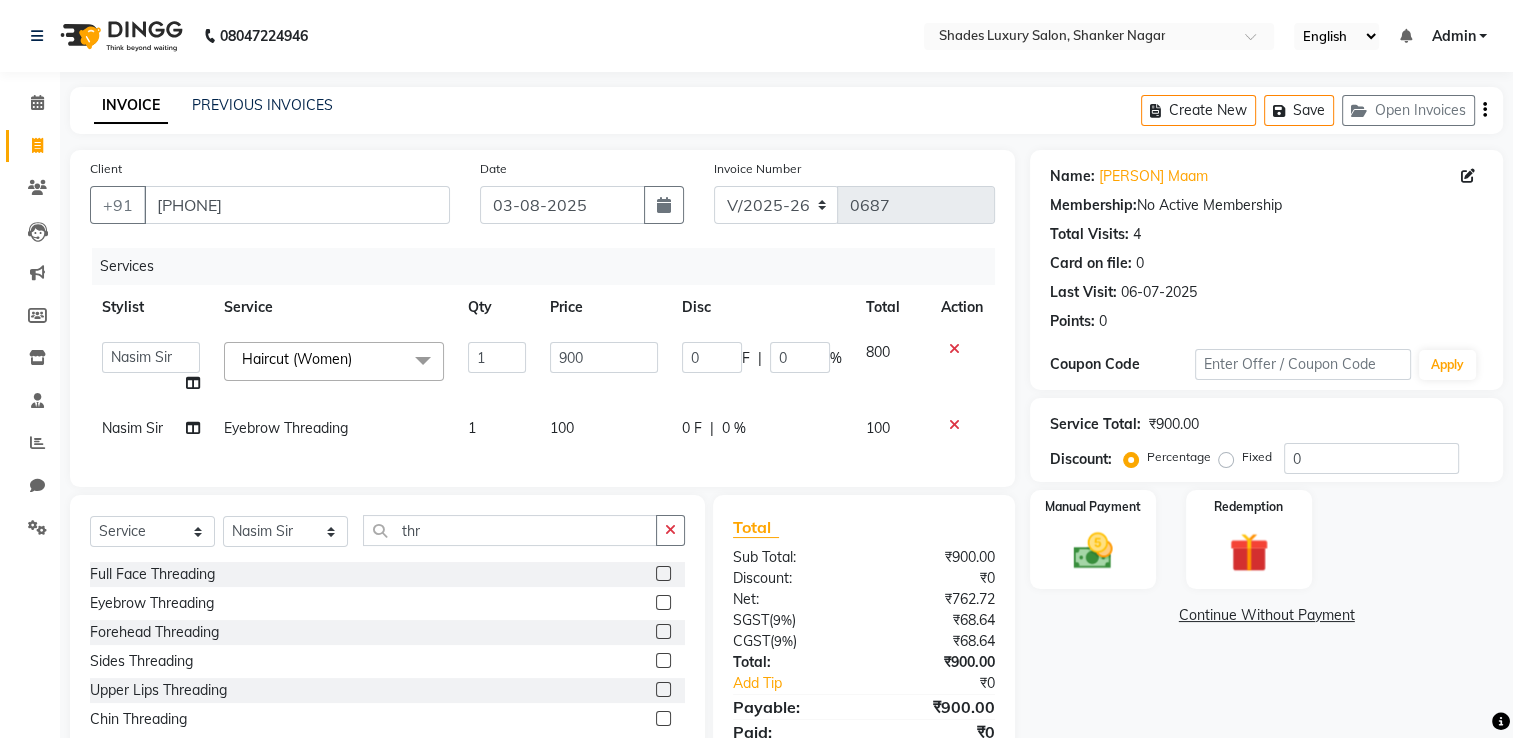 click on "100" 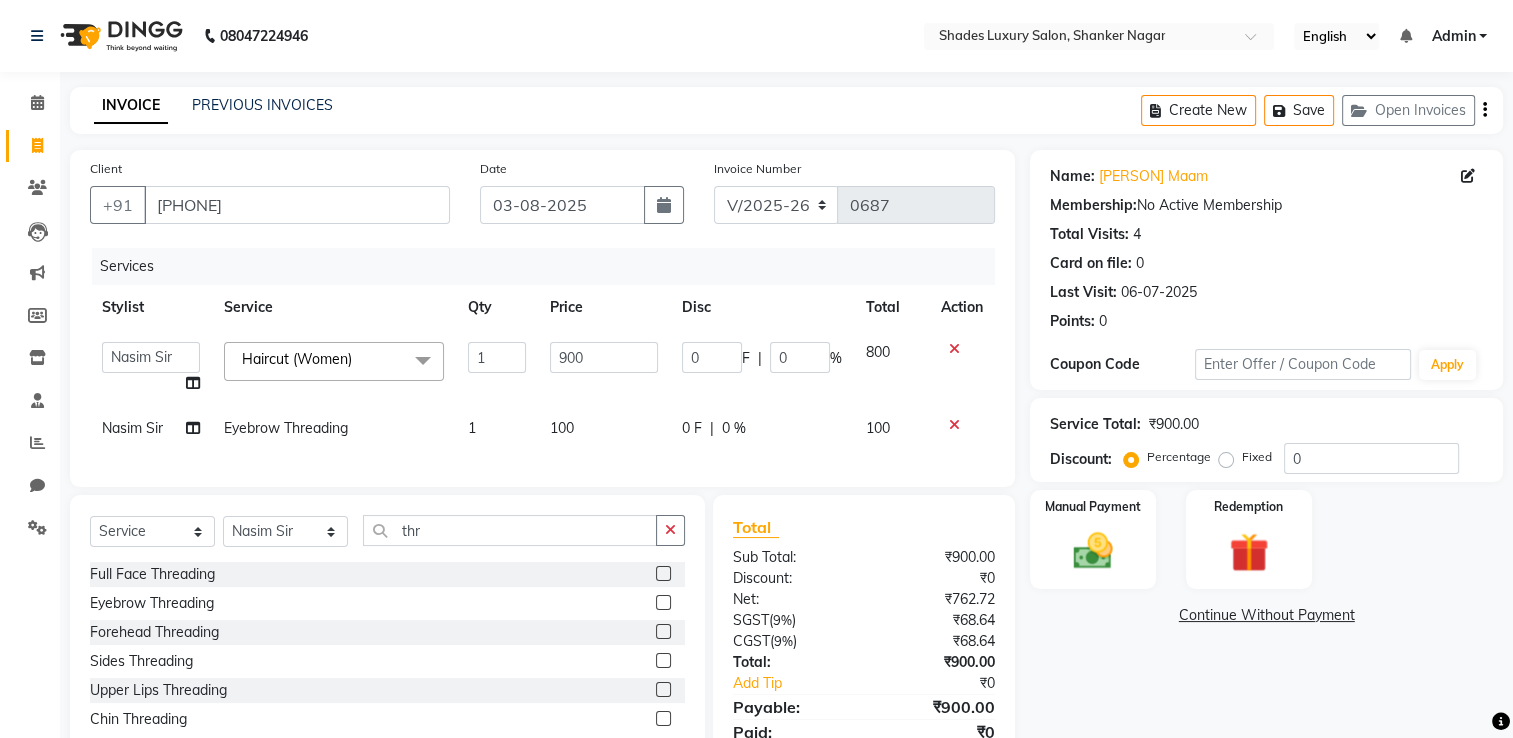 select on "80645" 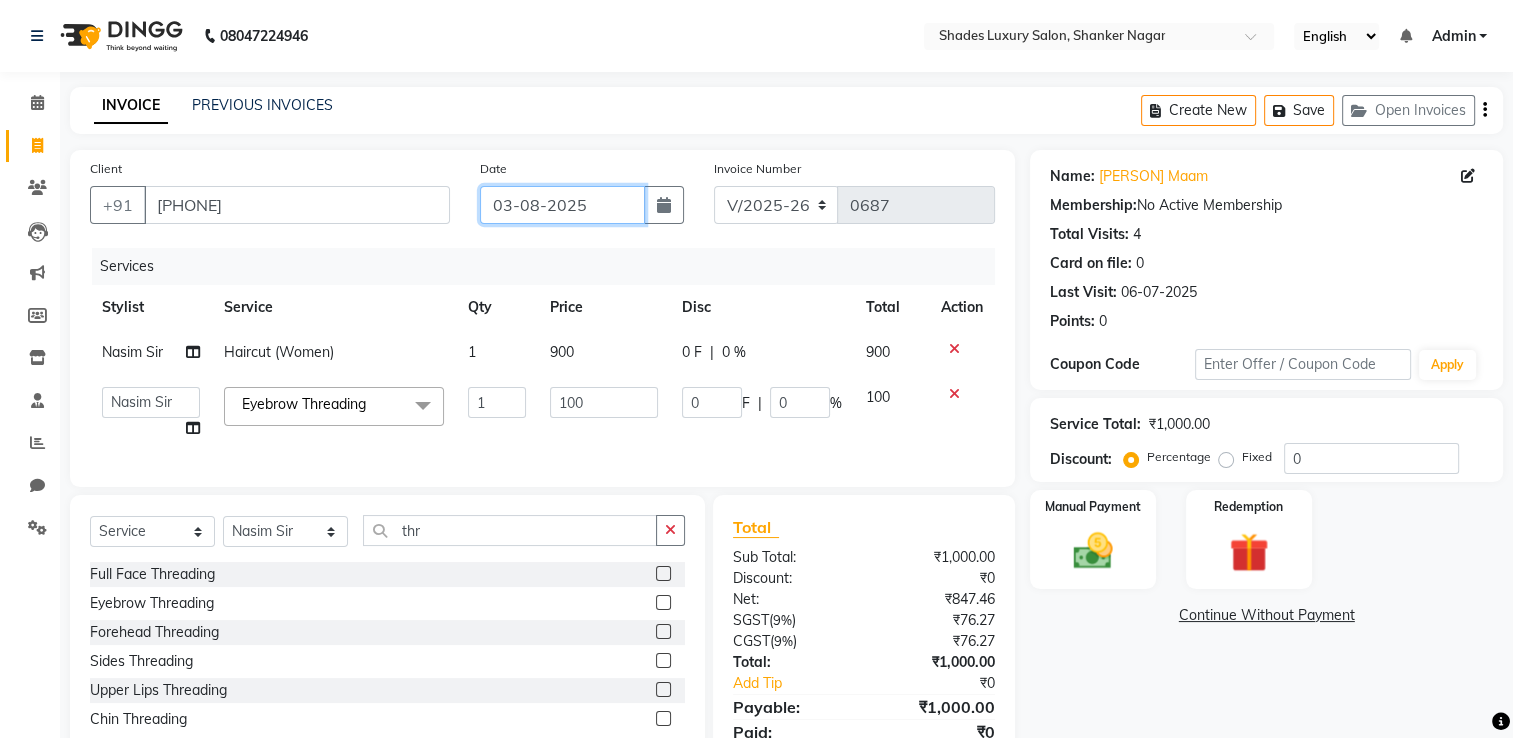 click on "03-08-2025" 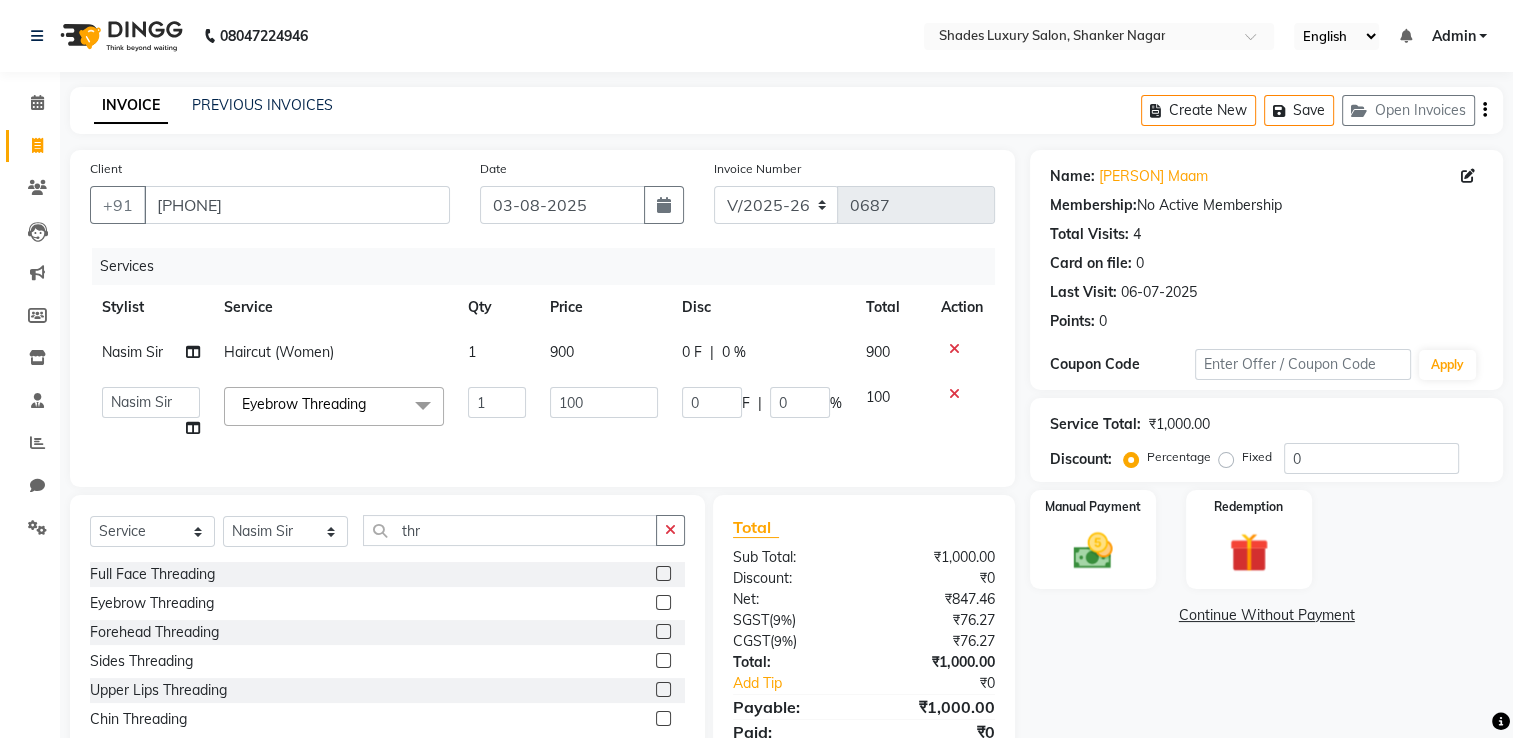 select on "8" 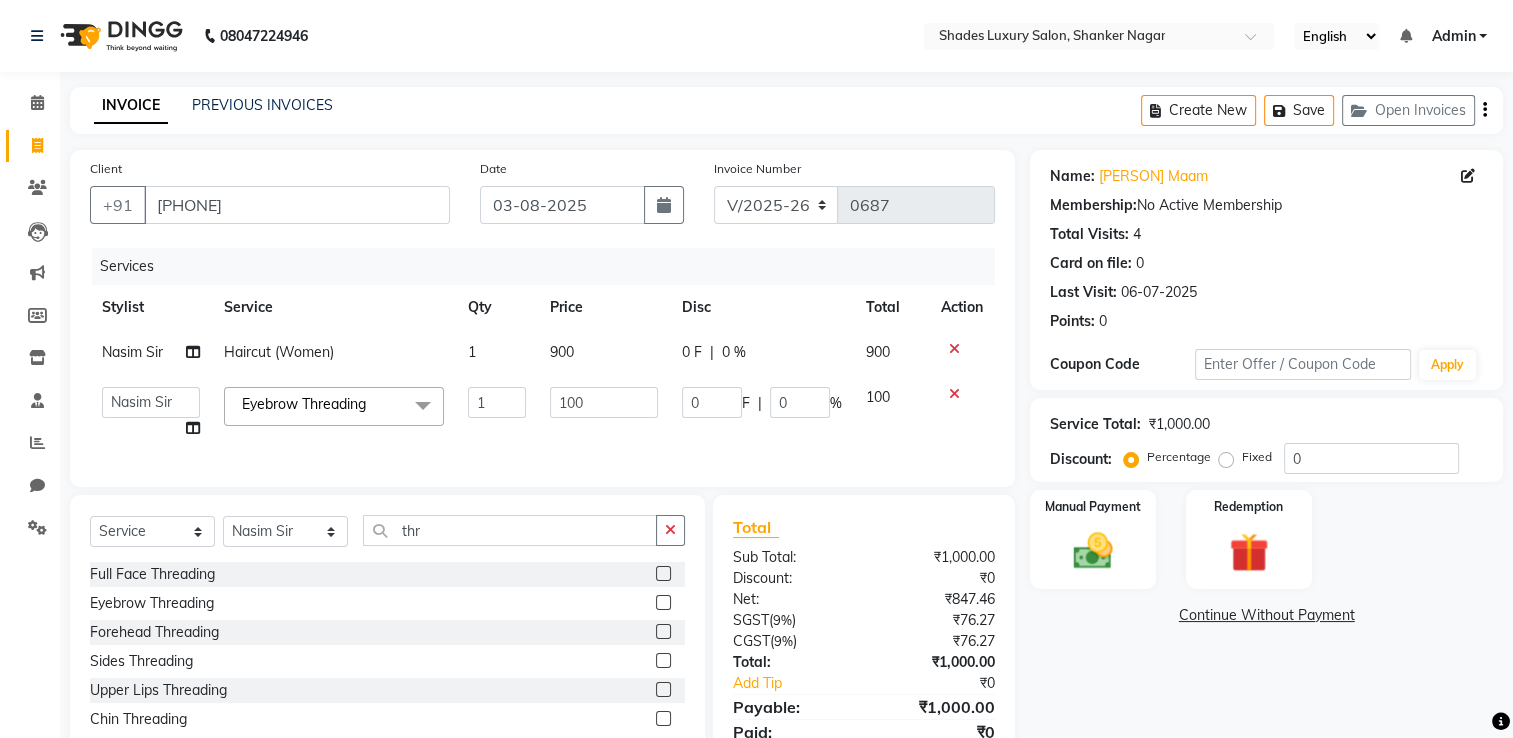 select on "2025" 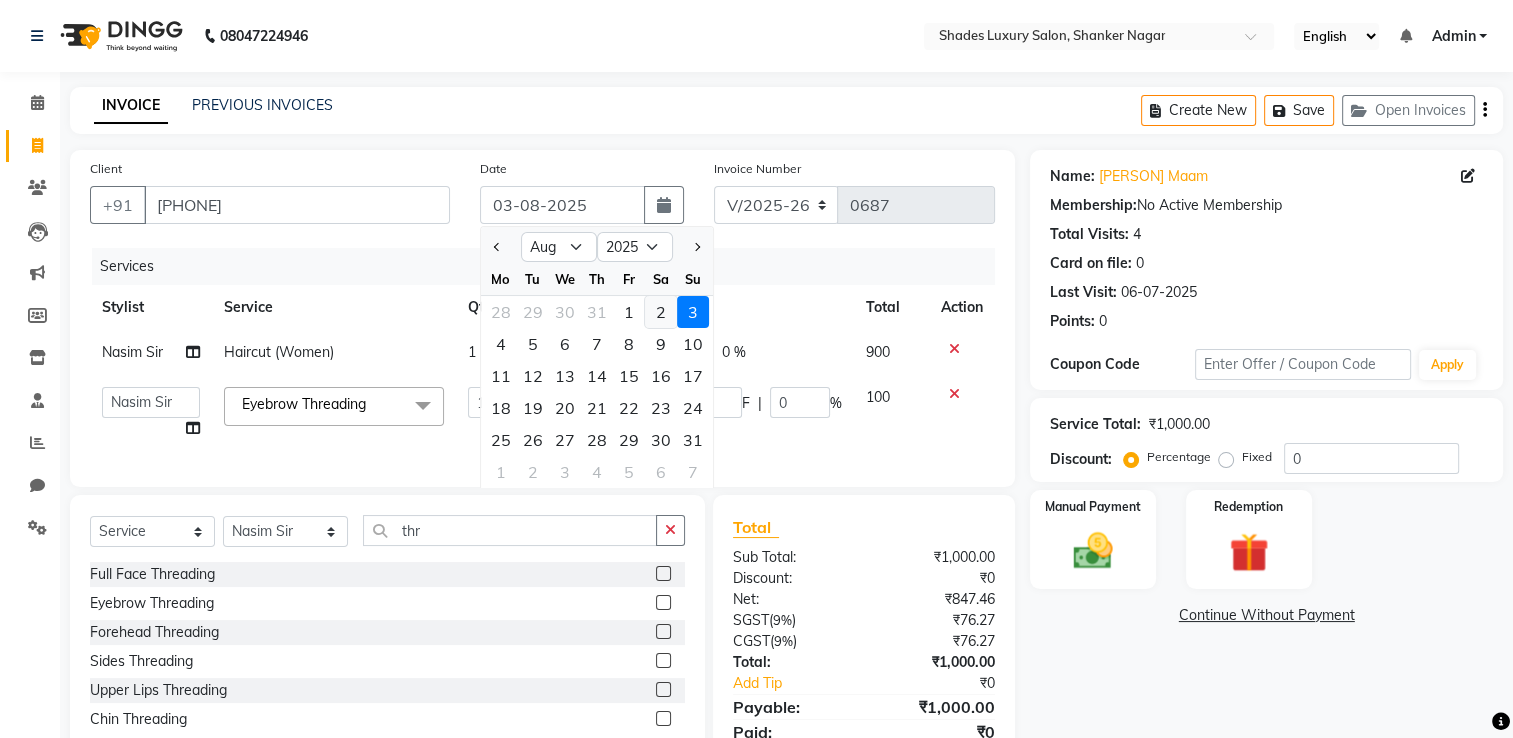 click on "2" 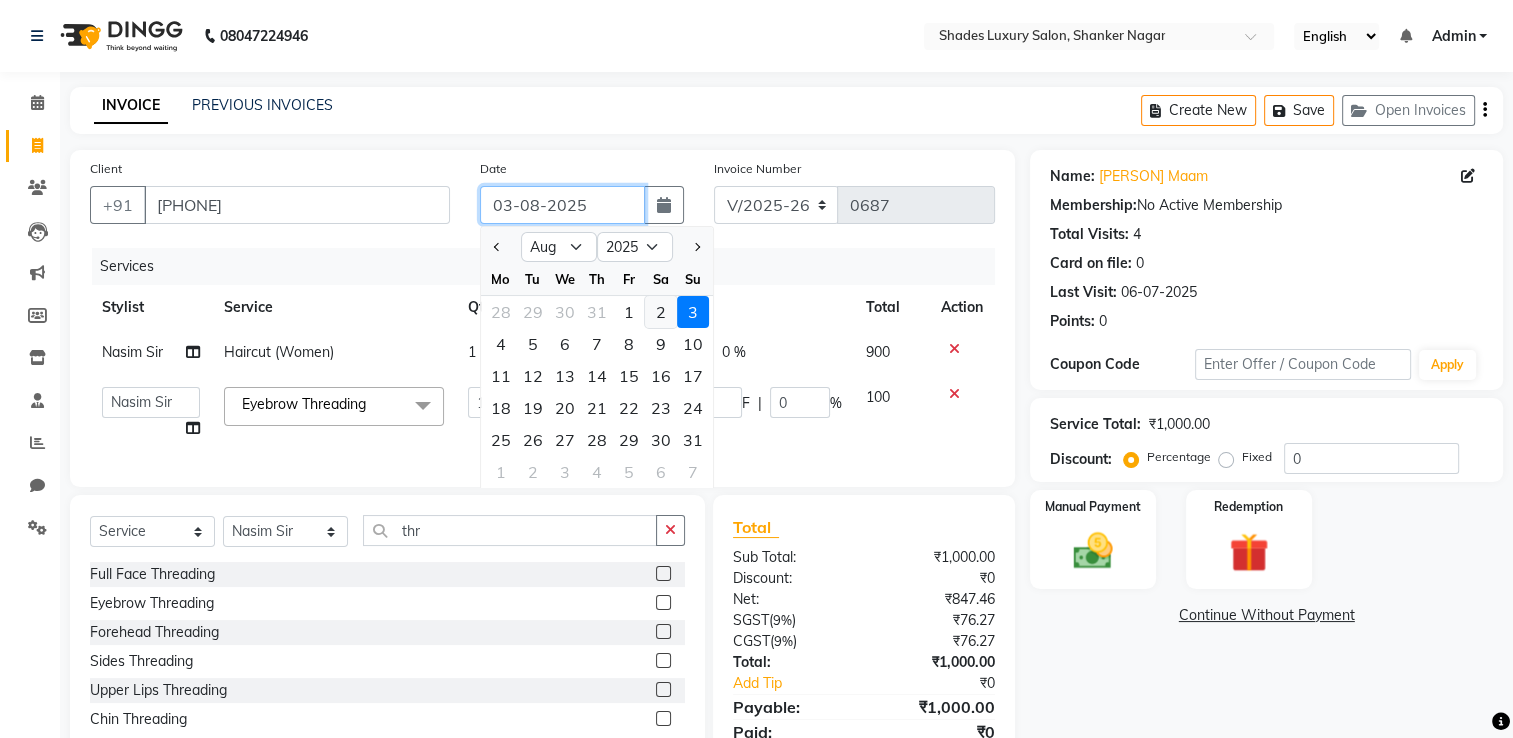 type on "02-08-2025" 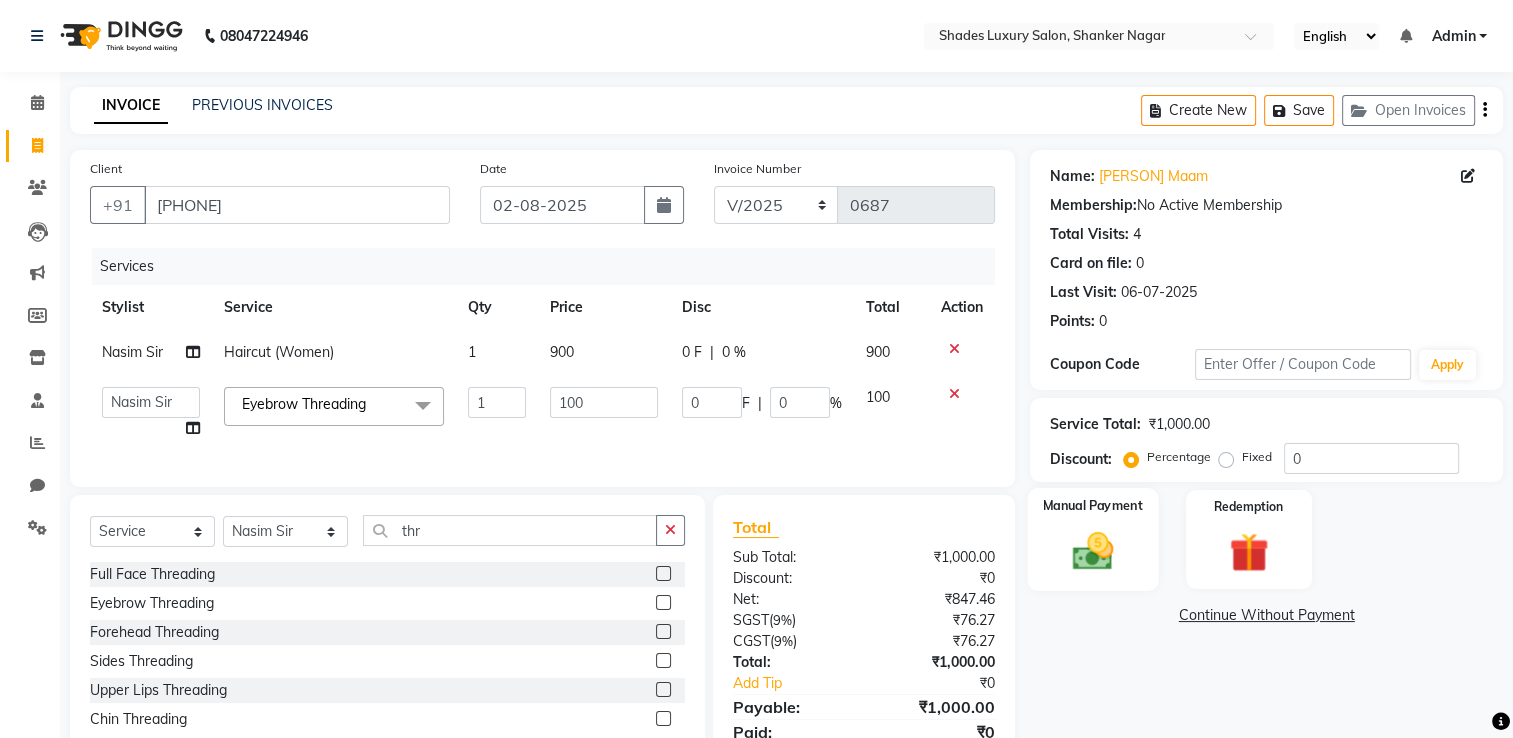 click 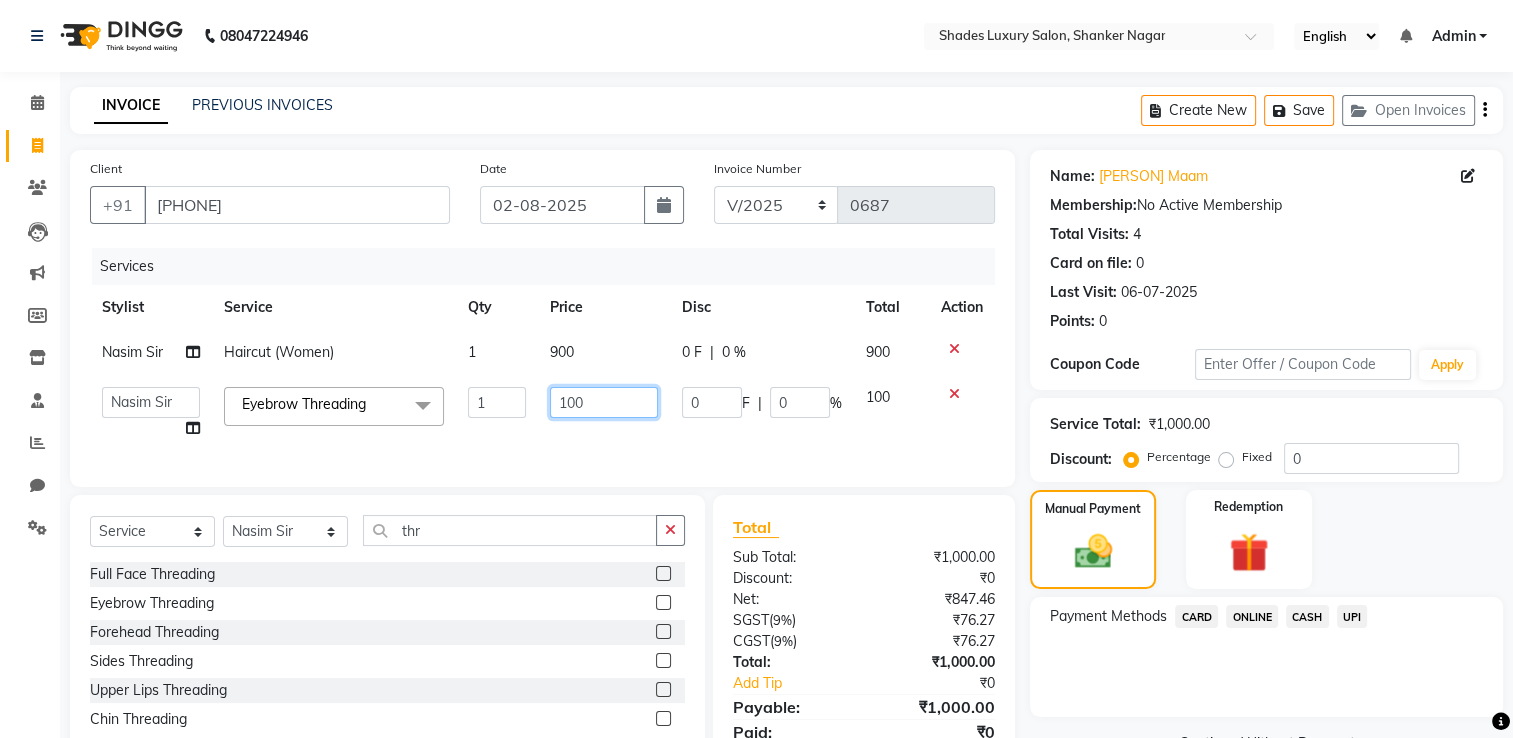 click on "100" 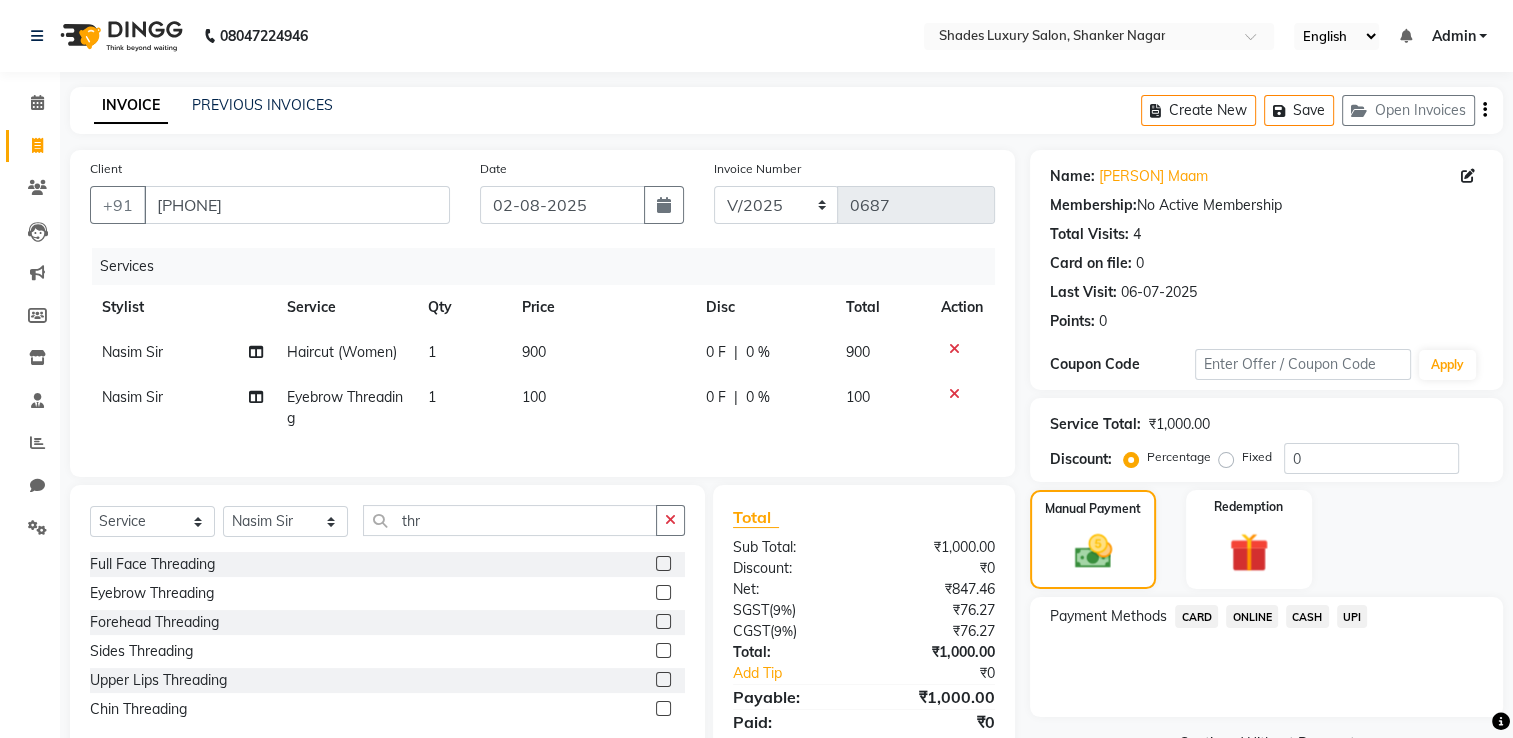 click on "900" 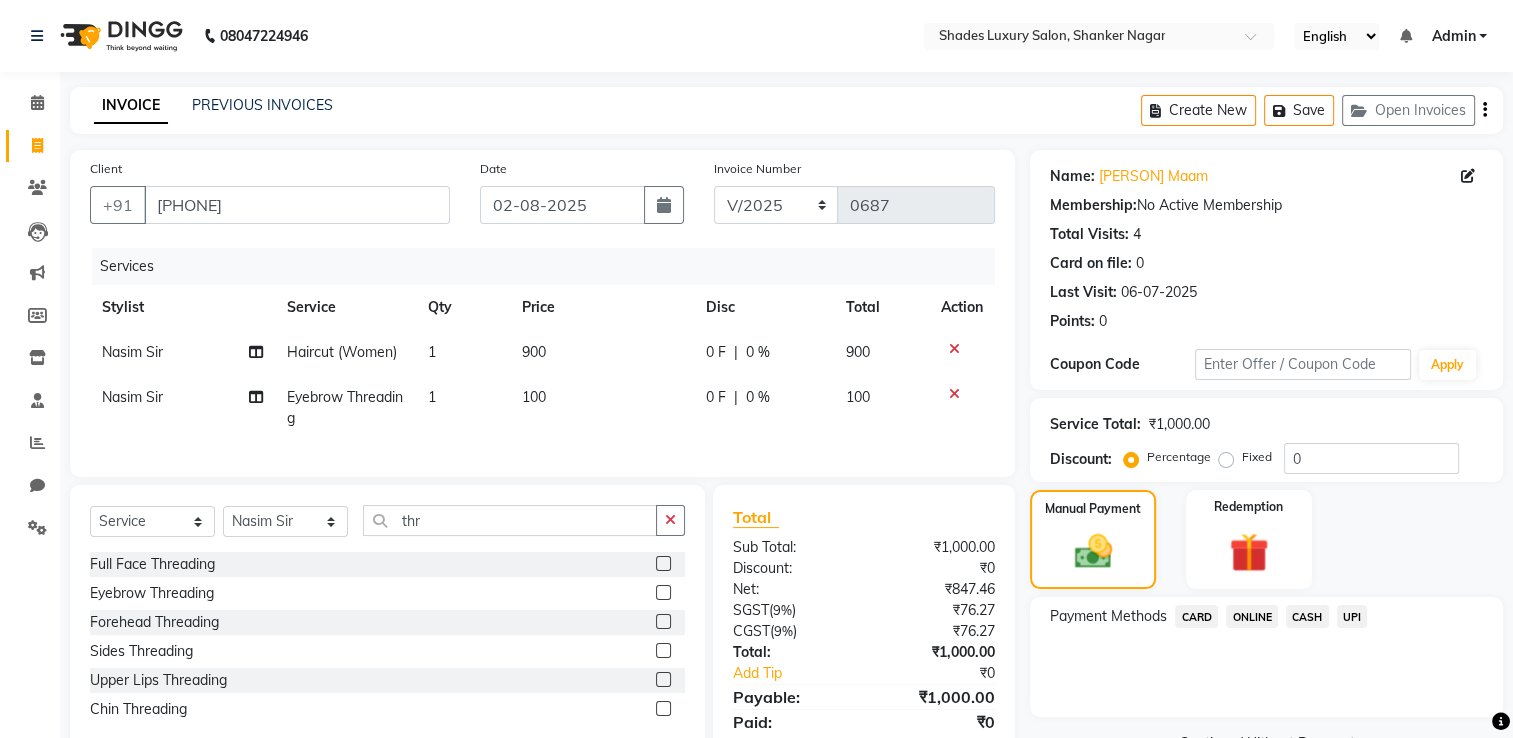 select on "80645" 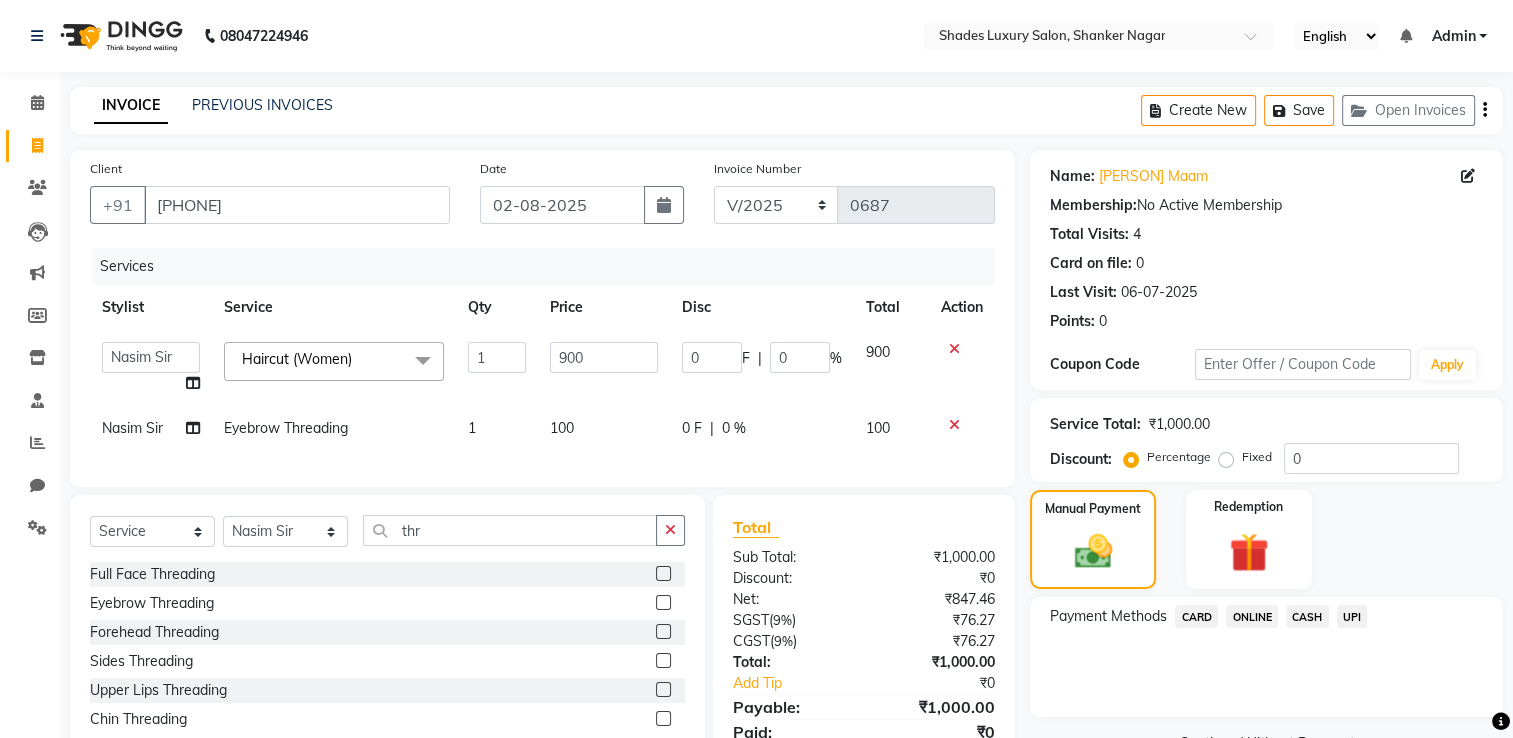 click on "900" 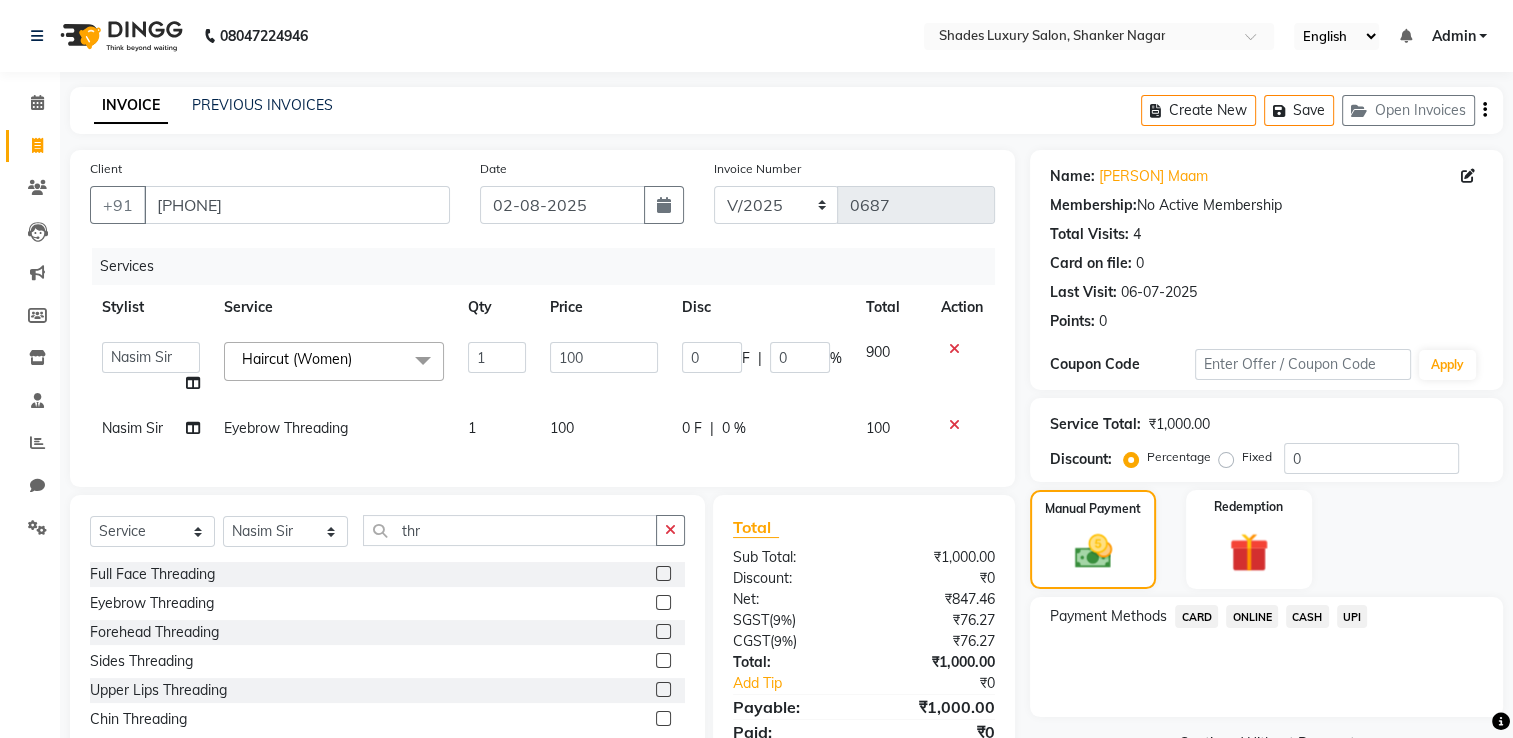 type on "1000" 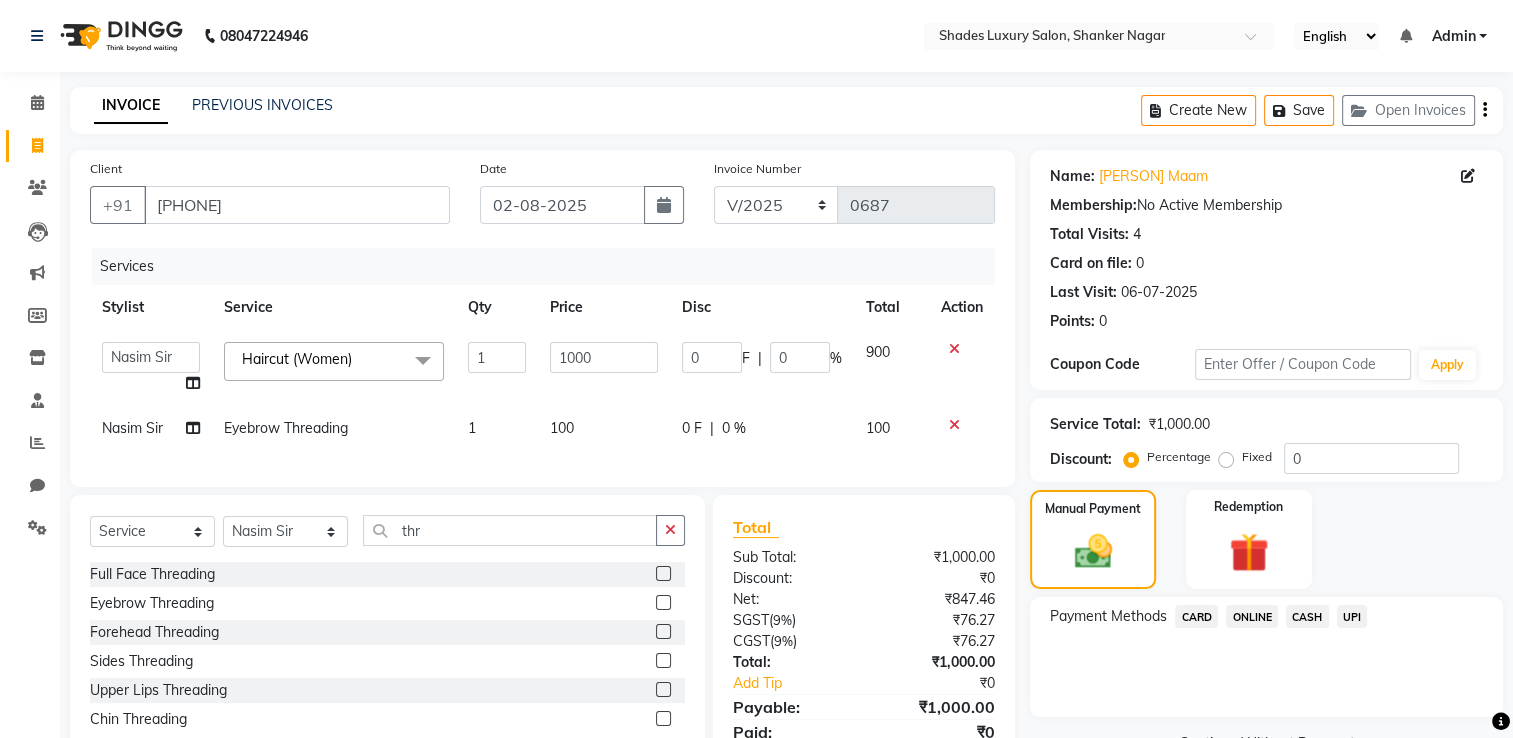 click on "100" 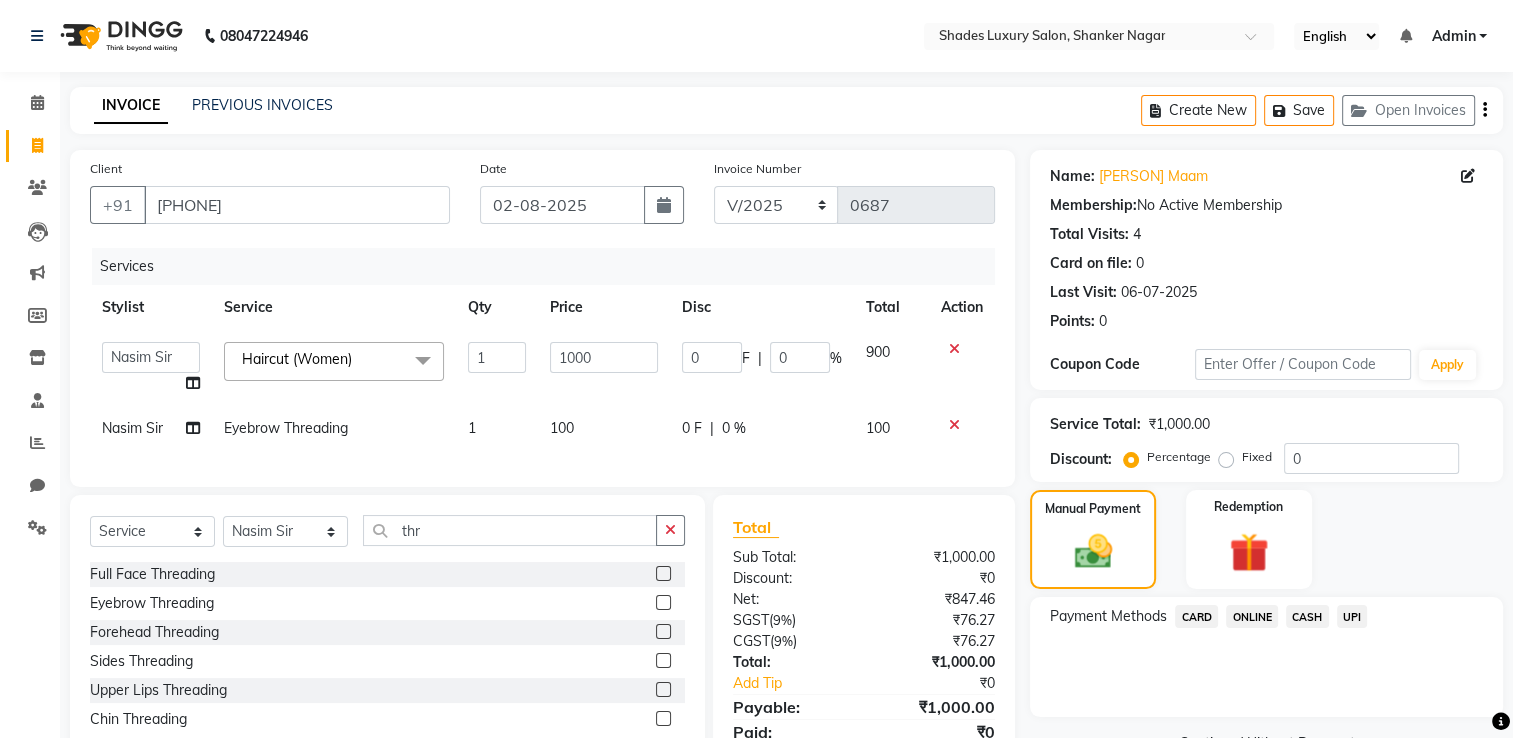 select on "80645" 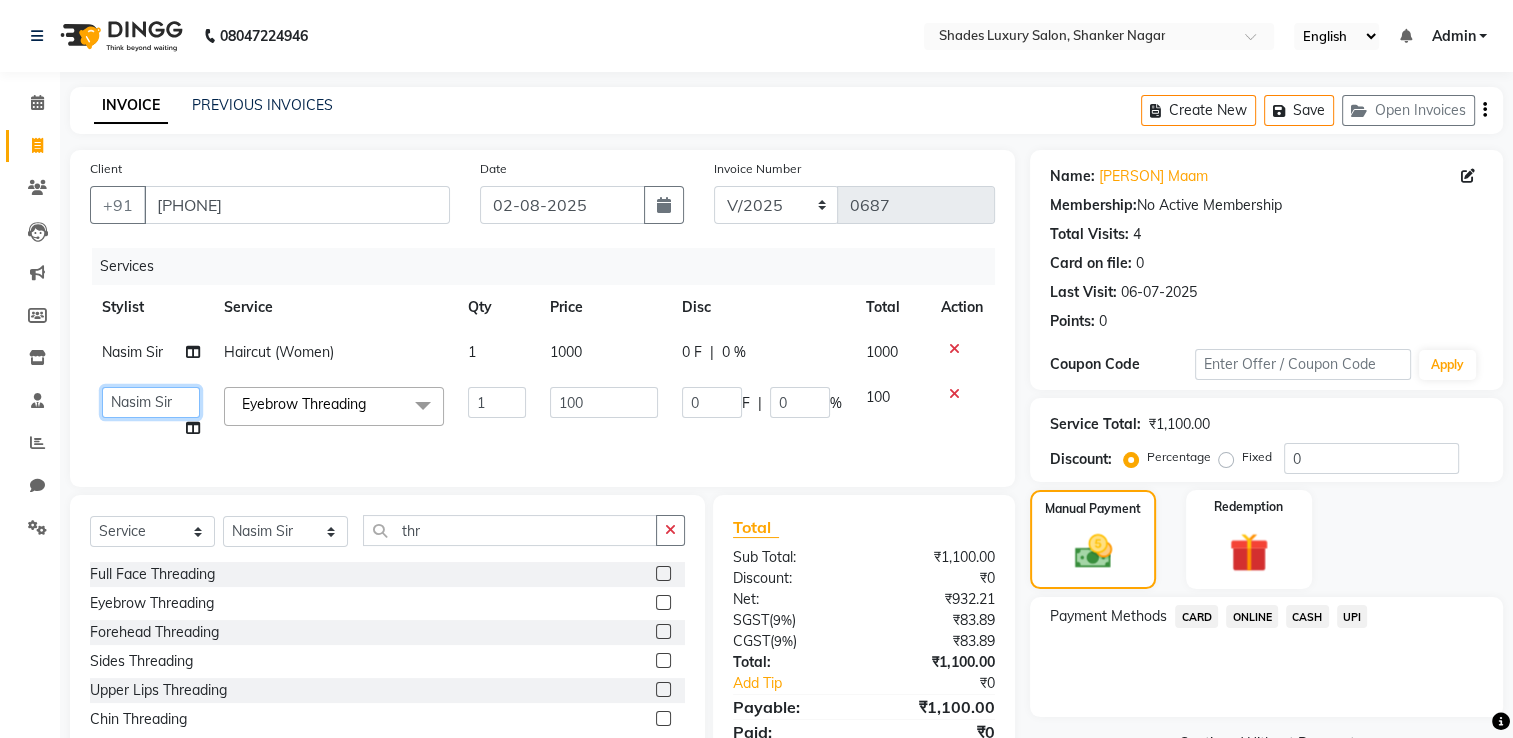 click on "[FIRST] Maam   [FIRST]   [FIRST]   [FIRST] Sir   [FIRST] [LAST]   [FIRST]   [FIRST]   [FIRST]  [FIRST]  [FIRST]" 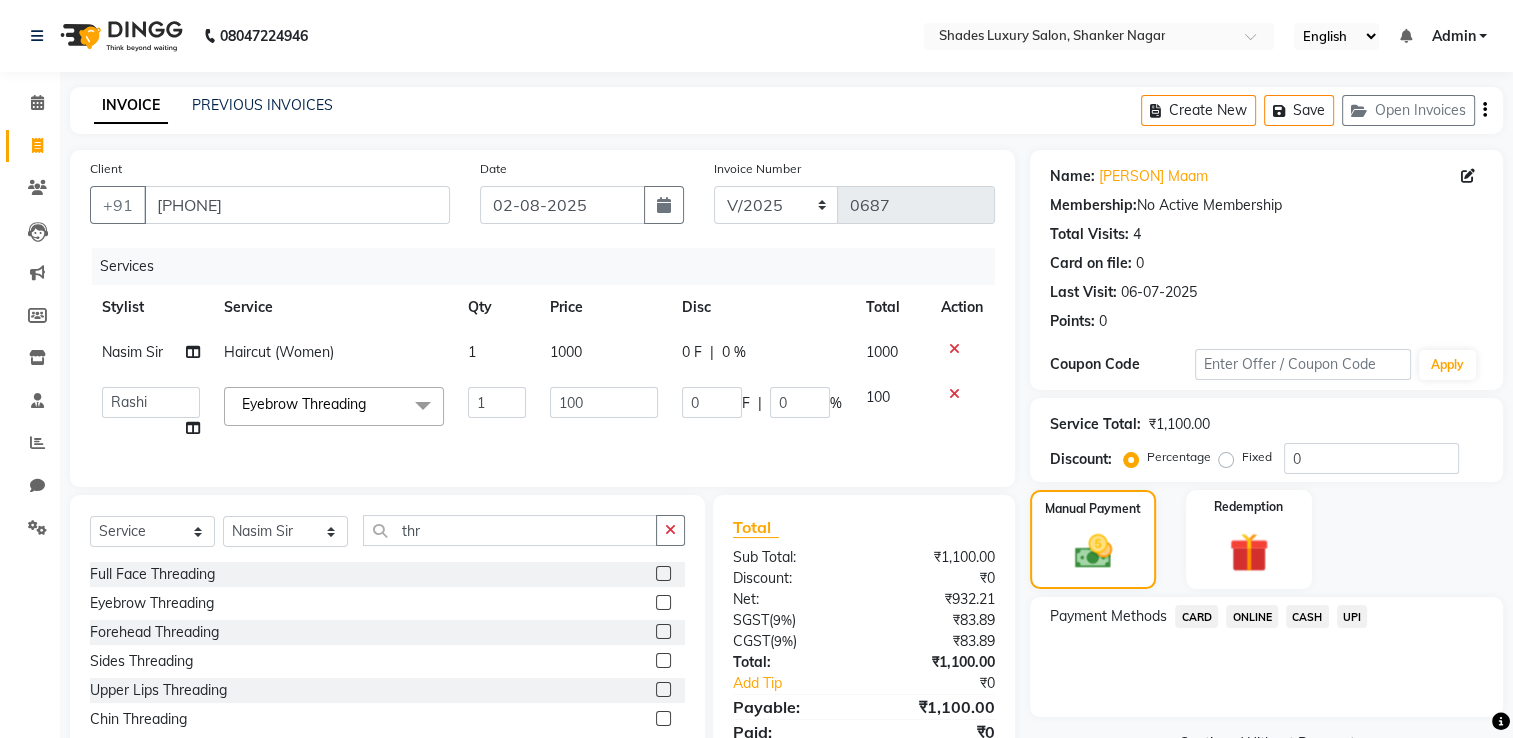 select on "80646" 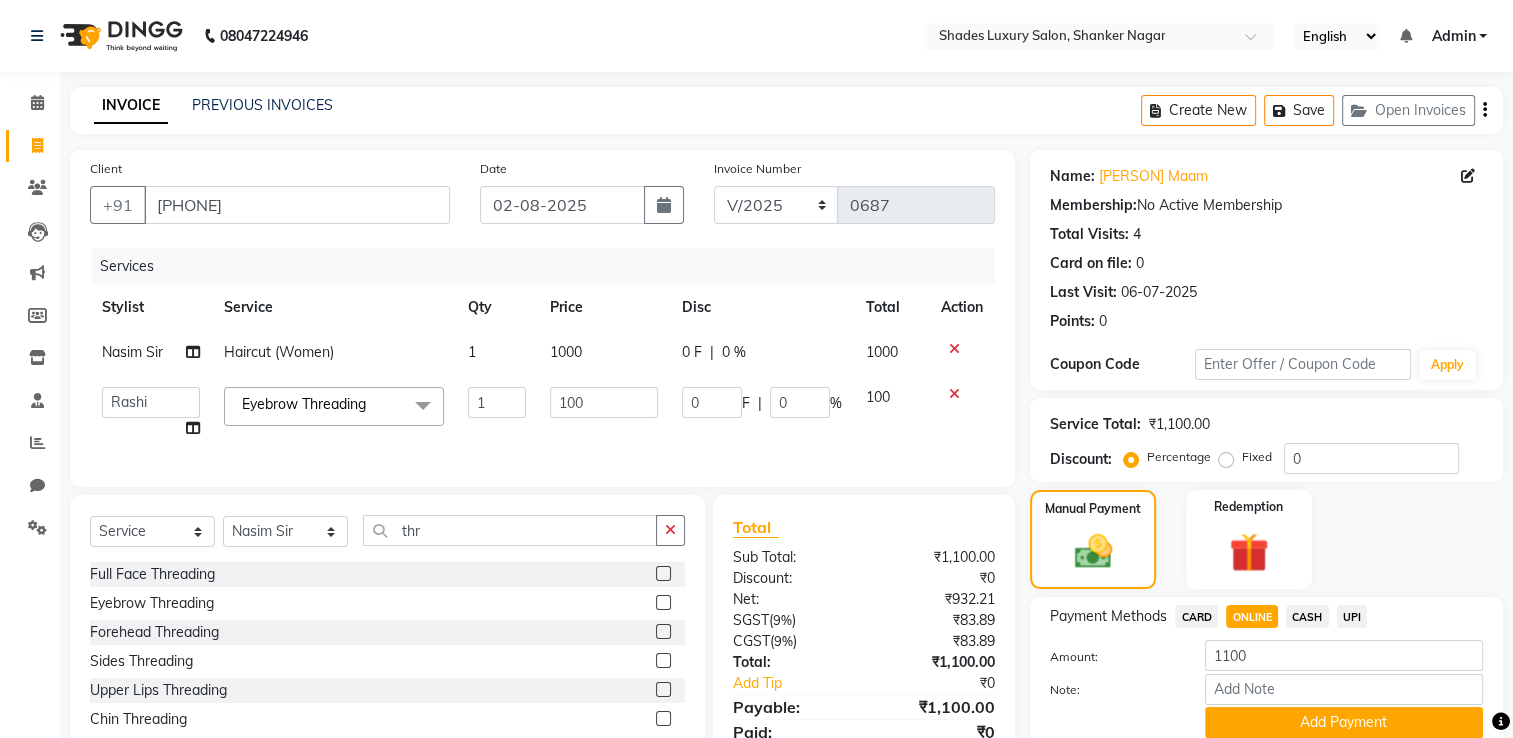 click on "CASH" 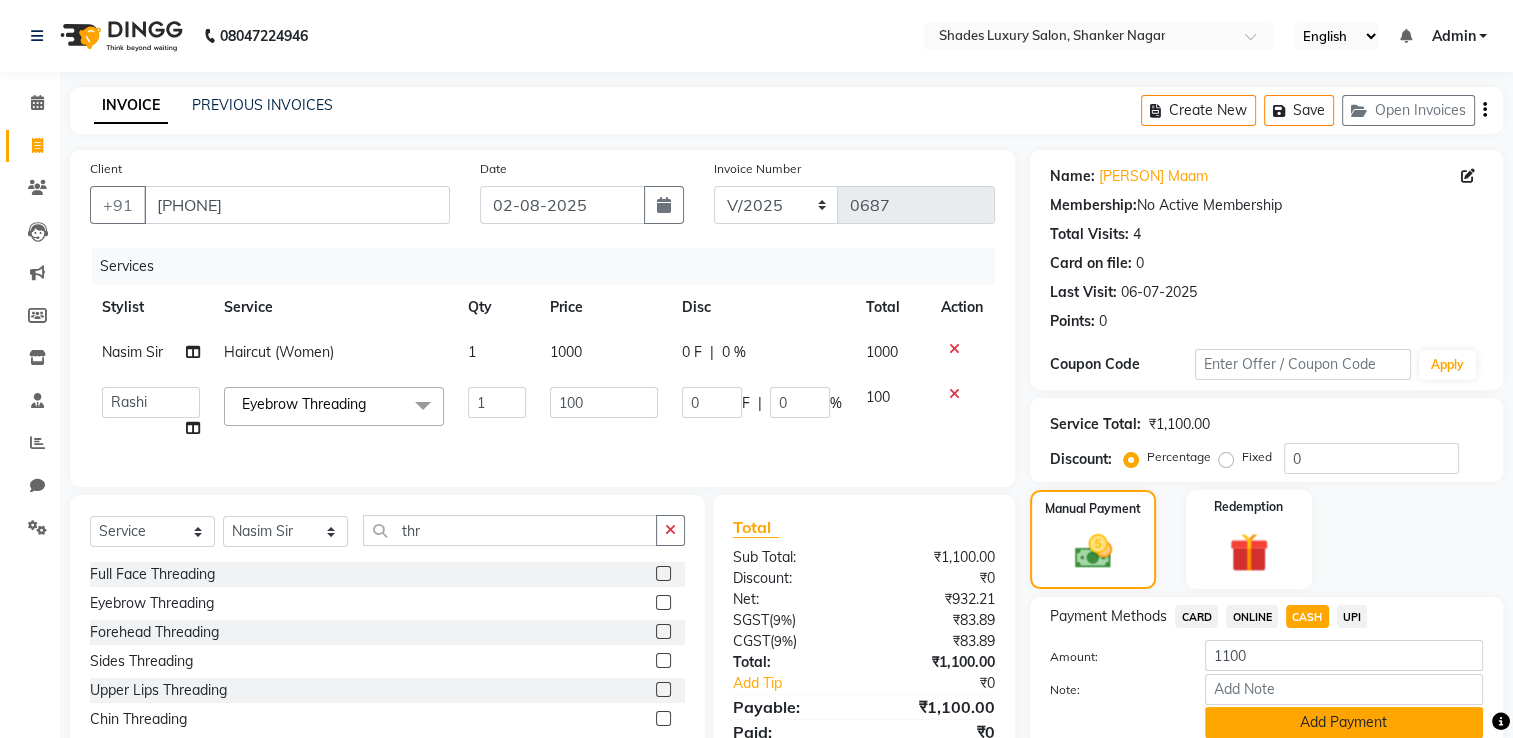 click on "Add Payment" 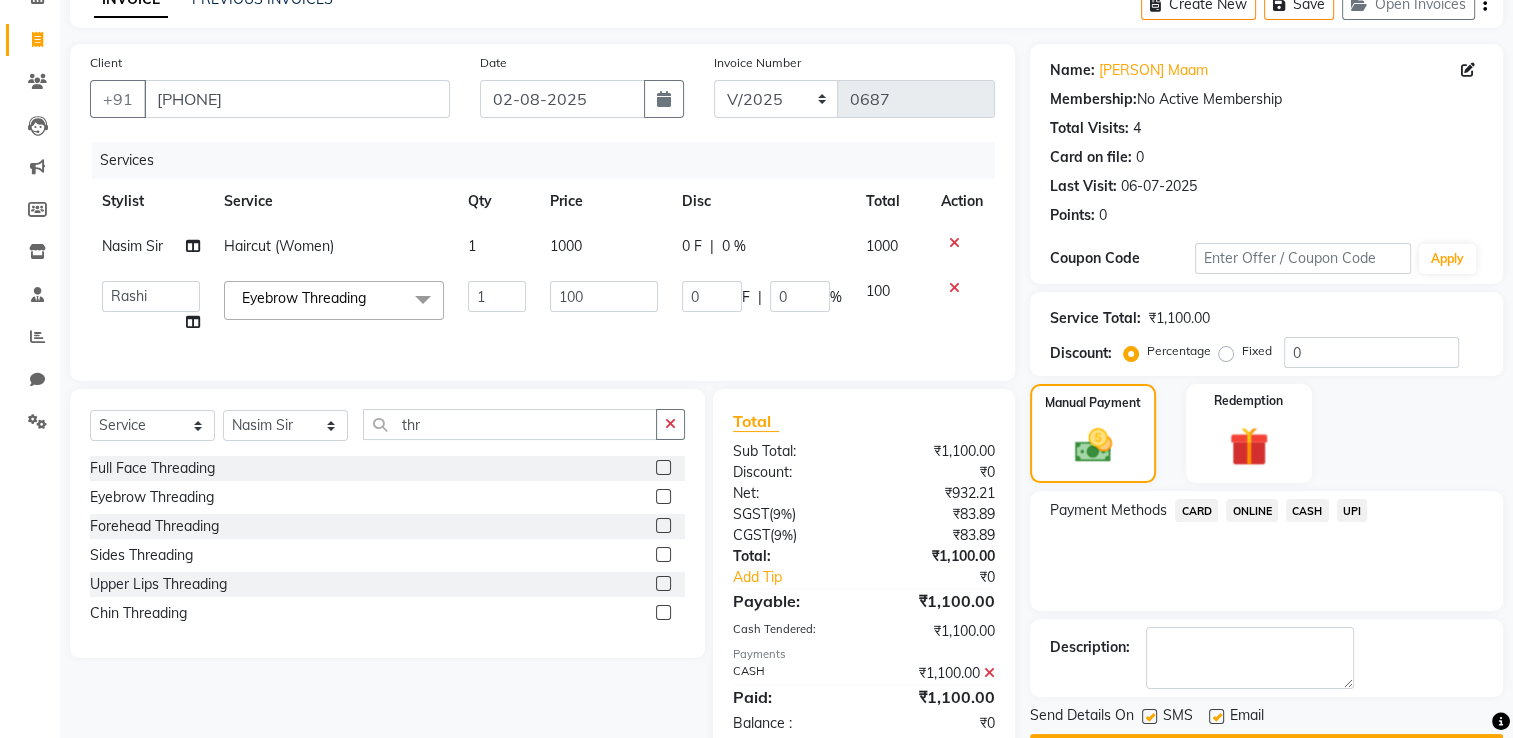 scroll, scrollTop: 167, scrollLeft: 0, axis: vertical 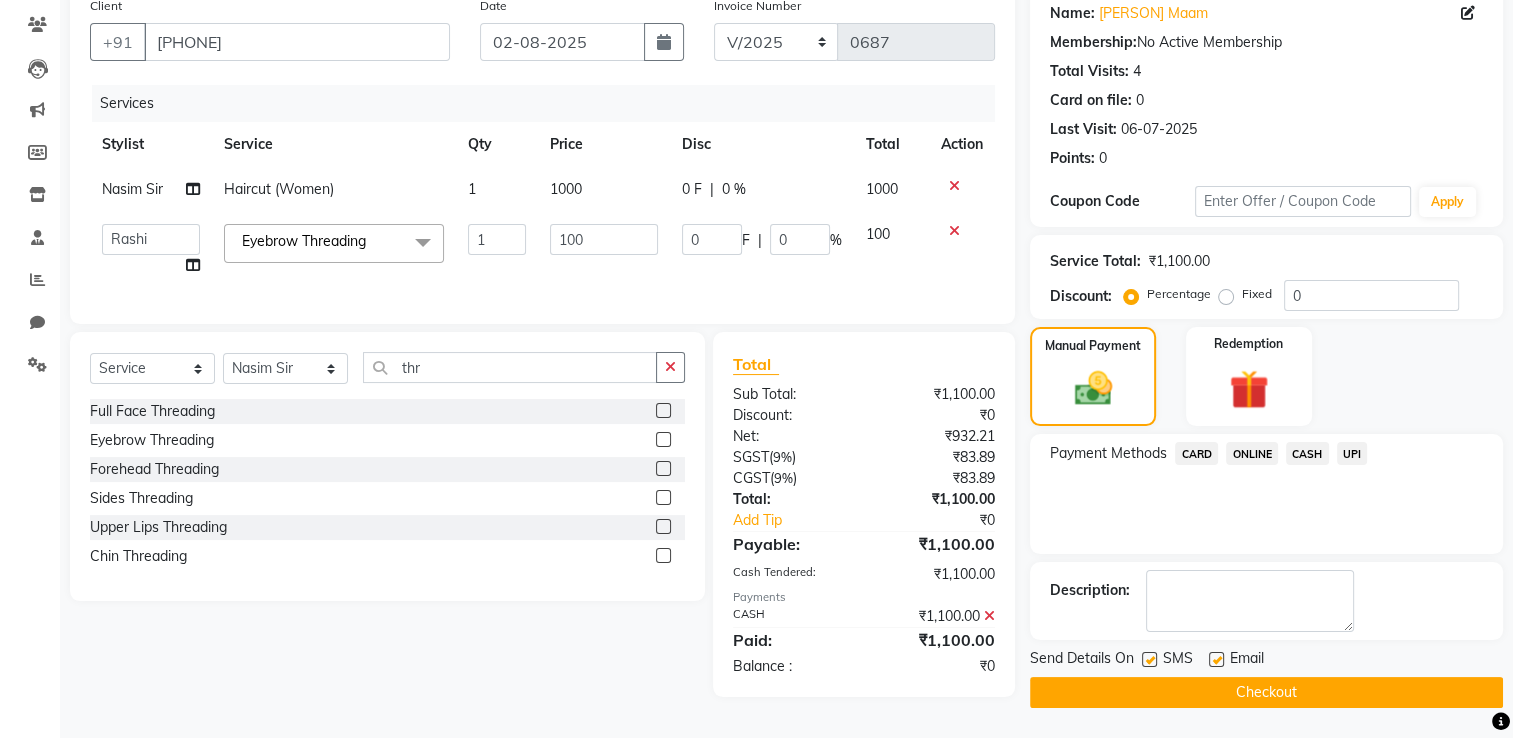 click on "Checkout" 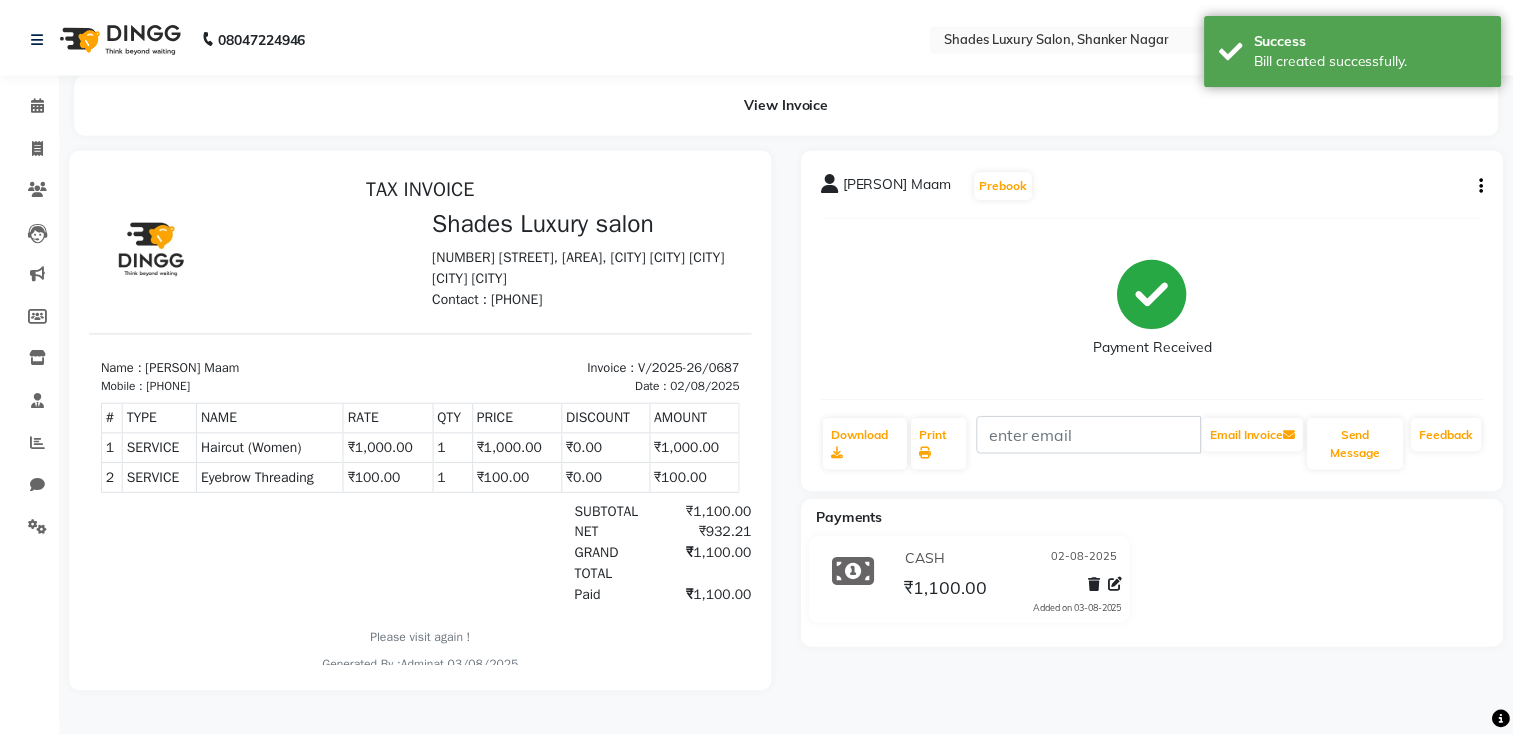 scroll, scrollTop: 0, scrollLeft: 0, axis: both 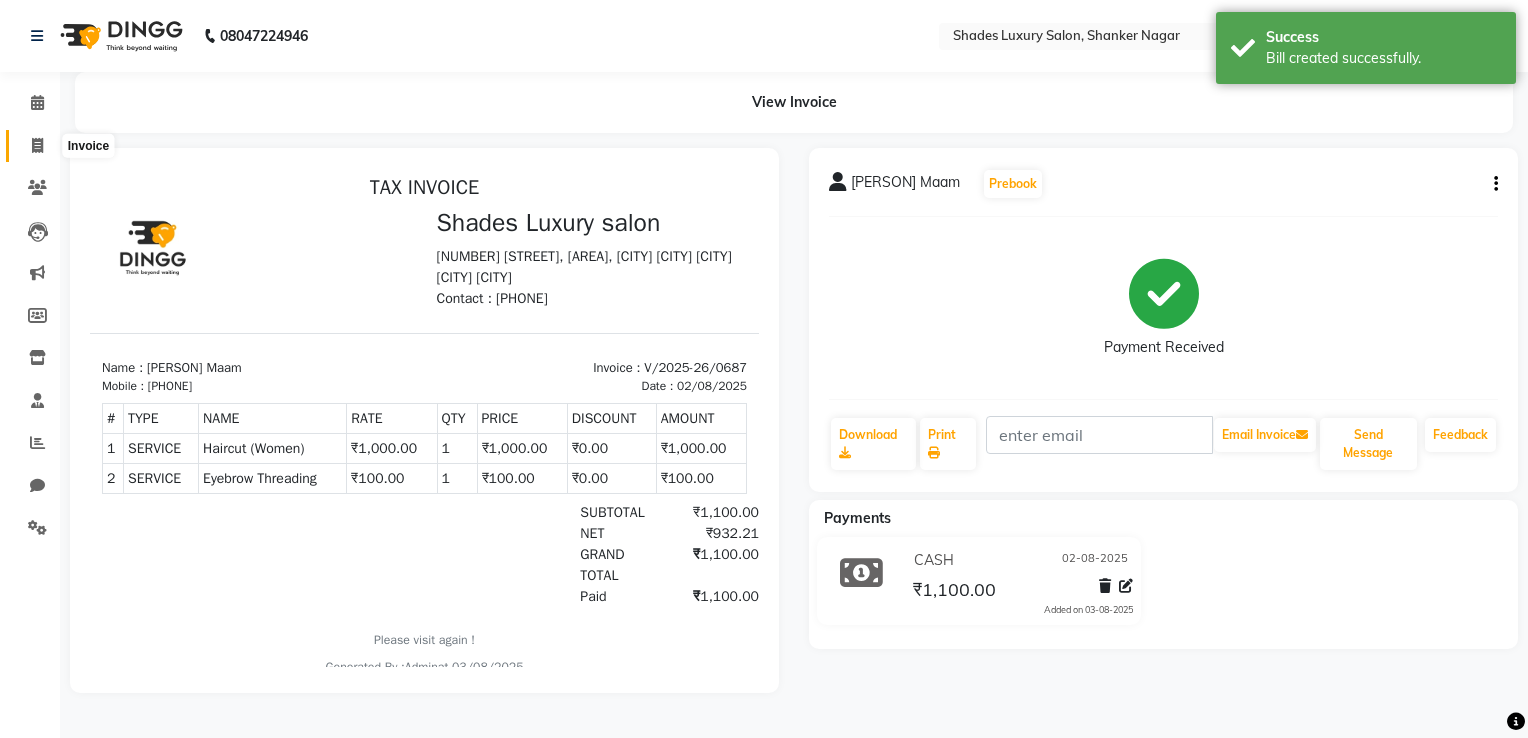 click 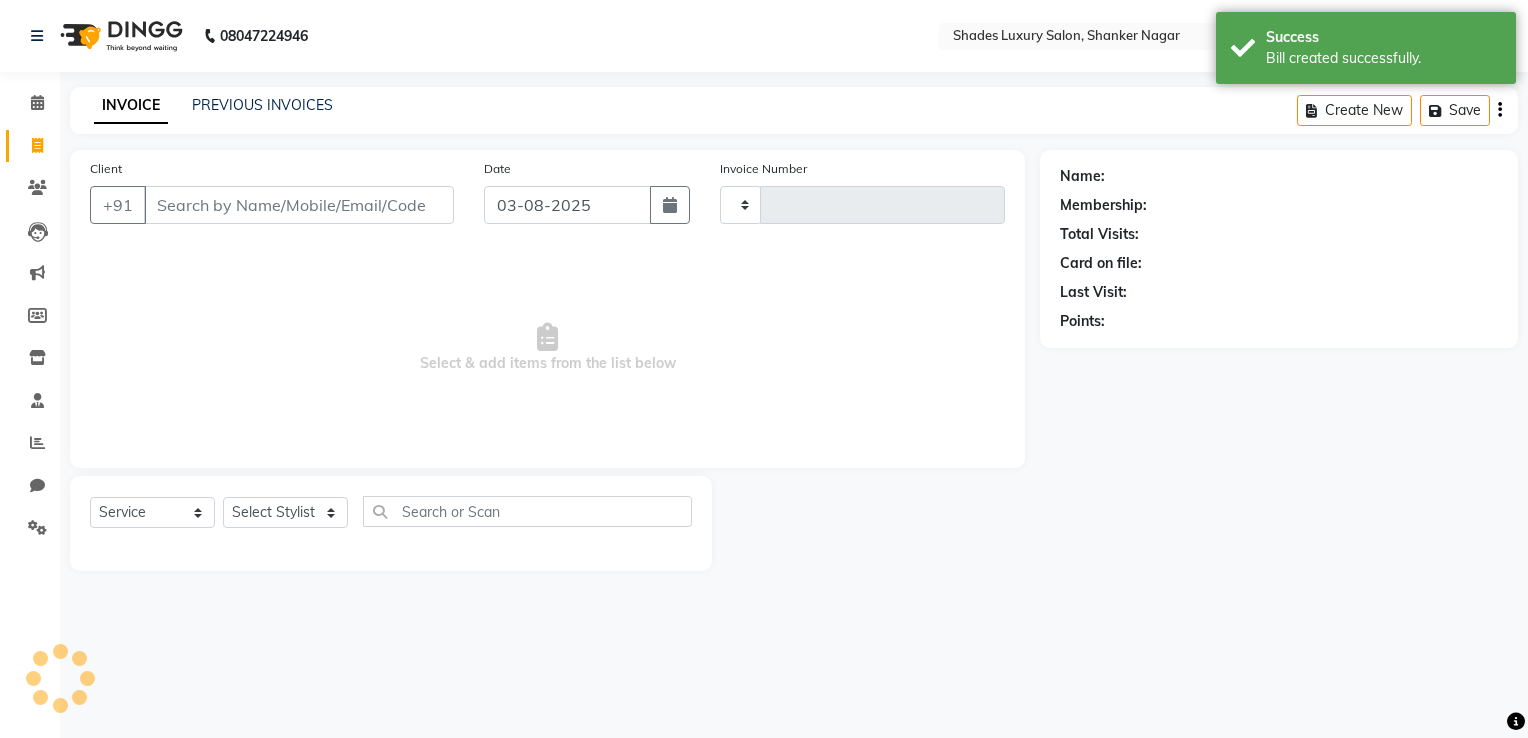 type on "0688" 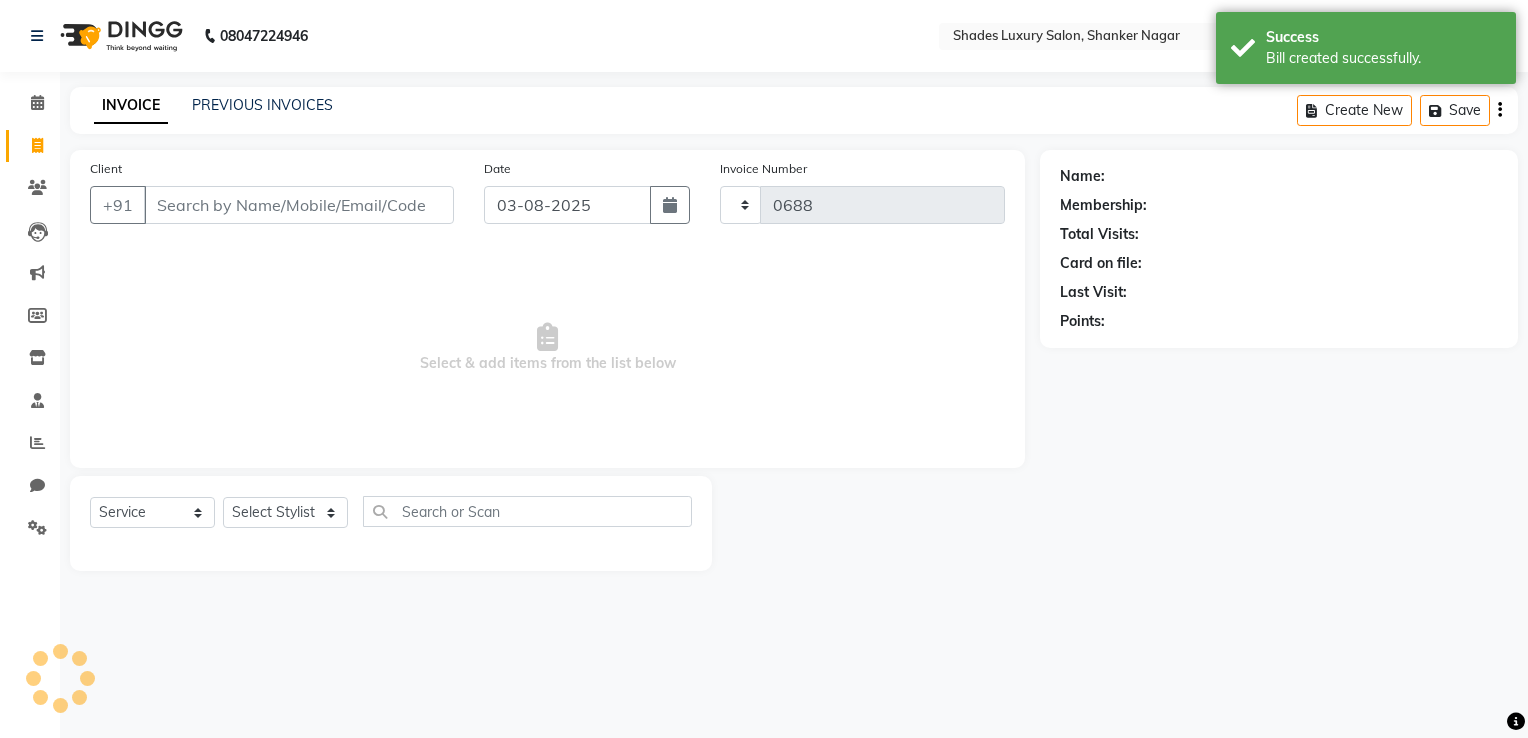 select on "8324" 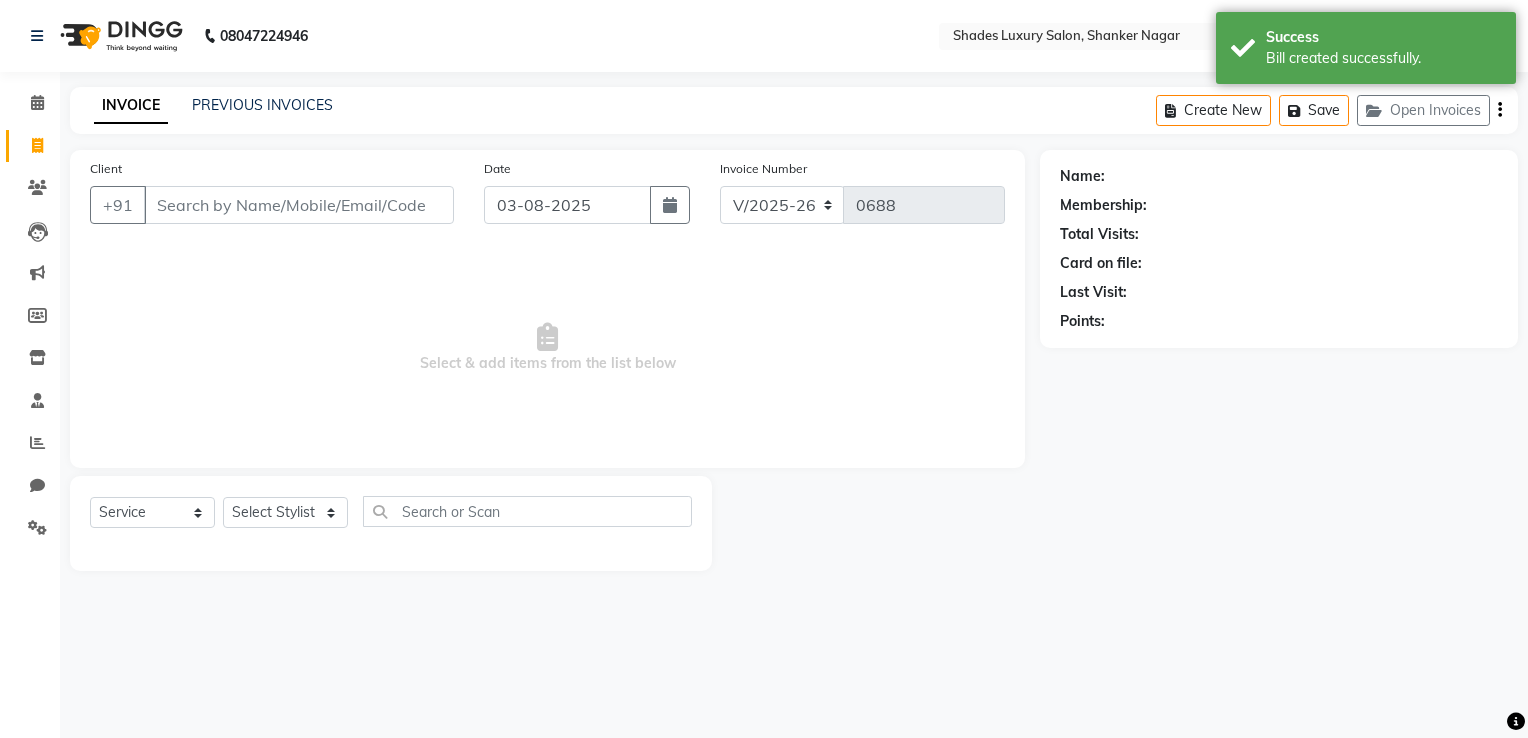 click on "Client" at bounding box center (299, 205) 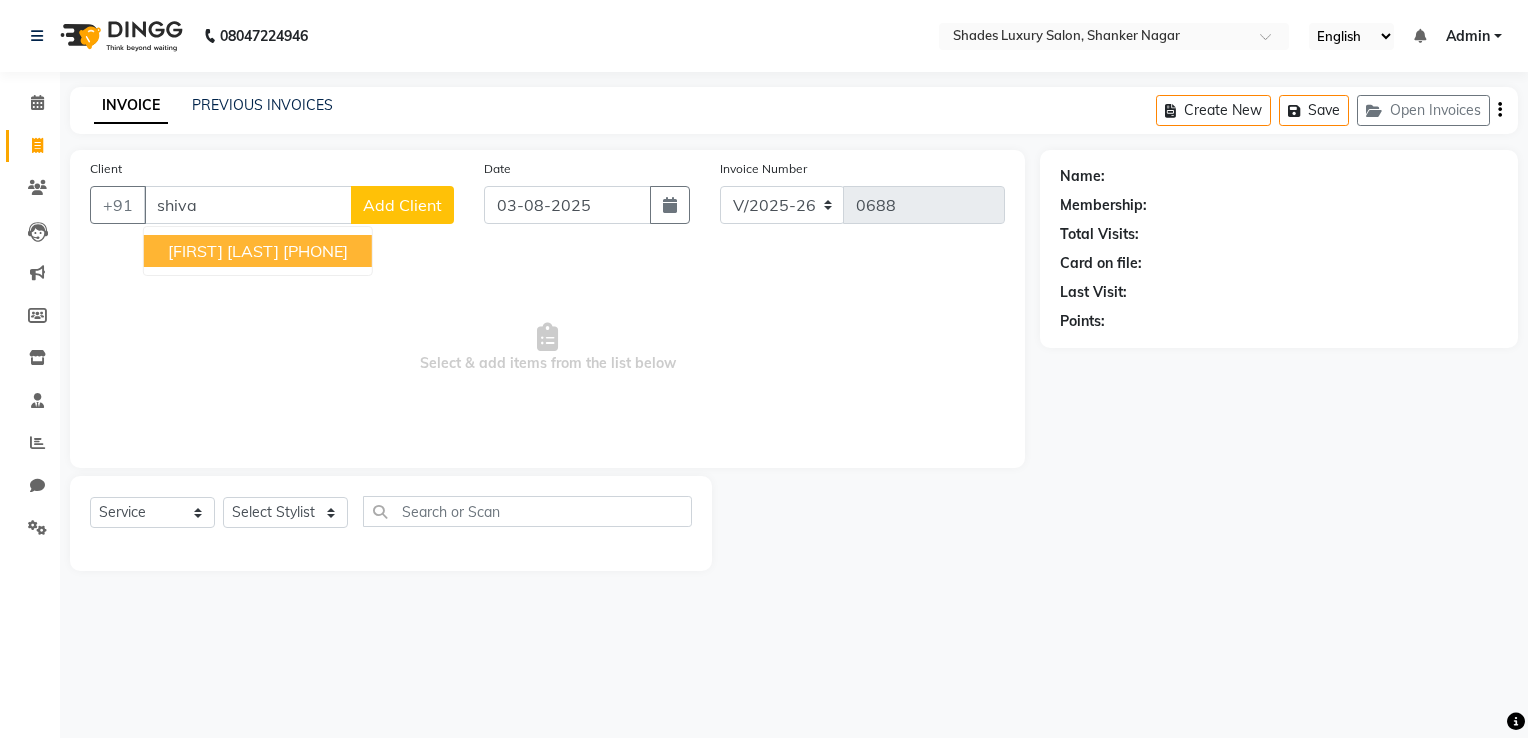 click on "[PHONE]" at bounding box center [315, 251] 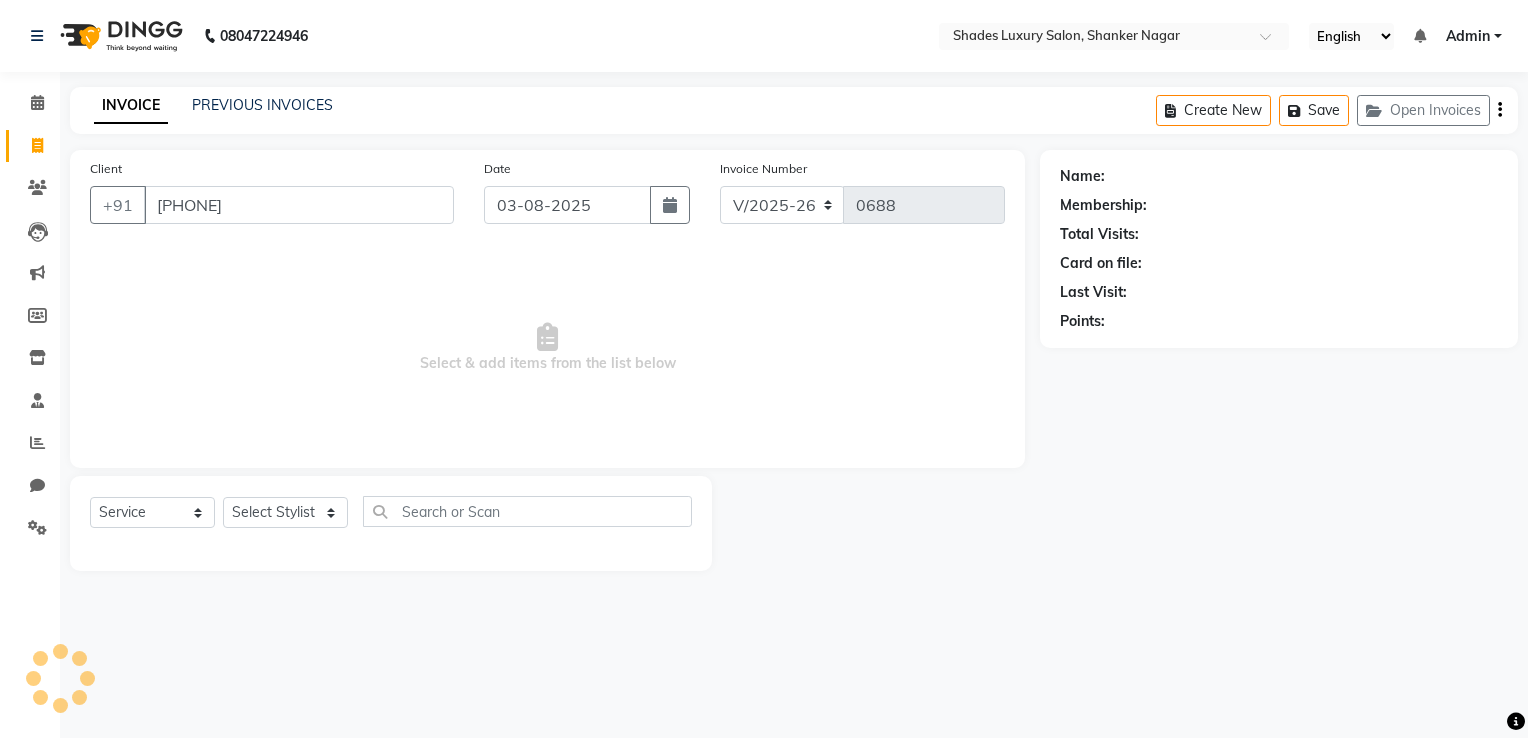 type on "[PHONE]" 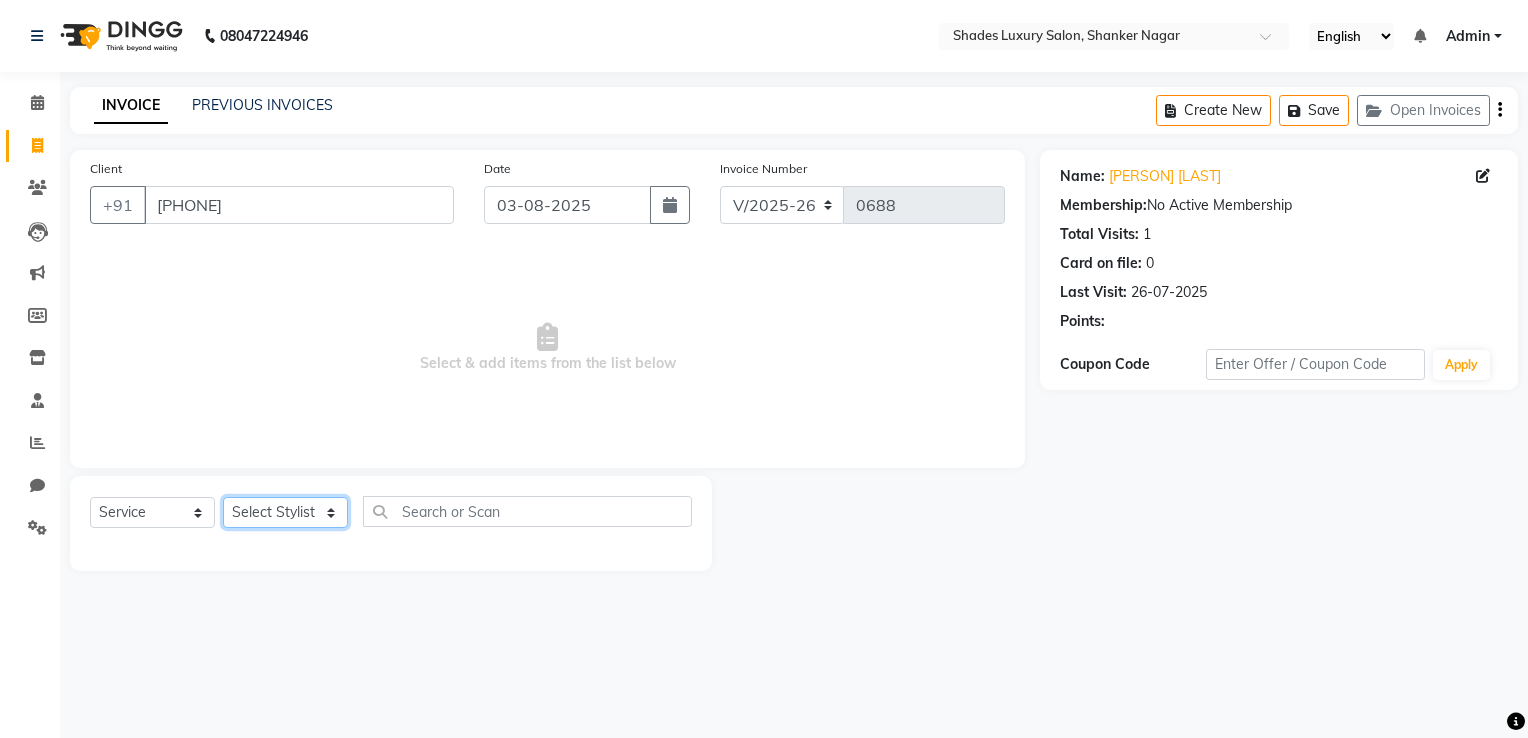 click on "Select Stylist Asha Maam Chandani Mamta Nasim Sir Palak Verma Rashi salman Samar shahbaj" 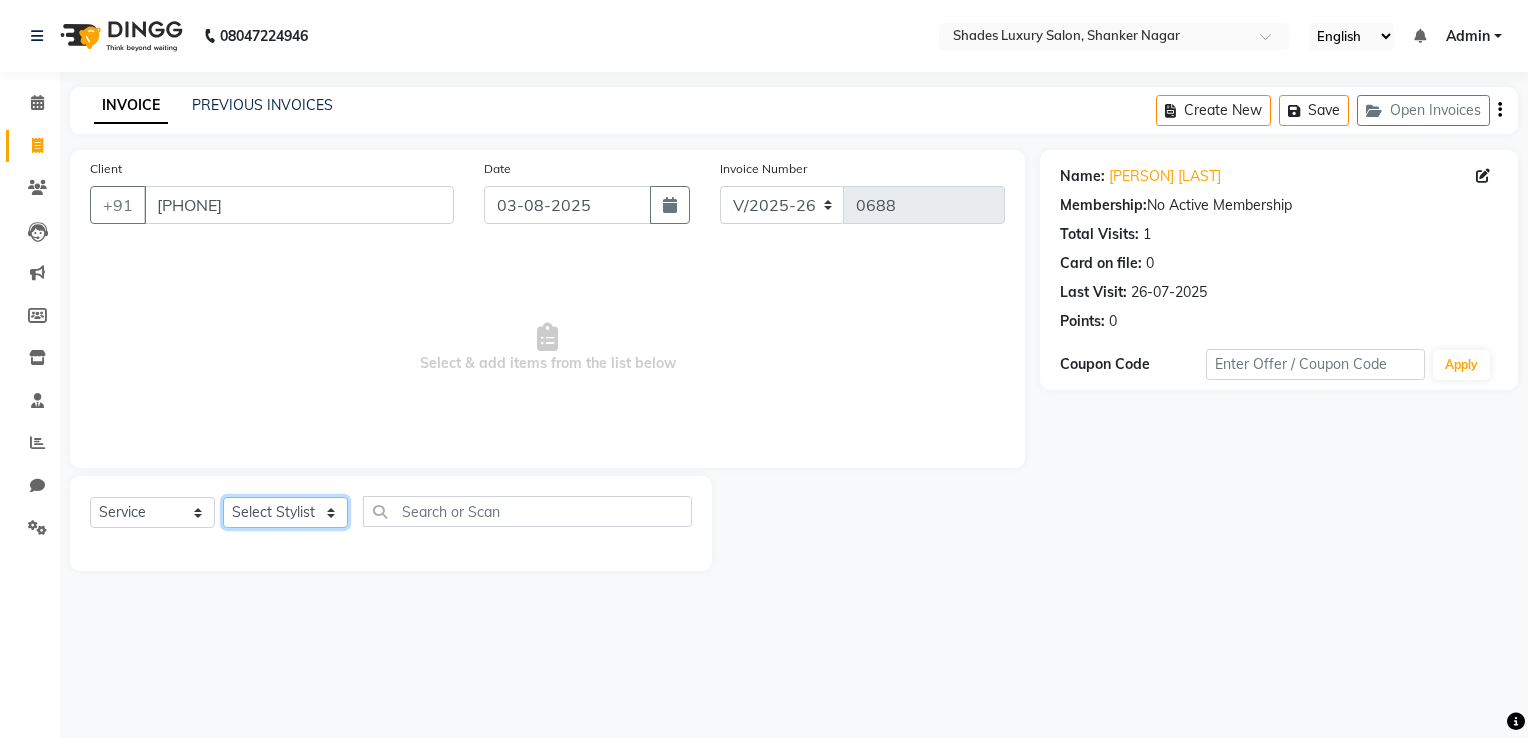 select on "80645" 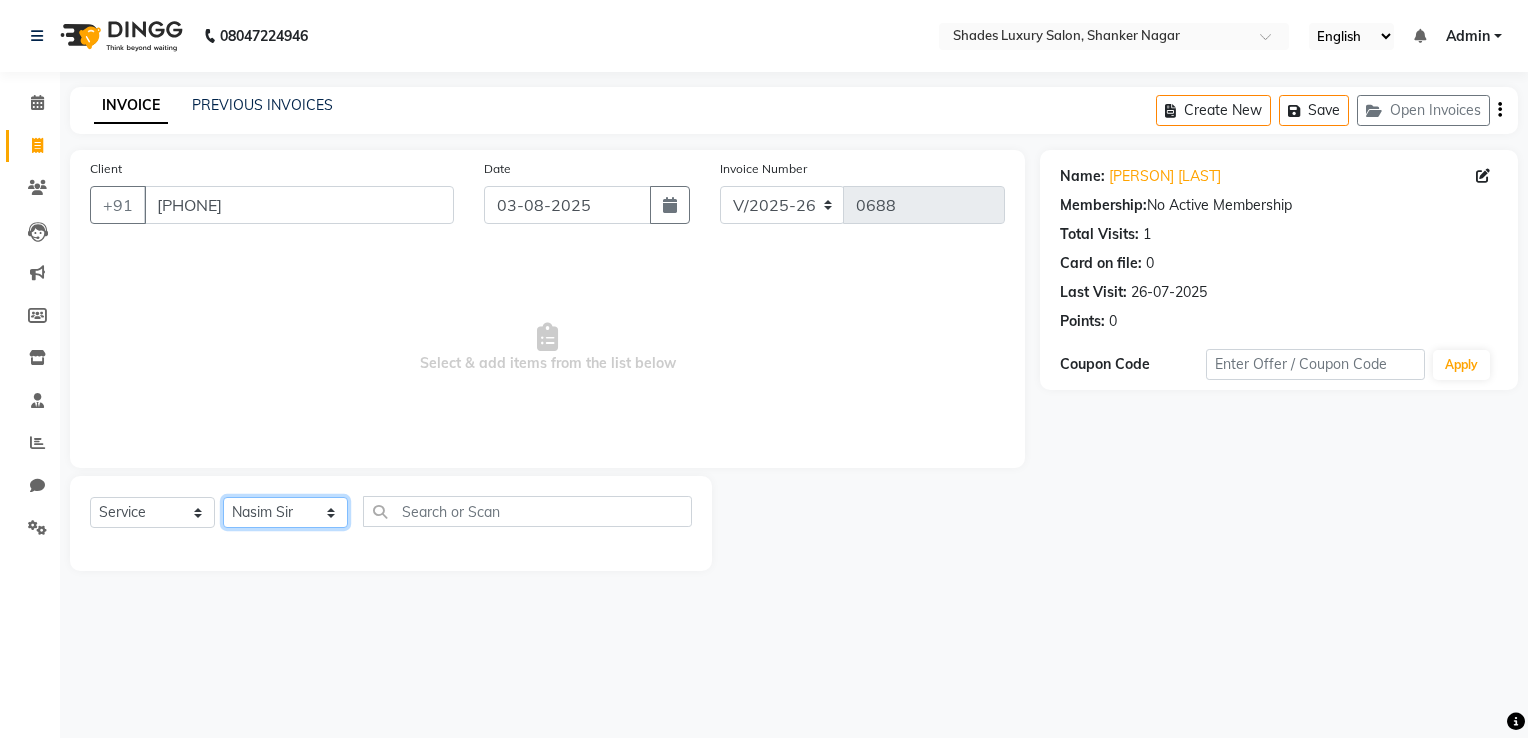 click on "Select Stylist Asha Maam Chandani Mamta Nasim Sir Palak Verma Rashi salman Samar shahbaj" 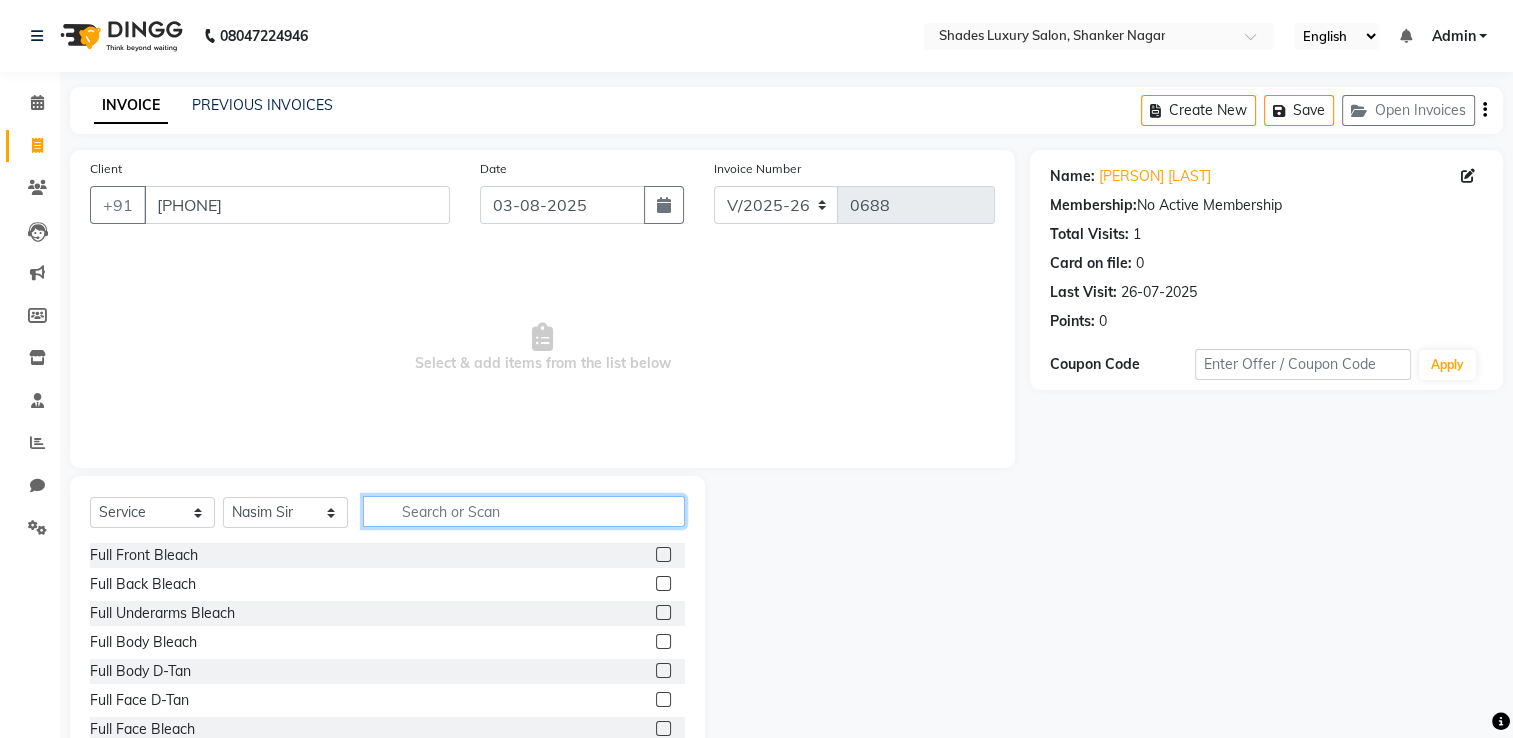 click 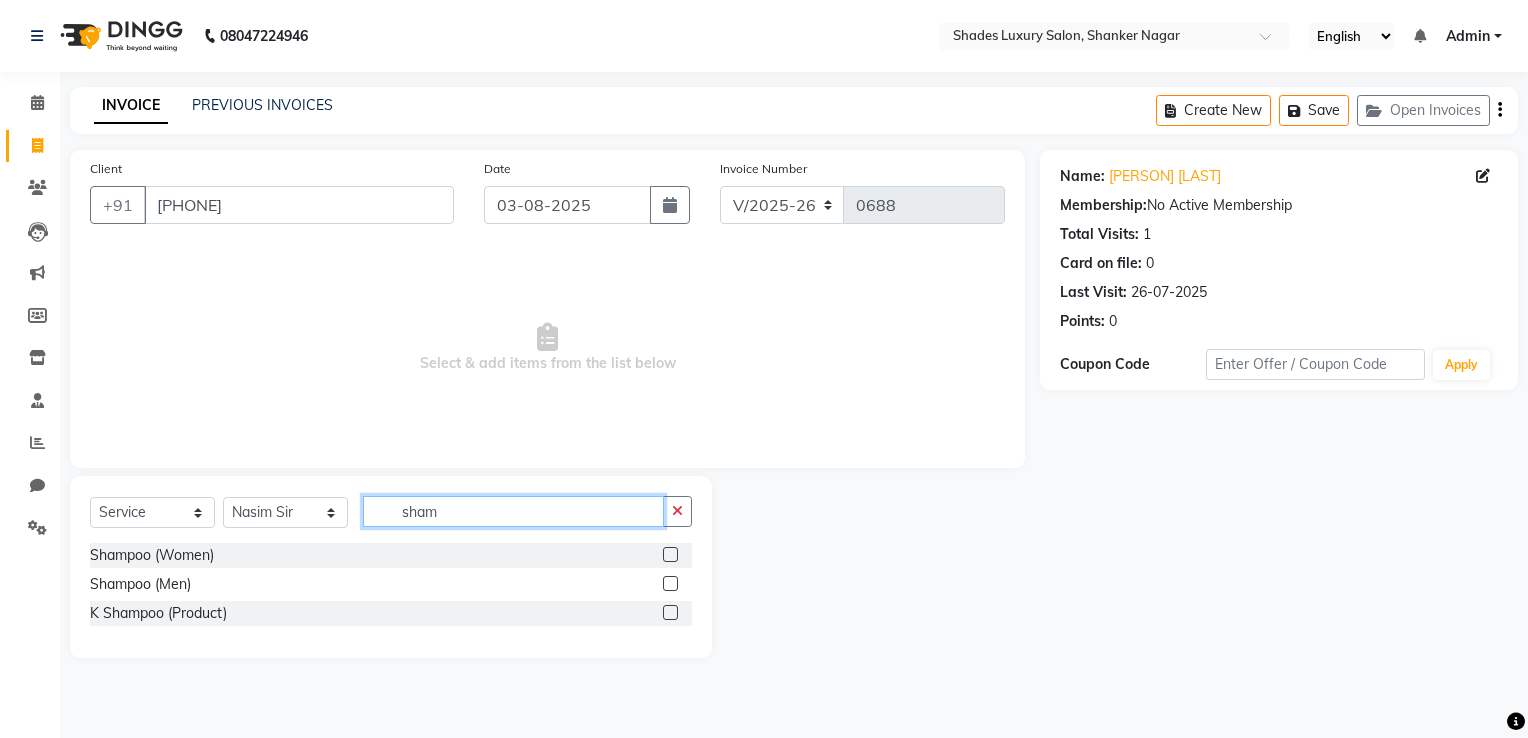 type on "sham" 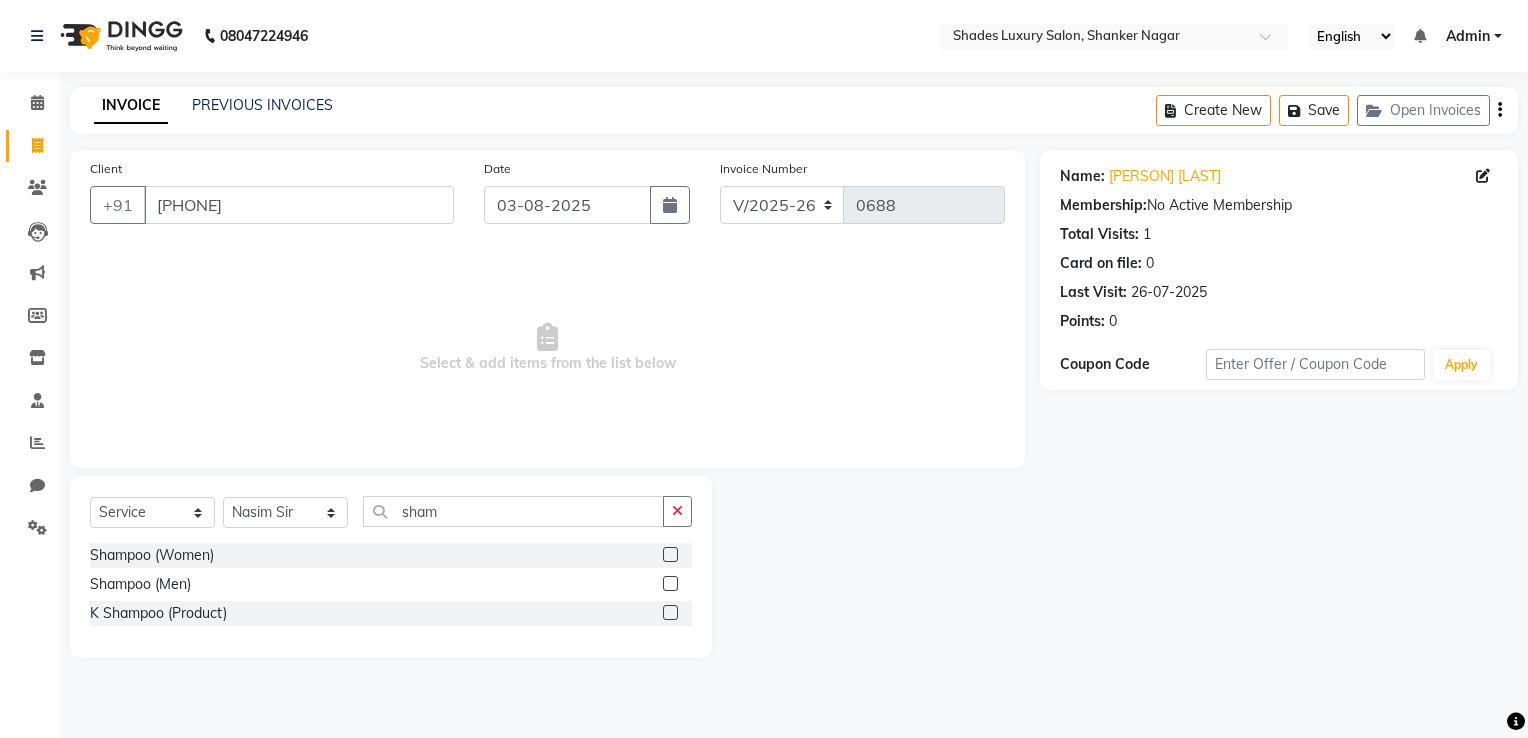 click 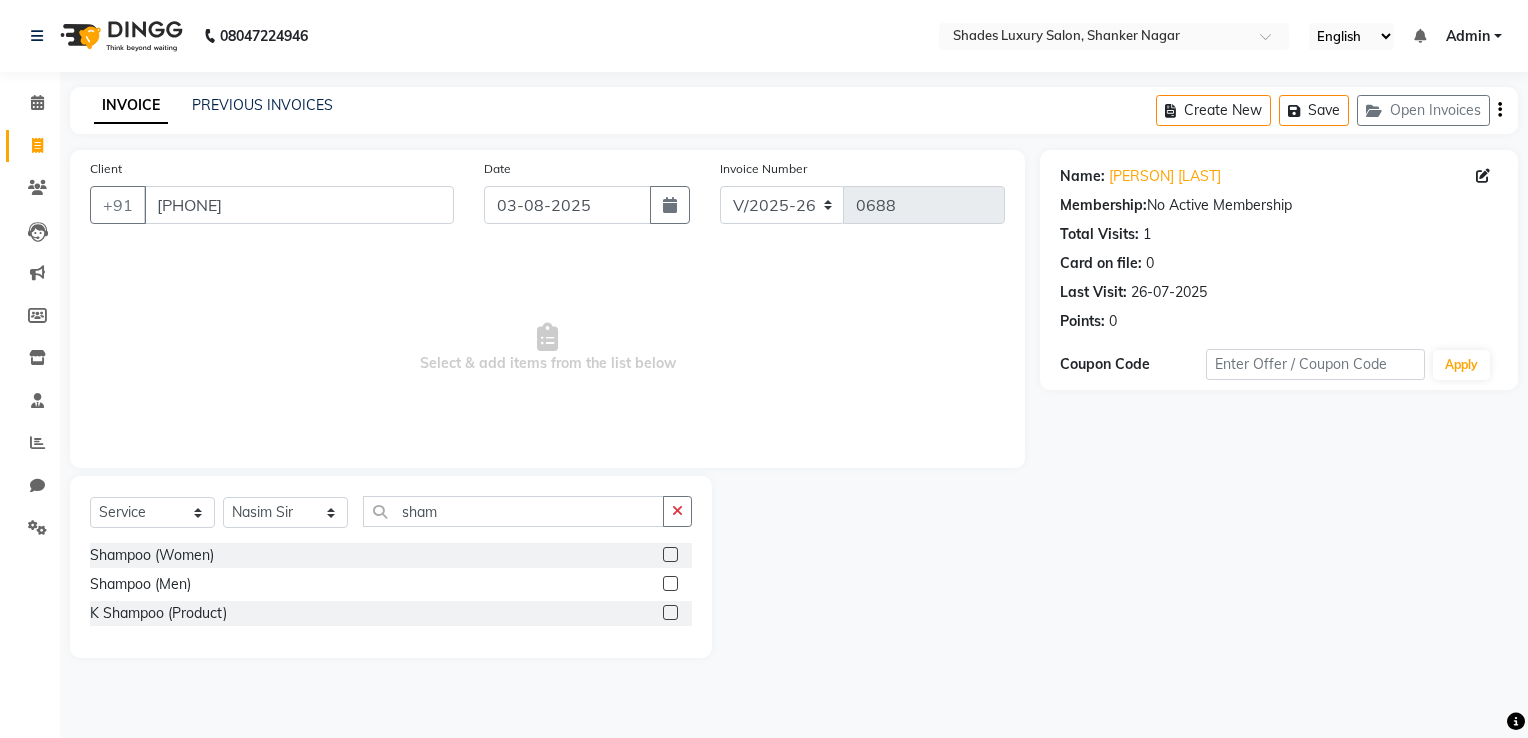 click 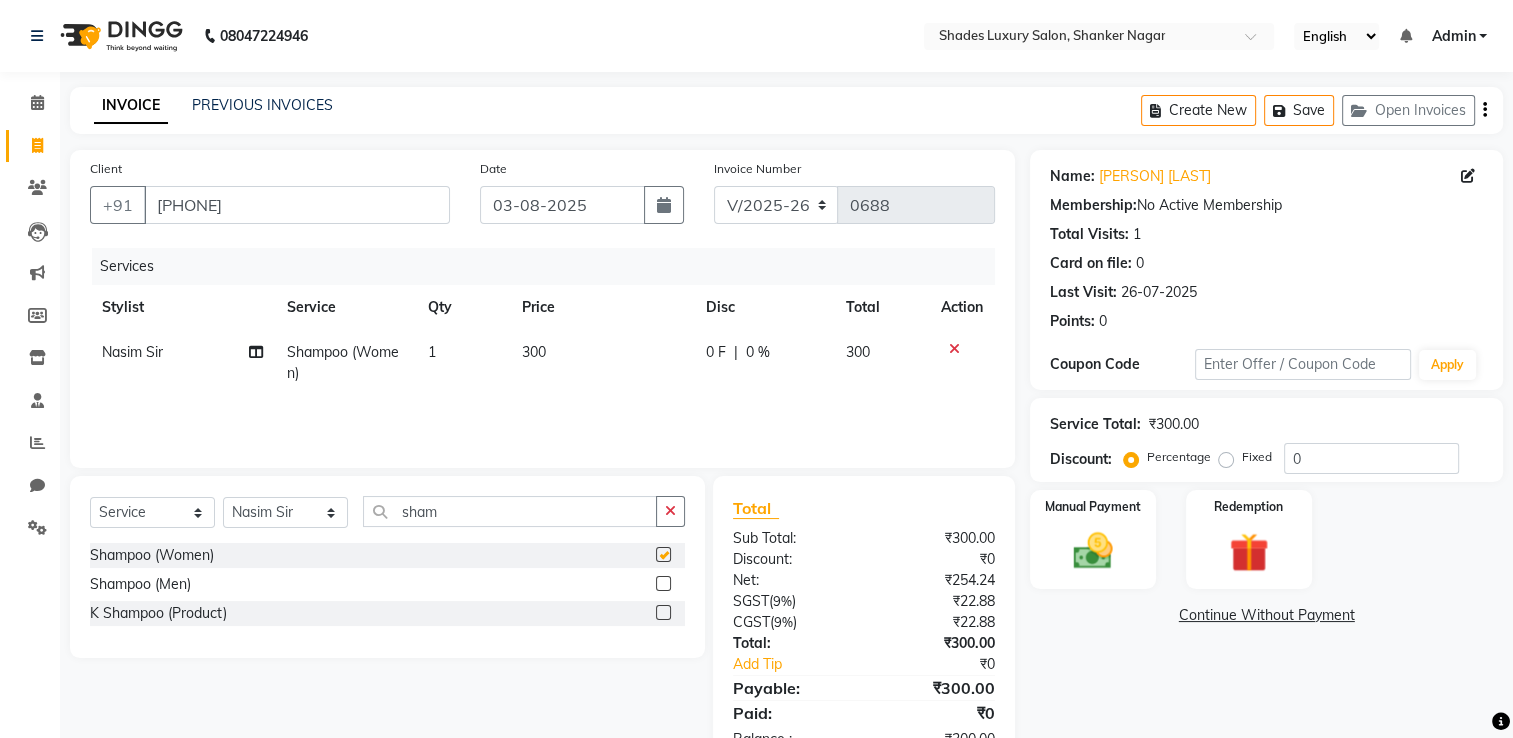 checkbox on "false" 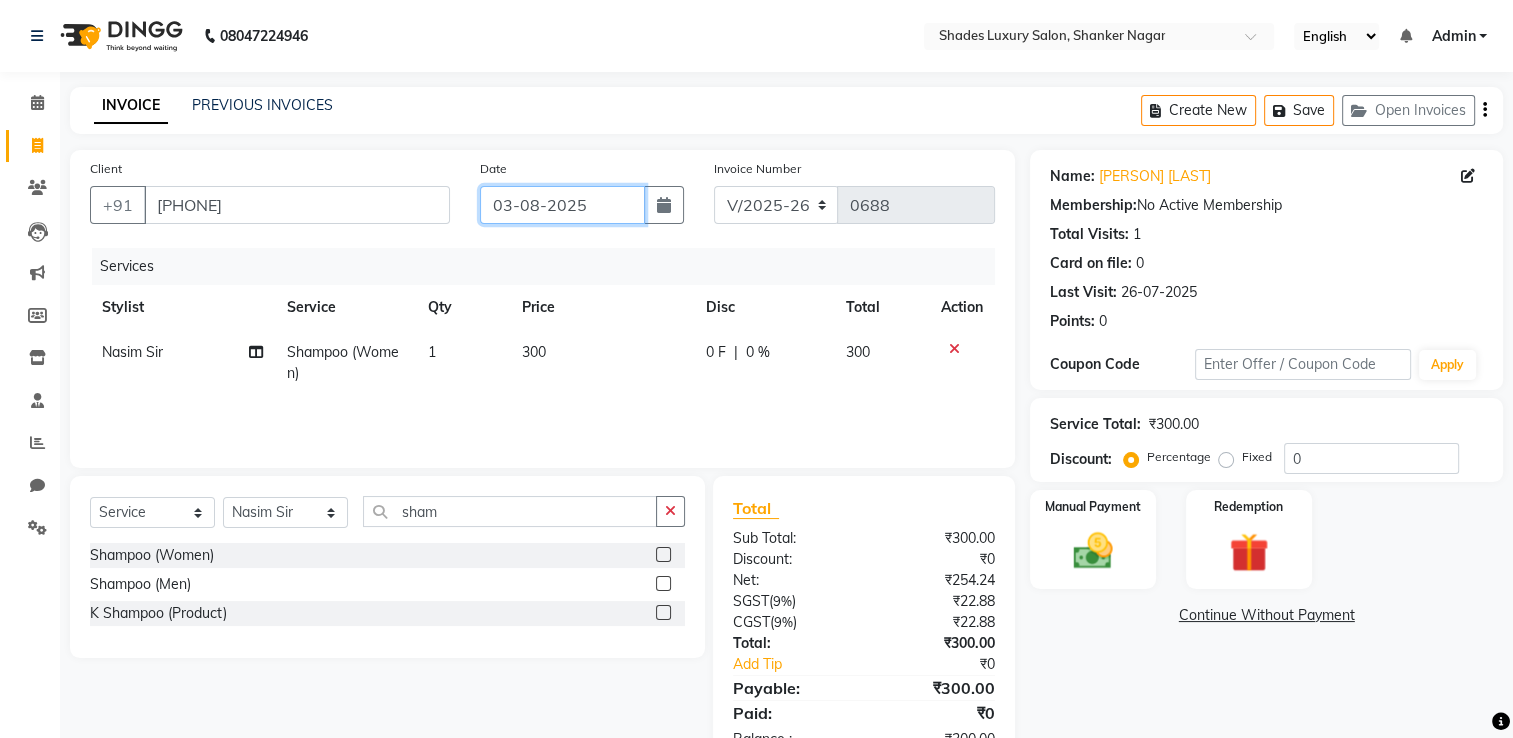click on "03-08-2025" 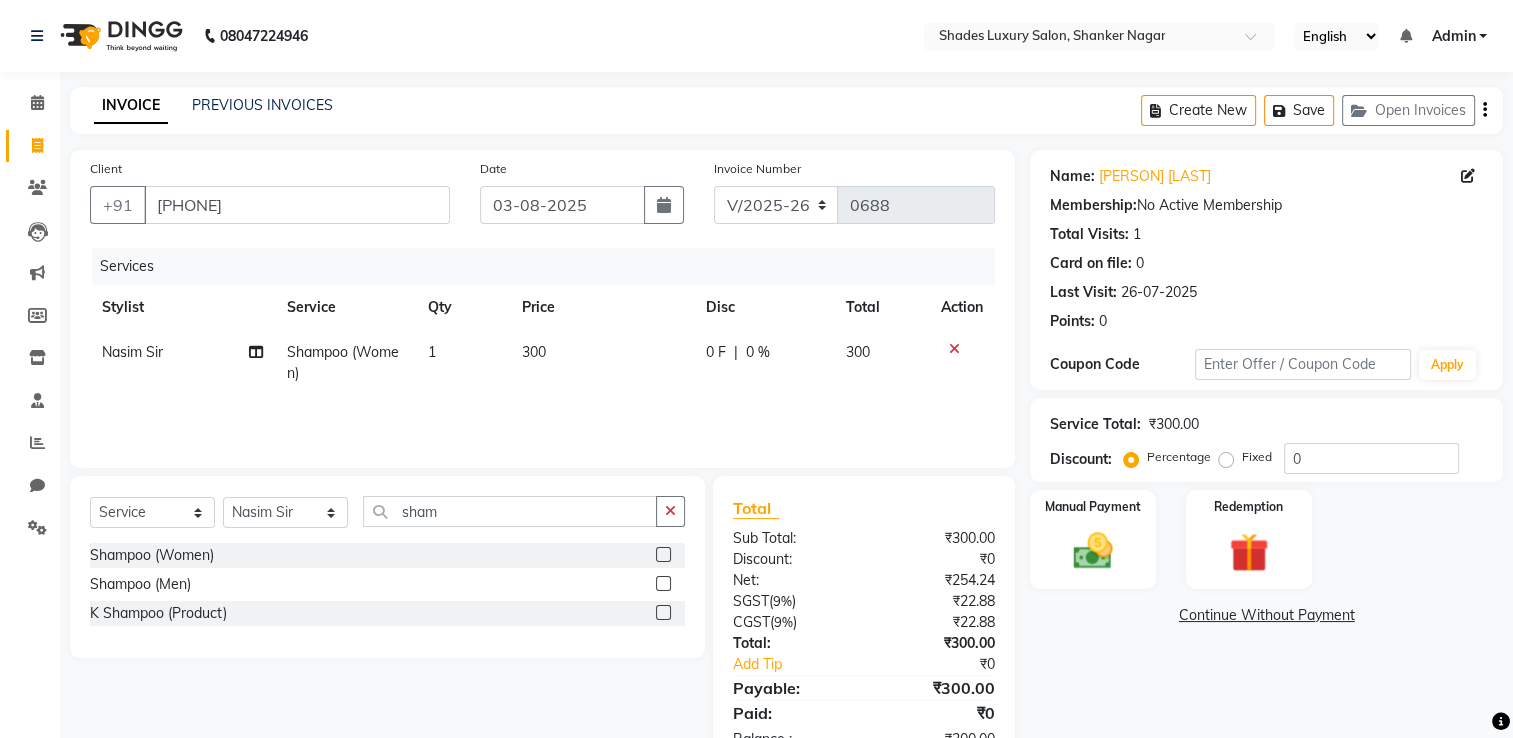 select on "8" 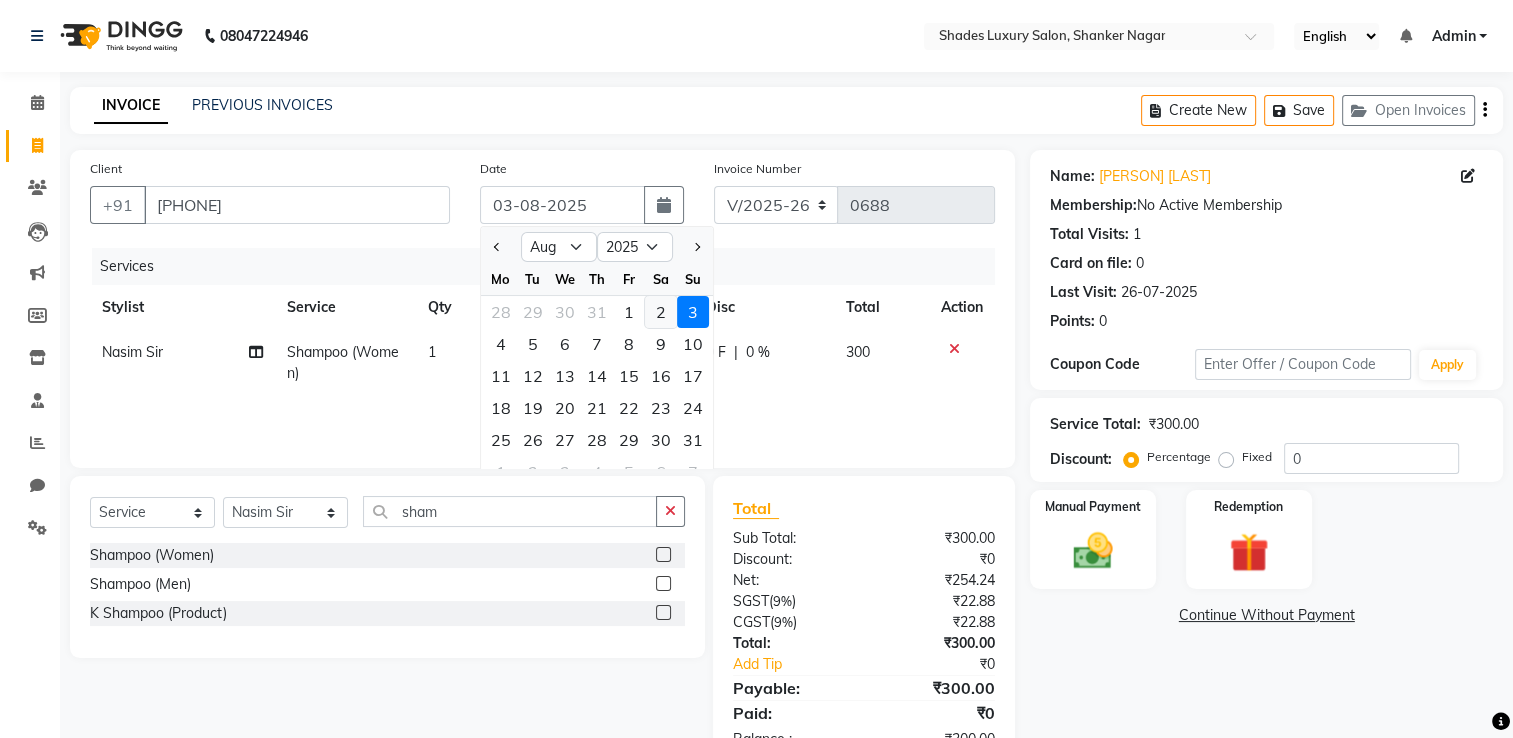 click on "2" 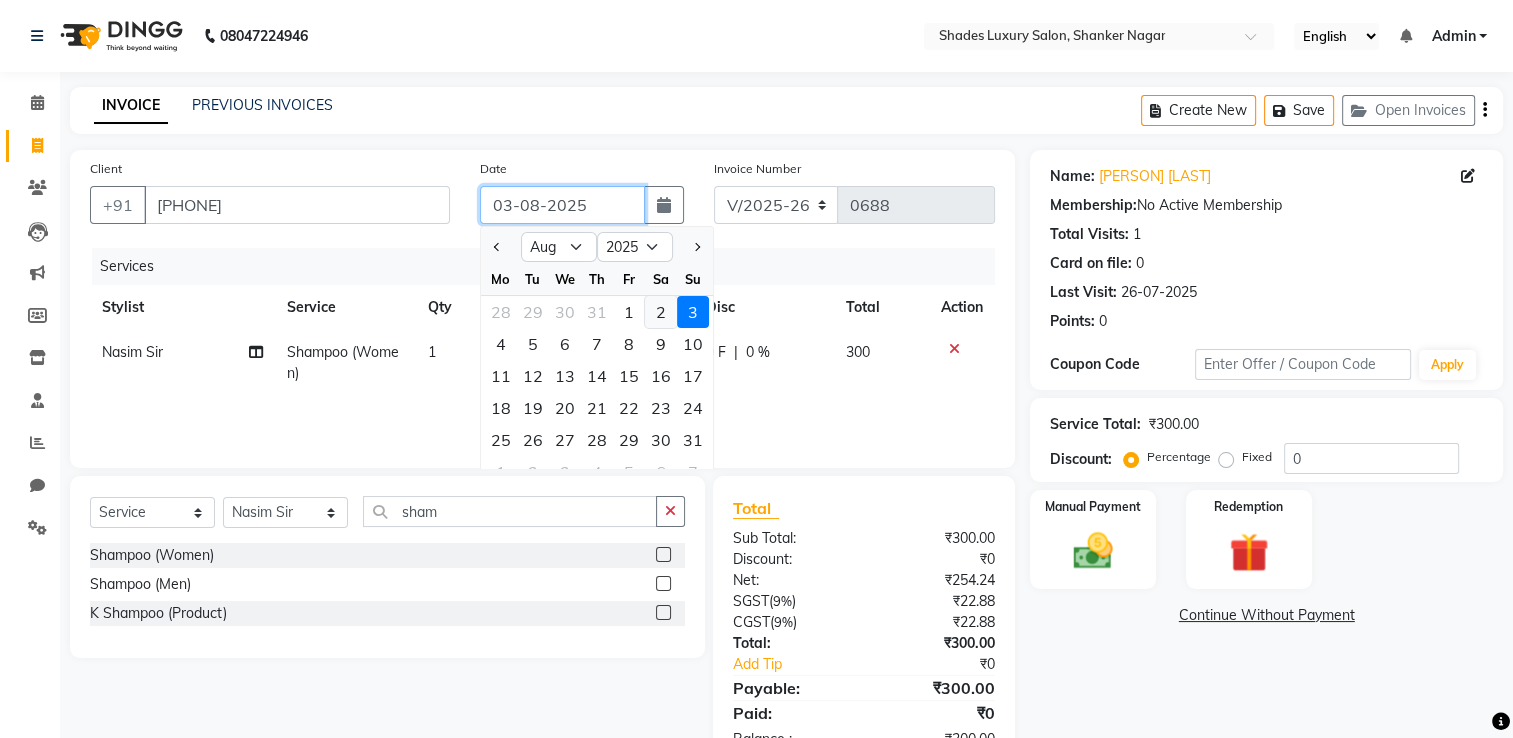 type on "02-08-2025" 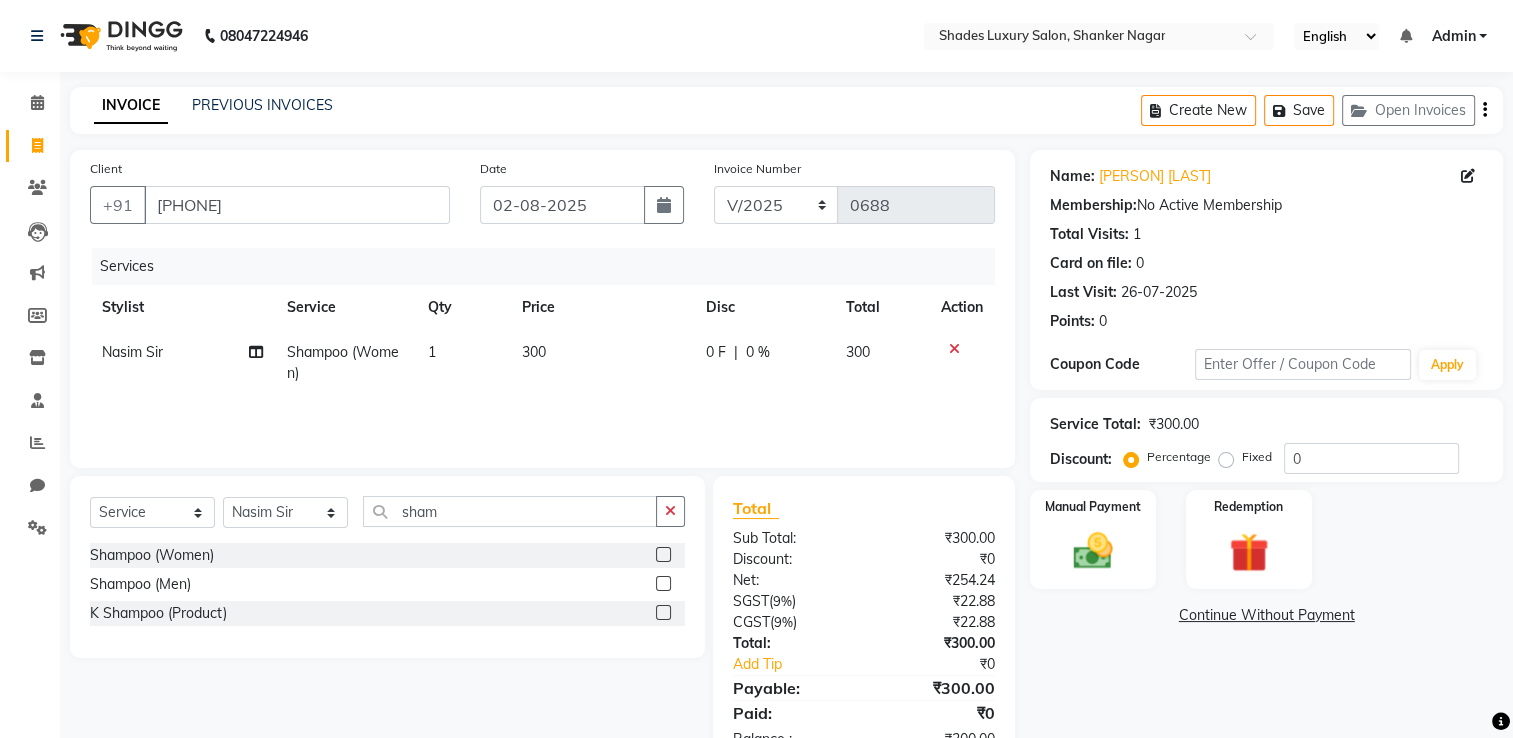 click on "300" 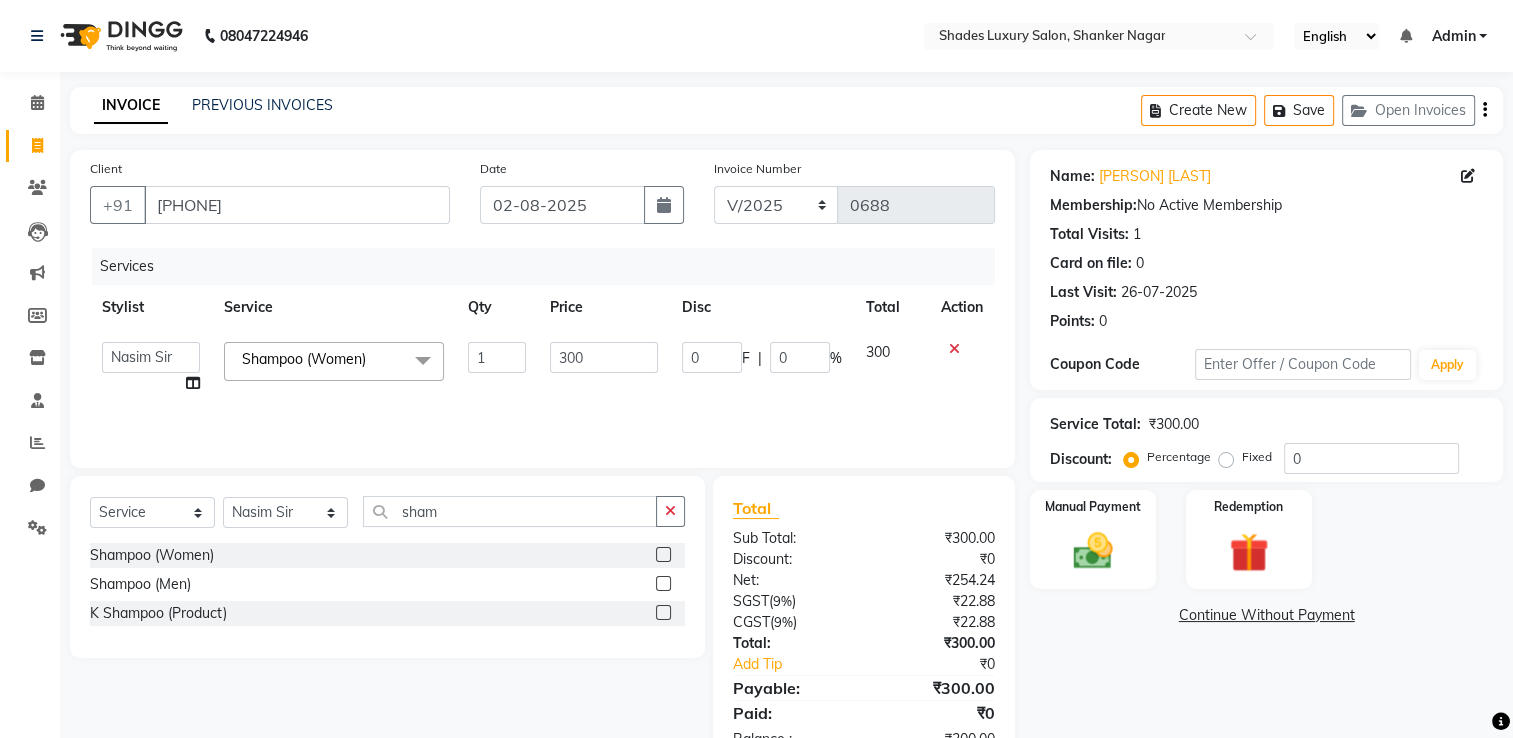 click on "300" 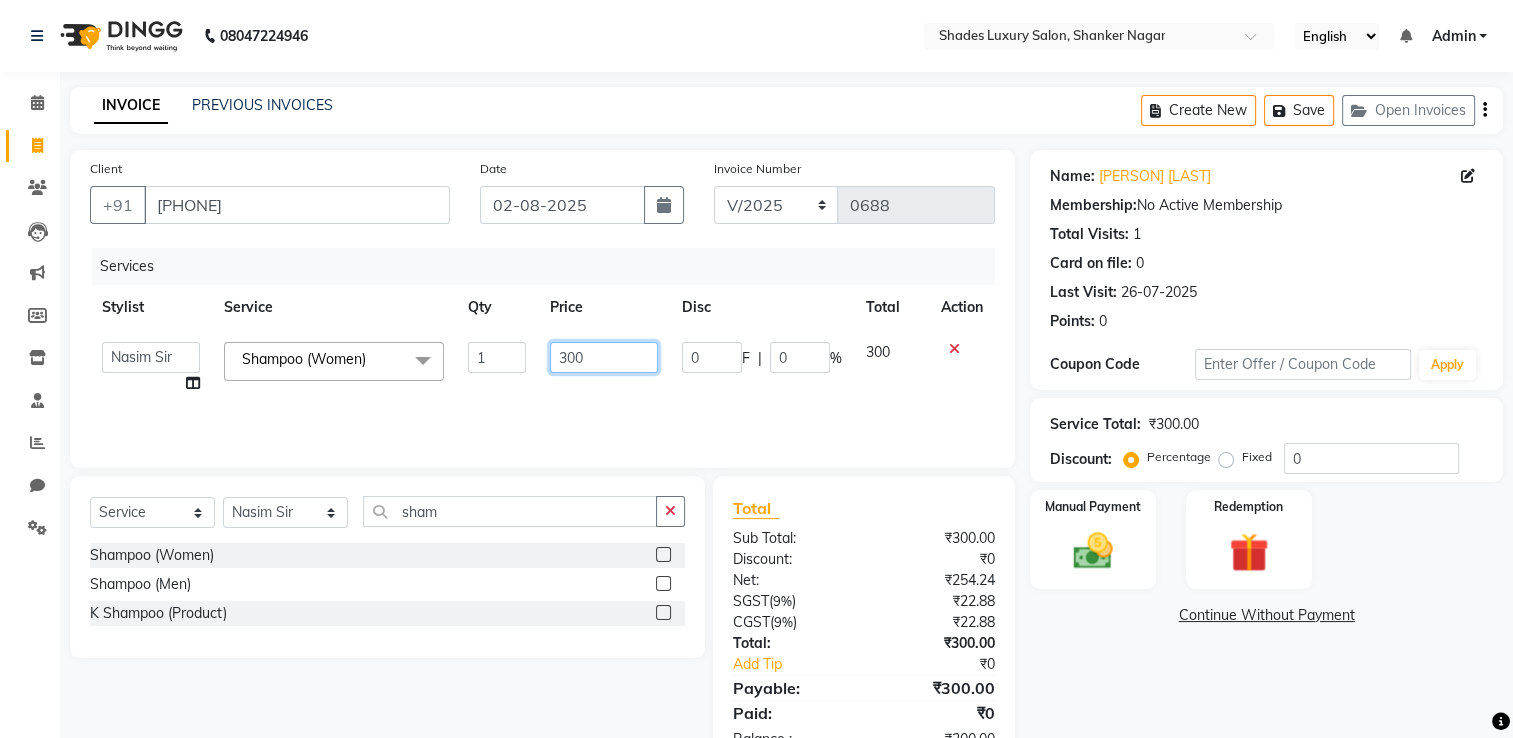 click on "300" 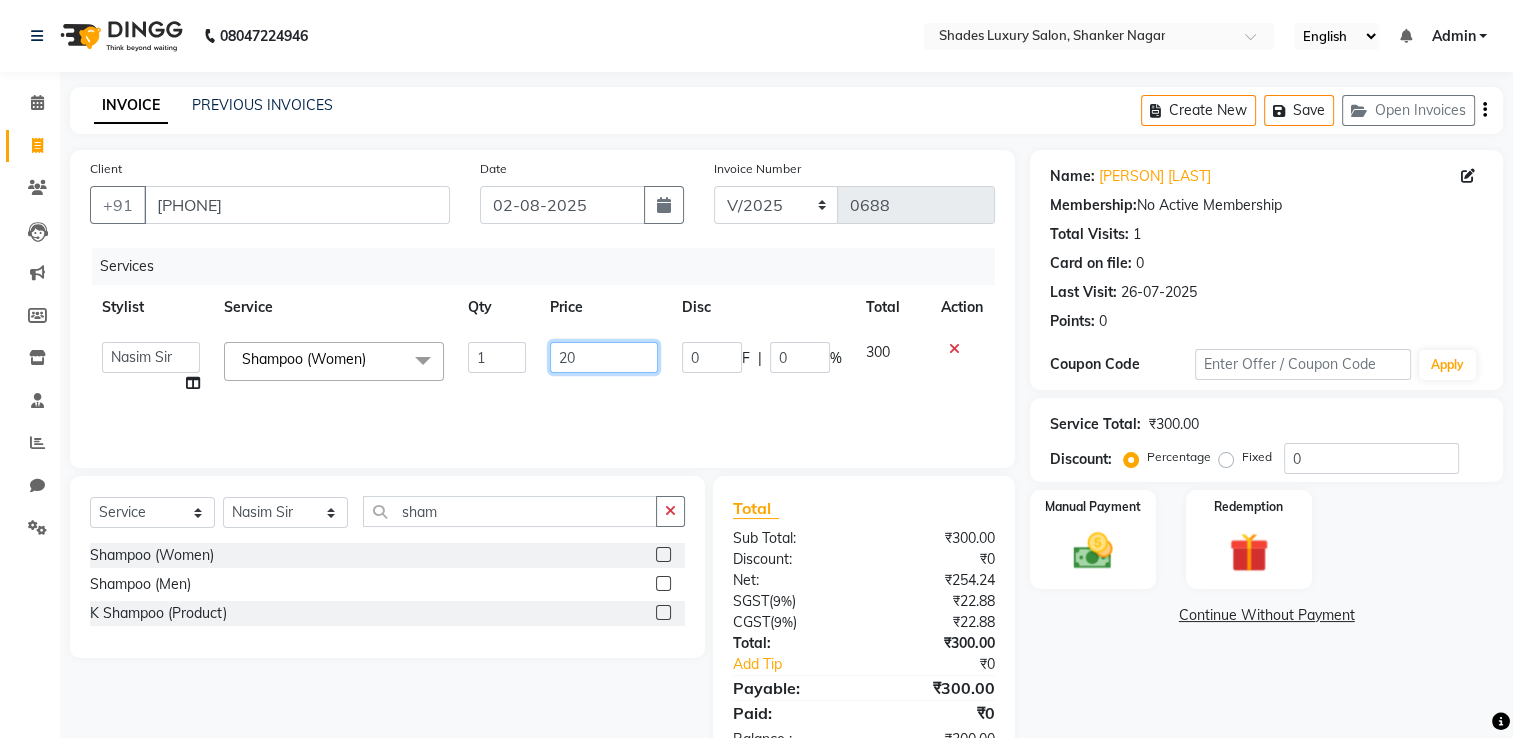 type on "200" 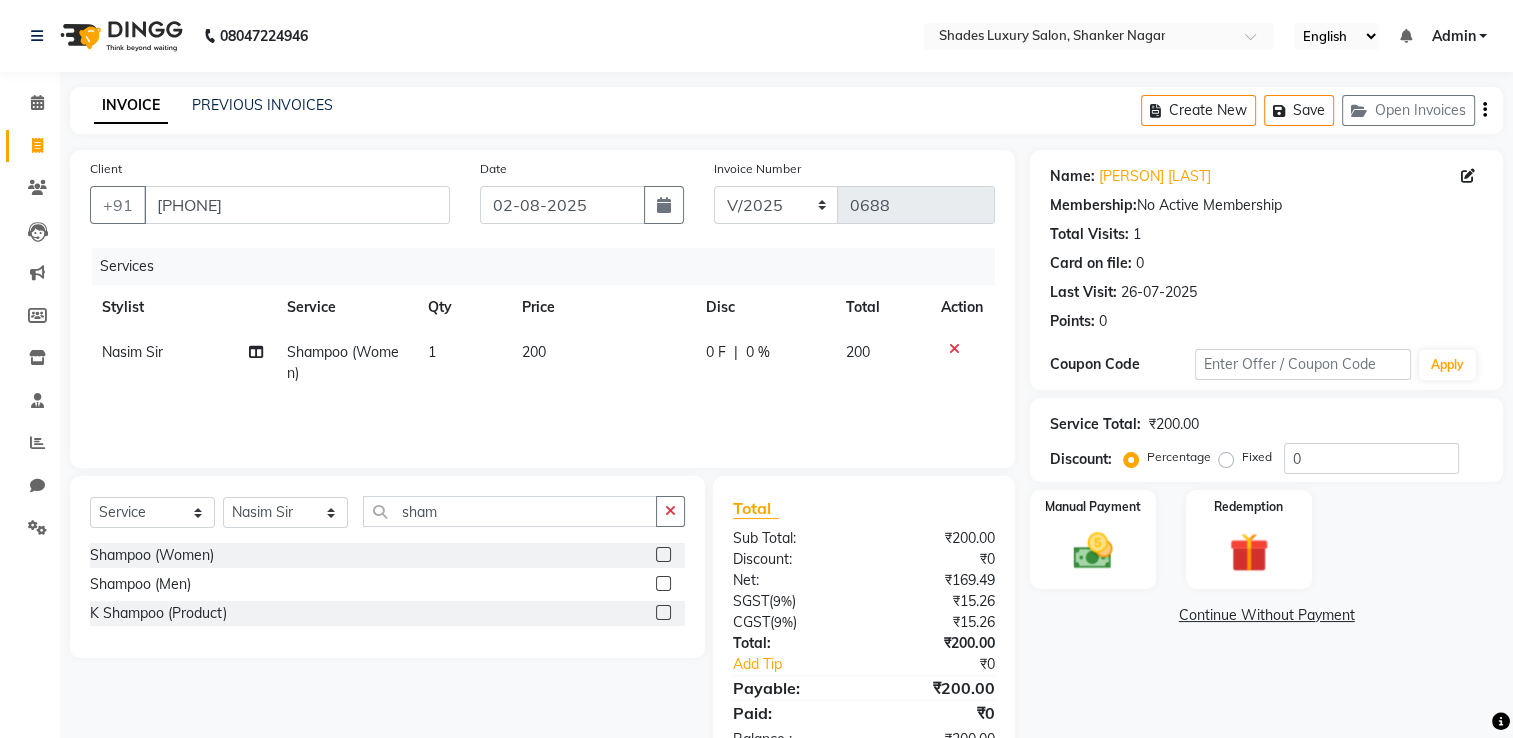 click on "0 F | 0 %" 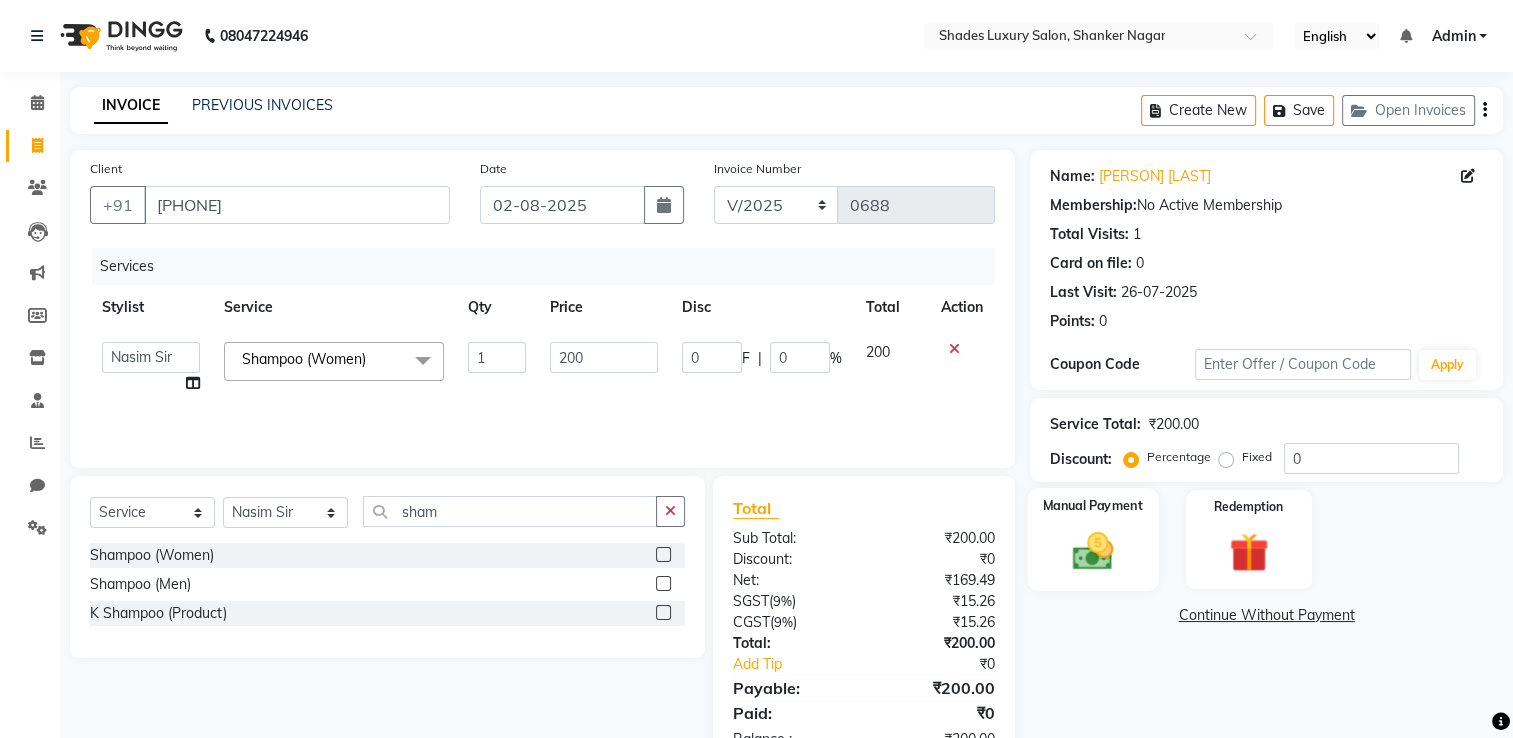 click 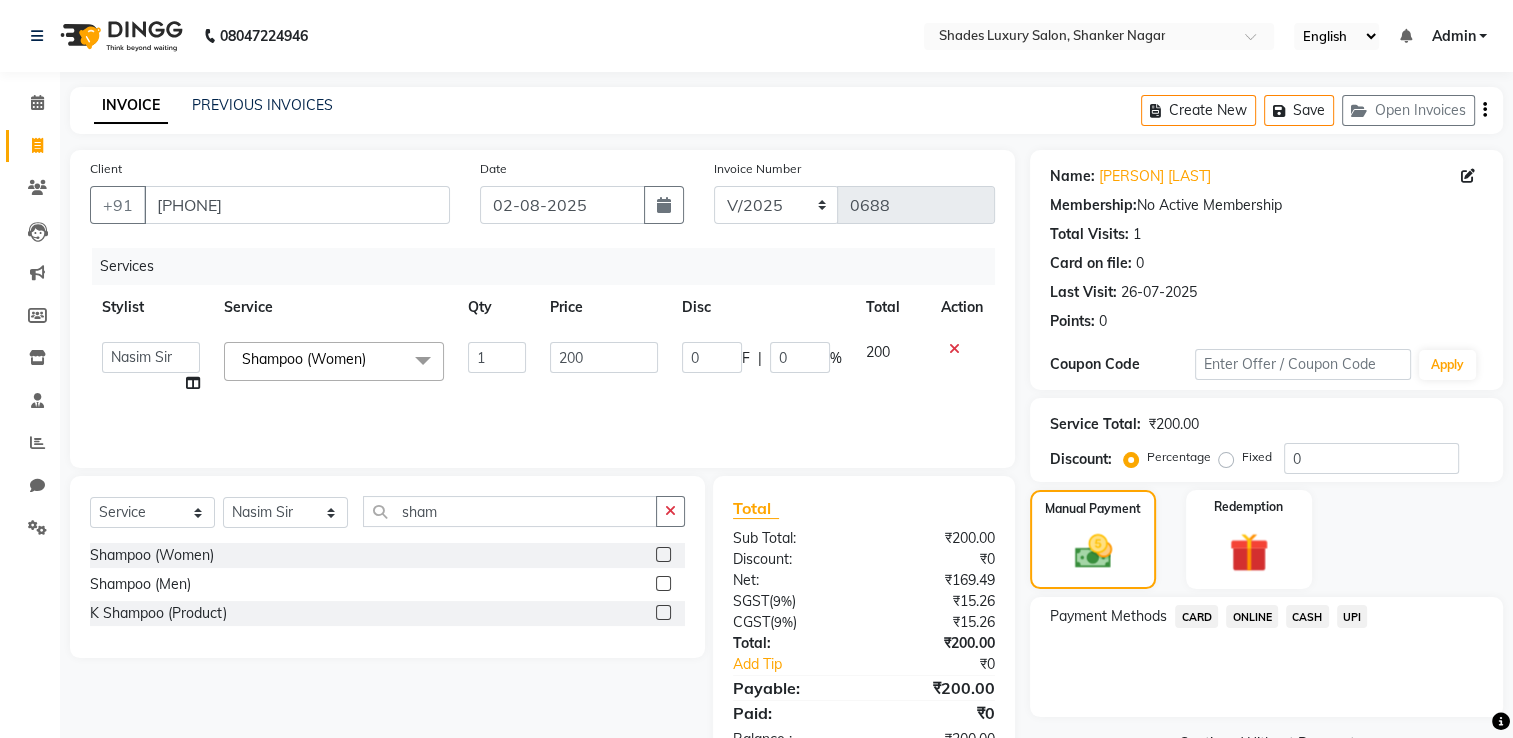 click on "ONLINE" 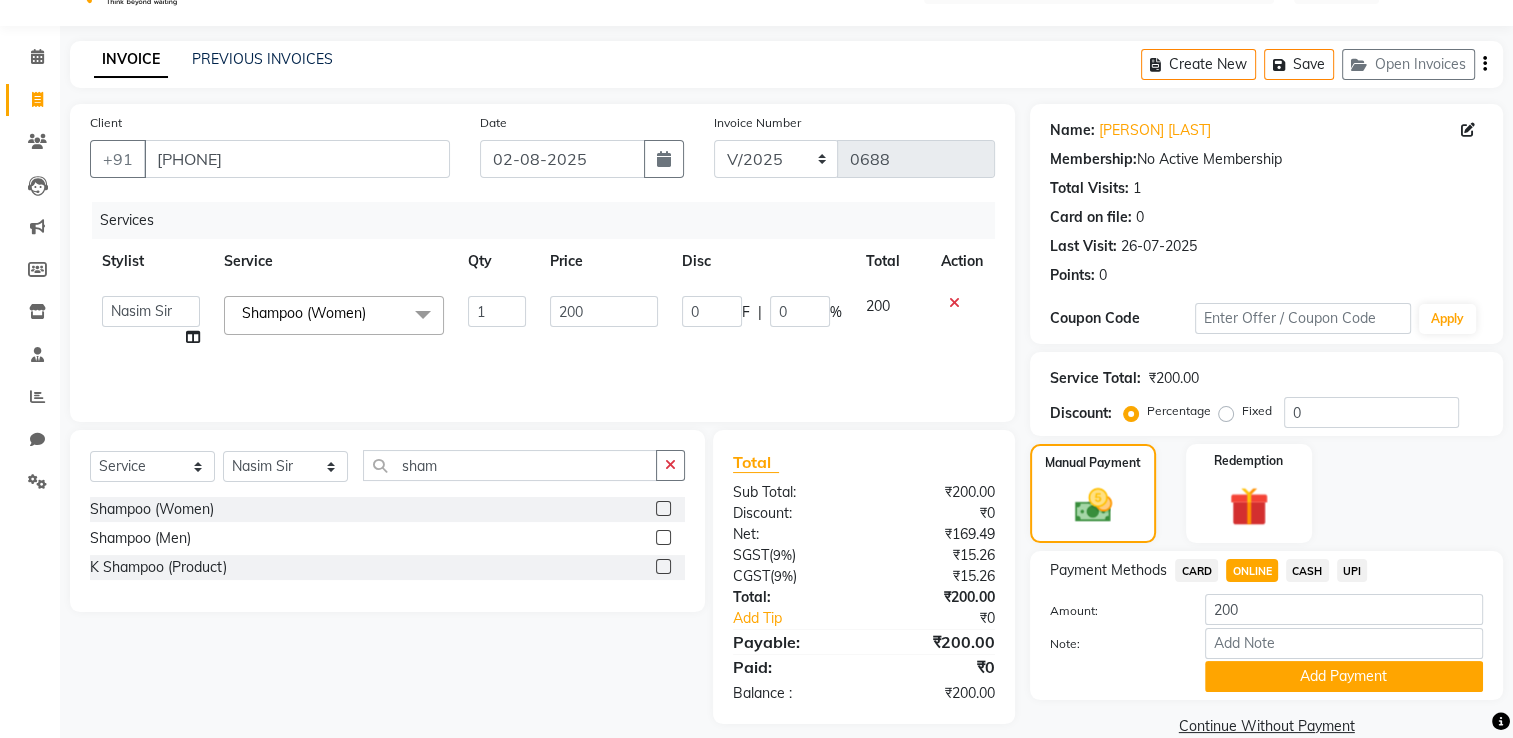 scroll, scrollTop: 80, scrollLeft: 0, axis: vertical 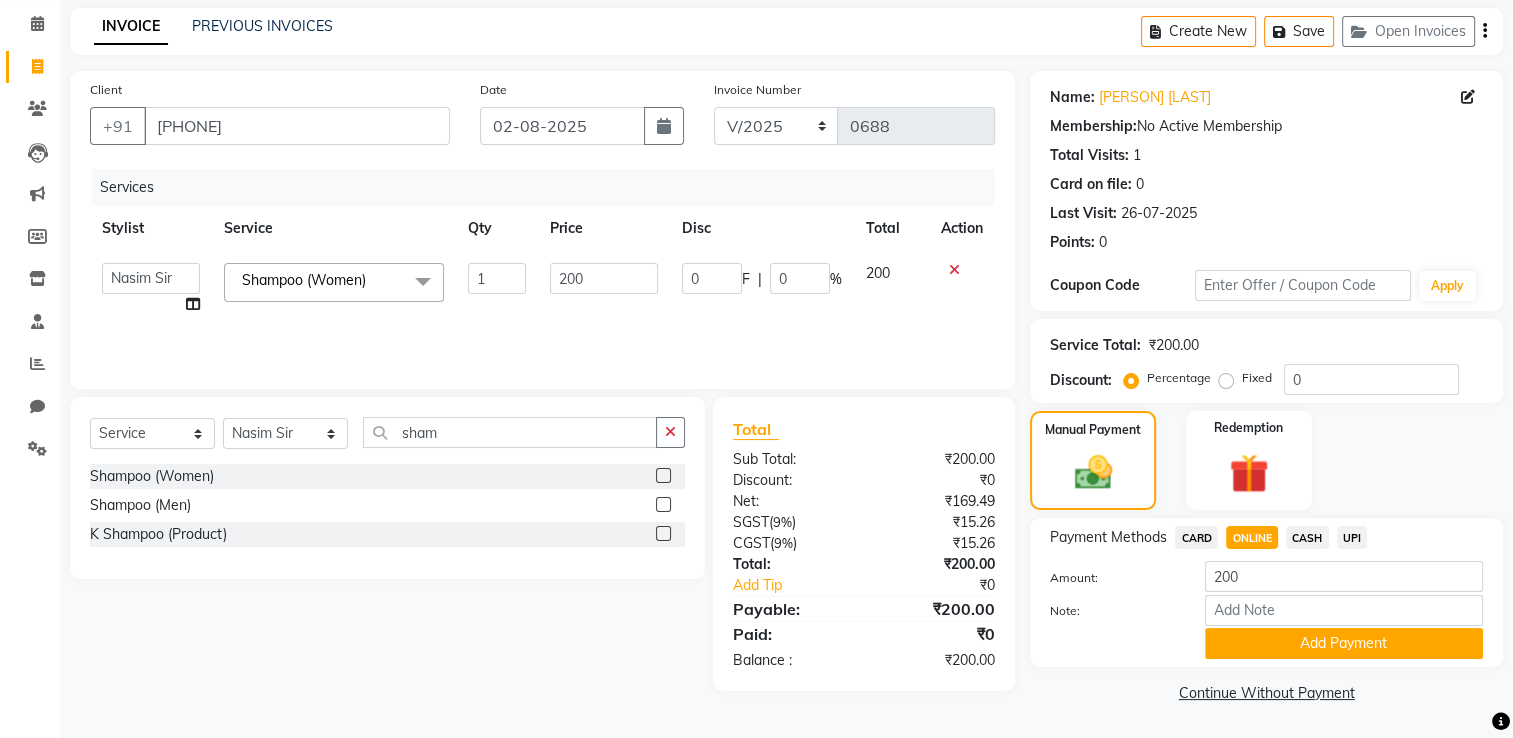 click on "Payment Methods  CARD   ONLINE   CASH   UPI  Amount: 200 Note: Add Payment" 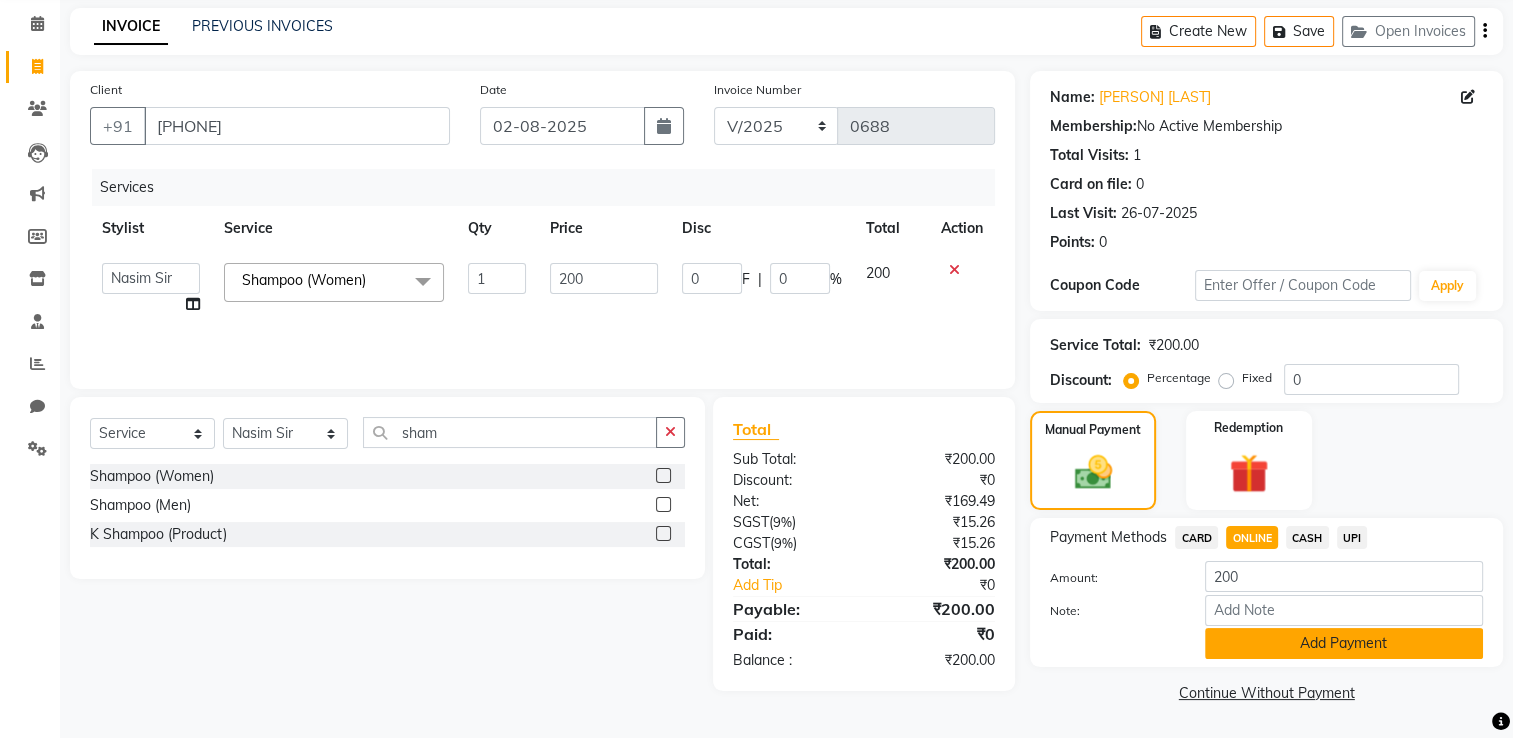 click on "Add Payment" 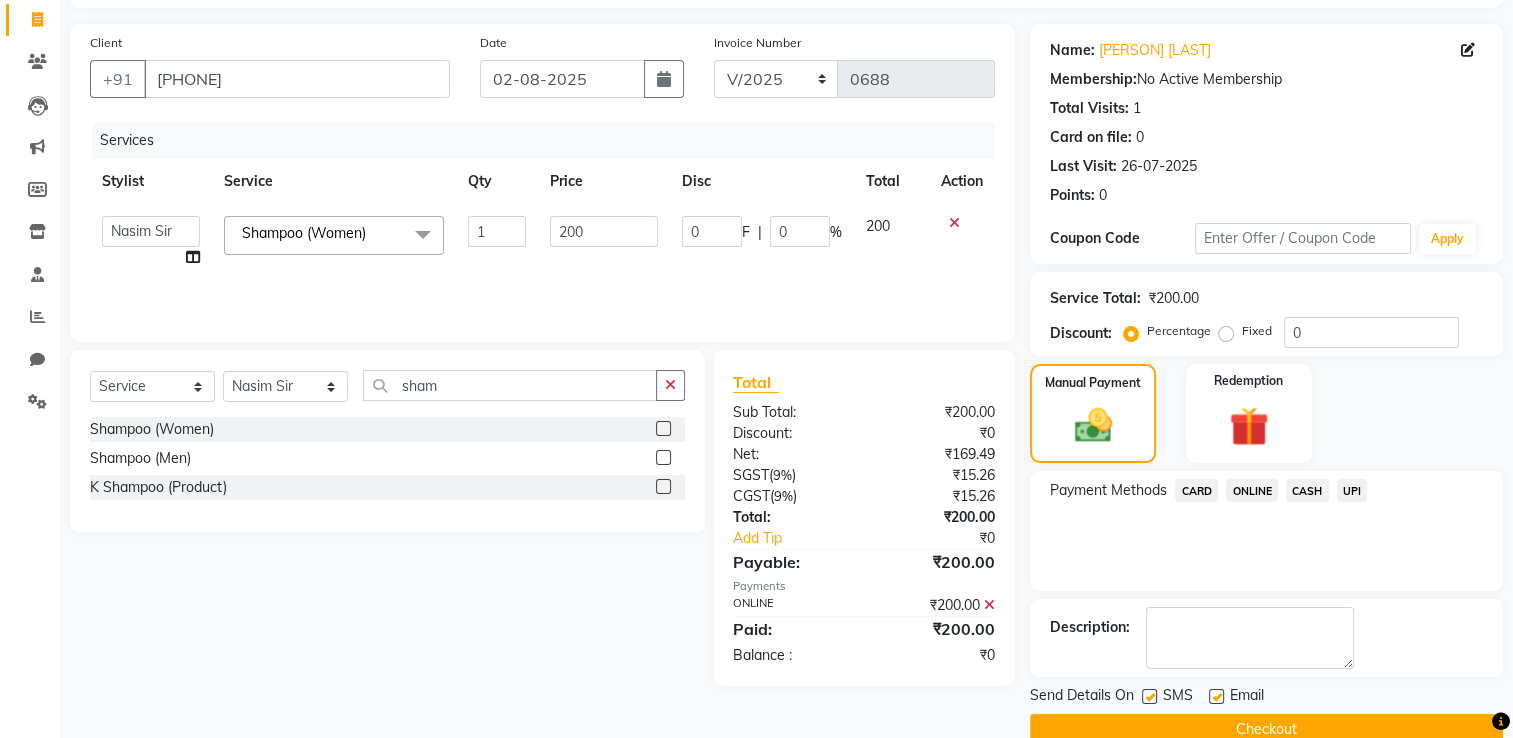 scroll, scrollTop: 161, scrollLeft: 0, axis: vertical 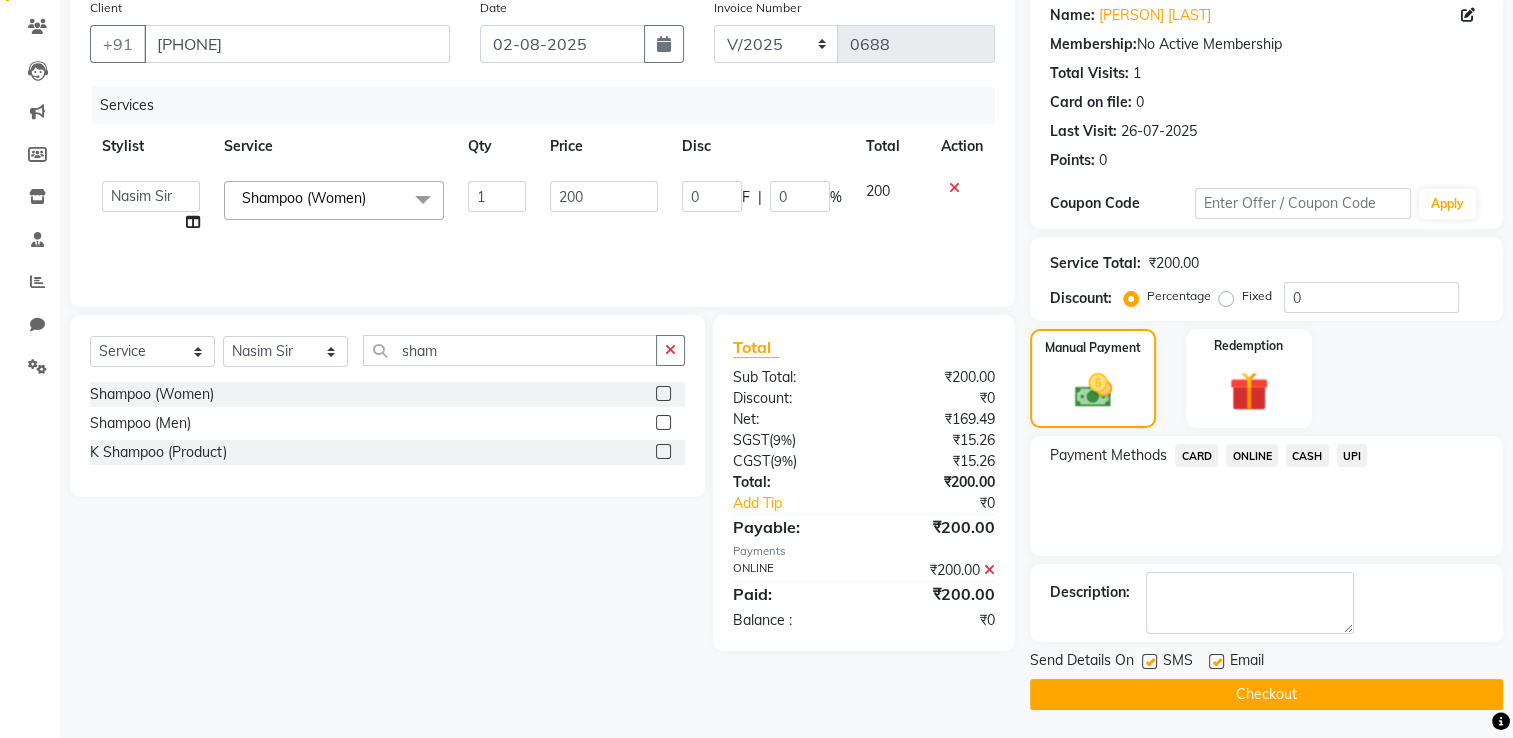 click on "Checkout" 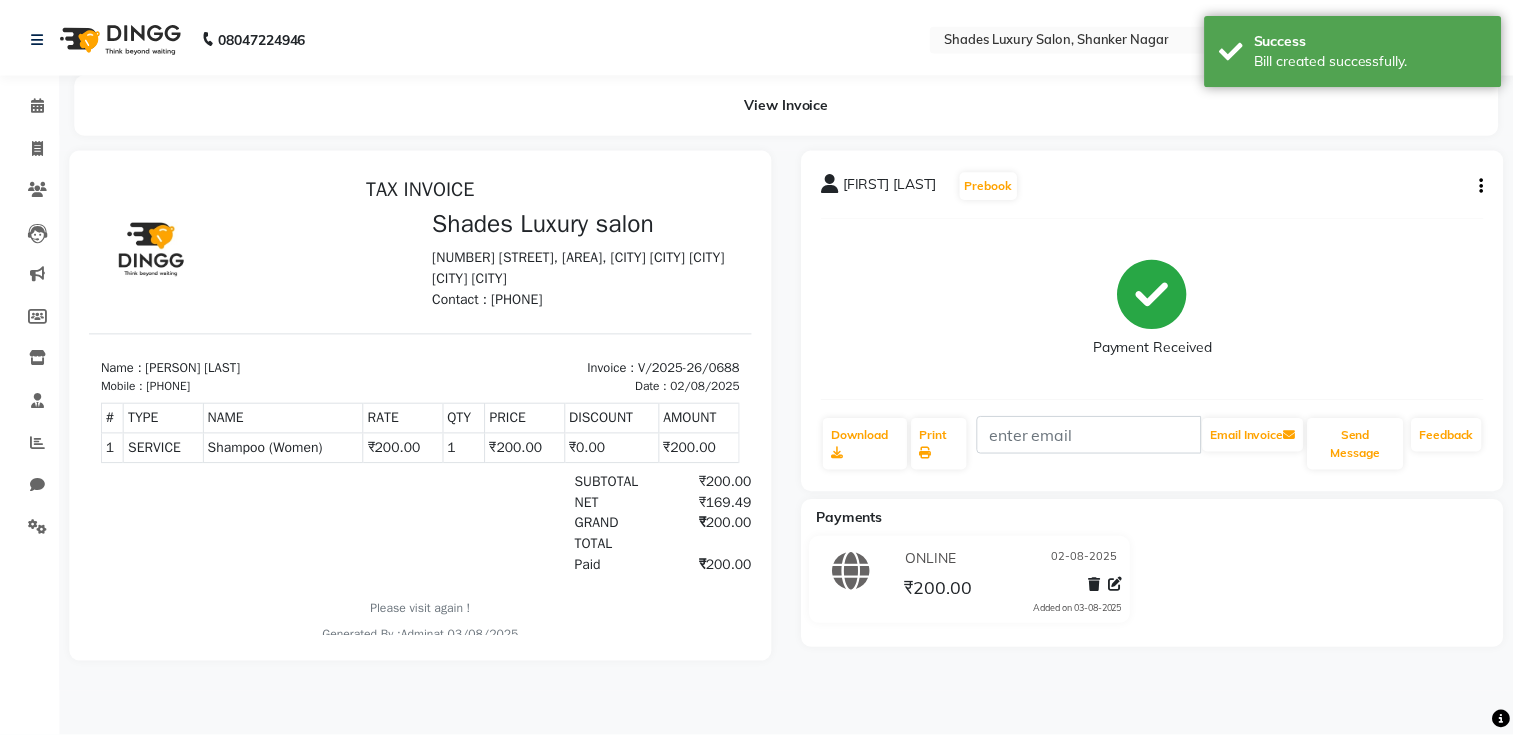 scroll, scrollTop: 0, scrollLeft: 0, axis: both 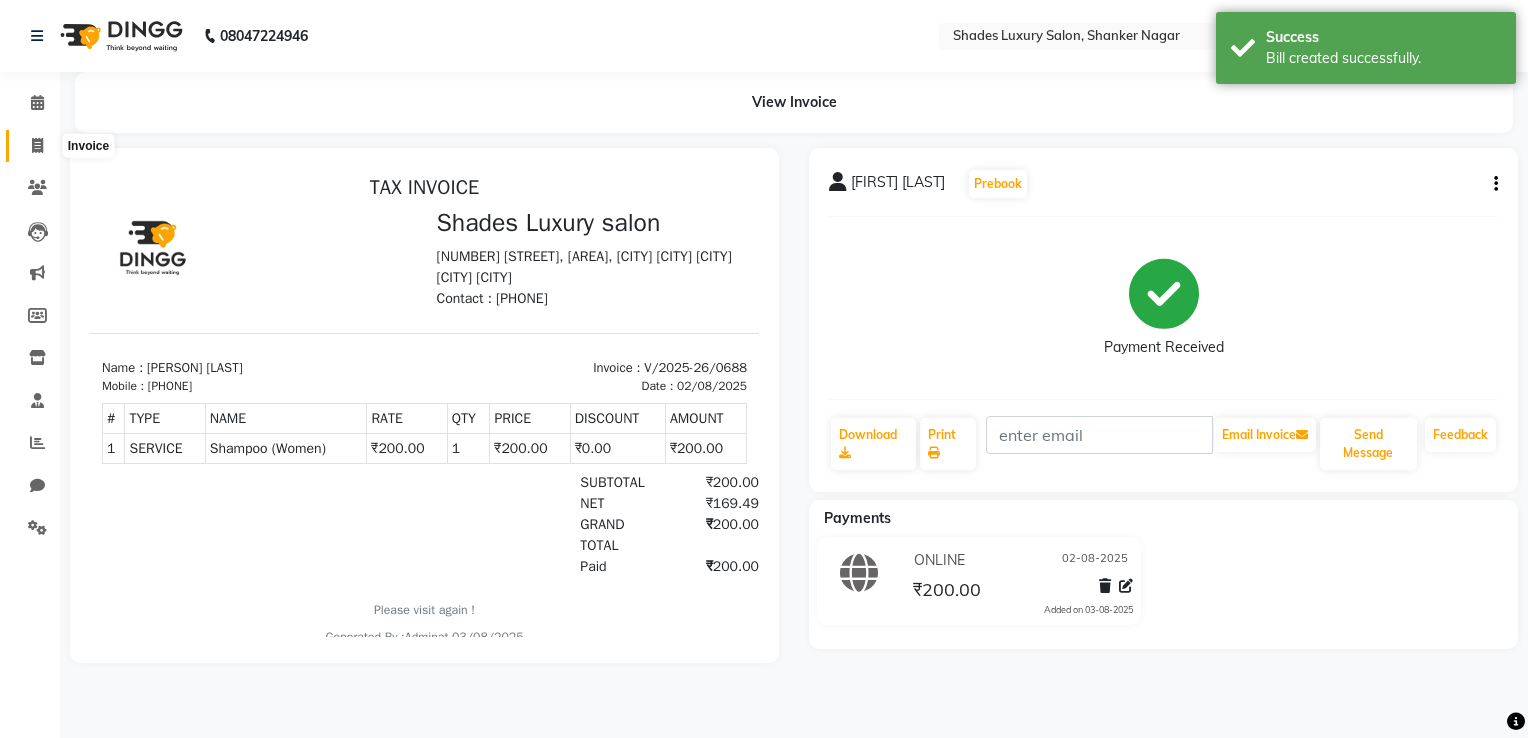 click 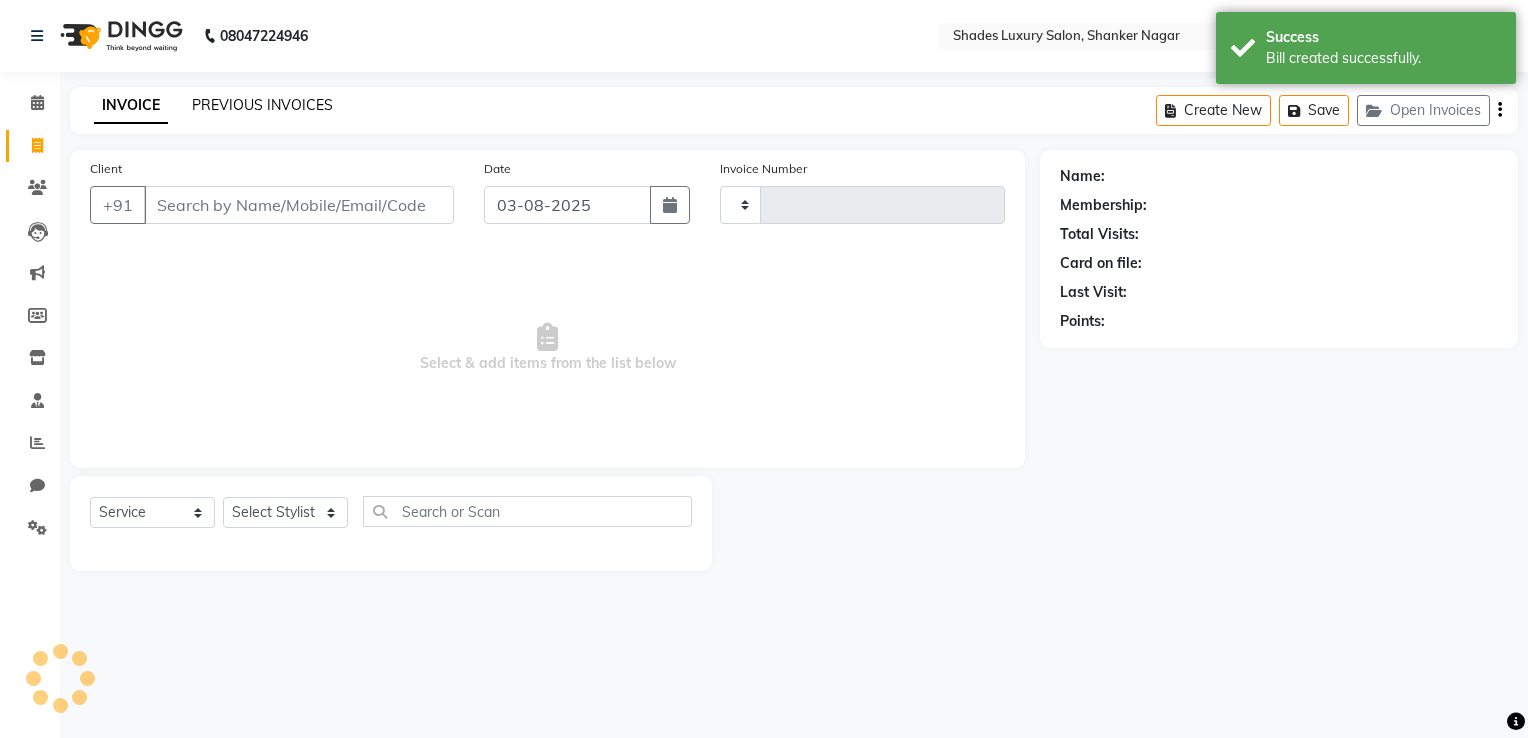 type on "0689" 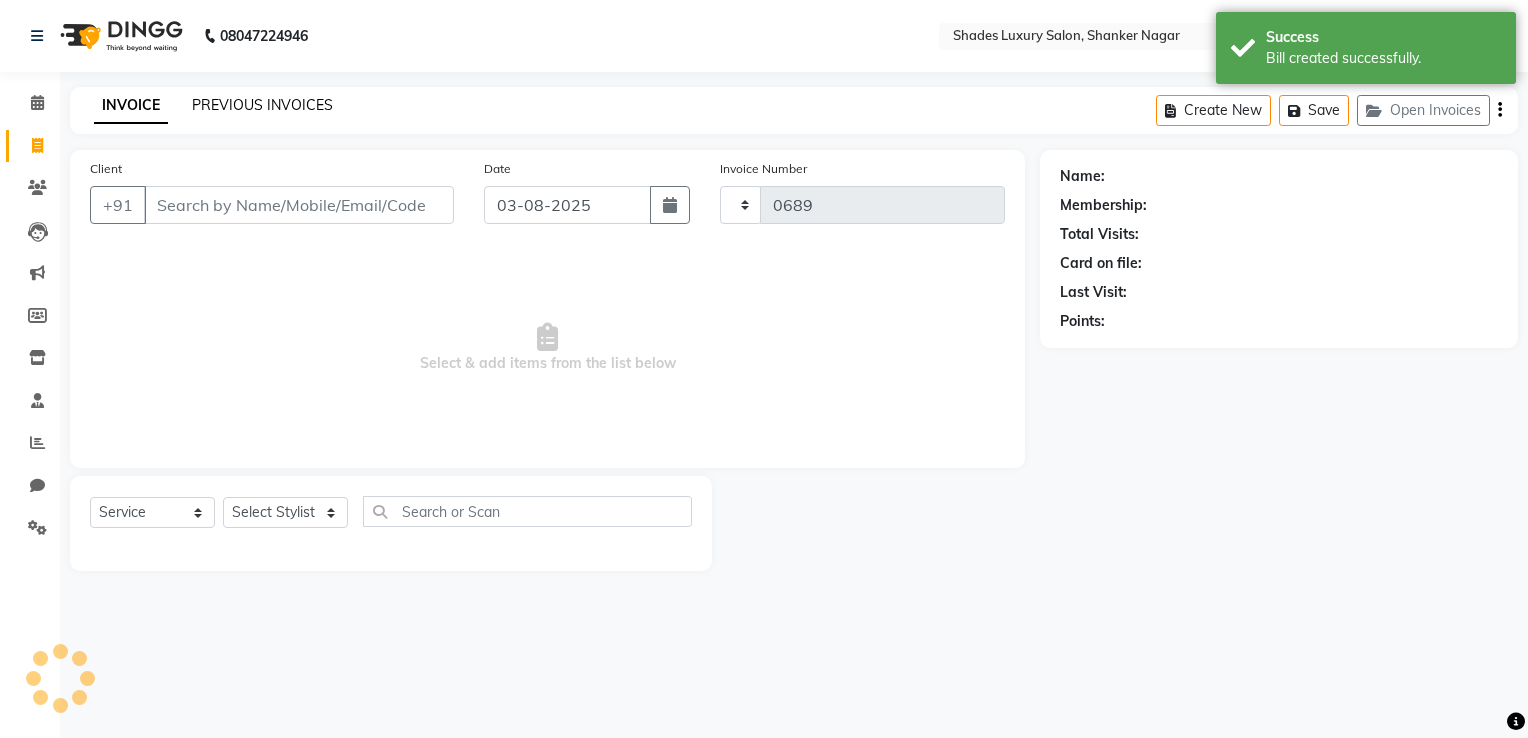 select on "8324" 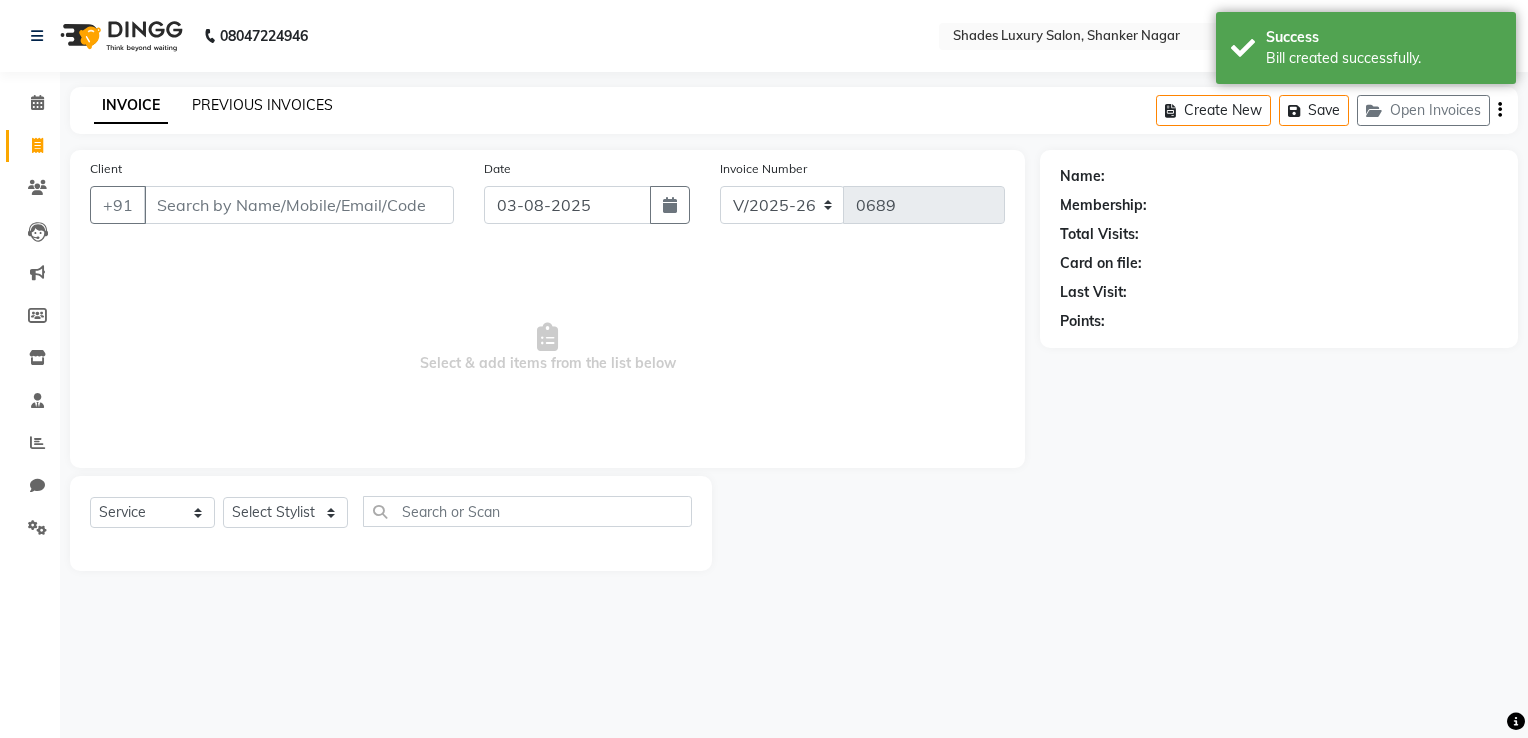 click on "PREVIOUS INVOICES" 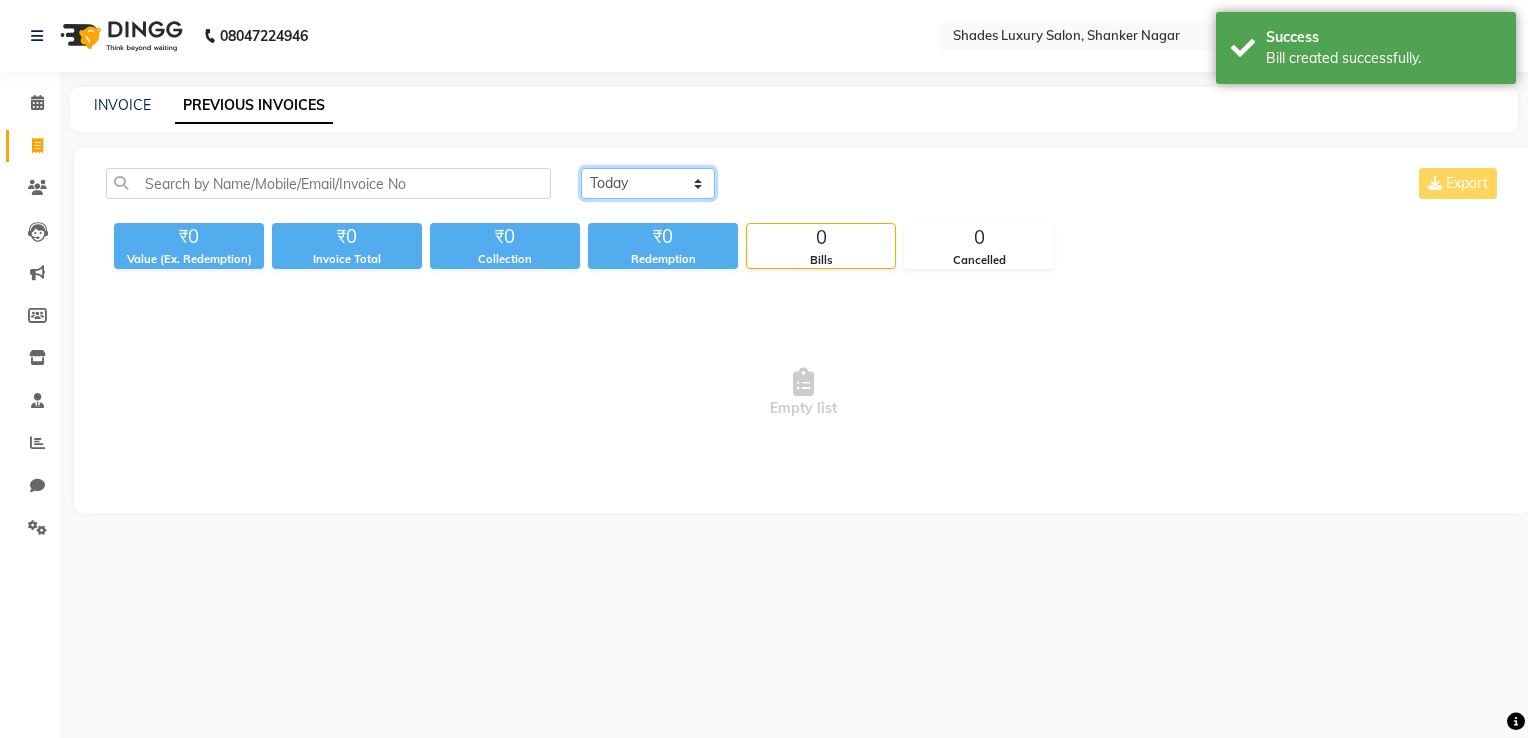 click on "Today Yesterday Custom Range" 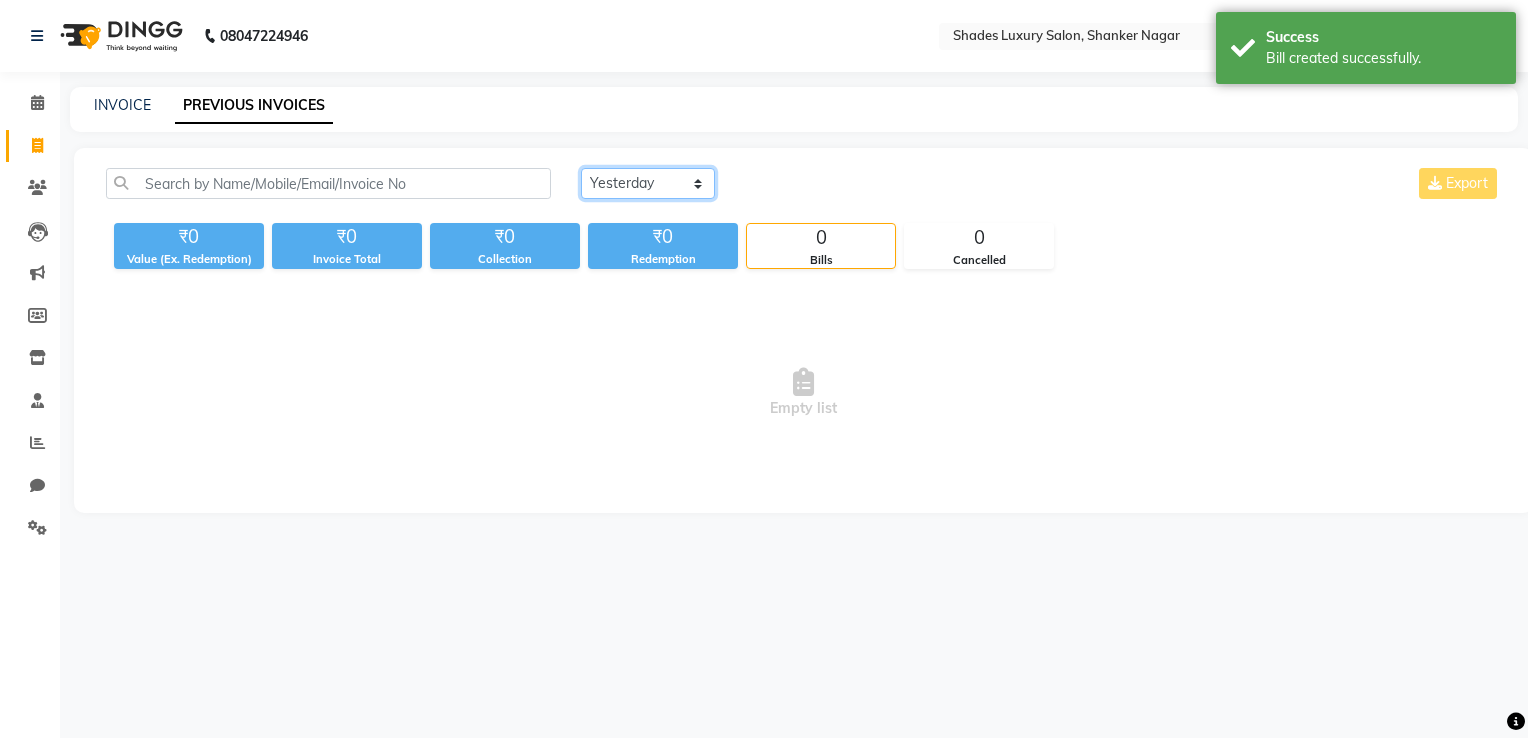 click on "Today Yesterday Custom Range" 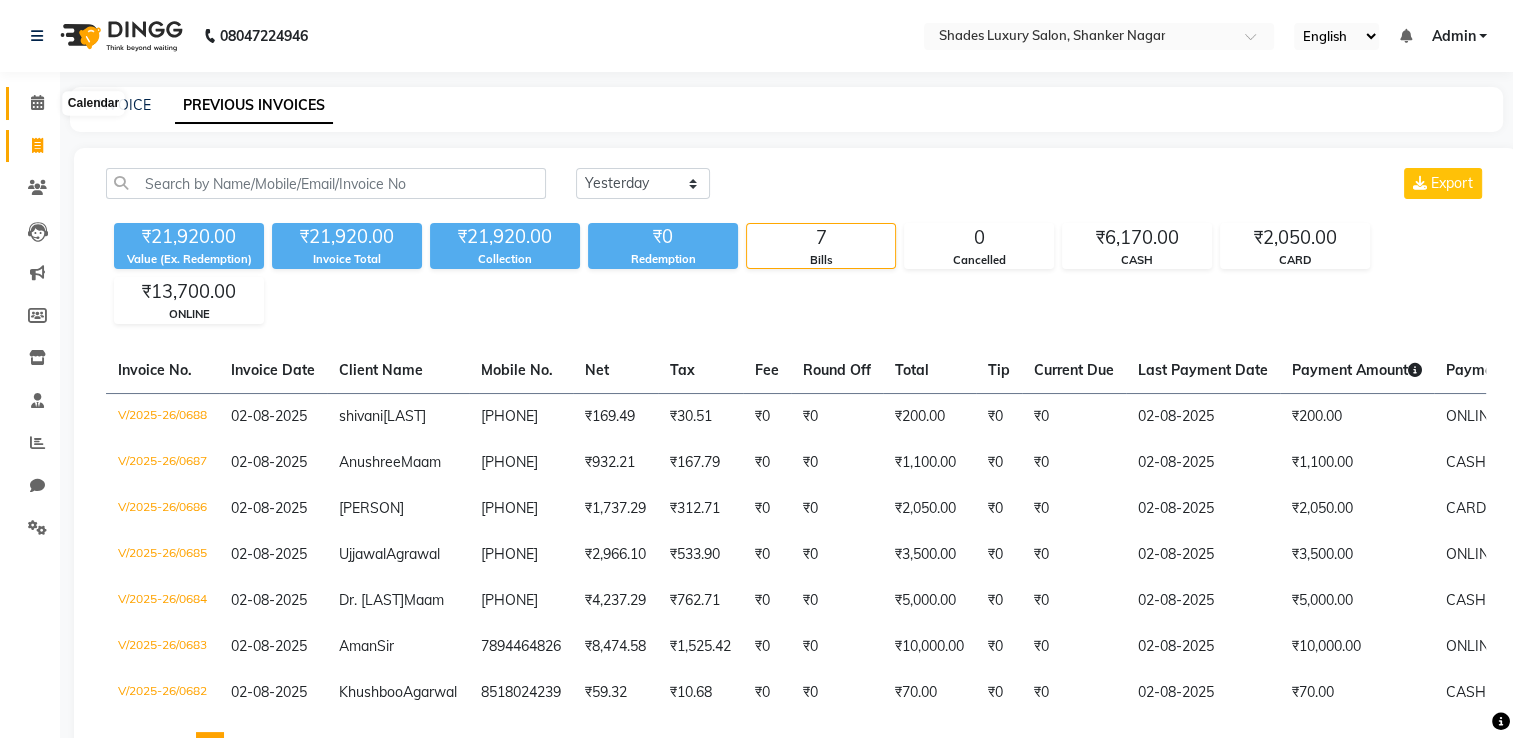 click 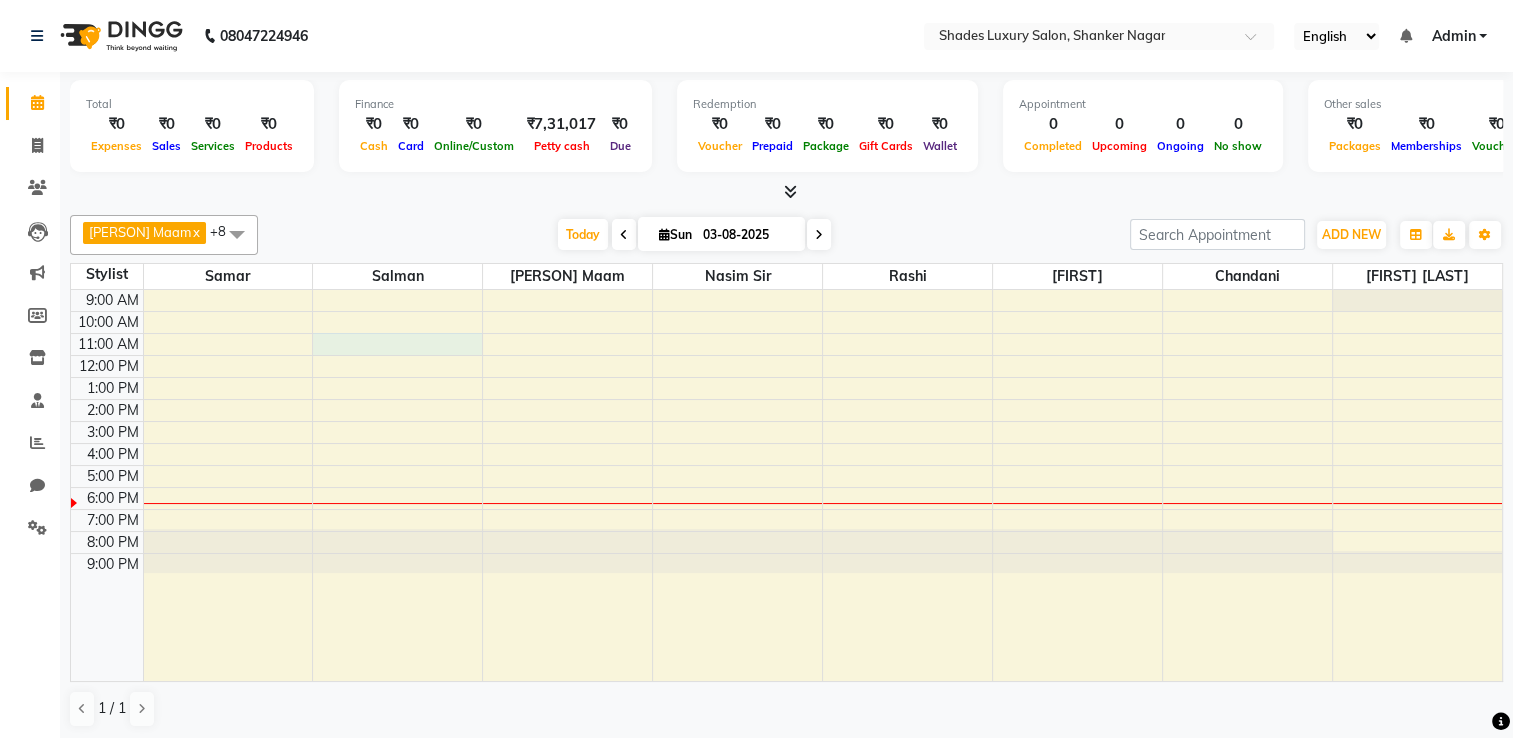click on "9:00 AM 10:00 AM 11:00 AM 12:00 PM 1:00 PM 2:00 PM 3:00 PM 4:00 PM 5:00 PM 6:00 PM 7:00 PM 8:00 PM 9:00 PM" at bounding box center (786, 485) 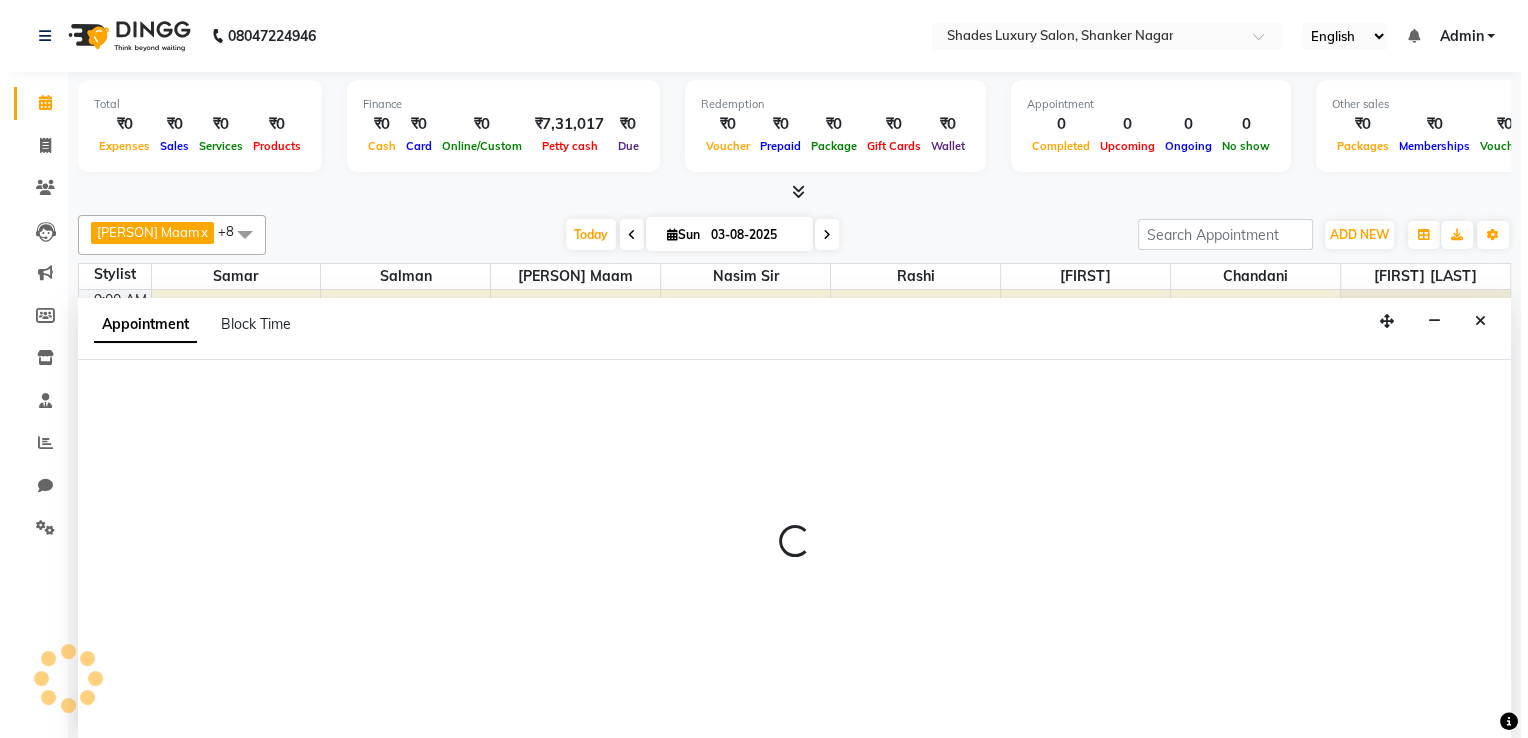 scroll, scrollTop: 0, scrollLeft: 0, axis: both 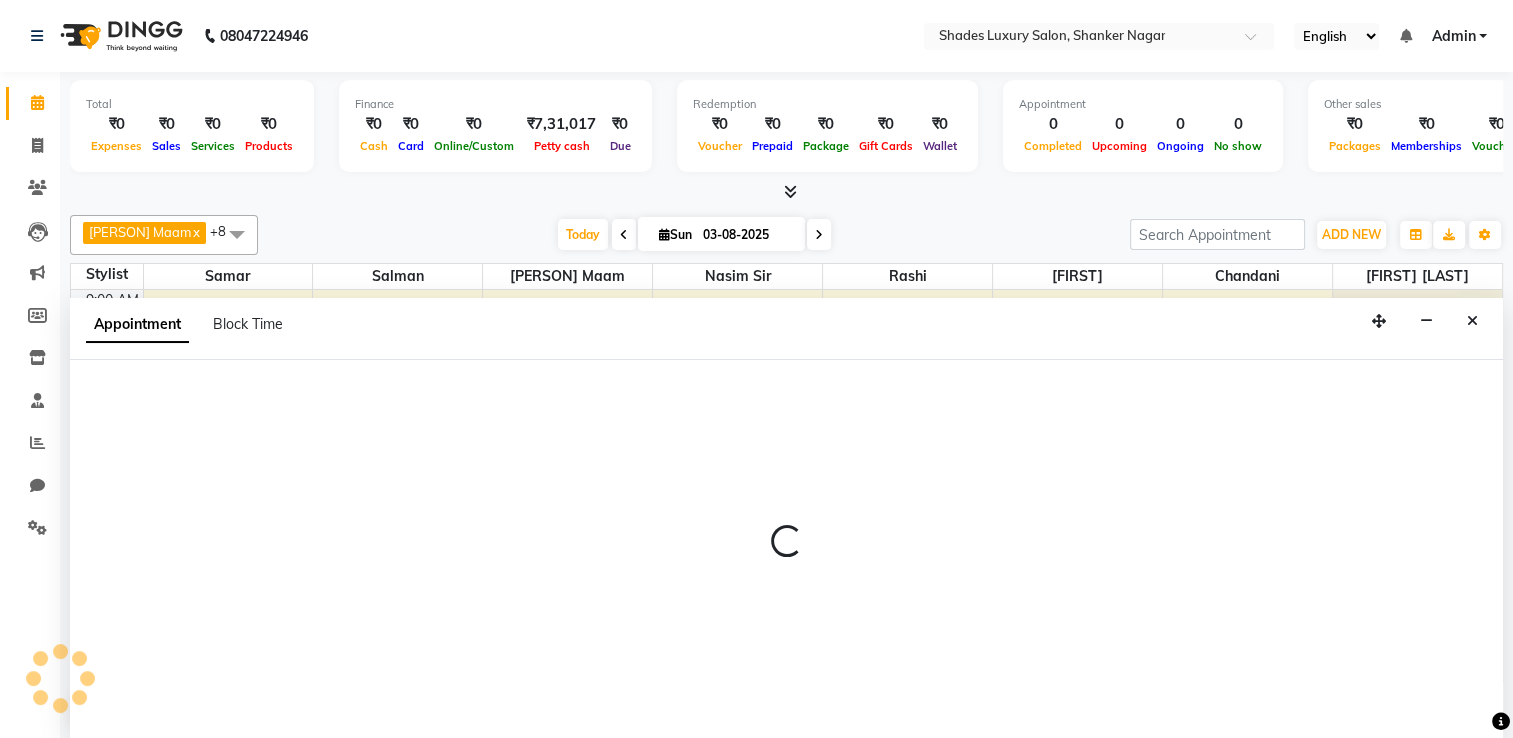 select on "80641" 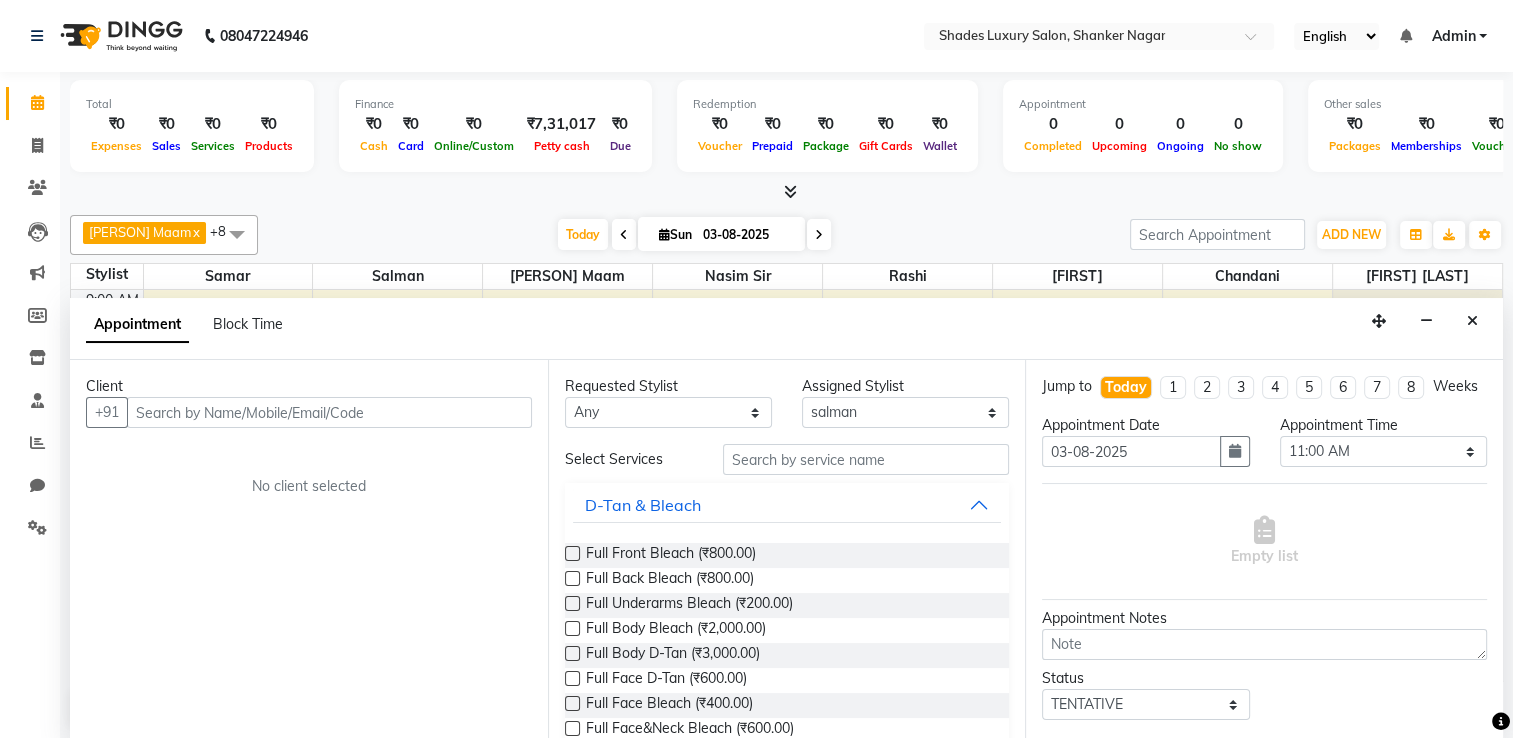 click on "Client" at bounding box center [309, 386] 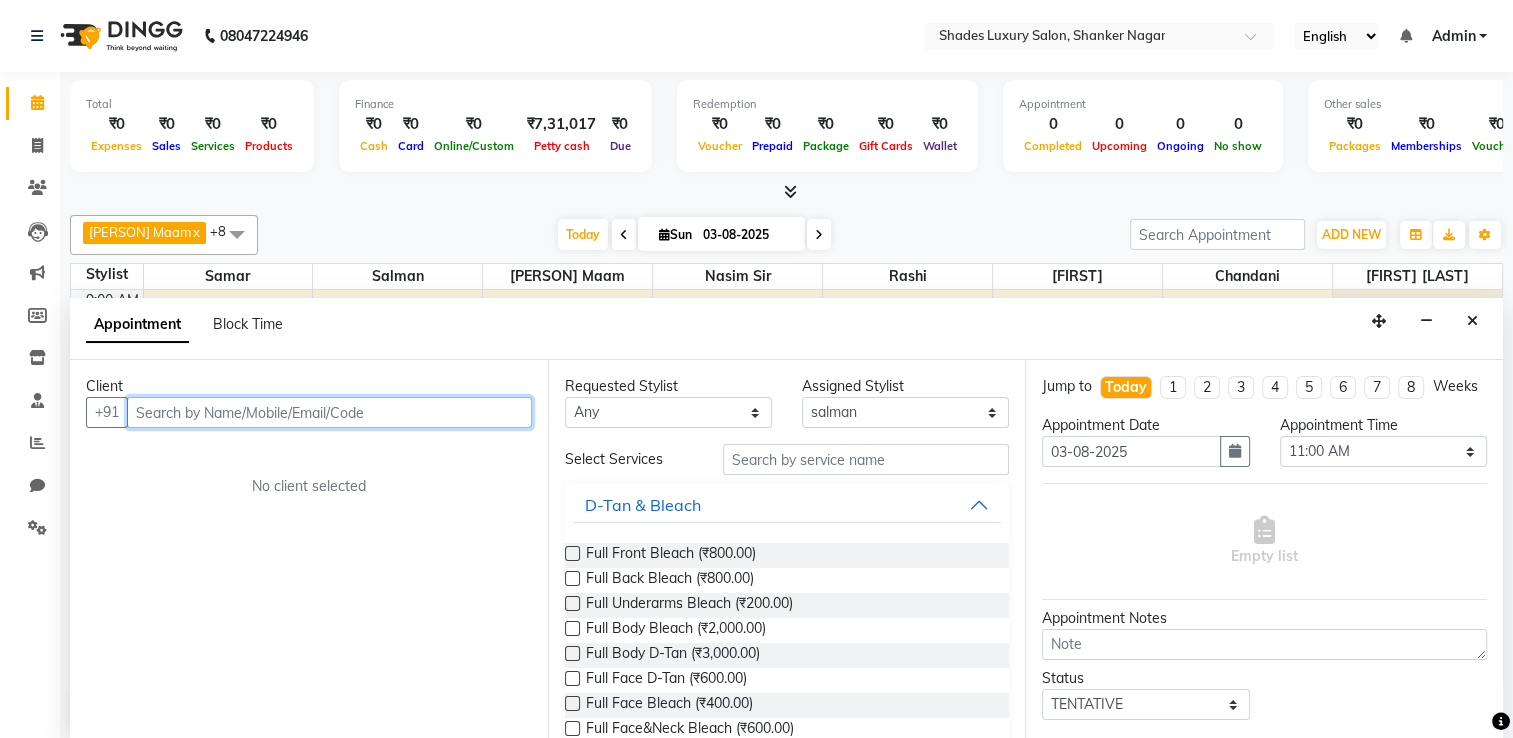 click at bounding box center (329, 412) 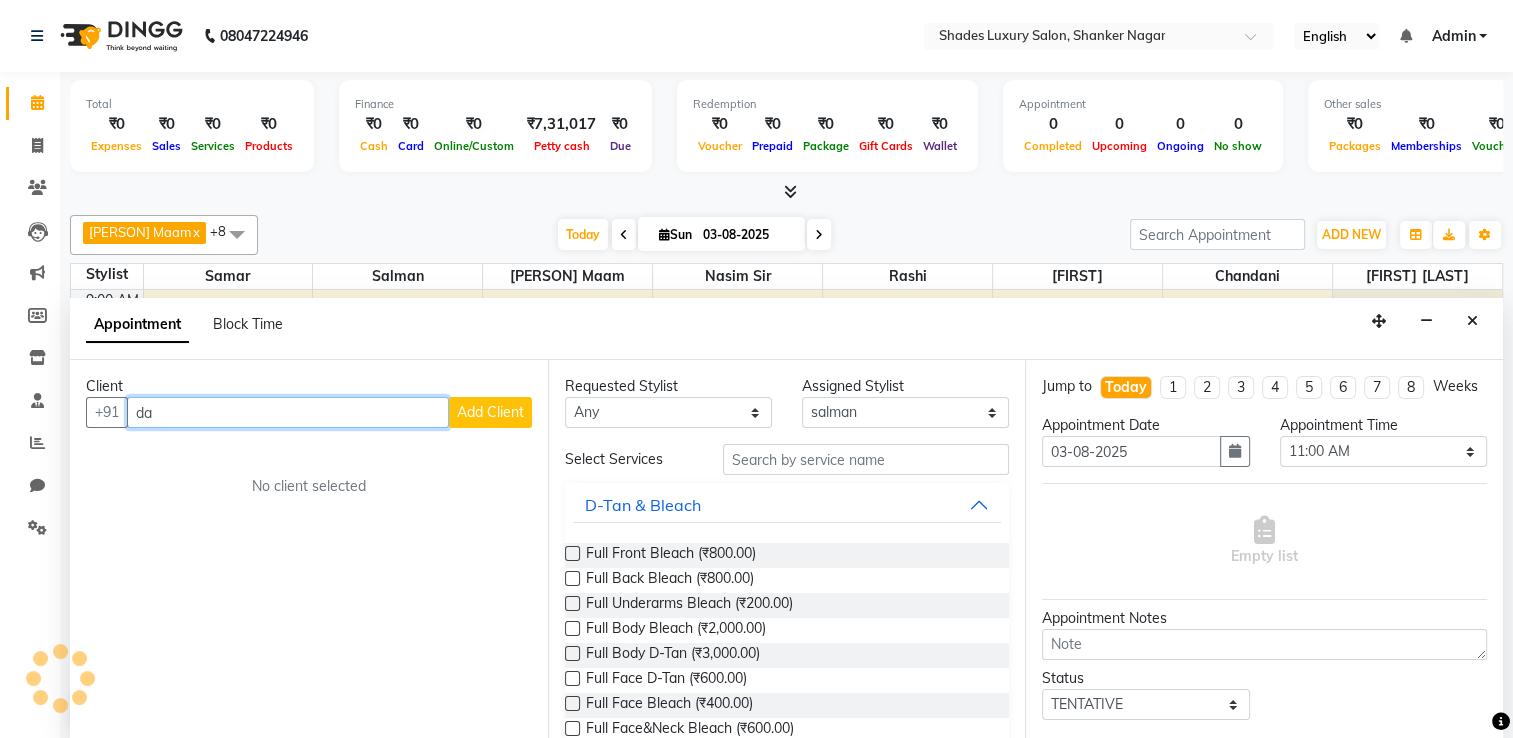 type on "d" 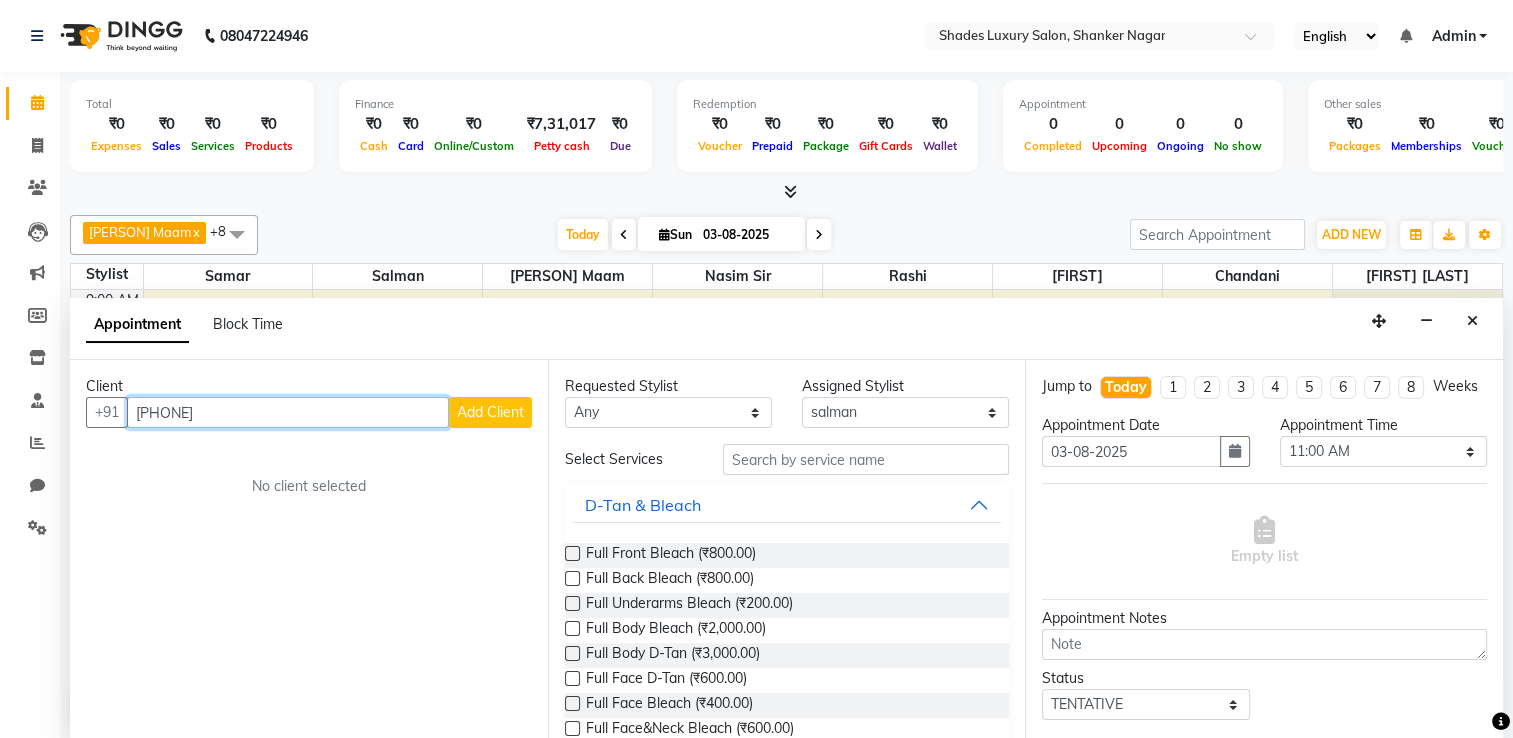 type on "[PHONE]" 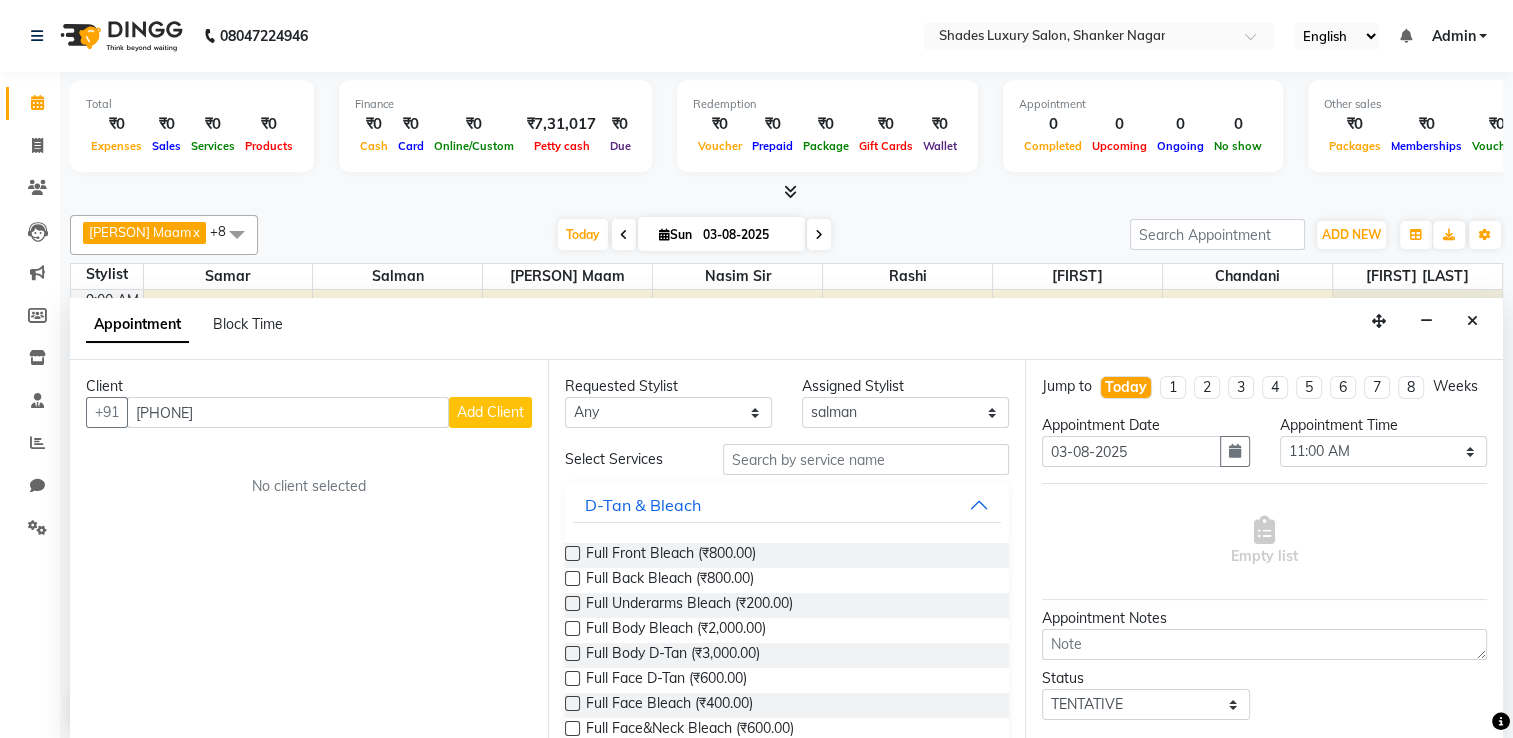 click on "Add Client" at bounding box center (490, 412) 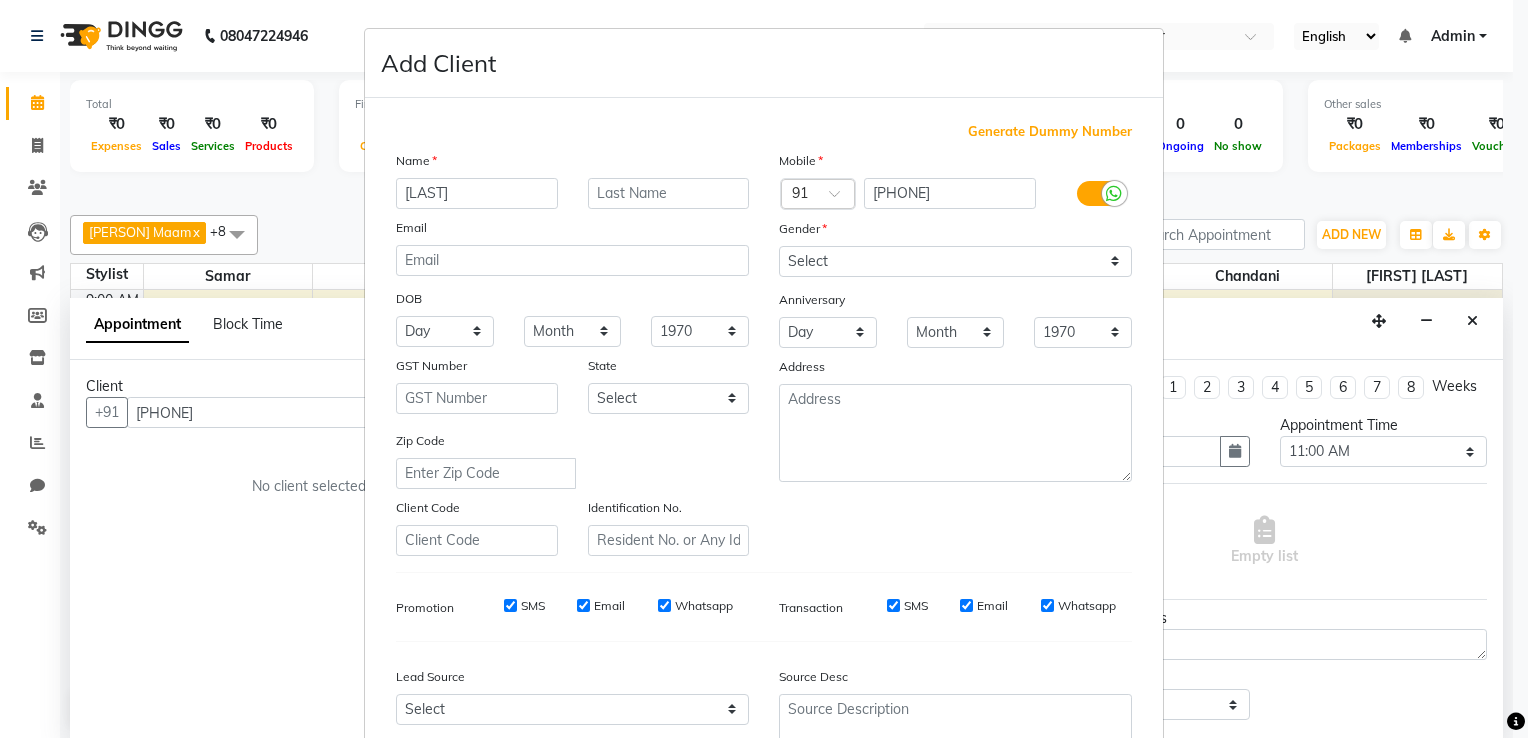 type on "[LAST]" 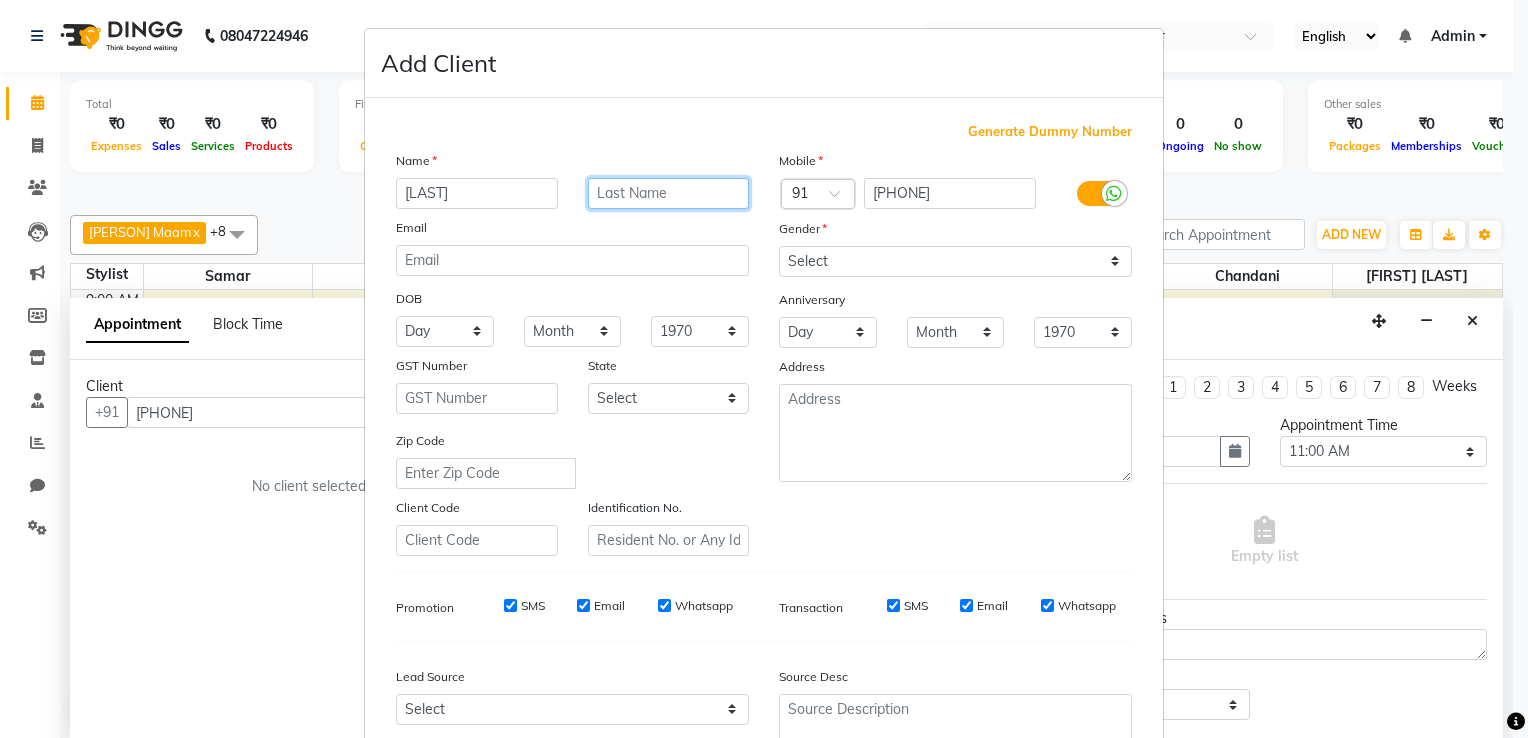 click at bounding box center (669, 193) 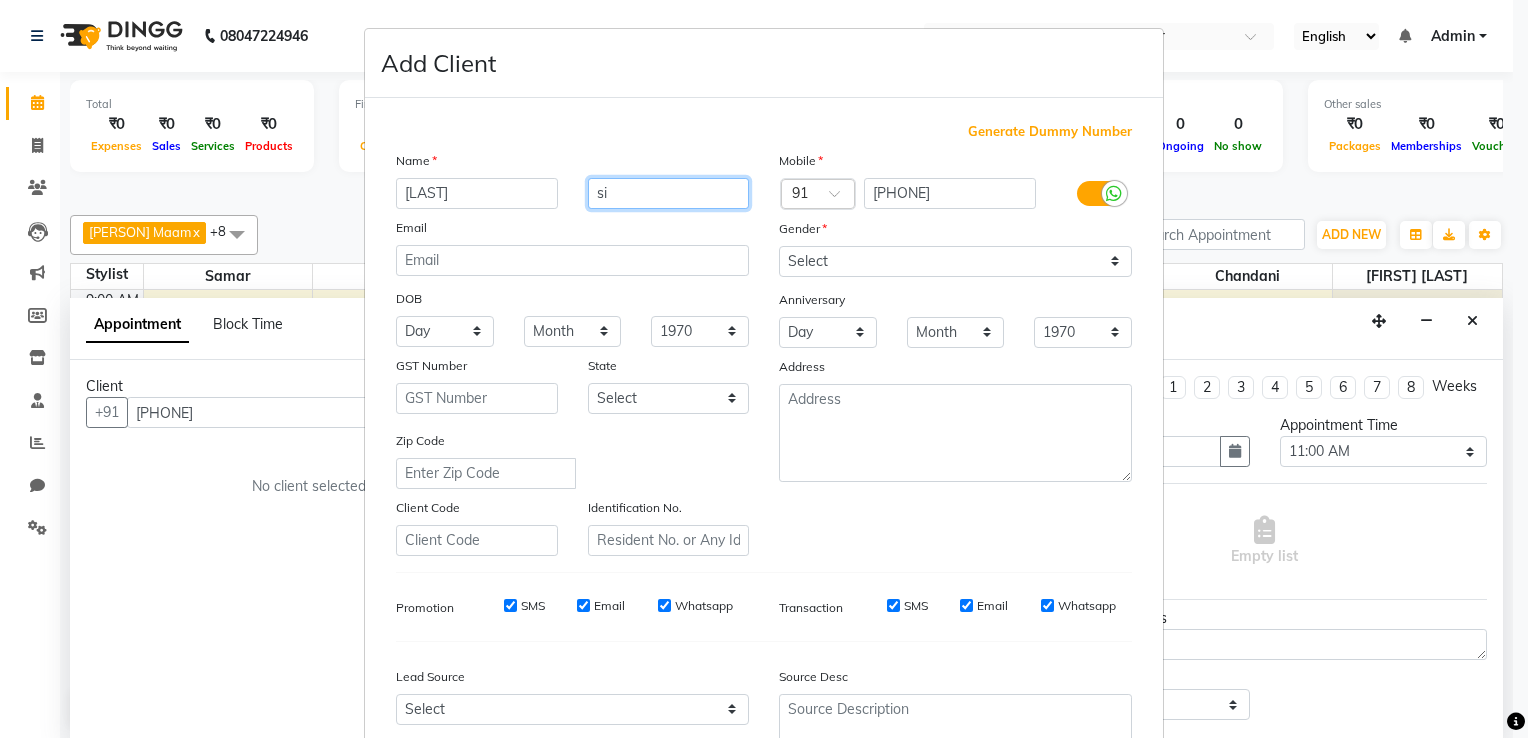 type on "s" 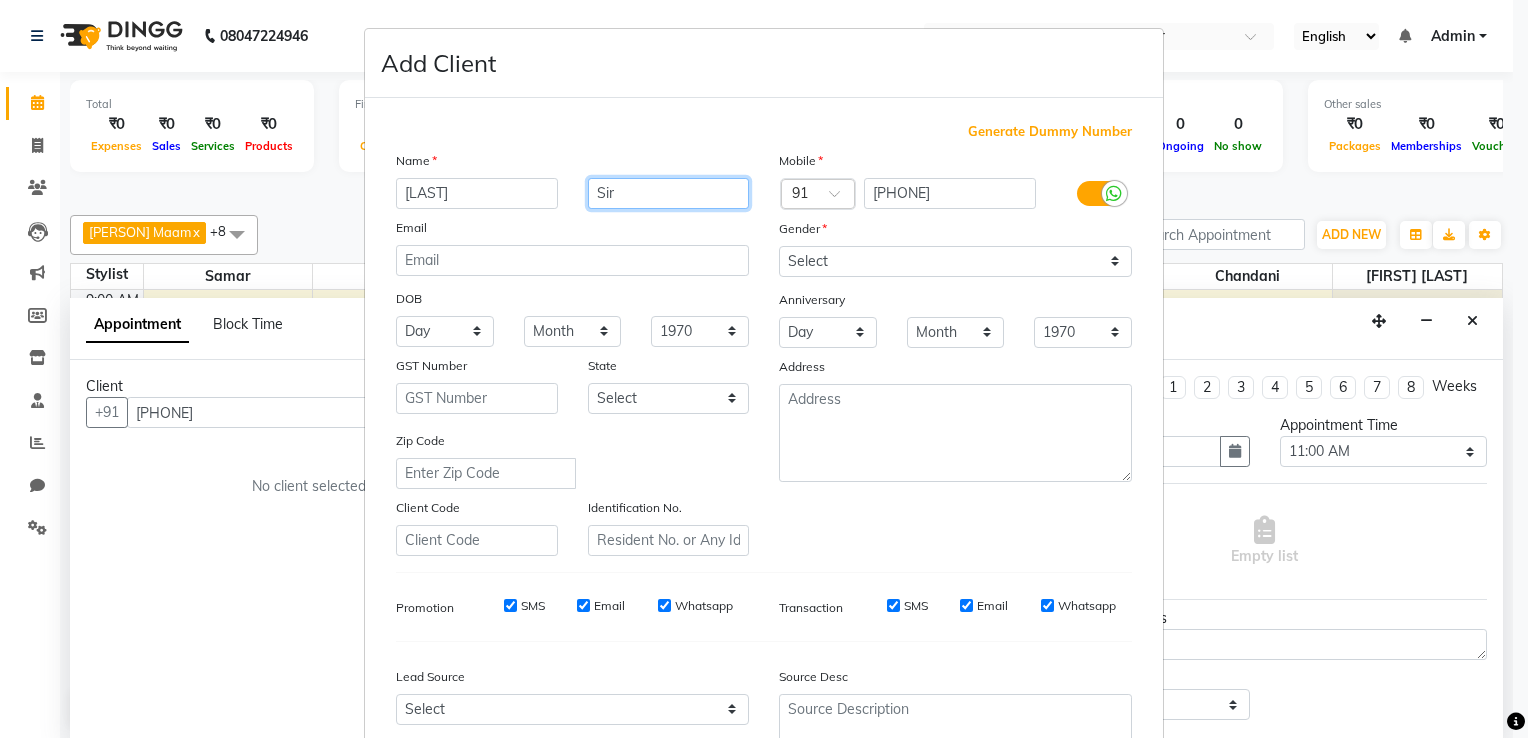 type on "Sir" 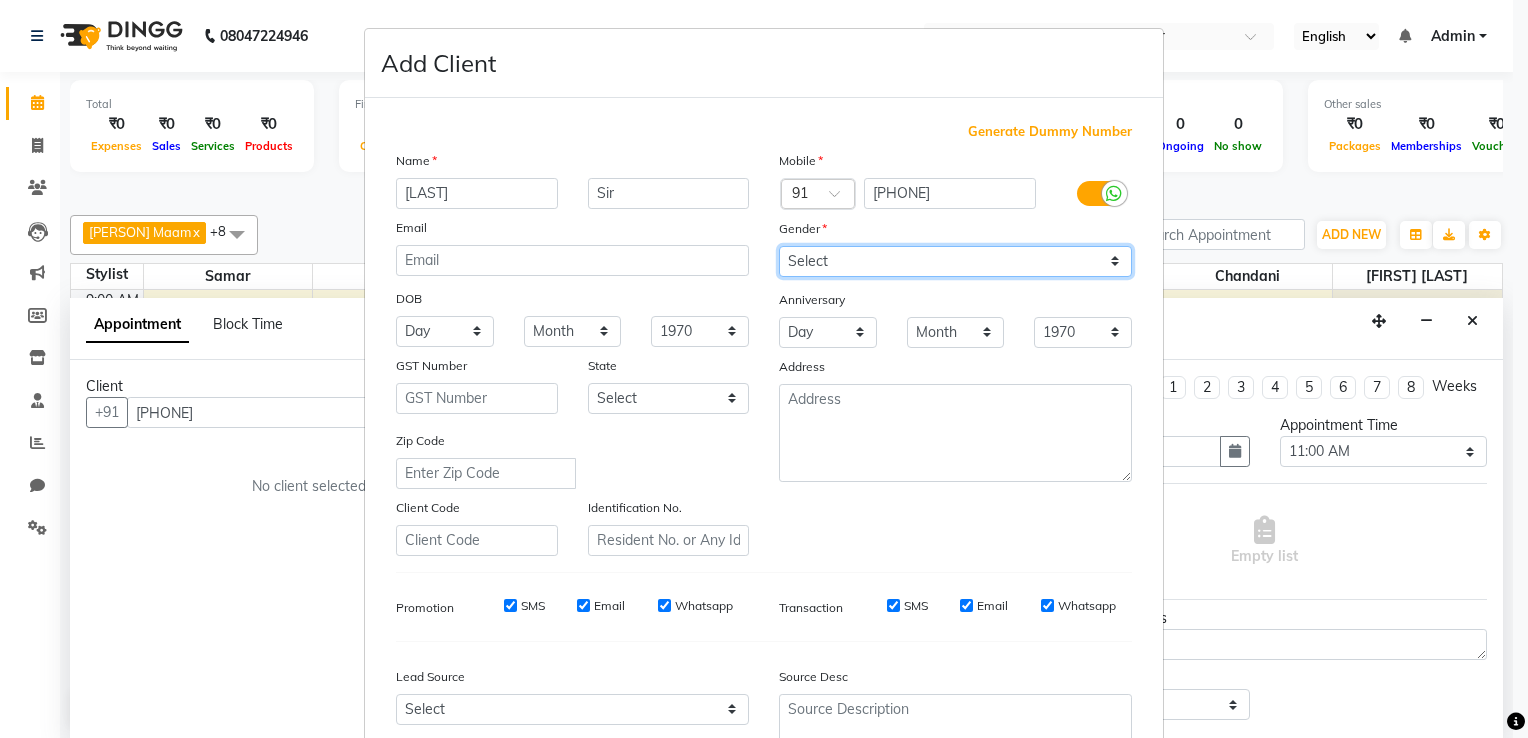 click on "Select Male Female Other Prefer Not To Say" at bounding box center [955, 261] 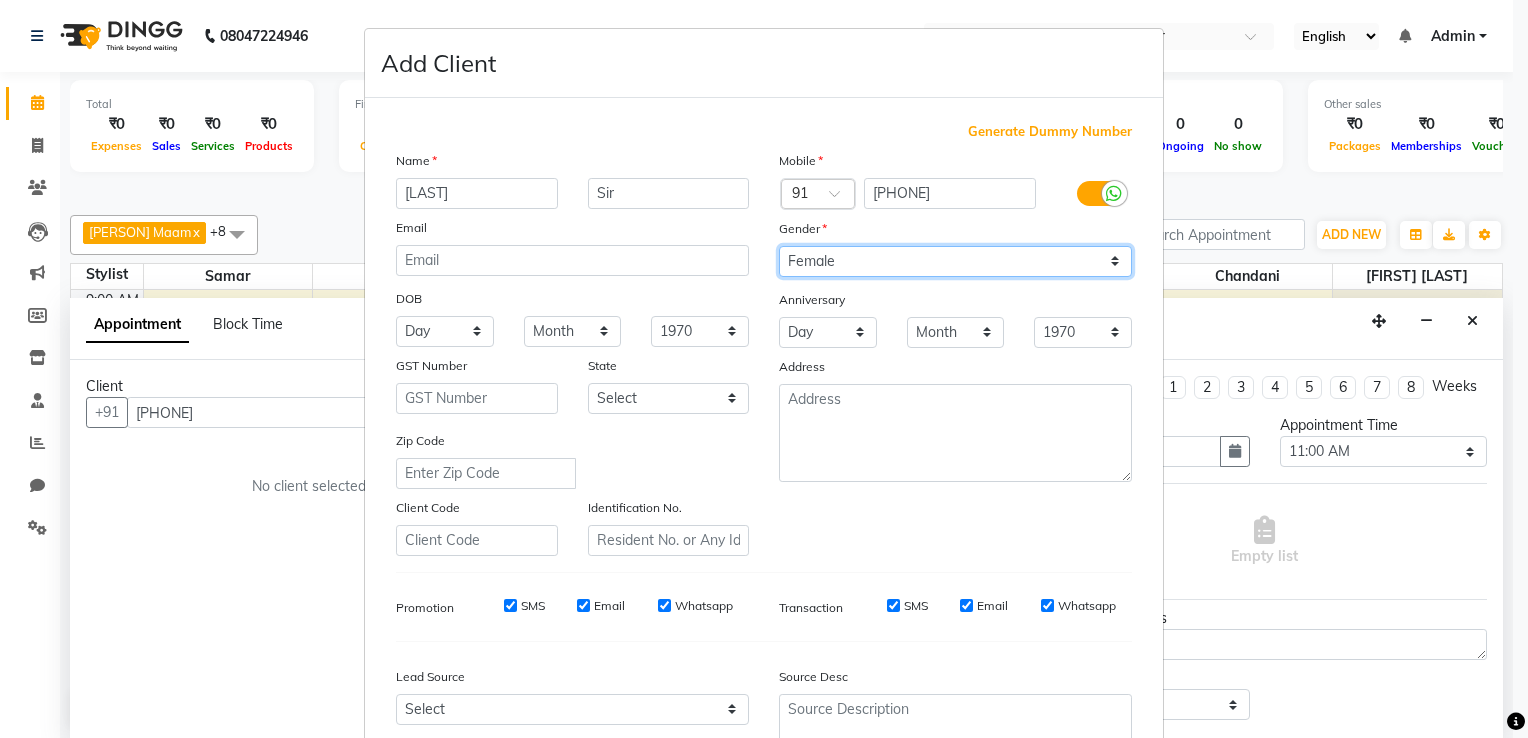 click on "Select Male Female Other Prefer Not To Say" at bounding box center [955, 261] 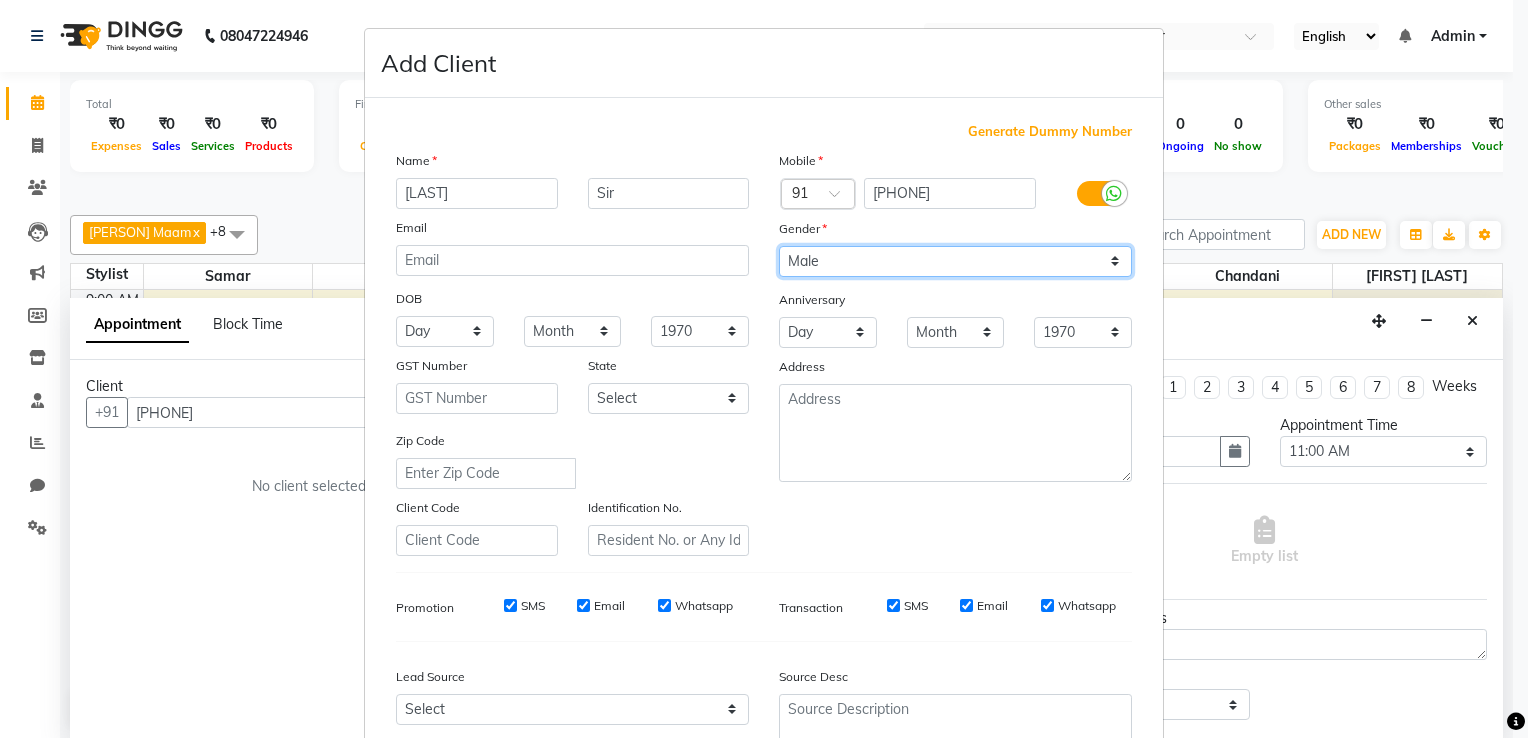 click on "Select Male Female Other Prefer Not To Say" at bounding box center [955, 261] 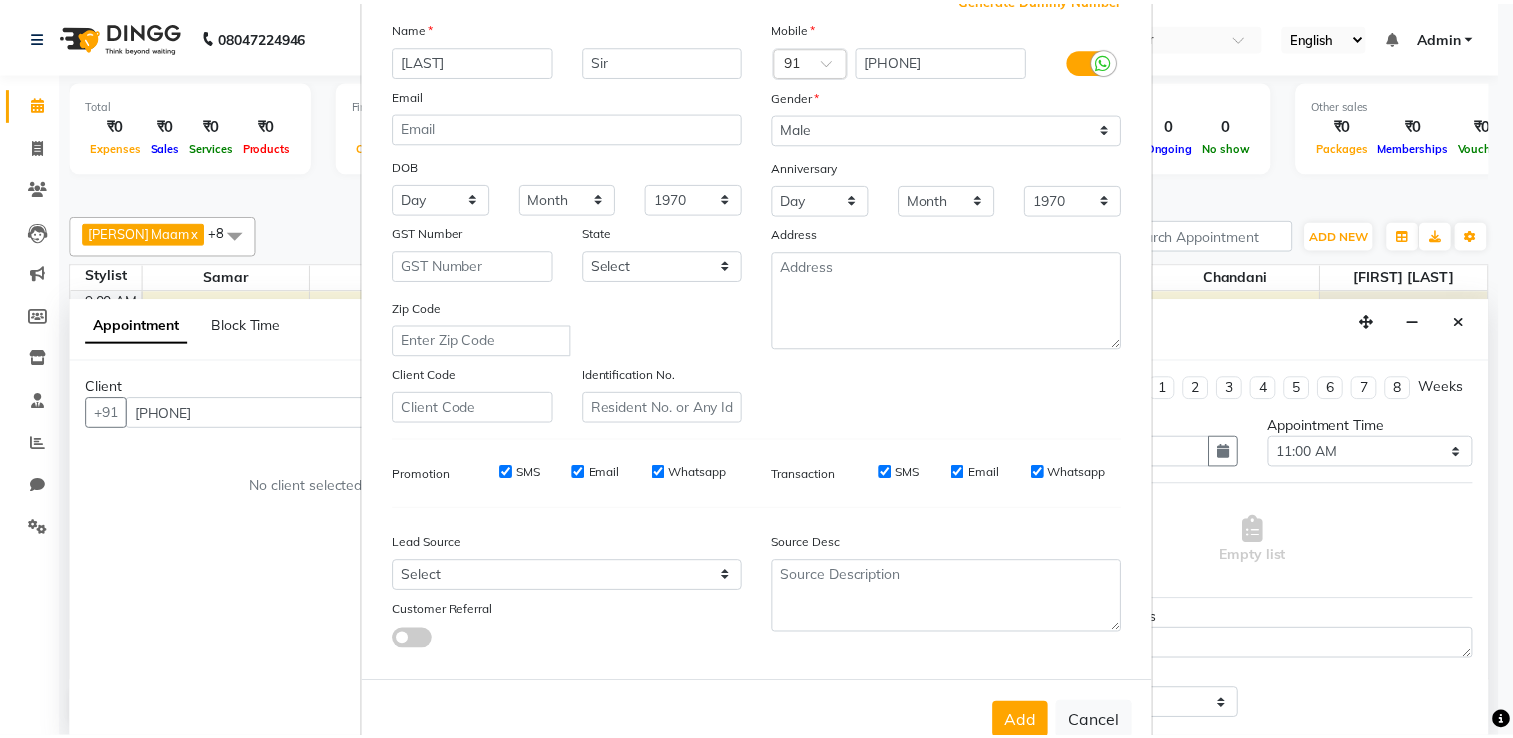 scroll, scrollTop: 194, scrollLeft: 0, axis: vertical 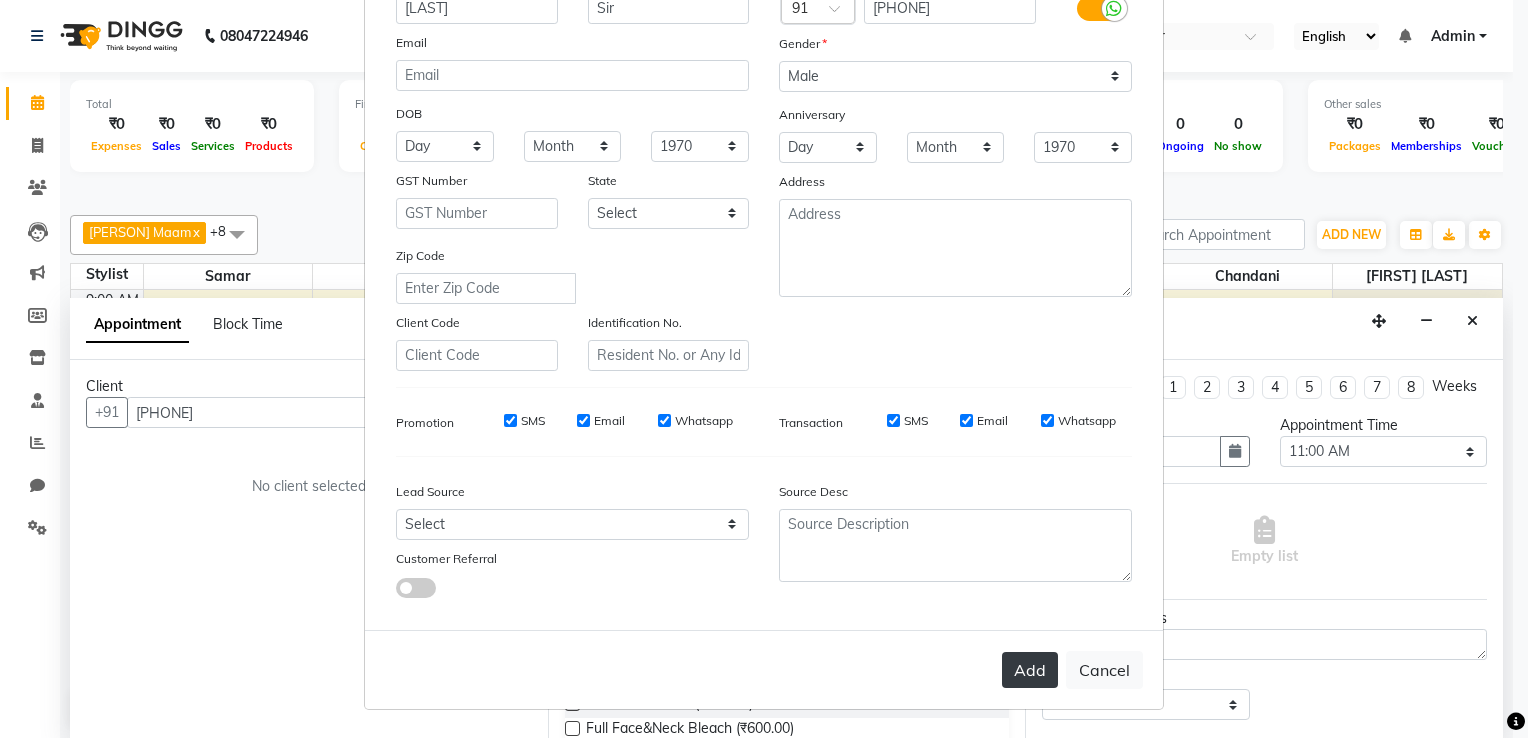 click on "Add" at bounding box center [1030, 670] 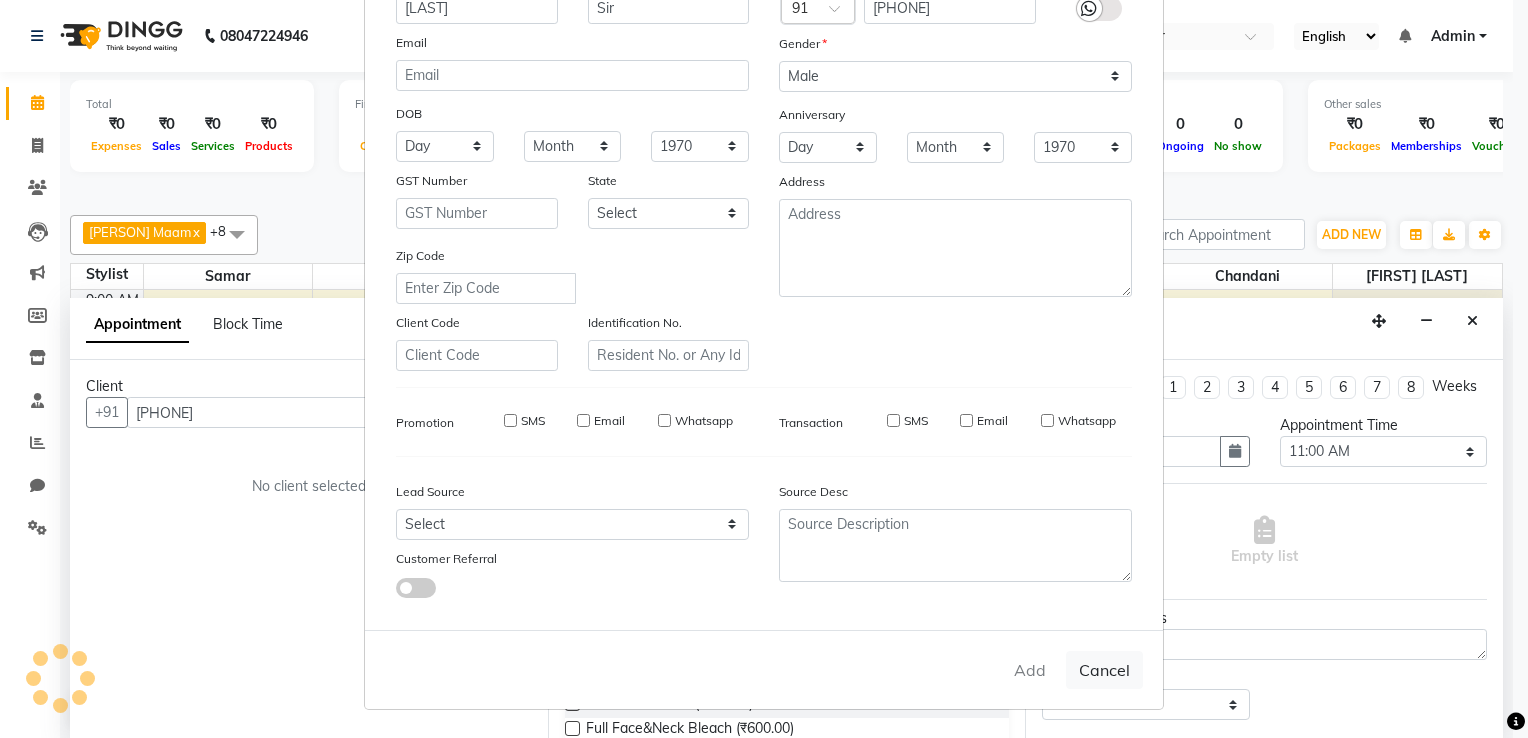 type 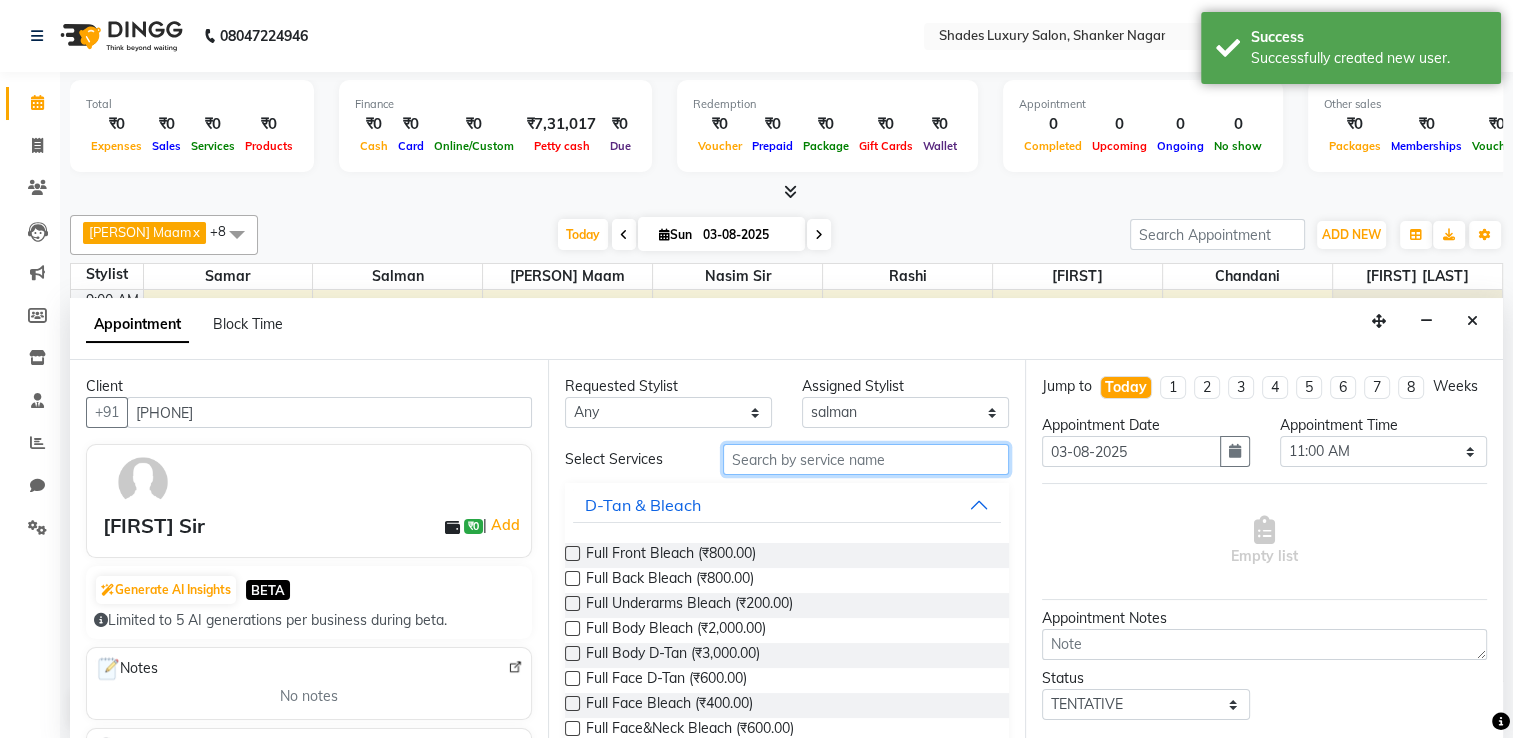click at bounding box center [866, 459] 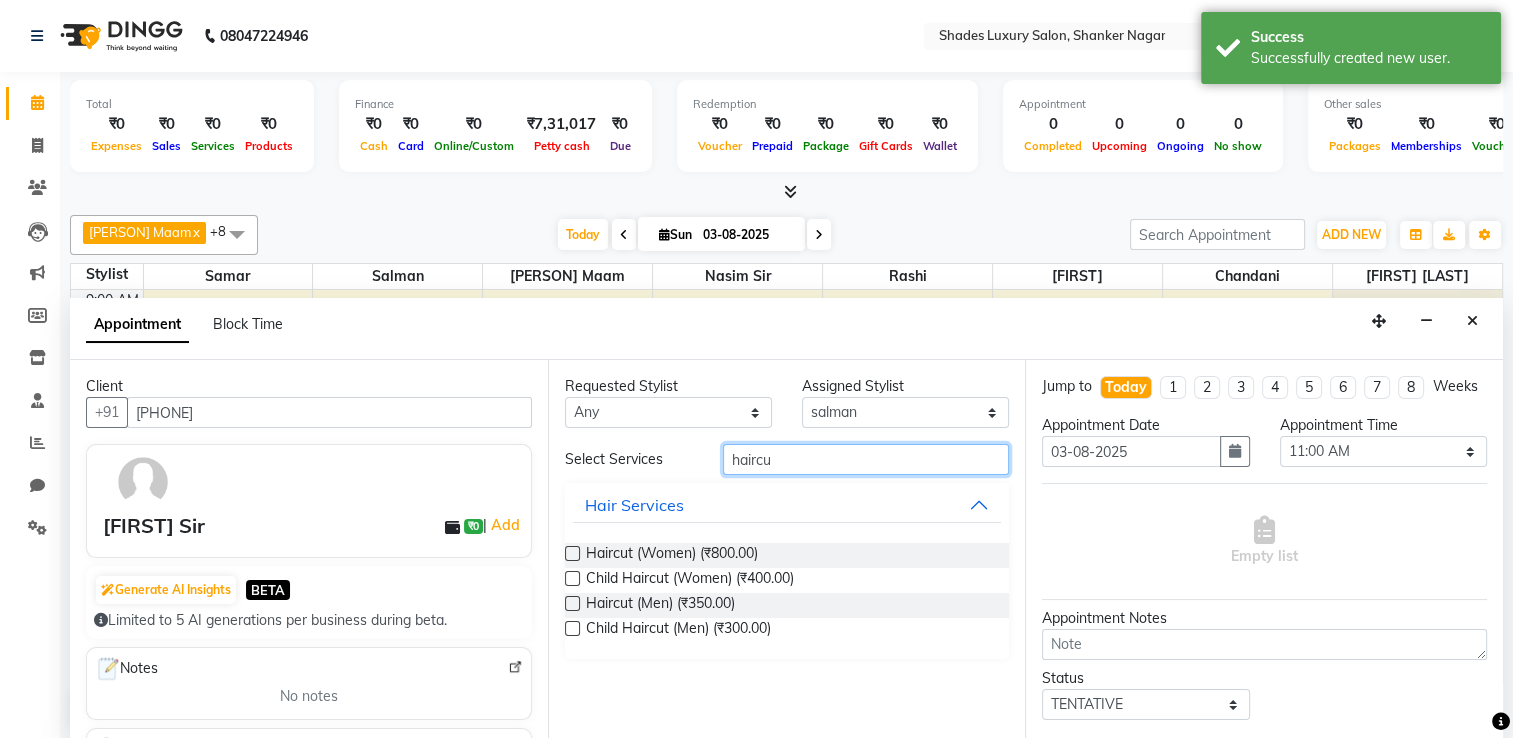 type on "haircu" 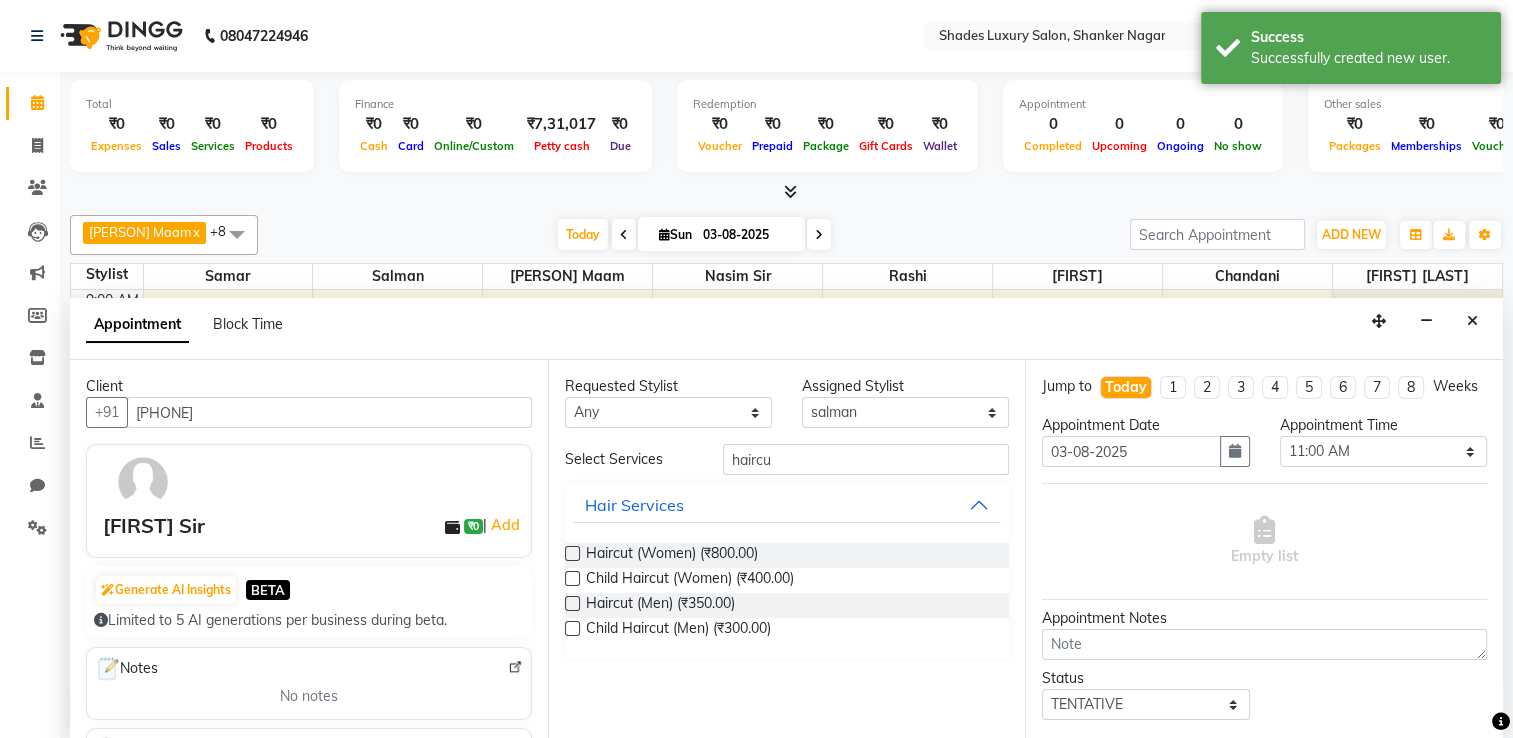 click at bounding box center (572, 603) 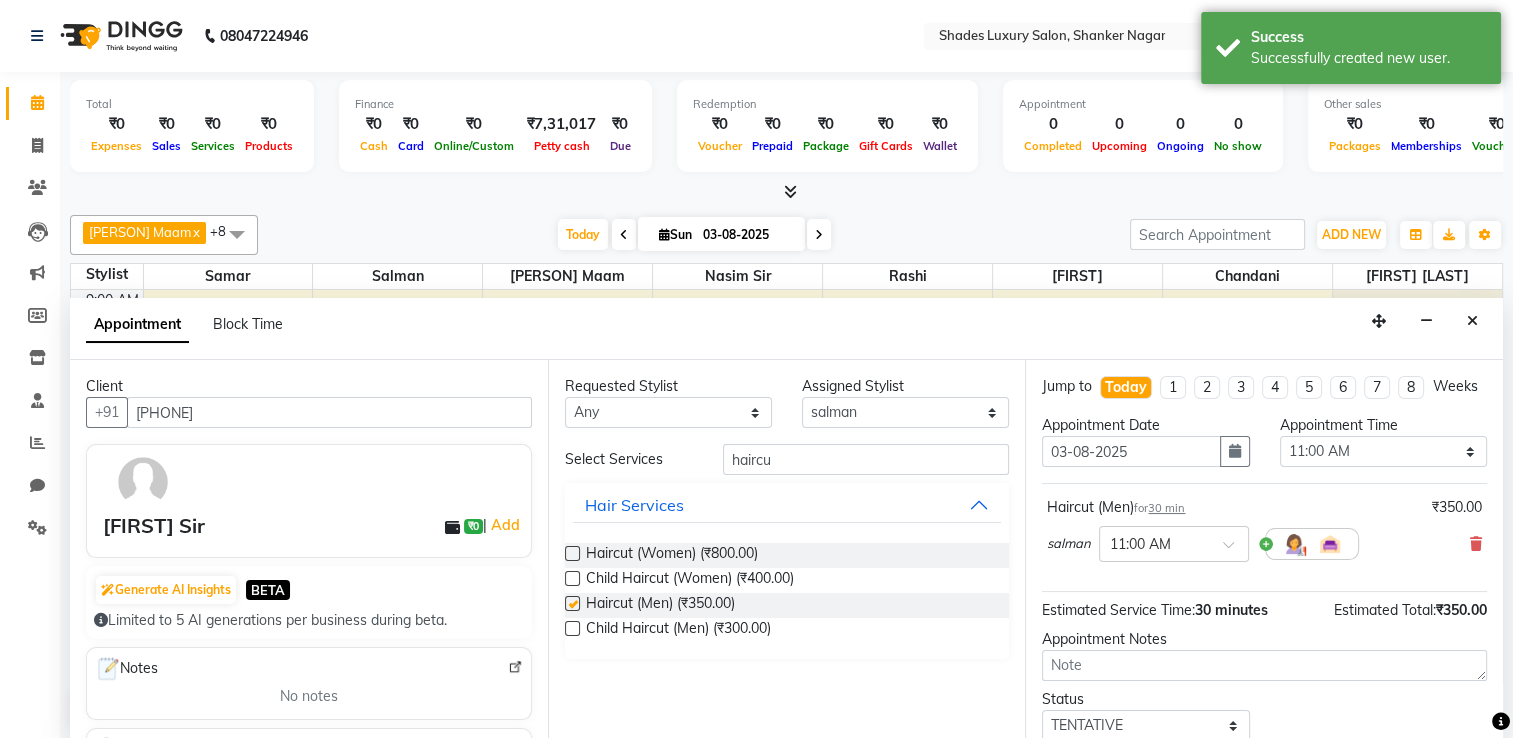 checkbox on "false" 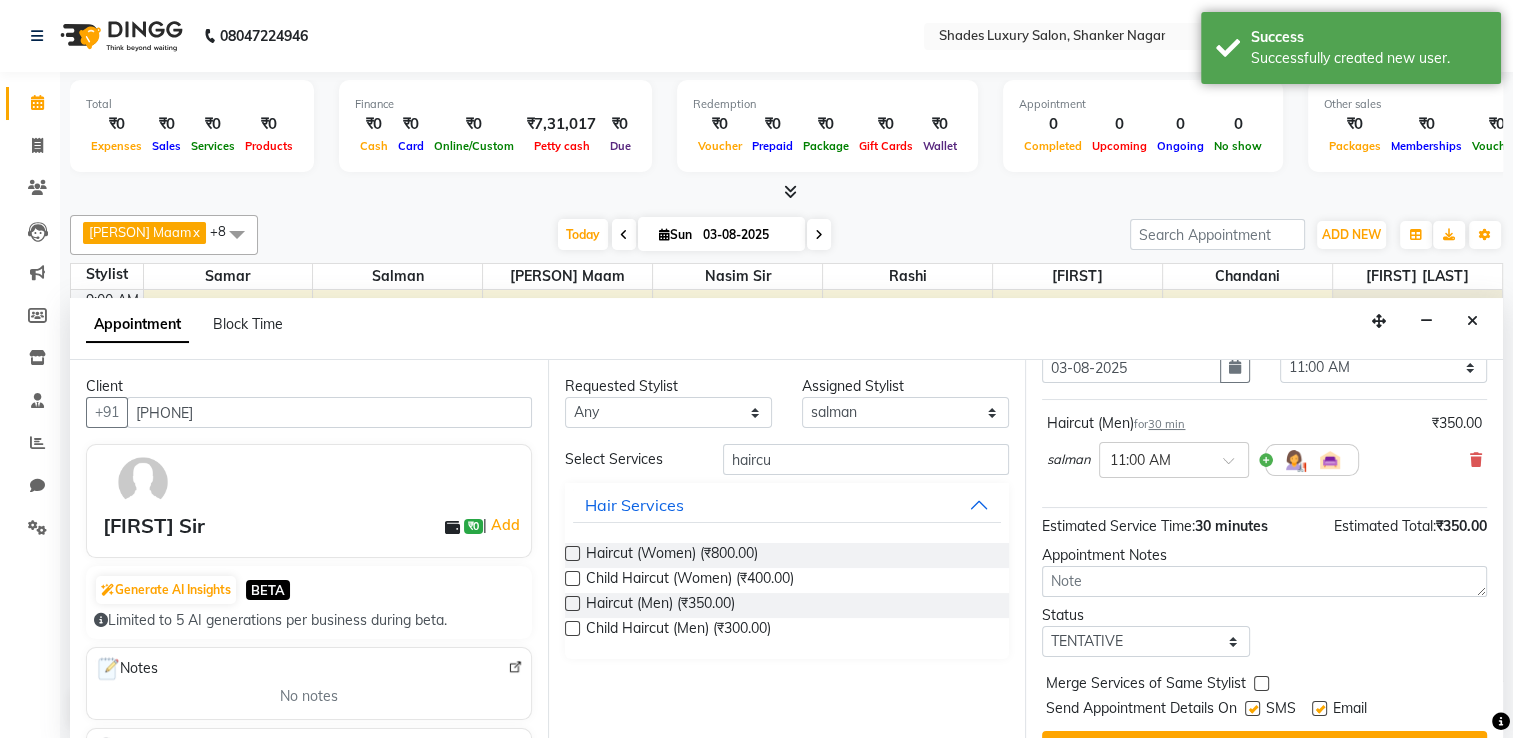 scroll, scrollTop: 144, scrollLeft: 0, axis: vertical 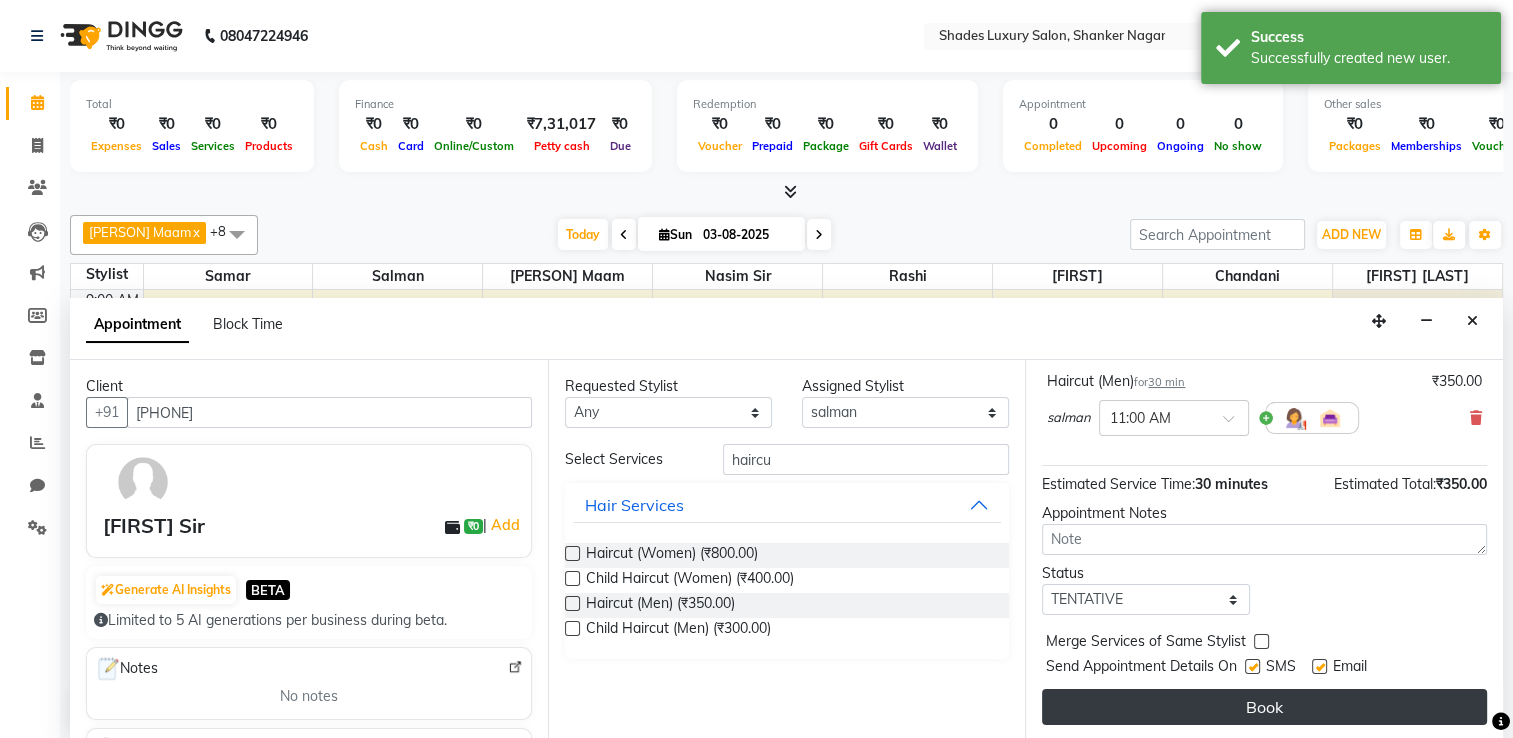 click on "Book" at bounding box center [1264, 707] 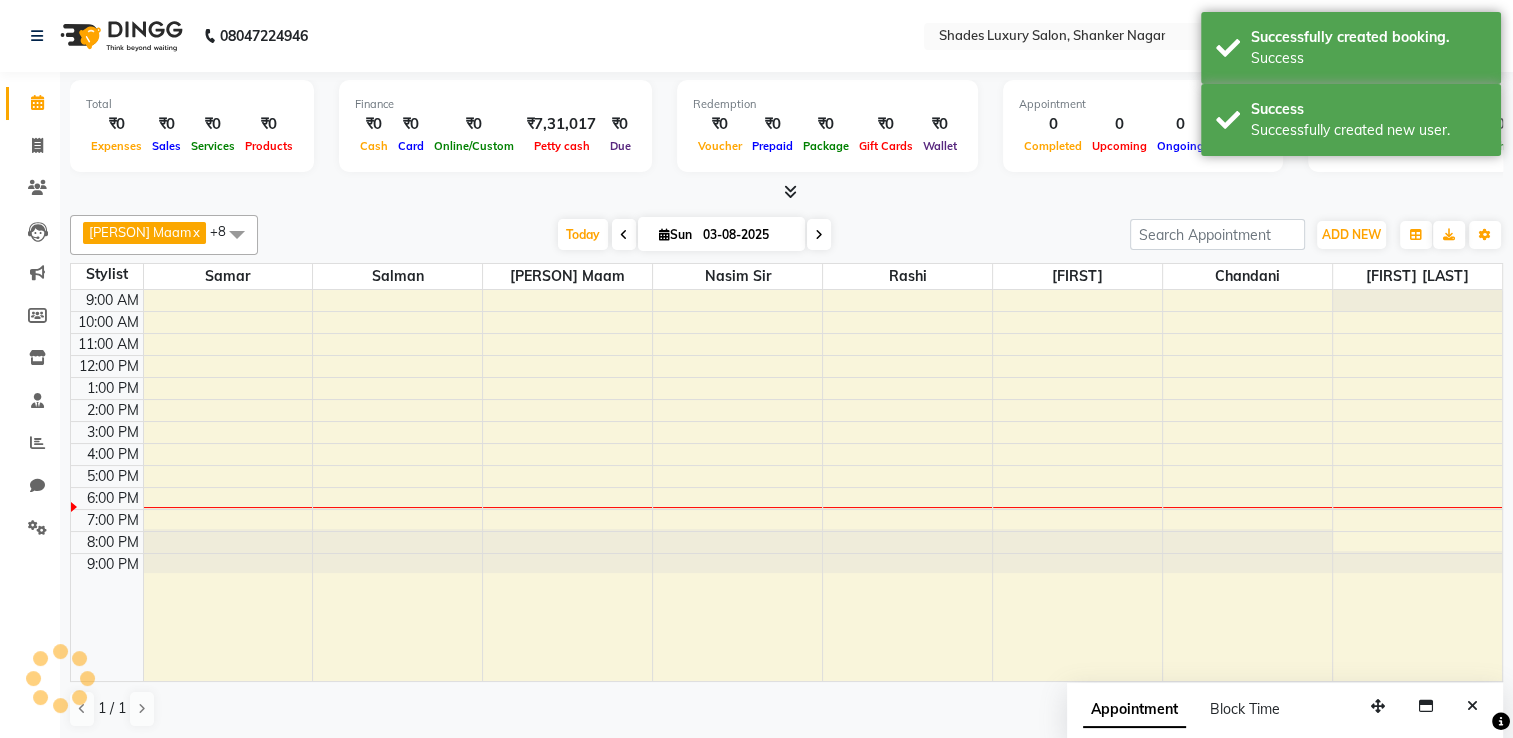 scroll, scrollTop: 0, scrollLeft: 0, axis: both 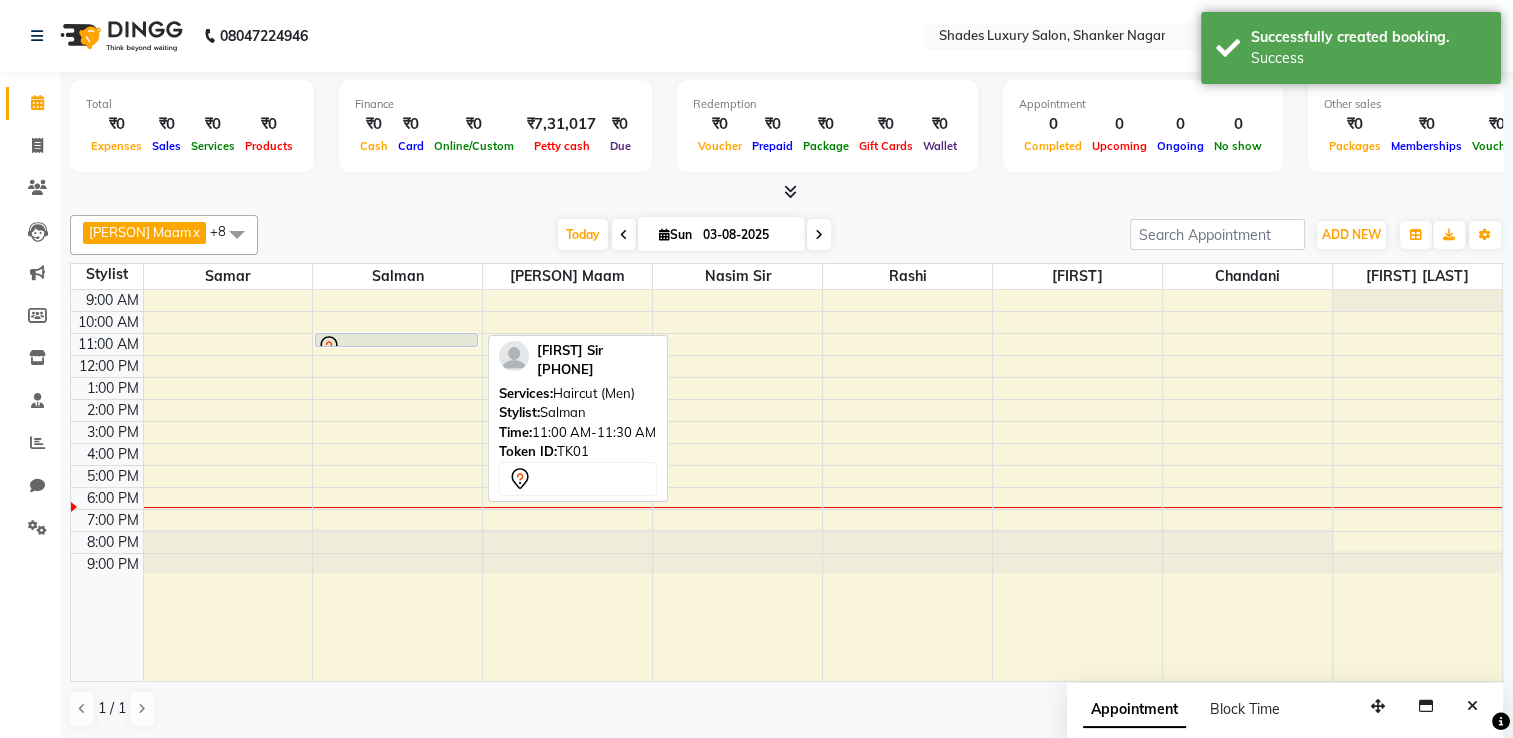 click at bounding box center [396, 347] 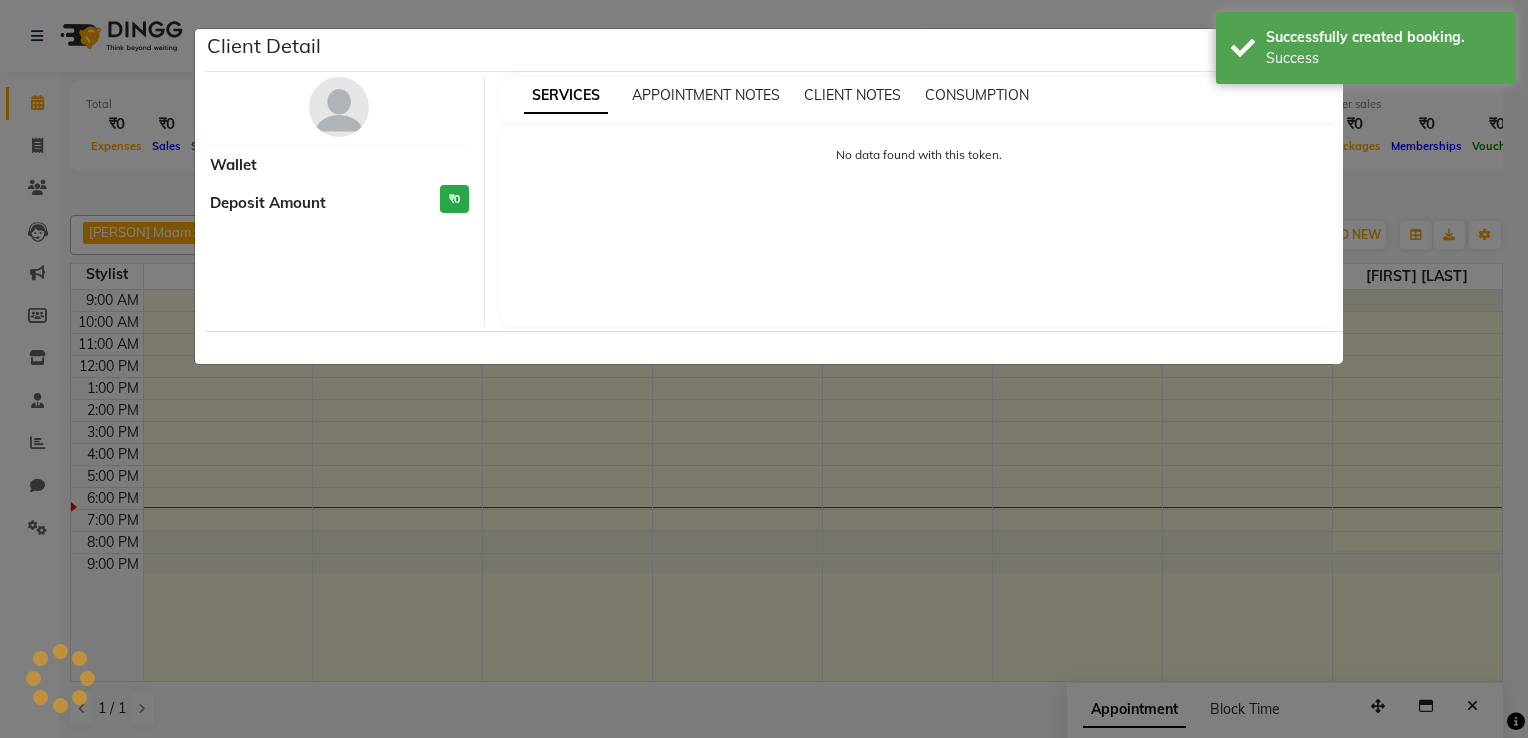 select on "7" 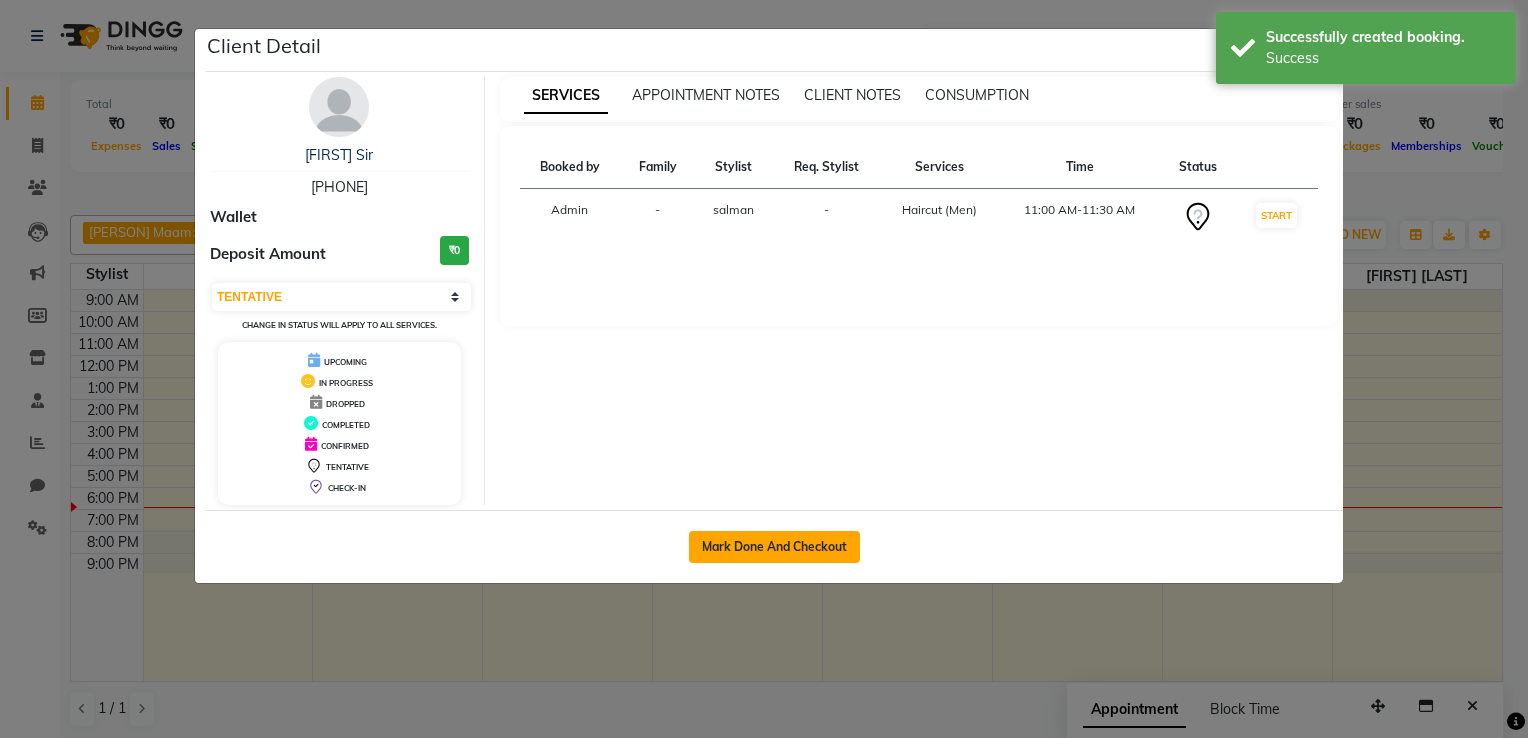 click on "Mark Done And Checkout" 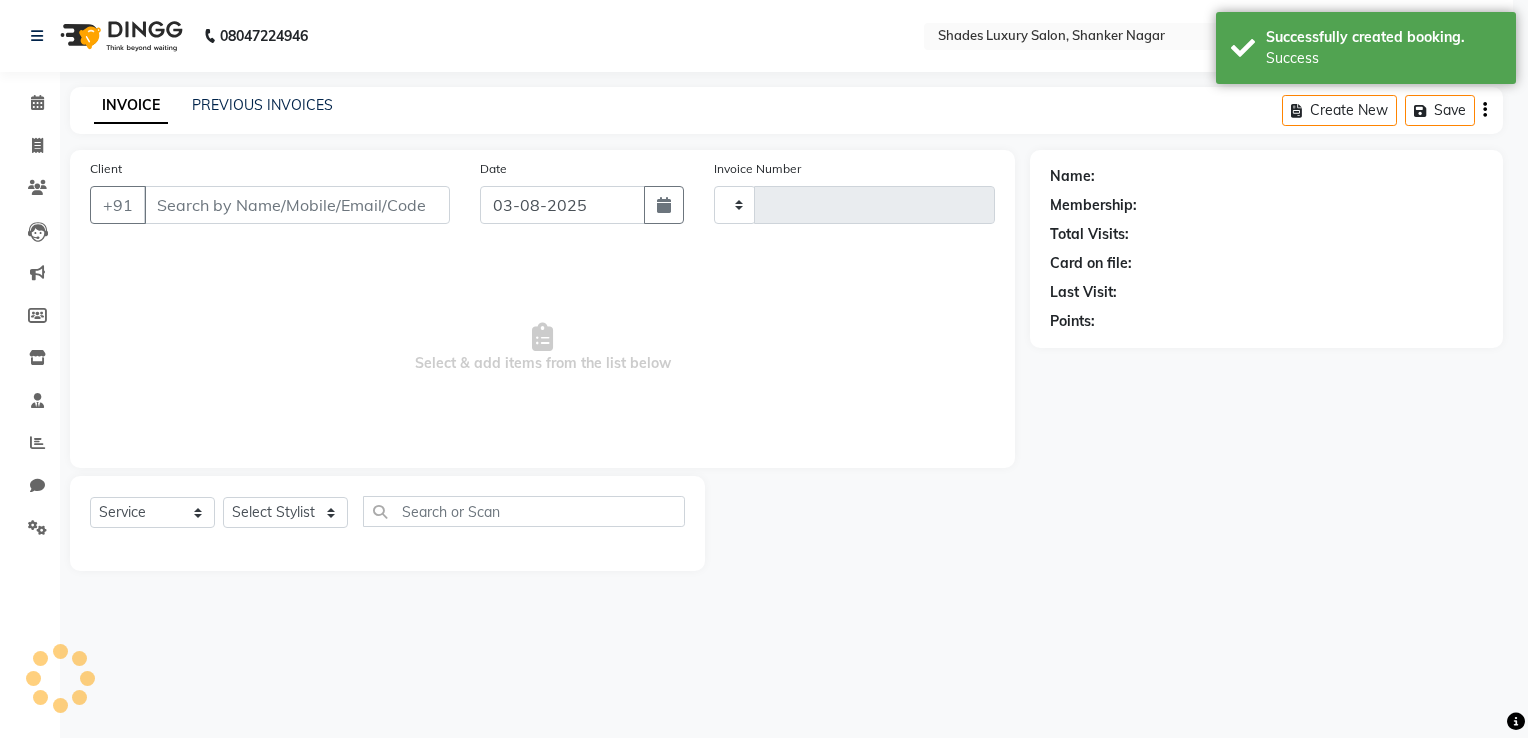 type on "0689" 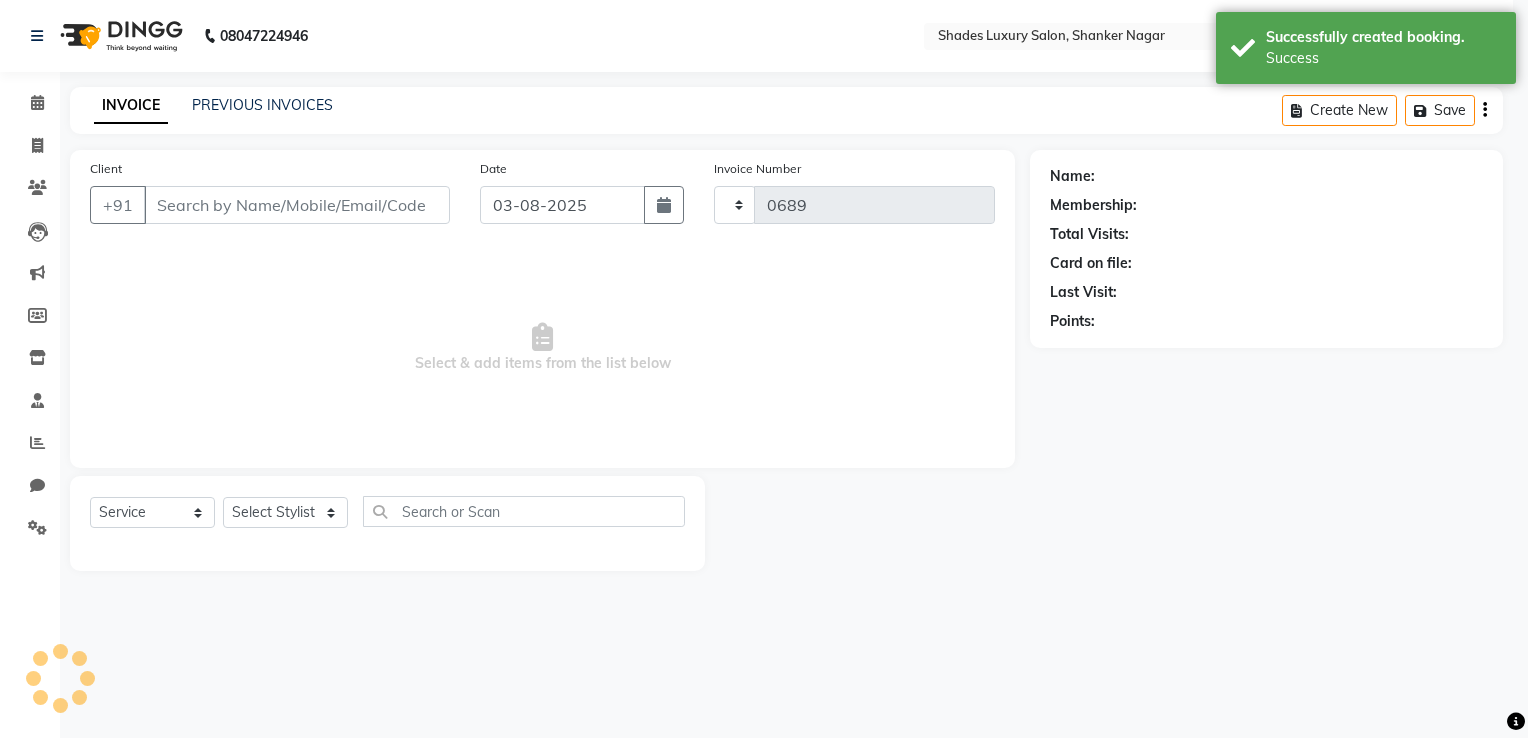 select on "8324" 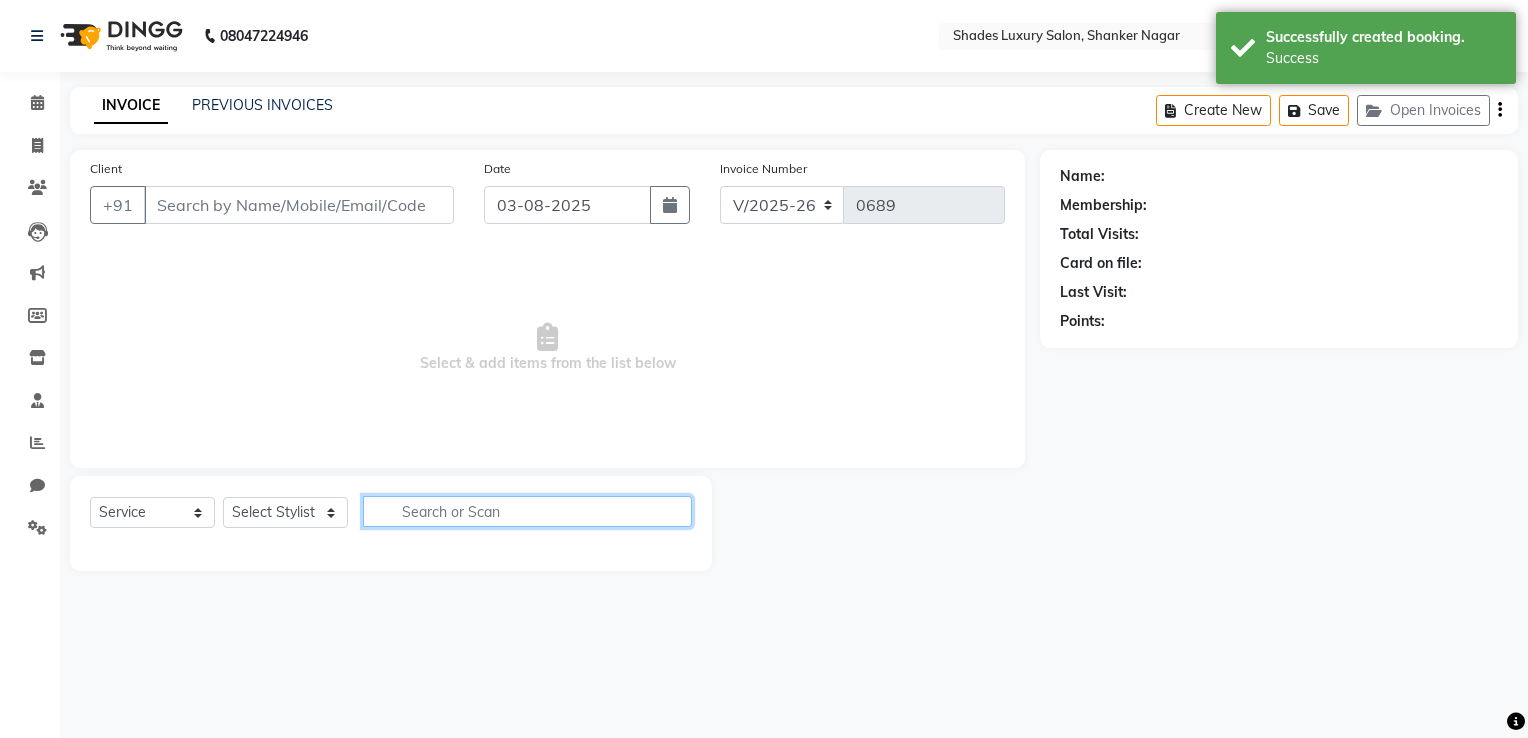 click 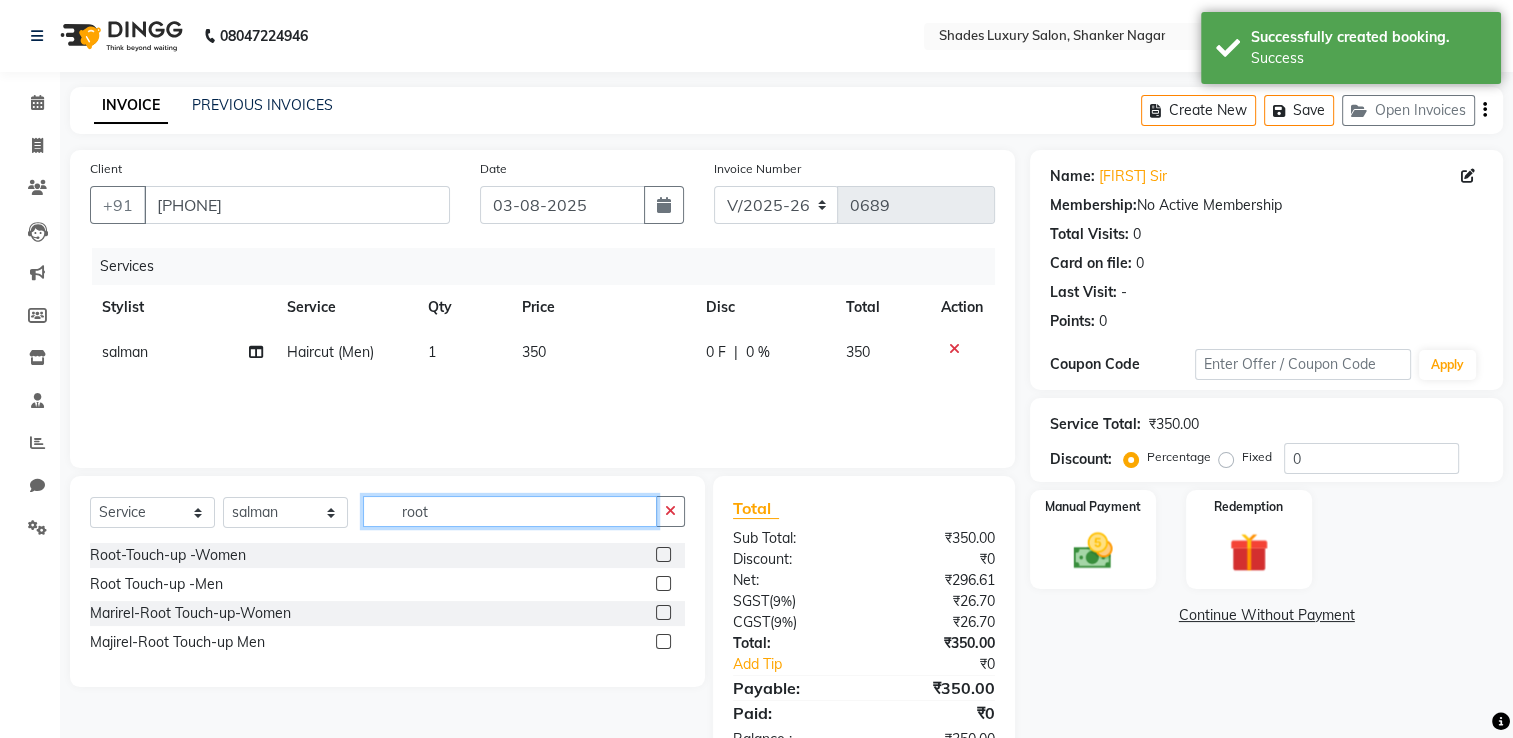 type on "root" 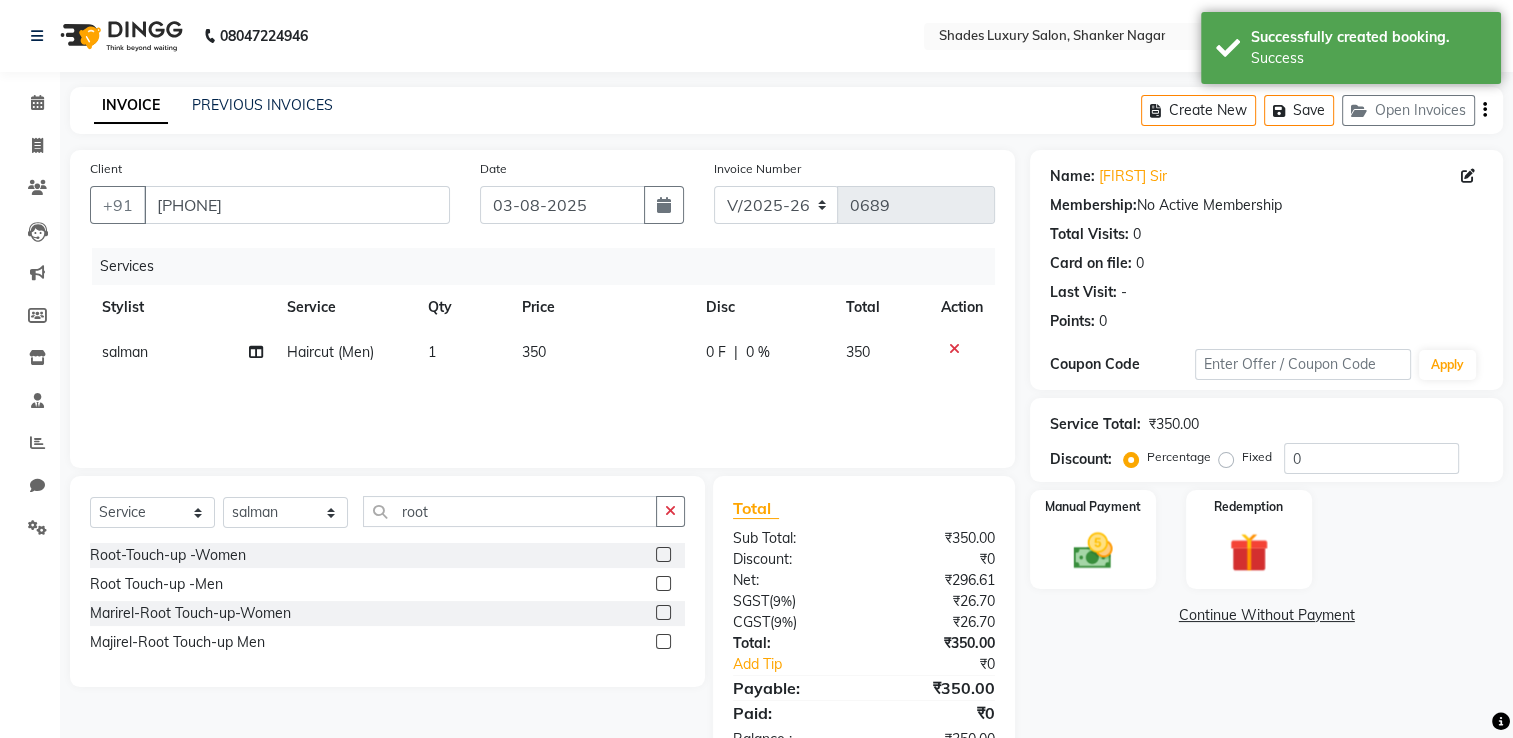 click 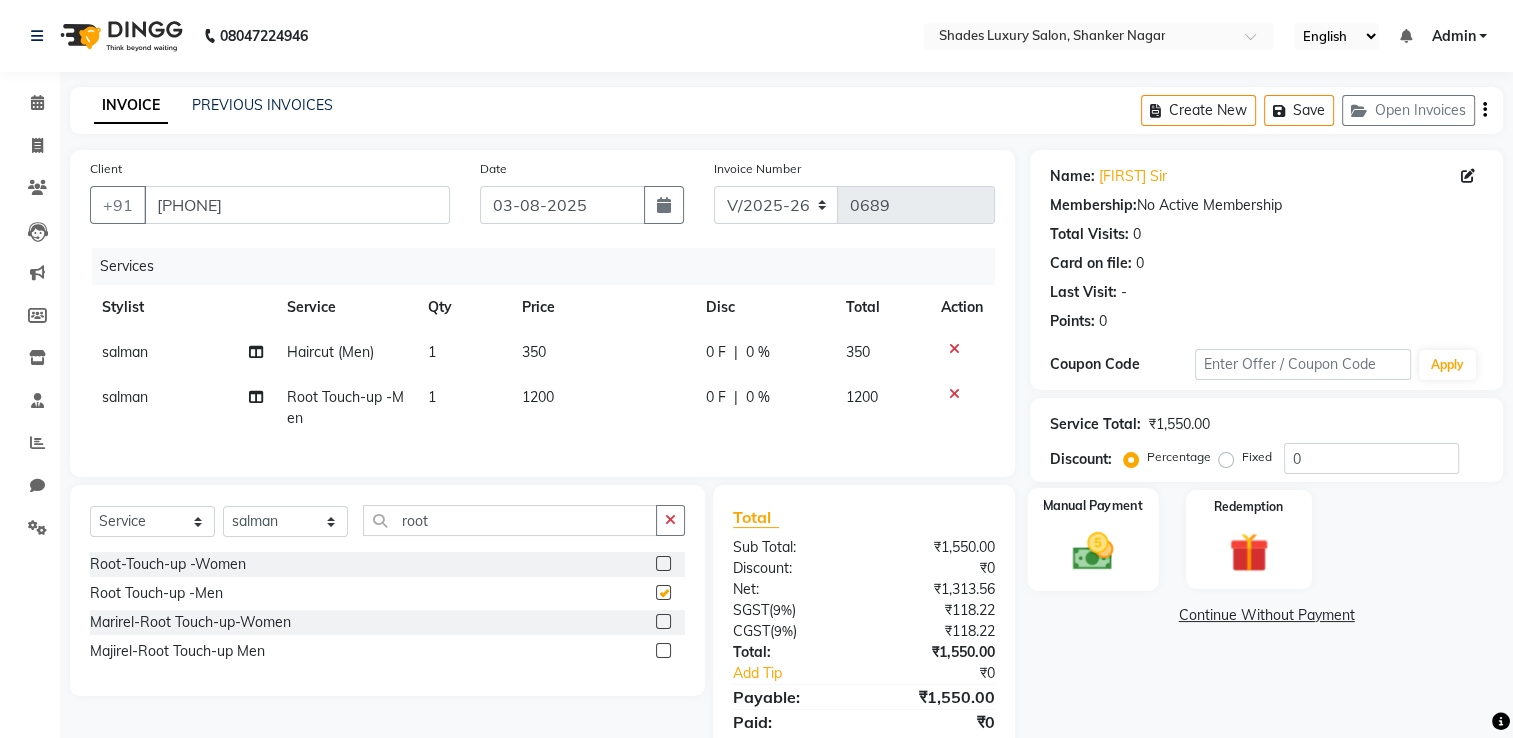 checkbox on "false" 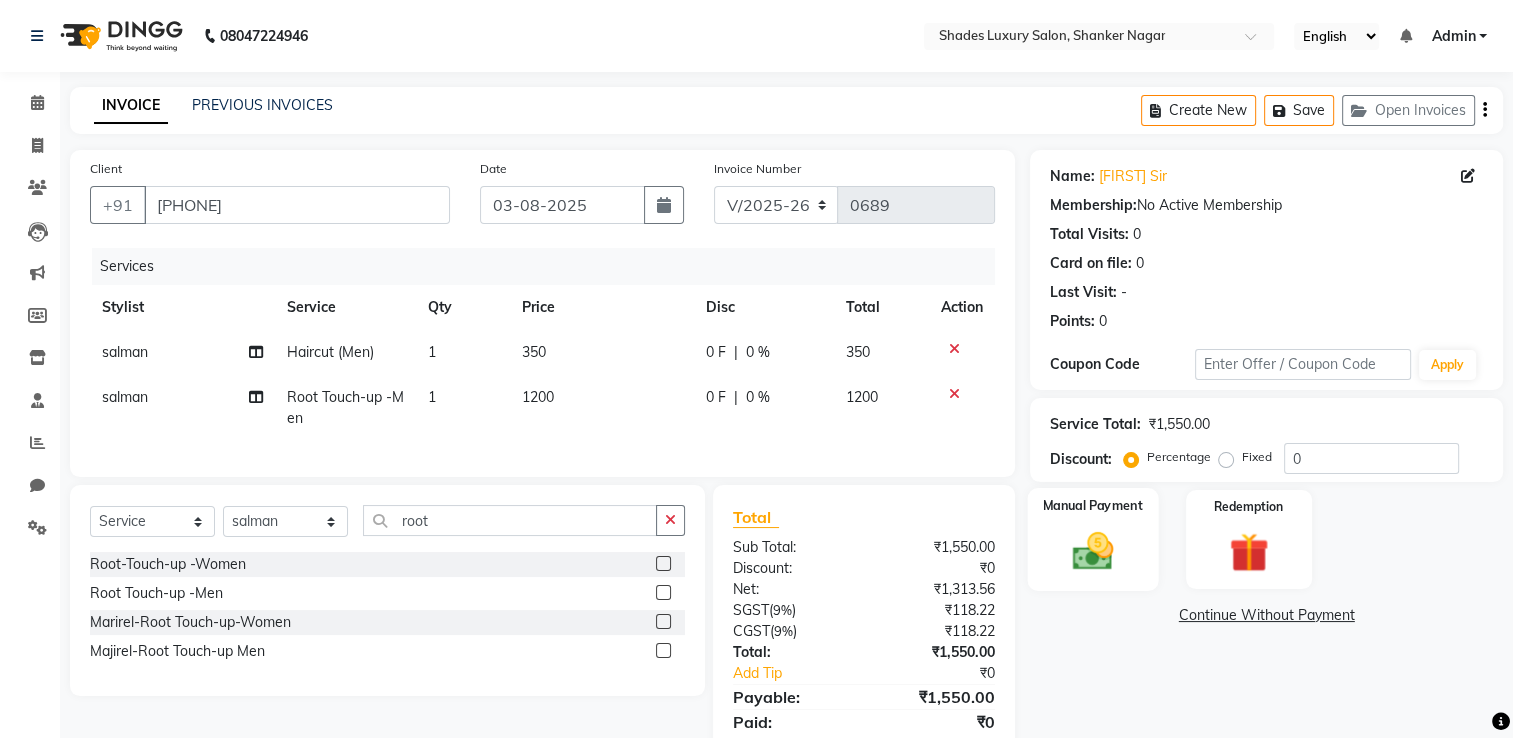 click 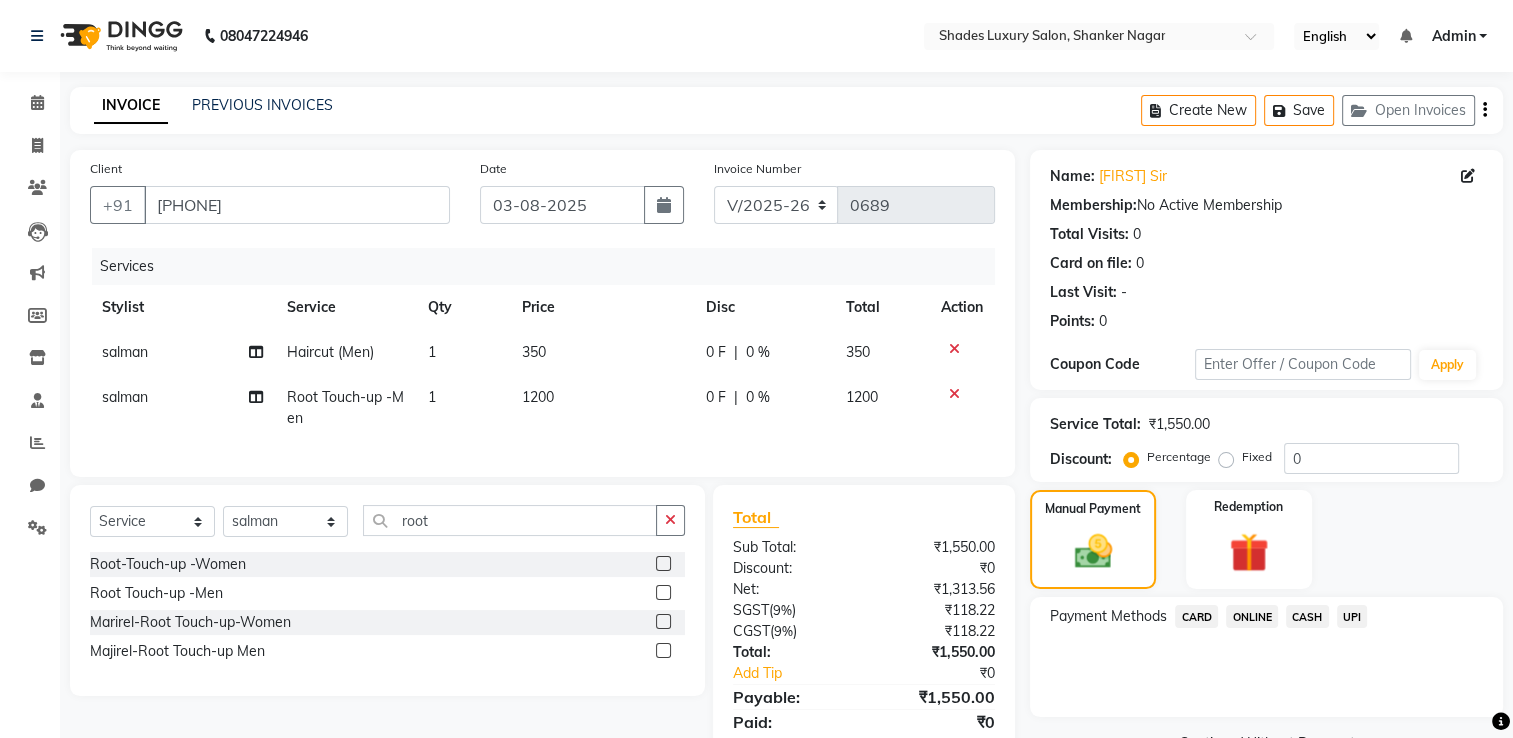 click on "ONLINE" 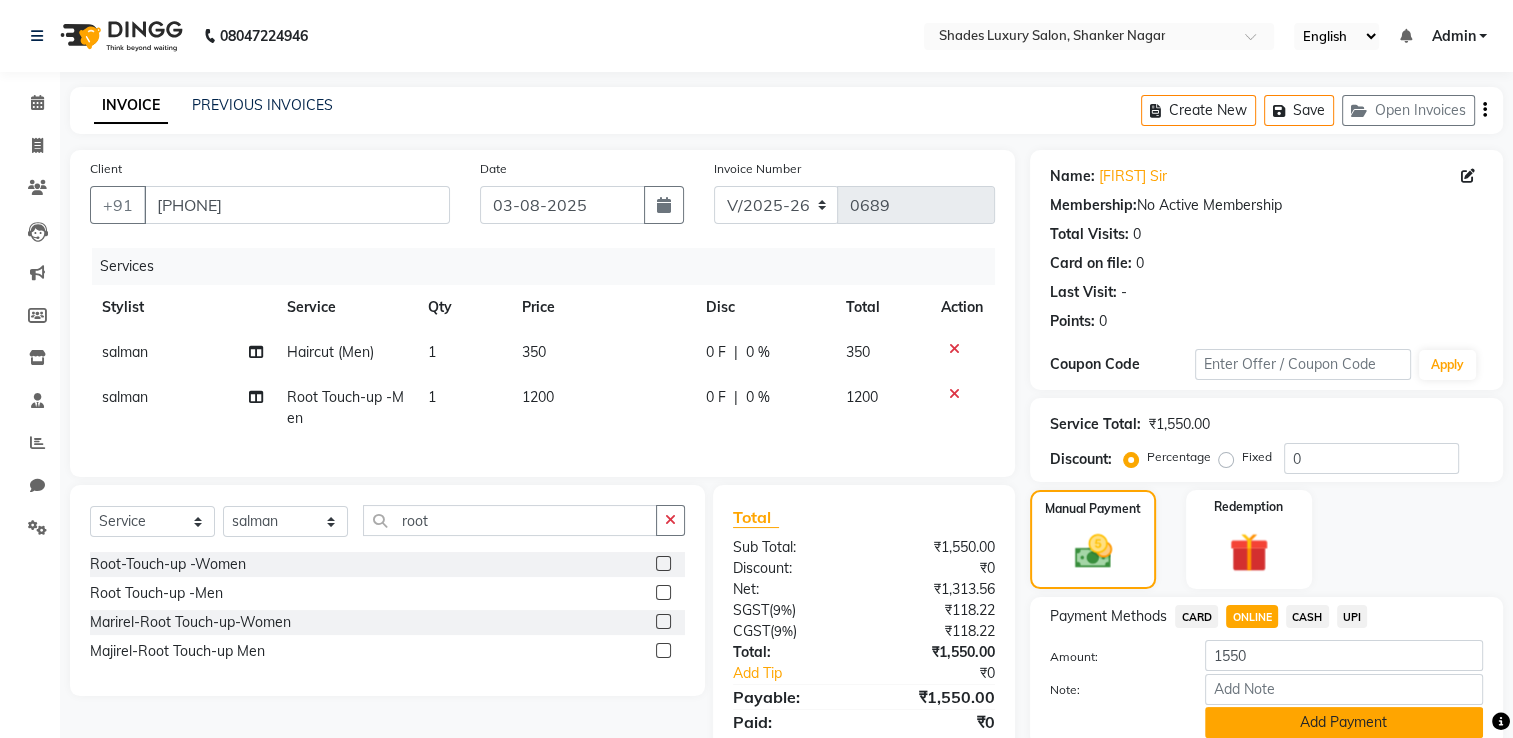 click on "Add Payment" 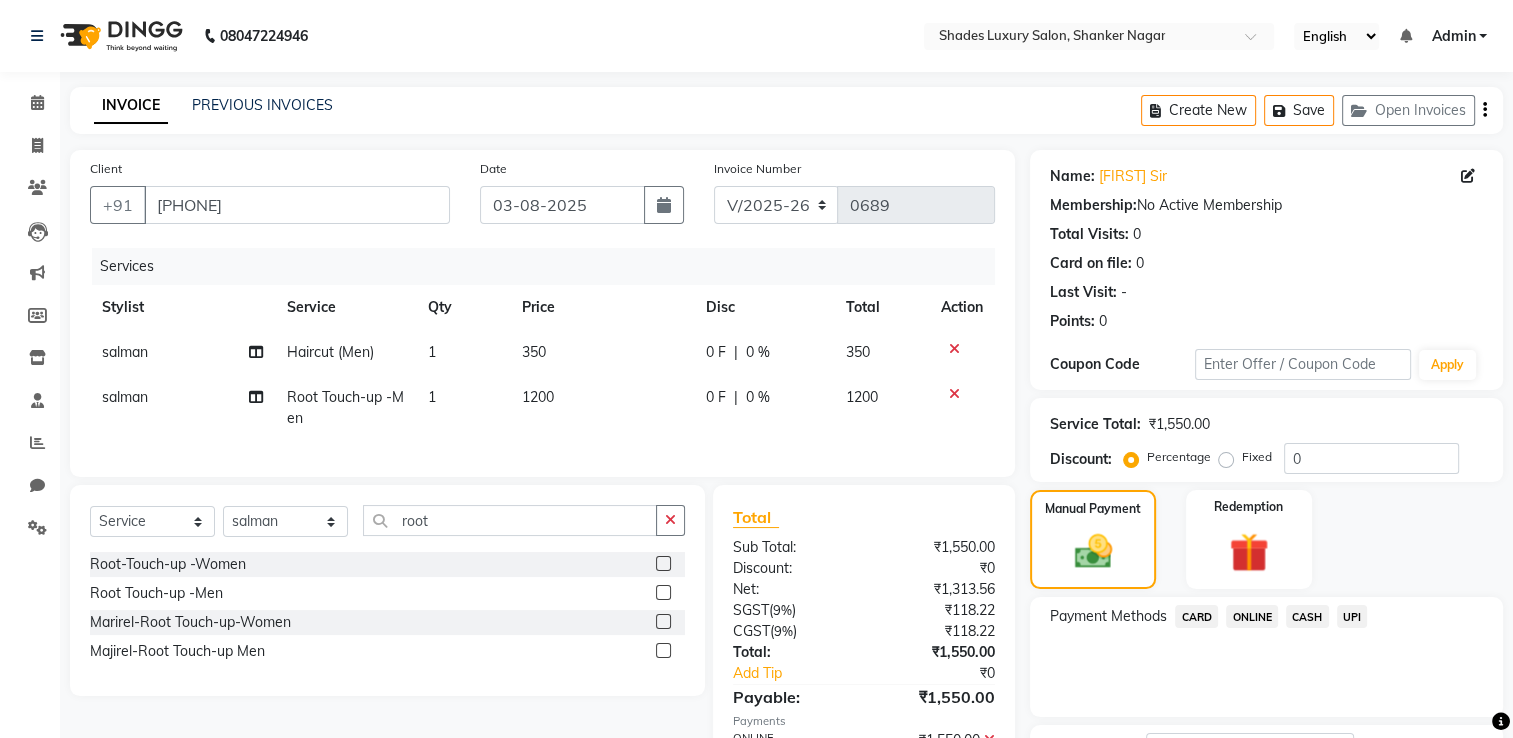 scroll, scrollTop: 161, scrollLeft: 0, axis: vertical 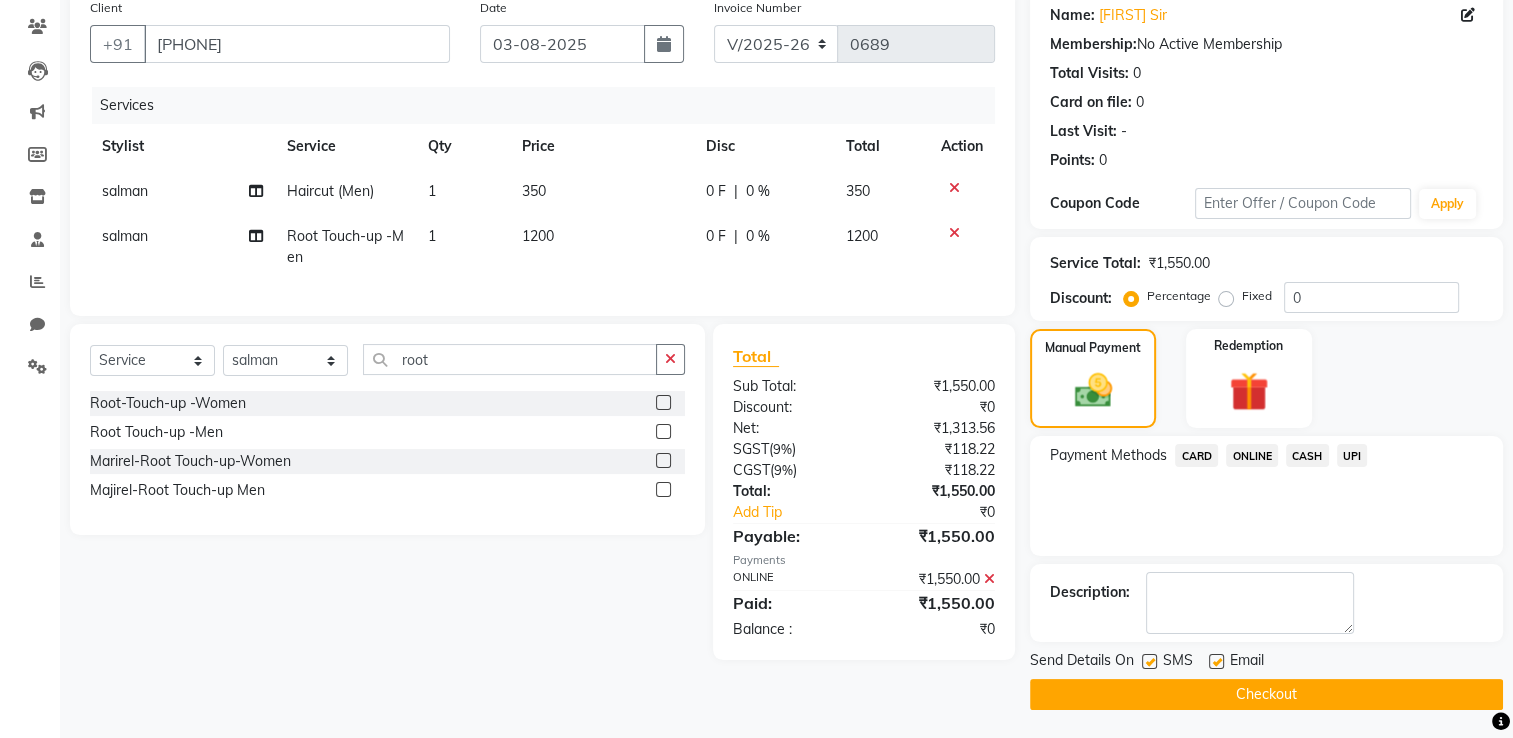 click on "Checkout" 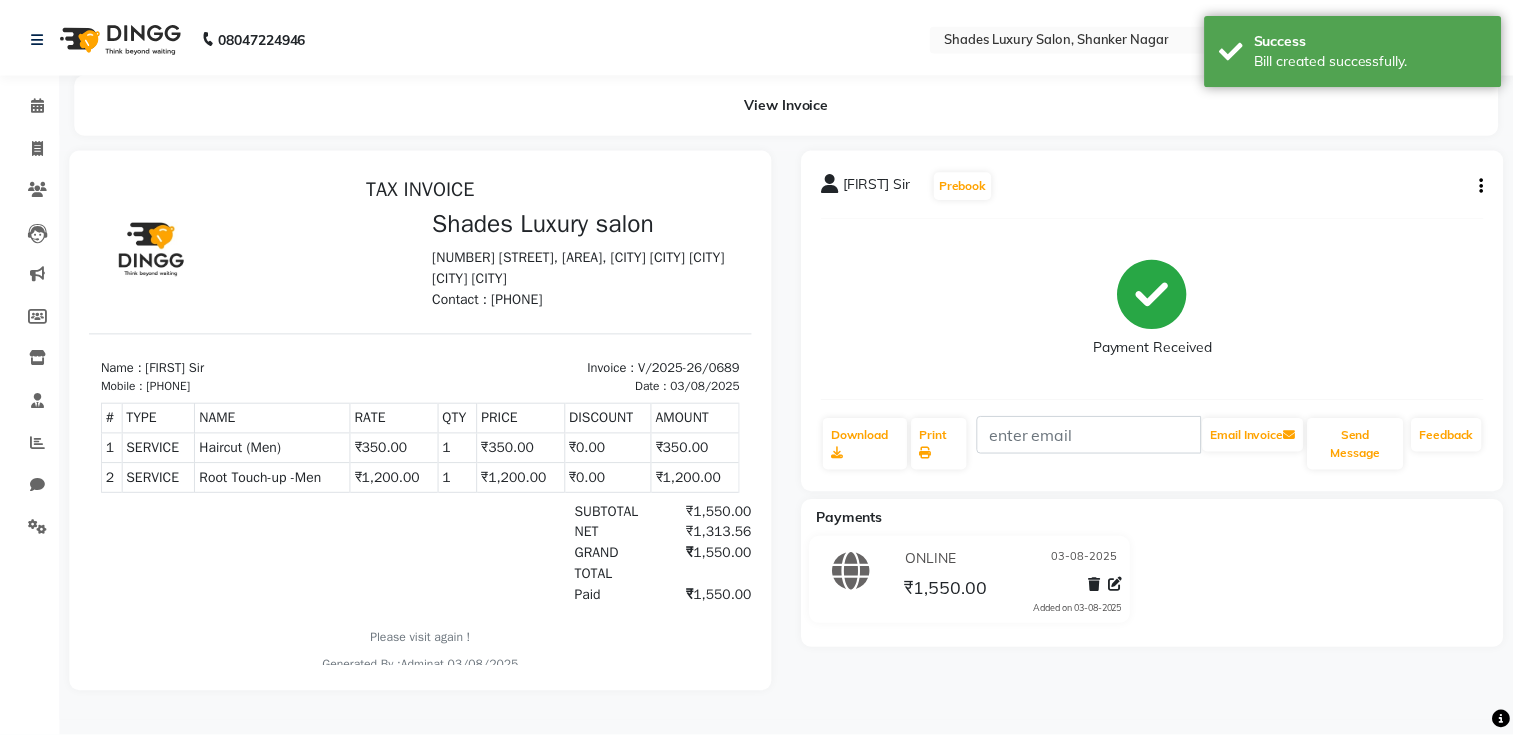 scroll, scrollTop: 0, scrollLeft: 0, axis: both 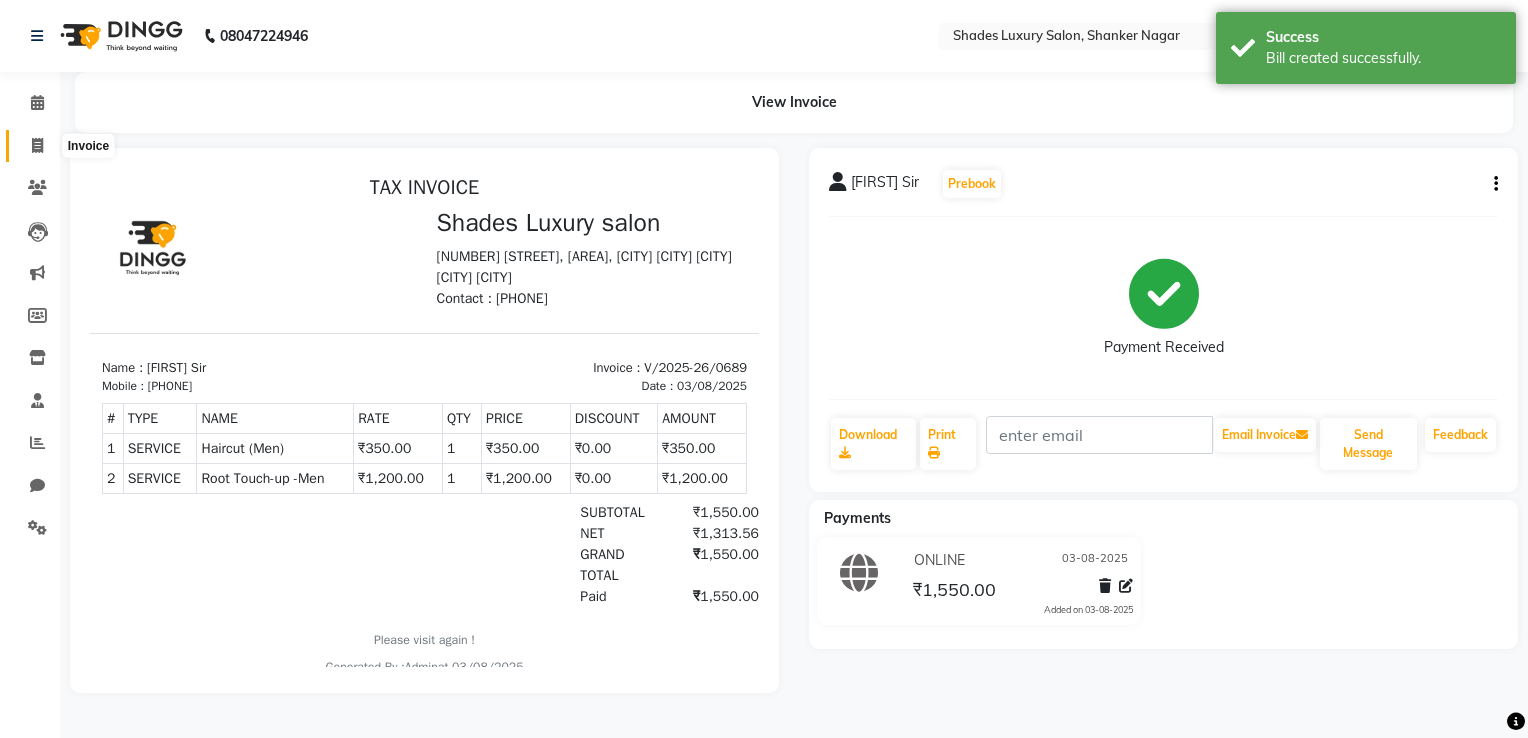 click 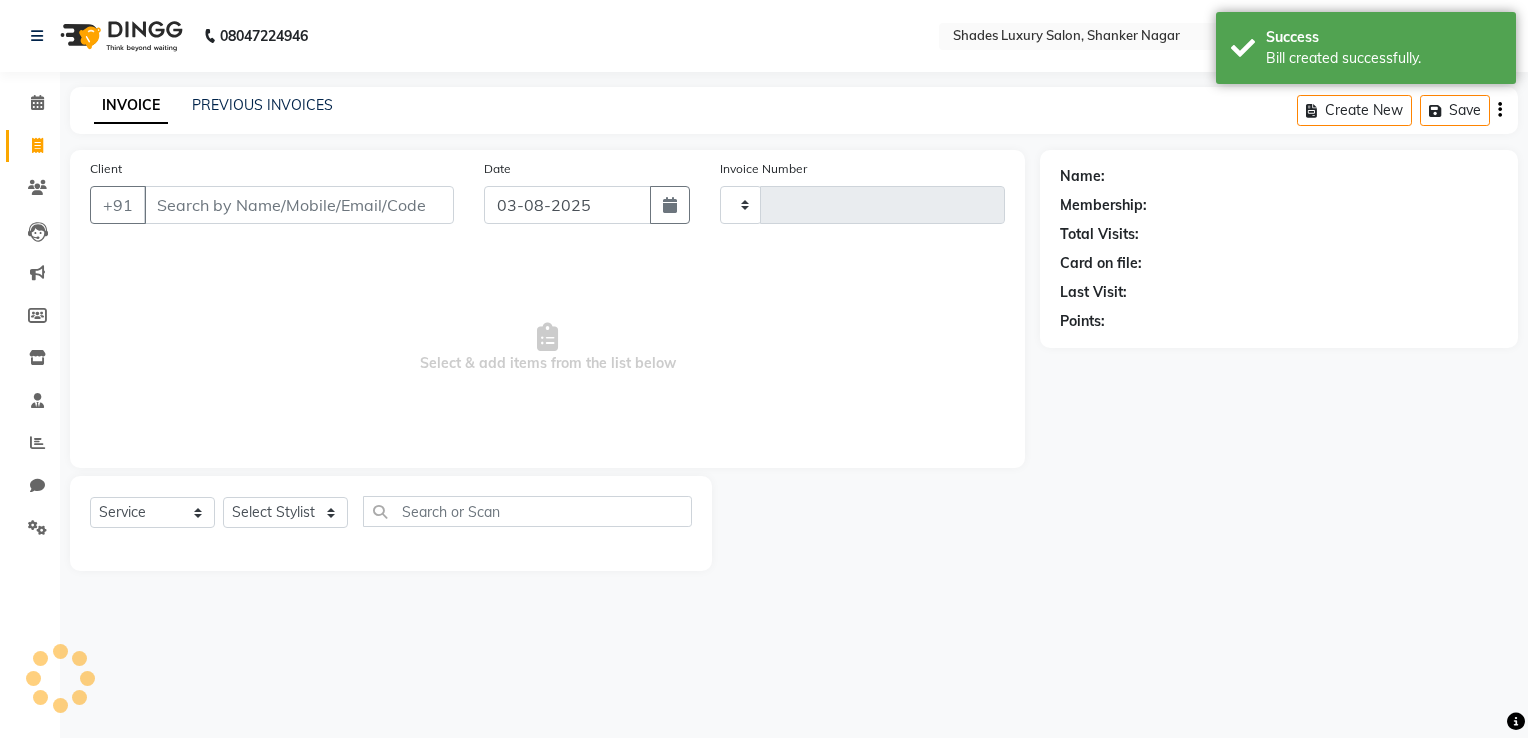 type on "0690" 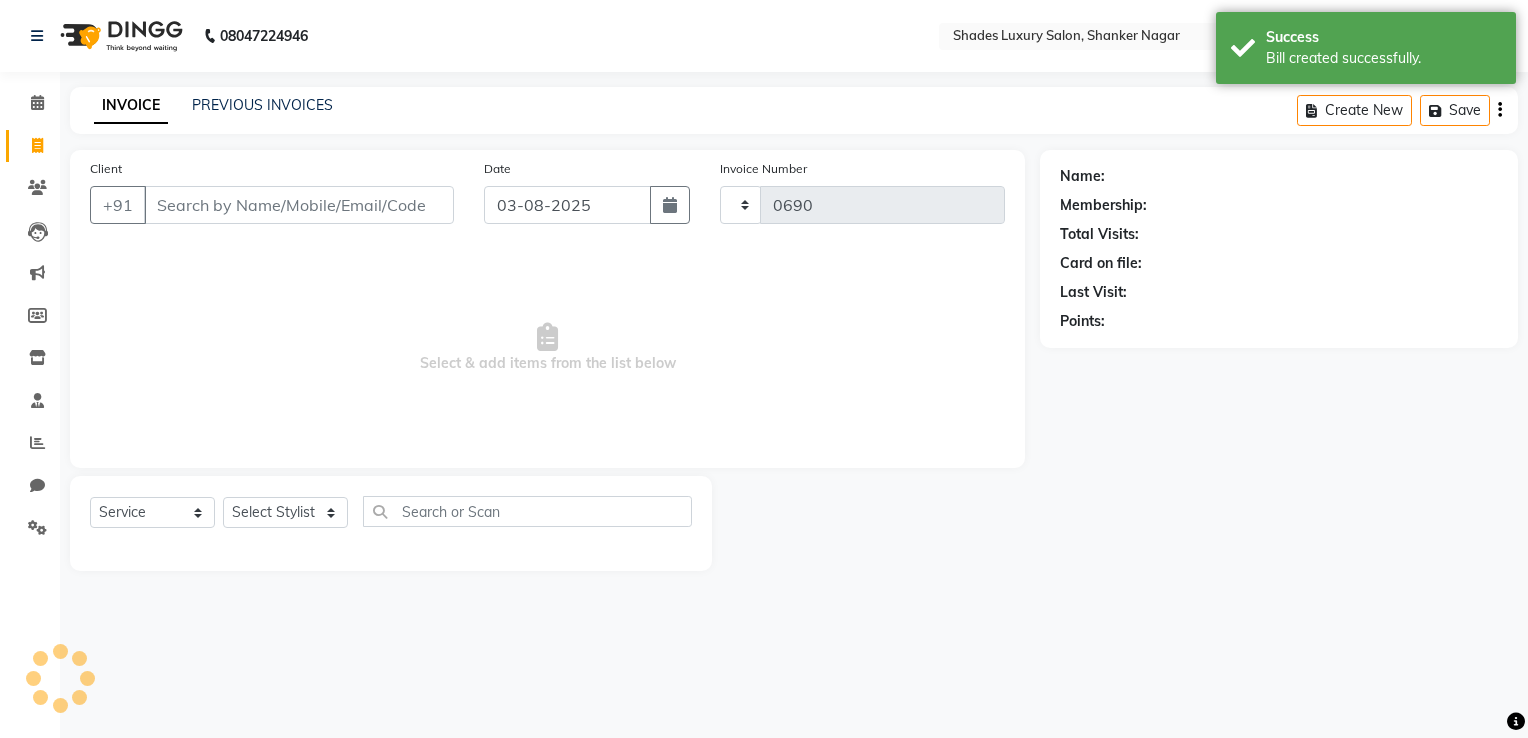 select on "8324" 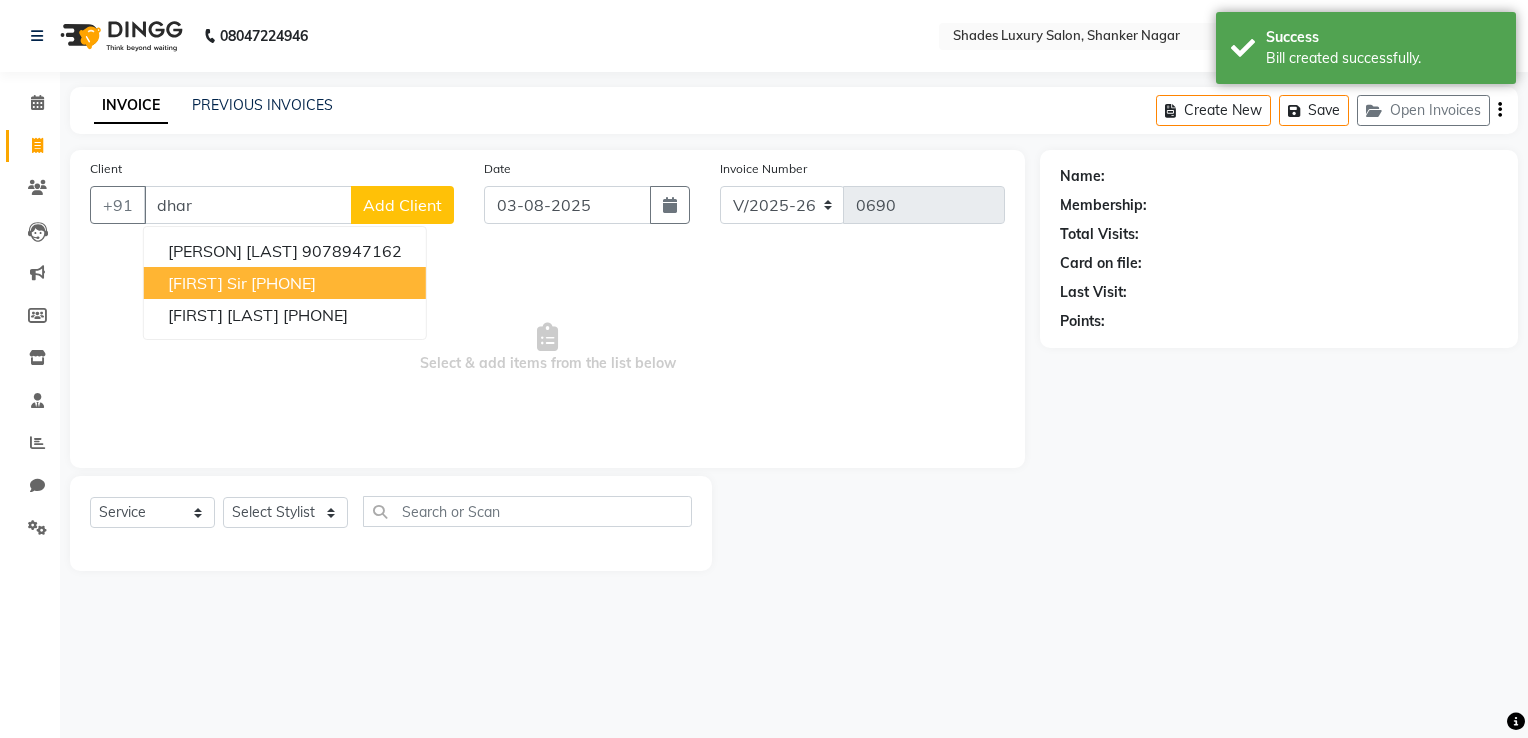 click on "[PHONE]" at bounding box center (283, 283) 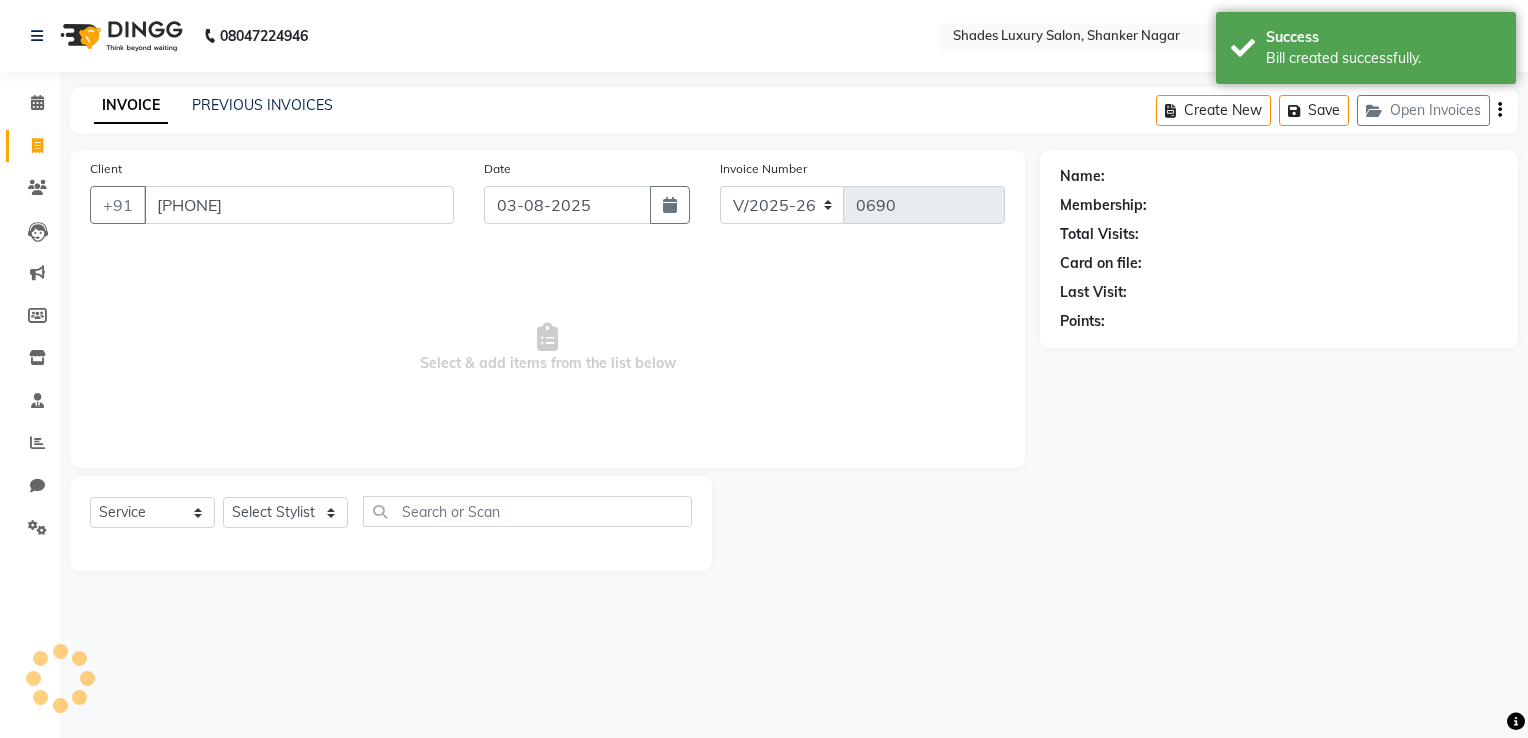 type on "[PHONE]" 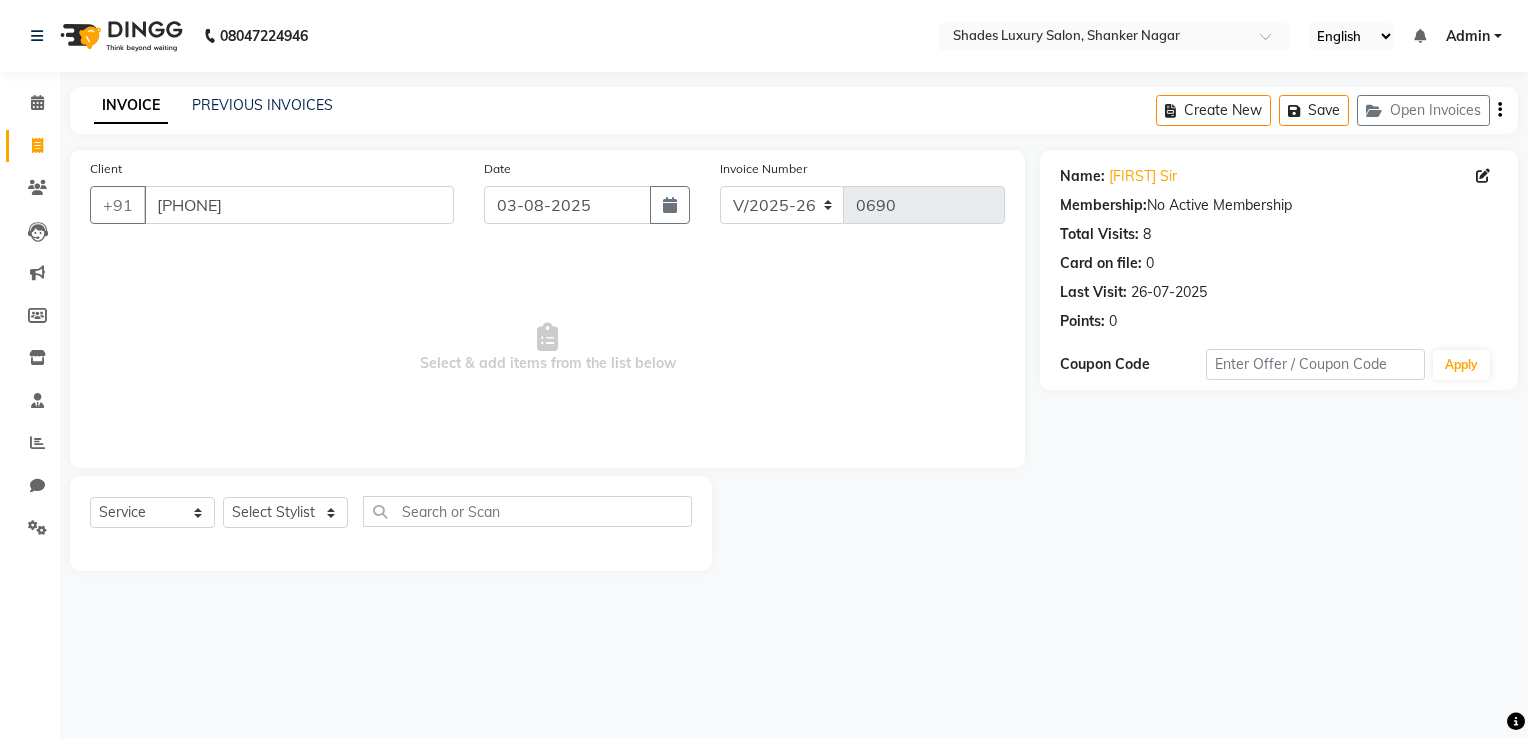 click on "Select  Service  Product  Membership  Package Voucher Prepaid Gift Card  Select Stylist [FIRST] Maam [FIRST] [FIRST] [FIRST] Sir [FIRST] [LAST] [FIRST] [FIRST] [FIRST] [FIRST] [FIRST]" 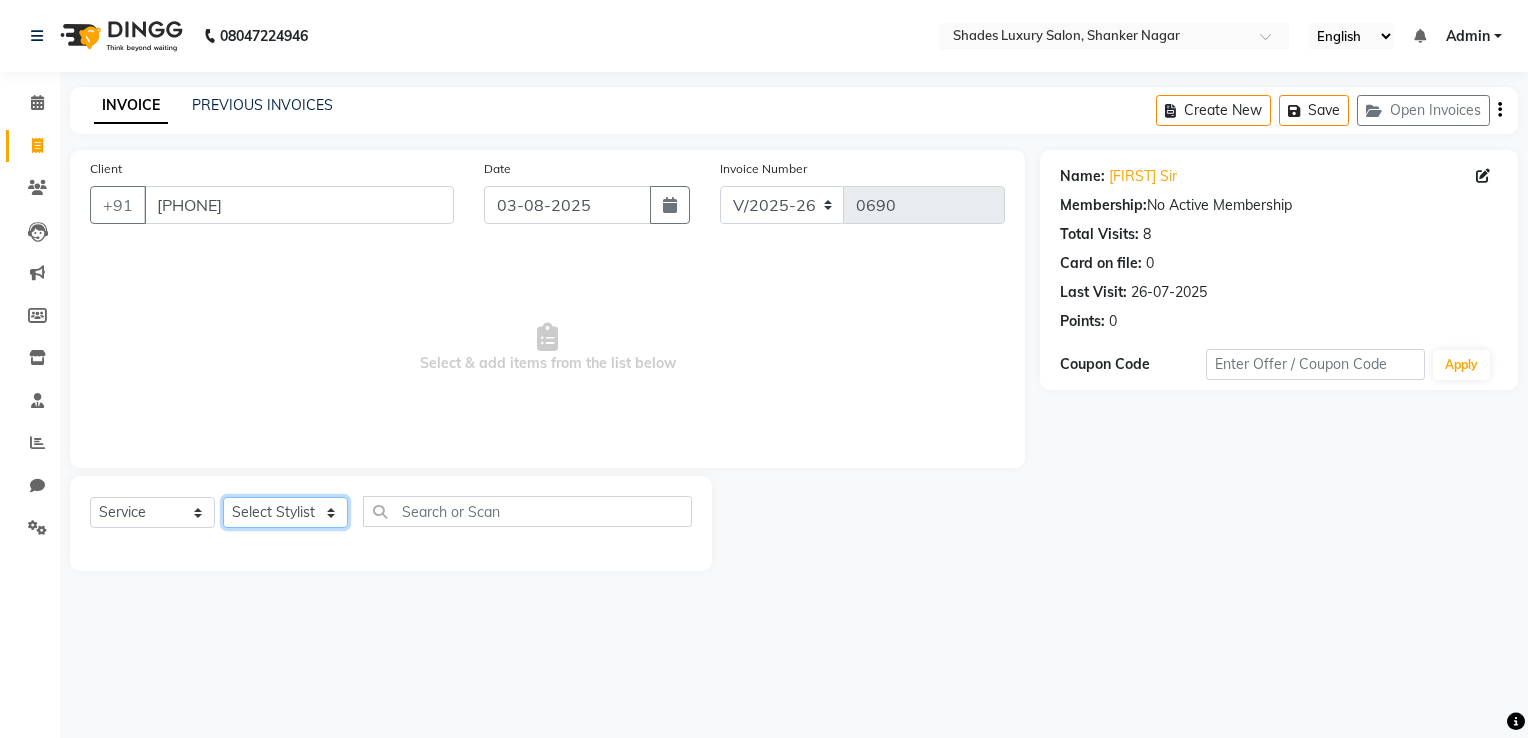 click on "Select Stylist Asha Maam Chandani Mamta Nasim Sir Palak Verma Rashi salman Samar shahbaj" 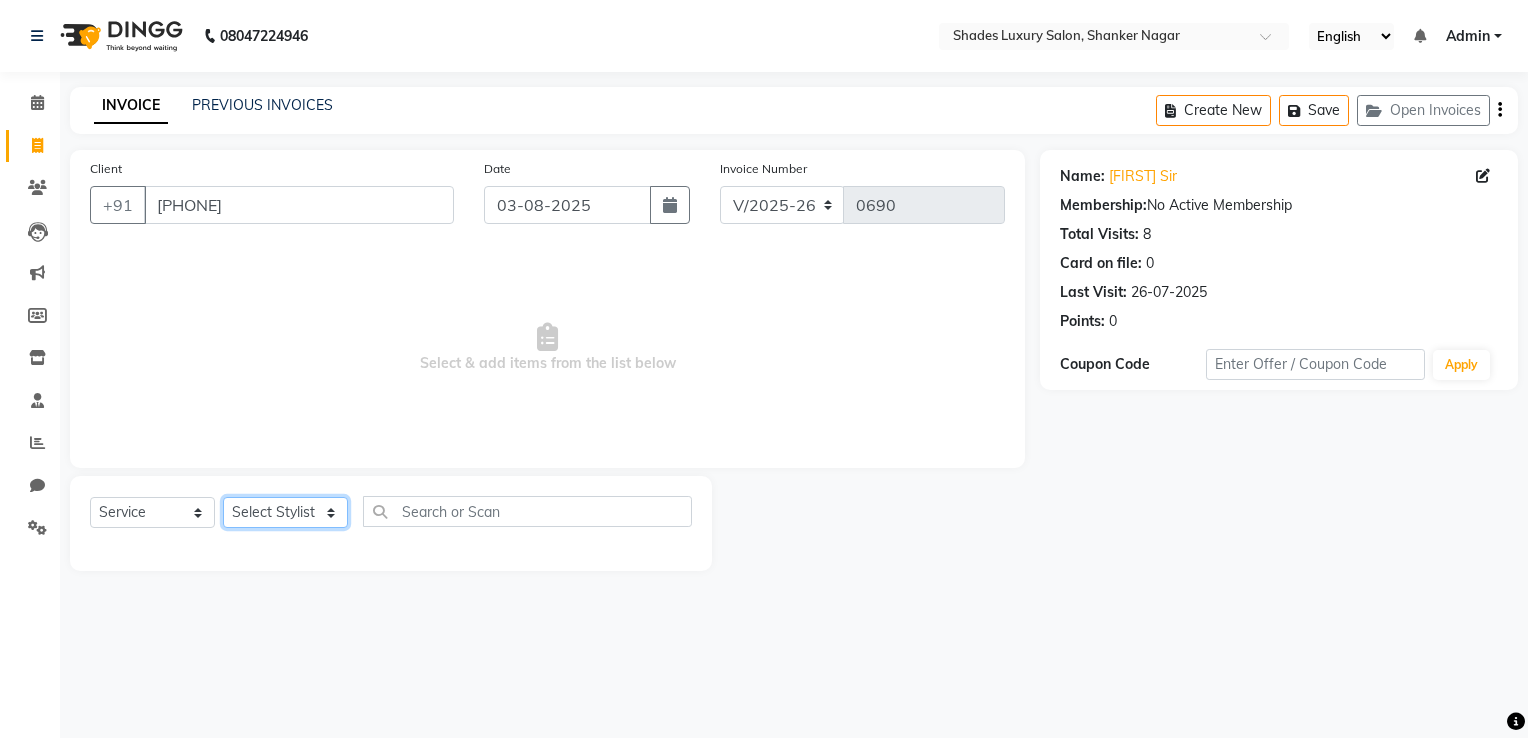 select on "80647" 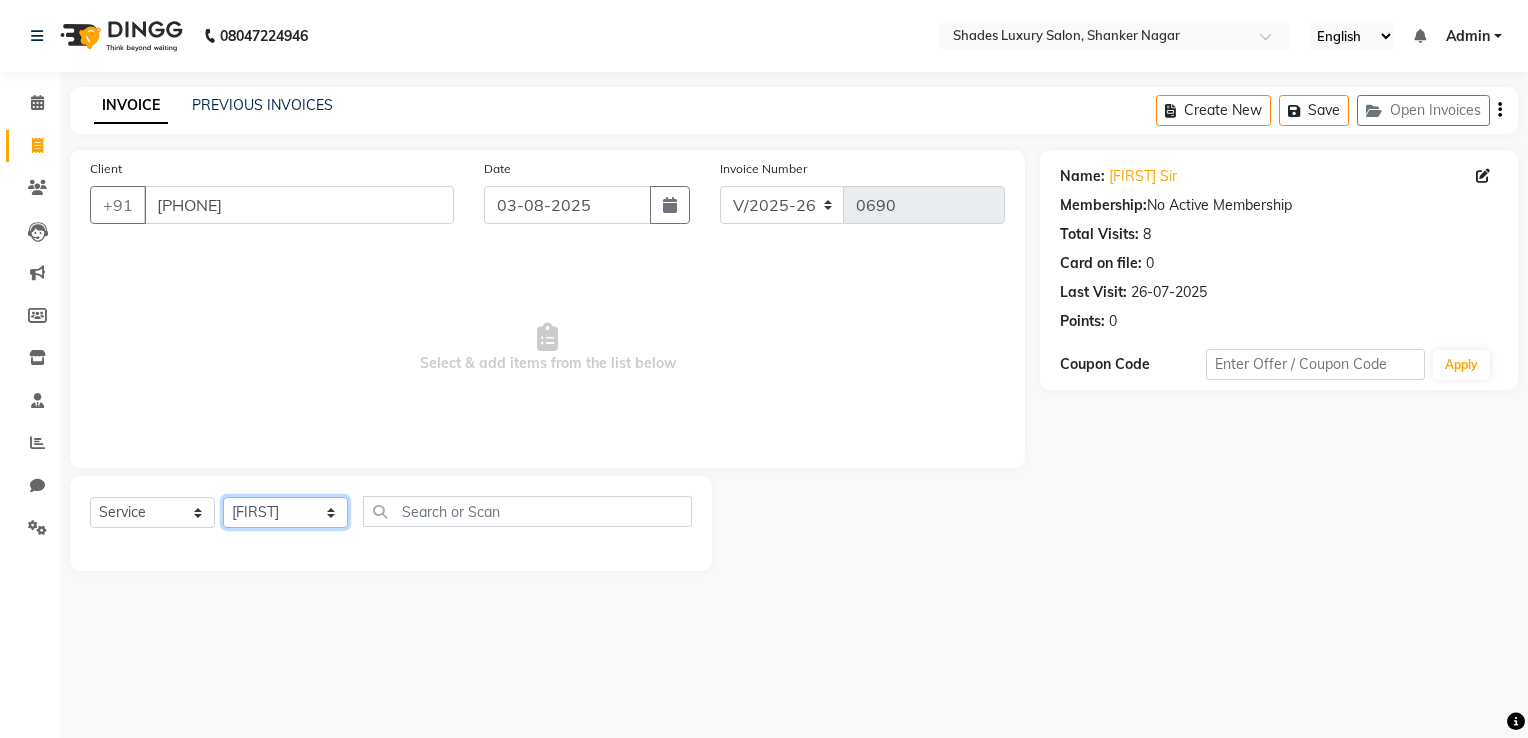 click on "Select Stylist Asha Maam Chandani Mamta Nasim Sir Palak Verma Rashi salman Samar shahbaj" 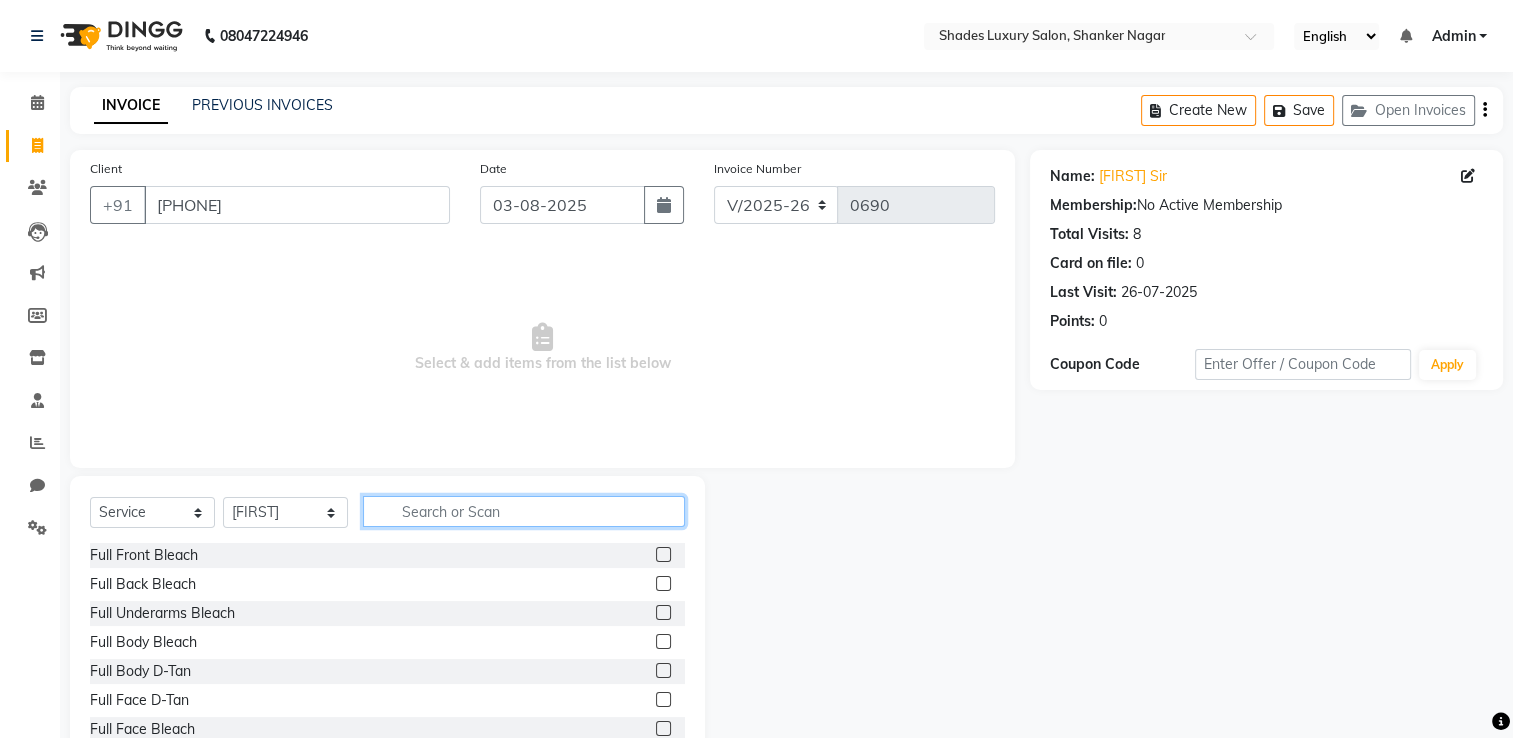 click 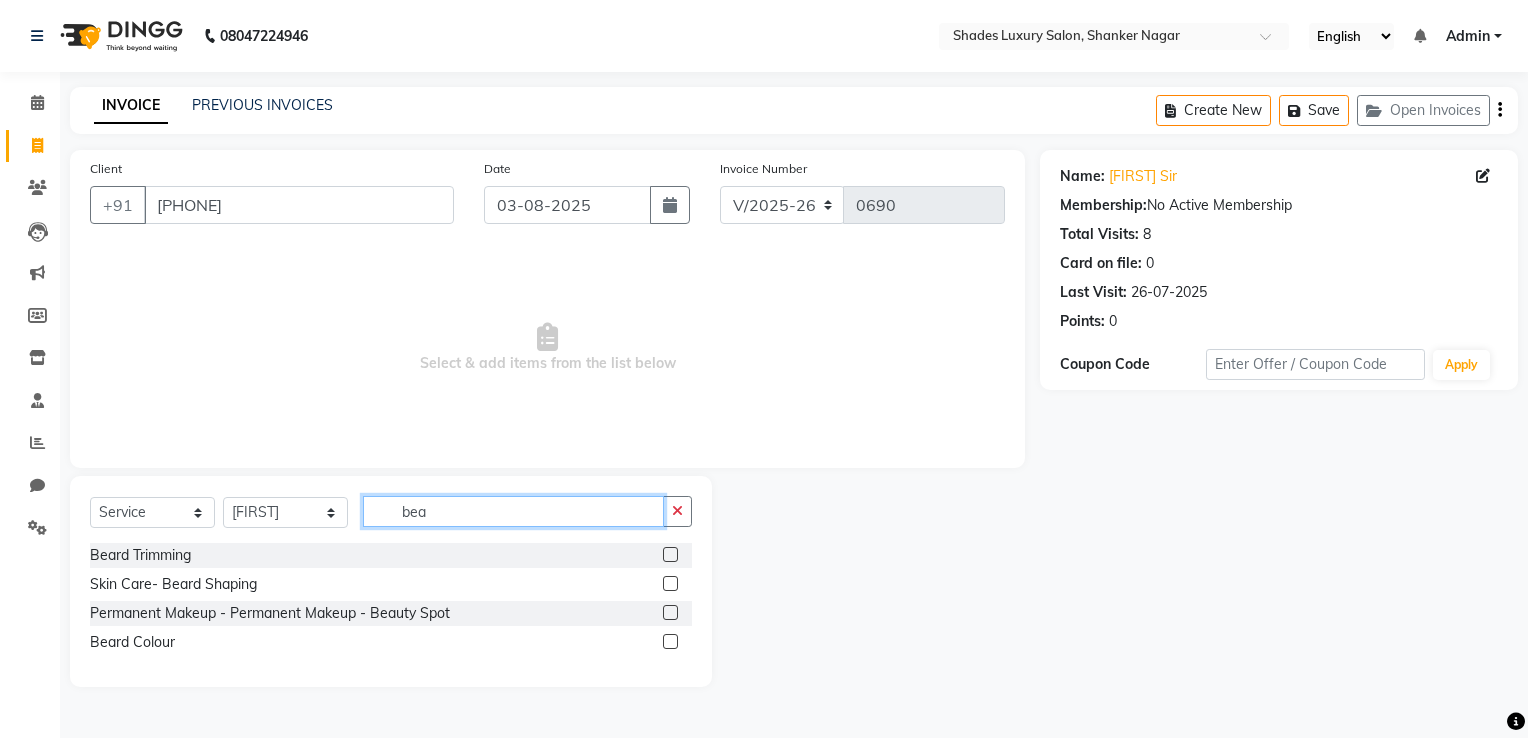 type on "bea" 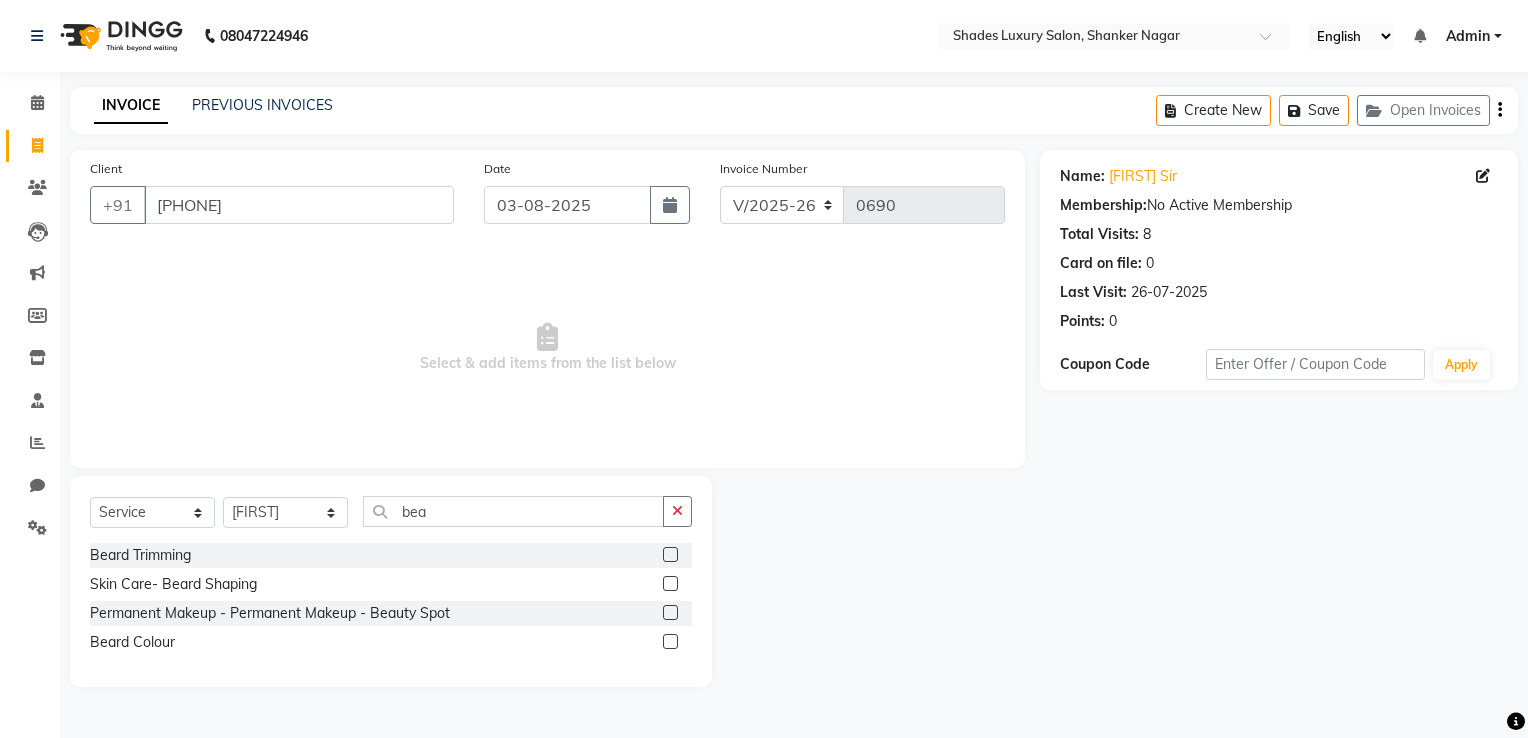 click 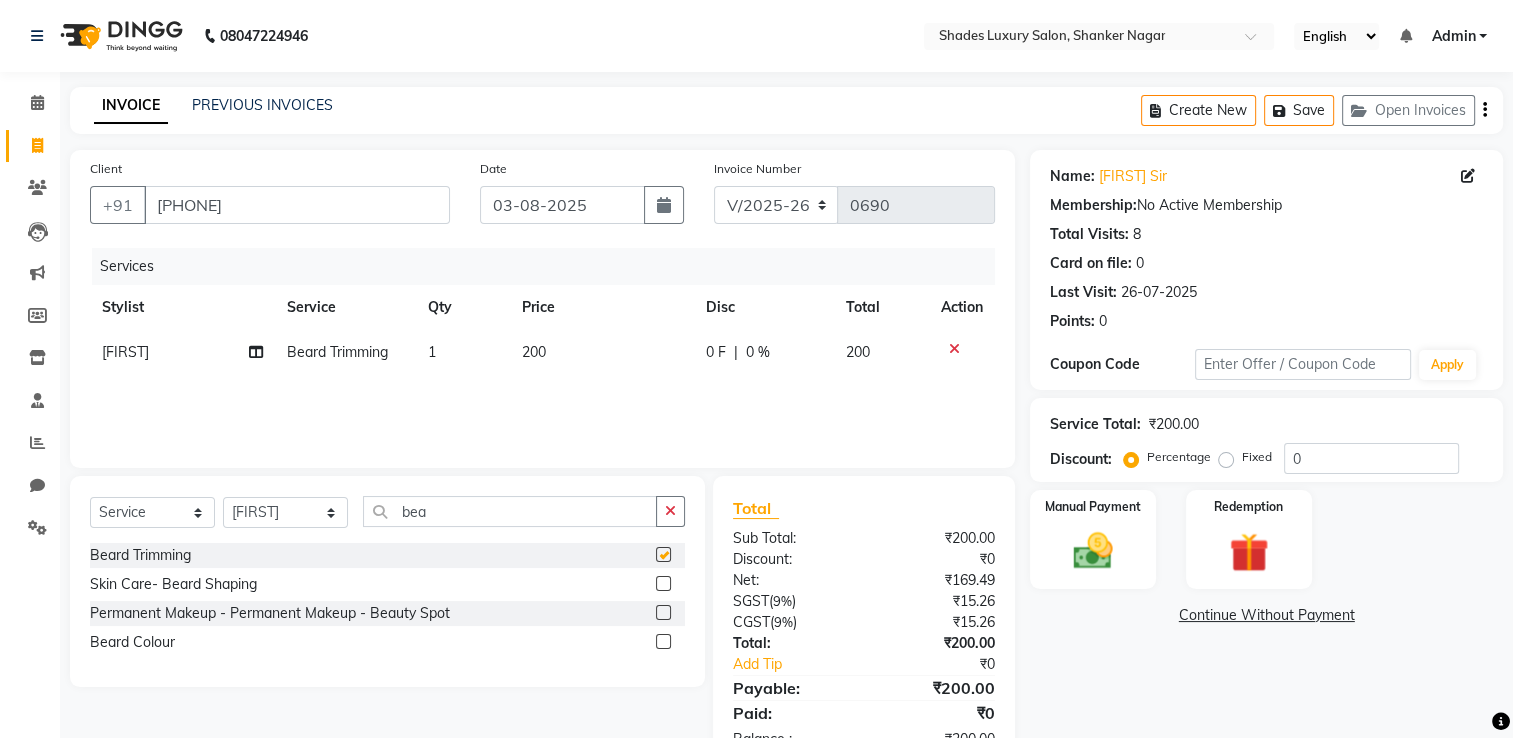 checkbox on "false" 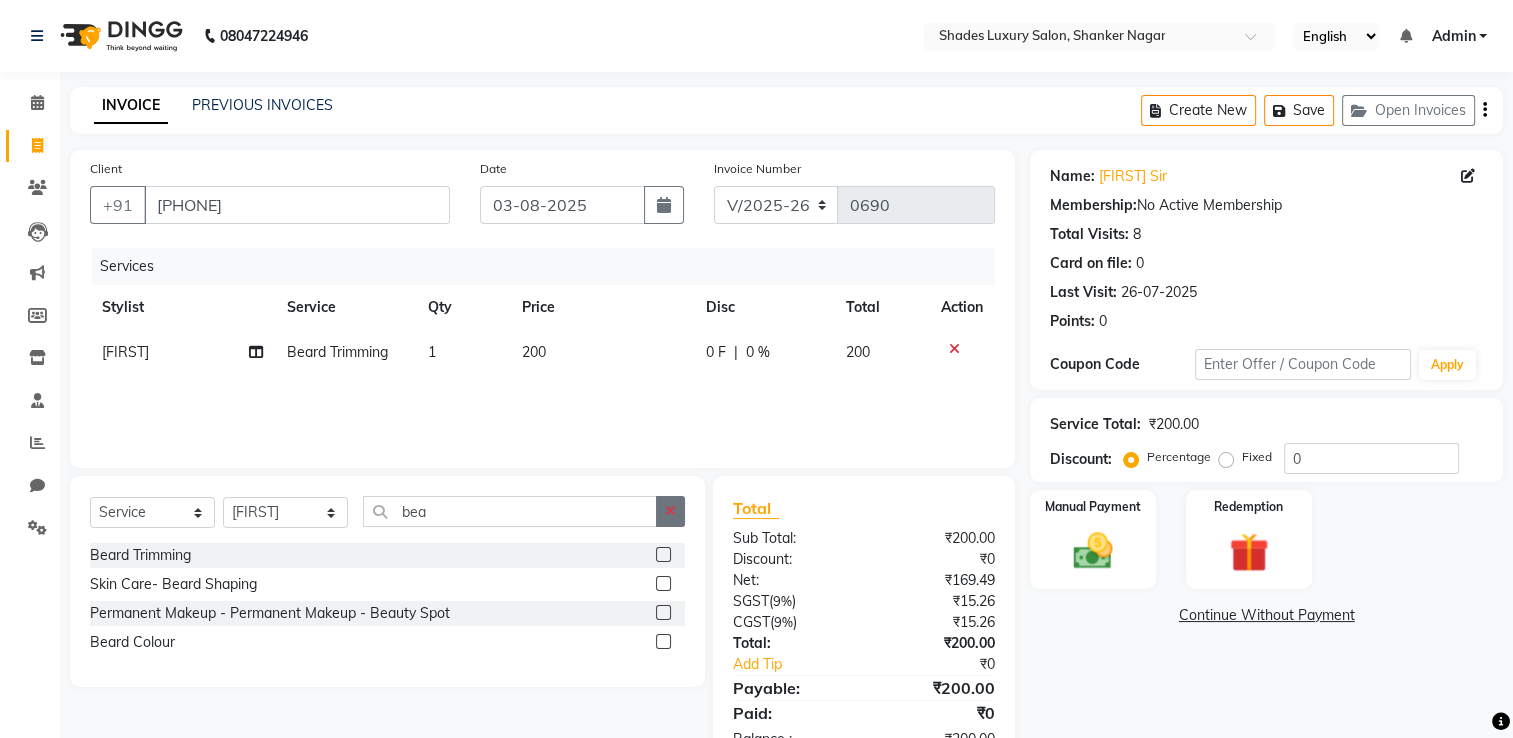 click 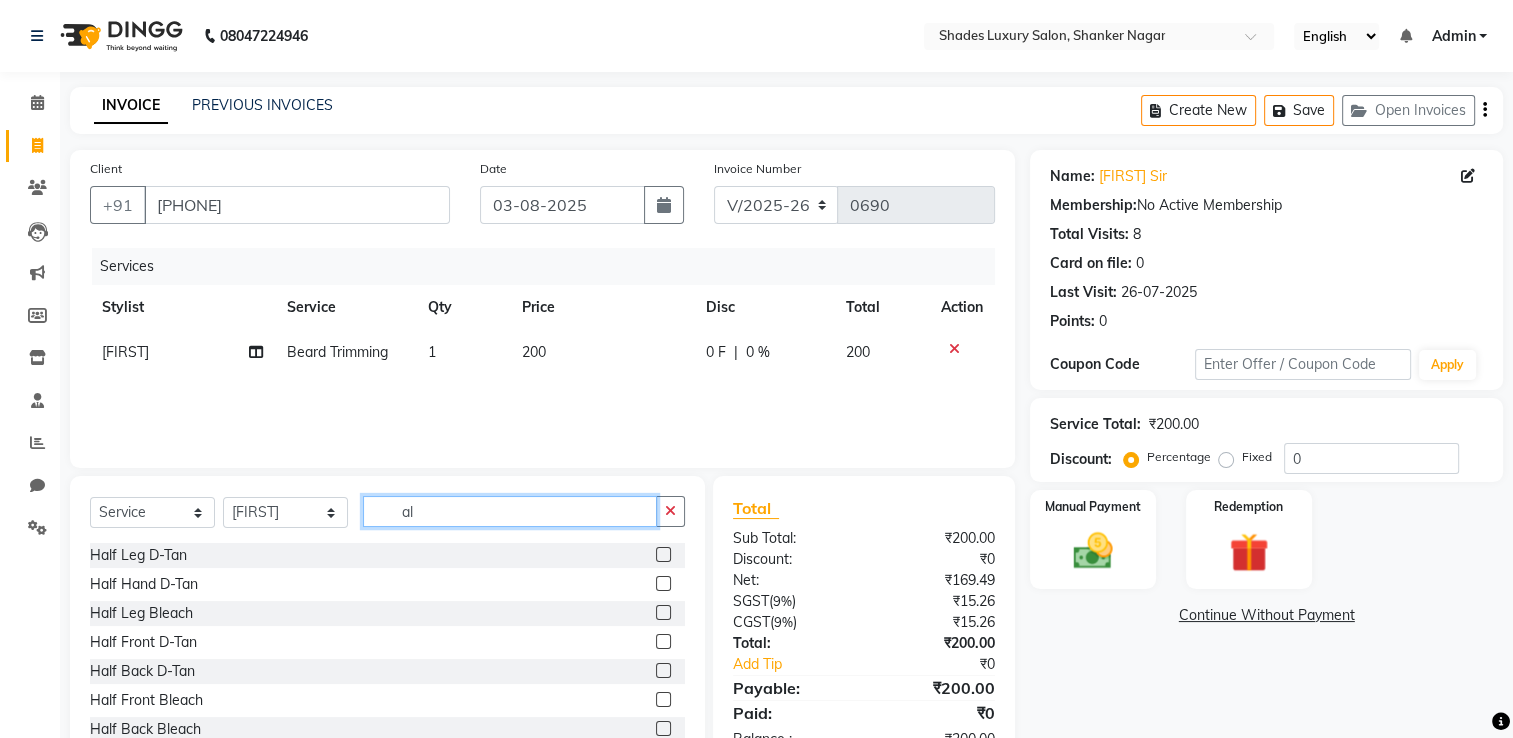 type on "a" 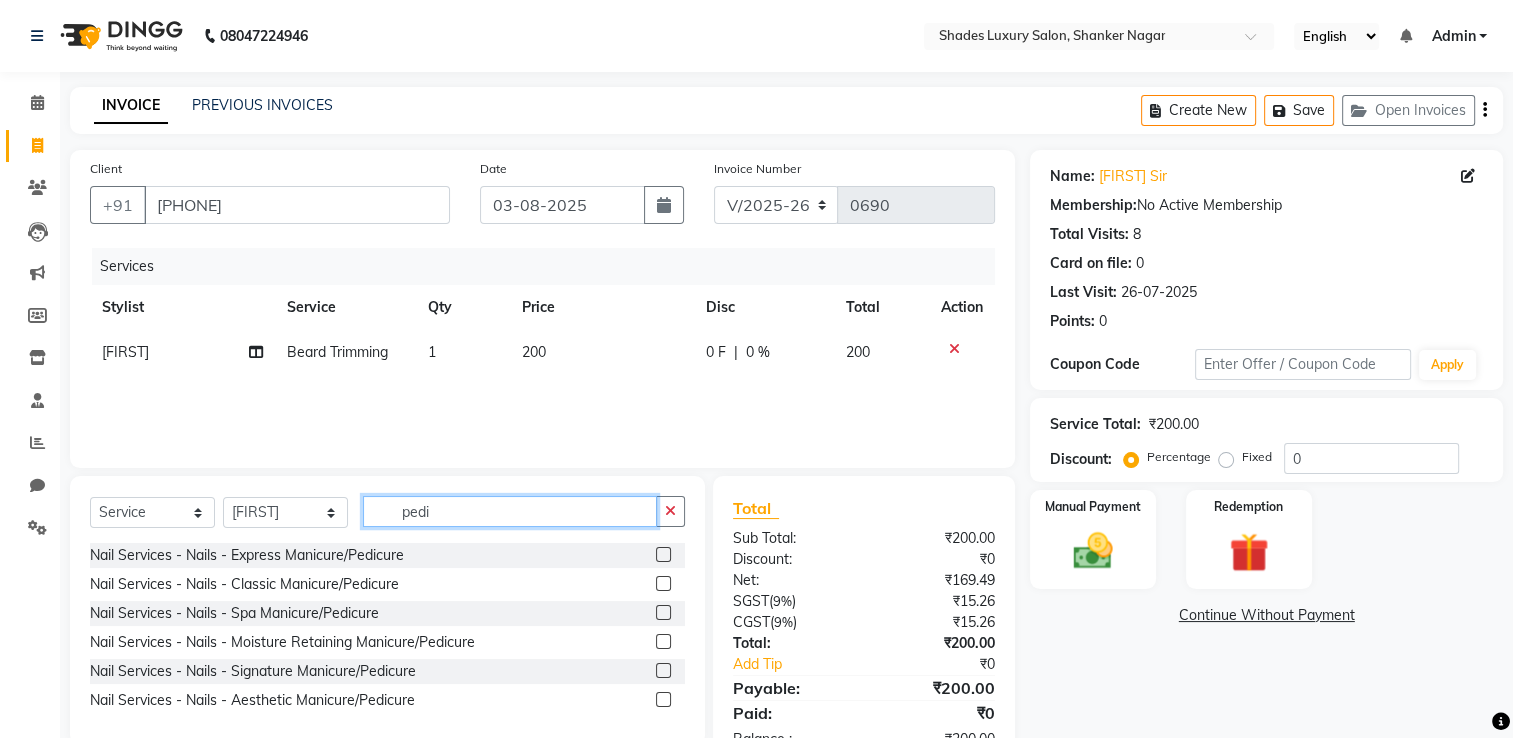 type on "pedi" 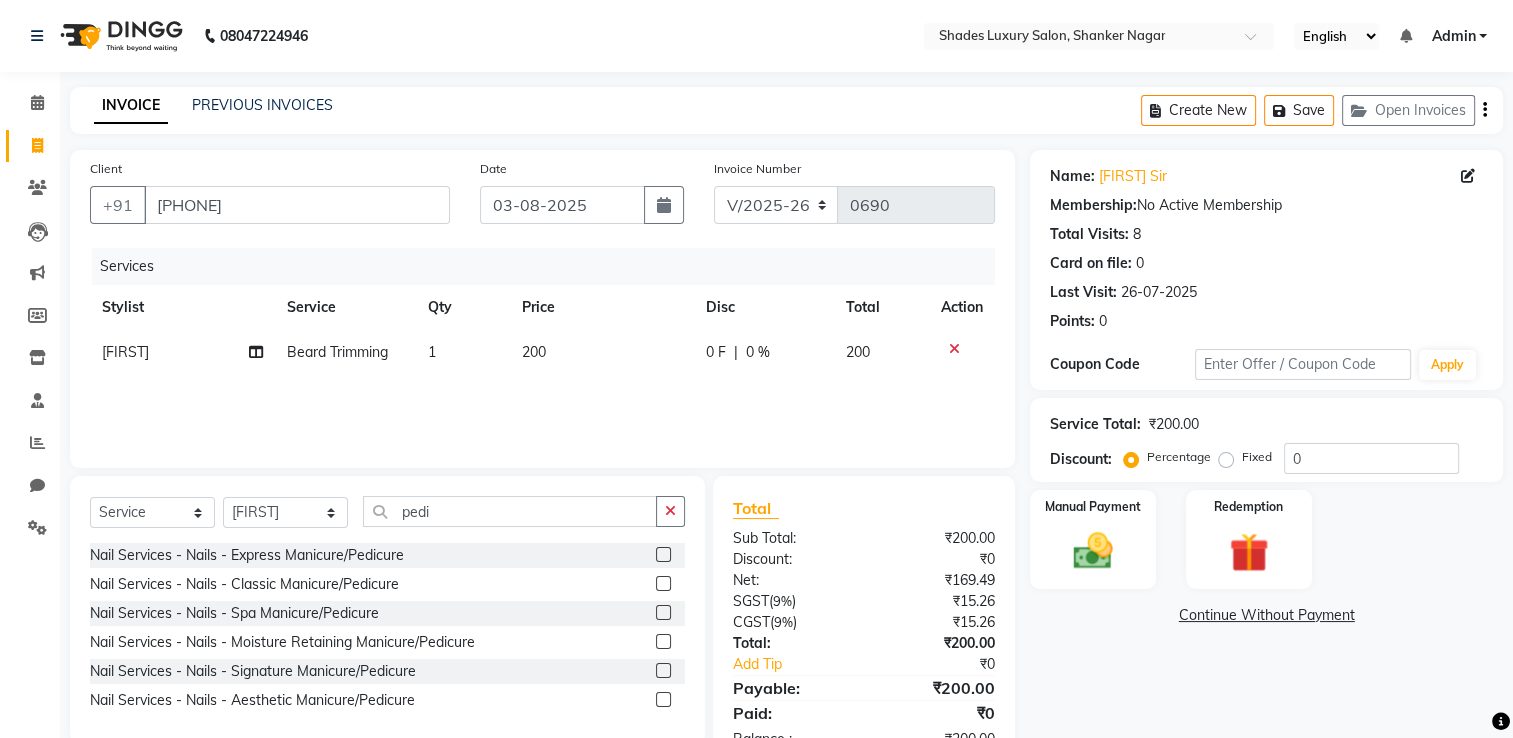 click 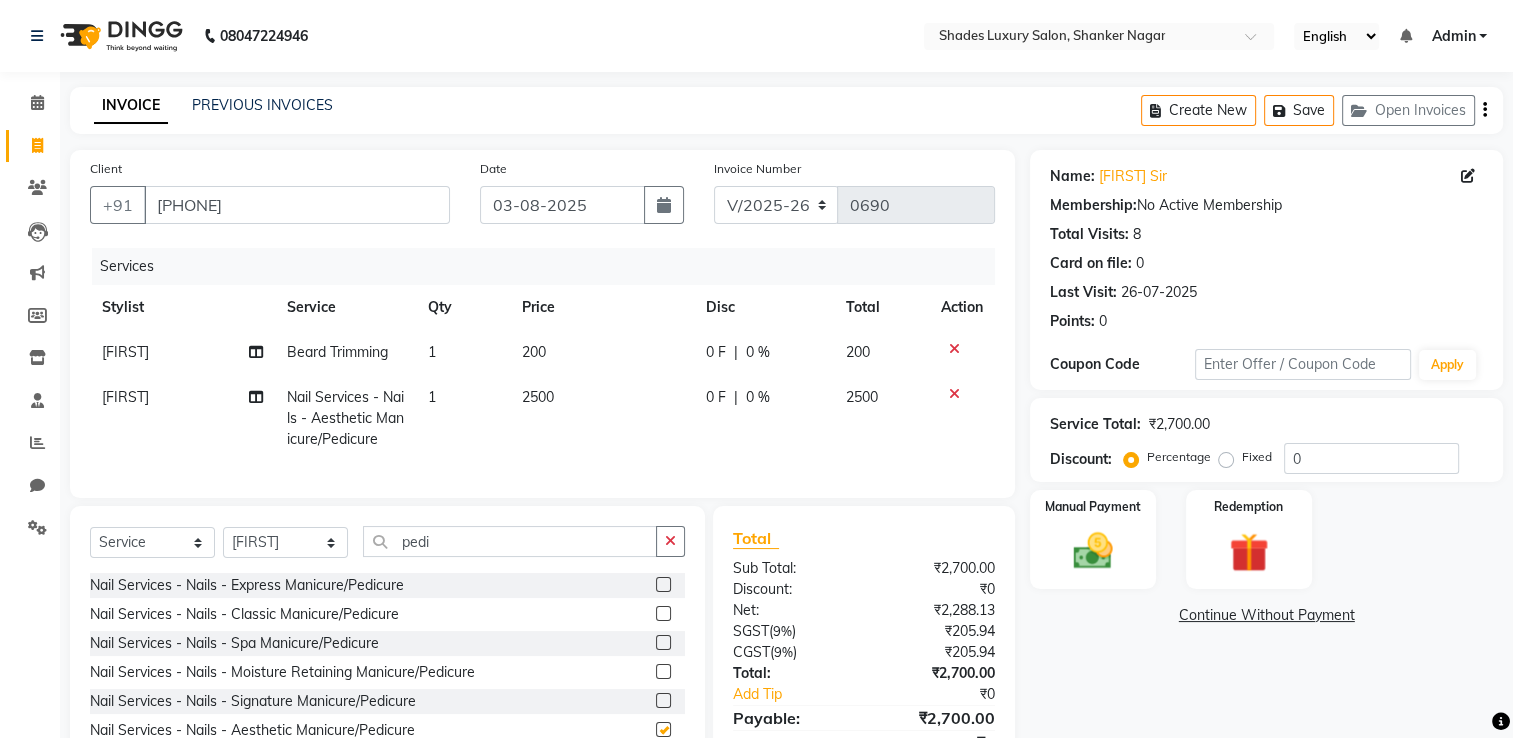 checkbox on "false" 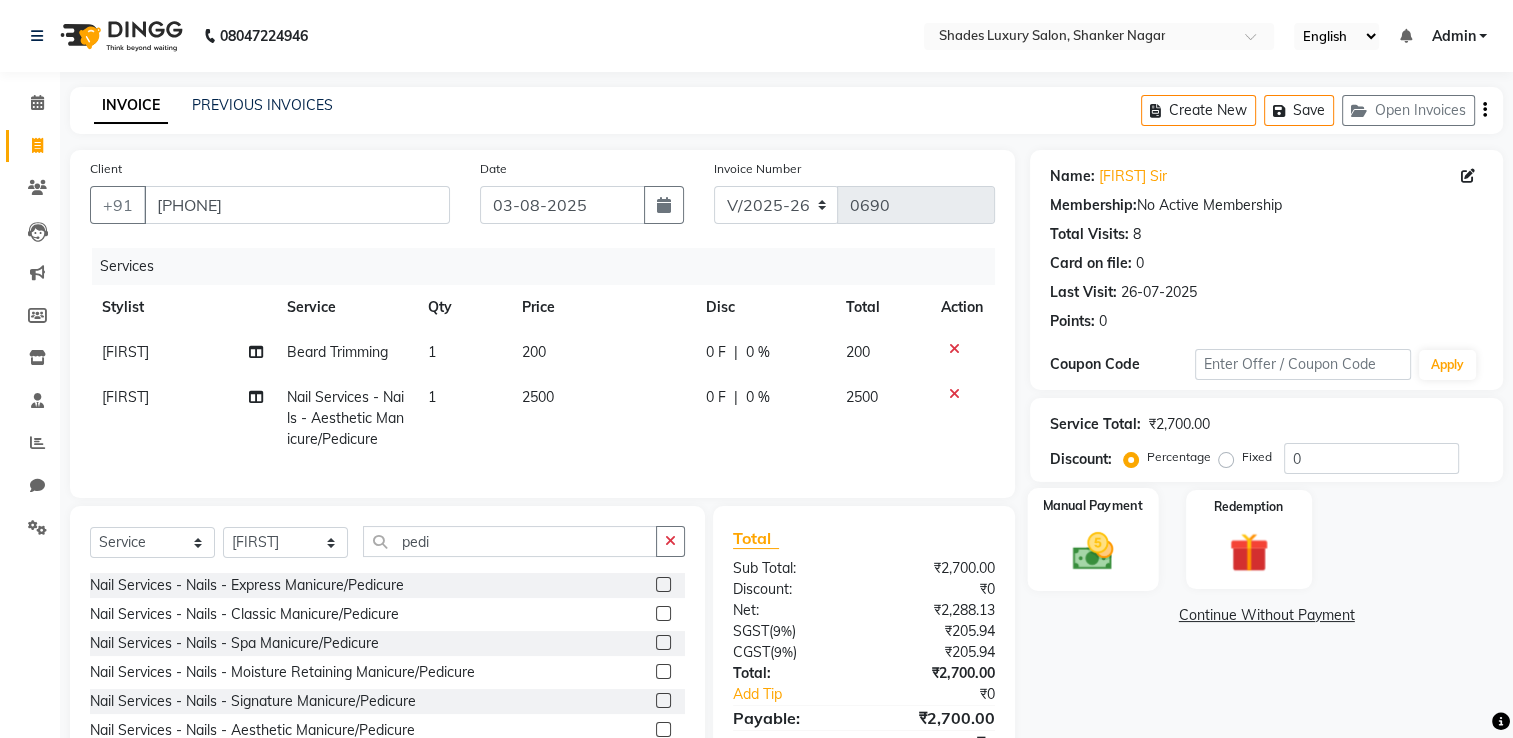click on "Manual Payment" 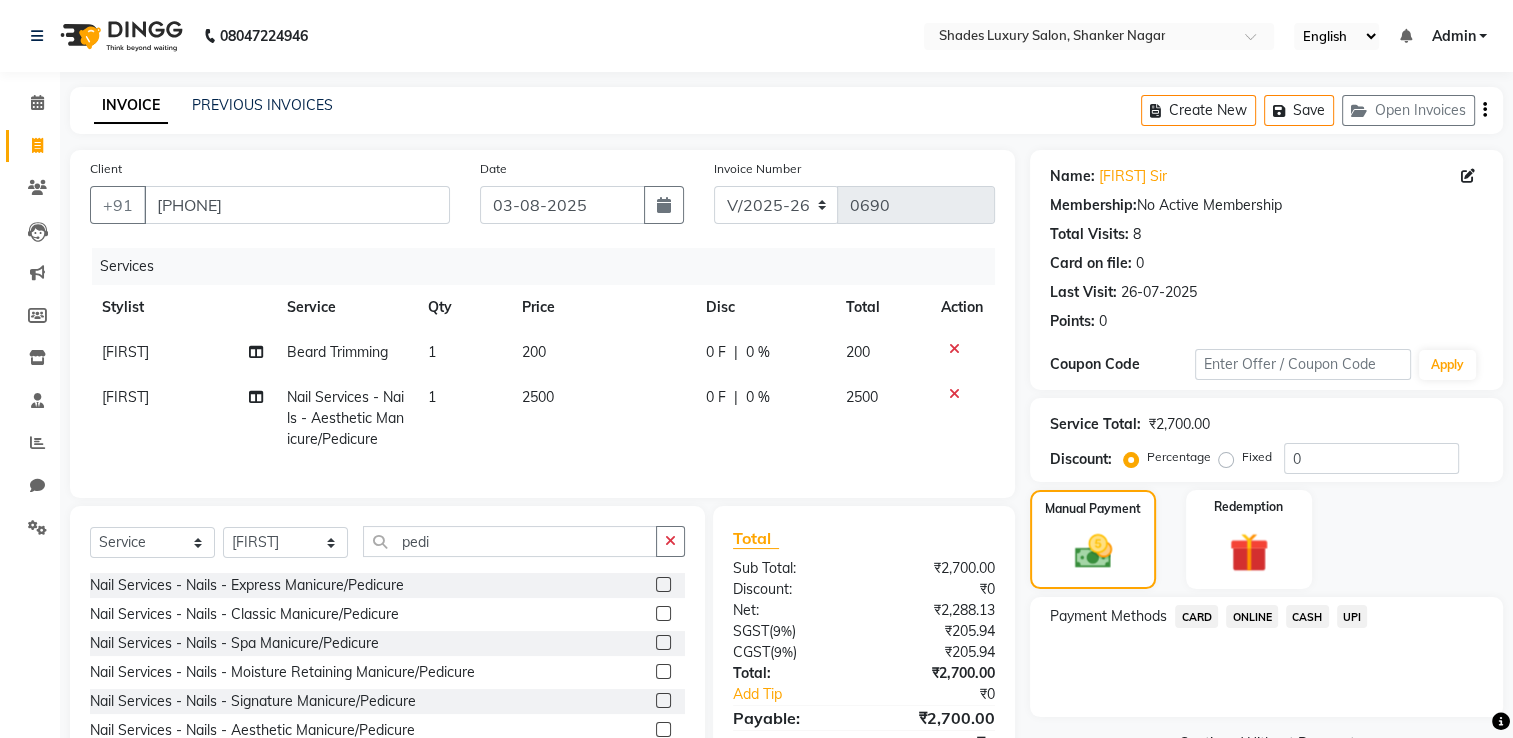 click on "CASH" 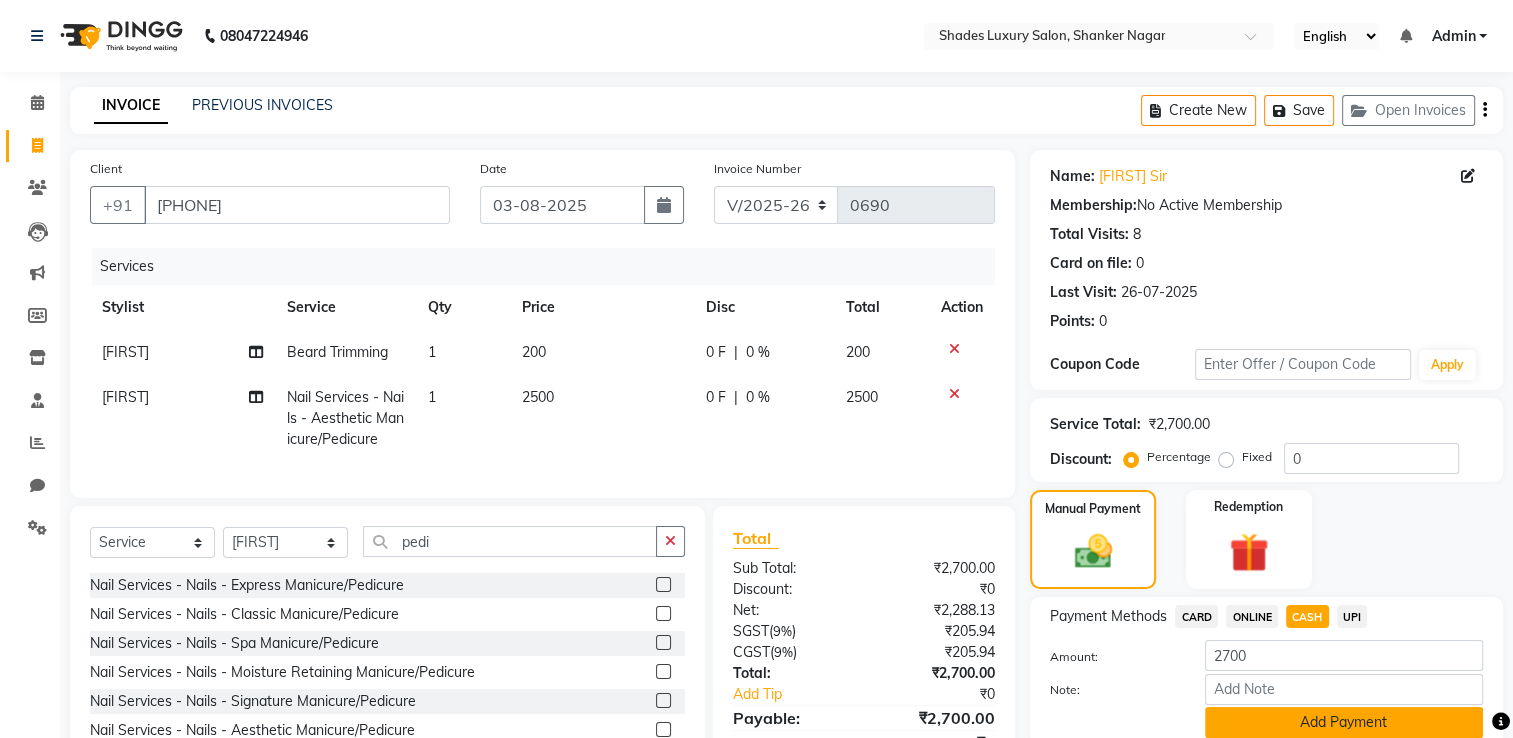 click on "Add Payment" 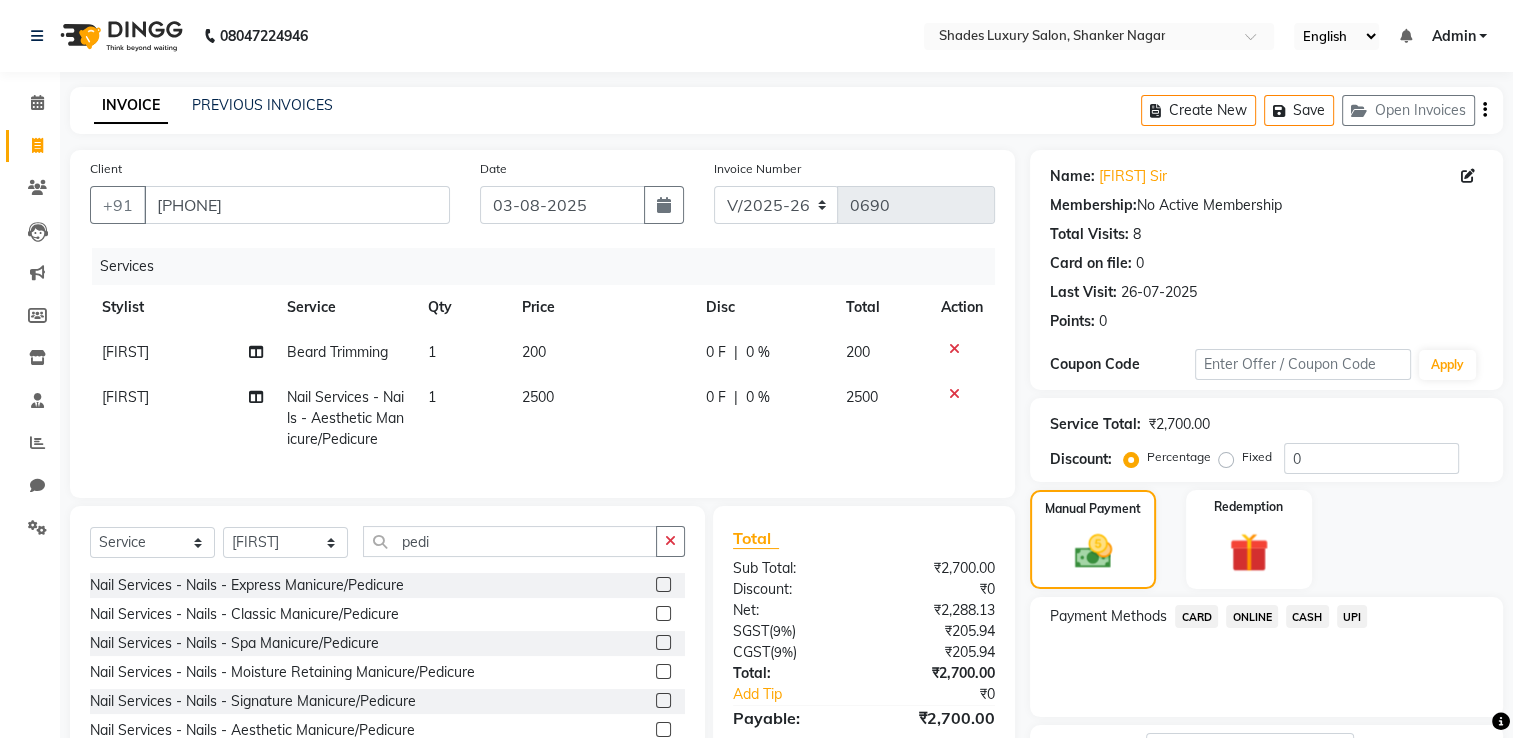 click on "[FIRST]" 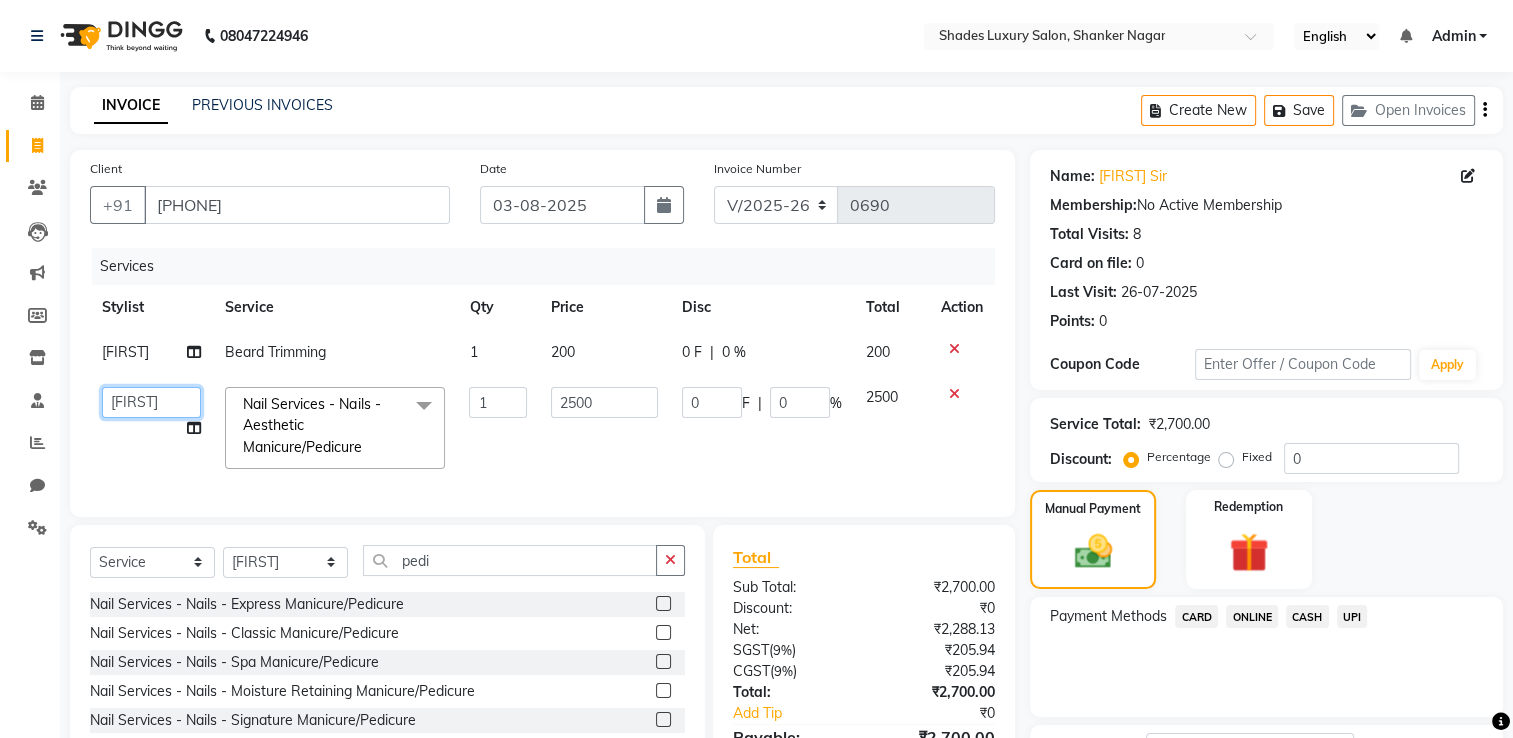 click on "[FIRST] Maam   [FIRST]   [FIRST]   [FIRST] Sir   [FIRST] [LAST]   [FIRST]   [FIRST]   [FIRST]  [FIRST]  [FIRST]" 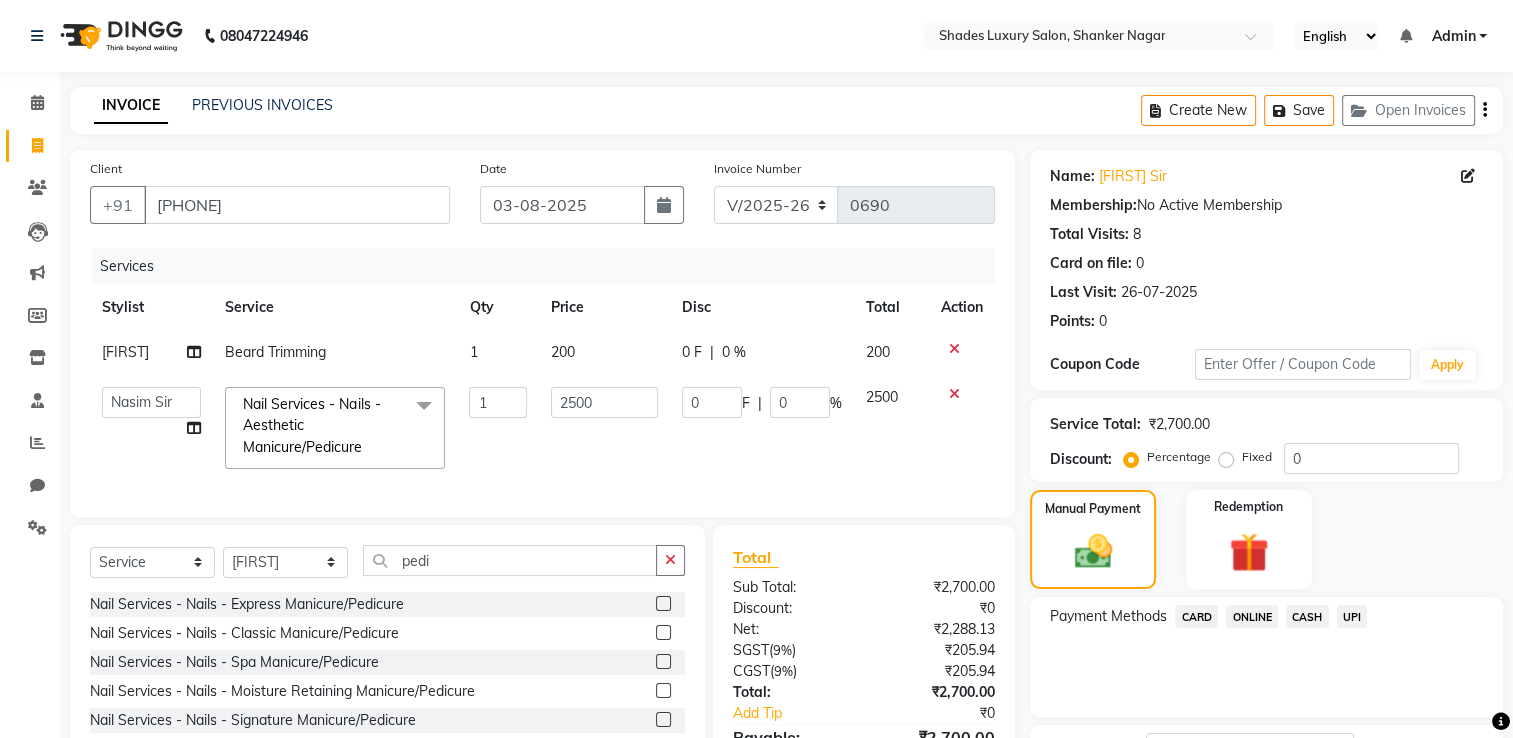 select on "80645" 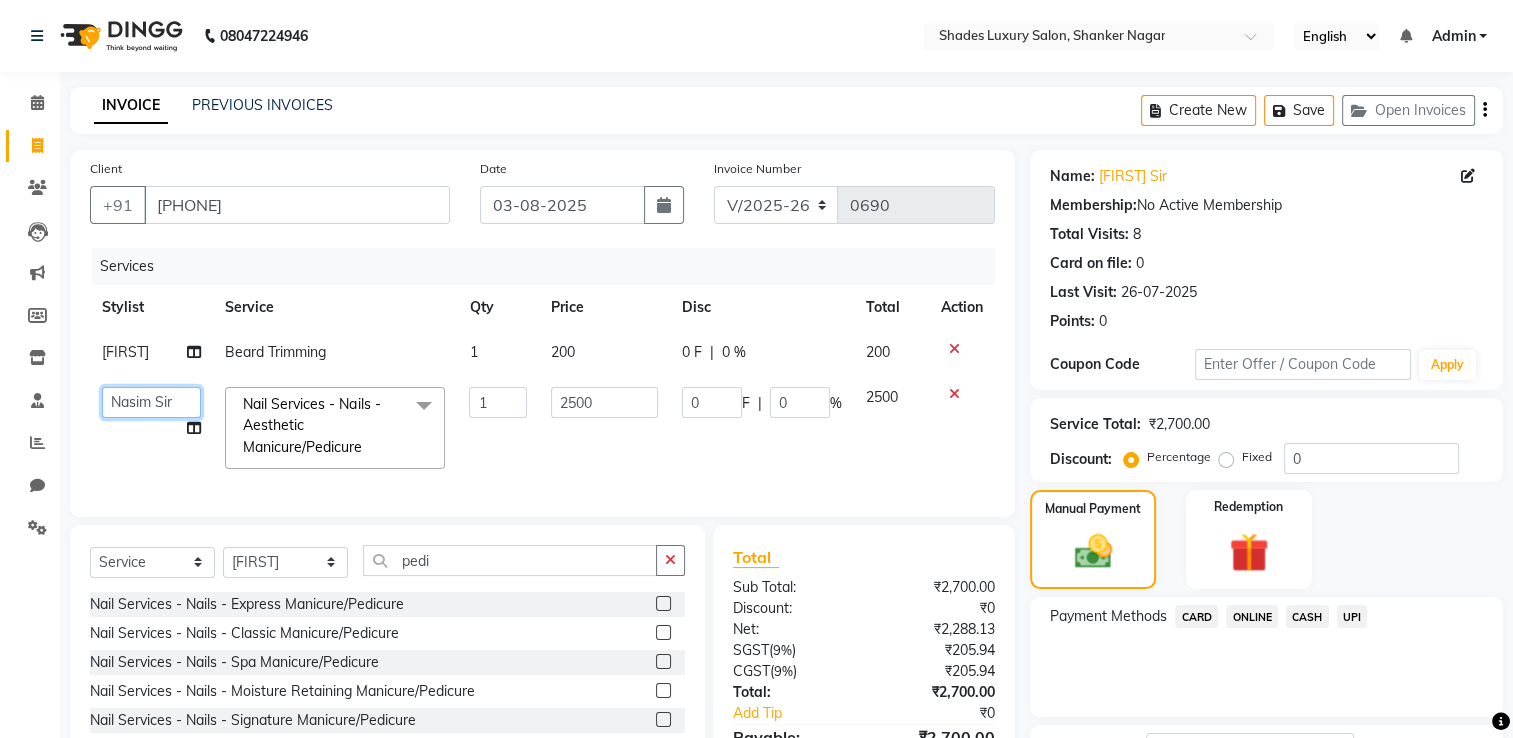 click on "[FIRST] Maam   [FIRST]   [FIRST]   [FIRST] Sir   [FIRST] [LAST]   [FIRST]   [FIRST]   [FIRST]  [FIRST]  [FIRST]" 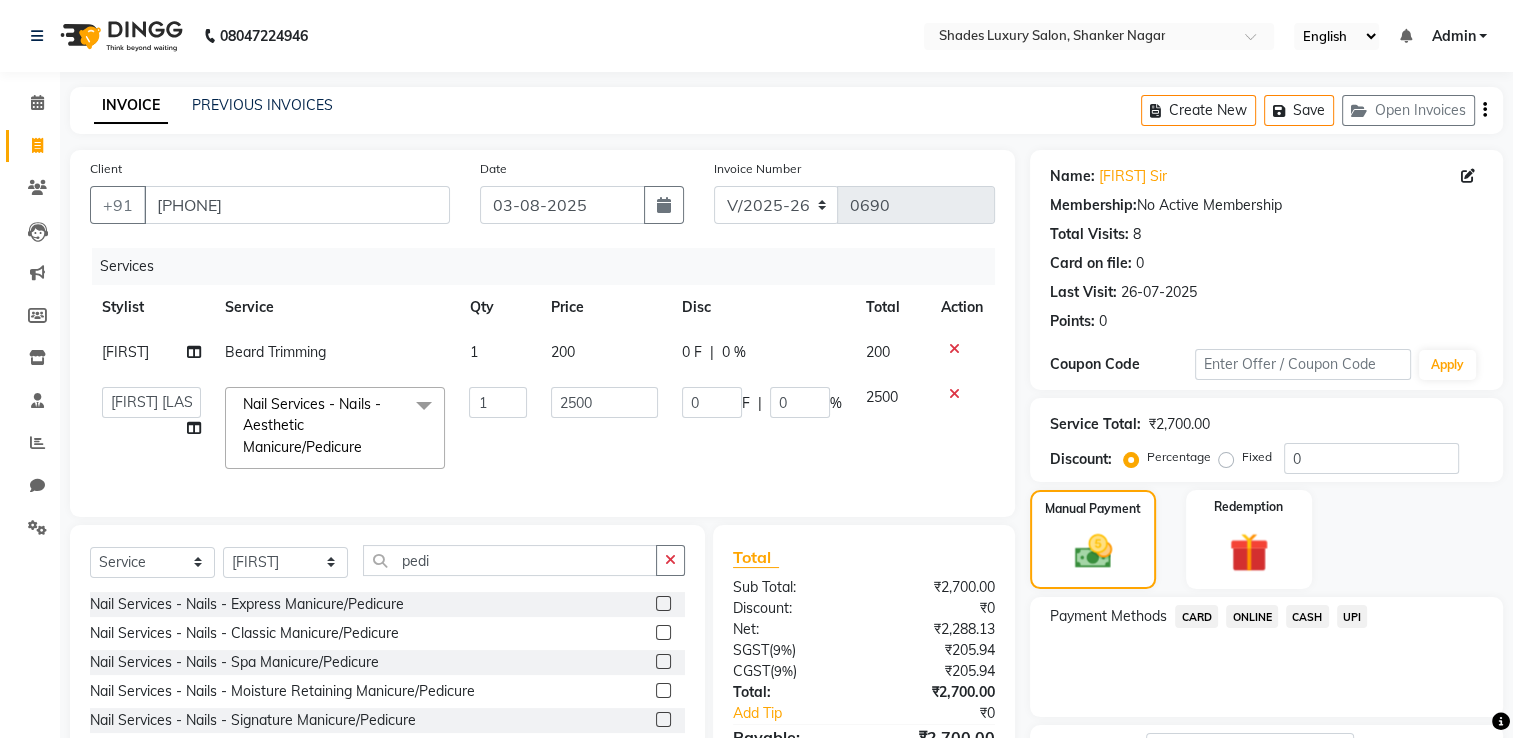 select on "86119" 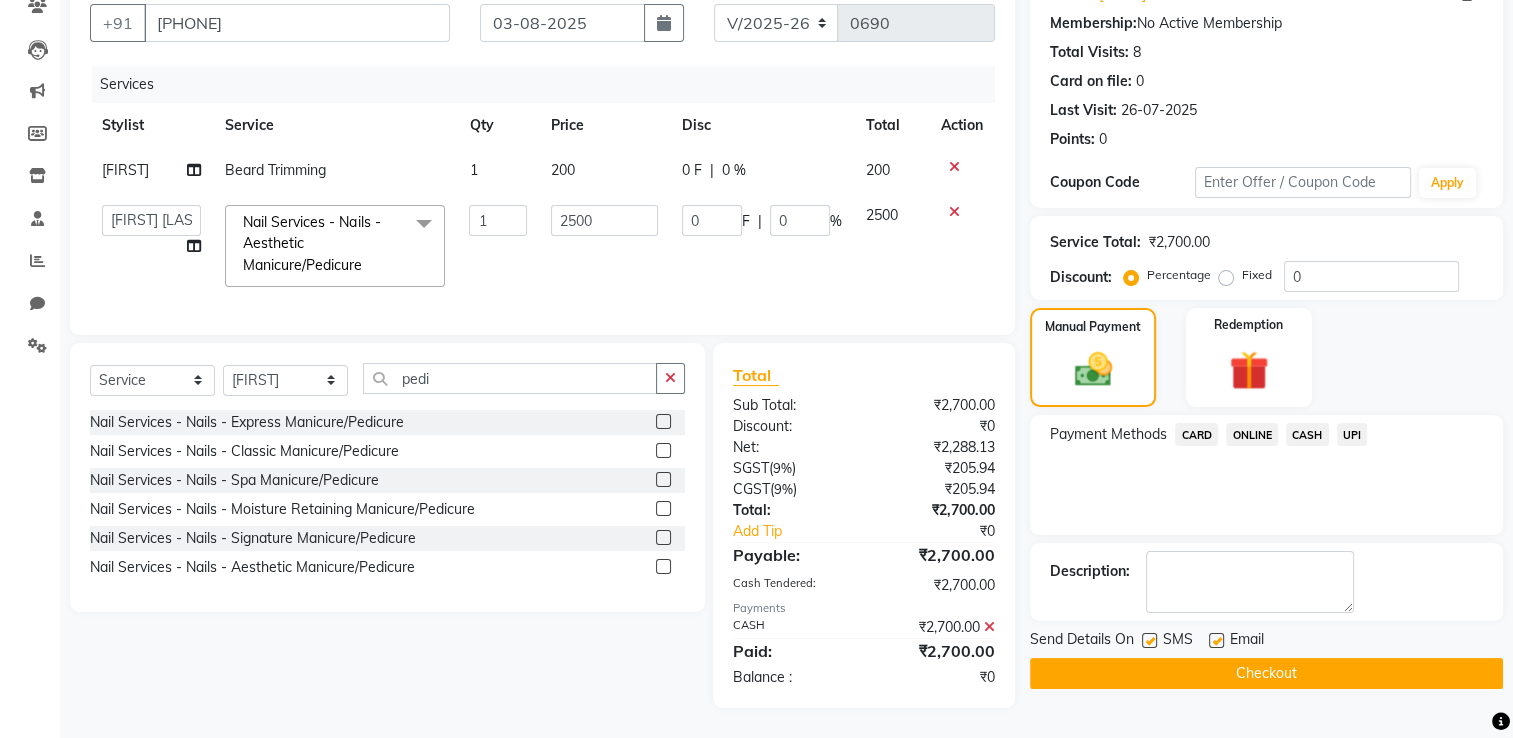 click on "Checkout" 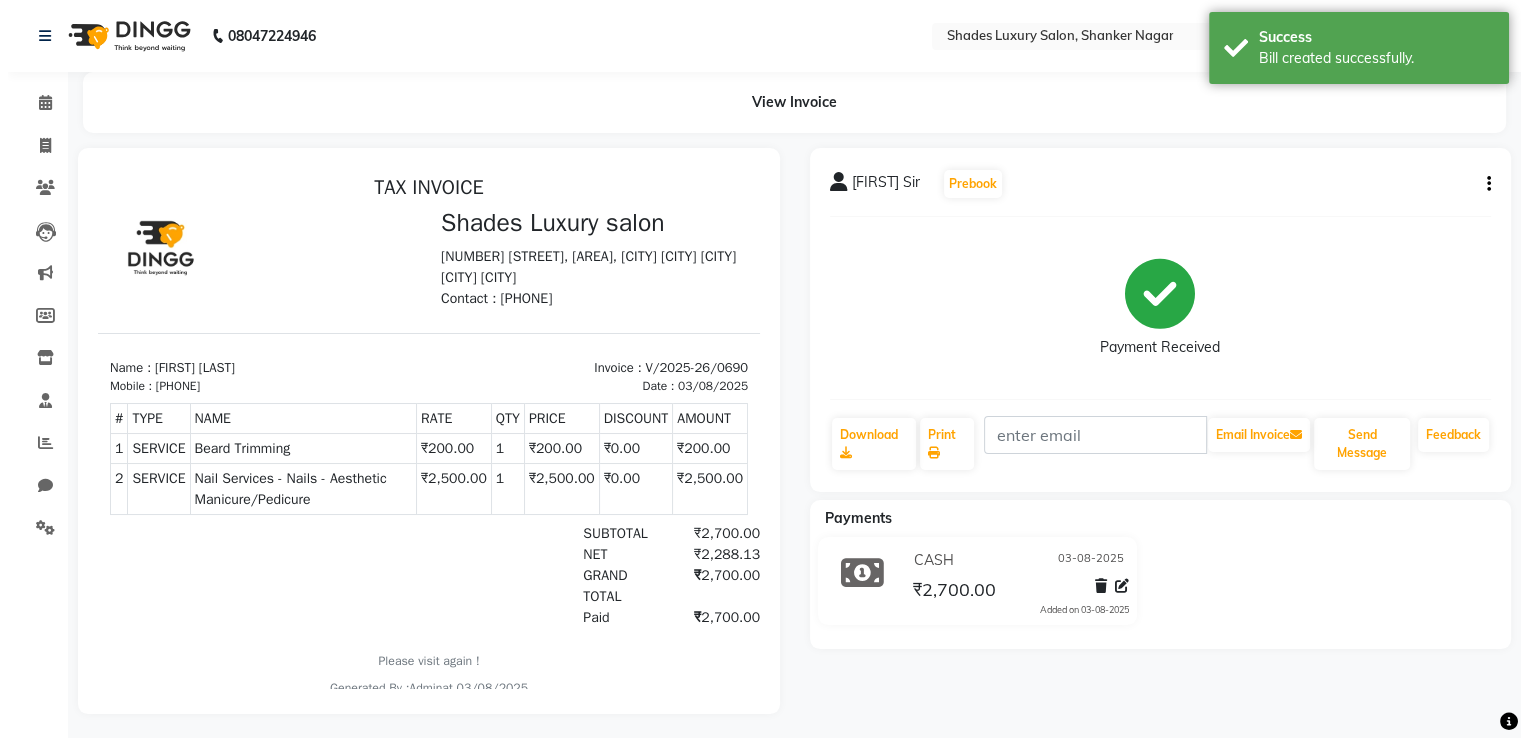scroll, scrollTop: 0, scrollLeft: 0, axis: both 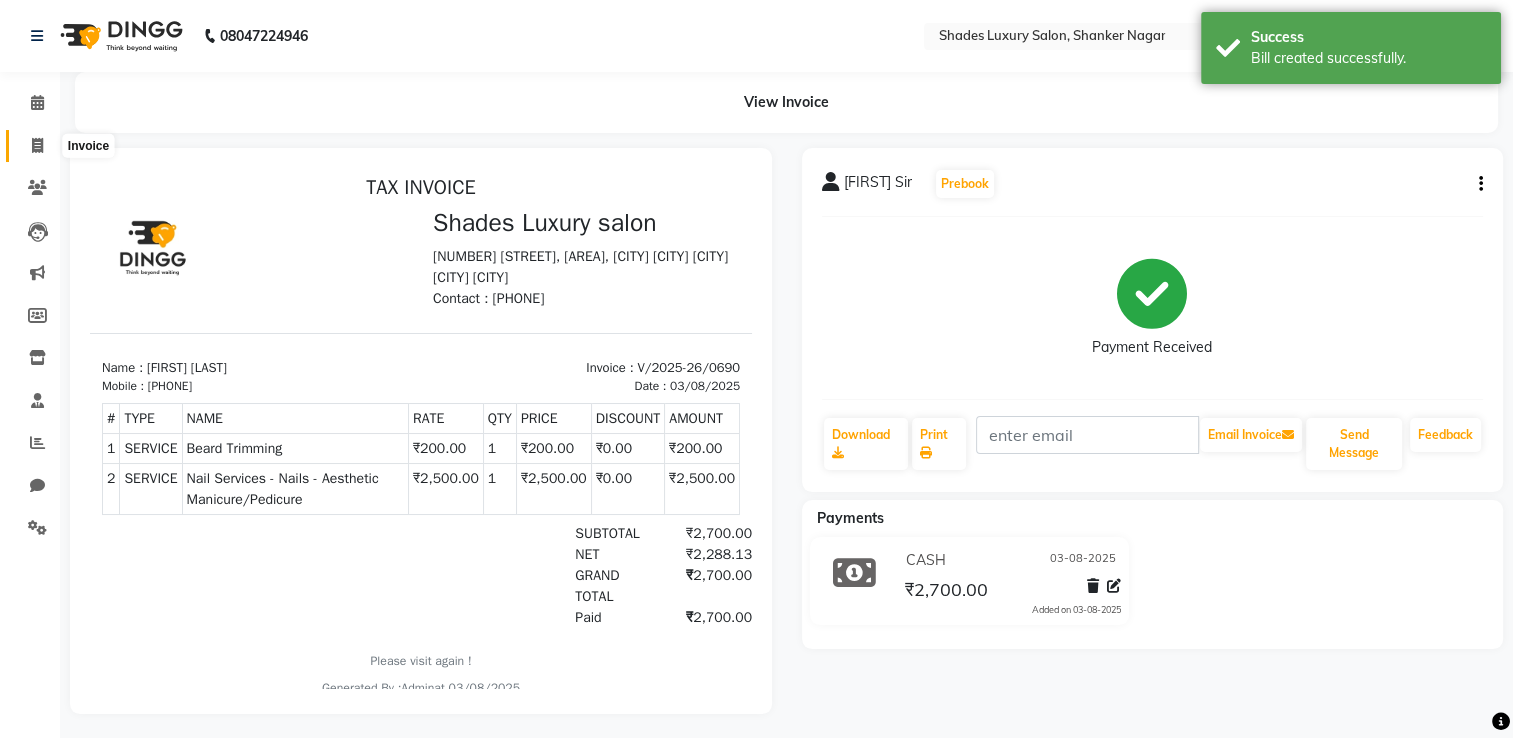 click 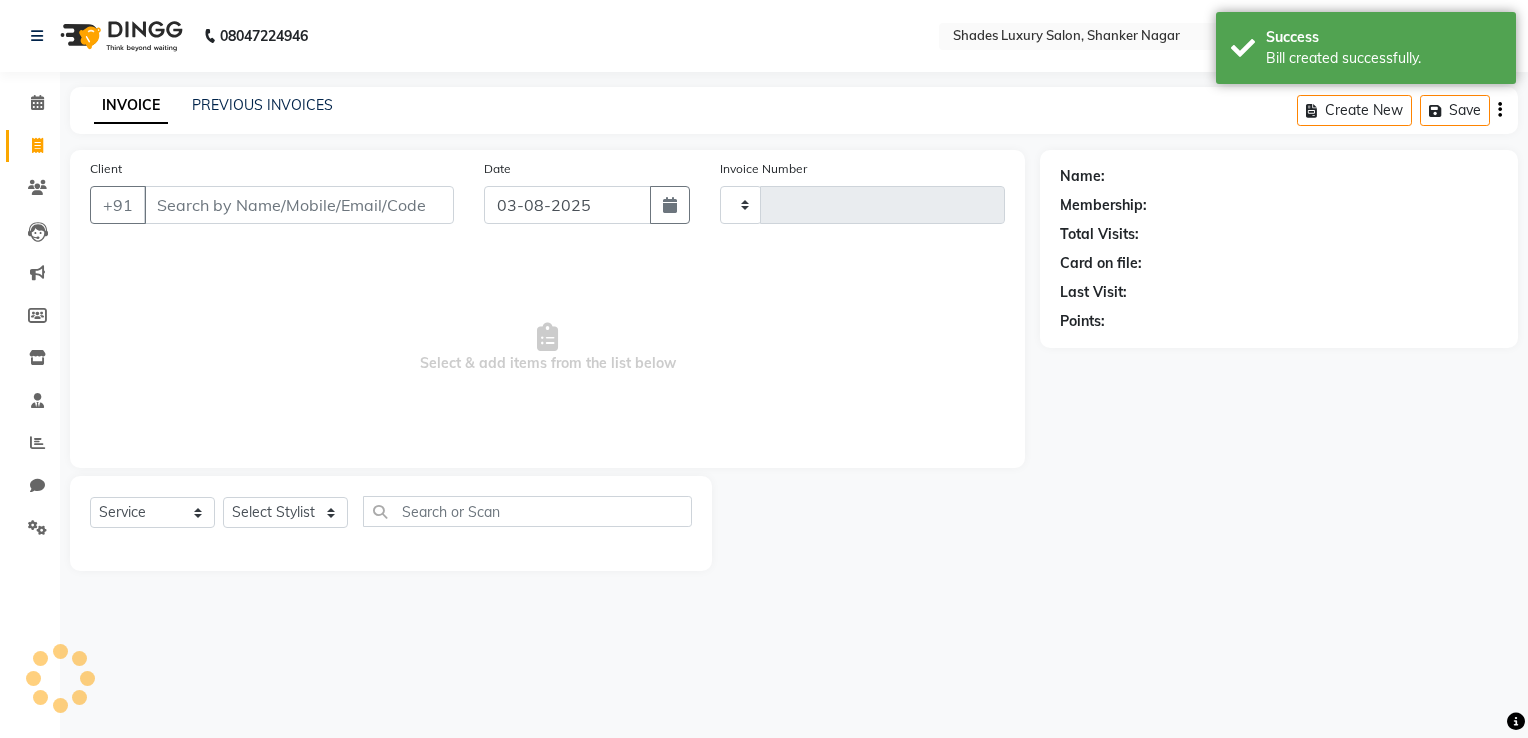 type on "0691" 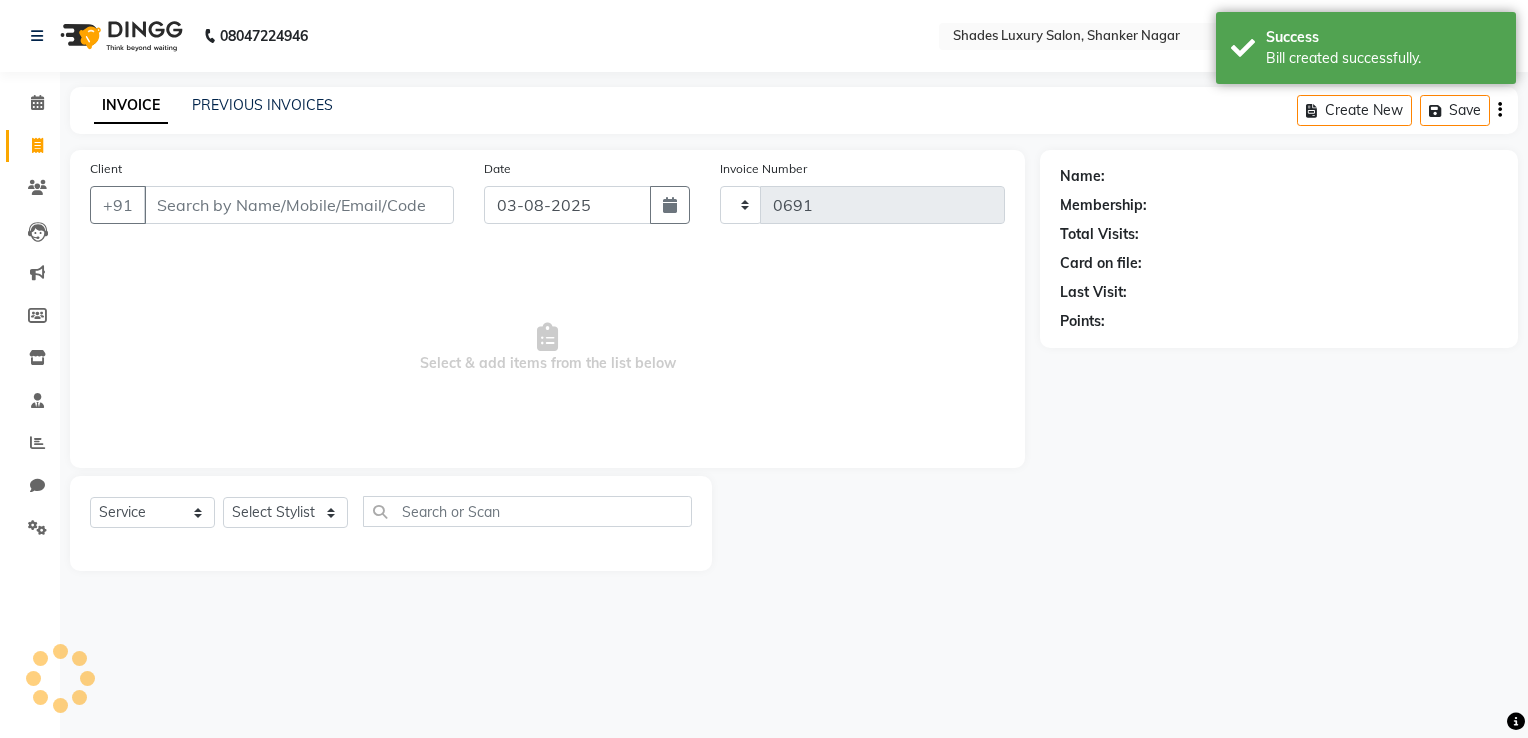 select on "8324" 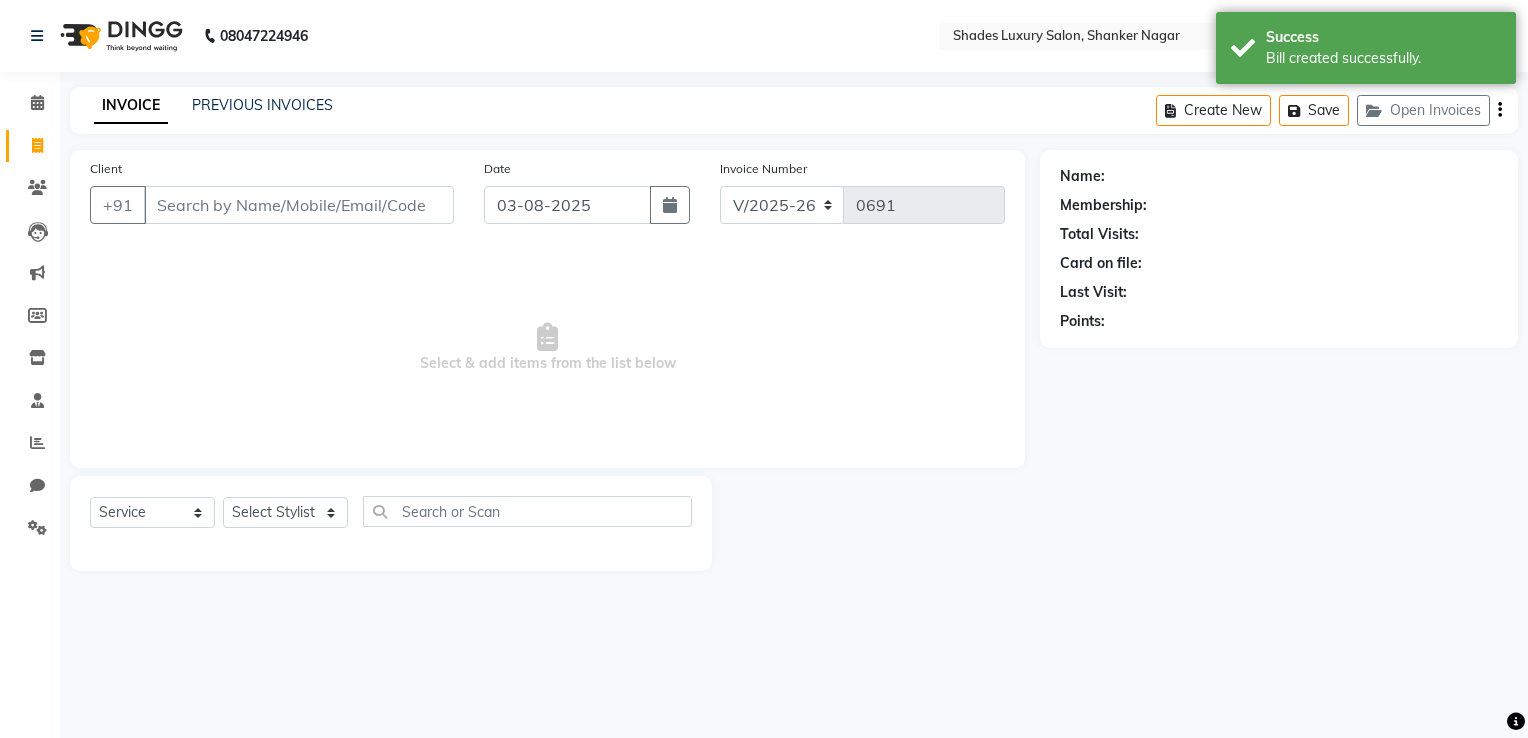 click on "Client" at bounding box center (299, 205) 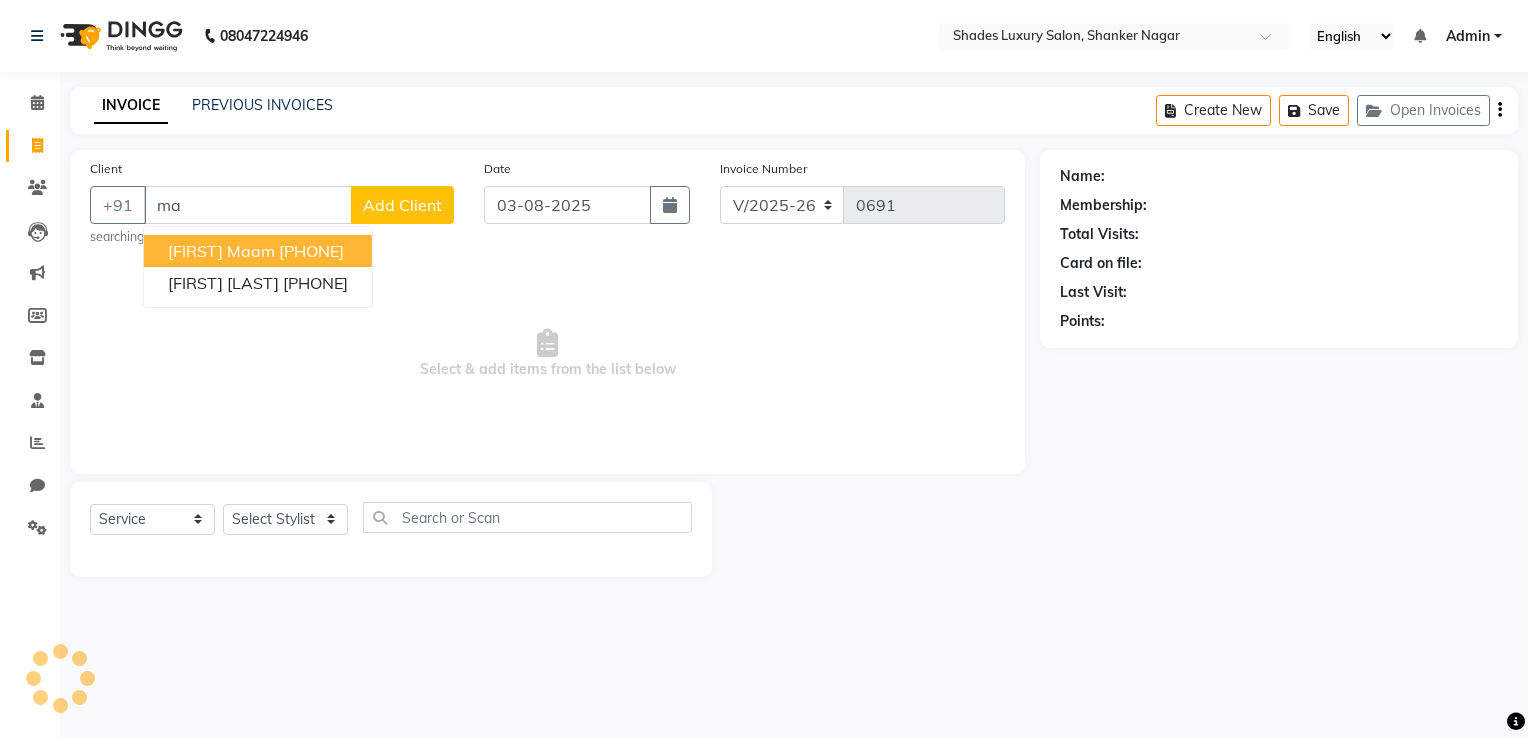 type on "m" 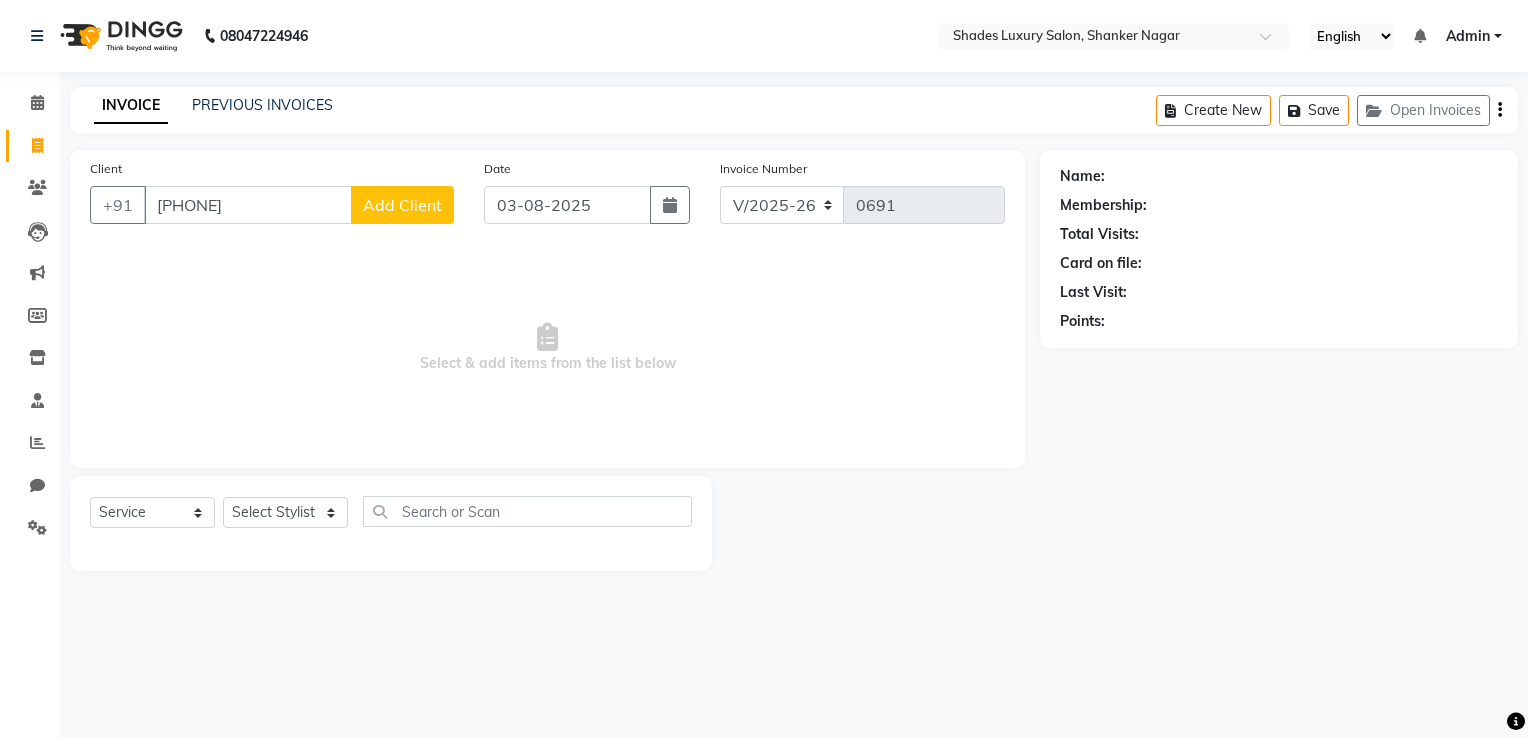 type on "[PHONE]" 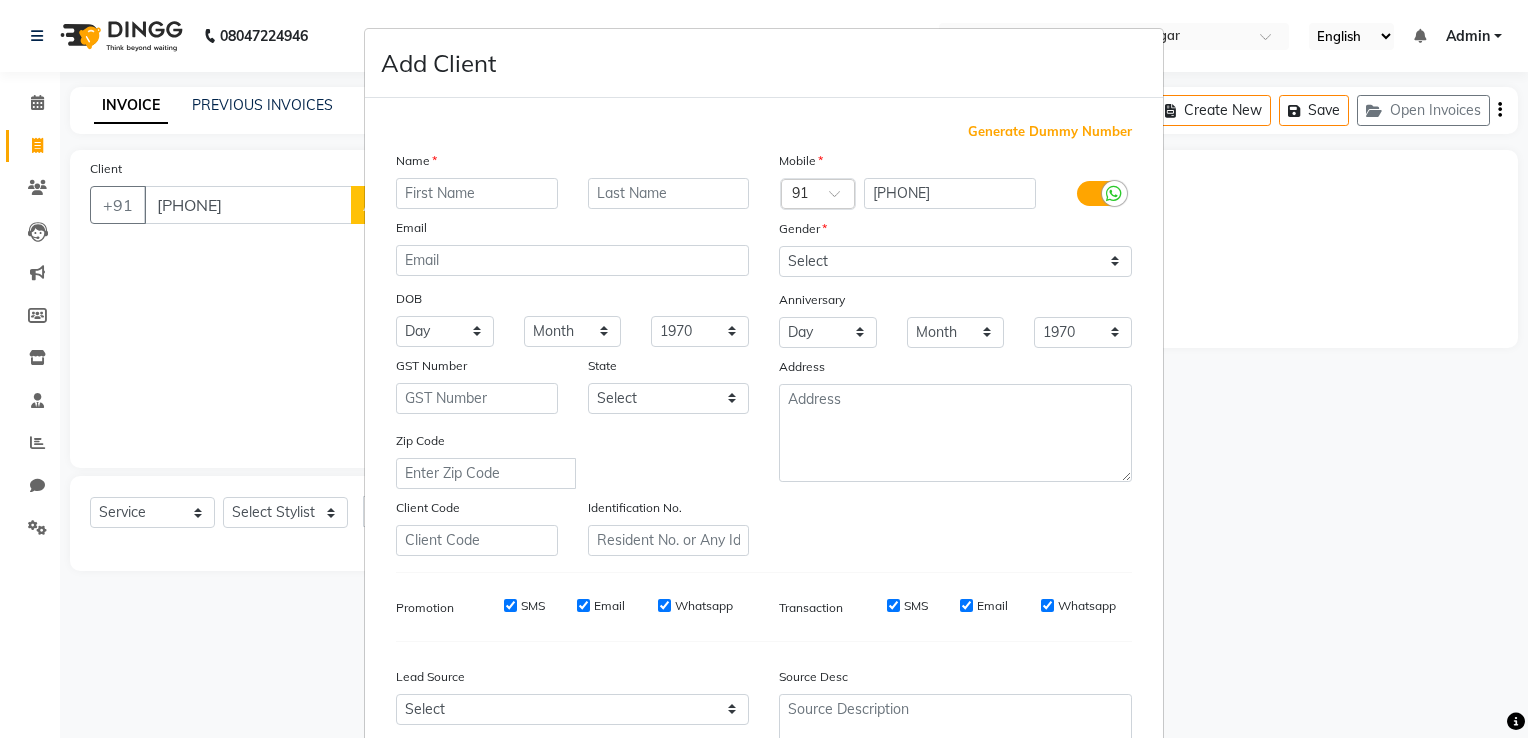 click at bounding box center (477, 193) 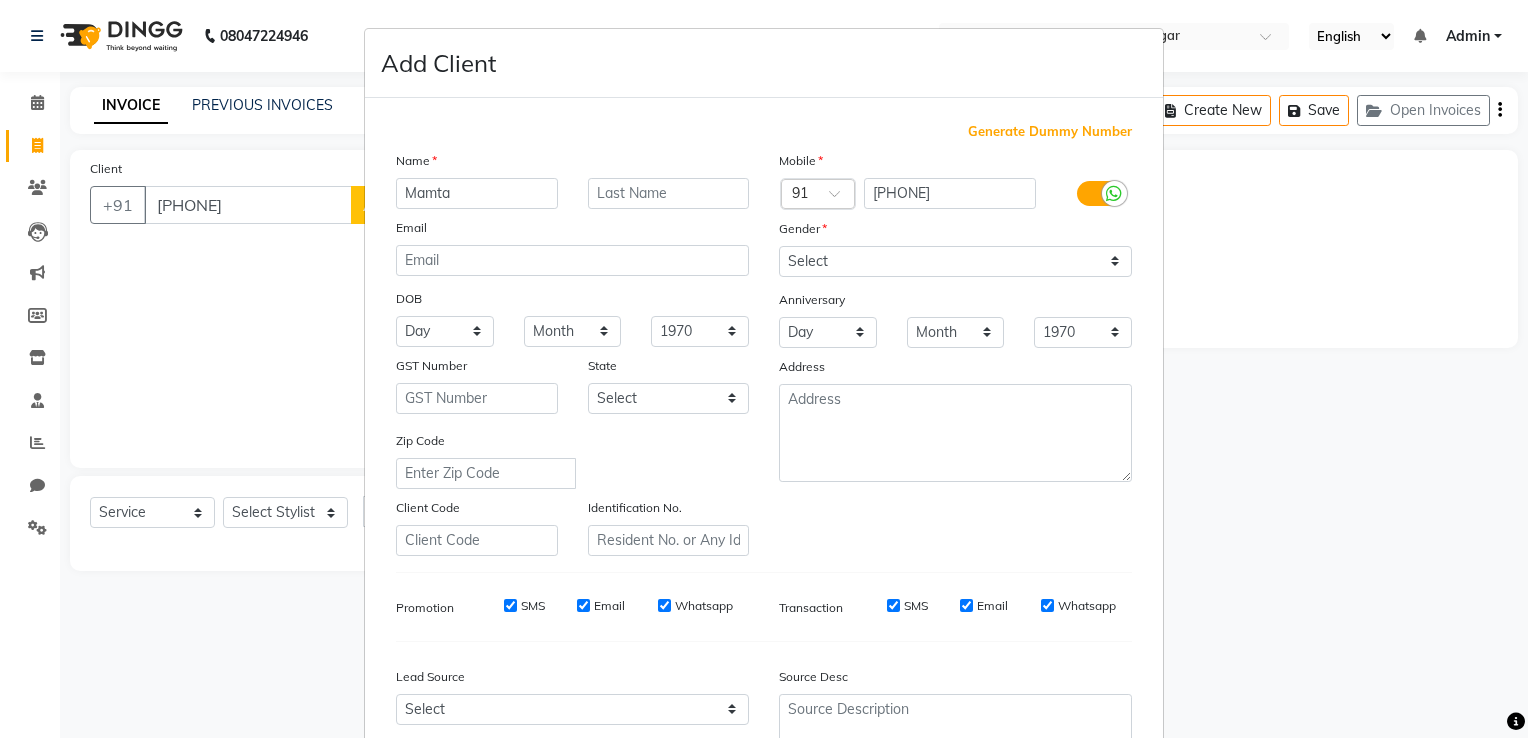 type on "Mamta" 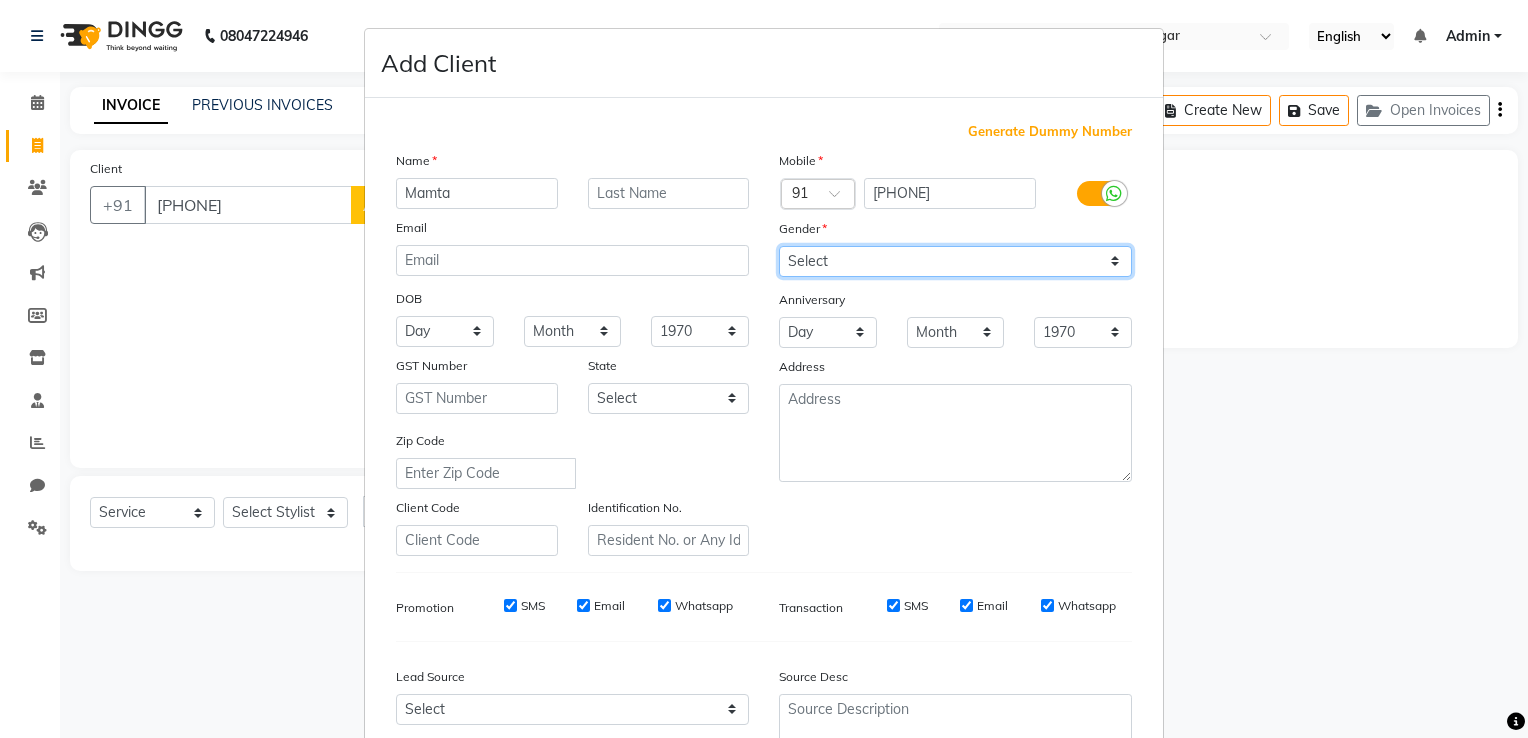 click on "Select Male Female Other Prefer Not To Say" at bounding box center [955, 261] 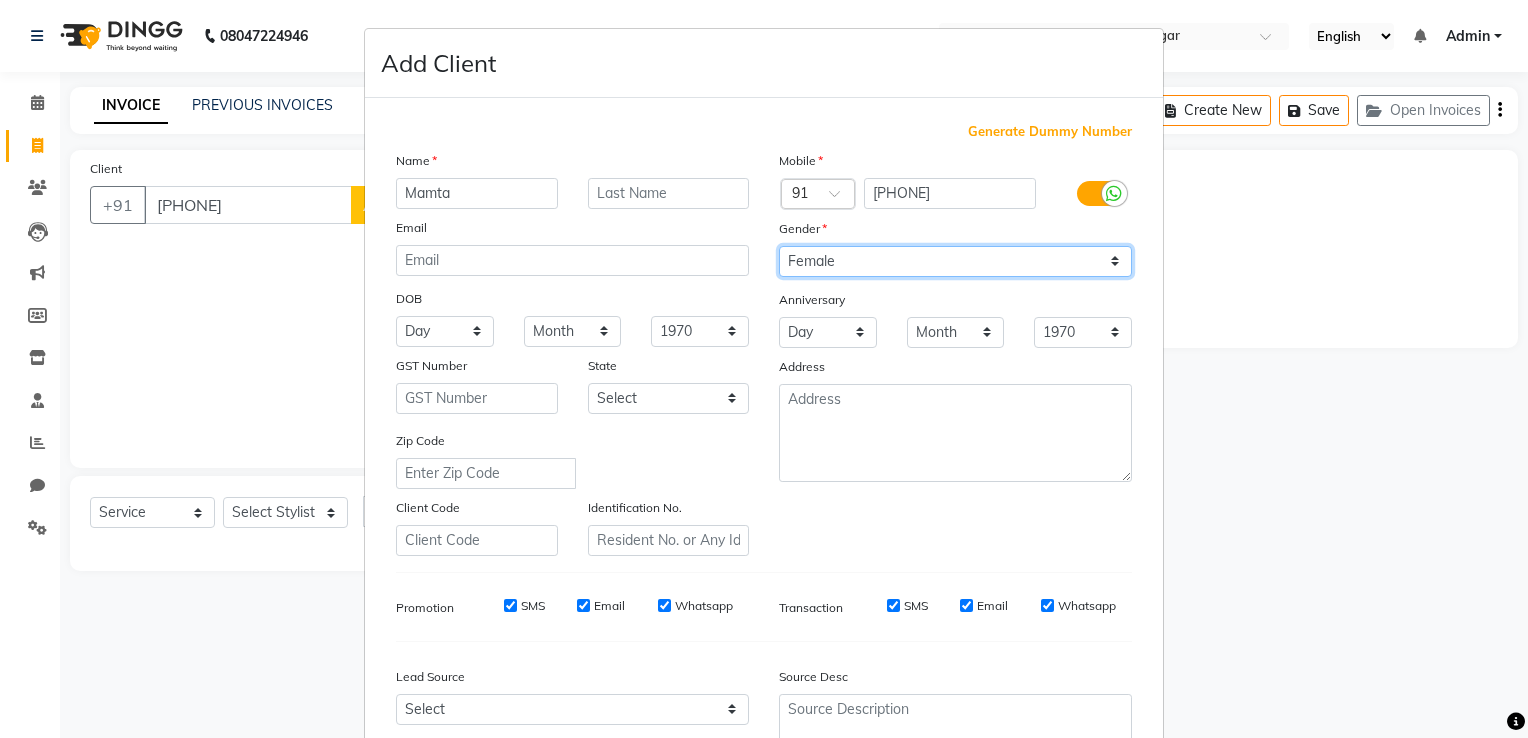 click on "Select Male Female Other Prefer Not To Say" at bounding box center [955, 261] 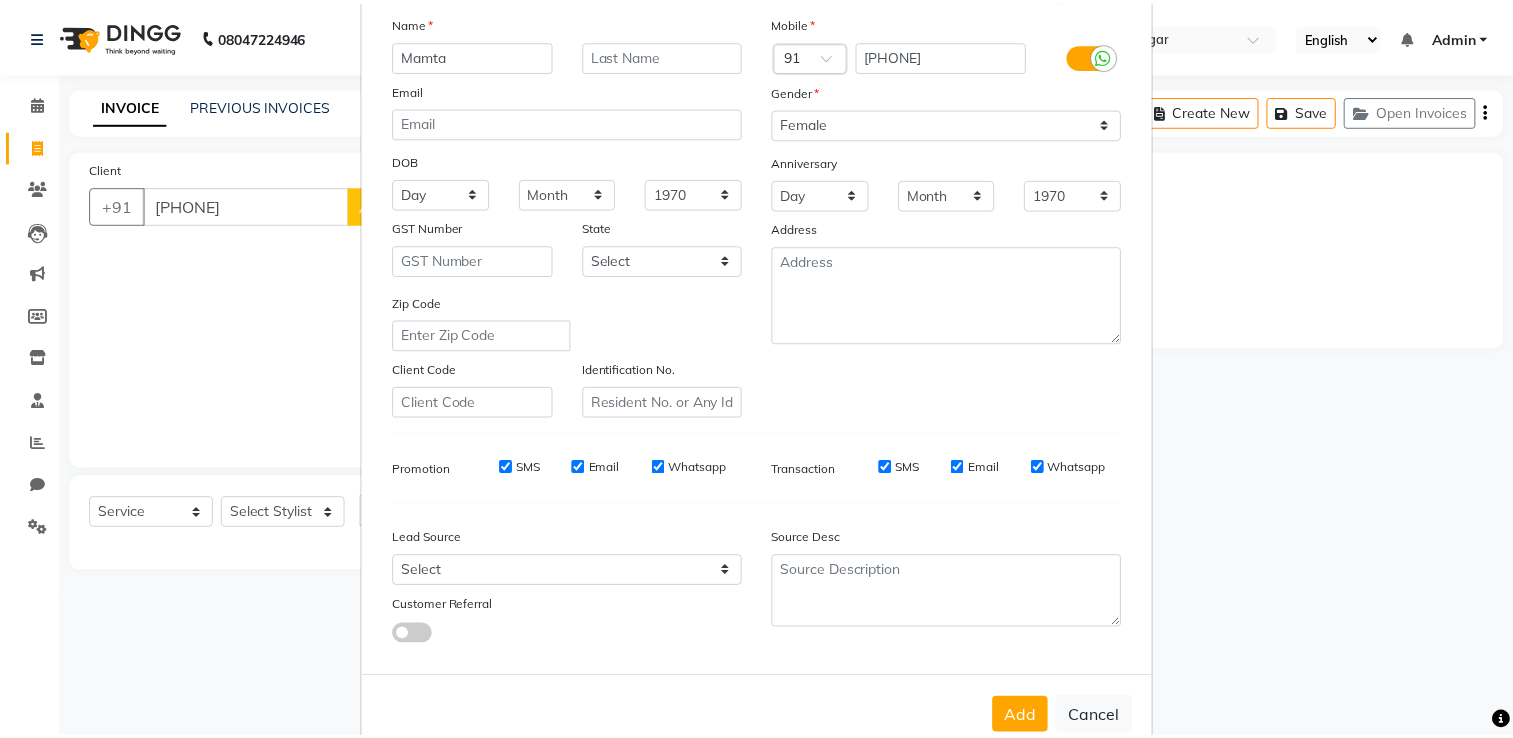 scroll, scrollTop: 194, scrollLeft: 0, axis: vertical 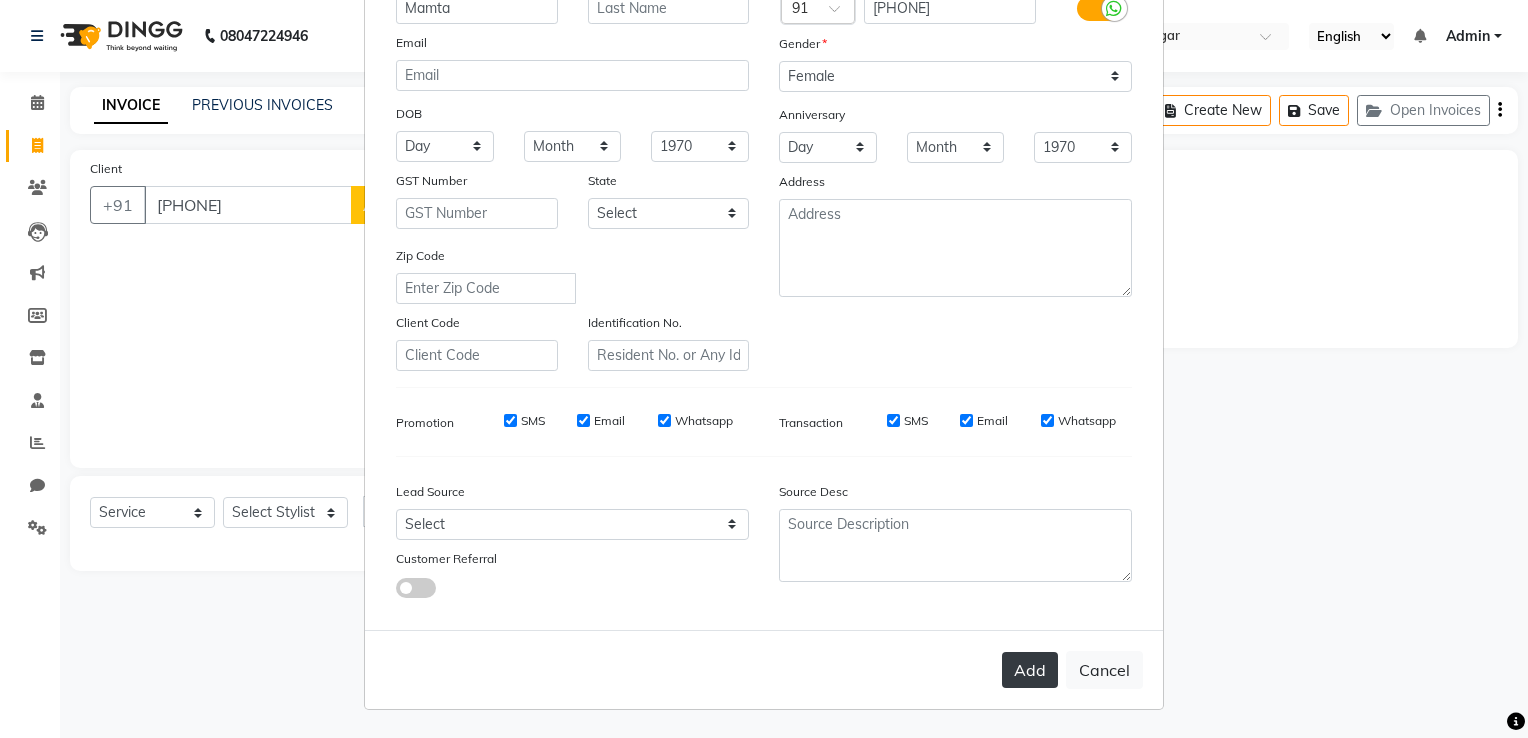 click on "Add" at bounding box center (1030, 670) 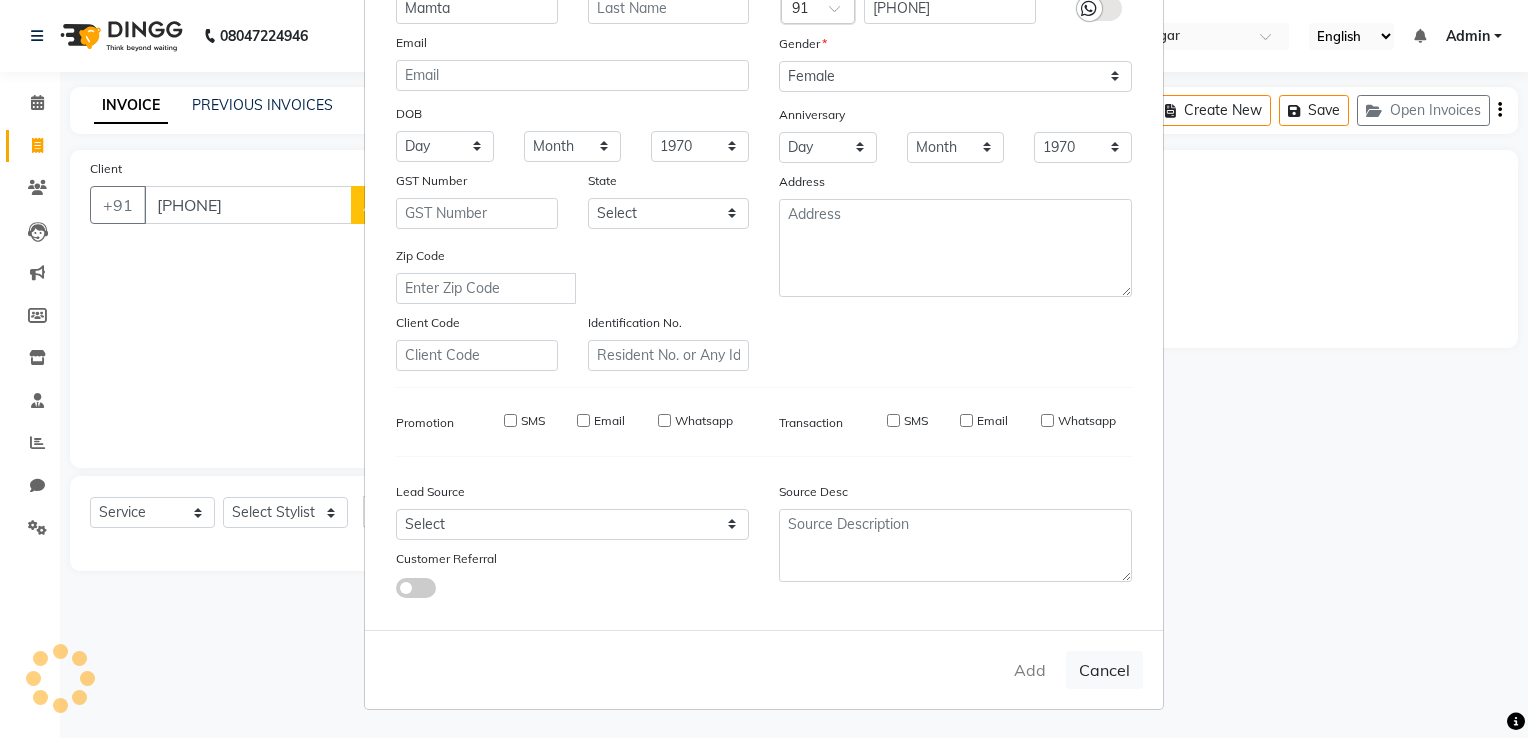 type 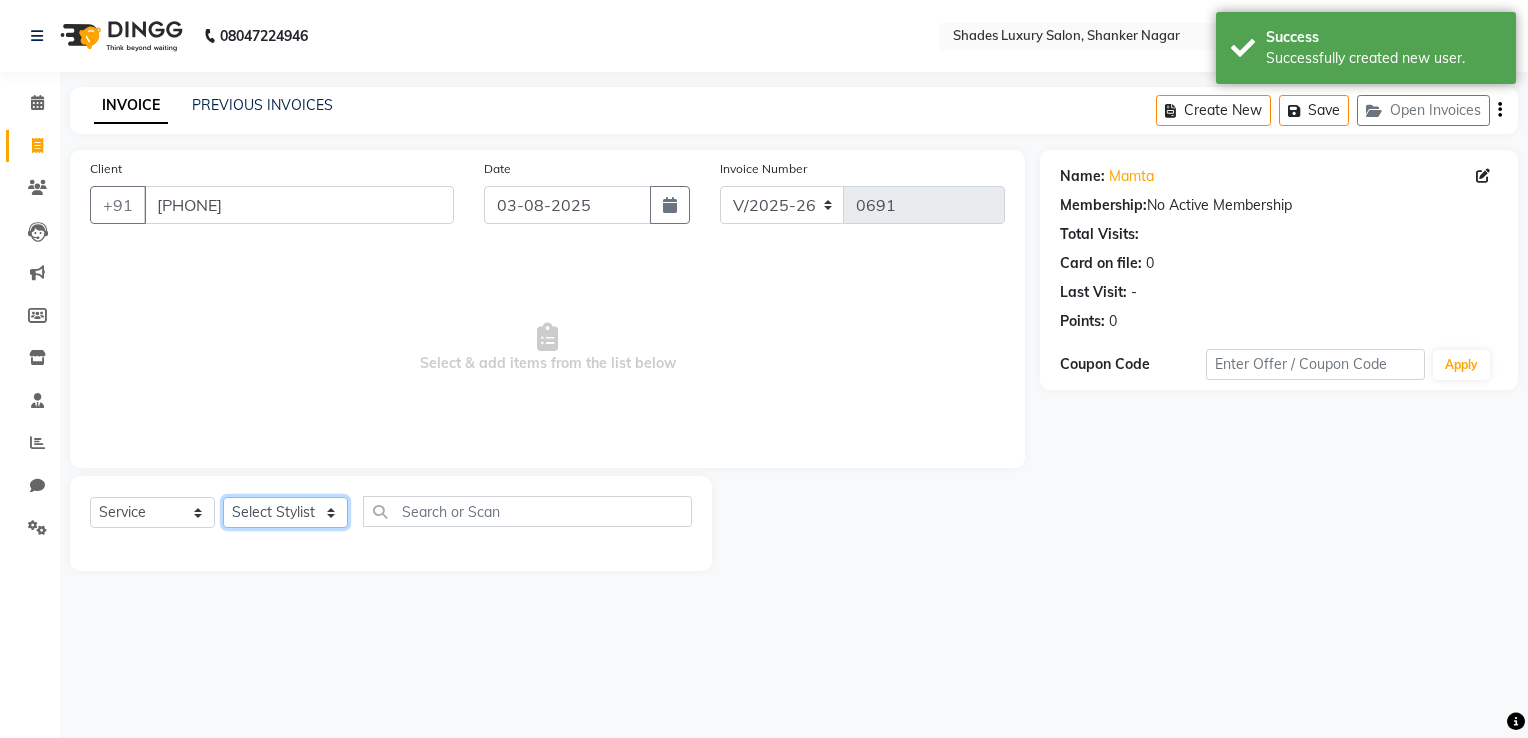 click on "Select Stylist Asha Maam Chandani Mamta Nasim Sir Palak Verma Rashi salman Samar shahbaj" 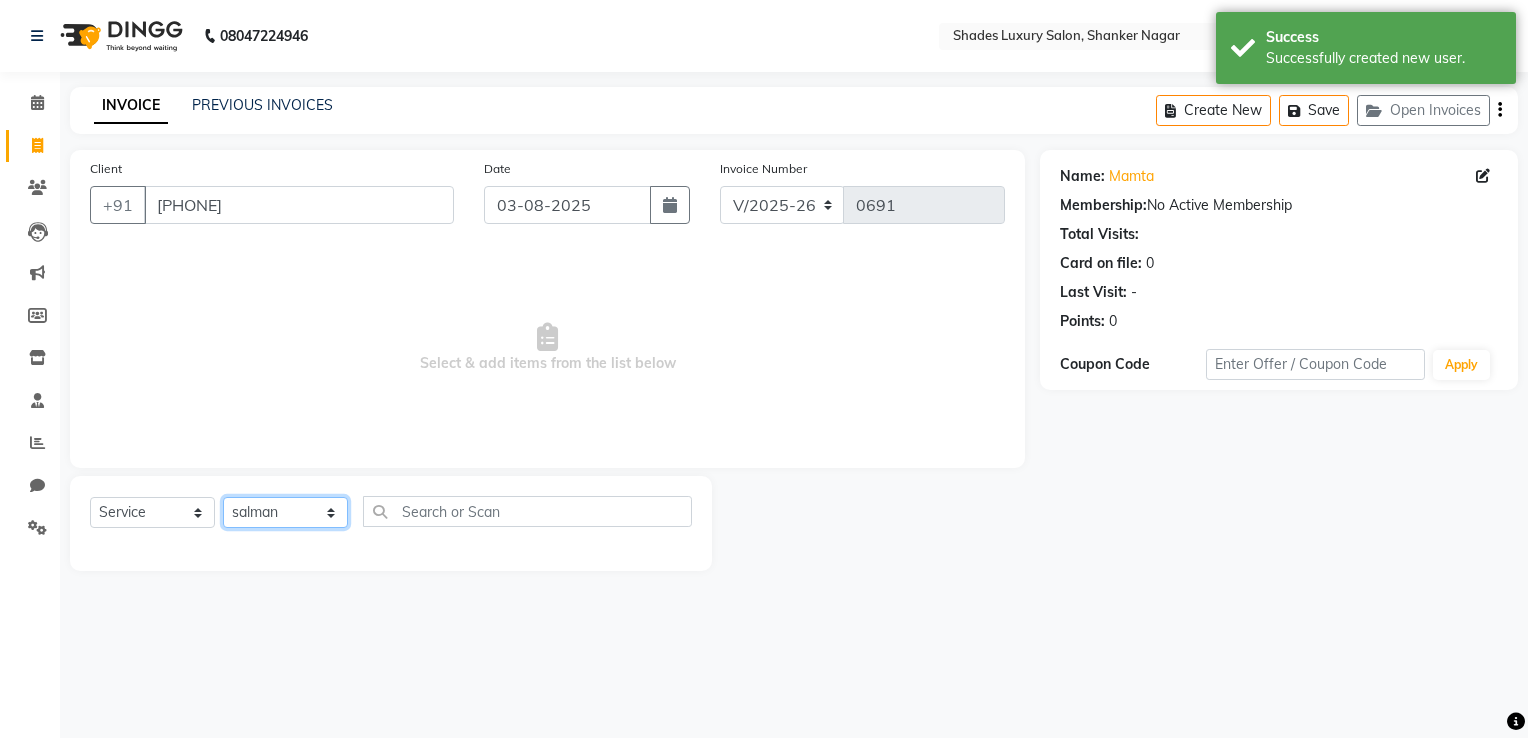click on "Select Stylist Asha Maam Chandani Mamta Nasim Sir Palak Verma Rashi salman Samar shahbaj" 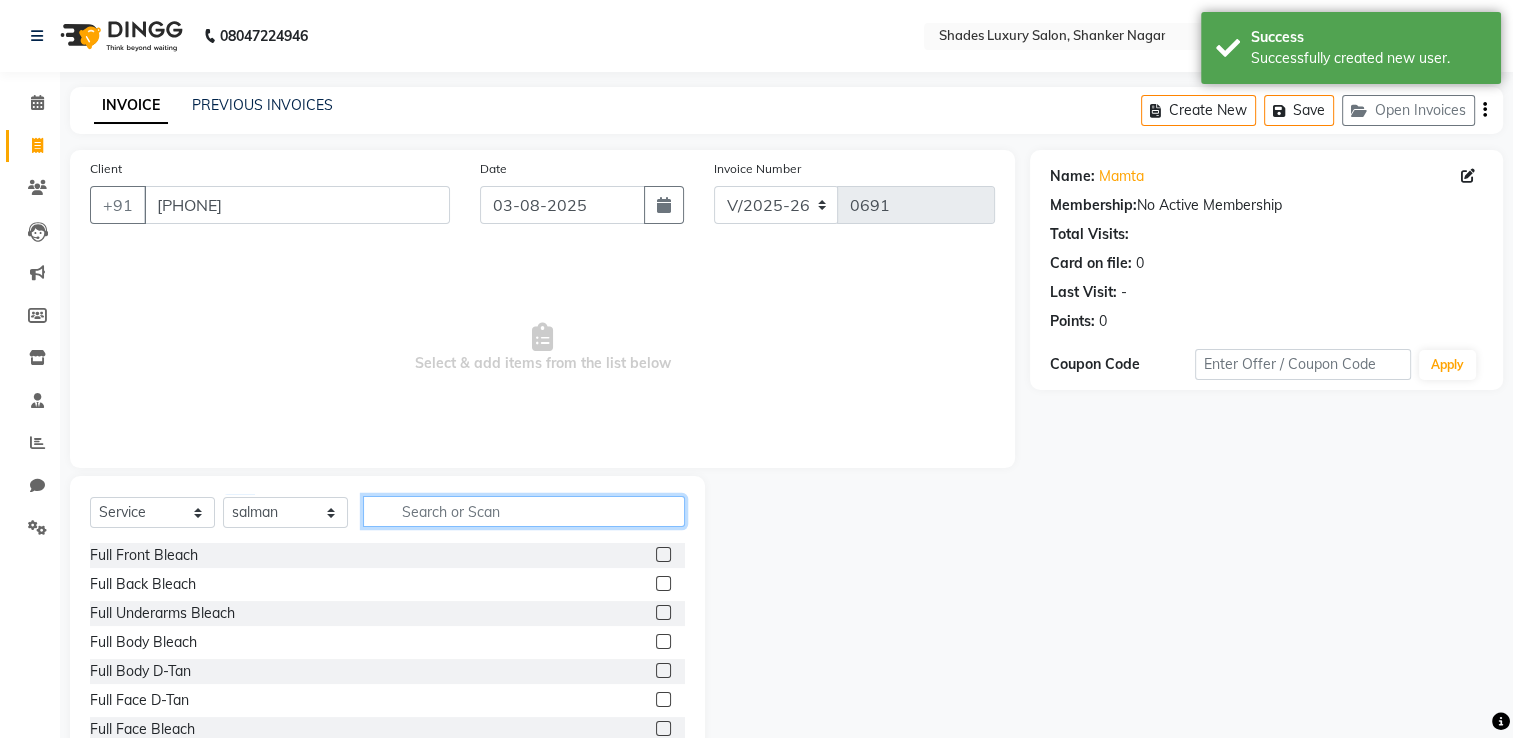 click 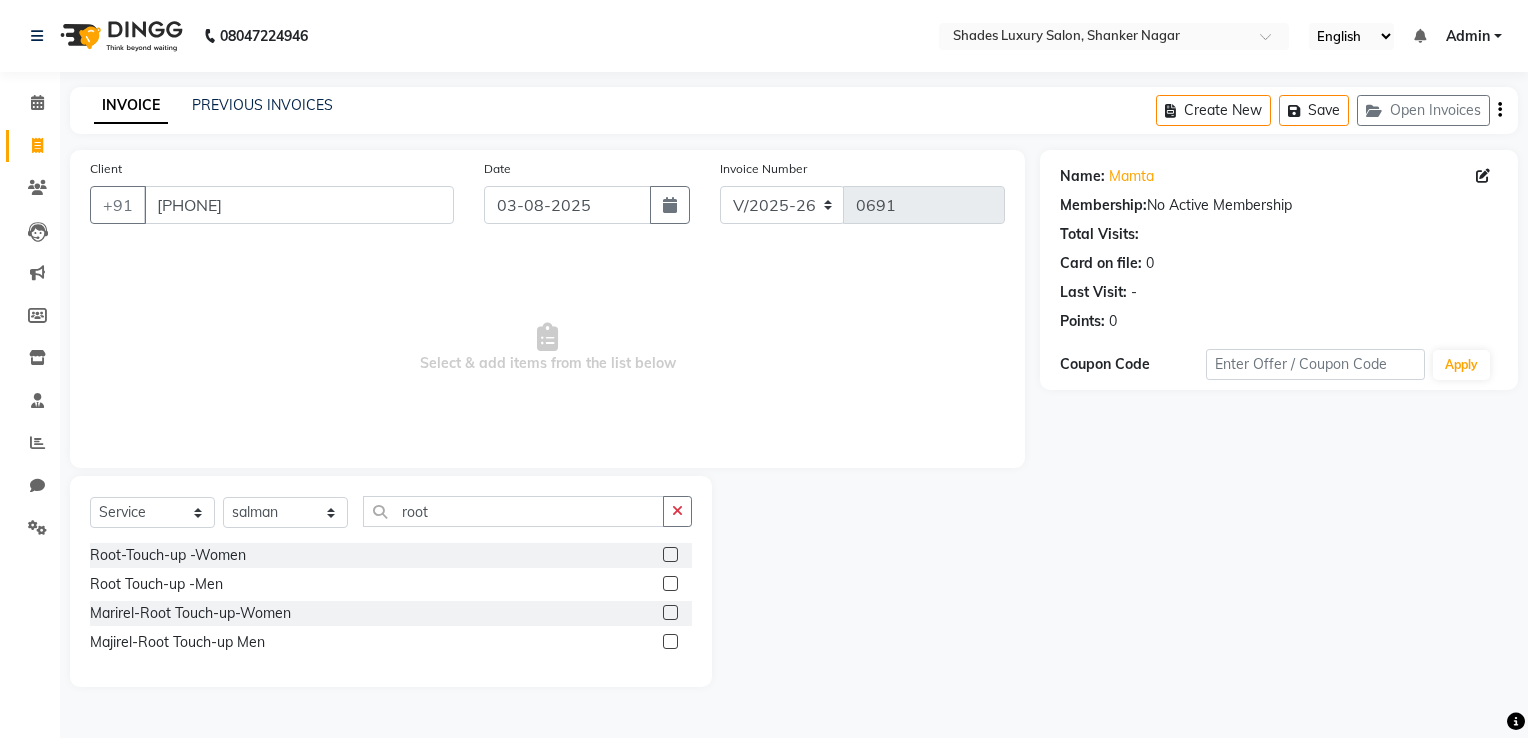 click 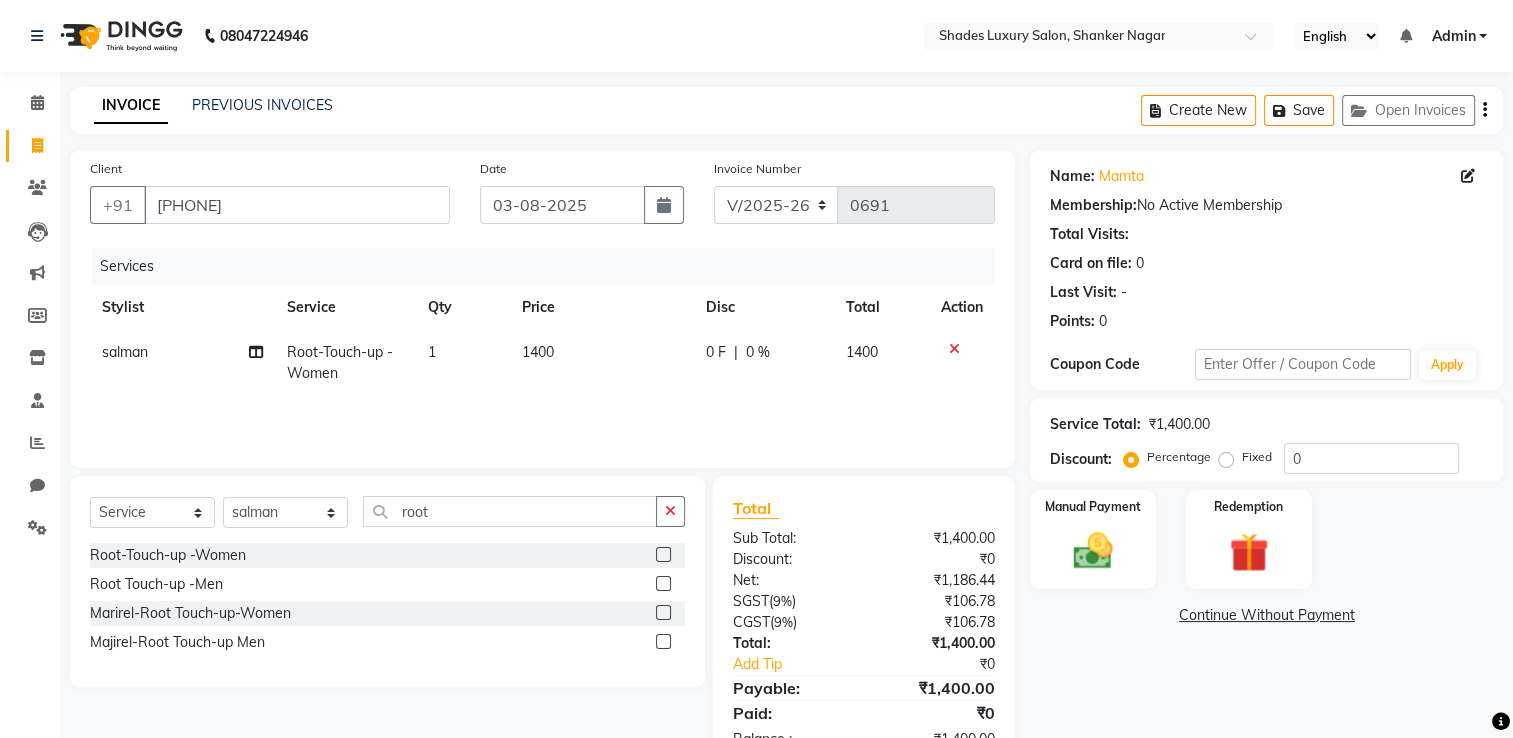 click 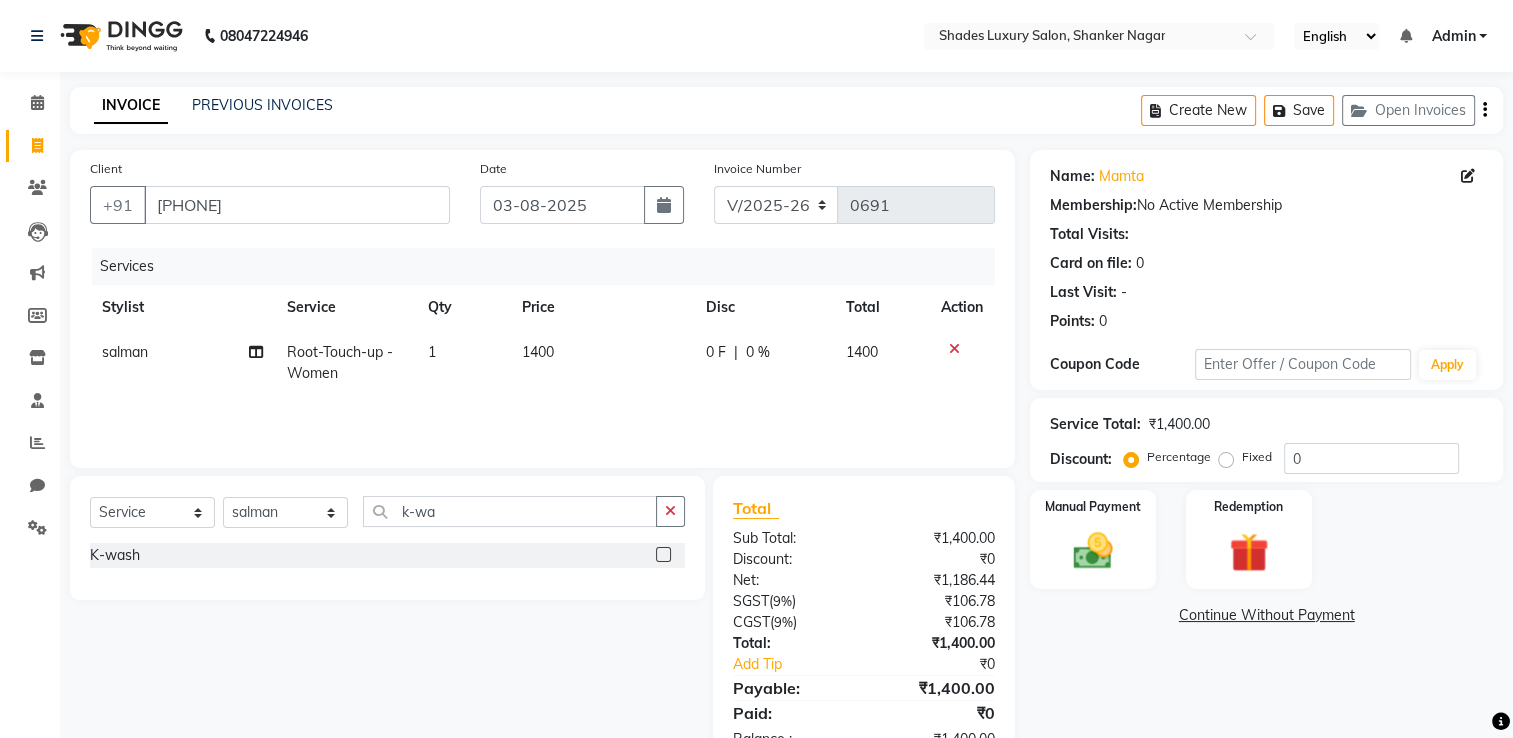 click 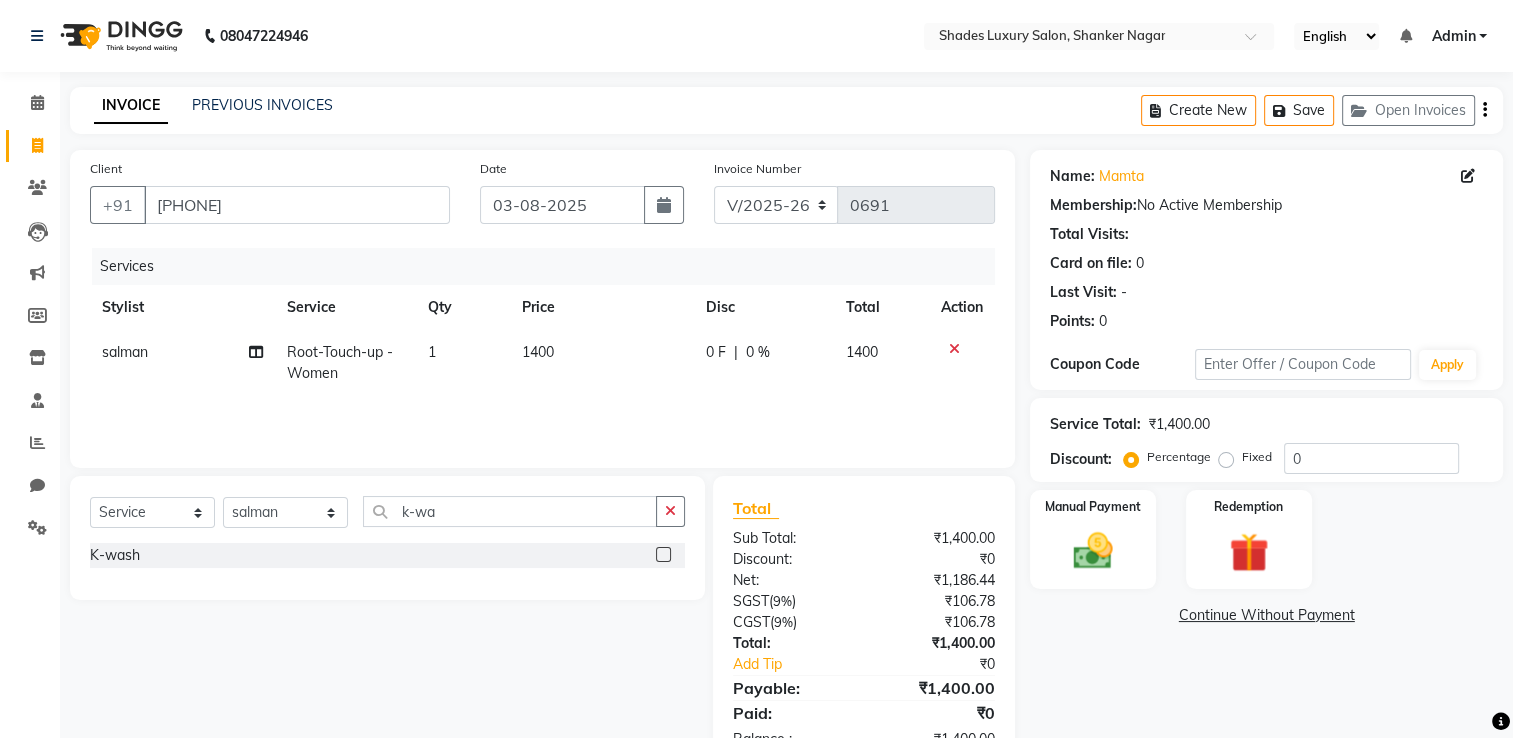 click 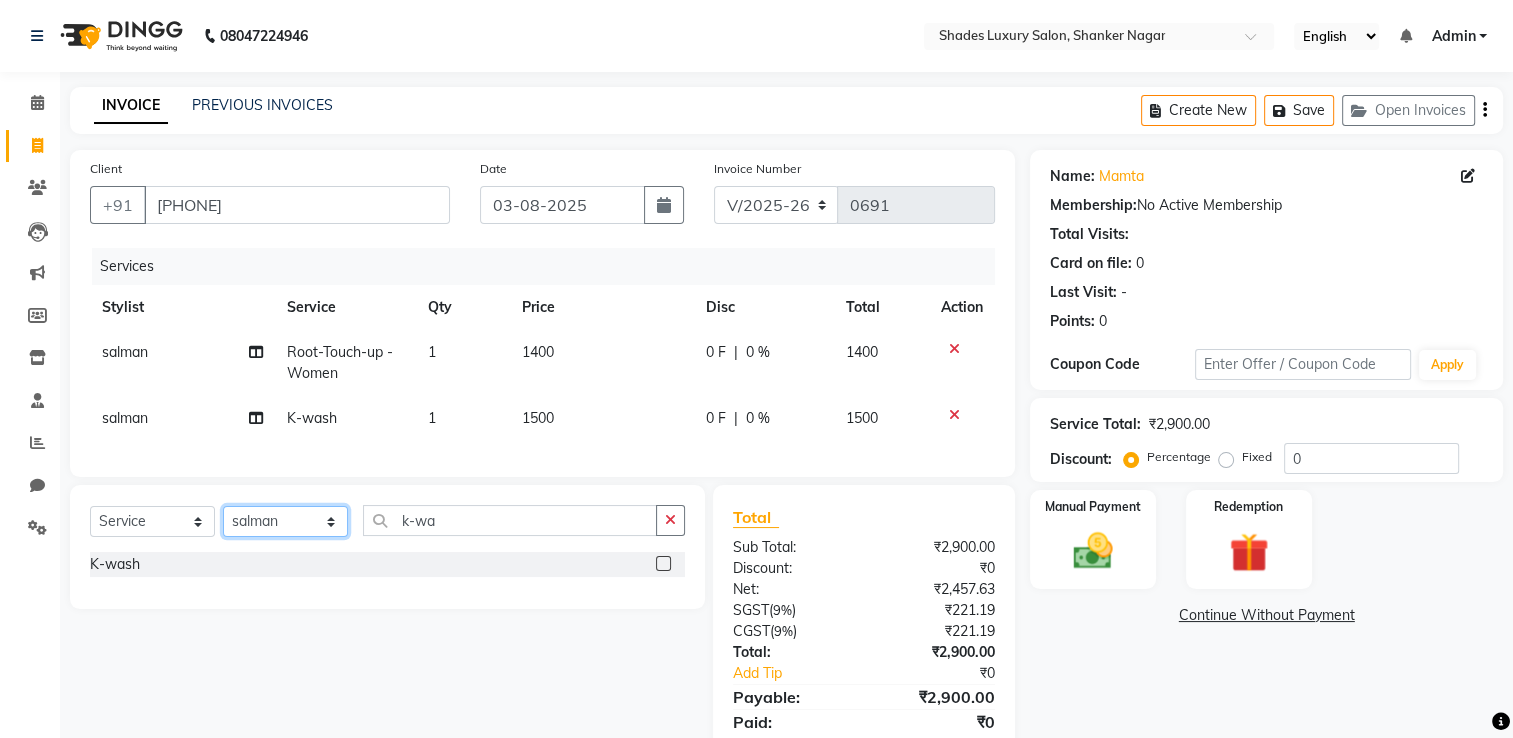 click on "Select Stylist Asha Maam Chandani Mamta Nasim Sir Palak Verma Rashi salman Samar shahbaj" 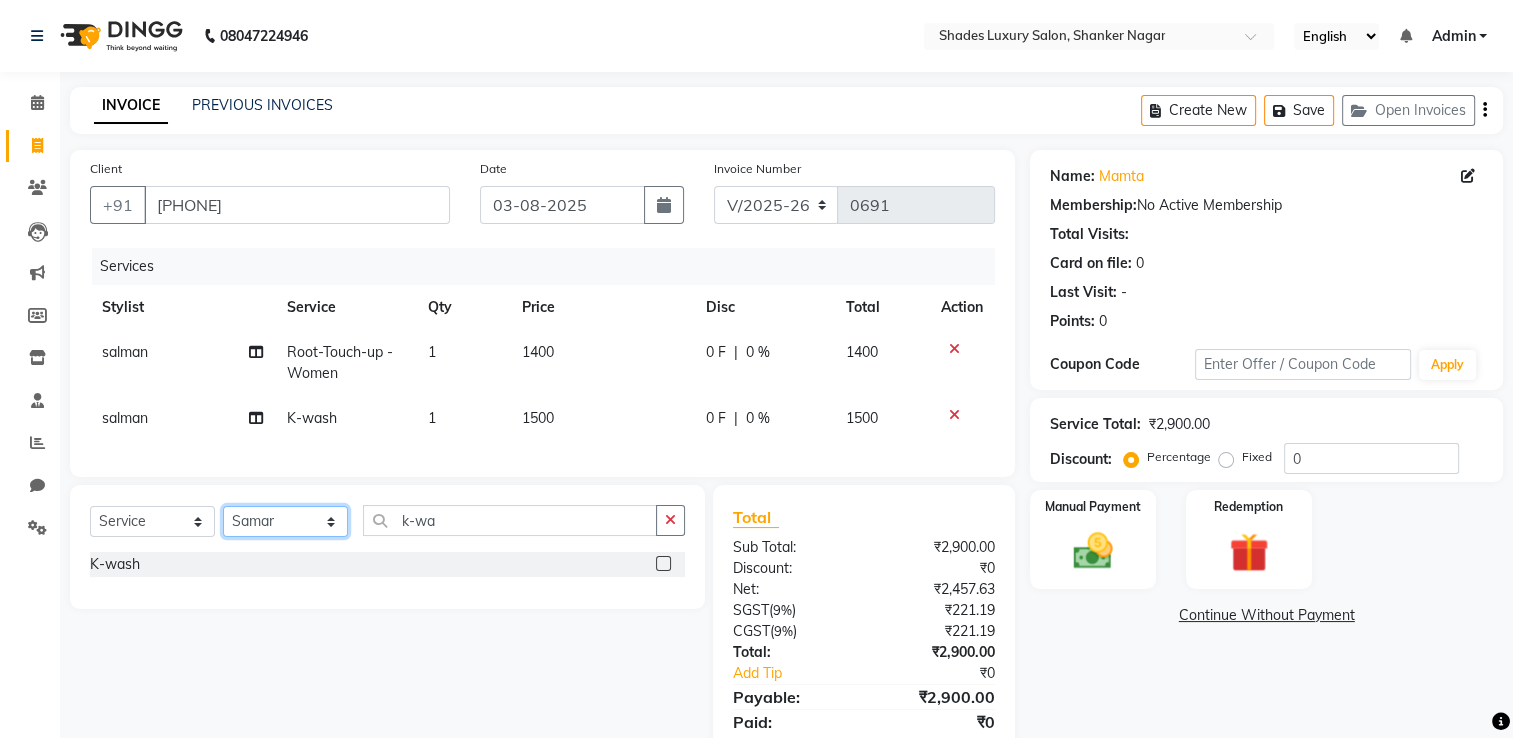 click on "Select Stylist Asha Maam Chandani Mamta Nasim Sir Palak Verma Rashi salman Samar shahbaj" 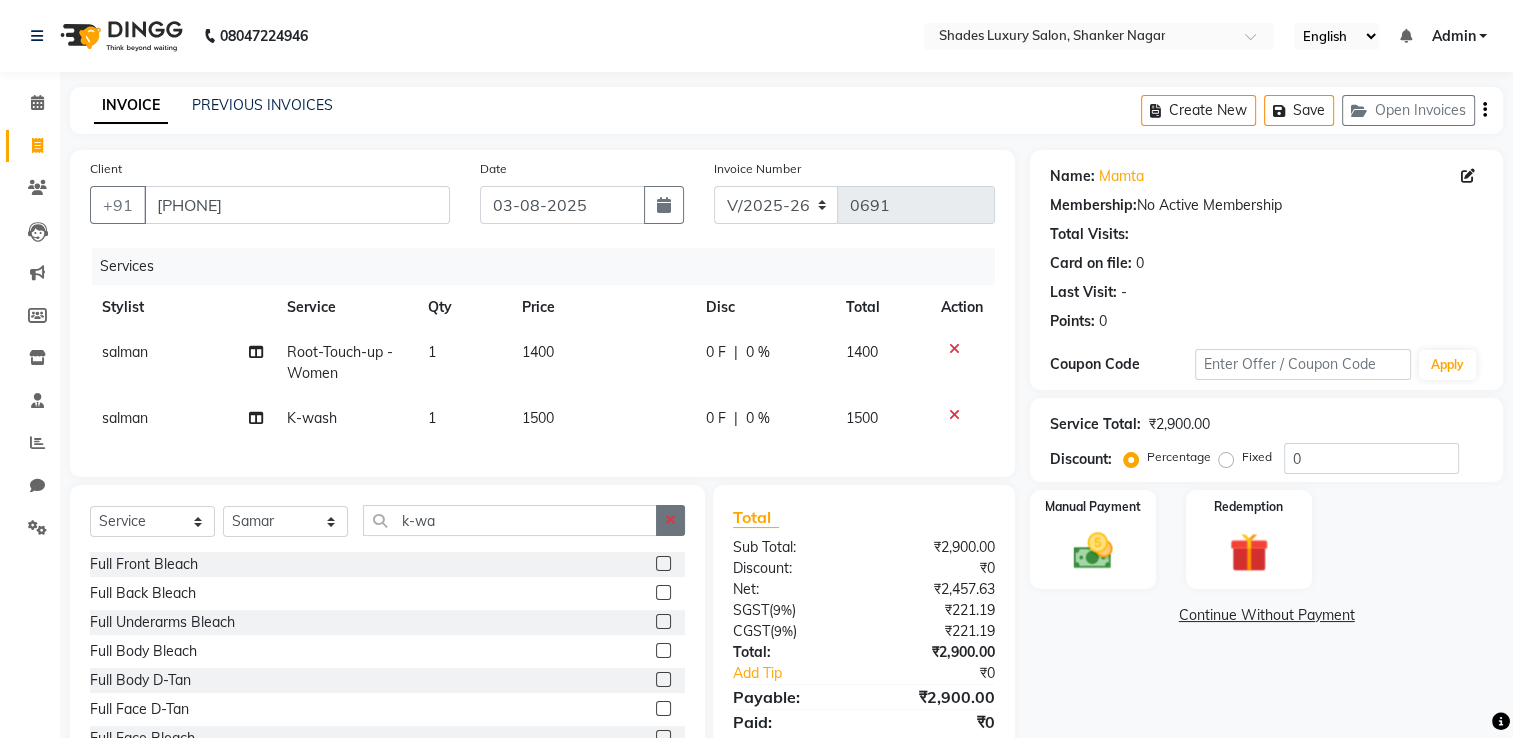 click 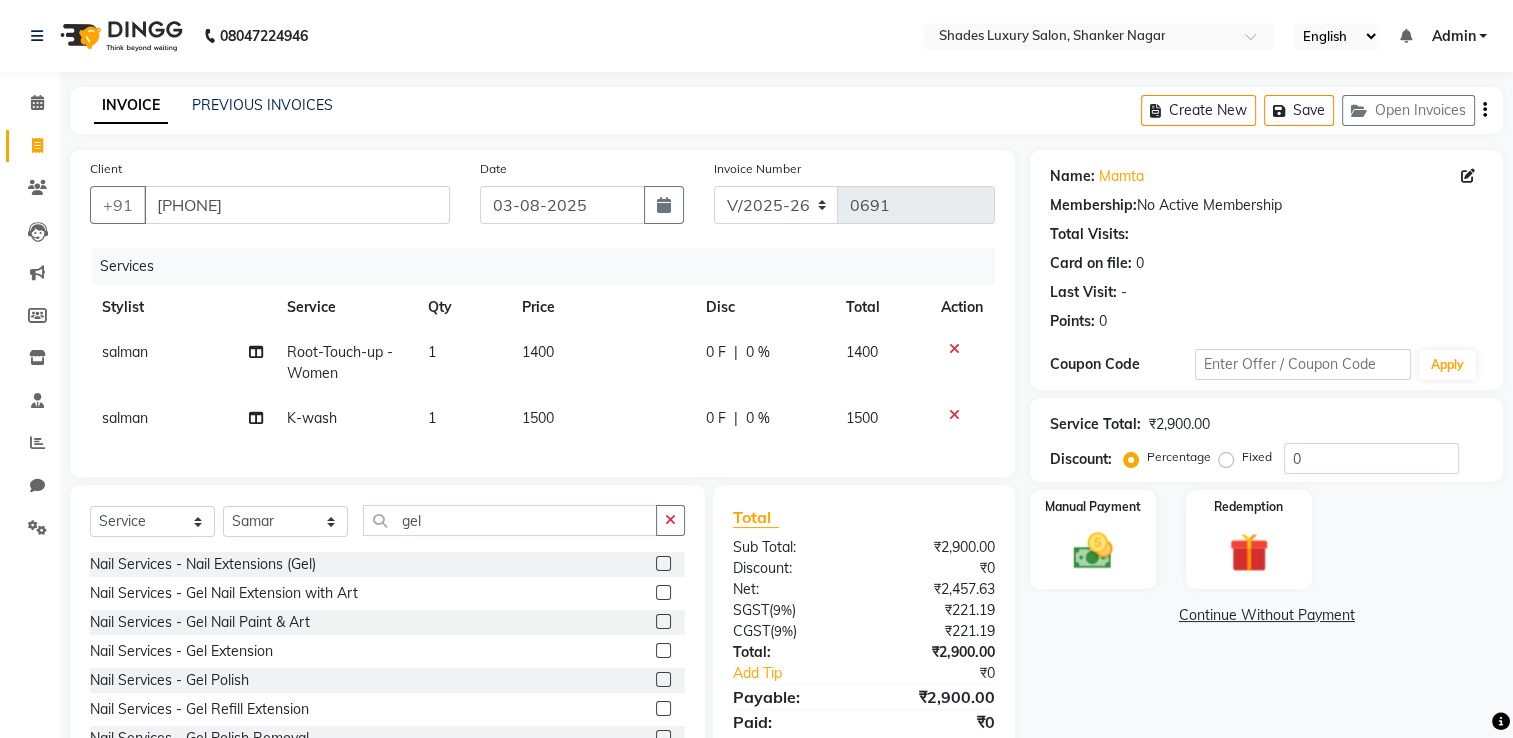 click 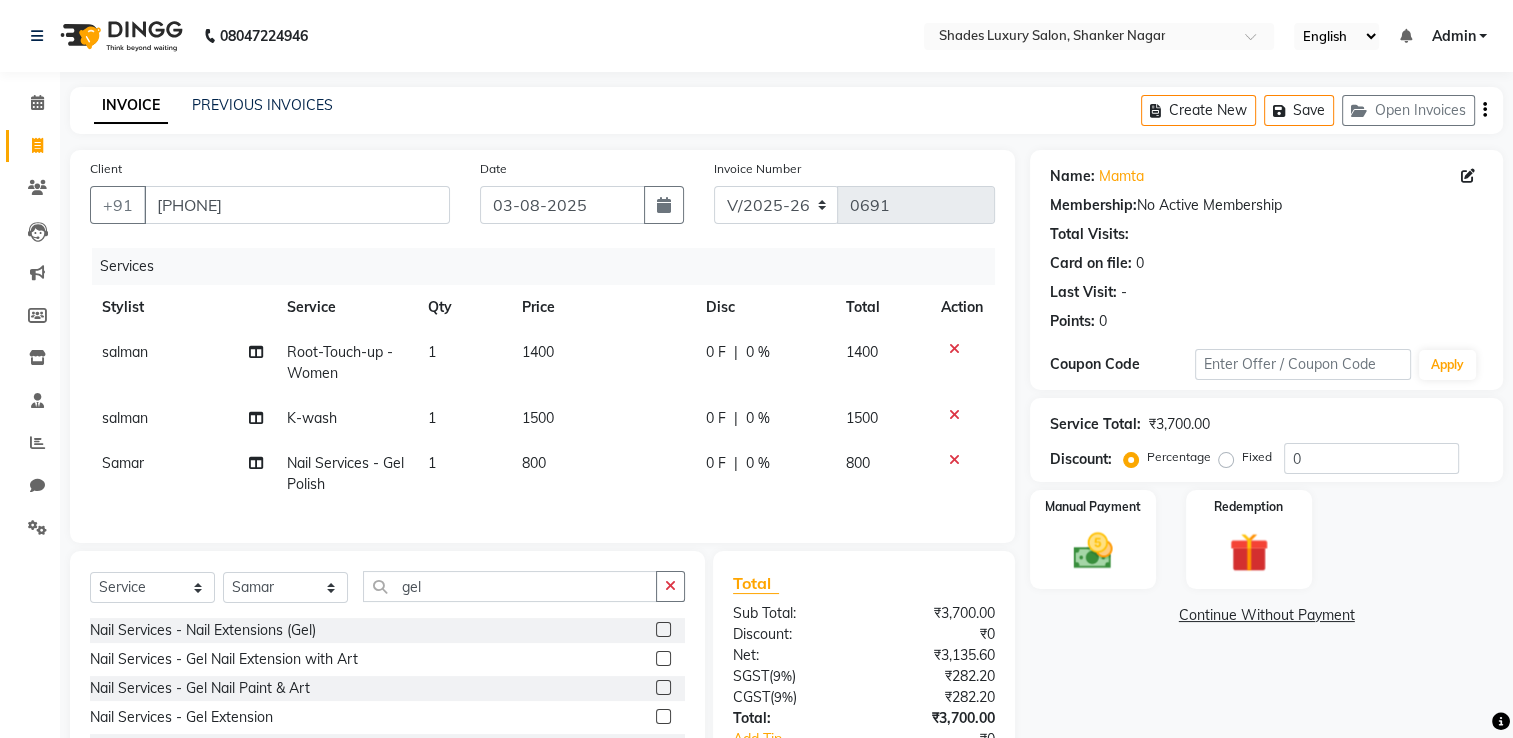 click on "1500" 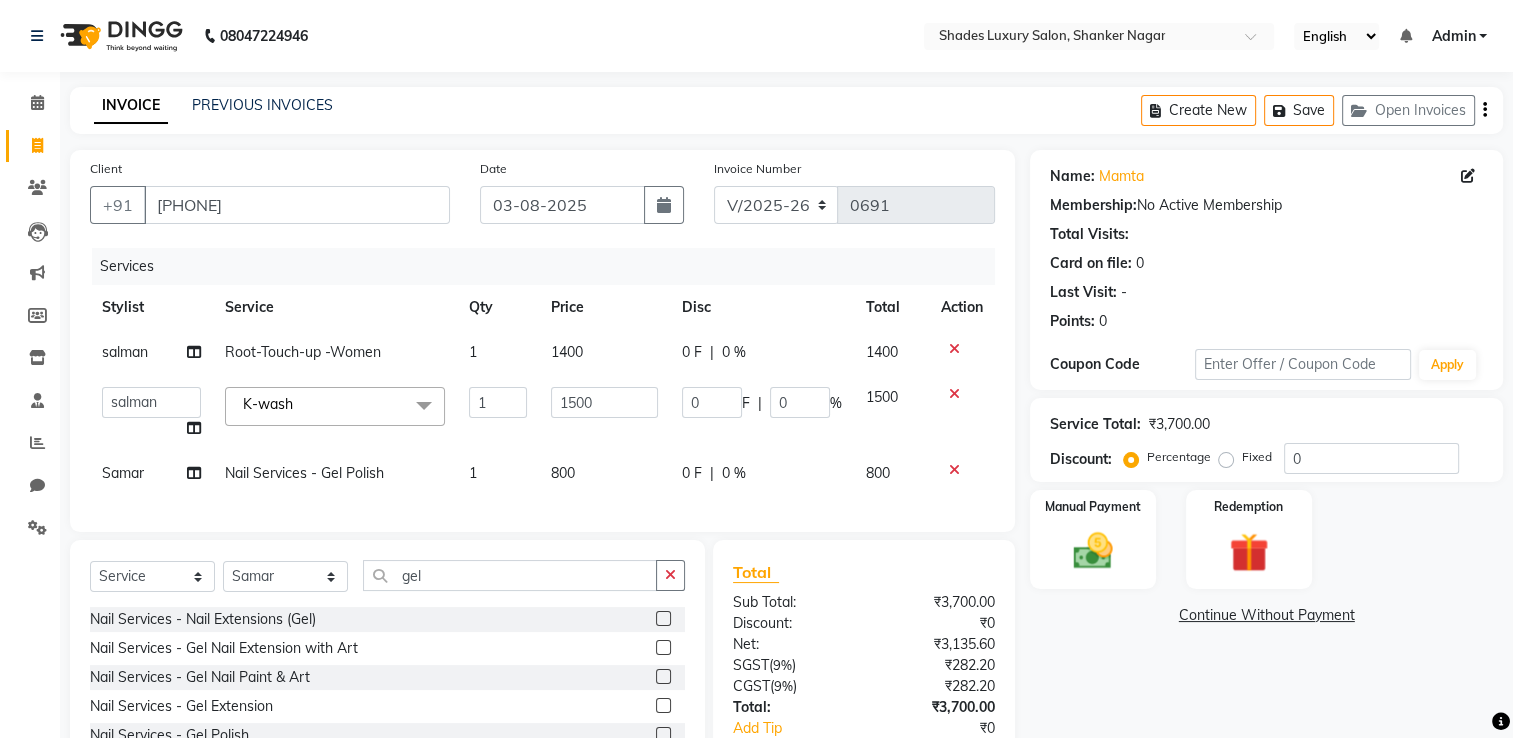 click on "1" 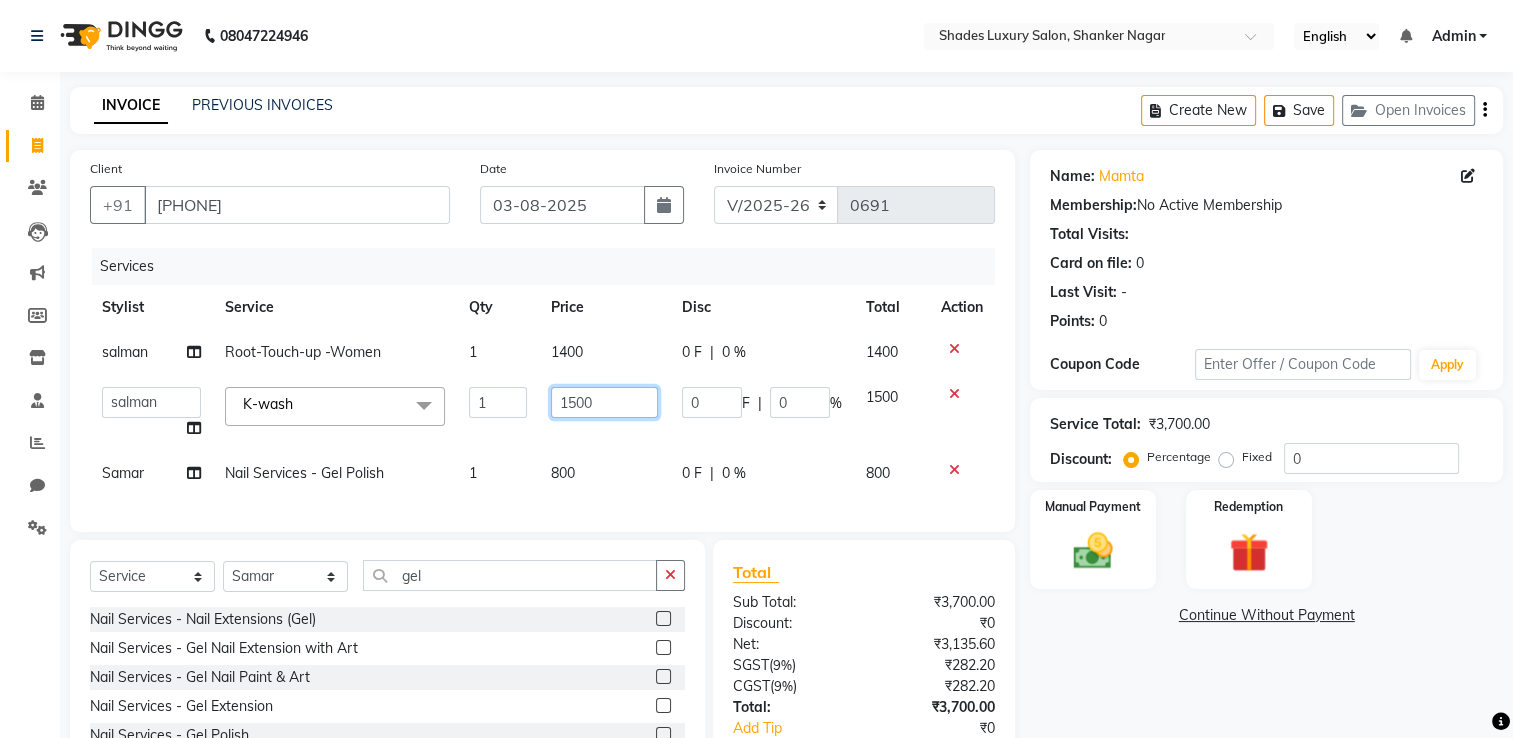 click on "1500" 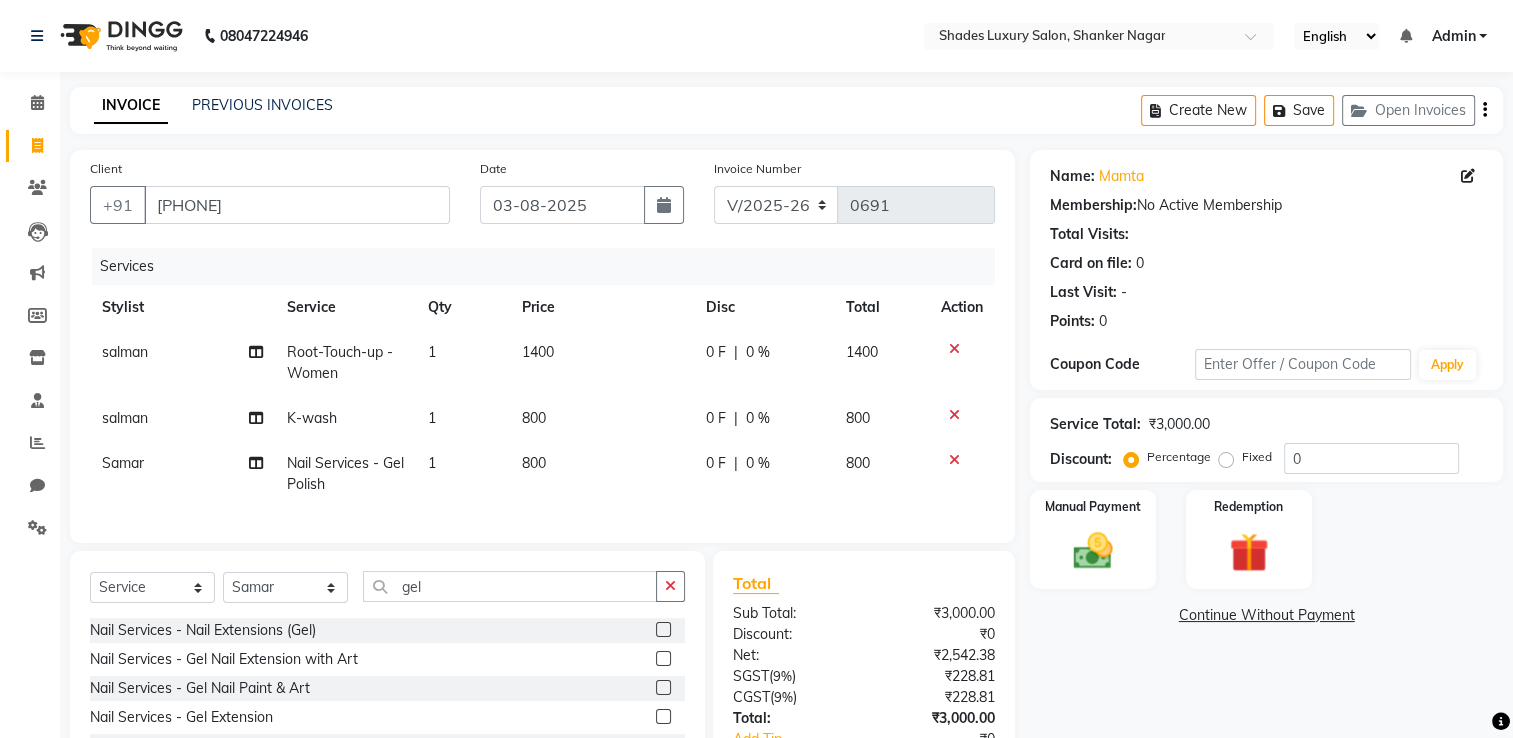 click on "1400" 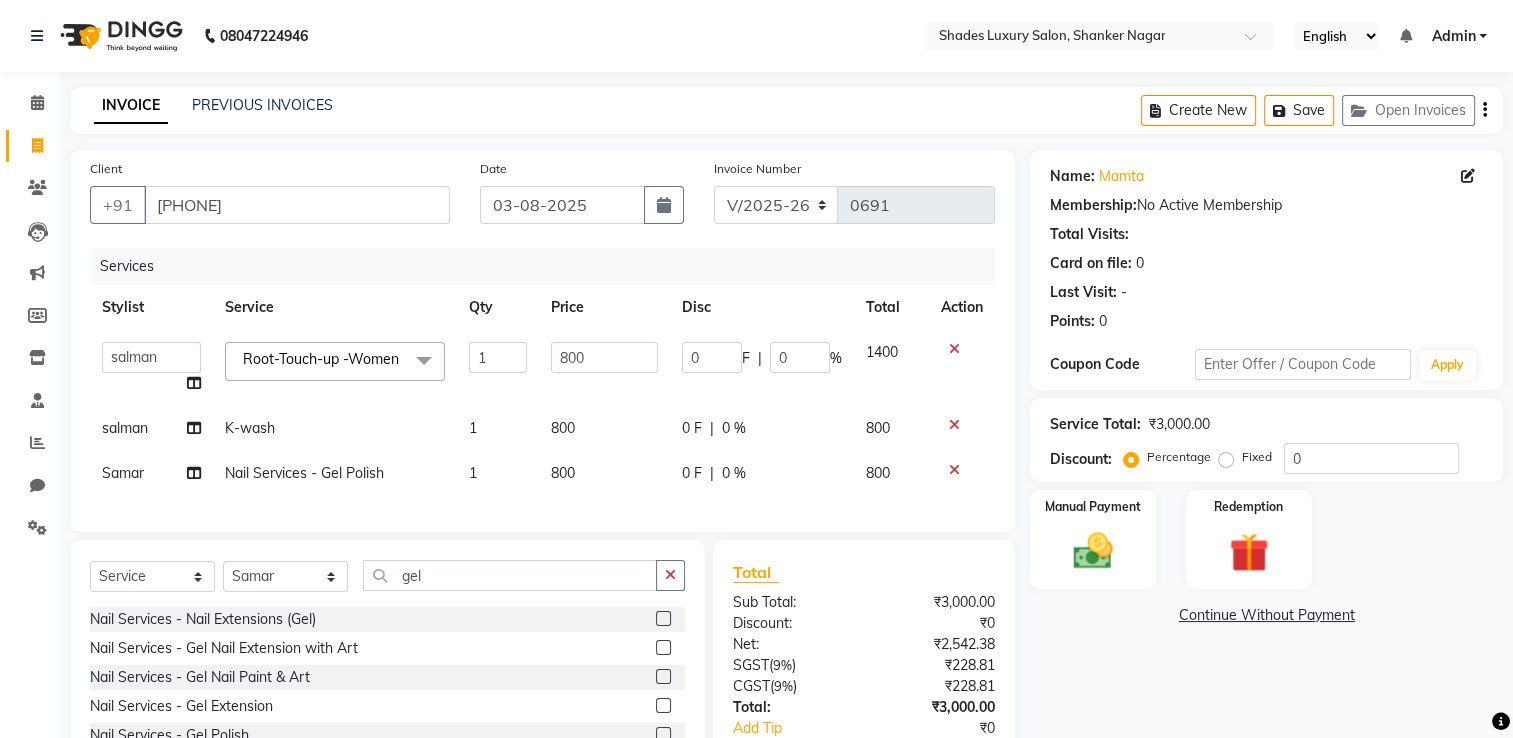 click on "[LAST] Maam   [LAST]   [LAST]   [LAST] Sir   [LAST] [LAST]   [LAST]   [LAST]   [LAST]  Root-Touch-up -Women   x Full Front Bleach  Full Back Bleach Full Underarms Bleach  Full Body Bleach  Full Body D-Tan Full Face D-Tan  Full Face Bleach  Full Face&Neck Bleach  Full Leg D-Tan  Half Leg D-Tan Full Hand D-Tan  Half Hand D-Tan Half Leg Bleach  Full Leg Bleach  Full Face&Neck D-Tan Full Underarms D-Tan Full Front D-Tan Half Front D-Tan Full Back D-Tan Half Back D-Tan Full Underarms D-Tan Full Neck D-Tan Half Front Bleach  Half Back Bleach Full Hand Bleach  Half Hand Bleach  Full Neck Bleach Haircut (Women) Creative Cut (Women) Child Haircut (Women) Shampoo (Women)  Conditioning (Women) Highlights (Per Foil) (Women) Haircut (Men) Creative Cut (Men) Child Haircut (Men) Shampoo (Men) Beard Trimming  Shaving Hair Set -Men  Facials - Kanpeki Facial - Save The Date Facials - Kanpeki Facial - Blanch Facials - Kanpeki Facial - Sensi-Ace  Facials - Kanpeki Facial - Upendice Facials - Kanpeki Facial - Furutsu Curls" 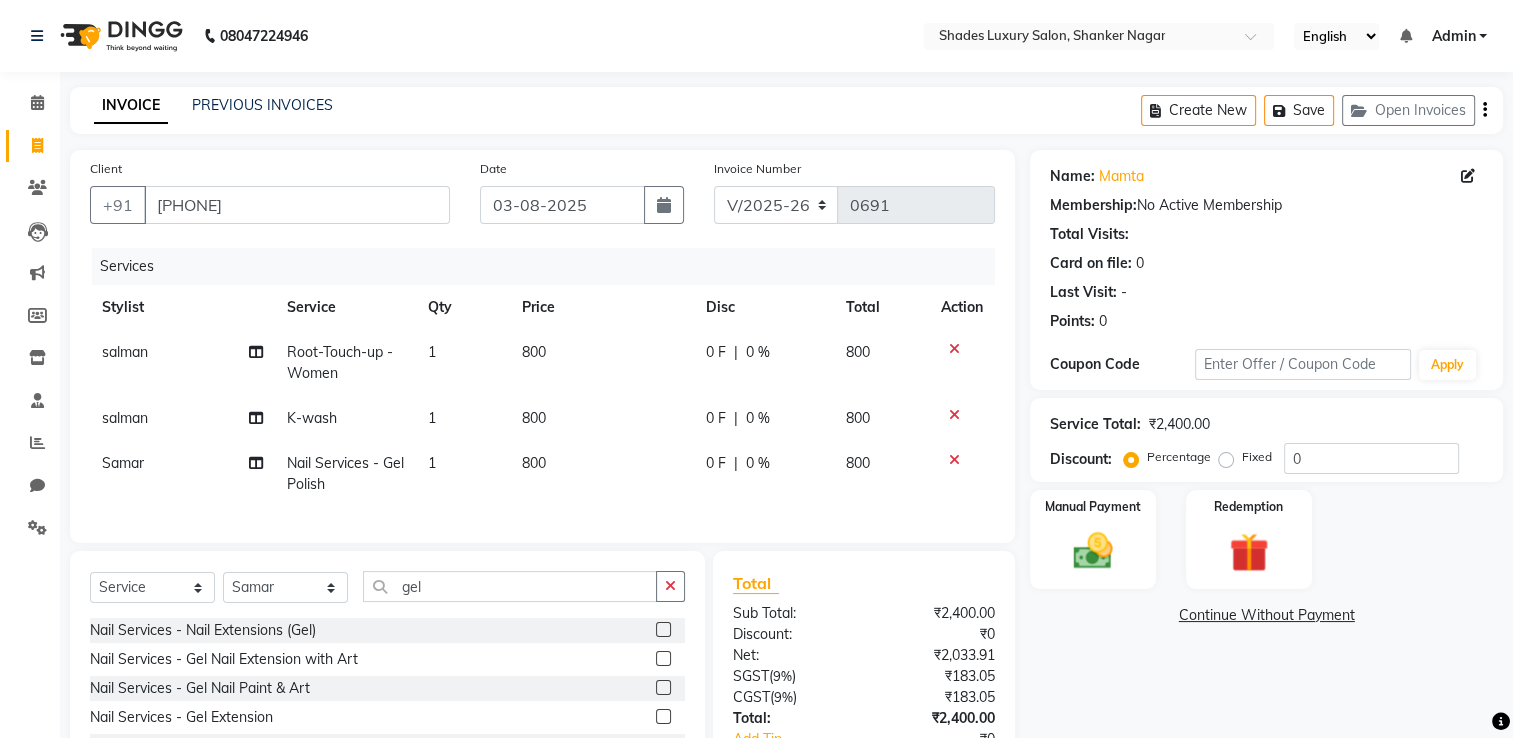 click on "800" 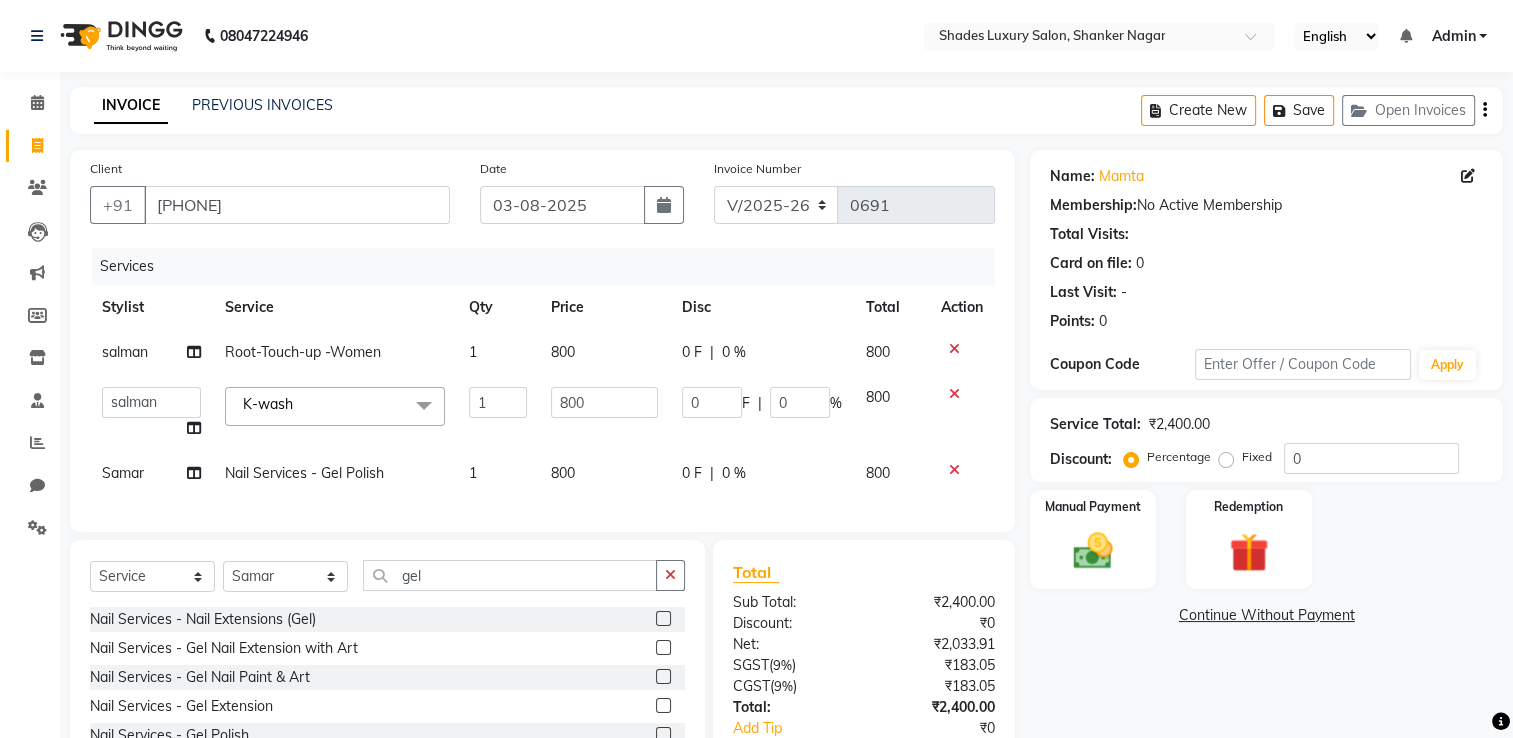 click on "800" 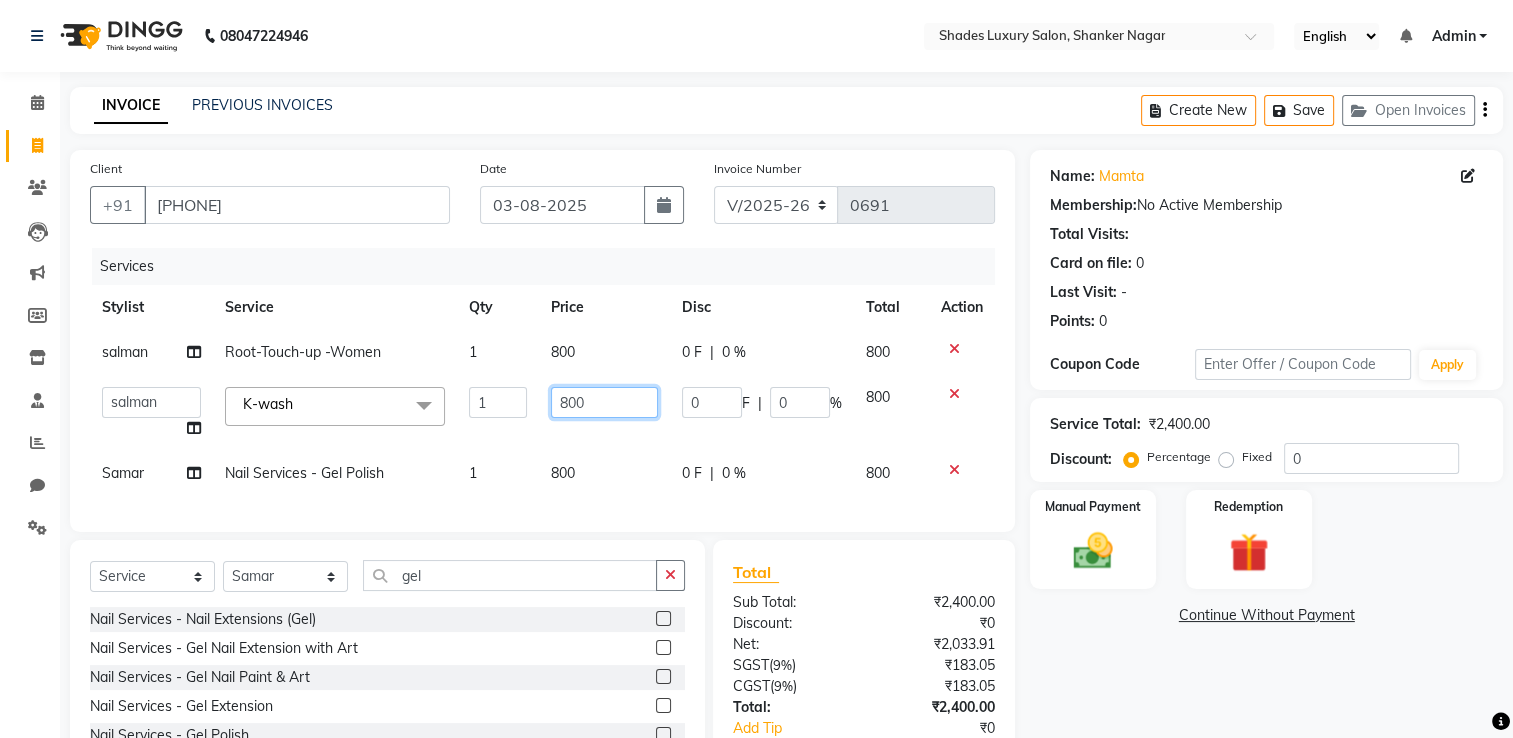 drag, startPoint x: 634, startPoint y: 389, endPoint x: 492, endPoint y: 422, distance: 145.78409 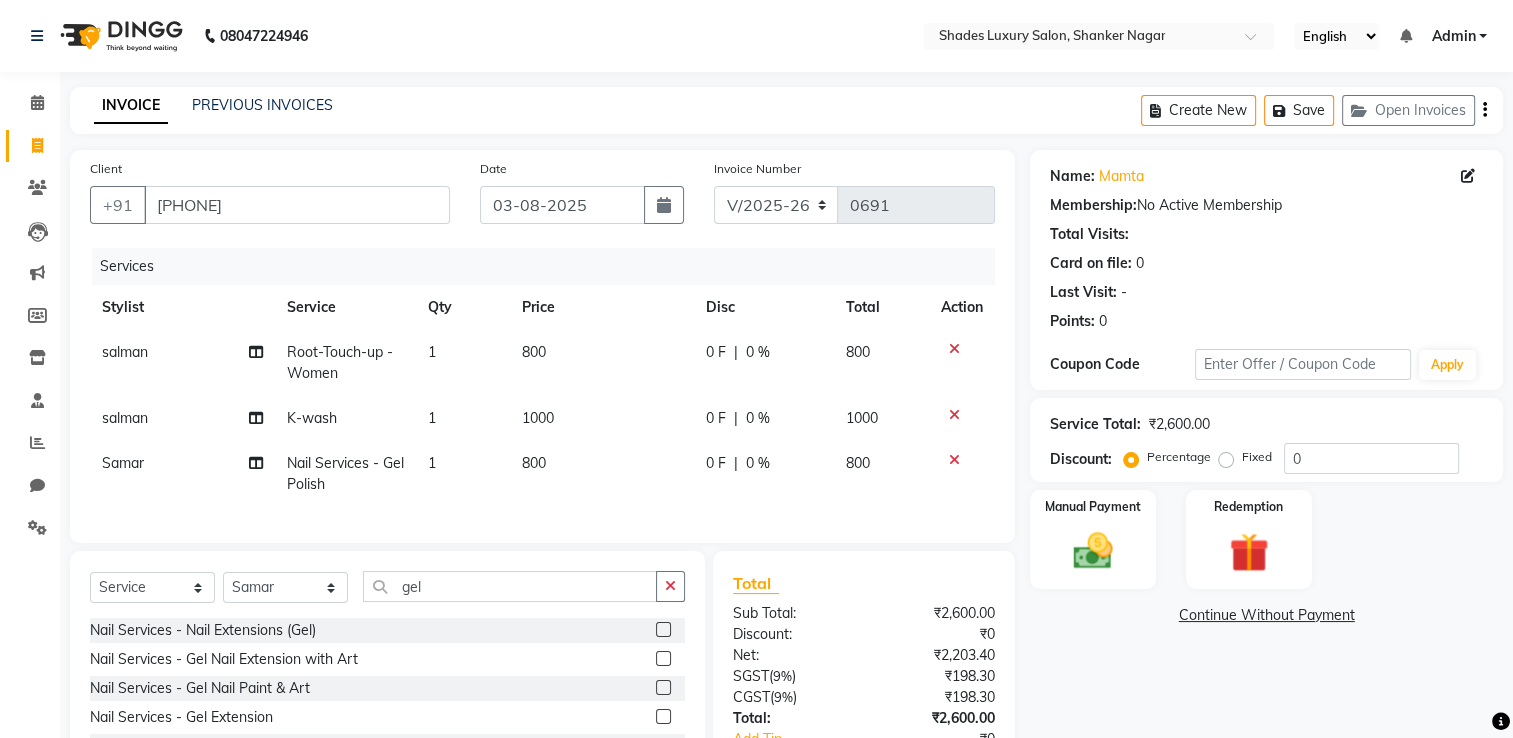 click on "1000" 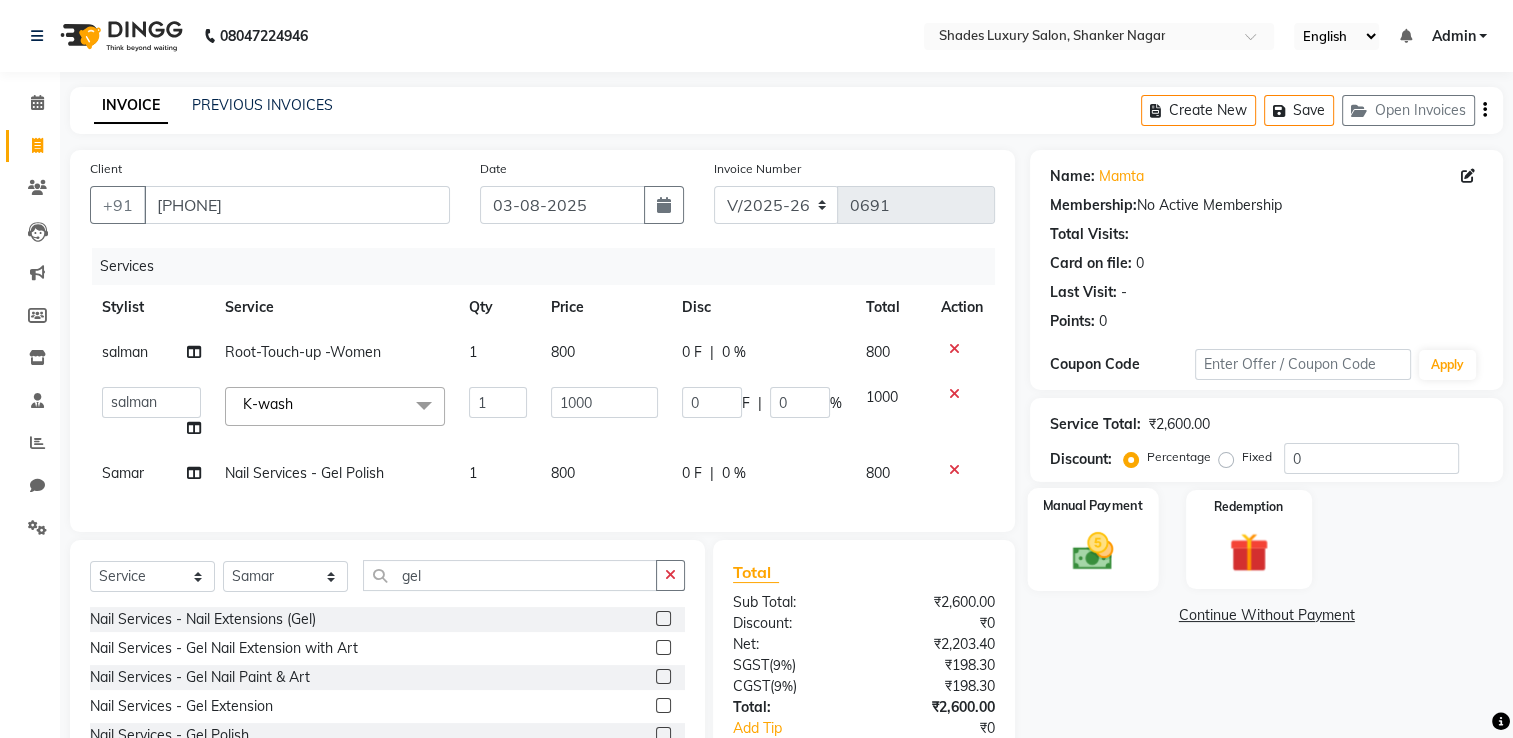 click 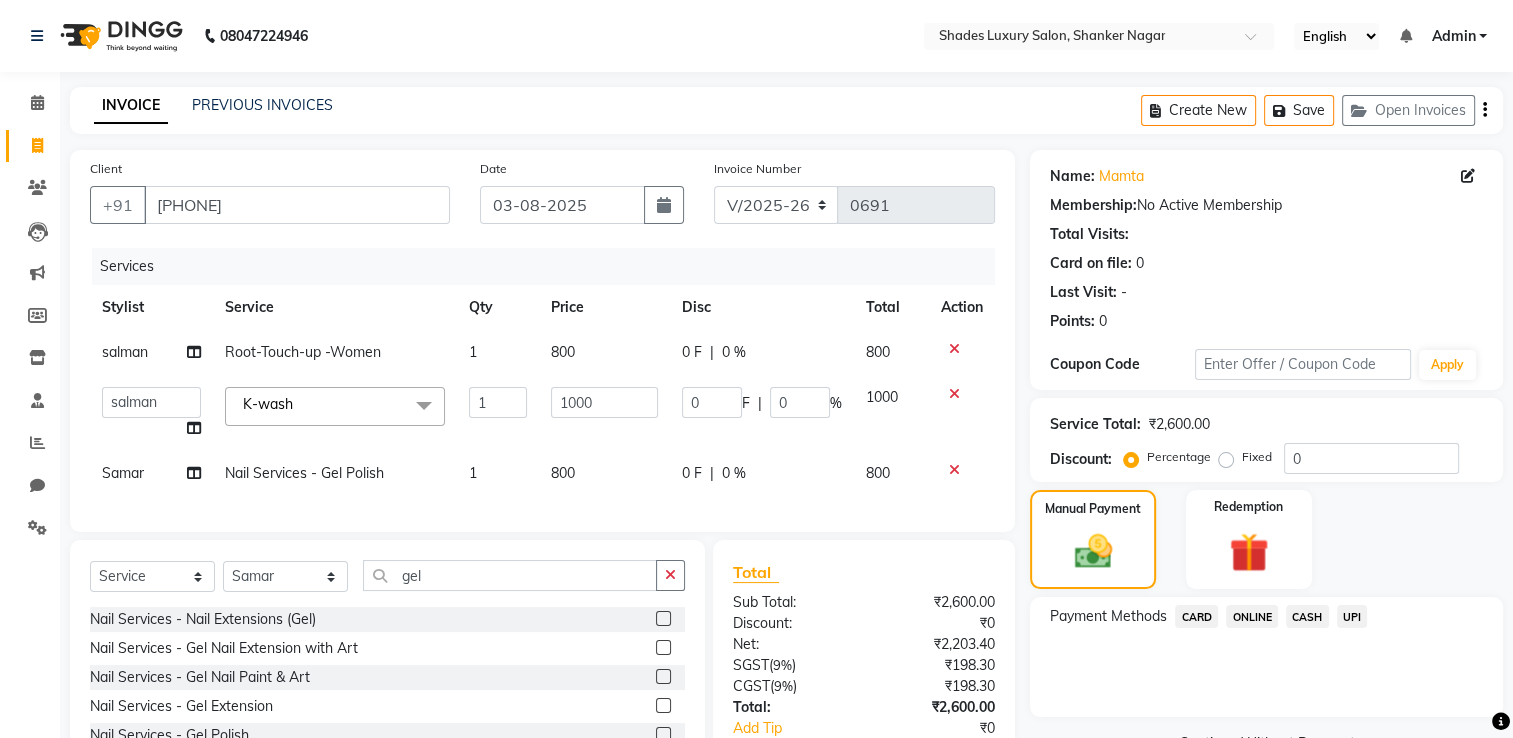 click on "ONLINE" 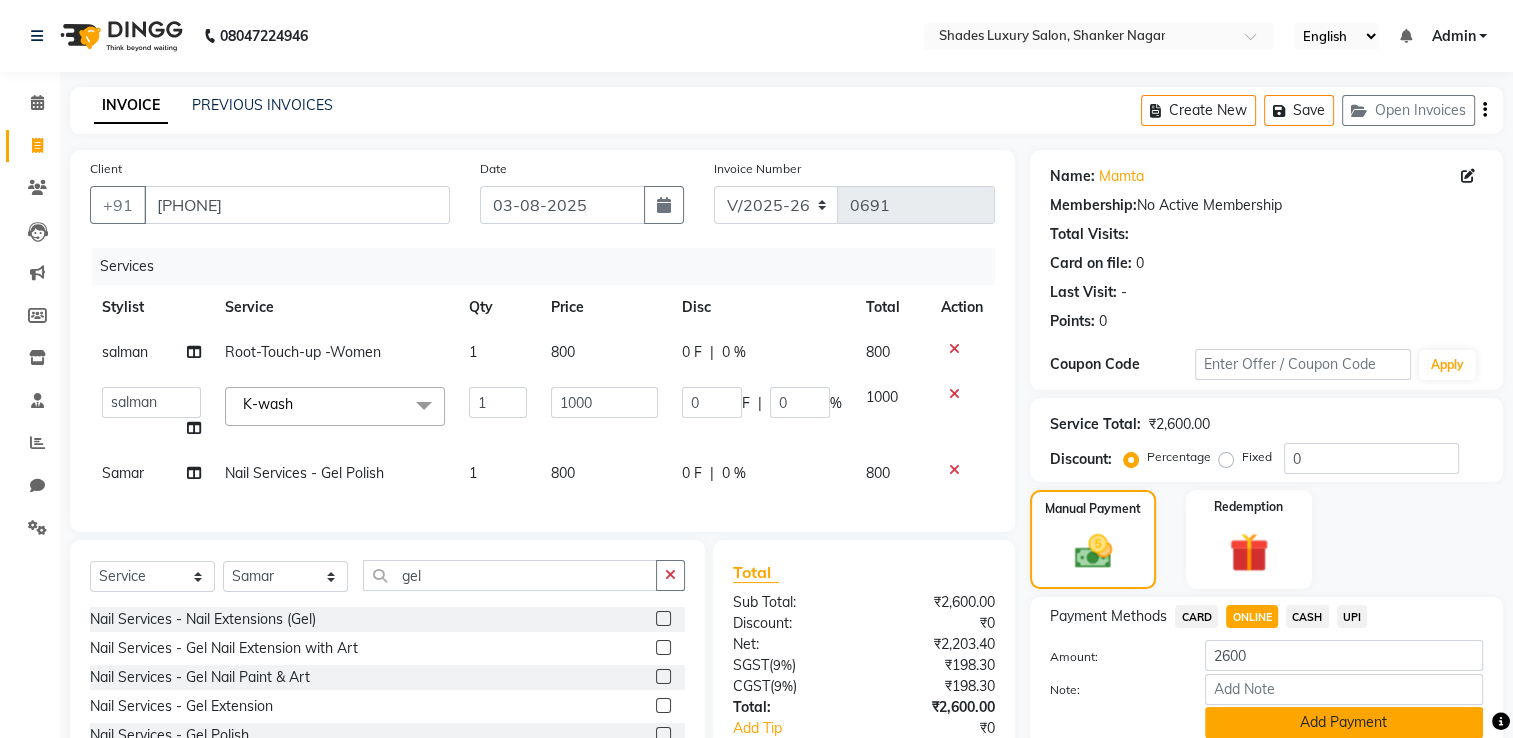 click on "Add Payment" 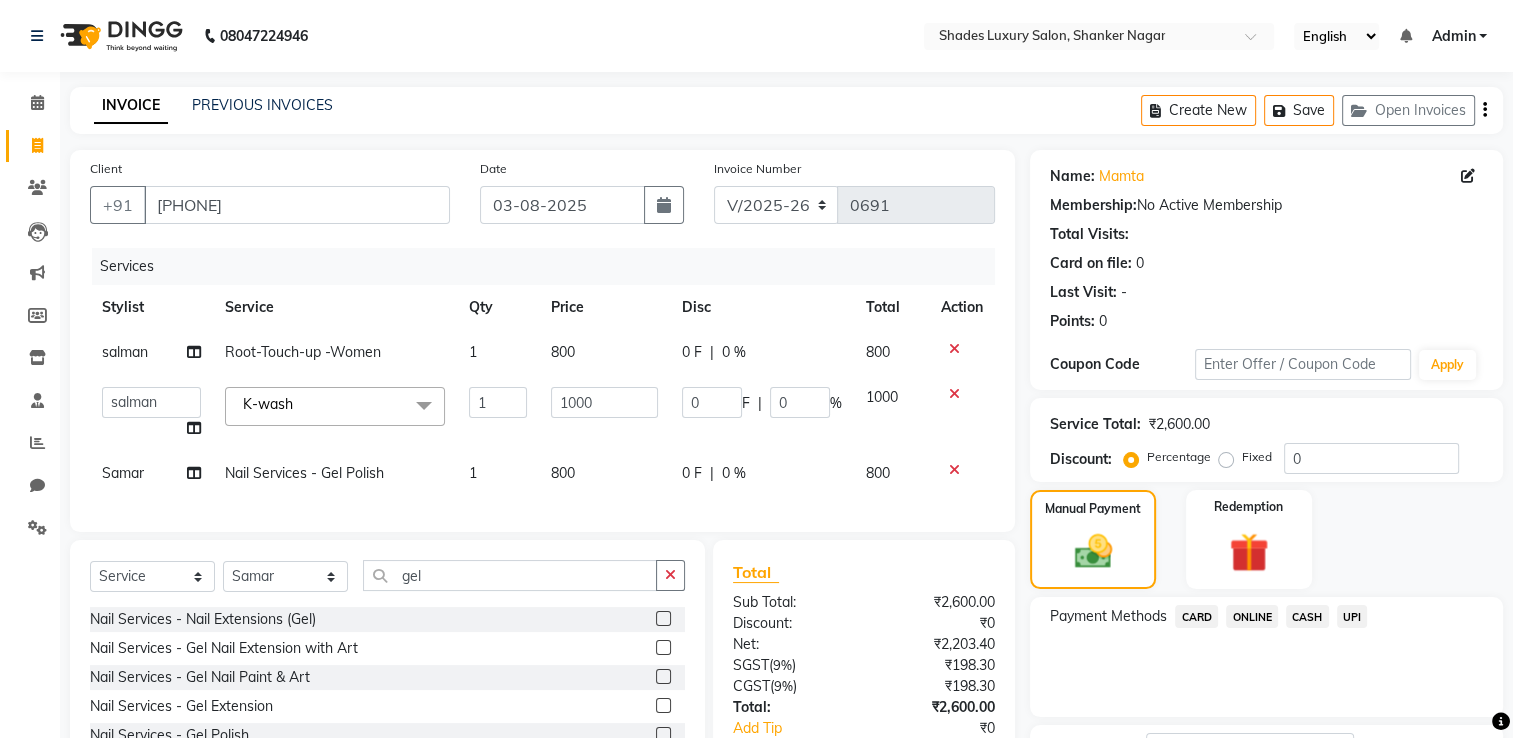 scroll, scrollTop: 183, scrollLeft: 0, axis: vertical 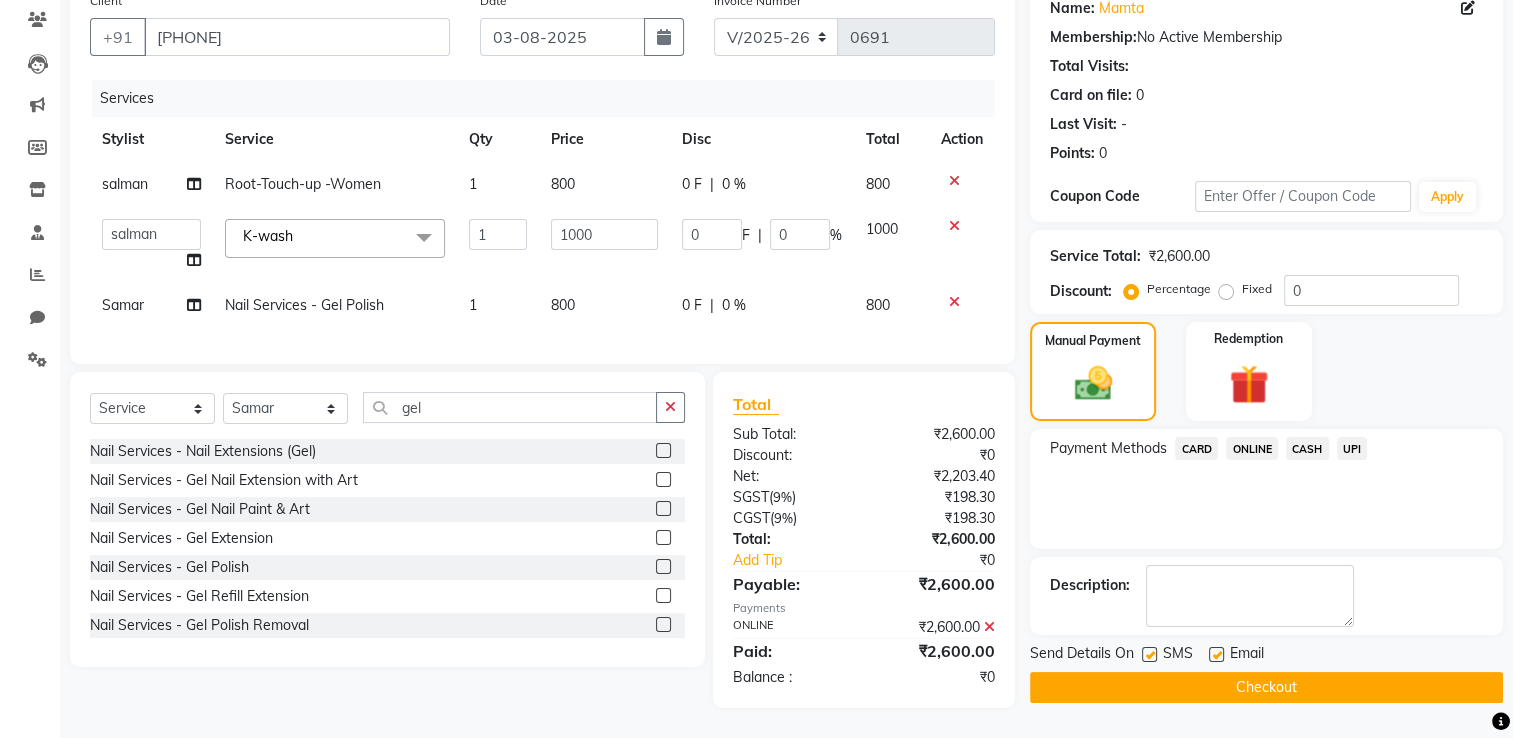 click on "Checkout" 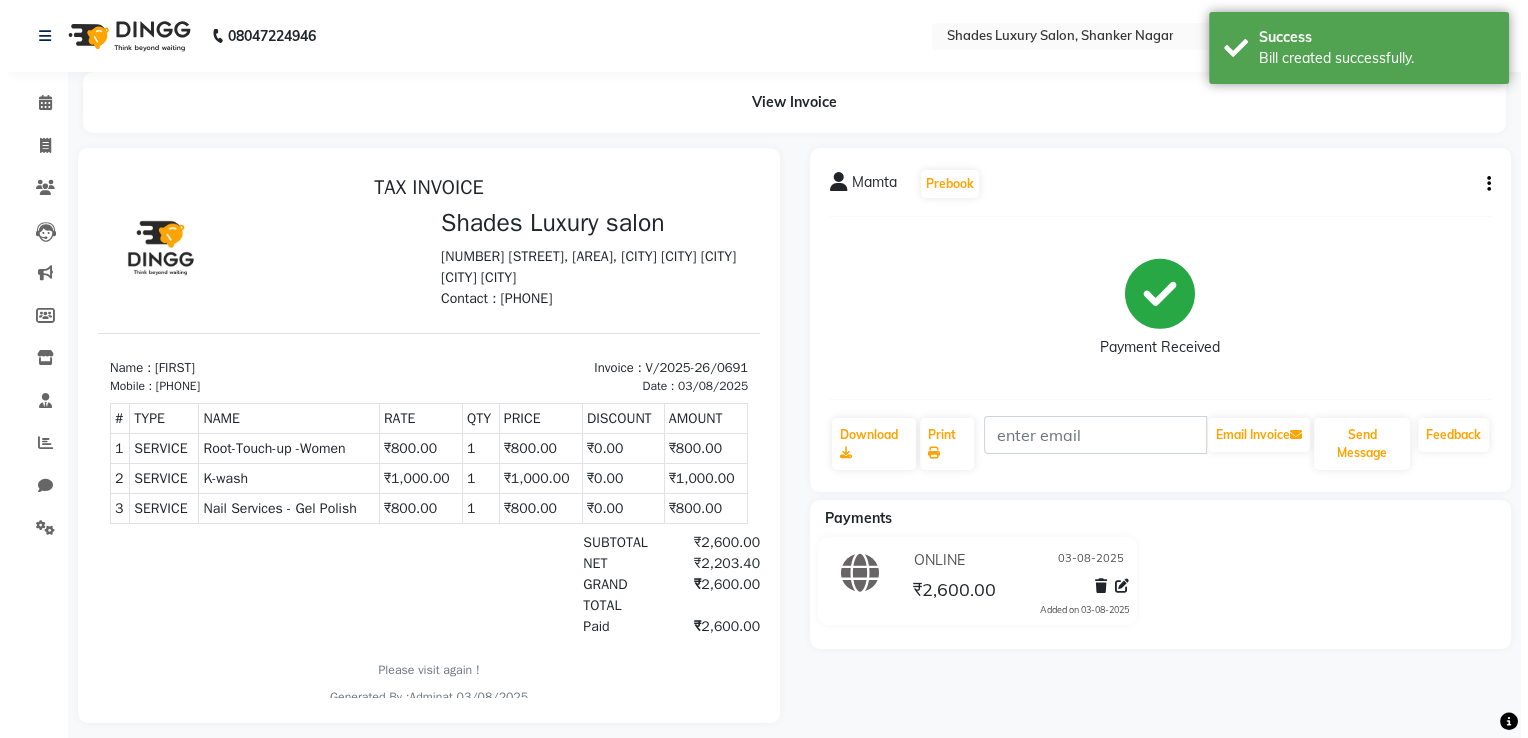 scroll, scrollTop: 0, scrollLeft: 0, axis: both 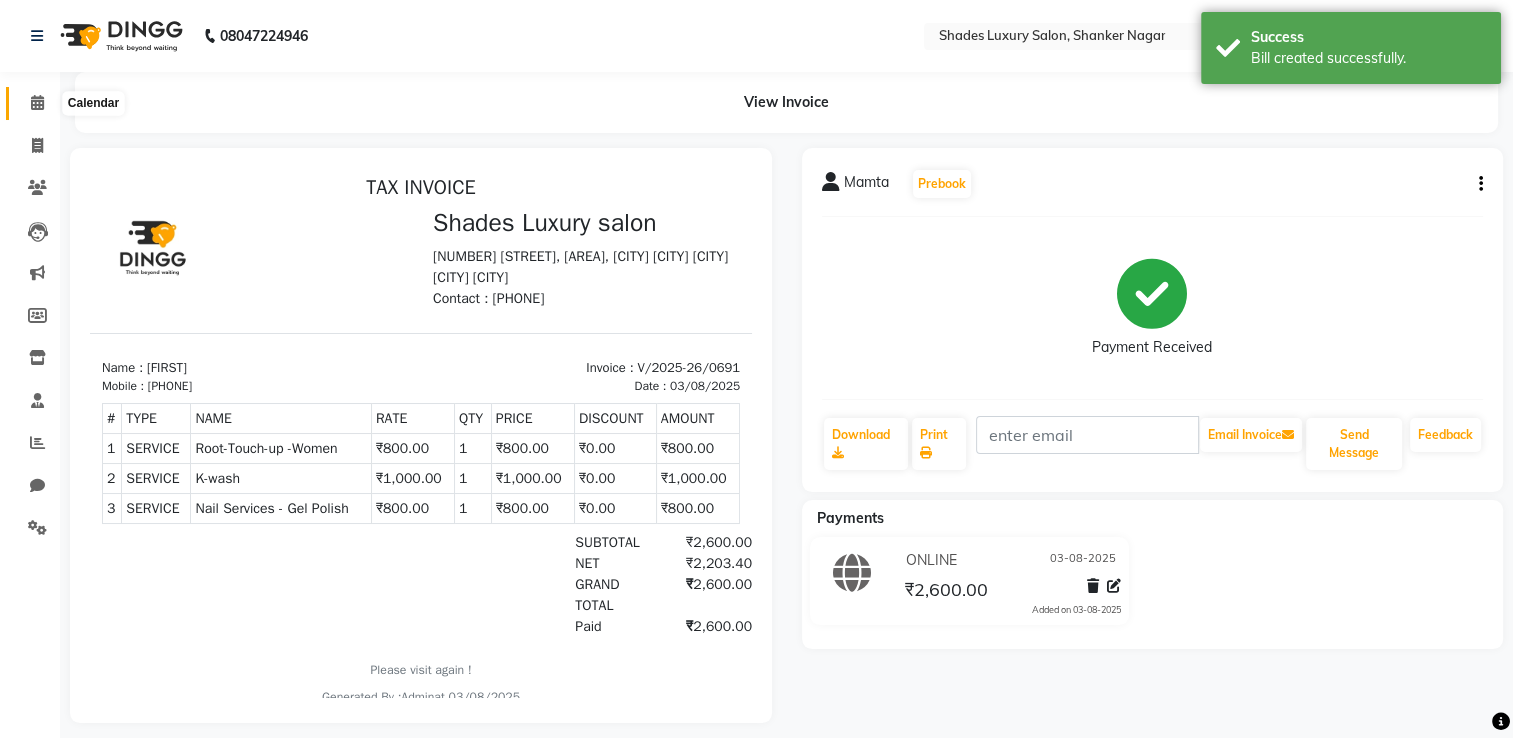 click 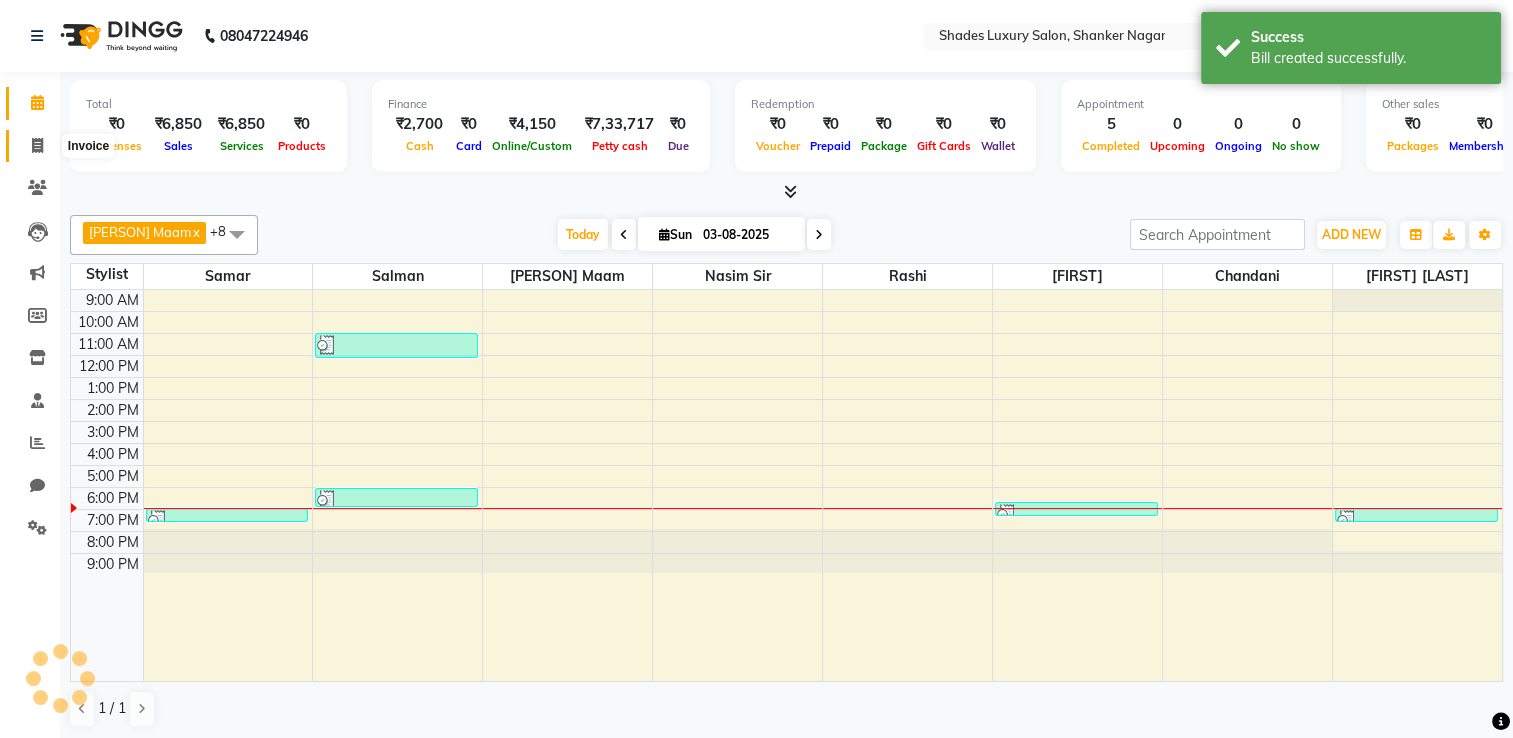 click 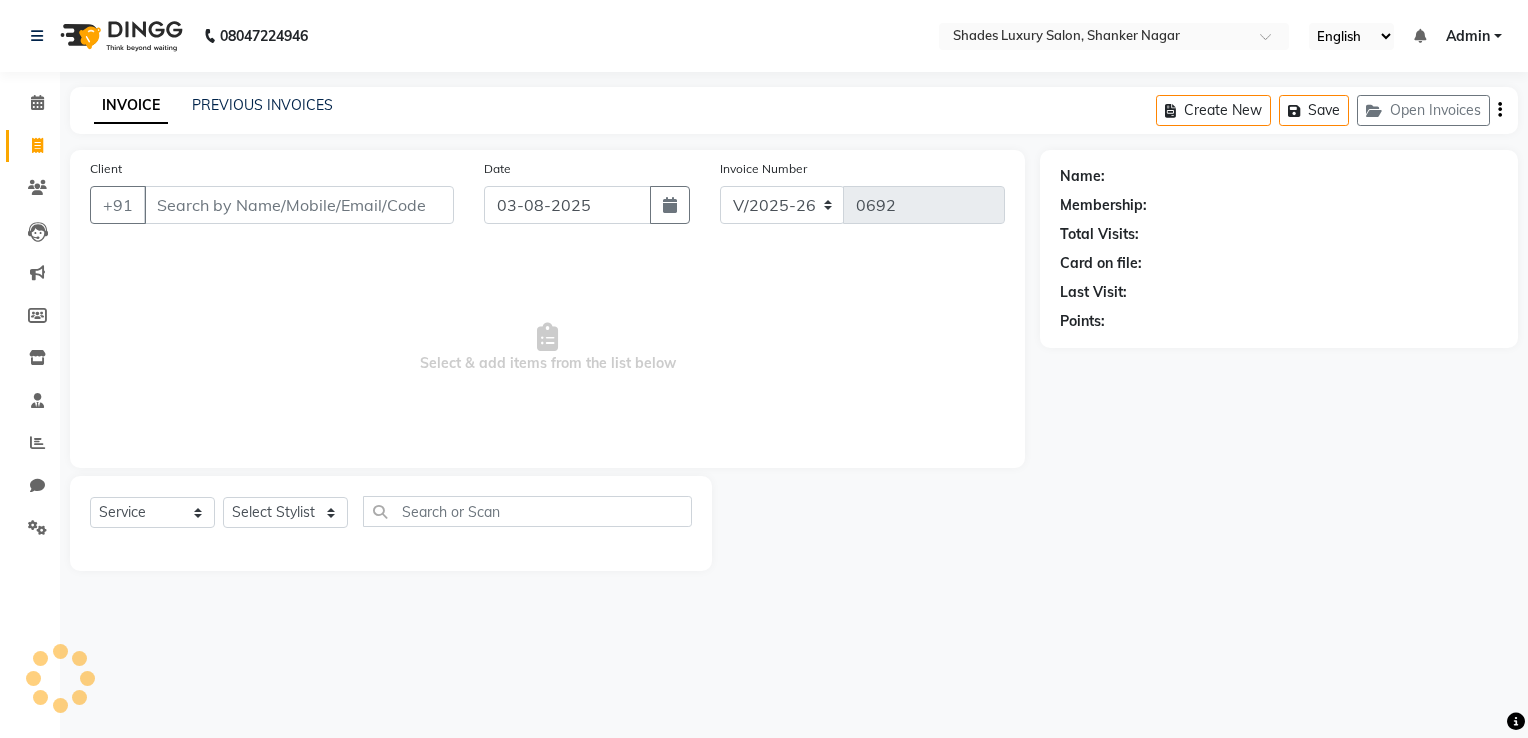 click on "Client" at bounding box center (299, 205) 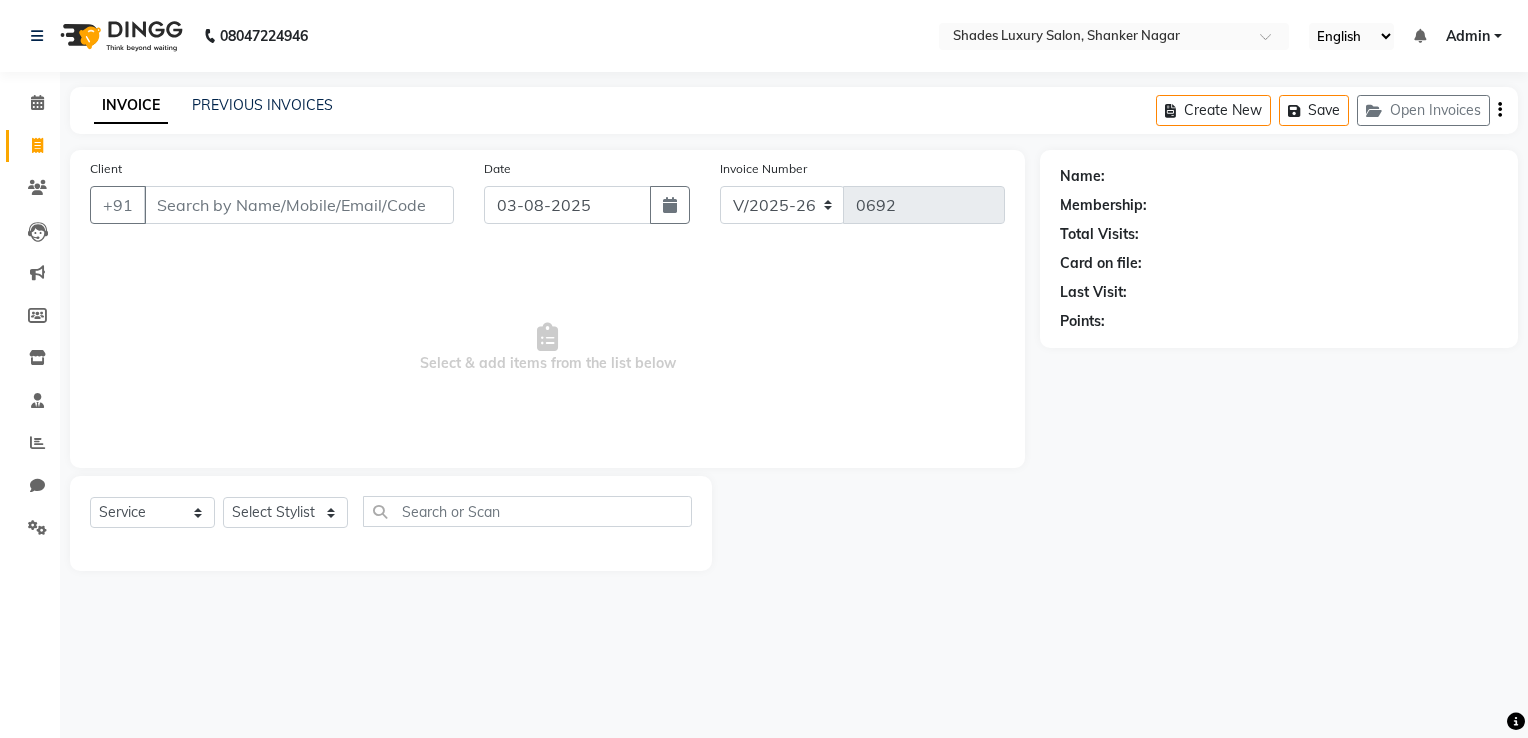 click on "Client" at bounding box center [299, 205] 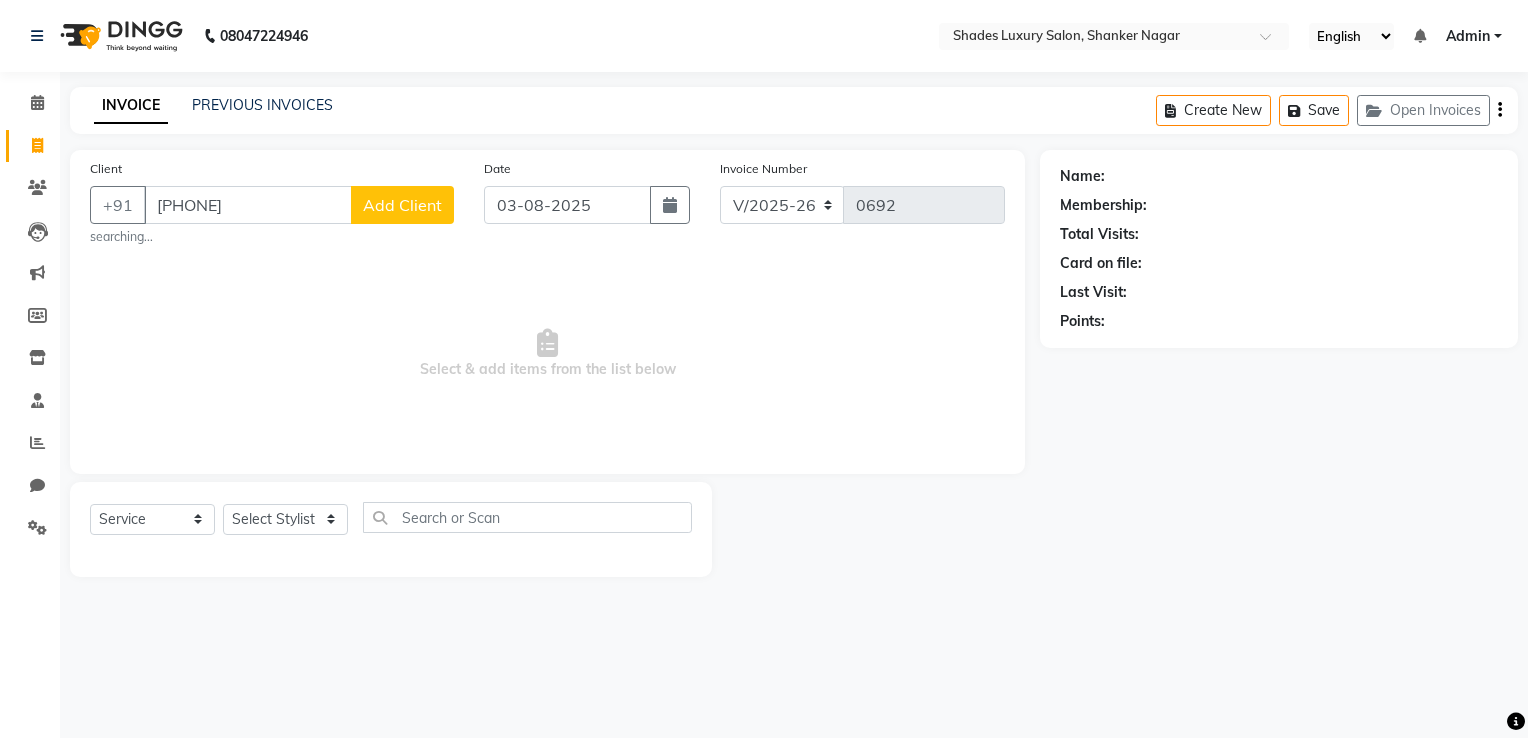 click on "Add Client" 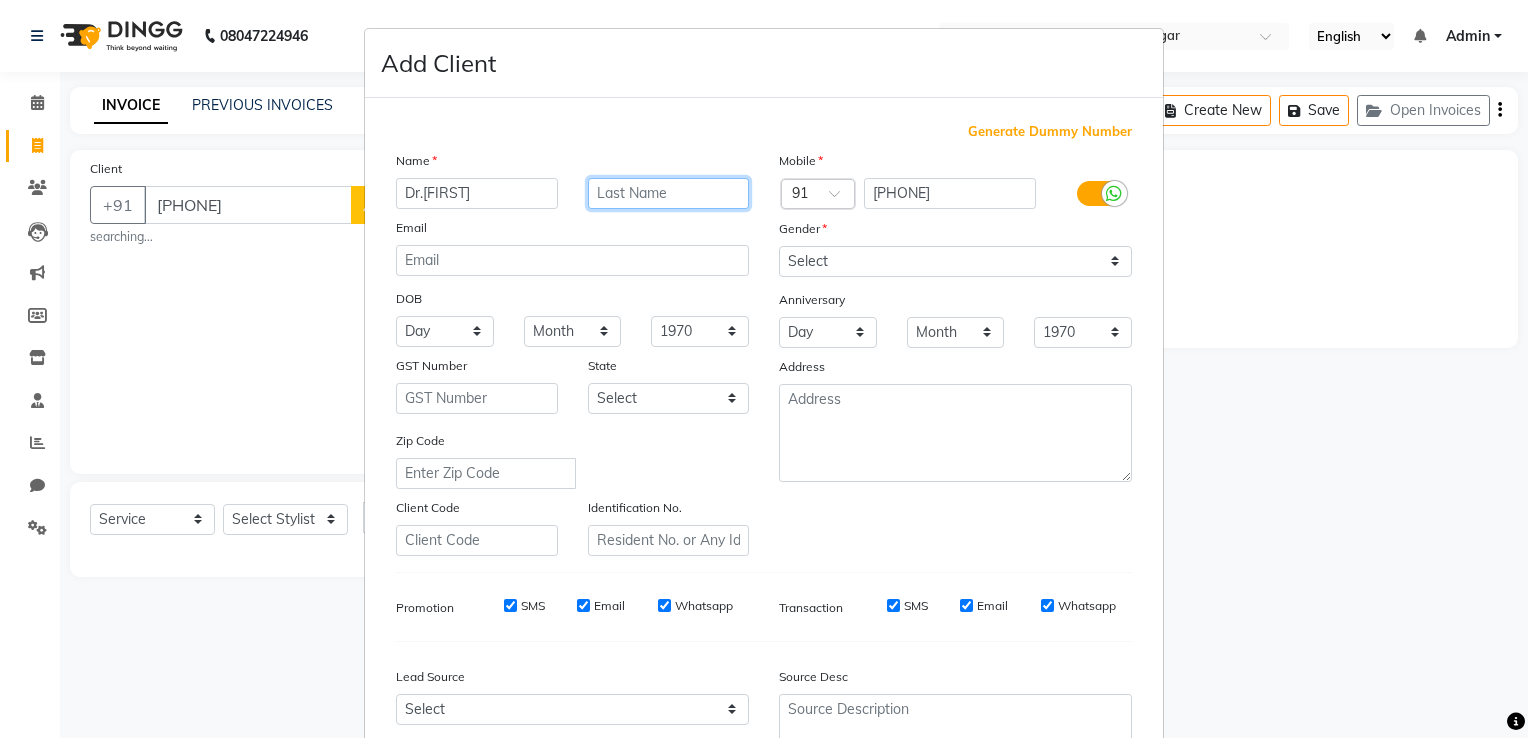 click at bounding box center [669, 193] 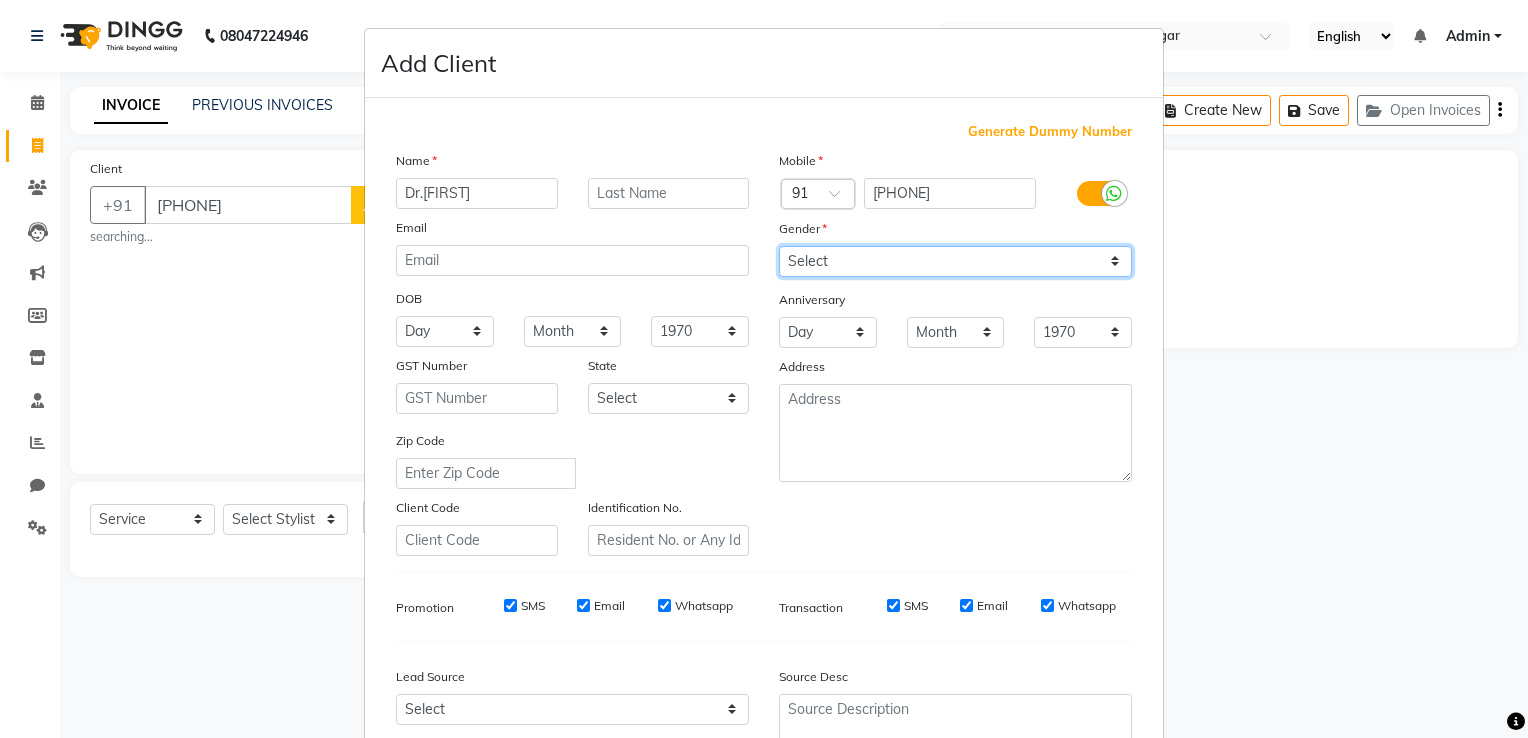 click on "Select Male Female Other Prefer Not To Say" at bounding box center [955, 261] 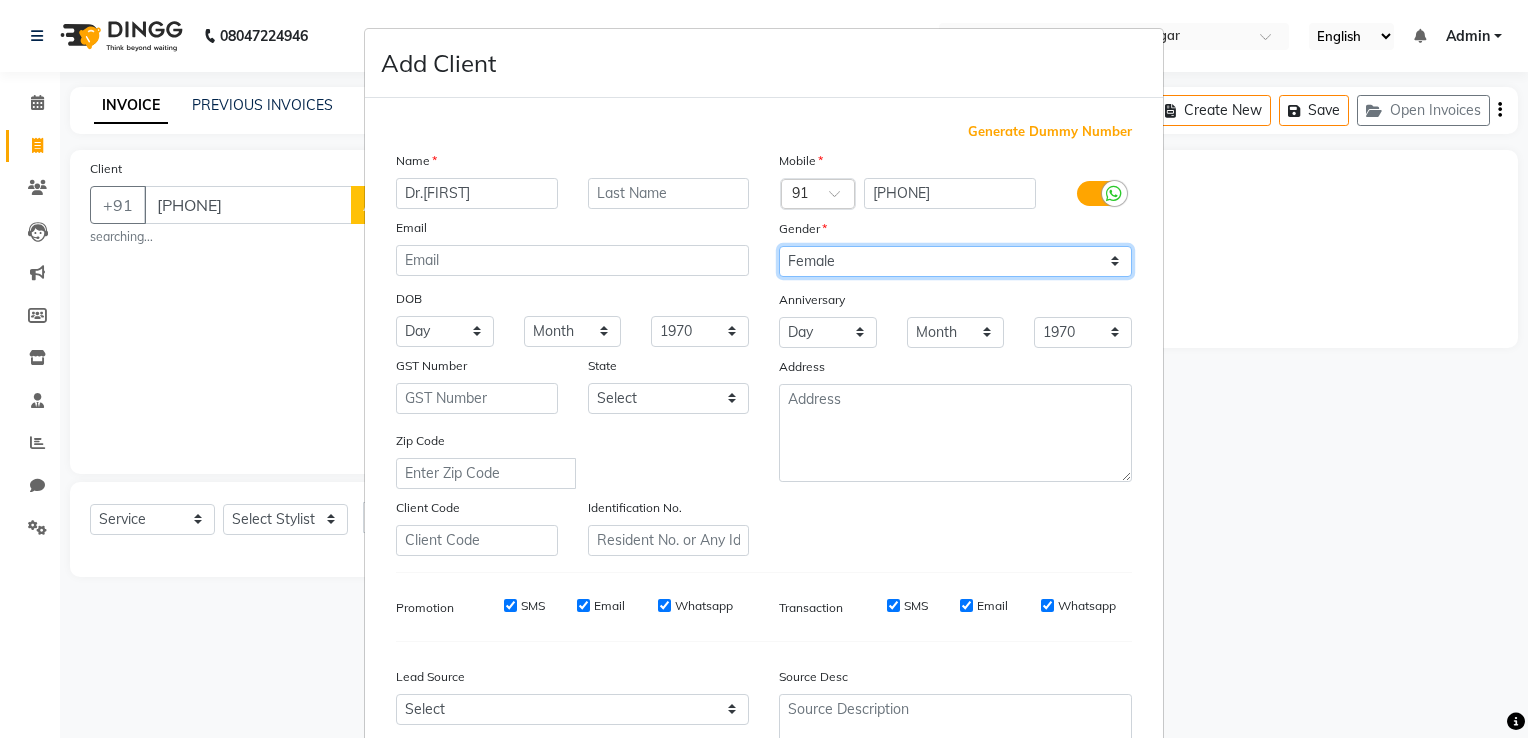 click on "Select Male Female Other Prefer Not To Say" at bounding box center [955, 261] 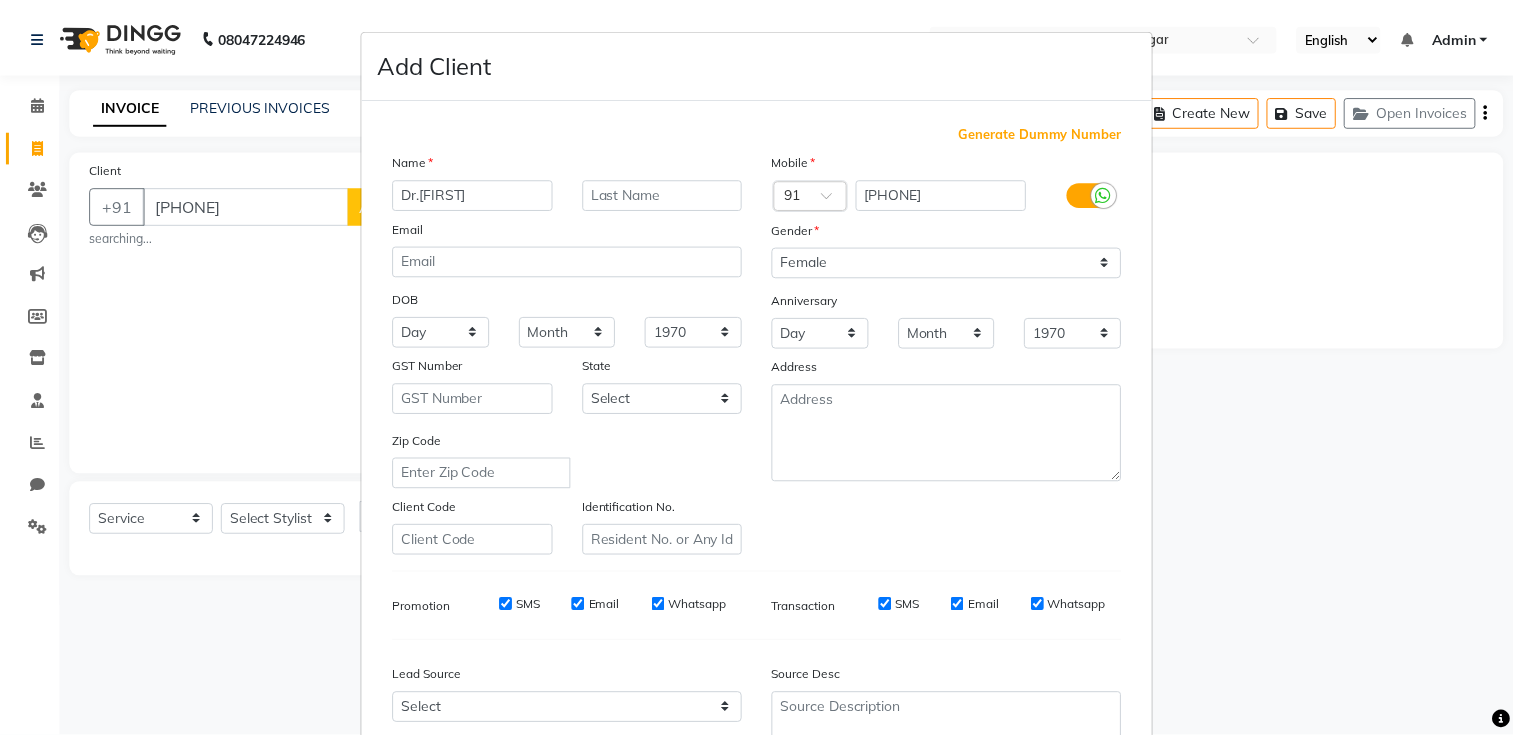 scroll, scrollTop: 194, scrollLeft: 0, axis: vertical 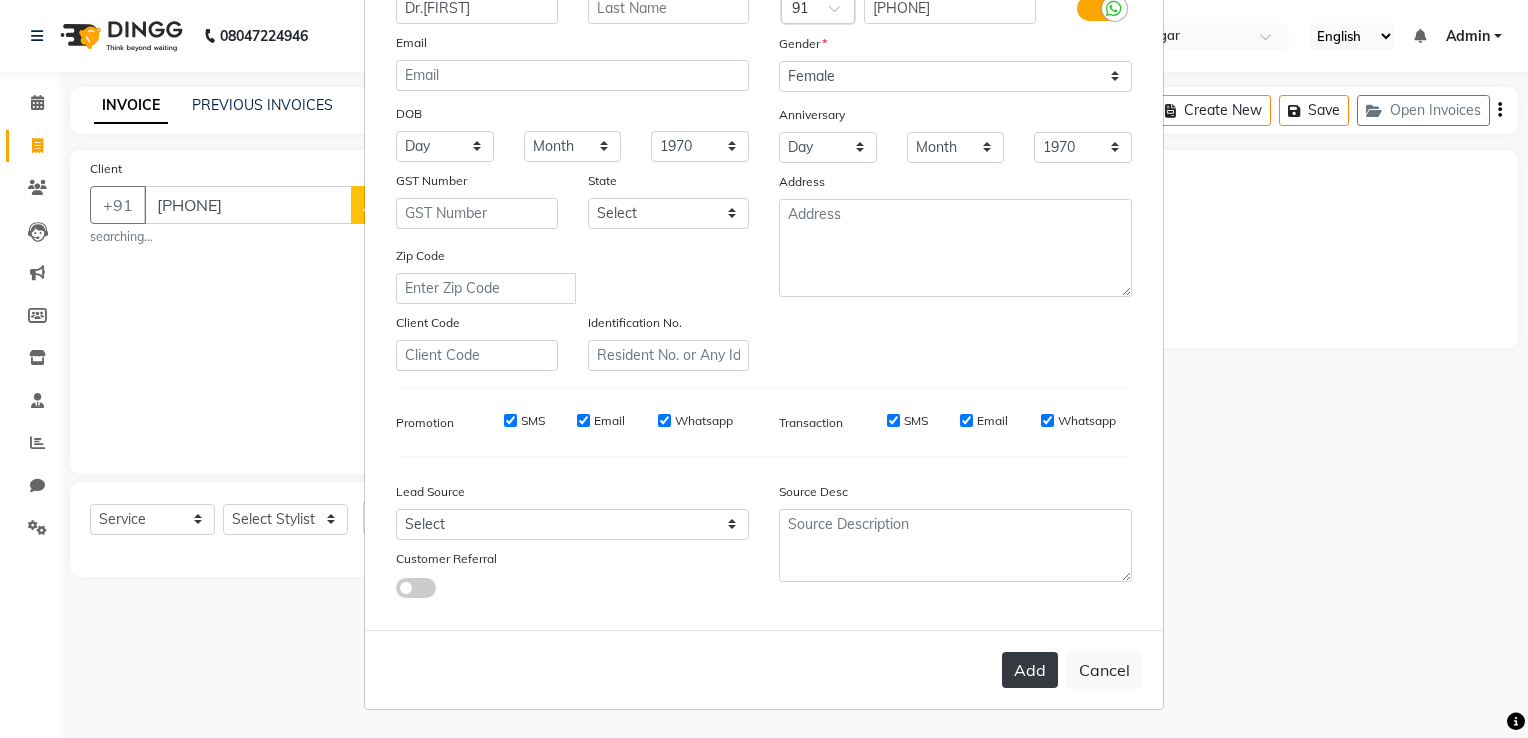 click on "Add" at bounding box center [1030, 670] 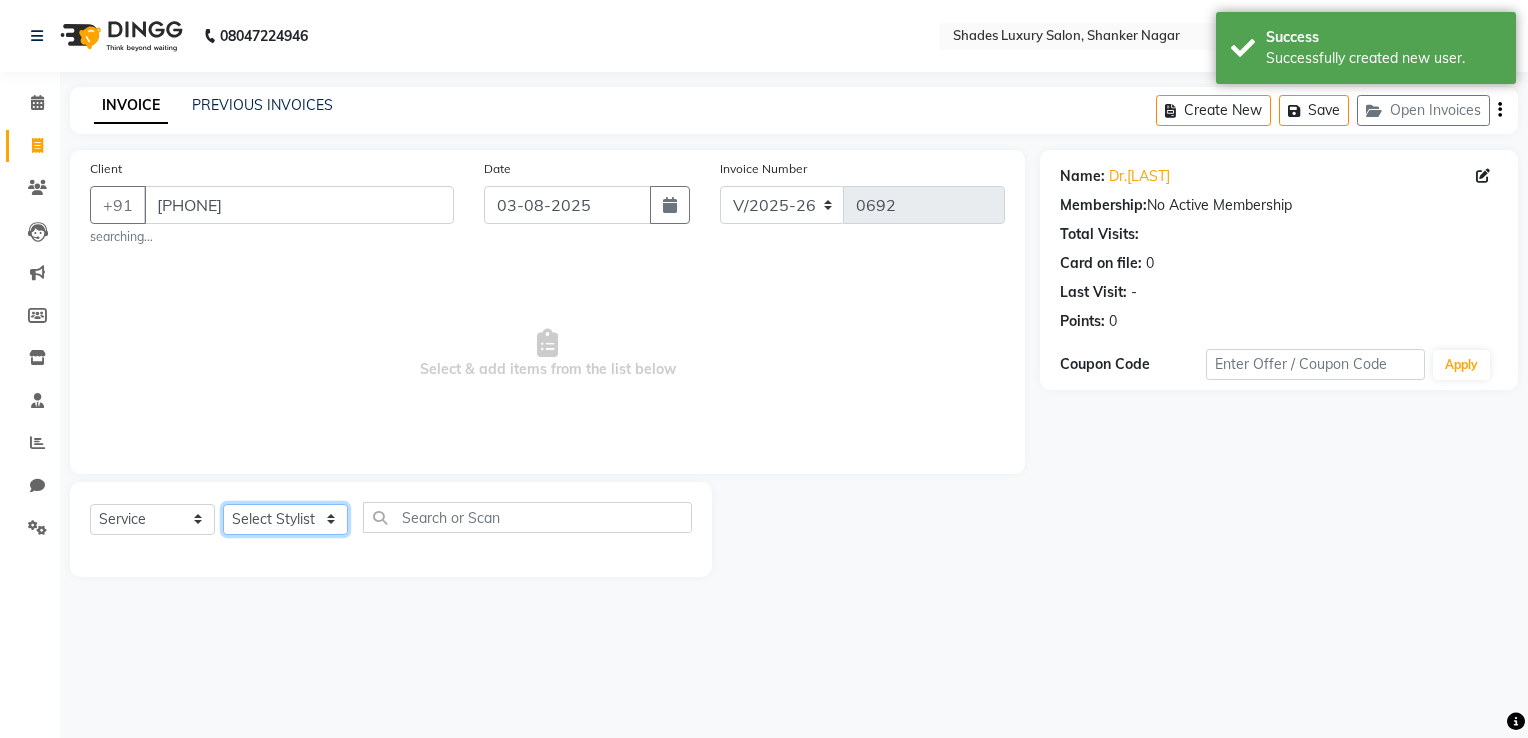 click on "Select Stylist Asha Maam Chandani Mamta Nasim Sir Palak Verma Rashi salman Samar shahbaj" 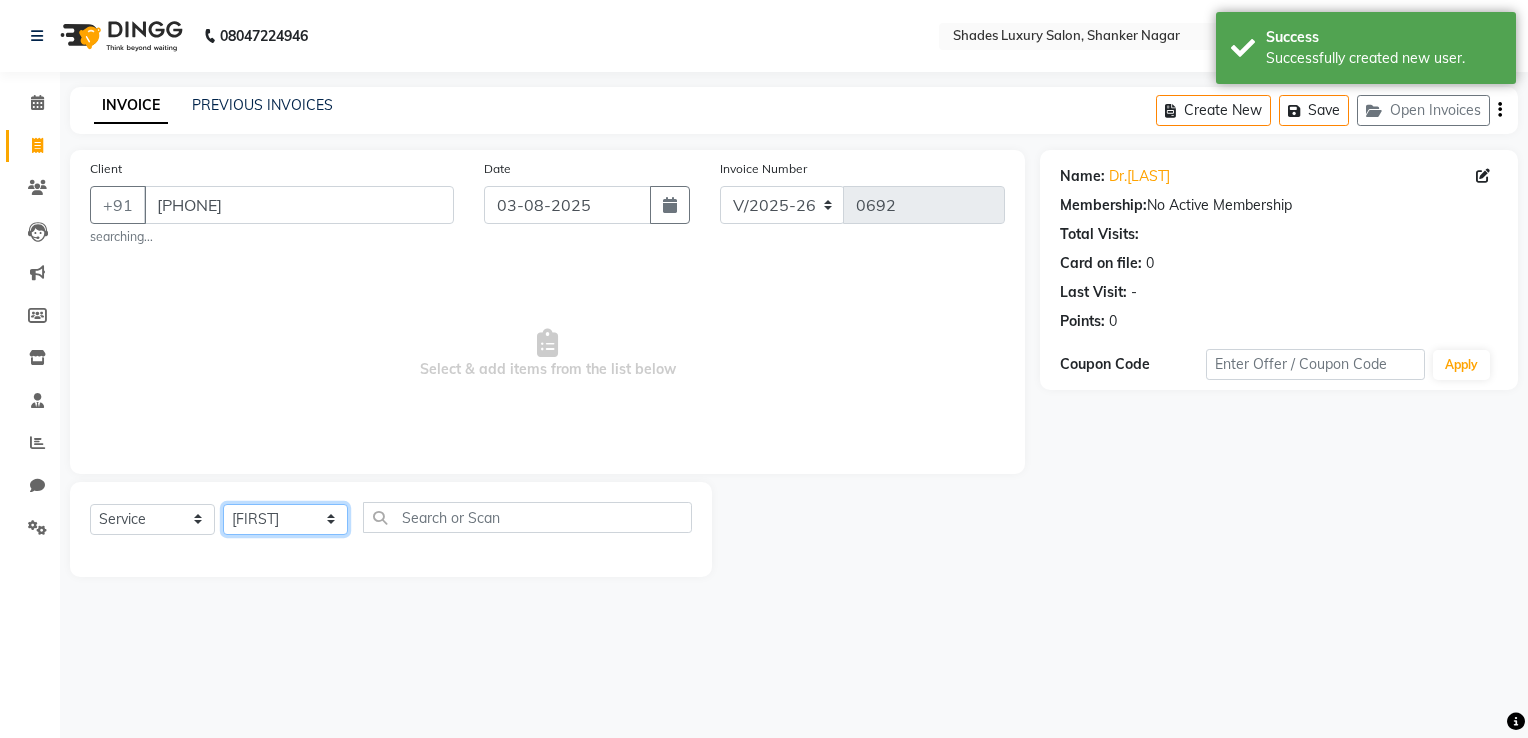 click on "Select Stylist Asha Maam Chandani Mamta Nasim Sir Palak Verma Rashi salman Samar shahbaj" 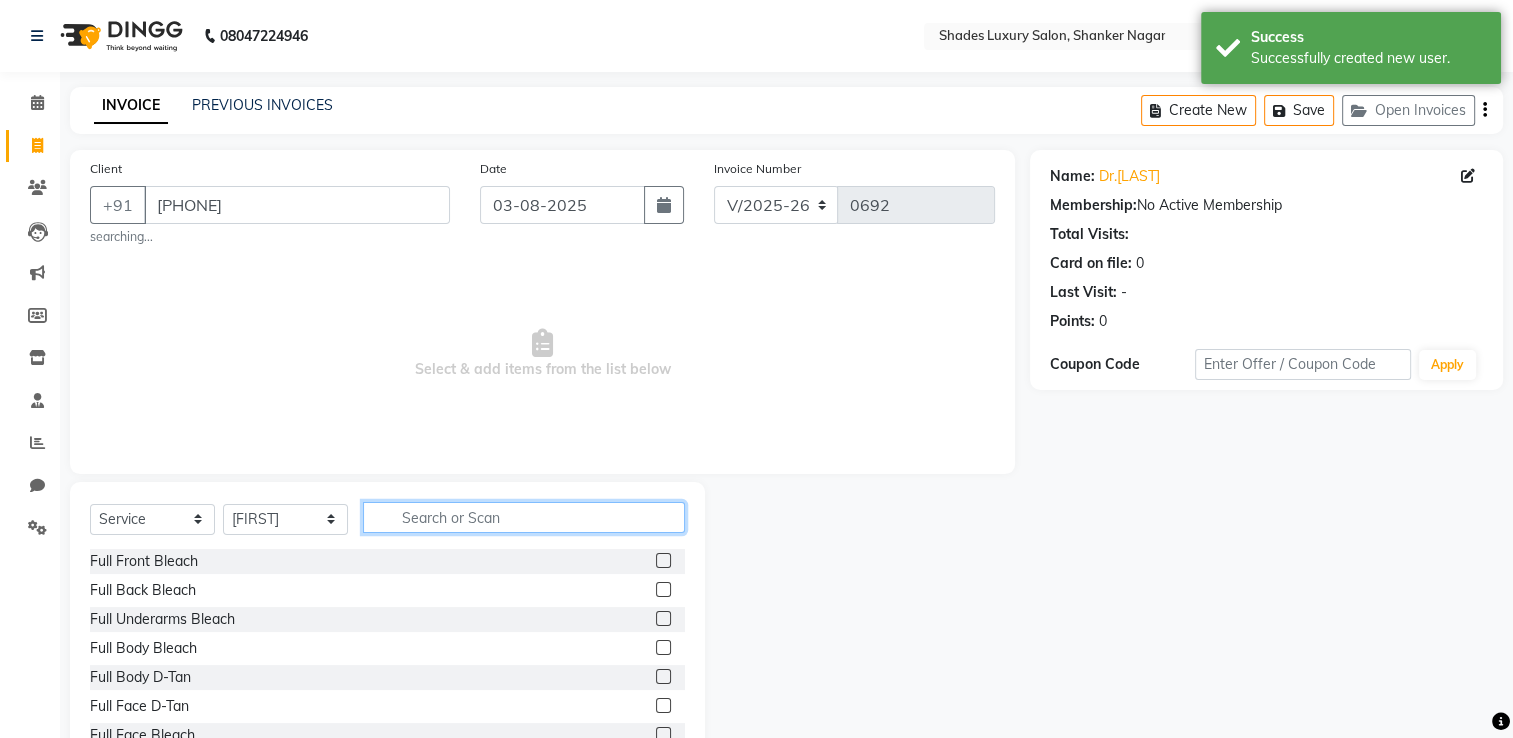 click 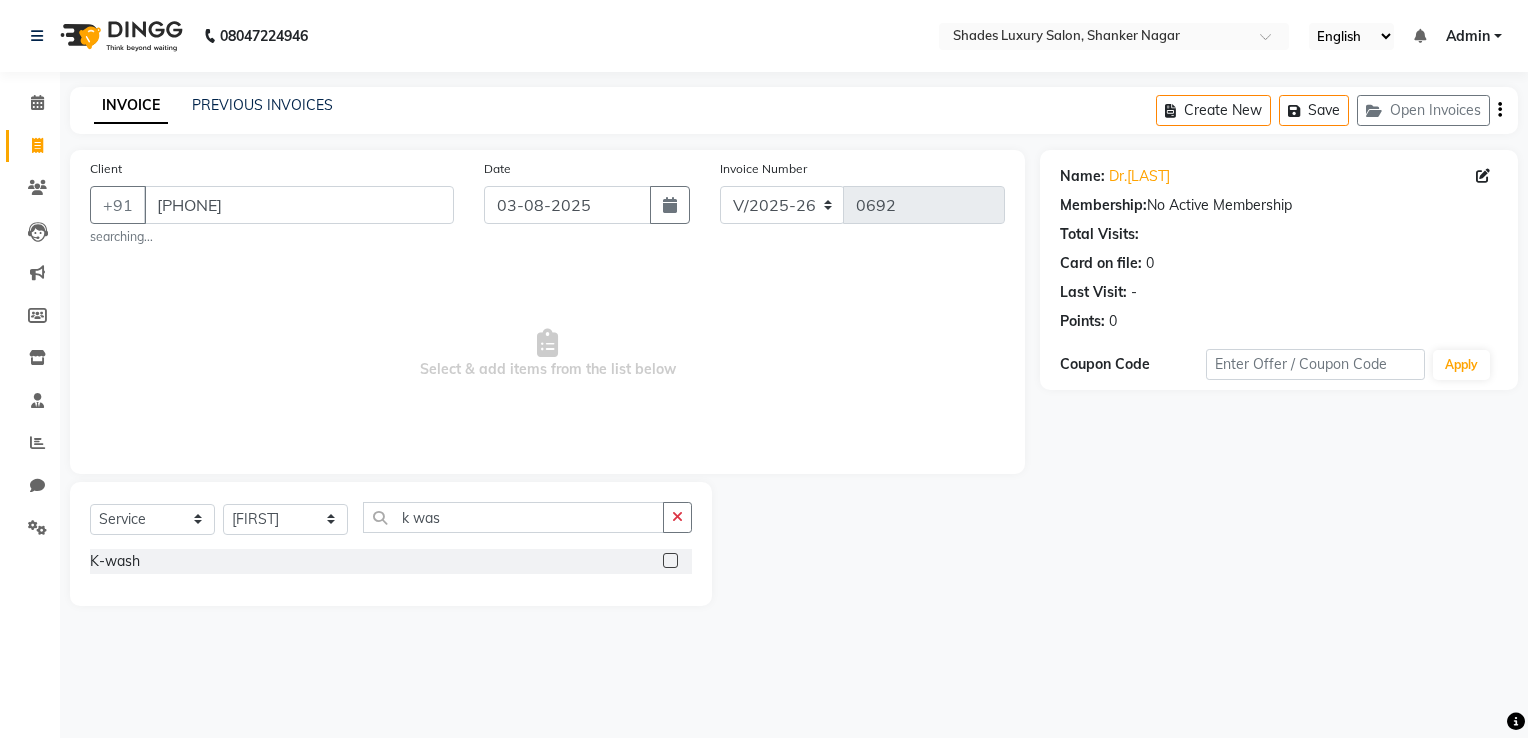 click 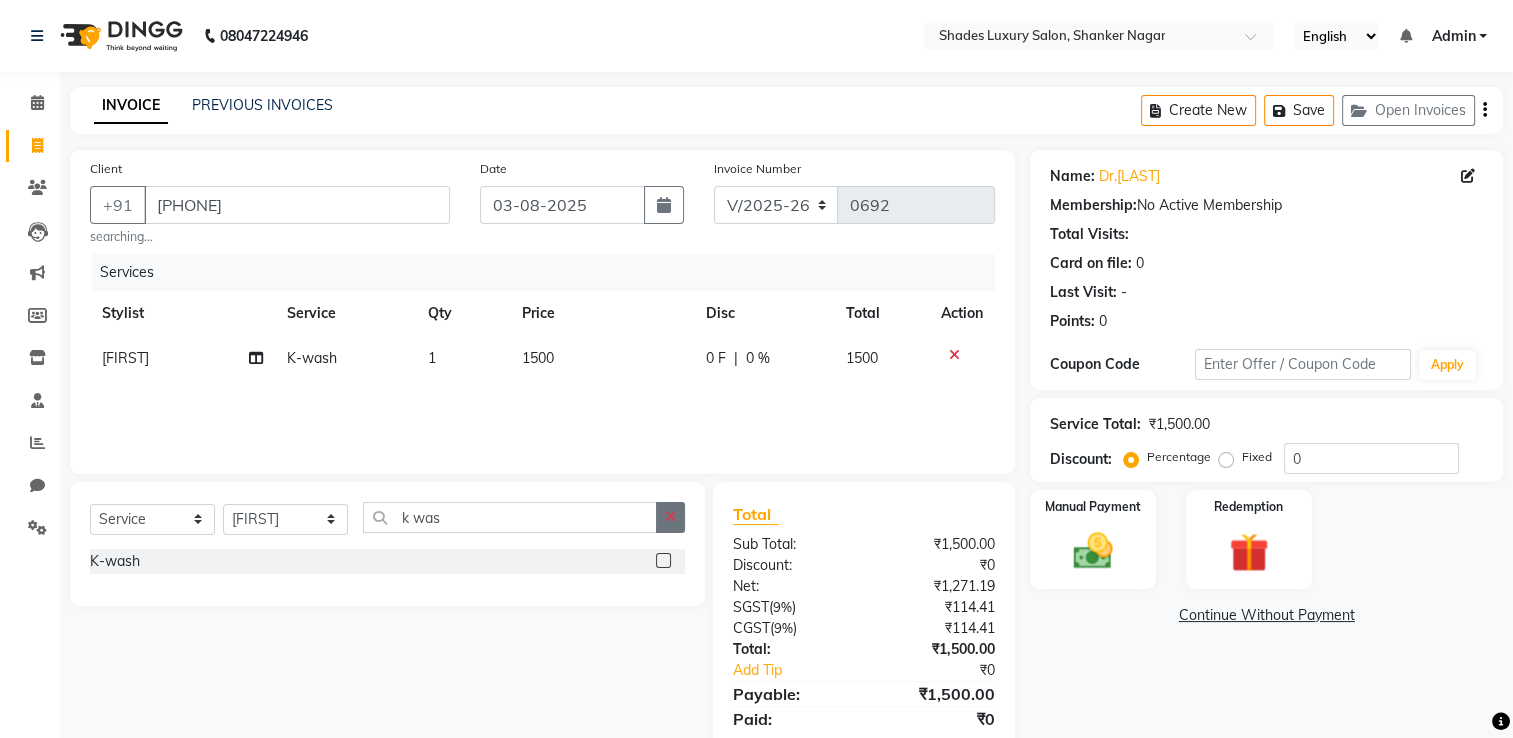 click 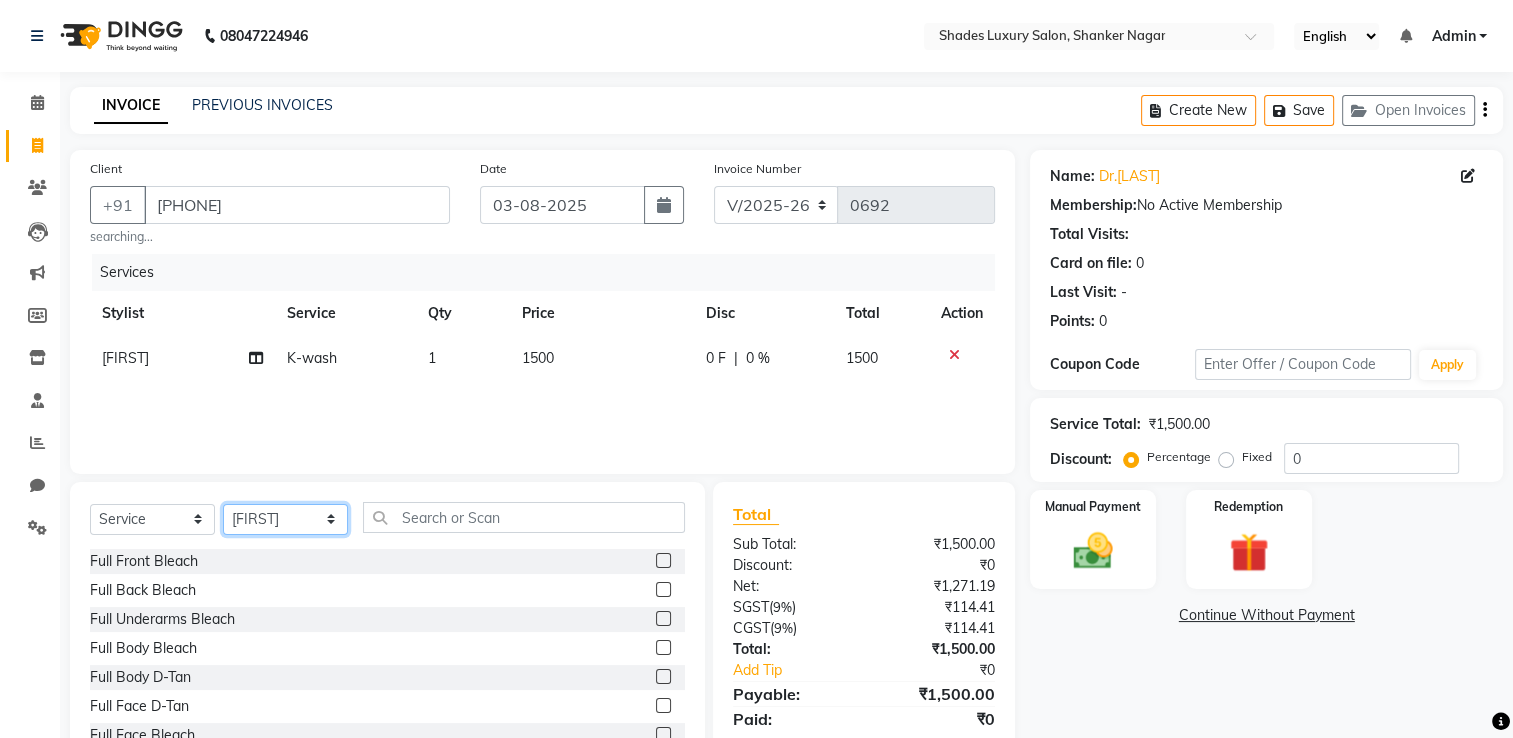 click on "Select Stylist Asha Maam Chandani Mamta Nasim Sir Palak Verma Rashi salman Samar shahbaj" 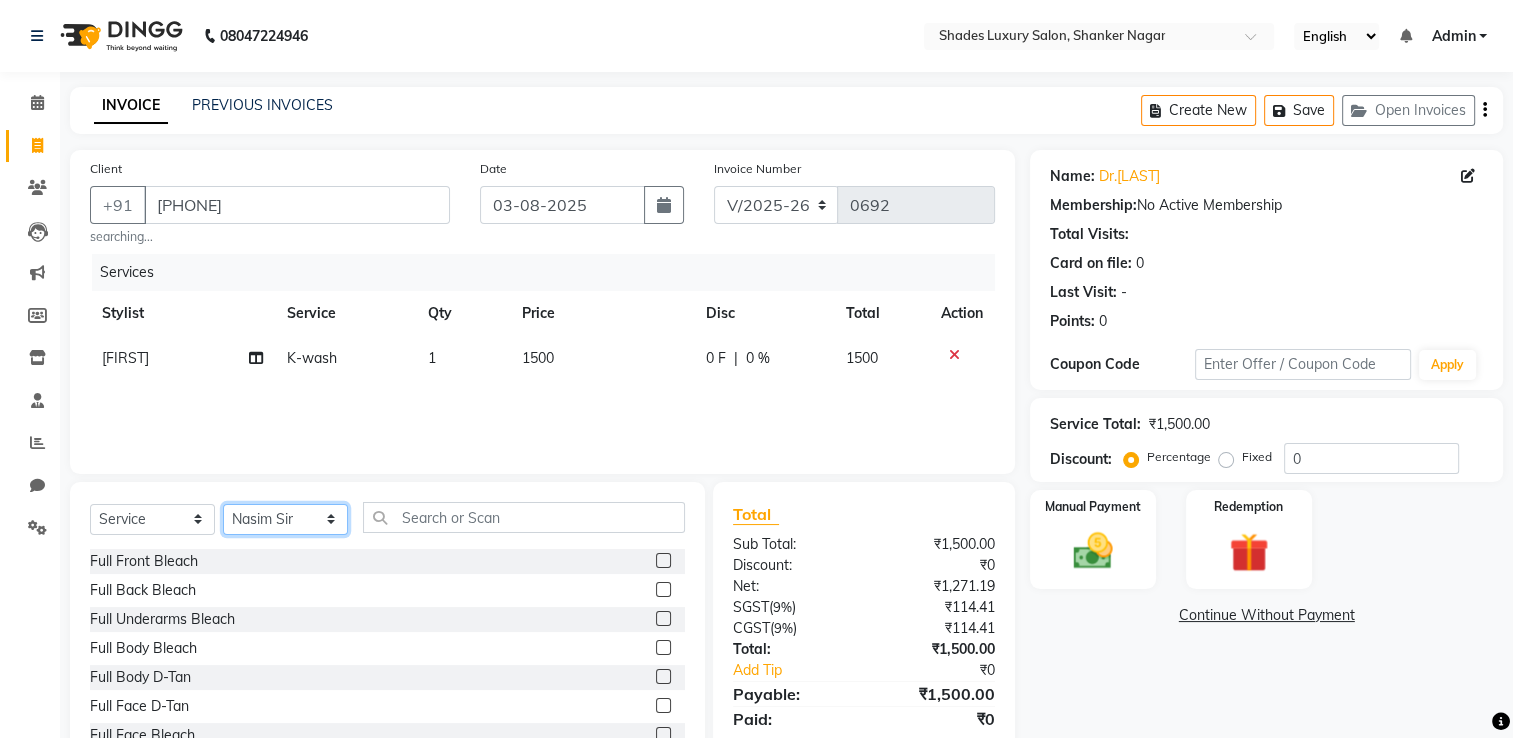 click on "Select Stylist Asha Maam Chandani Mamta Nasim Sir Palak Verma Rashi salman Samar shahbaj" 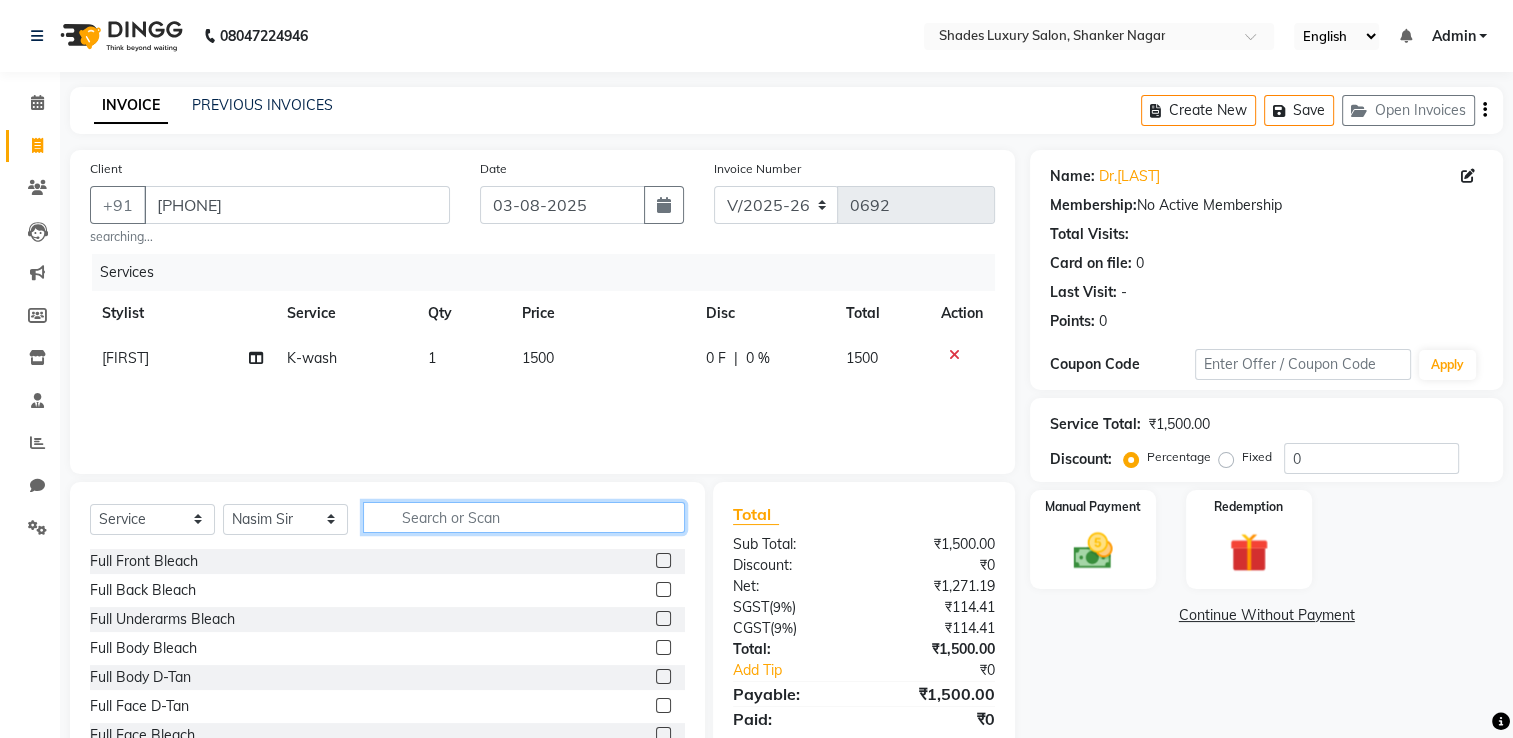 click 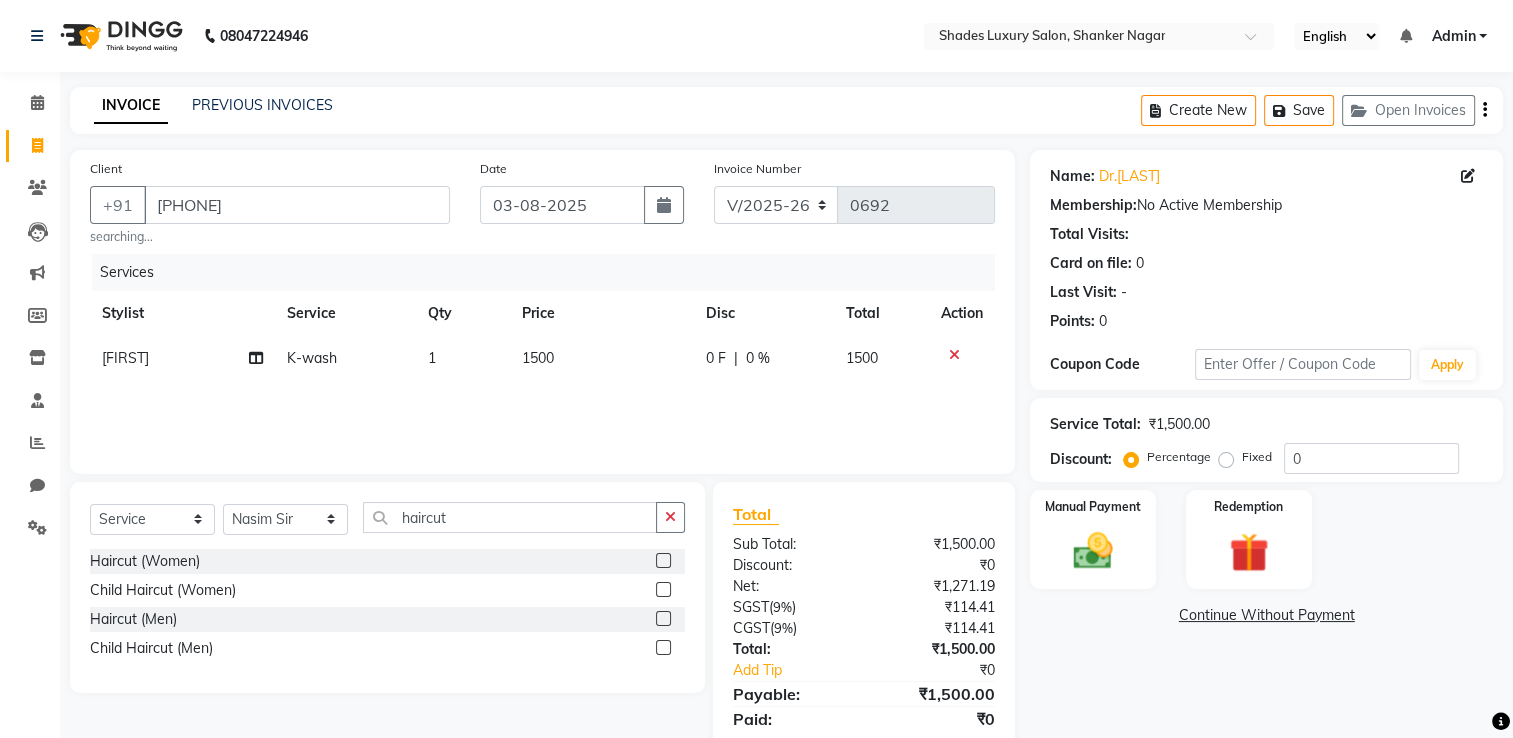click 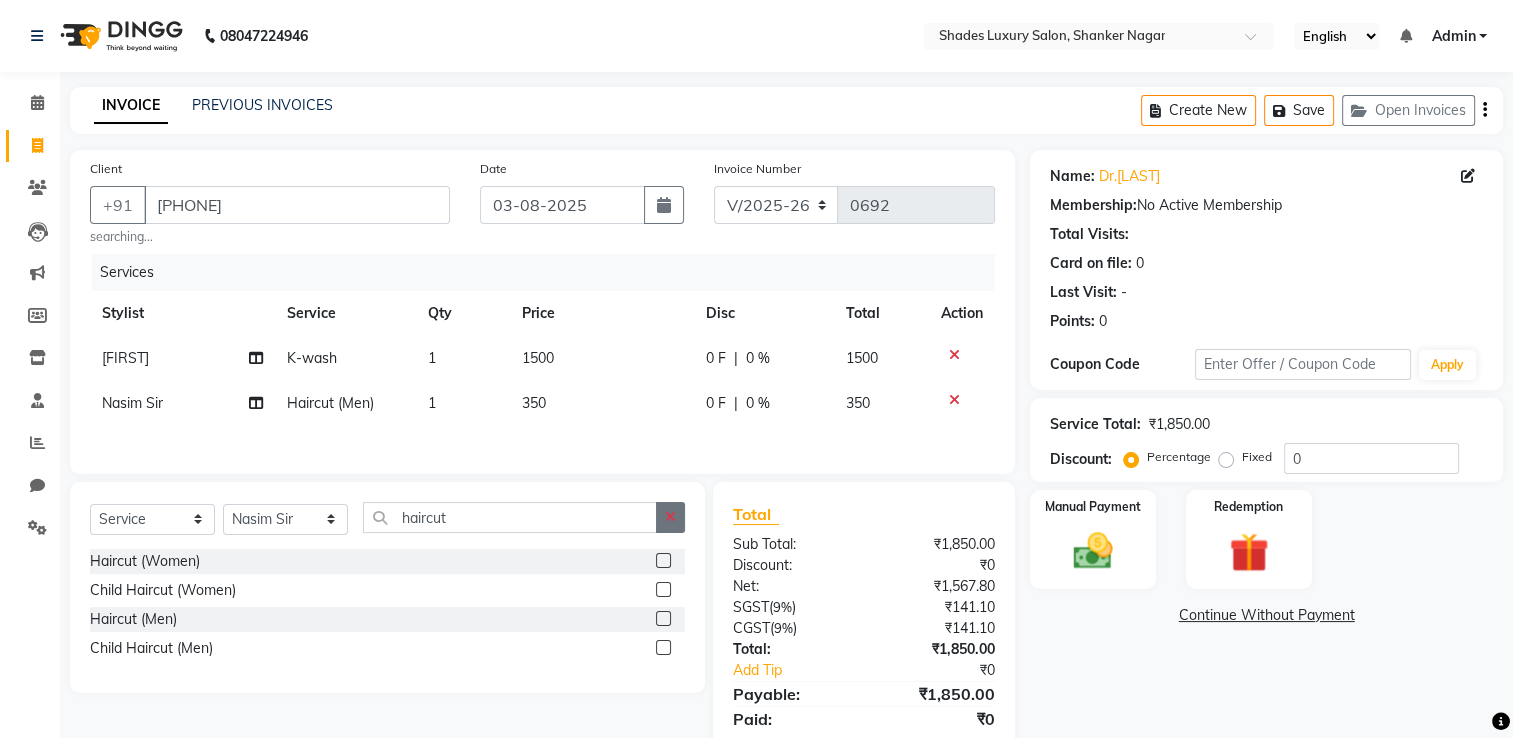 click 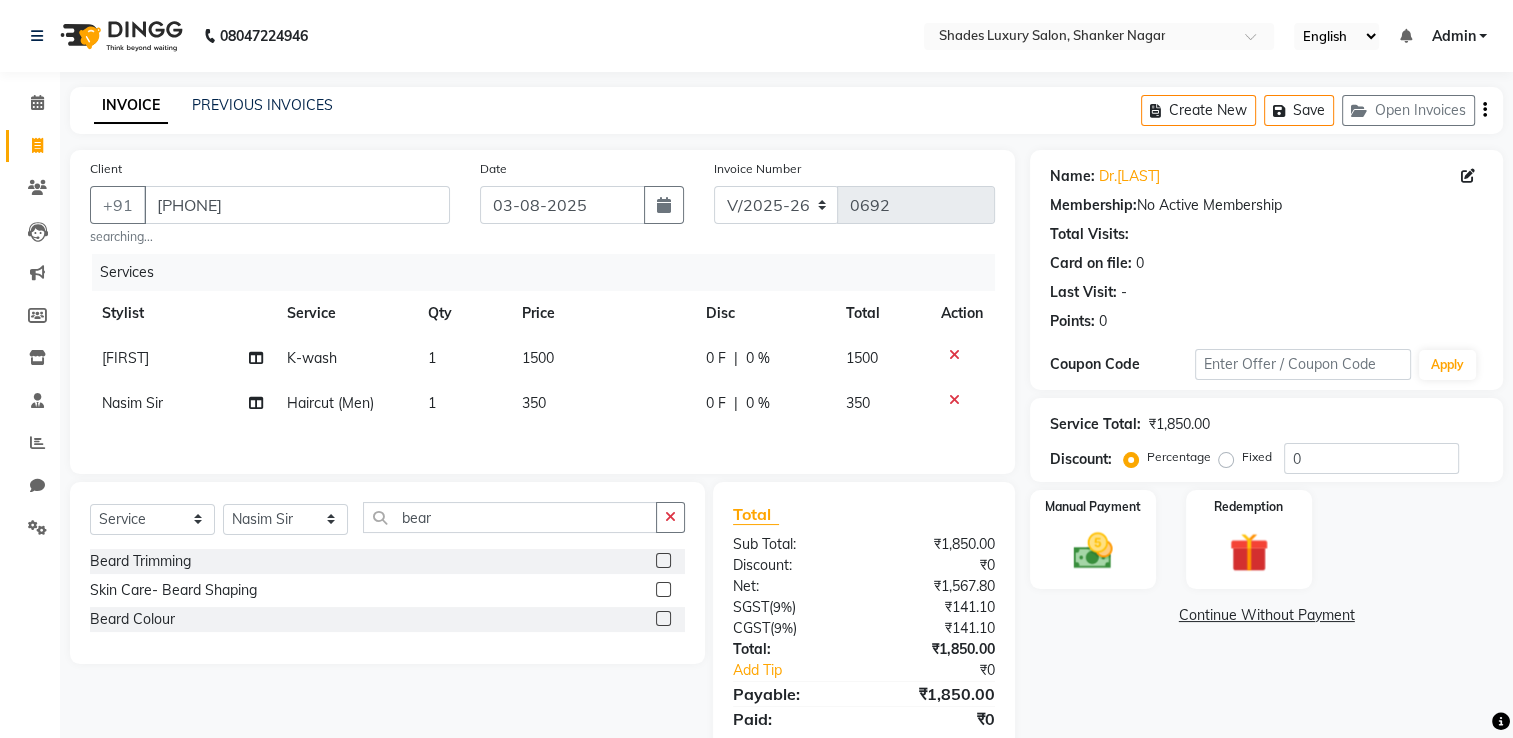 click 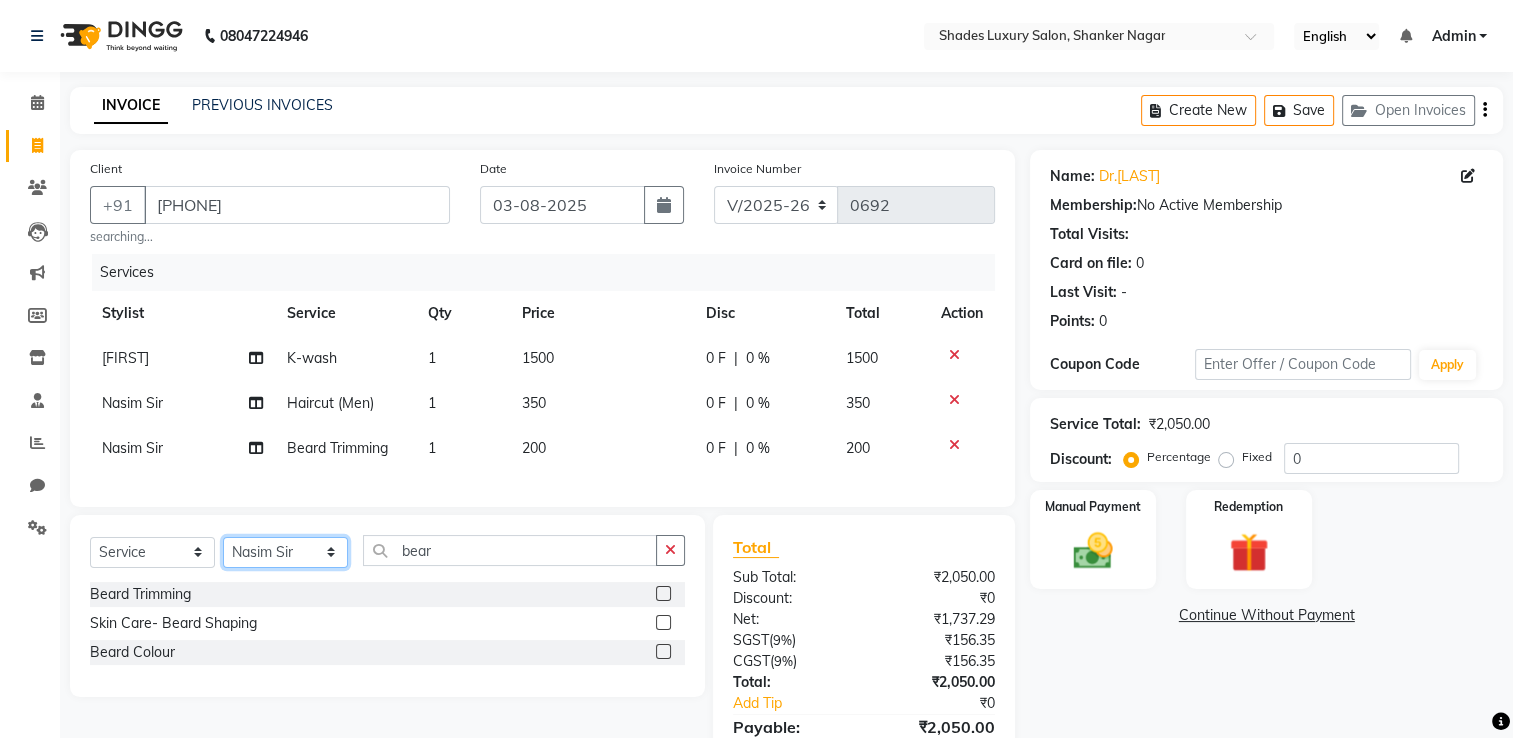 click on "Select Stylist Asha Maam Chandani Mamta Nasim Sir Palak Verma Rashi salman Samar shahbaj" 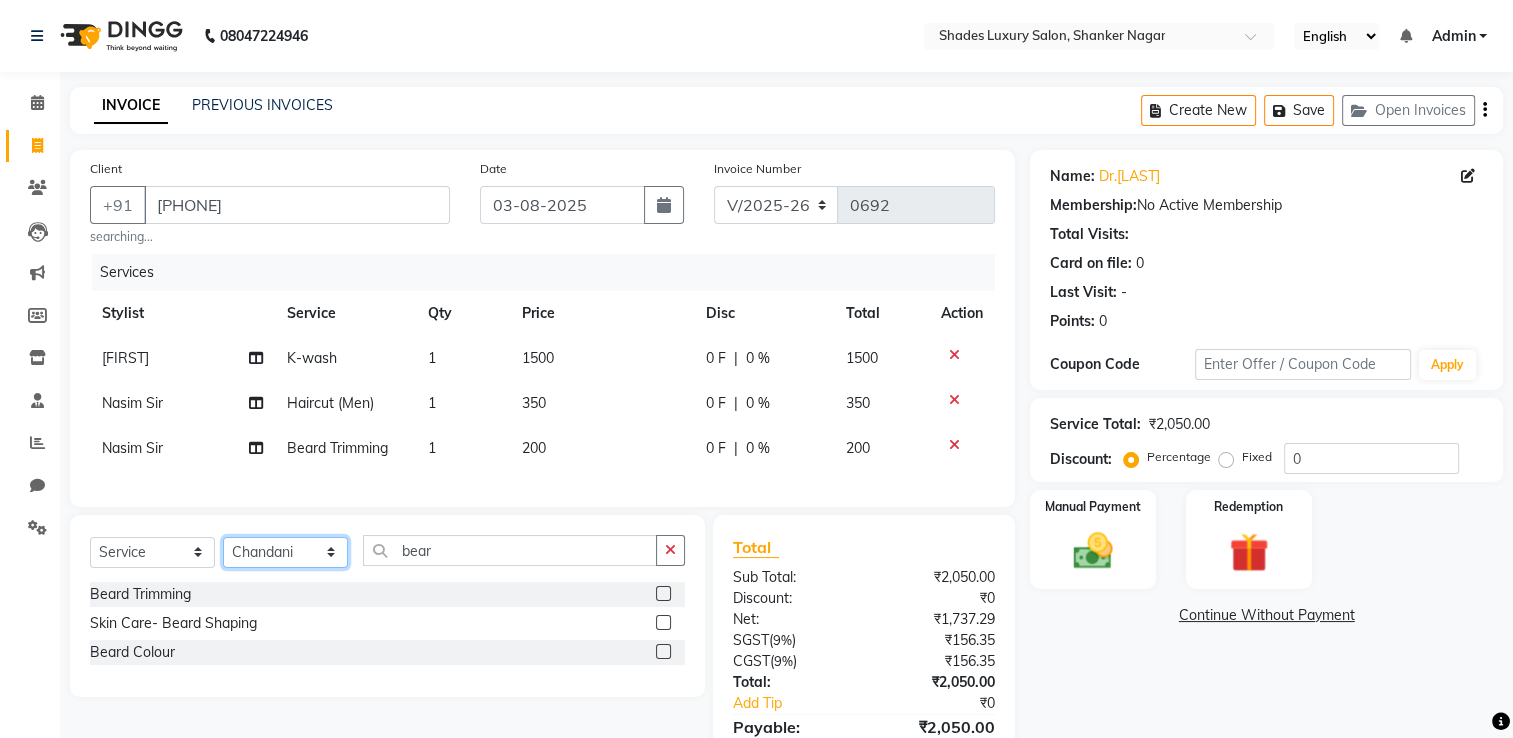 click on "Select Stylist Asha Maam Chandani Mamta Nasim Sir Palak Verma Rashi salman Samar shahbaj" 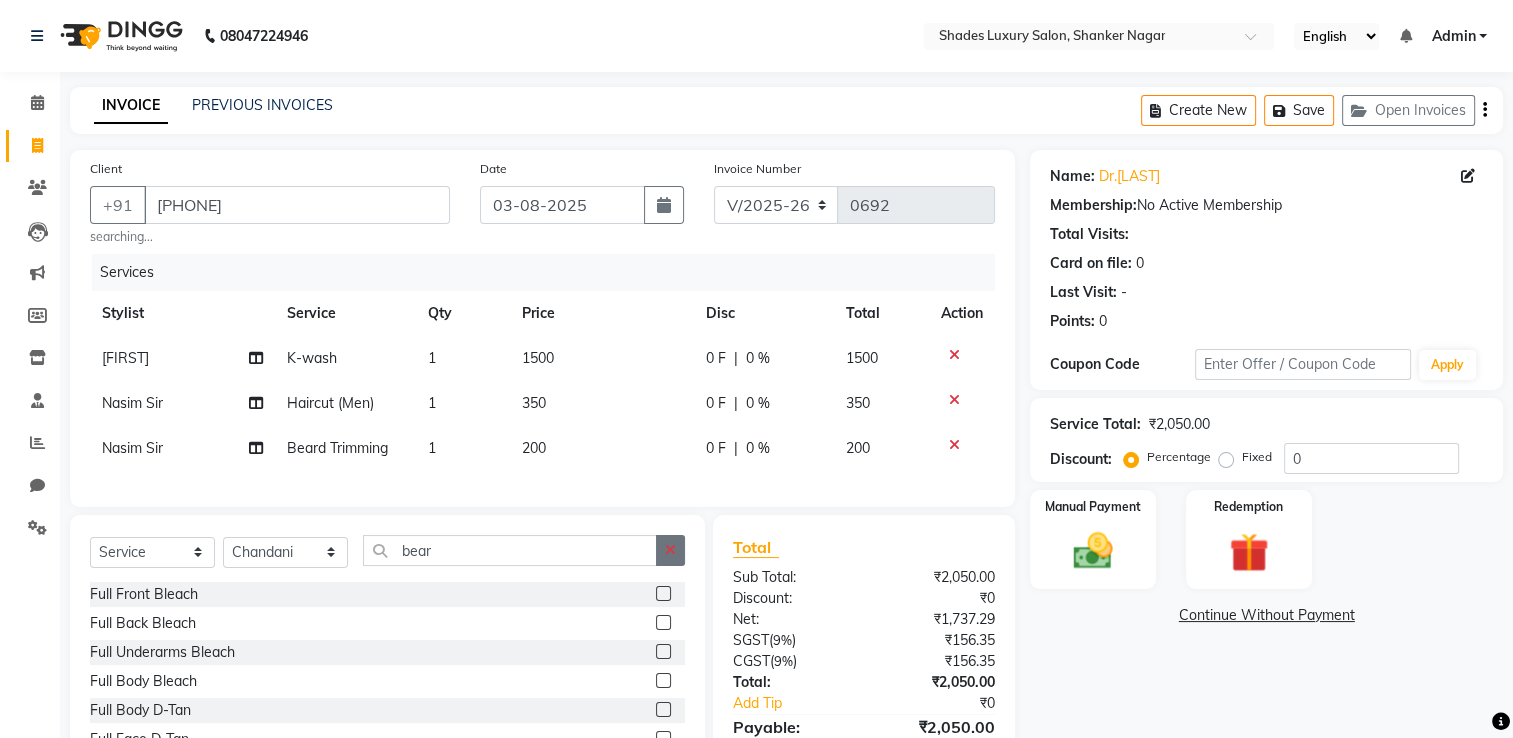 click 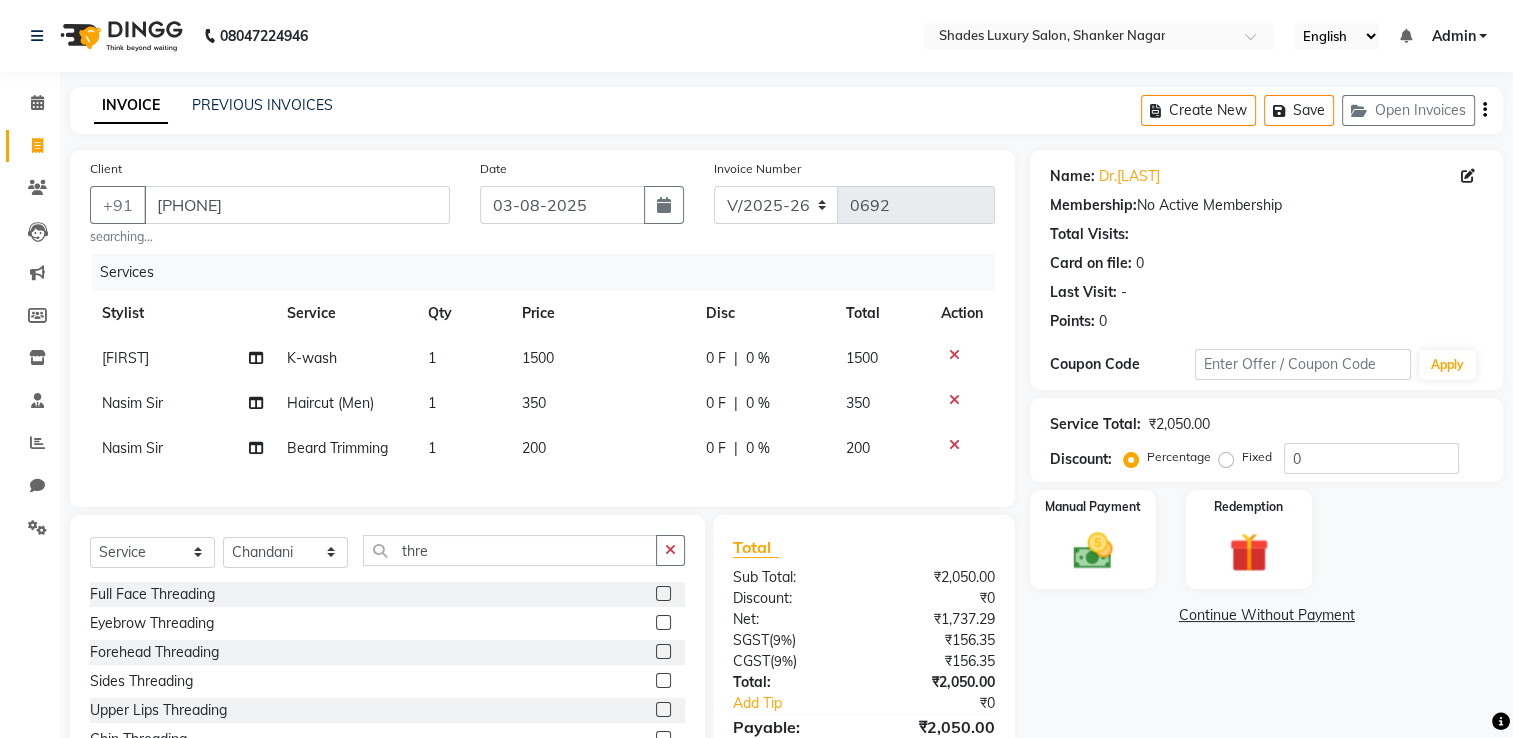 click 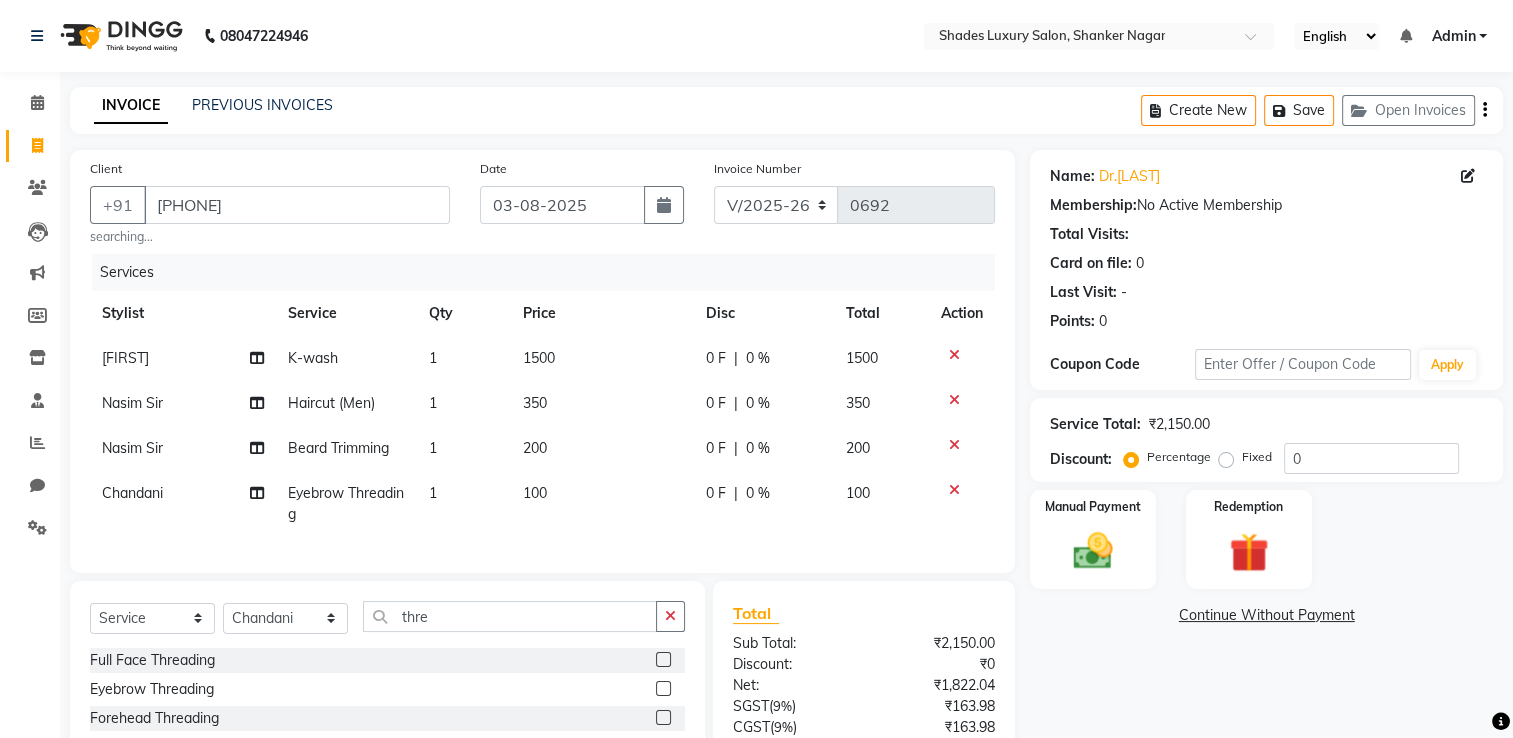 click on "100" 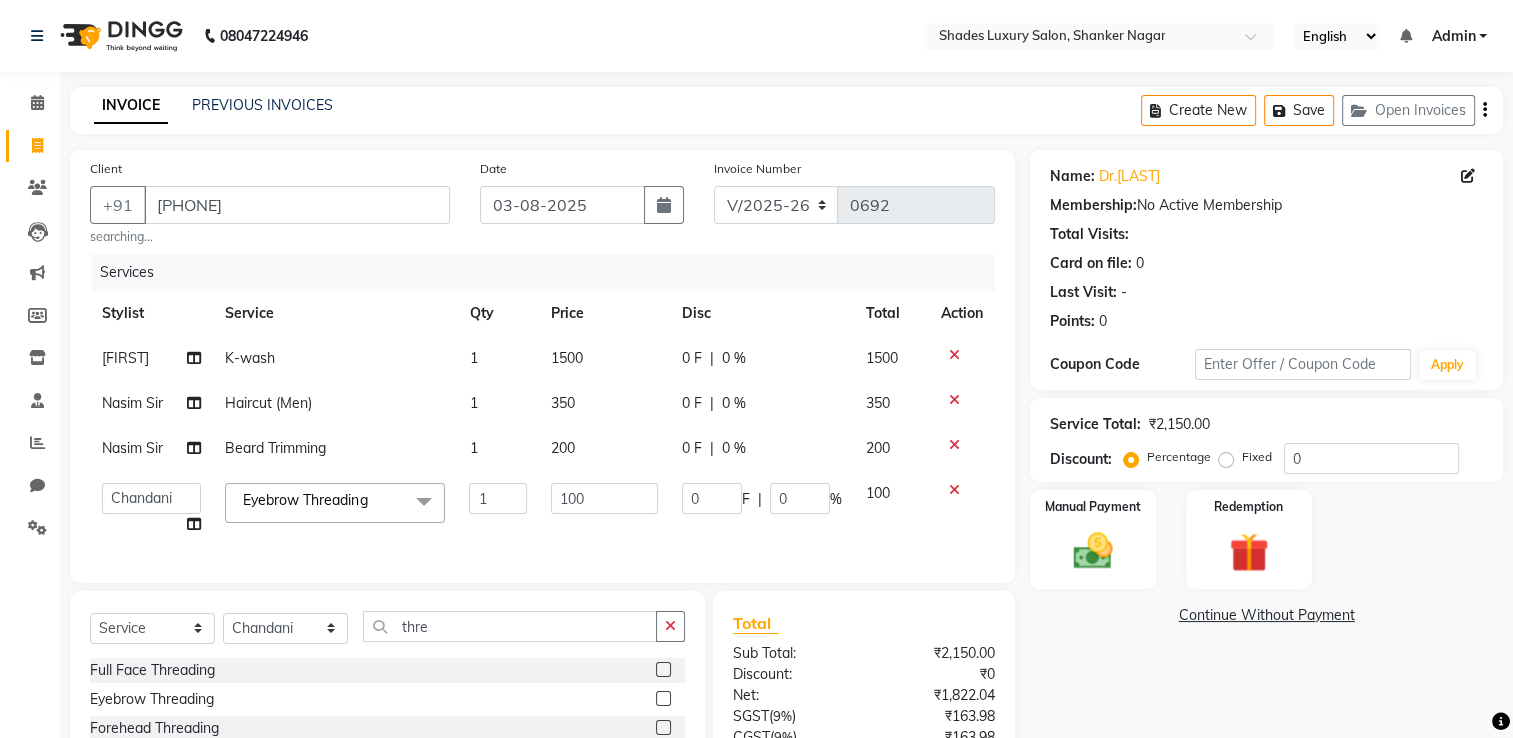 click on "1" 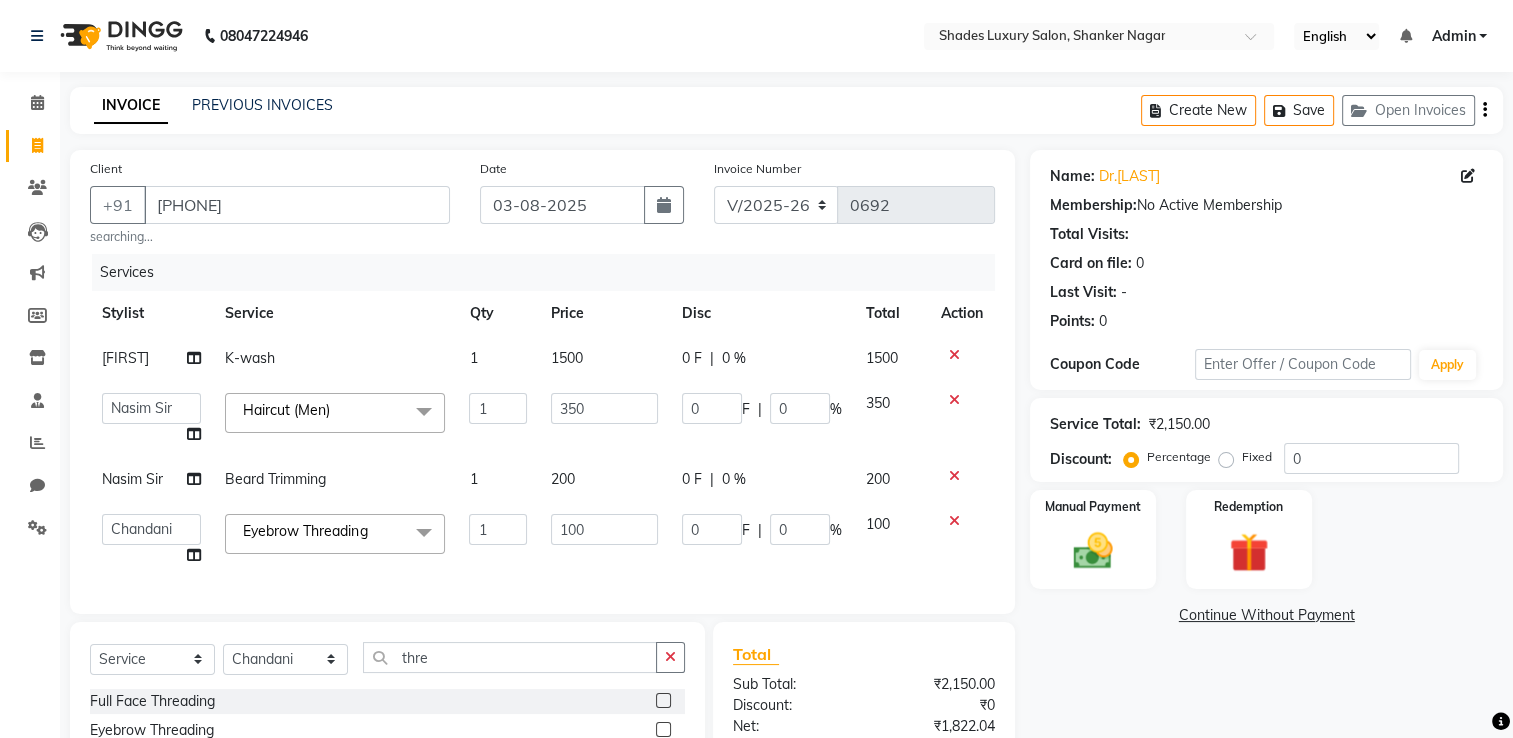 click on "350" 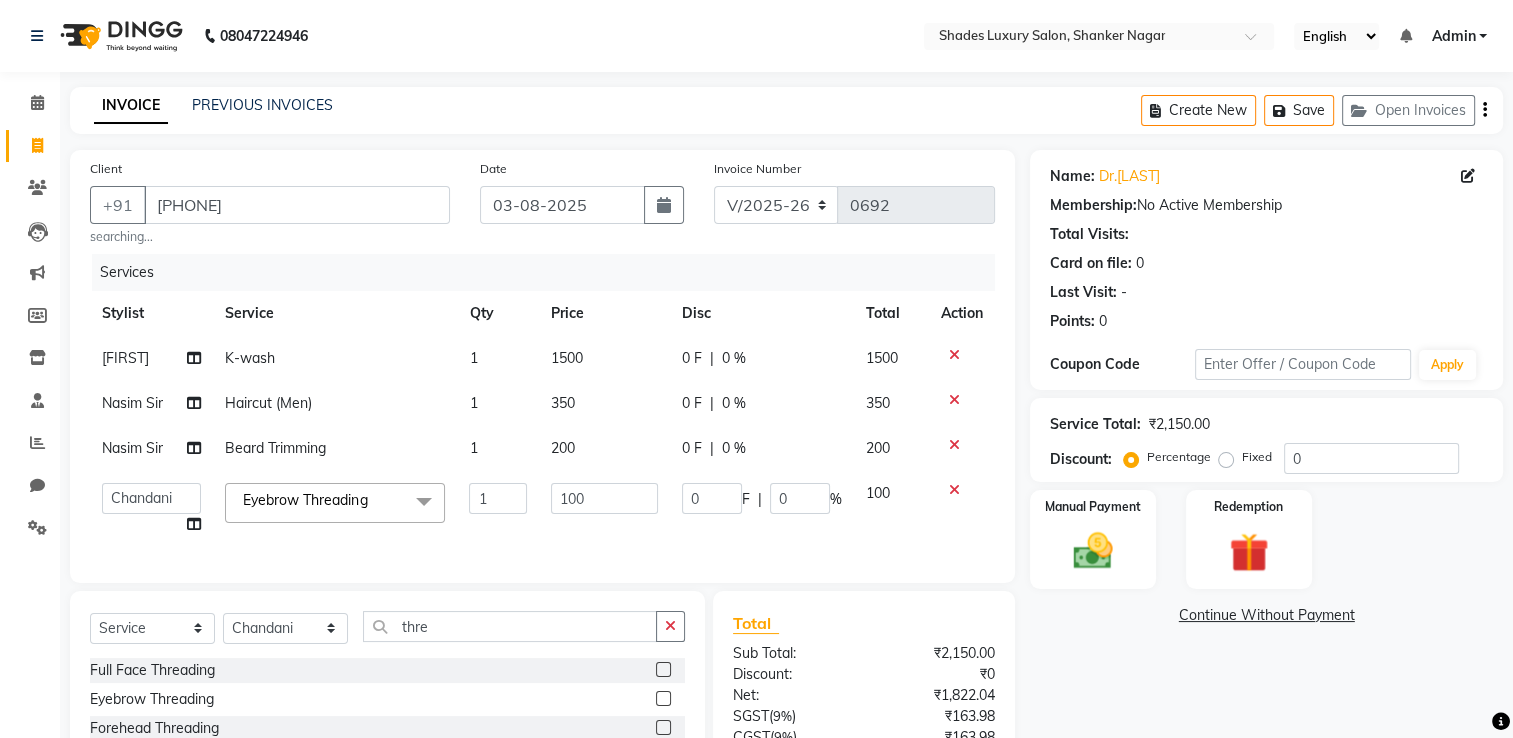 click on "1500" 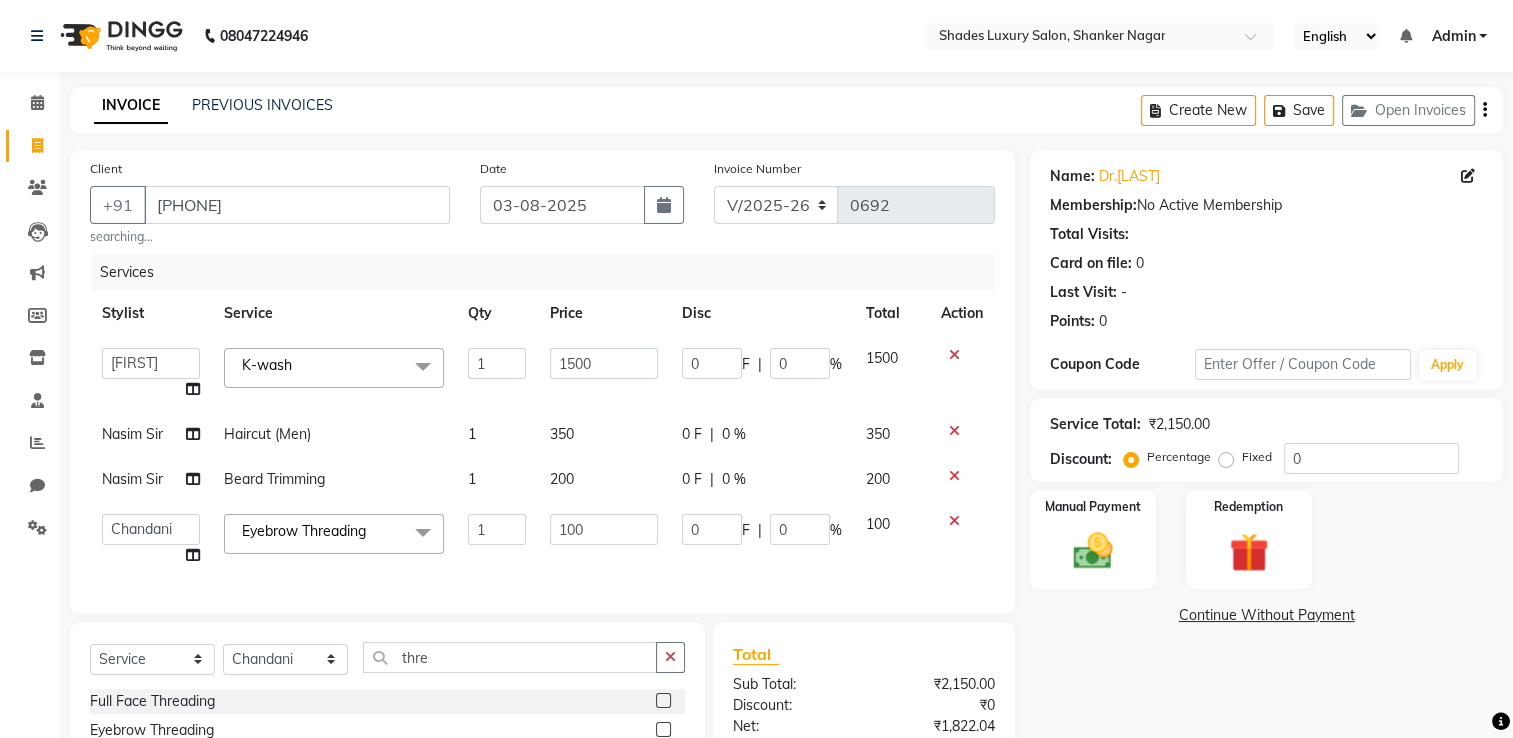 click on "1500" 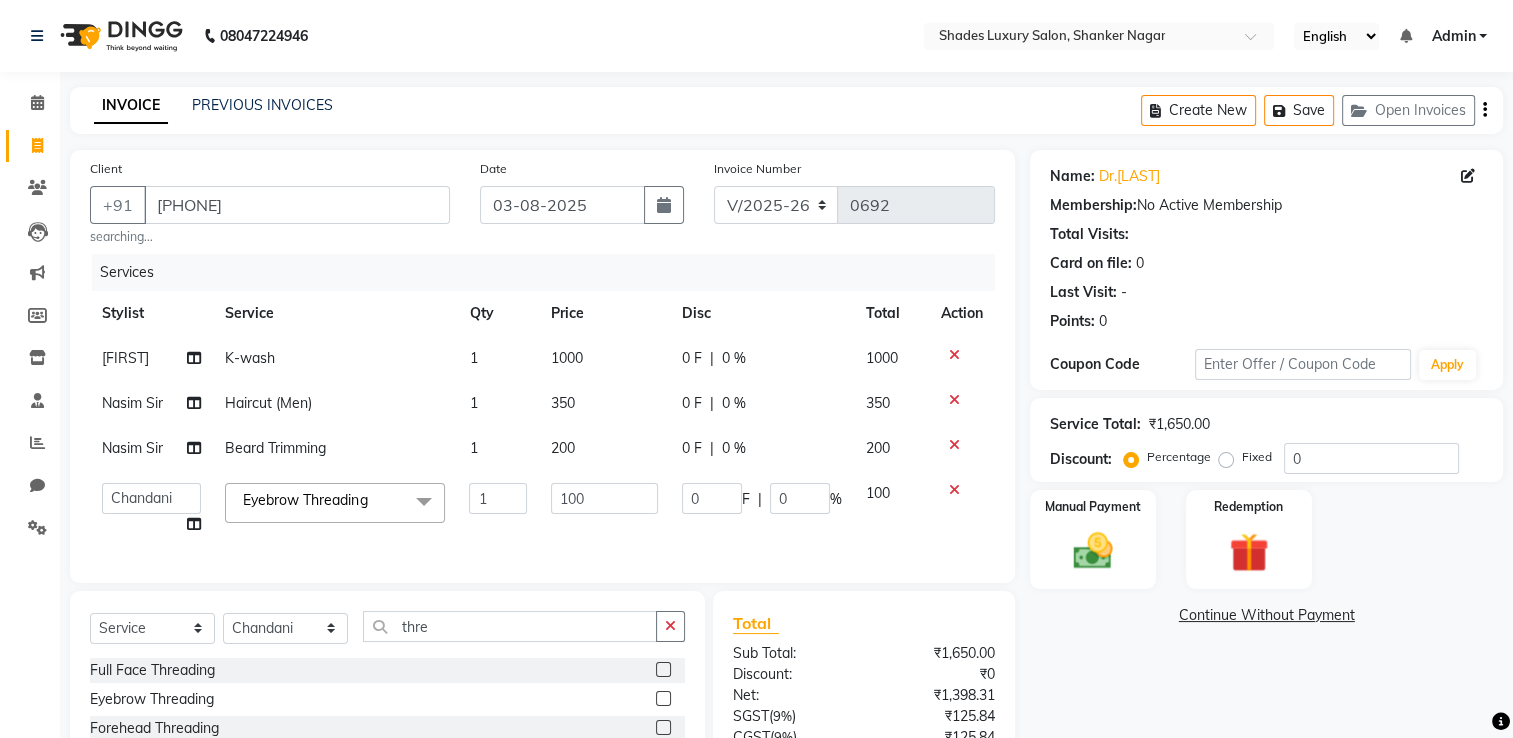 click on "350" 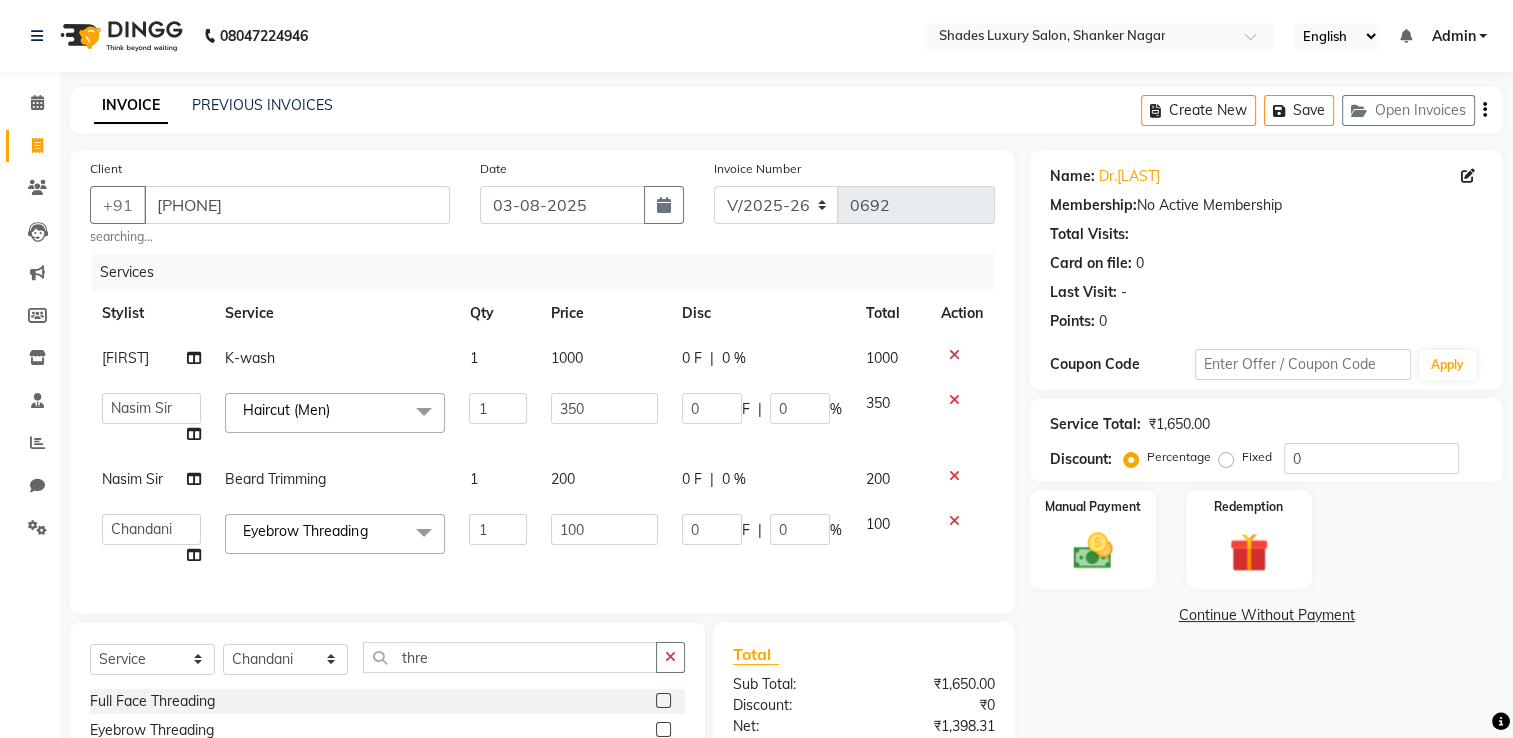 click on "0 F" 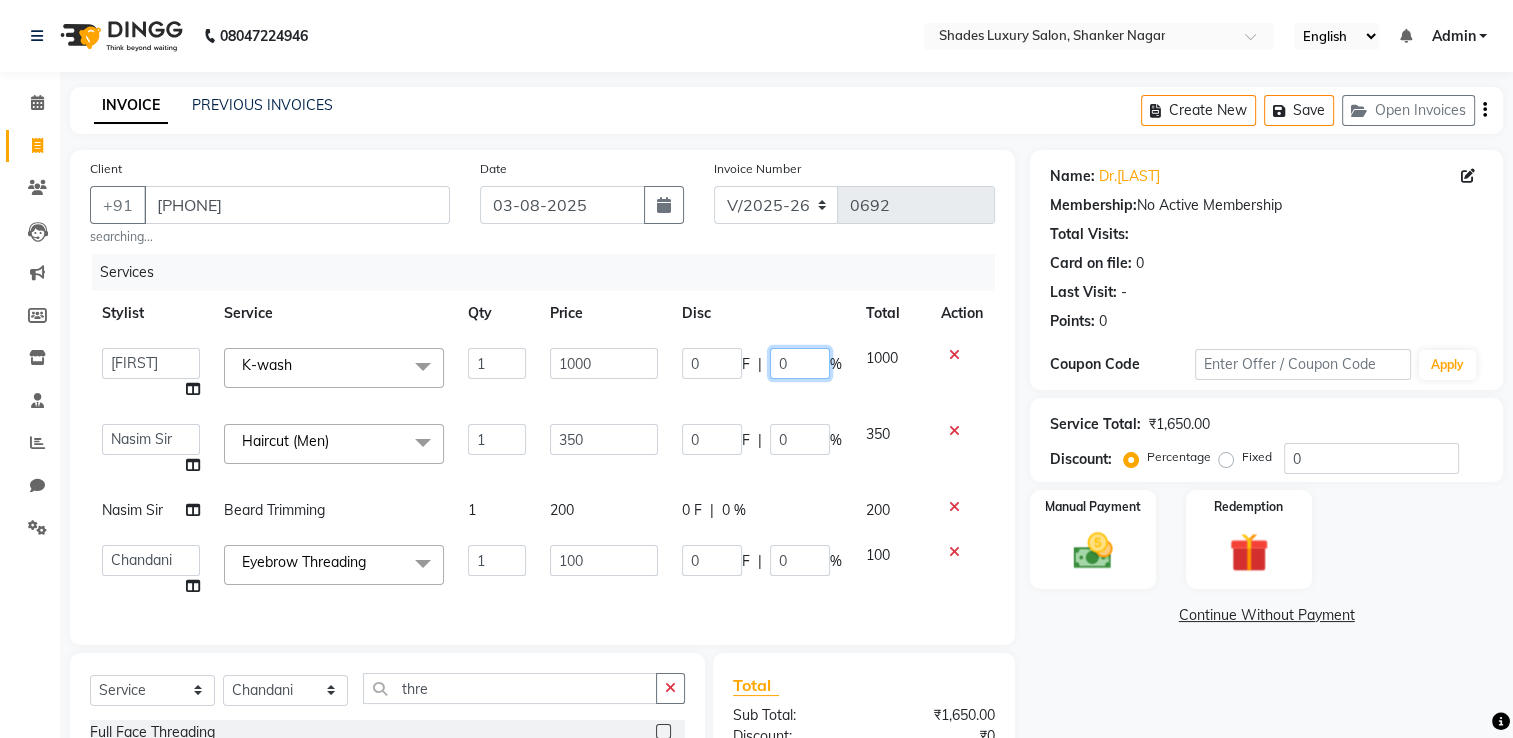 click on "0" 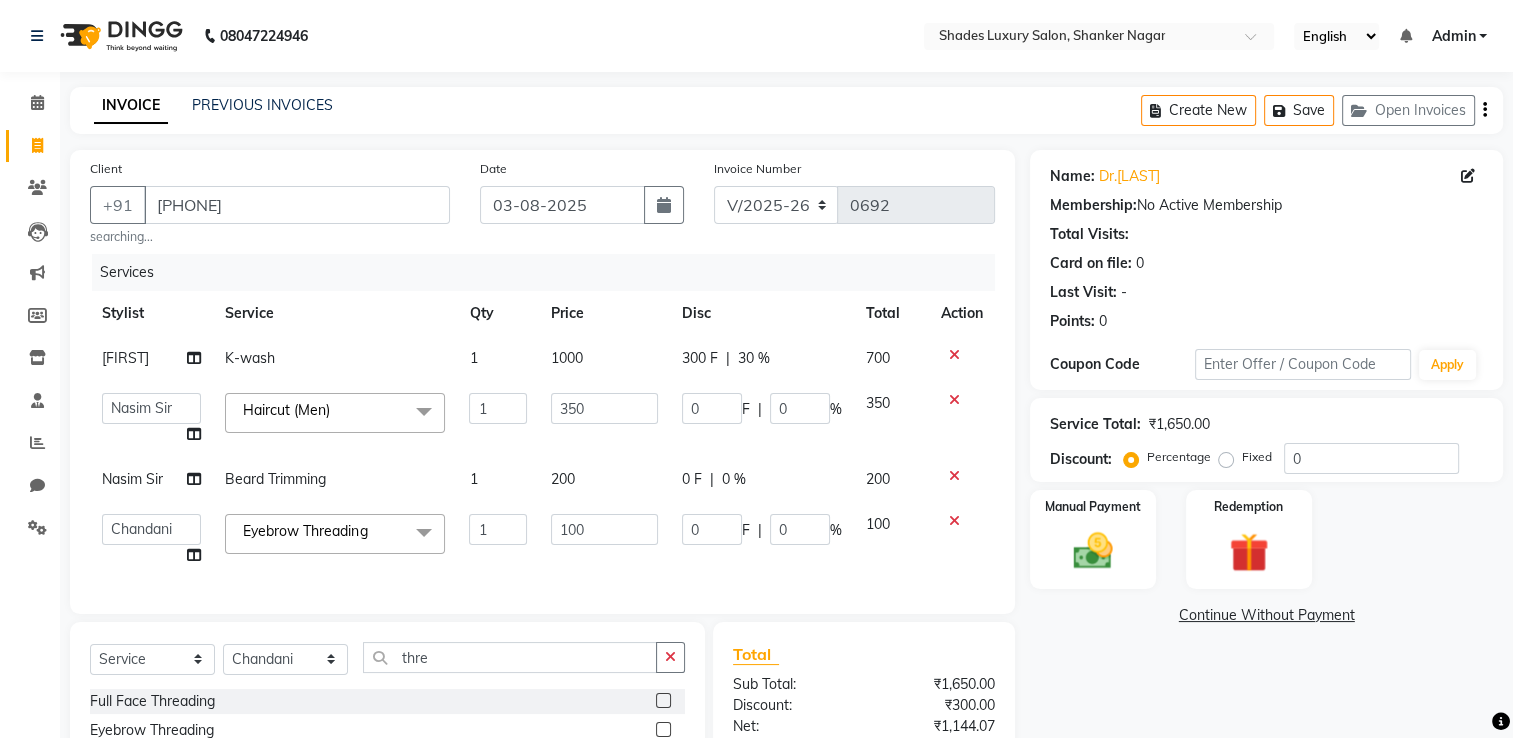 click on "0 F | 0 %" 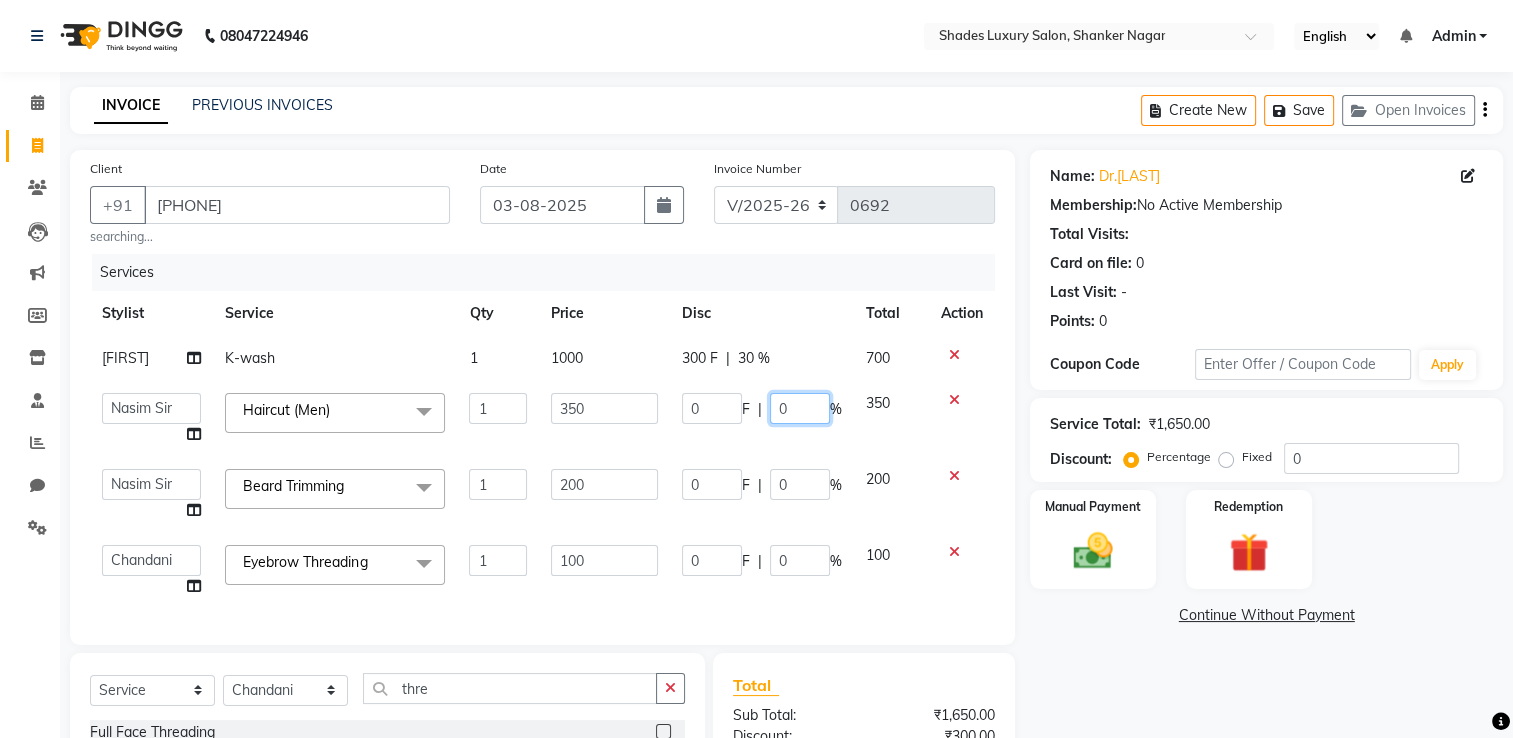 click on "0" 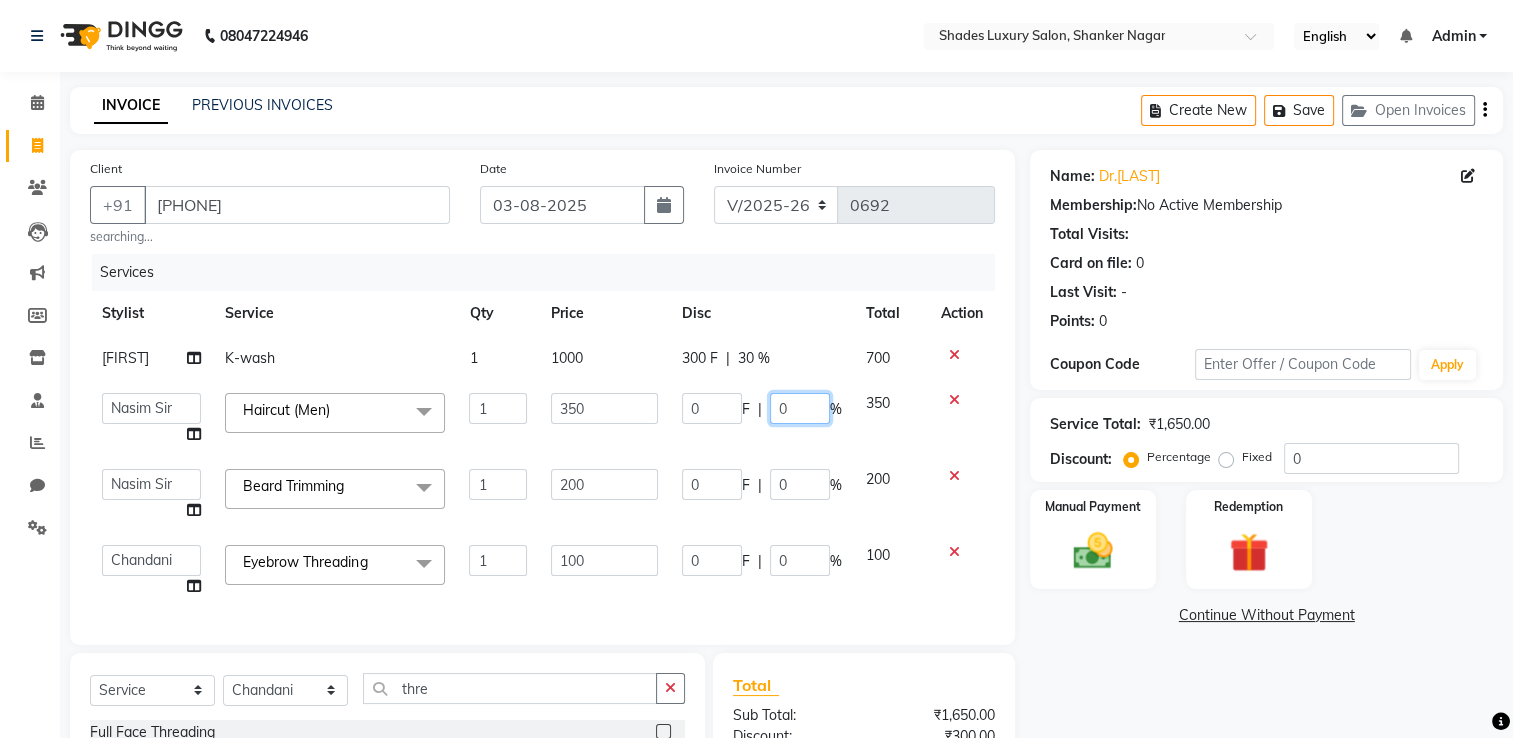 click on "0" 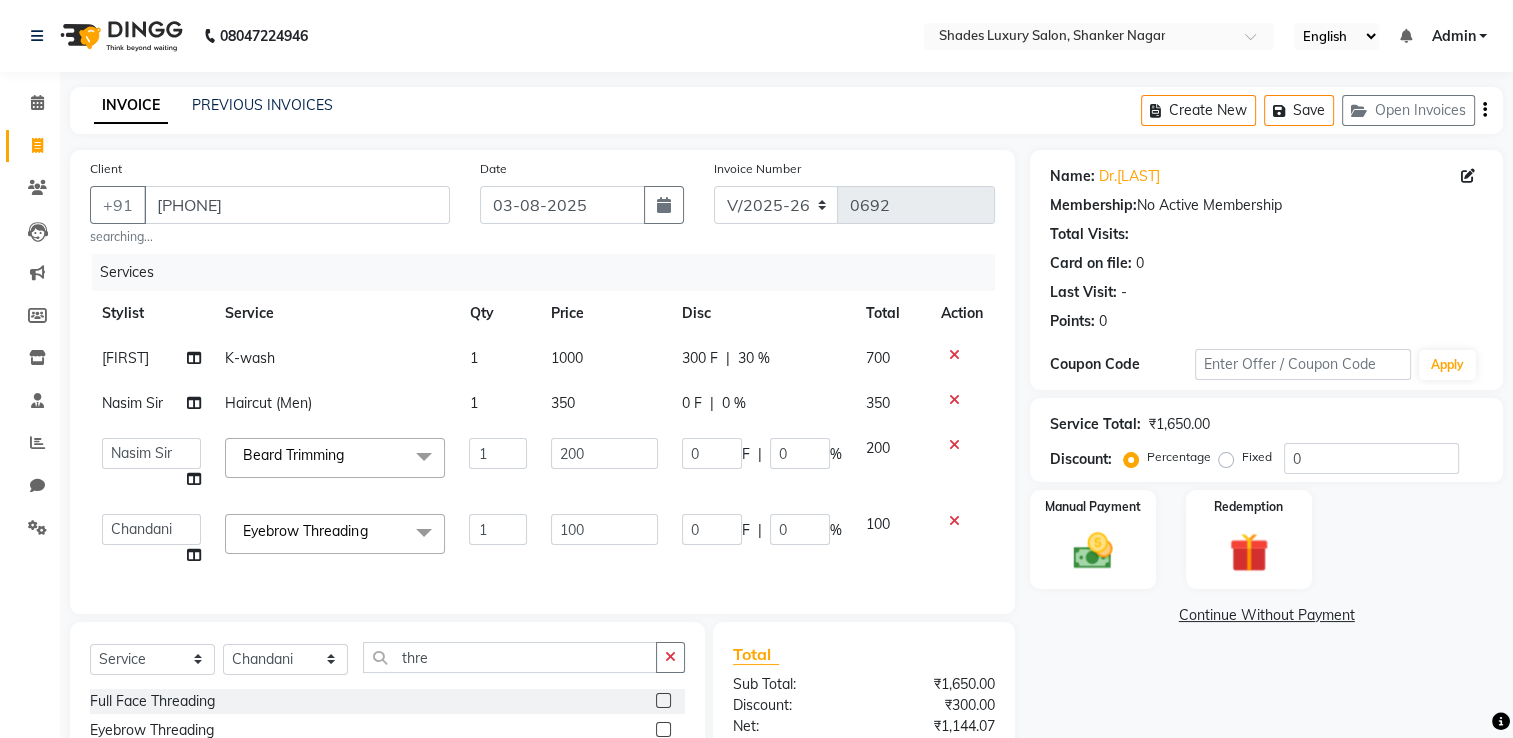 click on "30 %" 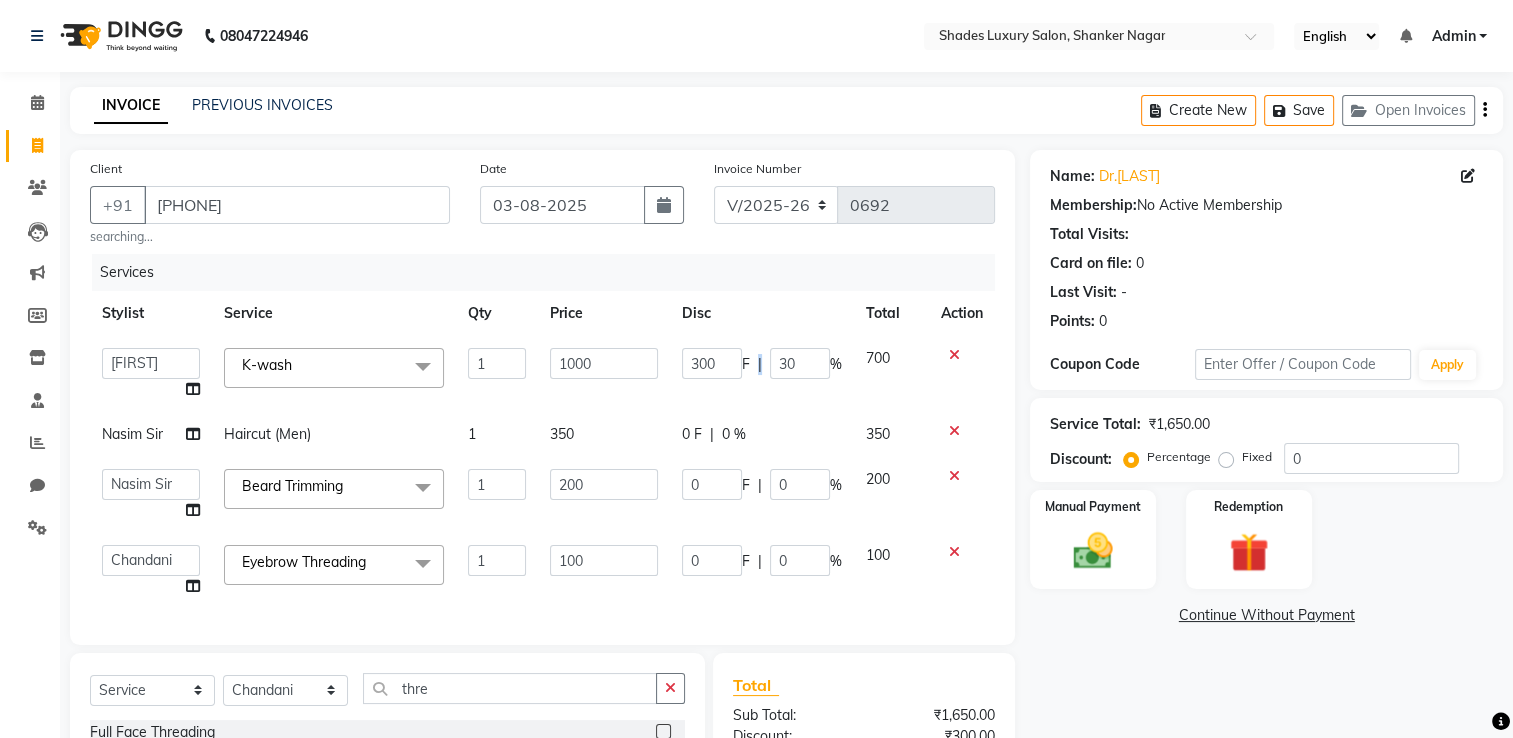 click on "300 F | 30 %" 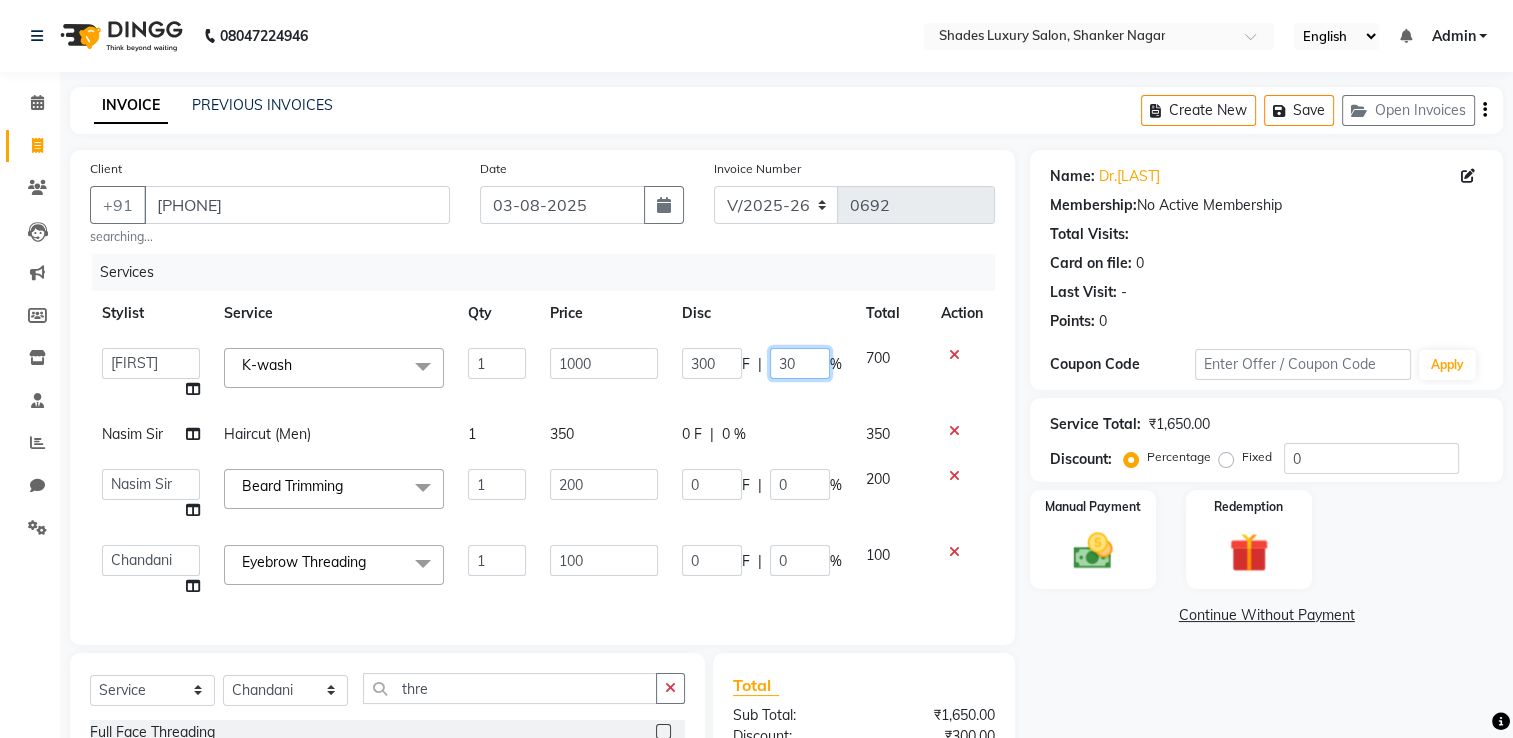 click on "30" 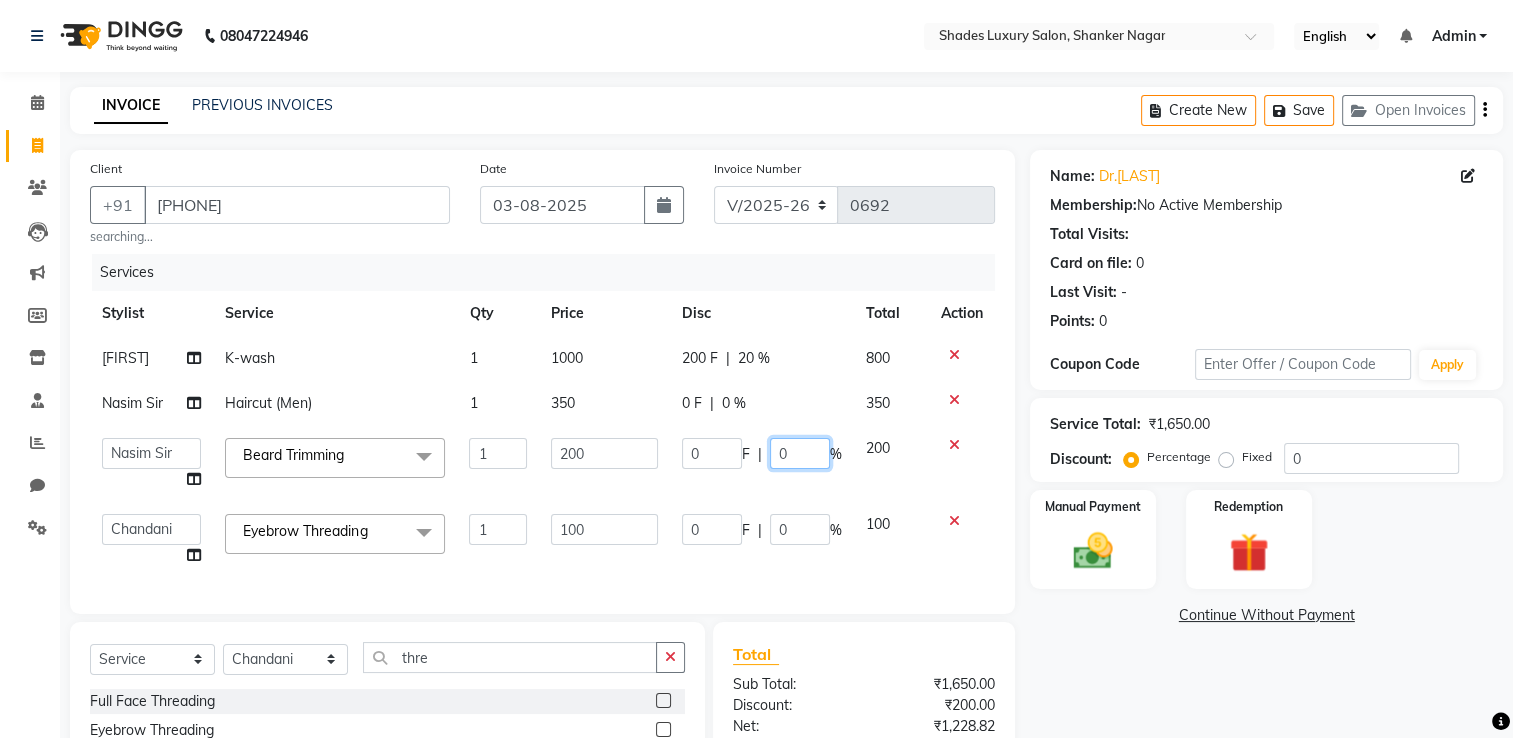 click on "0 F | 0 %" 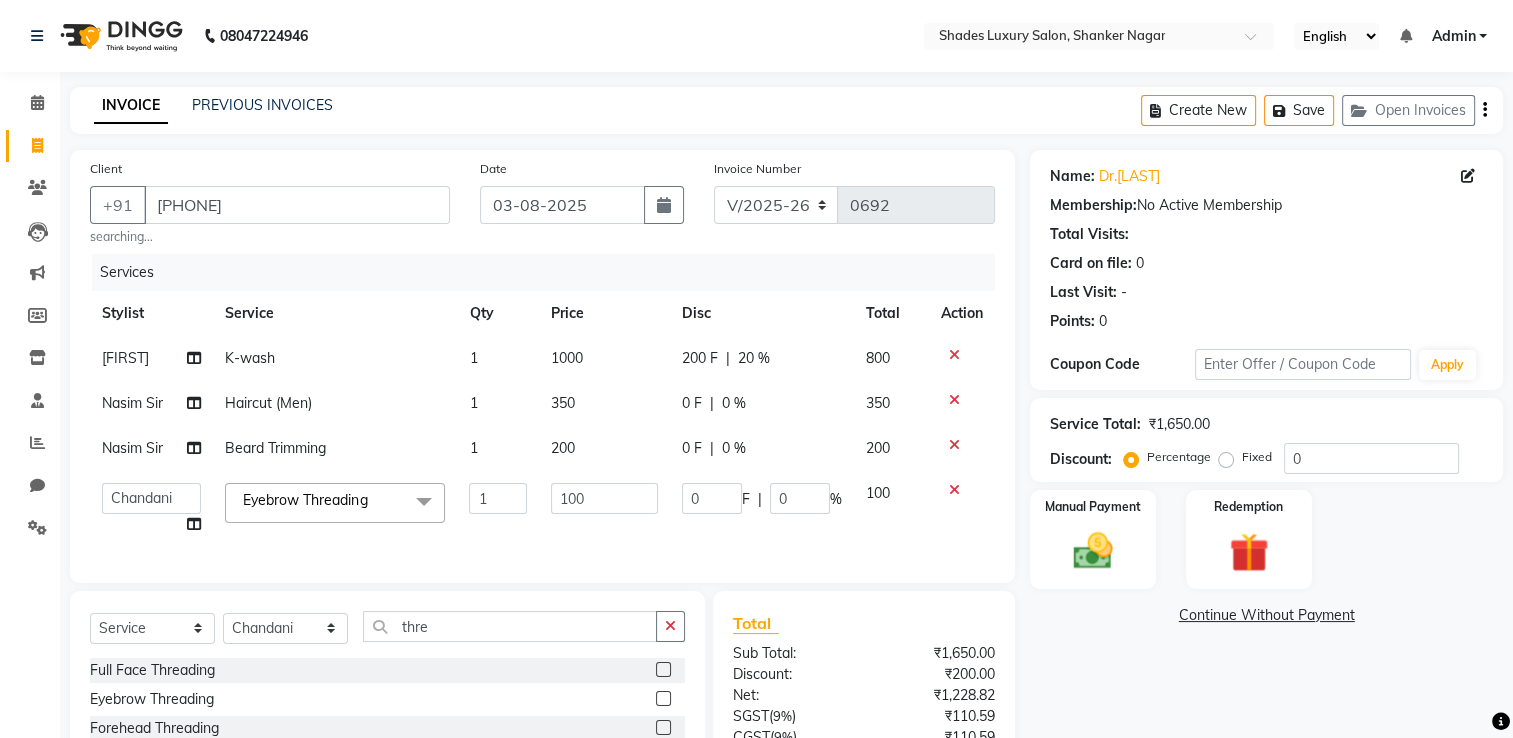 click on "Services Stylist Service Qty Price Disc Total Action shahbaj K-wash  1 1000 200 F | 20 % 800 Nasim Sir Haircut (Men) 1 350 0 F | 0 % 350 Nasim Sir Beard Trimming 1 200 0 F | 0 % 200  Asha Maam   Chandani   Mamta   Nasim Sir   Palak Verma   Rashi   salman   Samar   shahbaj  Eyebrow Threading  x Full Front Bleach  Full Back Bleach Full Underarms Bleach  Full Body Bleach  Full Body D-Tan Full Face D-Tan  Full Face Bleach  Full Face&Neck Bleach  Full Leg D-Tan  Half Leg D-Tan Full Hand D-Tan  Half Hand D-Tan Half Leg Bleach  Full Leg Bleach  Full Face&Neck D-Tan Full Underarms D-Tan Full Front D-Tan Half Front D-Tan Full Back D-Tan Half Back D-Tan Full Underarms D-Tan Full Neck D-Tan Half Front Bleach  Half Back Bleach Full Hand Bleach  Half Hand Bleach  Full Neck Bleach Haircut (Women) Creative Cut (Women) Child Haircut (Women) Shampoo (Women)  Conditioning (Women) Highlights (Per Foil) (Women) Haircut (Men) Creative Cut (Men) Child Haircut (Men) Shampoo (Men) Beard Trimming  Shaving Hair Set -Men  Facials - Kanpeki Facial - Save The Date Nail Services - Nail Art" 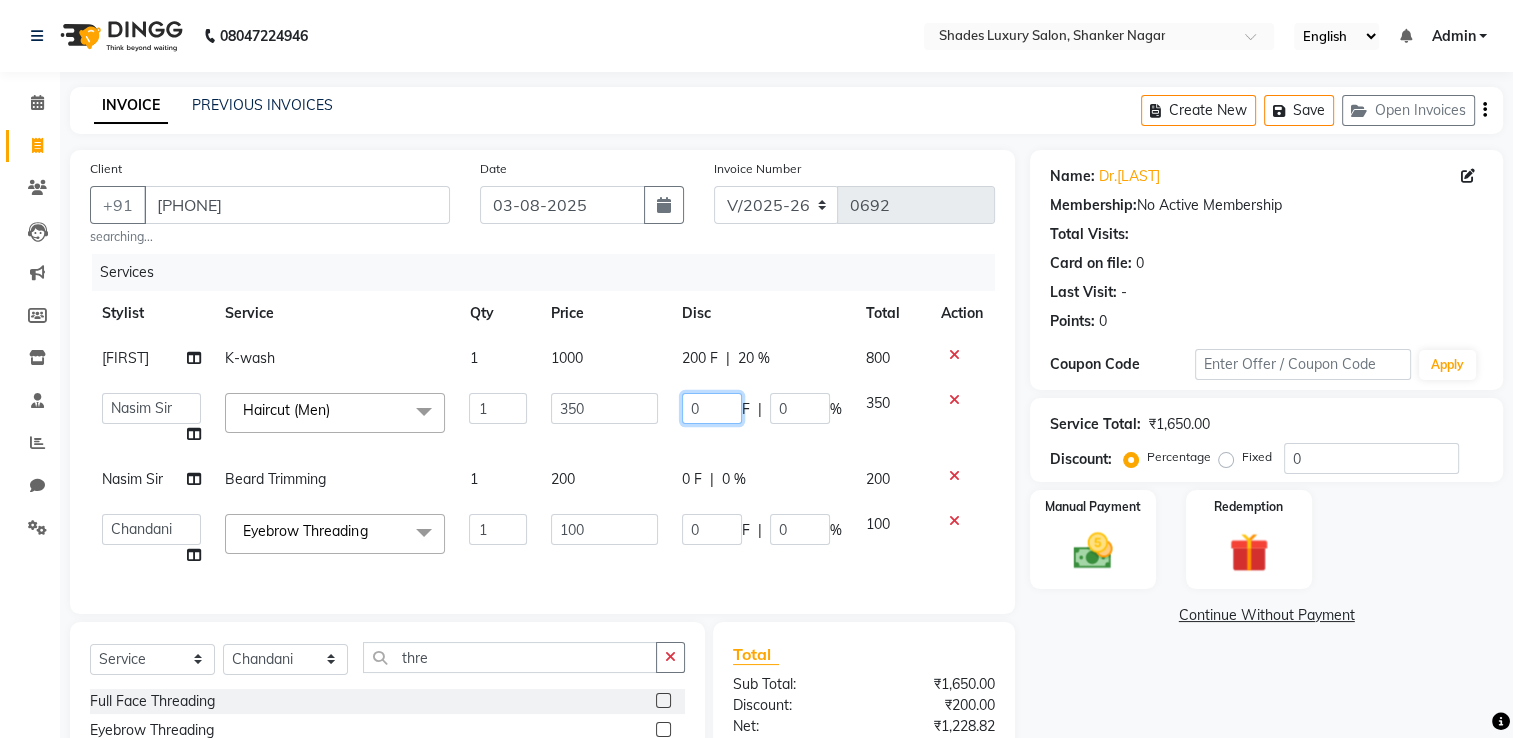 click on "0" 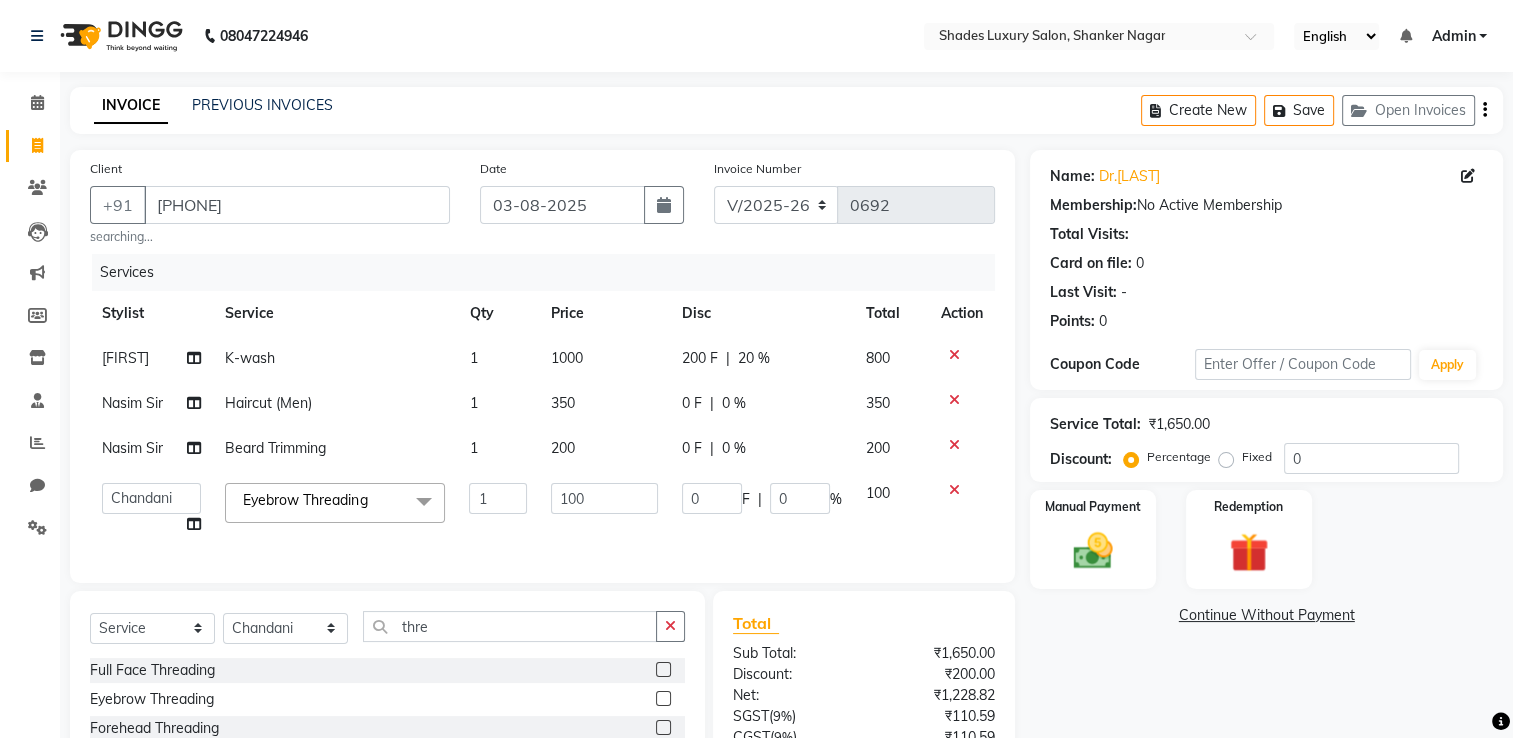 click on "0 F | 0 %" 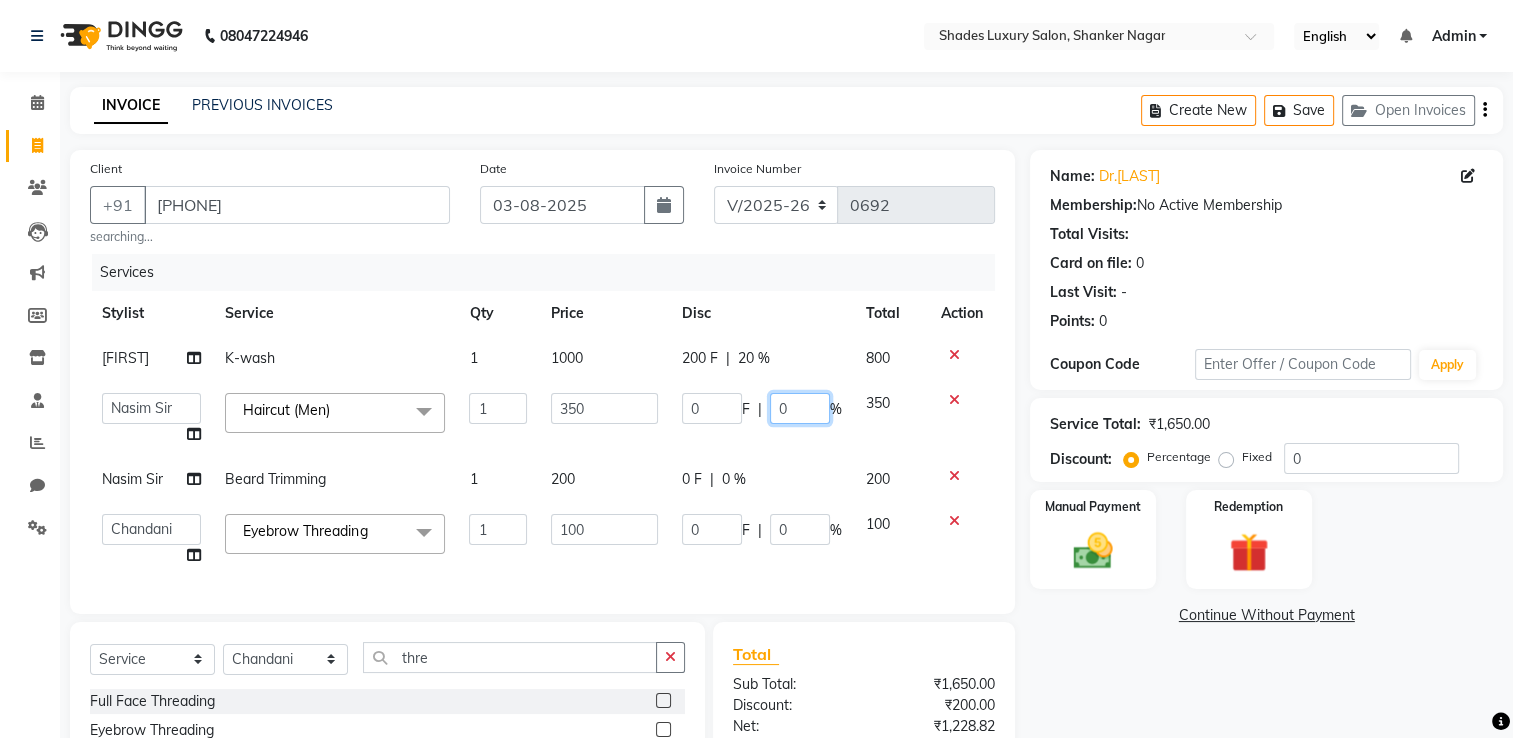 click on "0" 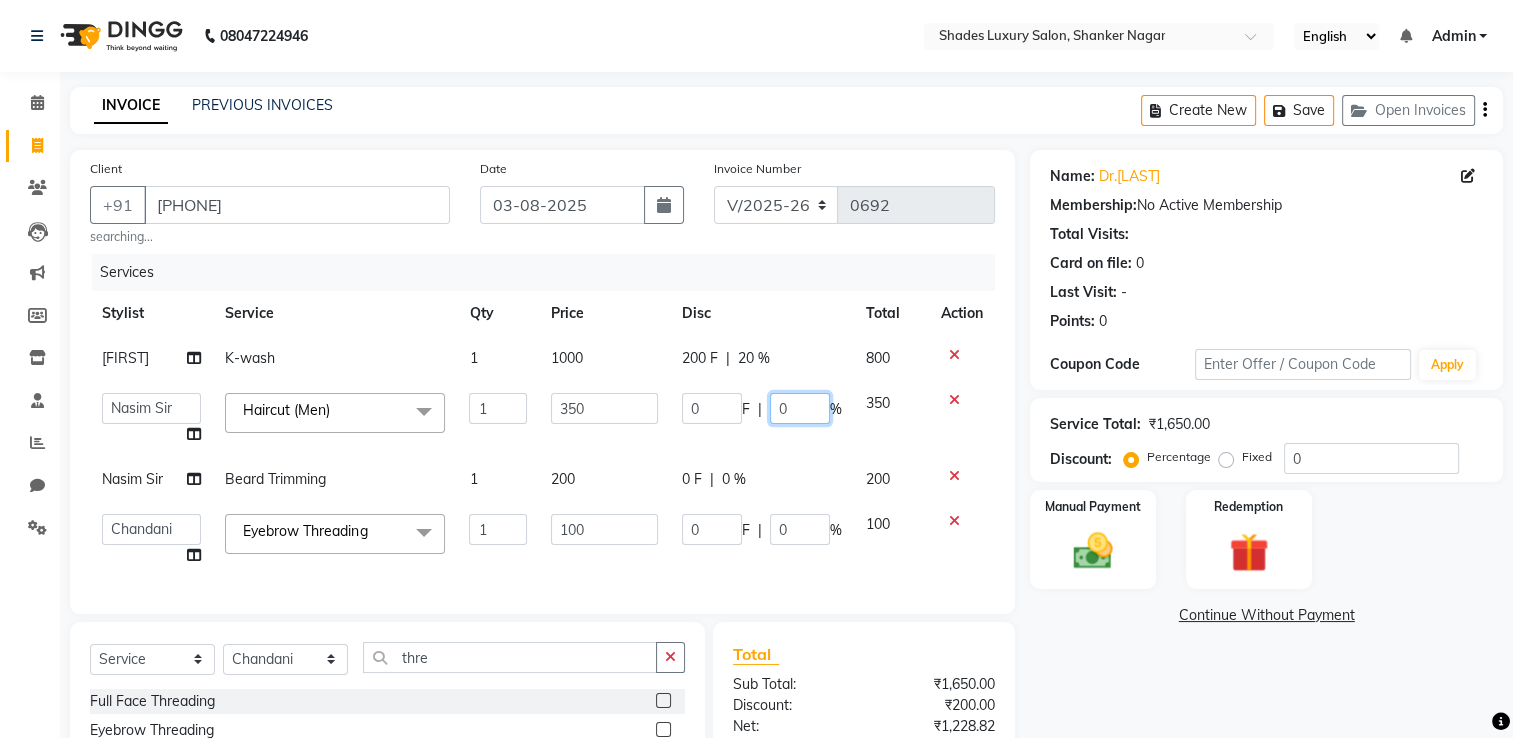 click on "0" 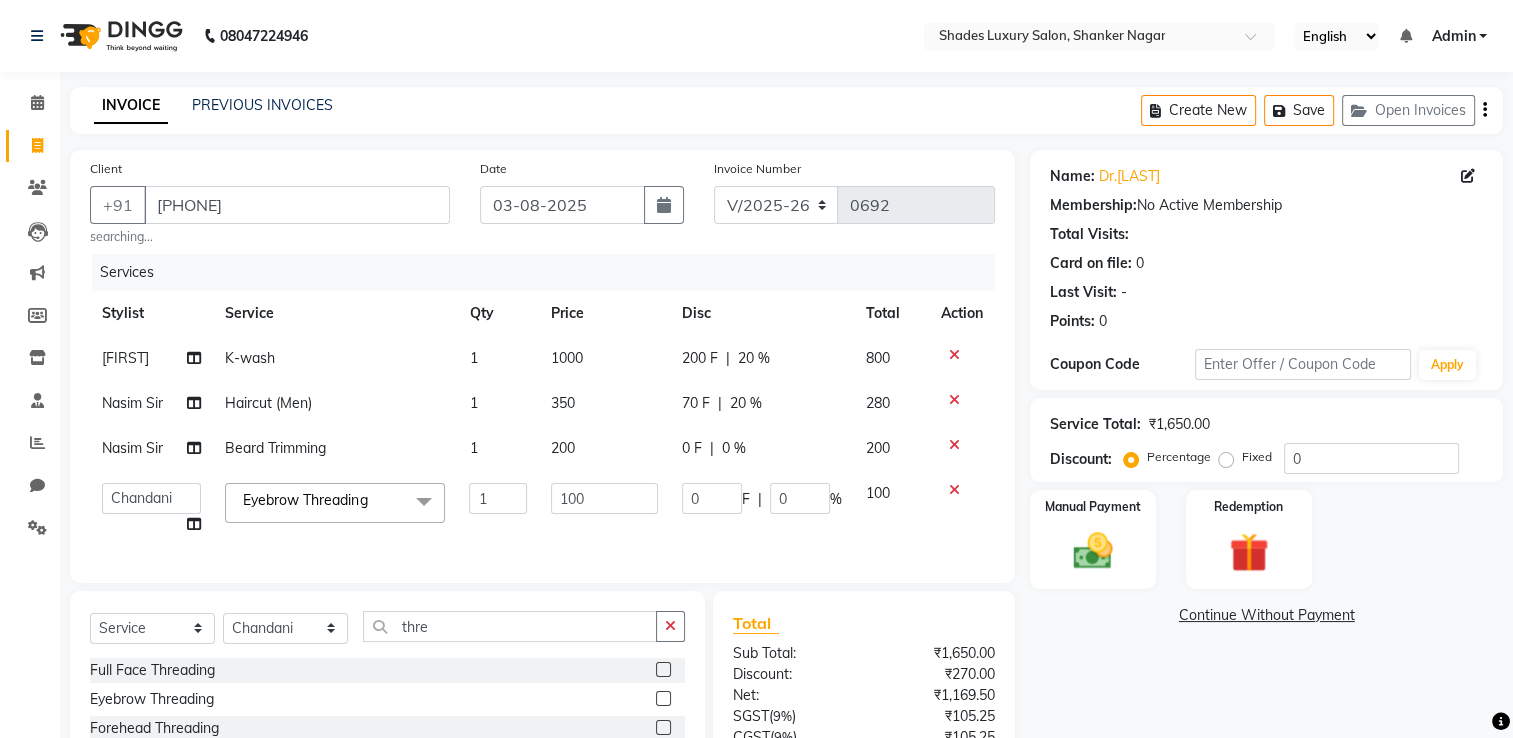 click on "[PERSON] K-wash  1 1000 200 F | 20 % 800 [PERSON] Sir Haircut (Men) 1 350 70 F | 20 % 280 [PERSON] Beard Trimming 1 200 0 F | 0 % 200  [PERSON]   [PERSON]   [PERSON]   [PERSON]   [PERSON]   [PERSON]   [PERSON]   [PERSON]  Eyebrow Threading&nbsp;x Full Front Bleach  Full Back Bleach Full Underarms Bleach  Full Body Bleach  Full Body D-Tan Full Face D-Tan  Full Face Bleach  Full Face&Neck Bleach  Full Leg D-Tan  Half Leg D-Tan Full Hand D-Tan  Half Hand D-Tan Half Leg Bleach  Full Leg Bleach  Full Face&Neck D-Tan Full Underarms D-Tan Full Front D-Tan Half Front D-Tan Full Back D-Tan Half Back D-Tan Full Underarms D-Tan Full Neck D-Tan Half Front Bleach  Half Back Bleach Full Hand Bleach  Half Hand Bleach  Full Neck Bleach Haircut (Women) Creative Cut (Women) Child Haircut (Women) Shampoo (Women)  Conditioning (Women) Highlights (Per Foil) (Women) Haircut (Men) Creative Cut (Men) Child Haircut (Men) Shampoo (Men) Beard Trimming  Shaving Hair Set -Men  Facials - Kanpeki Facial - Save The Date Normal Hydra Facial 1" 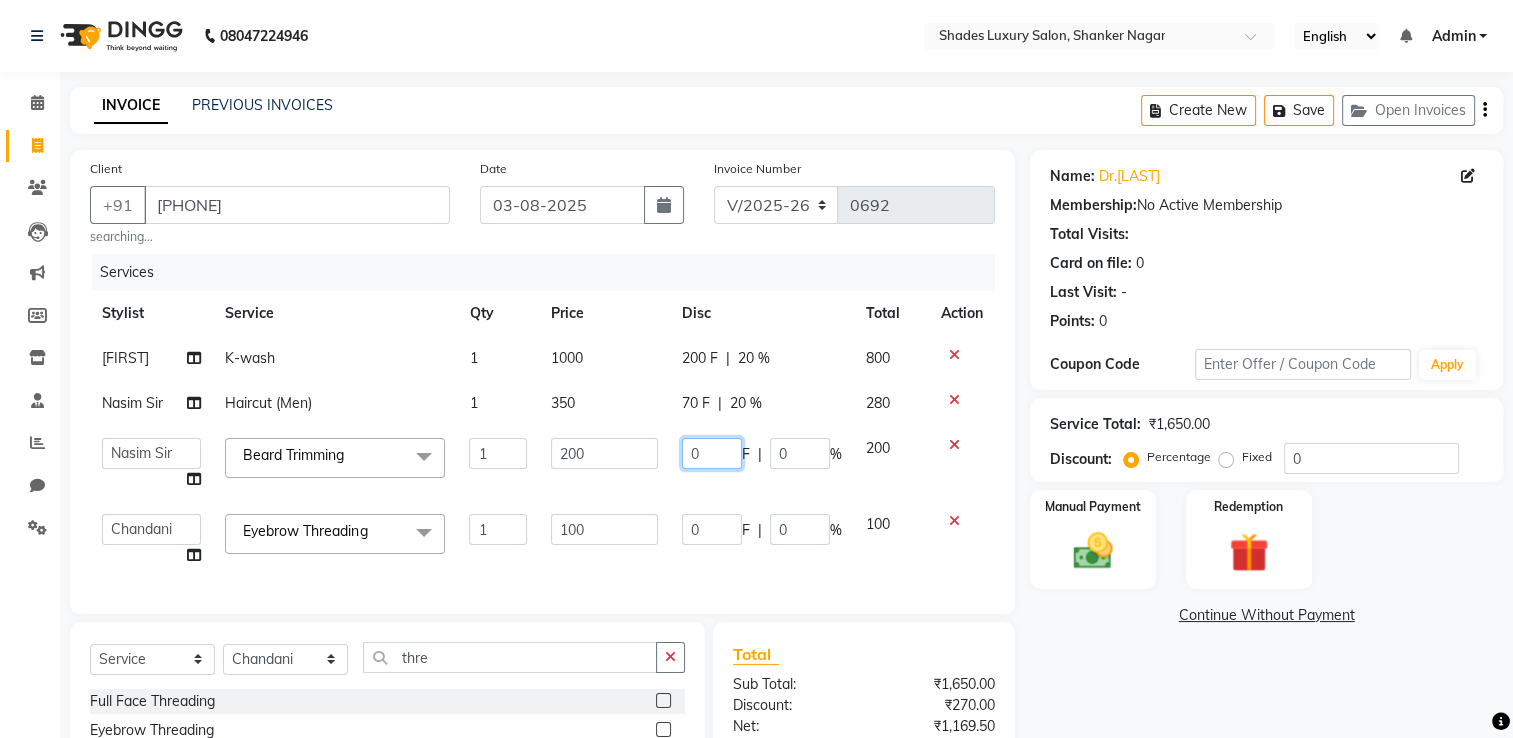 click on "0" 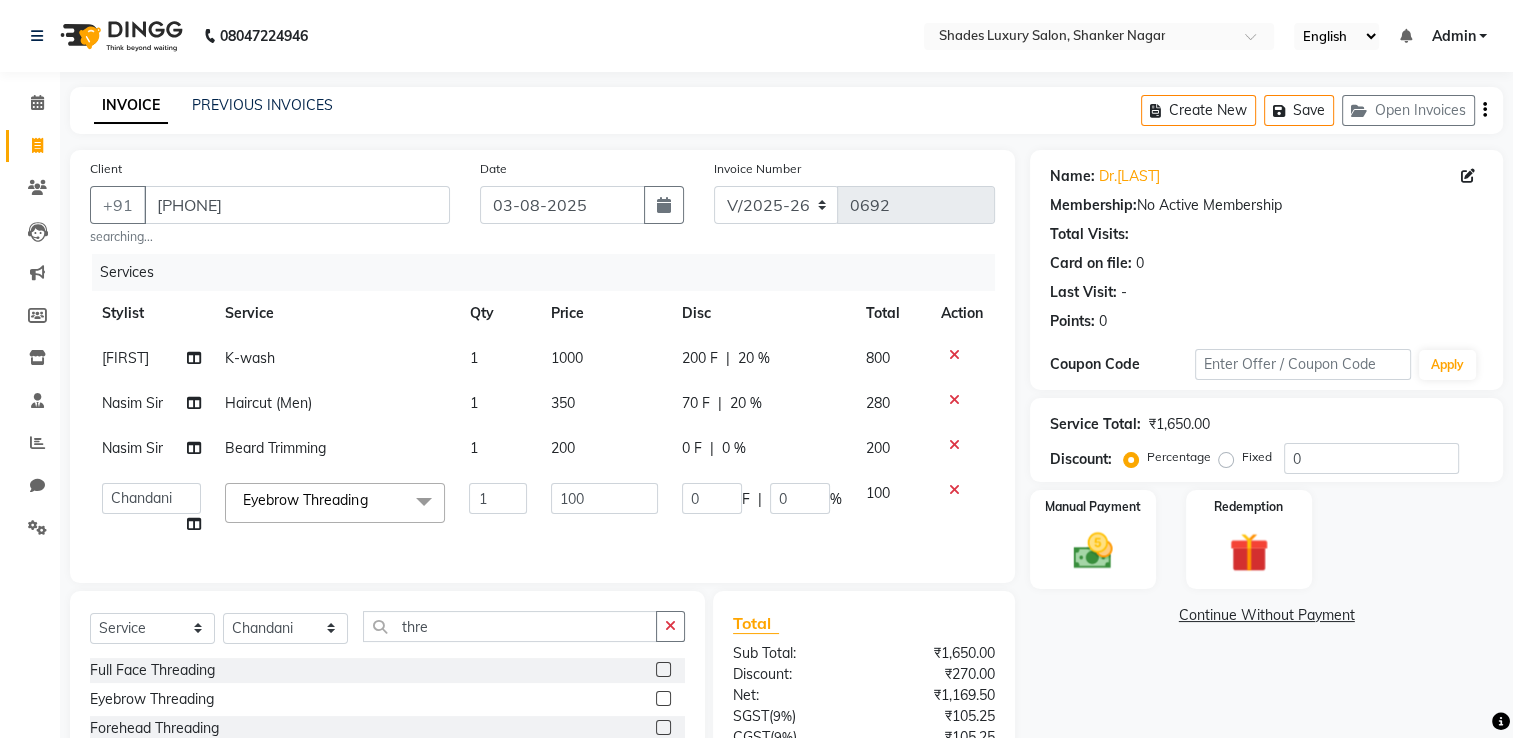 click on "0 F | 0 %" 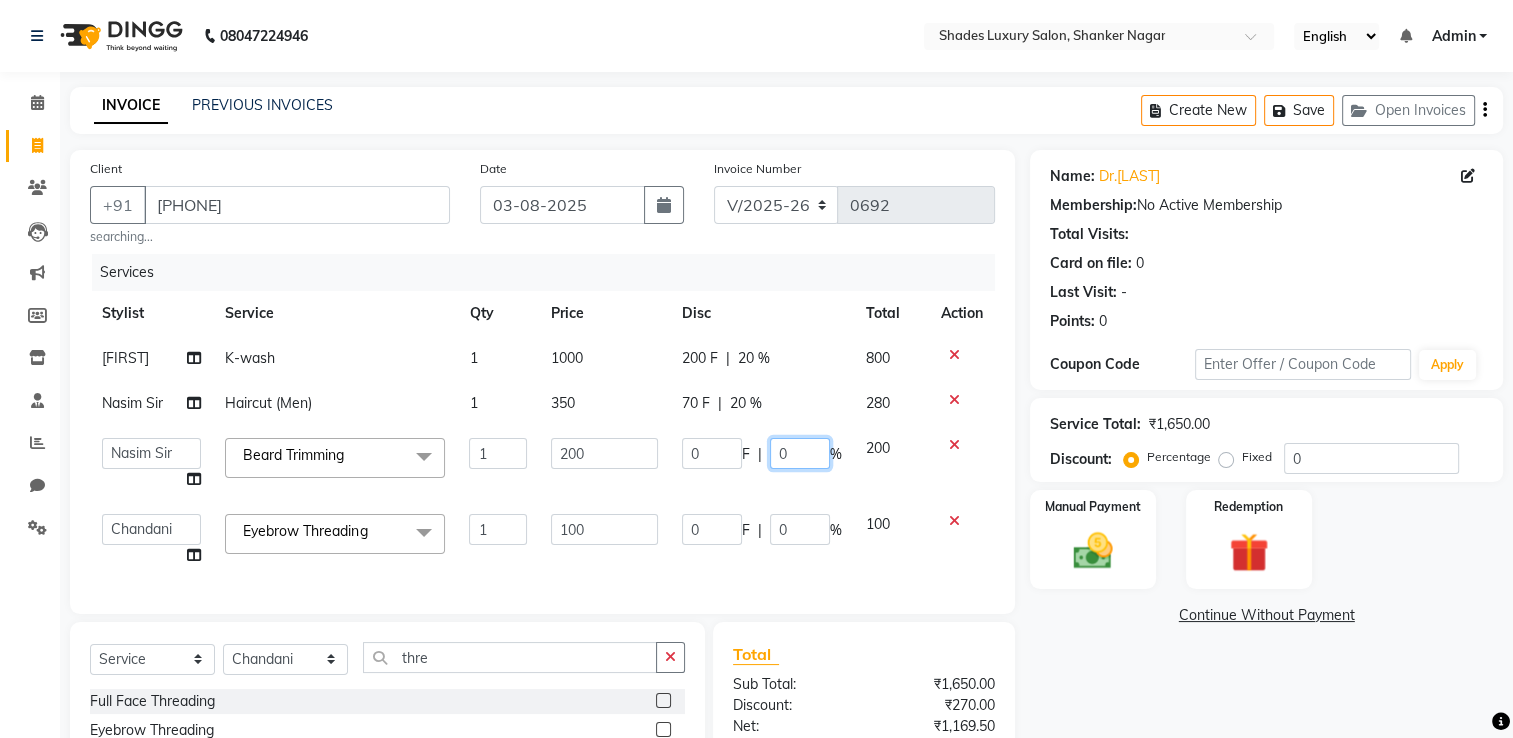 click on "0" 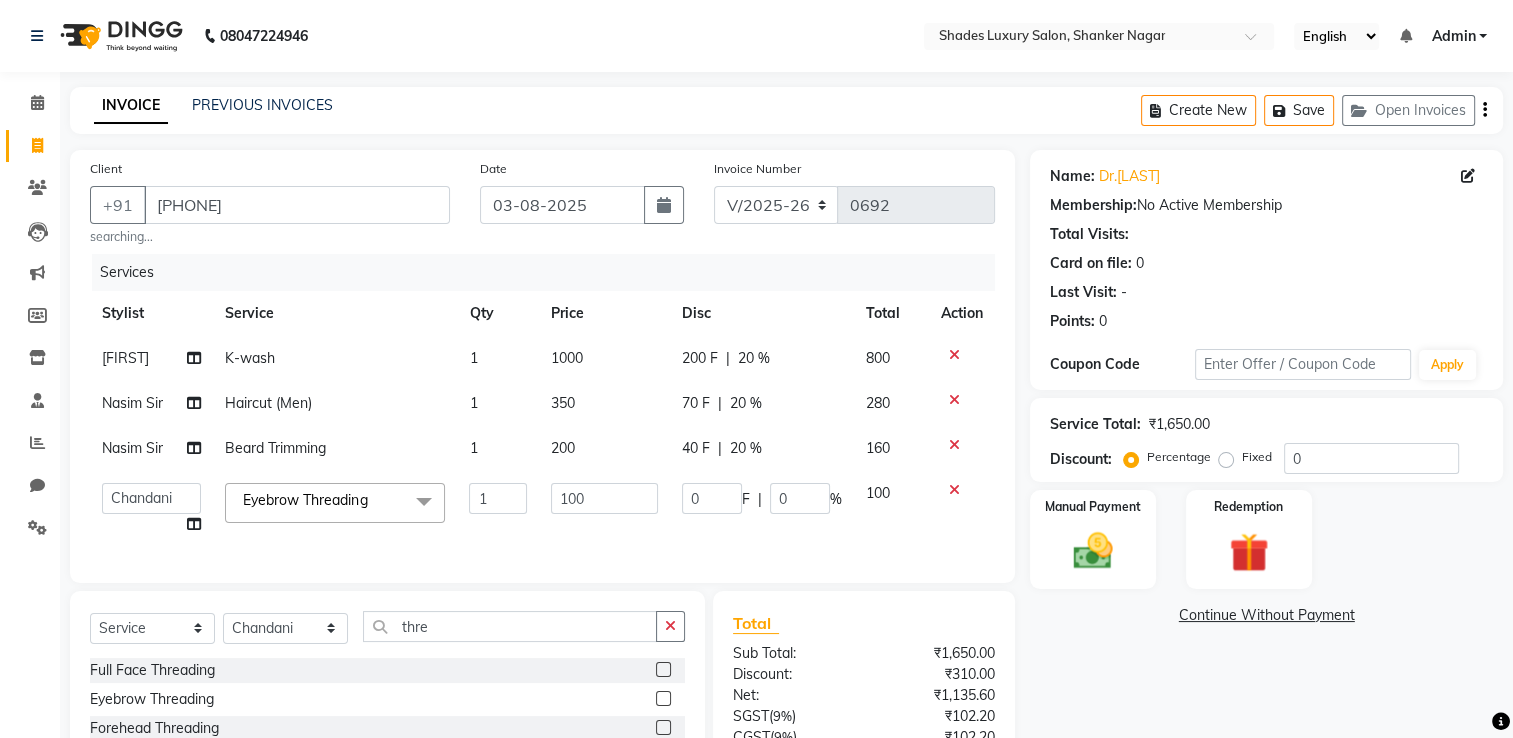 click on "Services Stylist Service Qty Price Disc Total Action shahbaj K-wash  1 1000 200 F | 20 % 800 Nasim Sir Haircut (Men) 1 350 70 F | 20 % 280 Nasim Sir Beard Trimming 1 200 40 F | 20 % 160  Asha Maam   Chandani   Mamta   Nasim Sir   Palak Verma   Rashi   salman   Samar   shahbaj  Eyebrow Threading  x Full Front Bleach  Full Back Bleach Full Underarms Bleach  Full Body Bleach  Full Body D-Tan Full Face D-Tan  Full Face Bleach  Full Face&Neck Bleach  Full Leg D-Tan  Half Leg D-Tan Full Hand D-Tan  Half Hand D-Tan Half Leg Bleach  Full Leg Bleach  Full Face&Neck D-Tan Full Underarms D-Tan Full Front D-Tan Half Front D-Tan Full Back D-Tan Half Back D-Tan Full Underarms D-Tan Full Neck D-Tan Half Front Bleach  Half Back Bleach Full Hand Bleach  Half Hand Bleach  Full Neck Bleach Haircut (Women) Creative Cut (Women) Child Haircut (Women) Shampoo (Women)  Conditioning (Women) Highlights (Per Foil) (Women) Haircut (Men) Creative Cut (Men) Child Haircut (Men) Shampoo (Men) Beard Trimming  Shaving Hair Set -Men Casmara" 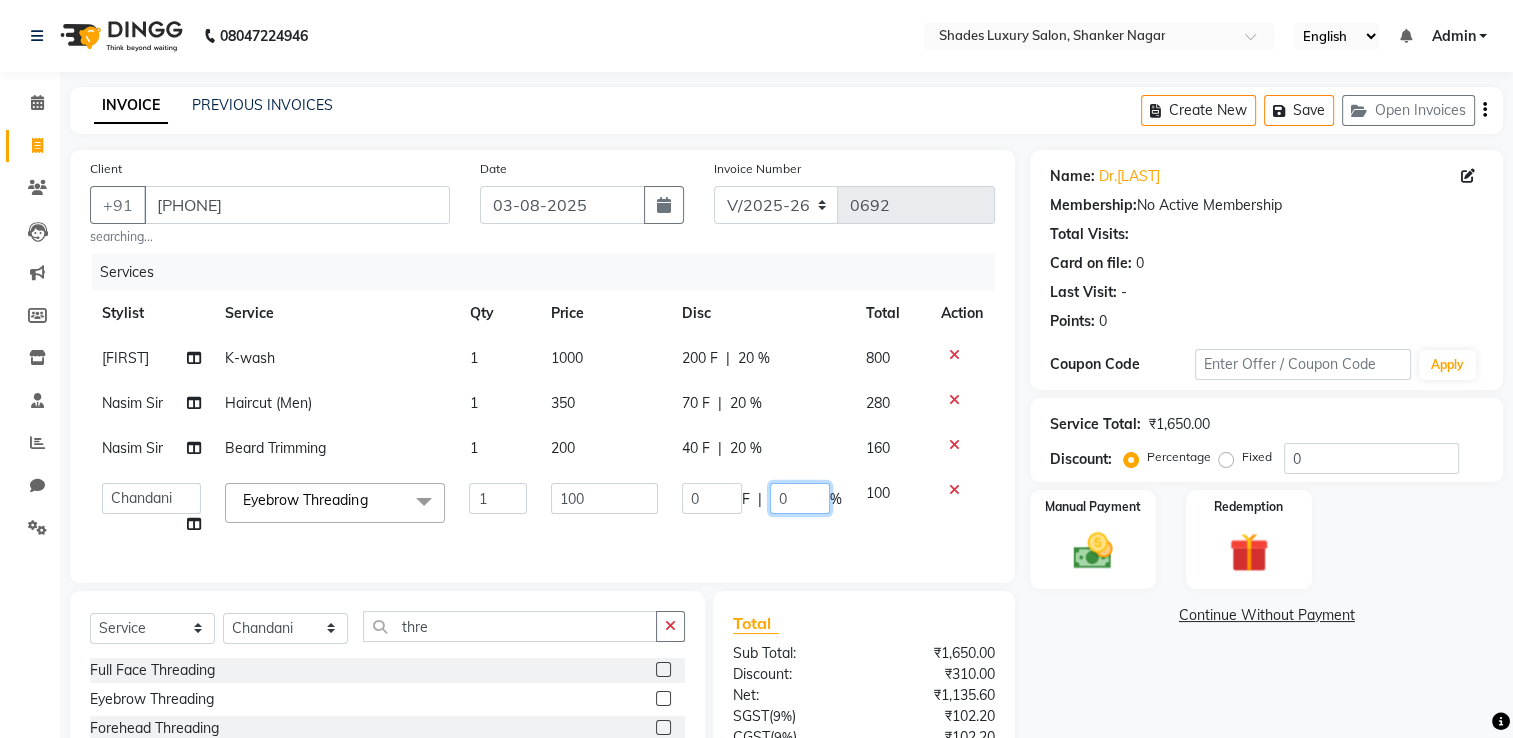 click on "0" 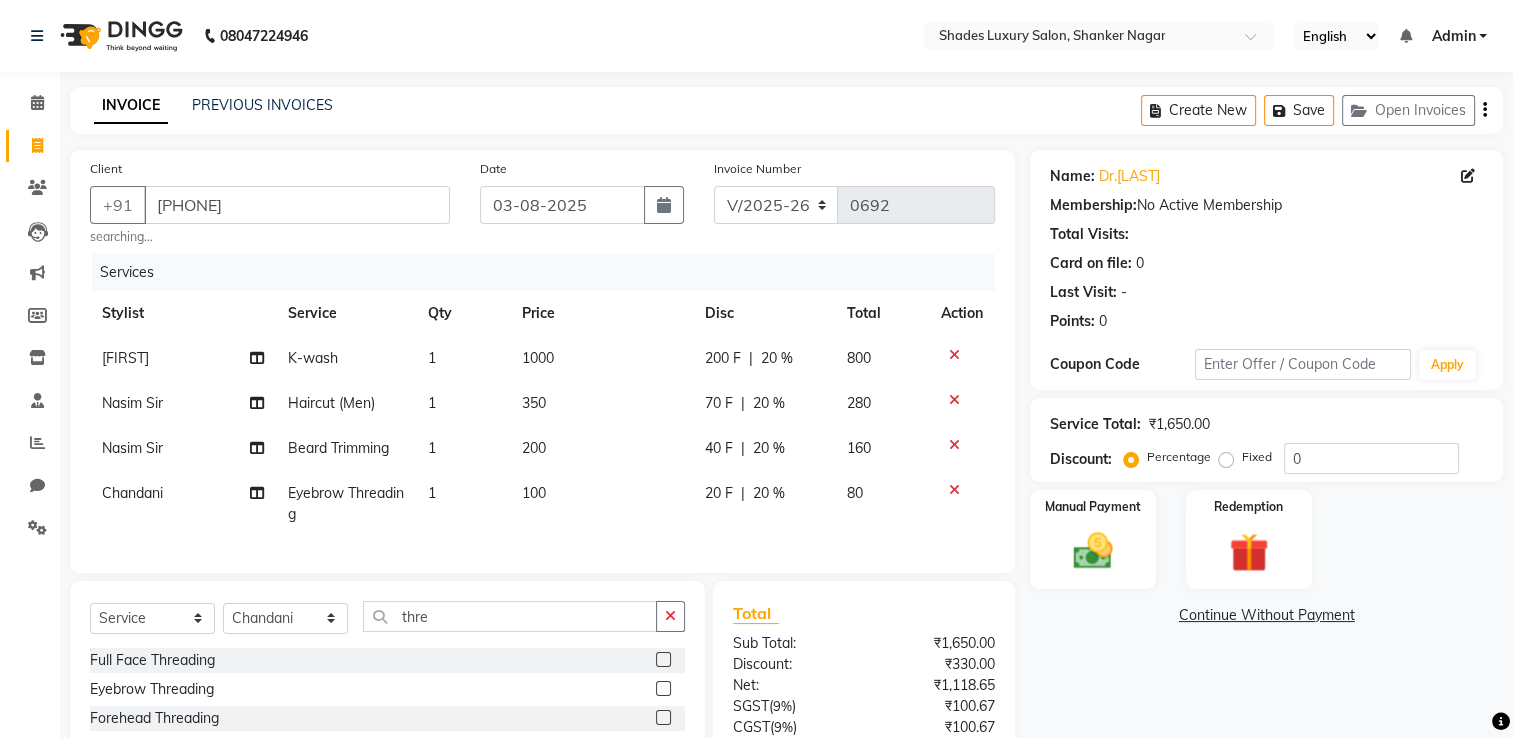 click on "Services Stylist Service Qty Price Disc Total Action shahbaj K-wash  1 1000 200 F | 20 % 800 Nasim Sir Haircut (Men) 1 350 70 F | 20 % 280 Nasim Sir Beard Trimming 1 200 40 F | 20 % 160 Chandani Eyebrow Threading 1 100 20 F | 20 % 80" 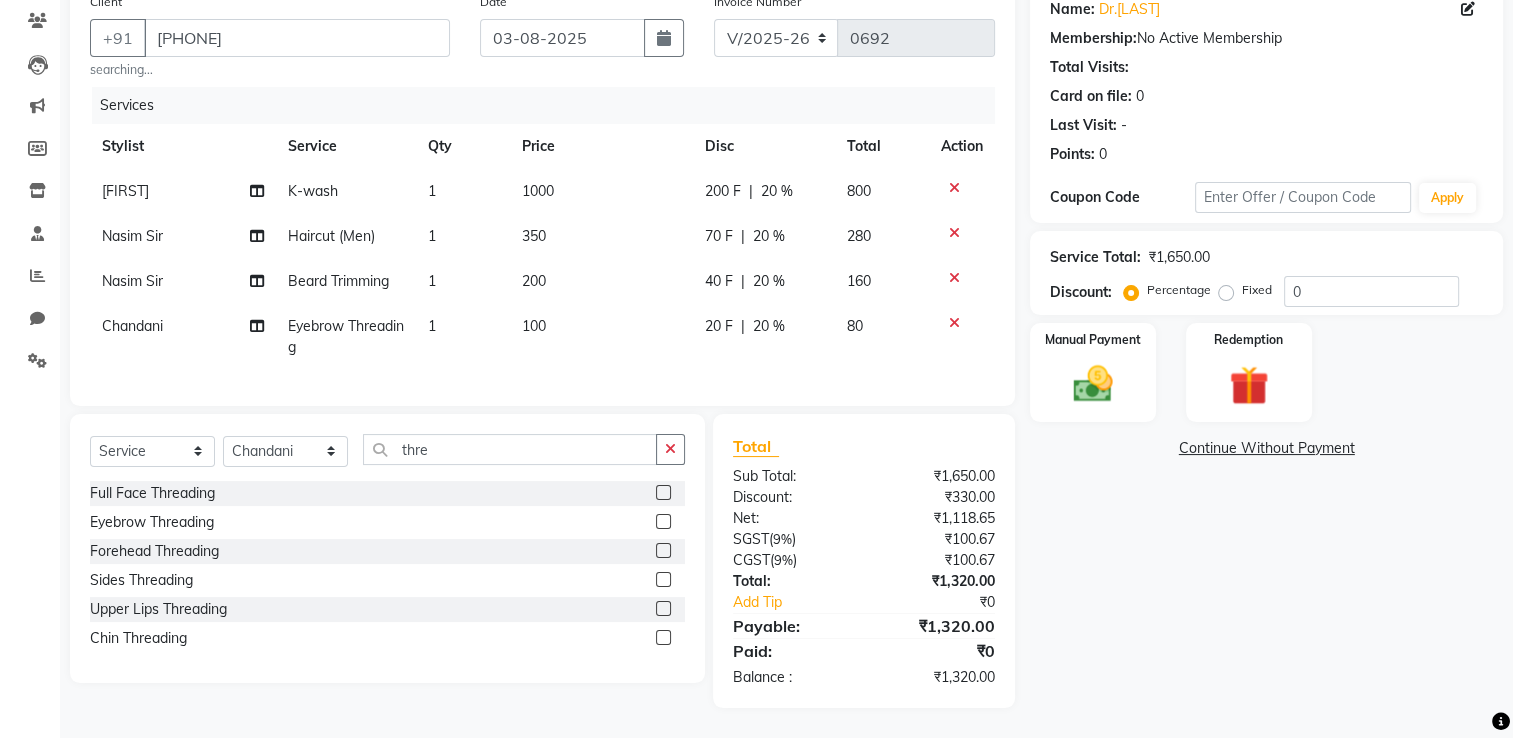click on "200 F" 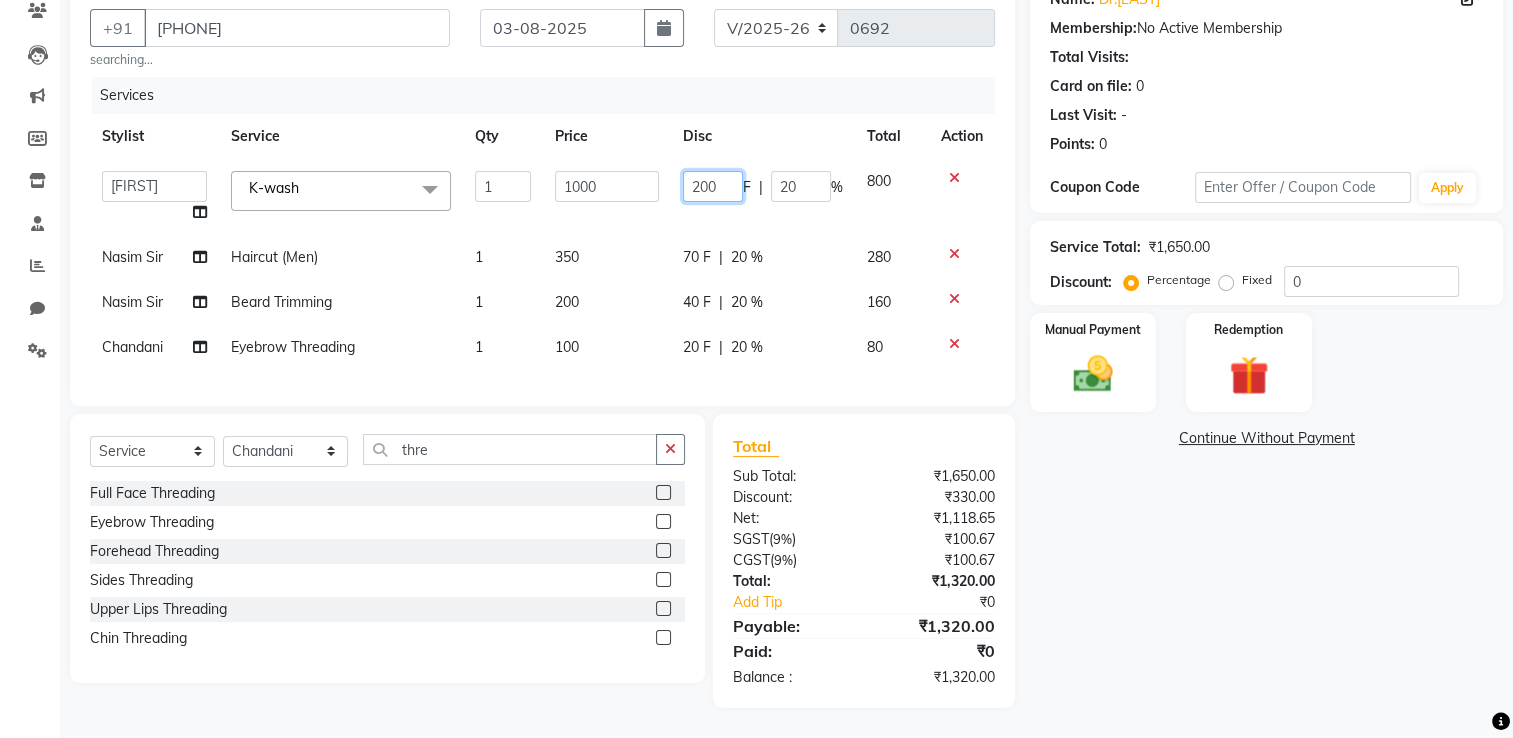 click on "200" 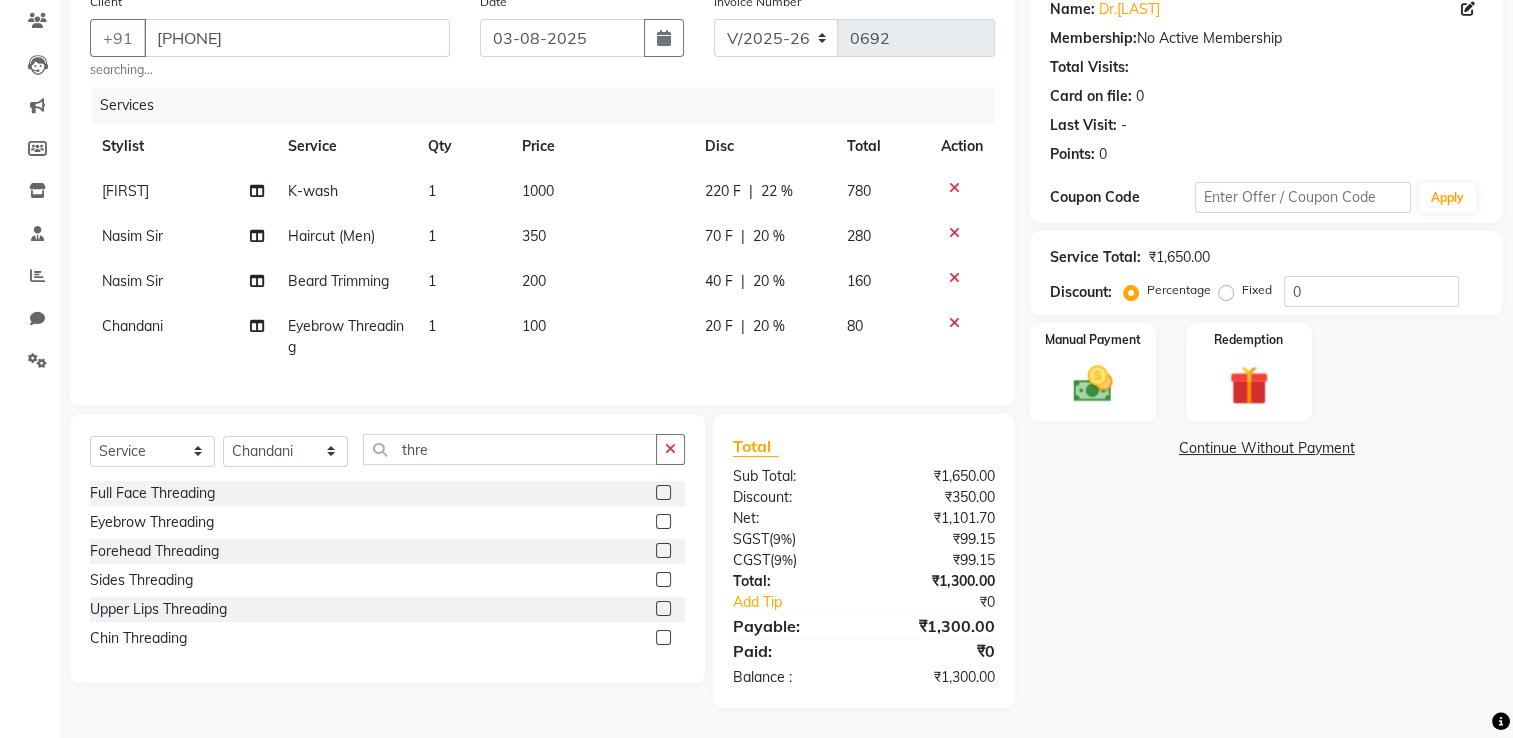 click on "[FIRST] K-wash  1 1000 220 F | 22 % 780 [FIRST] Sir Haircut (Men) 1 350 70 F | 20 % 280 [FIRST] Sir Beard Trimming 1 200 40 F | 20 % 160 [FIRST] Eyebrow Threading 1 100 20 F | 20 % 80" 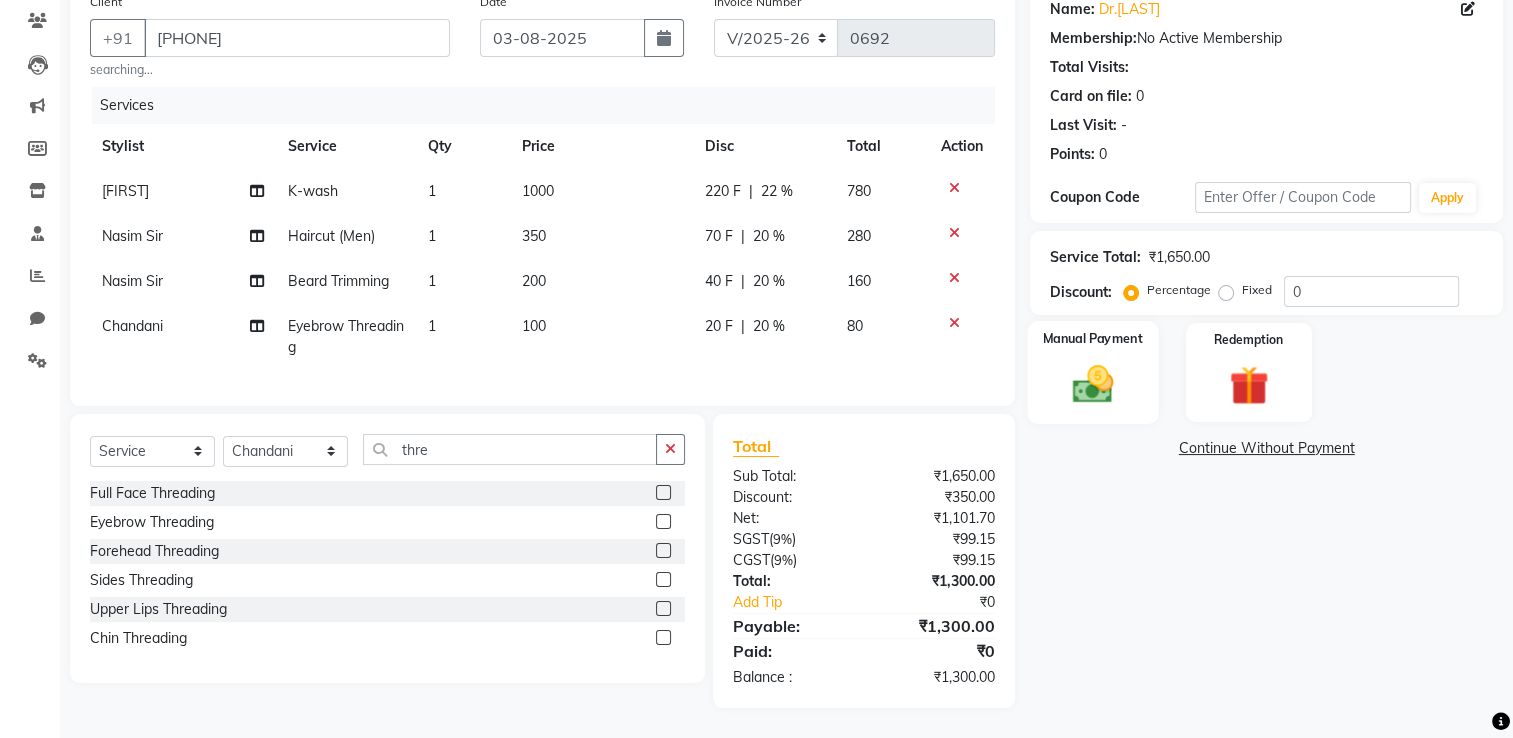 click 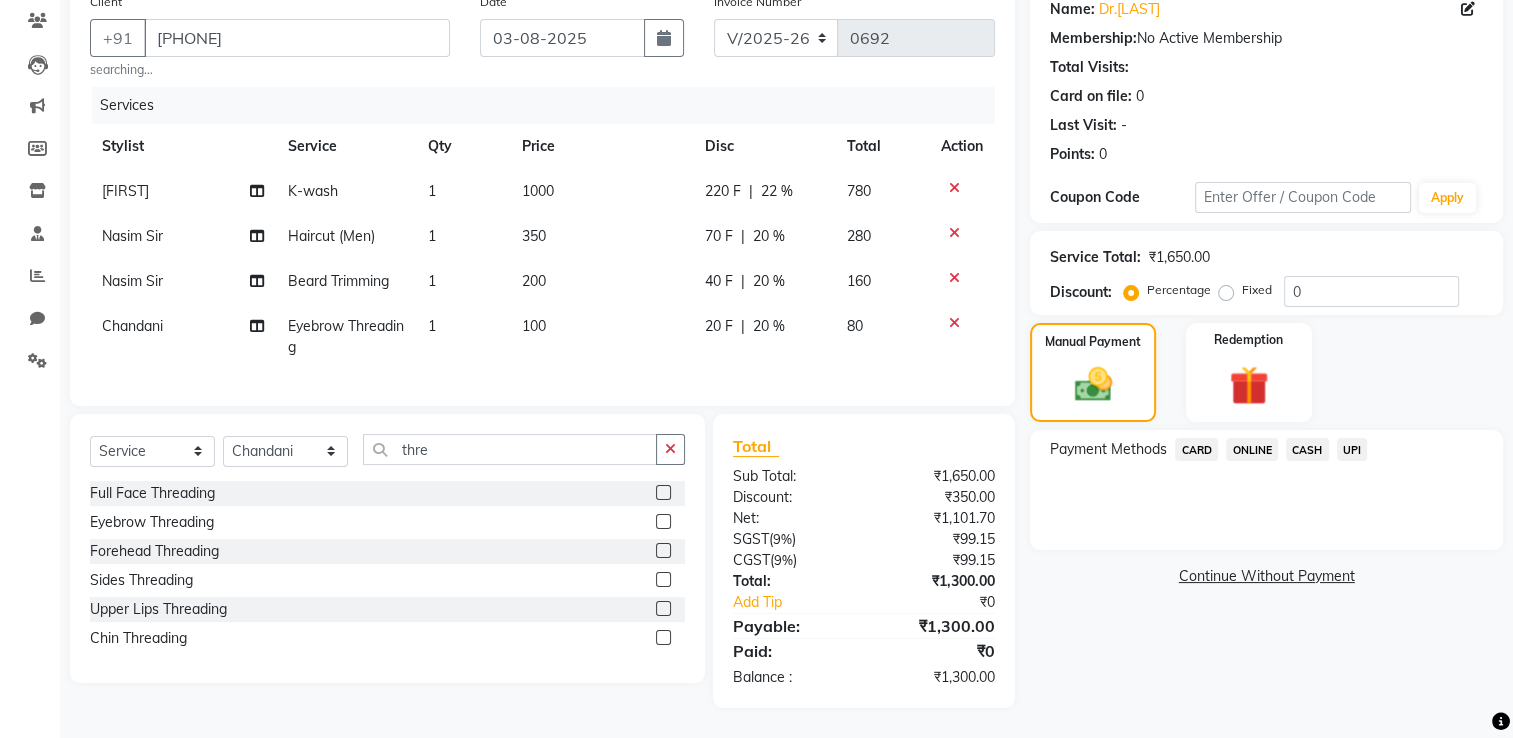 click on "CASH" 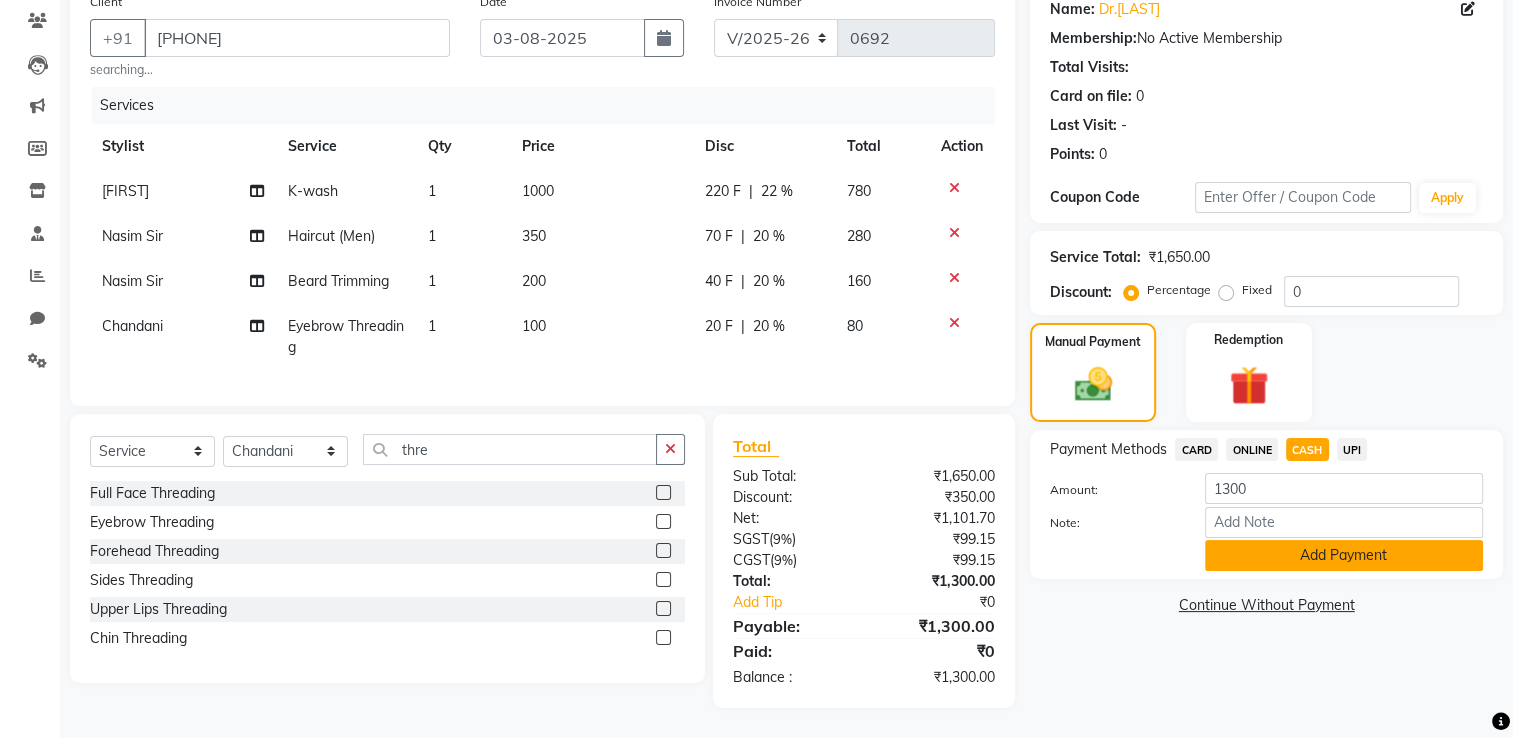 click on "Add Payment" 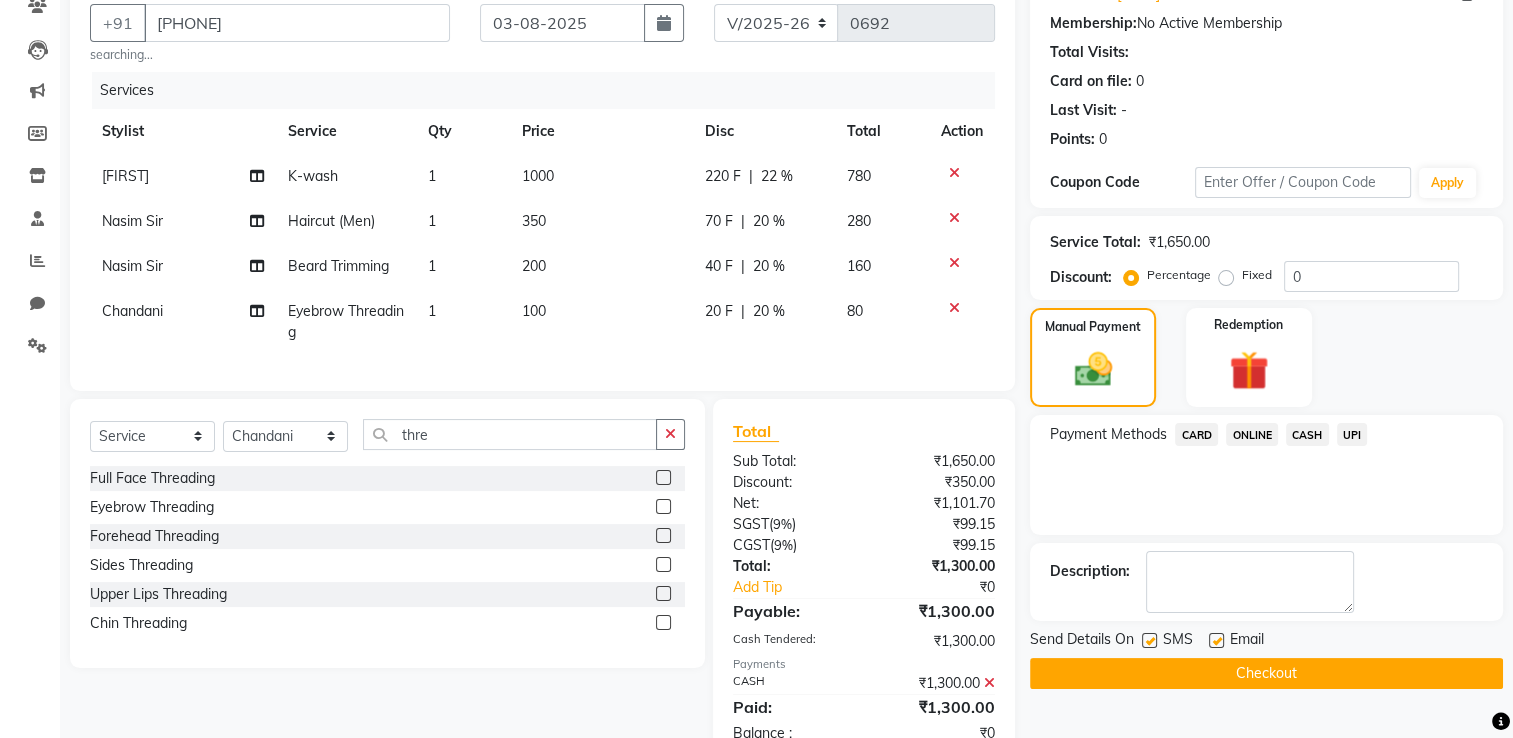 click on "Checkout" 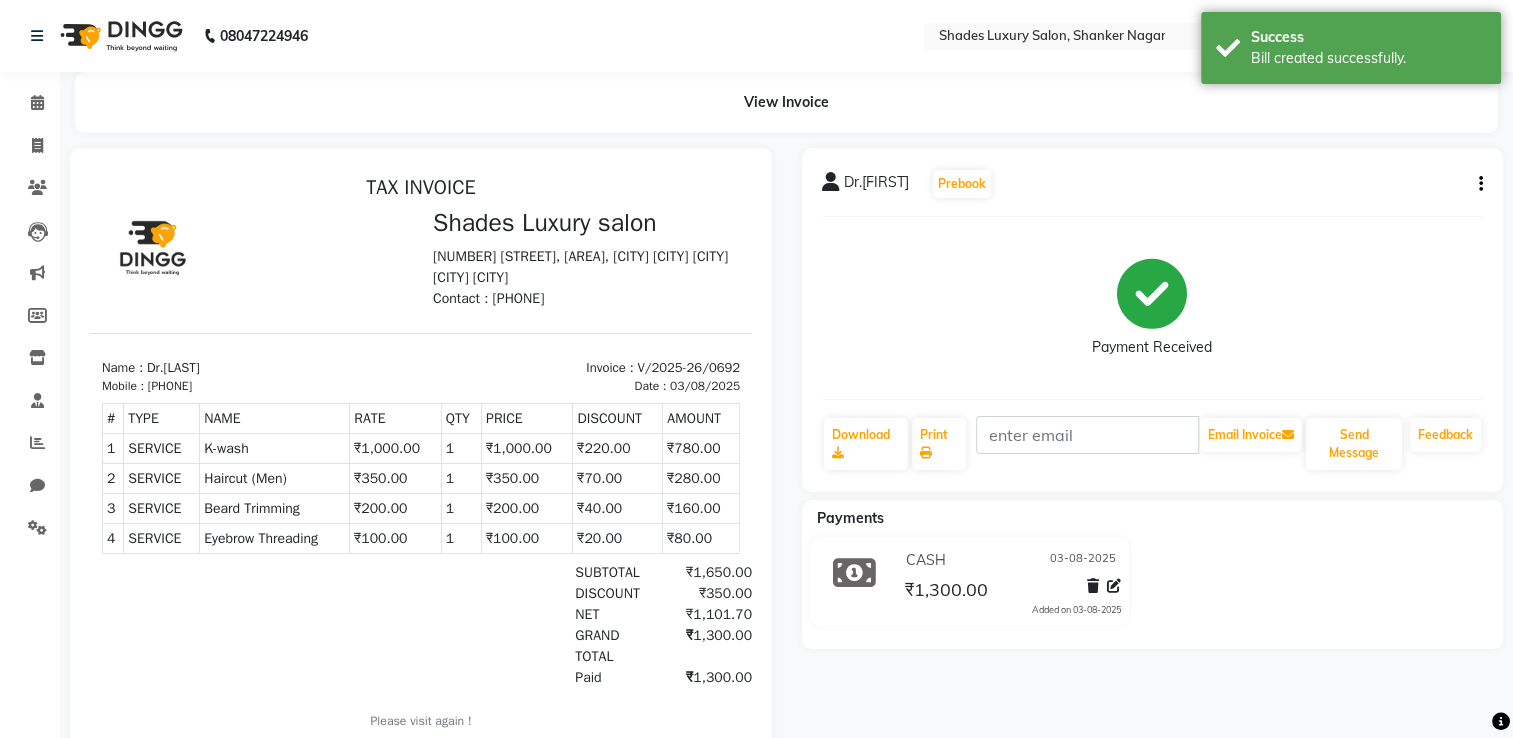 scroll, scrollTop: 0, scrollLeft: 0, axis: both 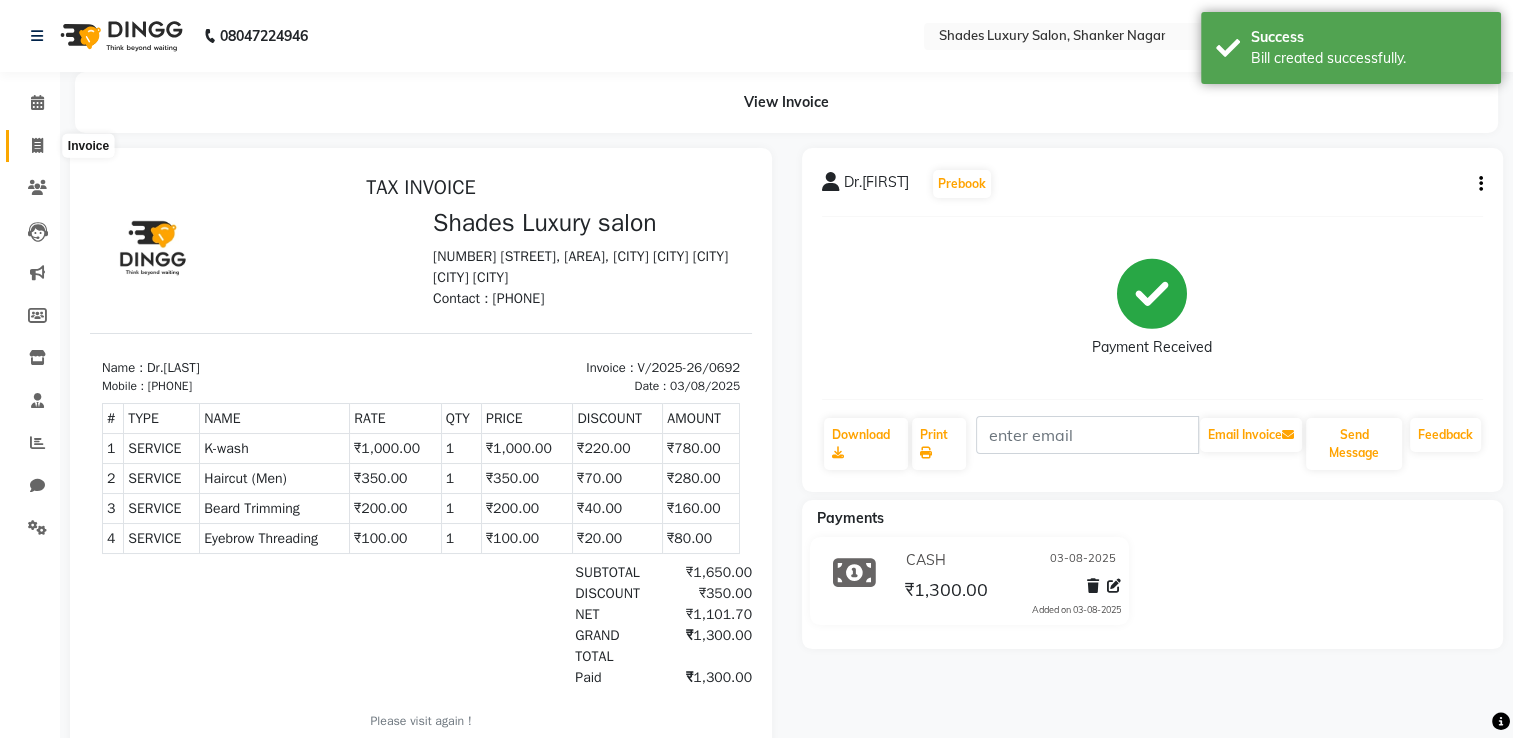 click 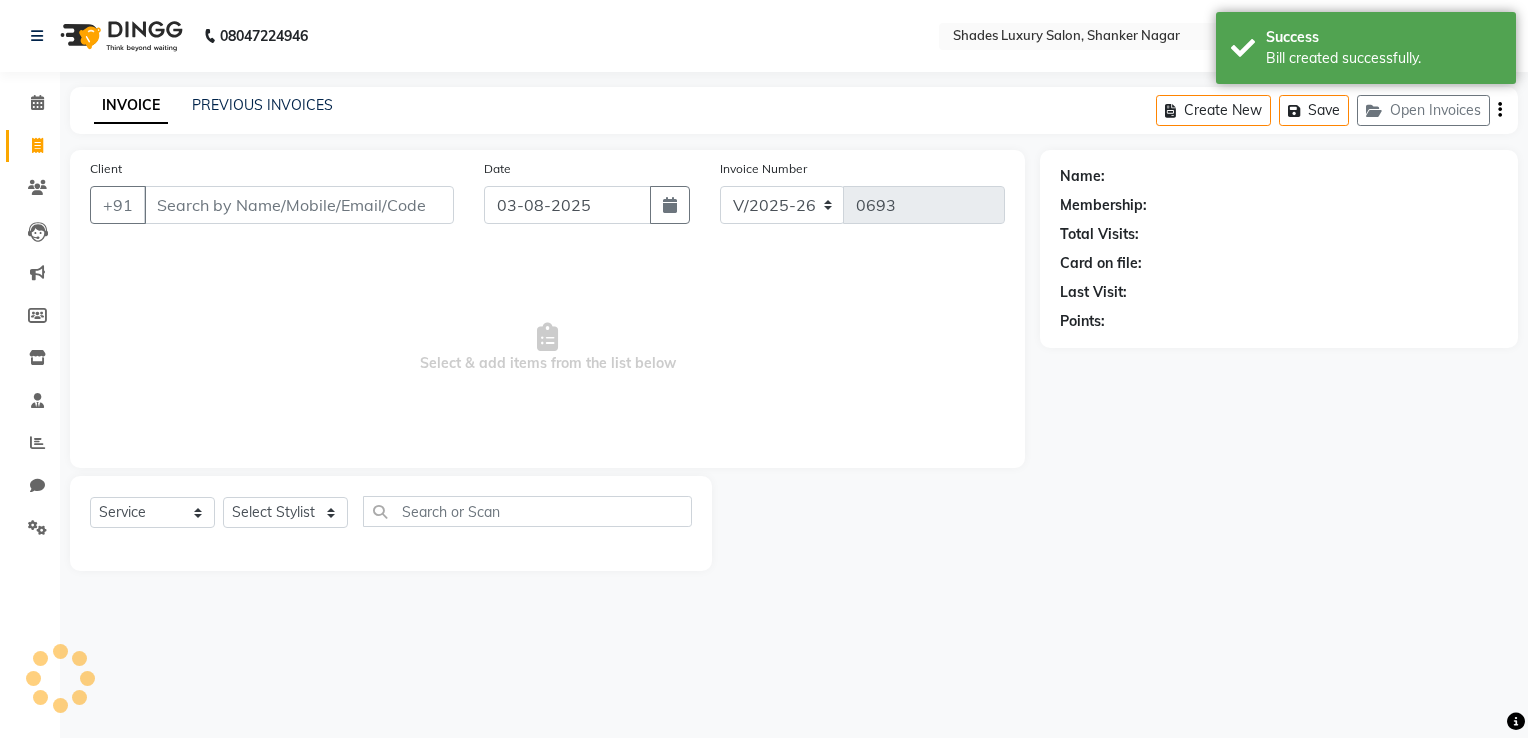click on "Client" at bounding box center (299, 205) 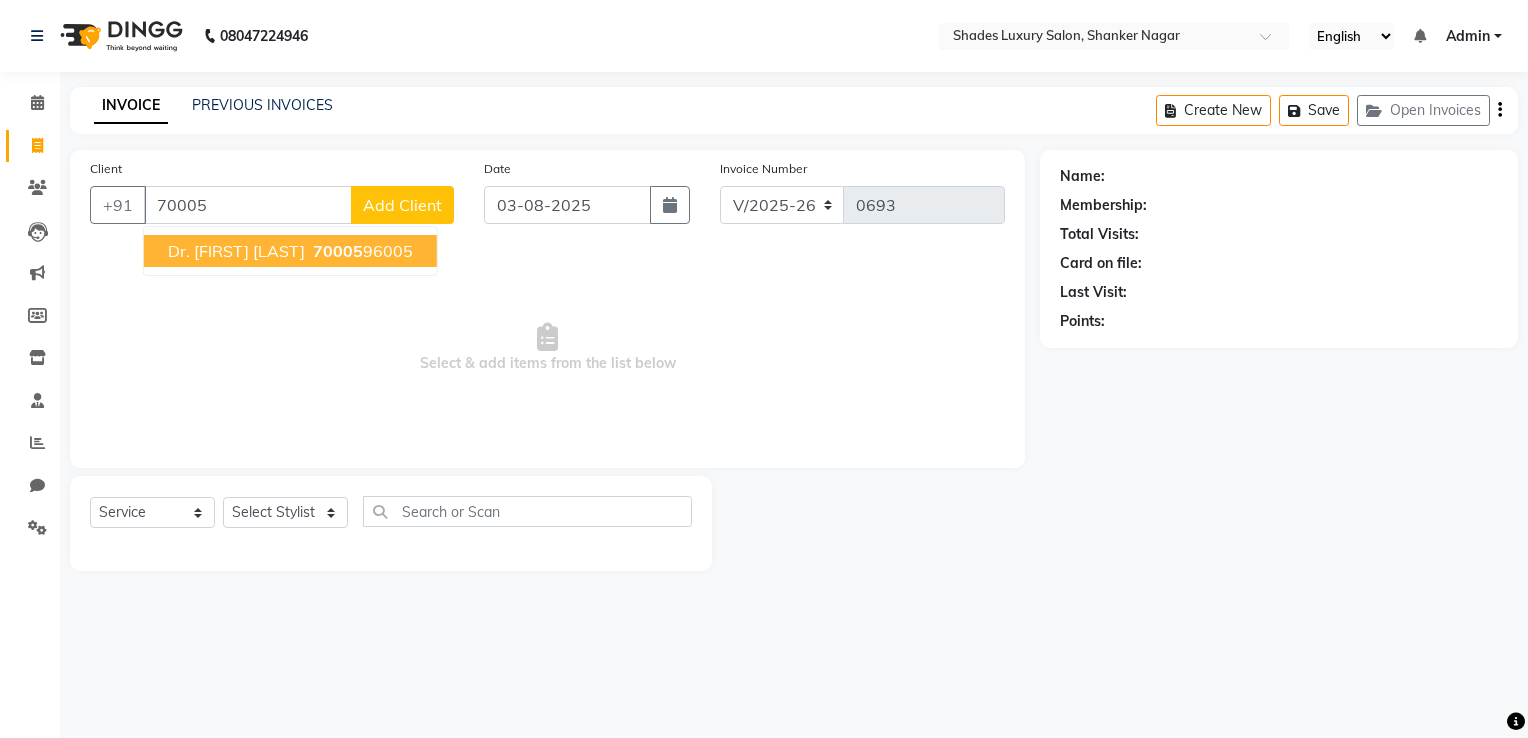 click on "Dr. [PERSON] [LAST]   [PHONE]" at bounding box center (290, 251) 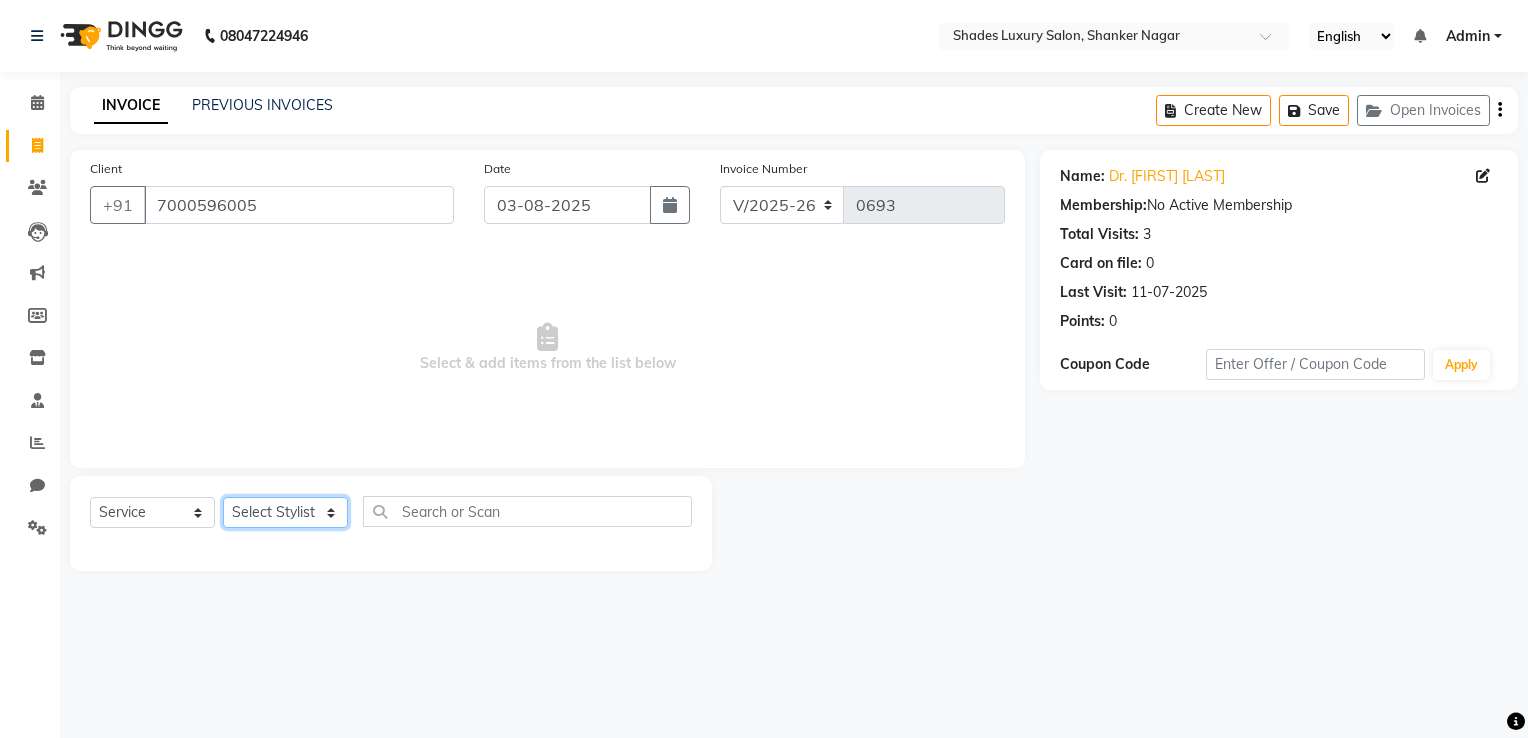click on "Select Stylist Asha Maam Chandani Mamta Nasim Sir Palak Verma Rashi salman Samar shahbaj" 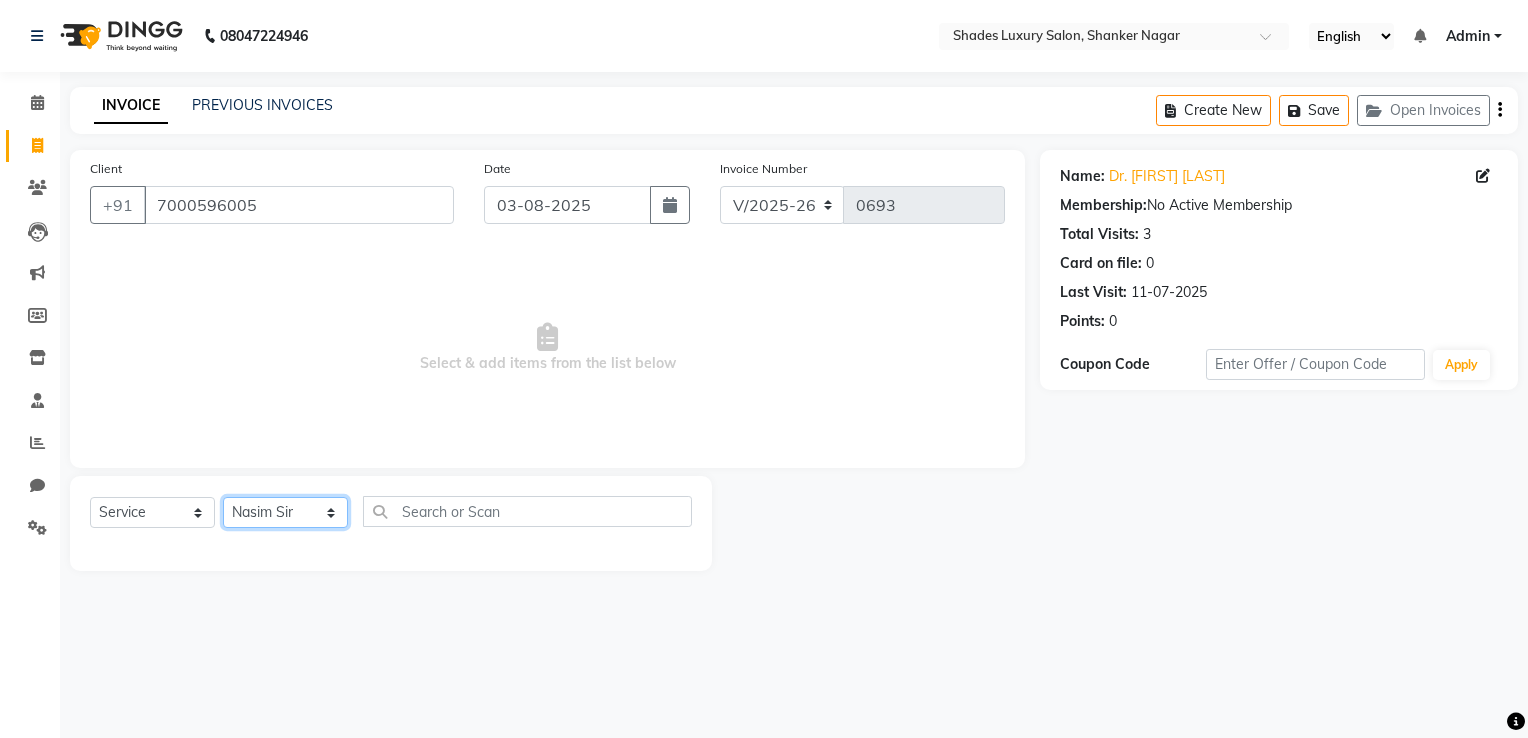 click on "Select Stylist Asha Maam Chandani Mamta Nasim Sir Palak Verma Rashi salman Samar shahbaj" 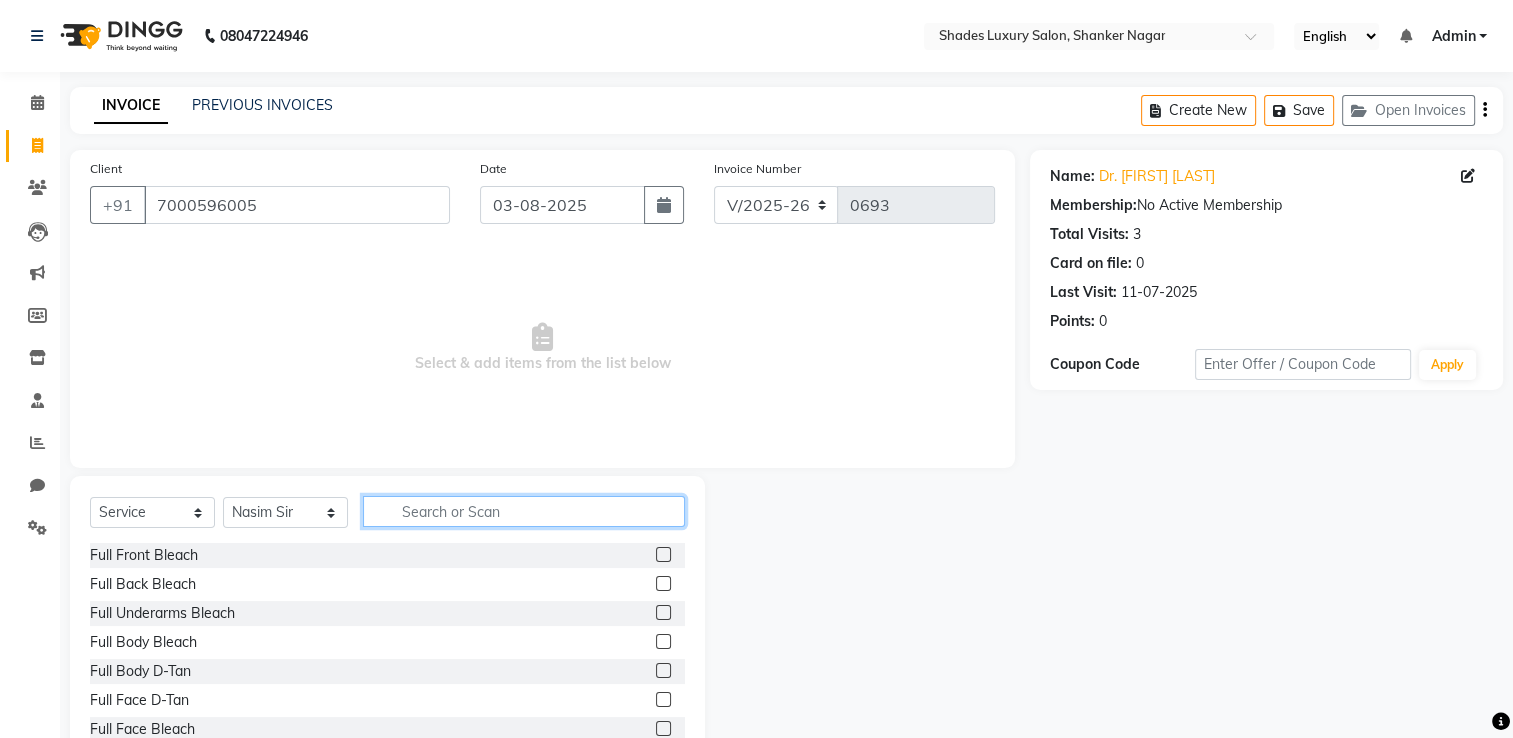 click 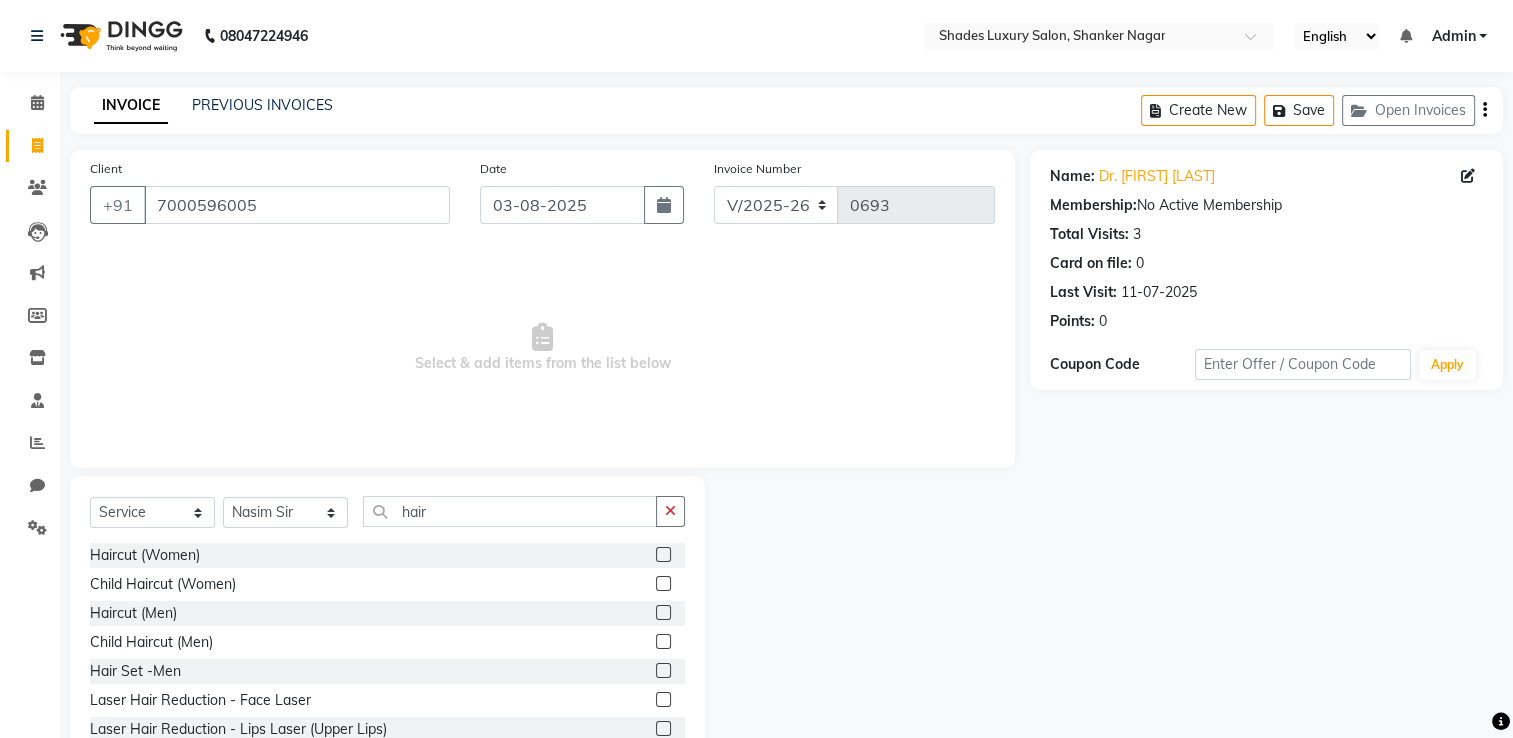 click 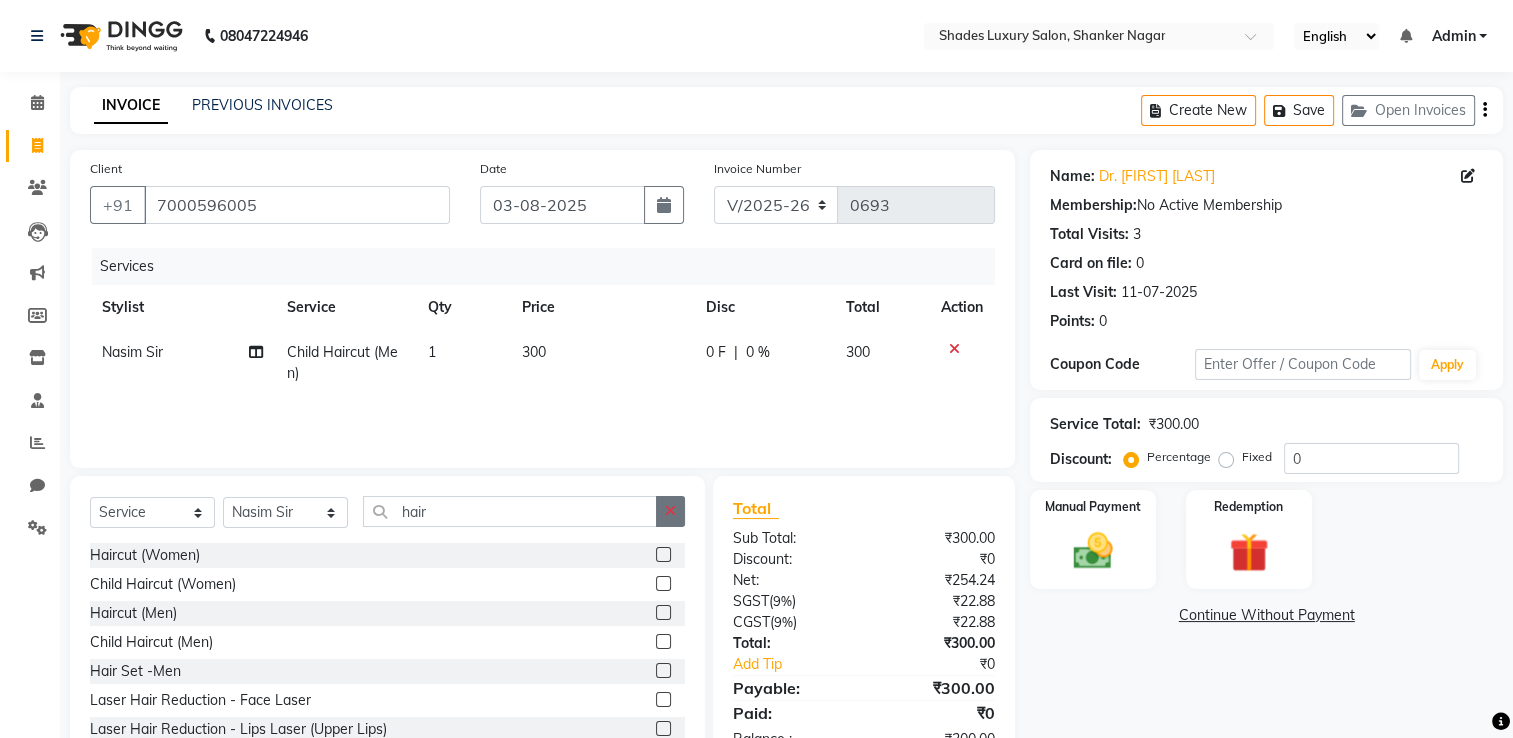 click 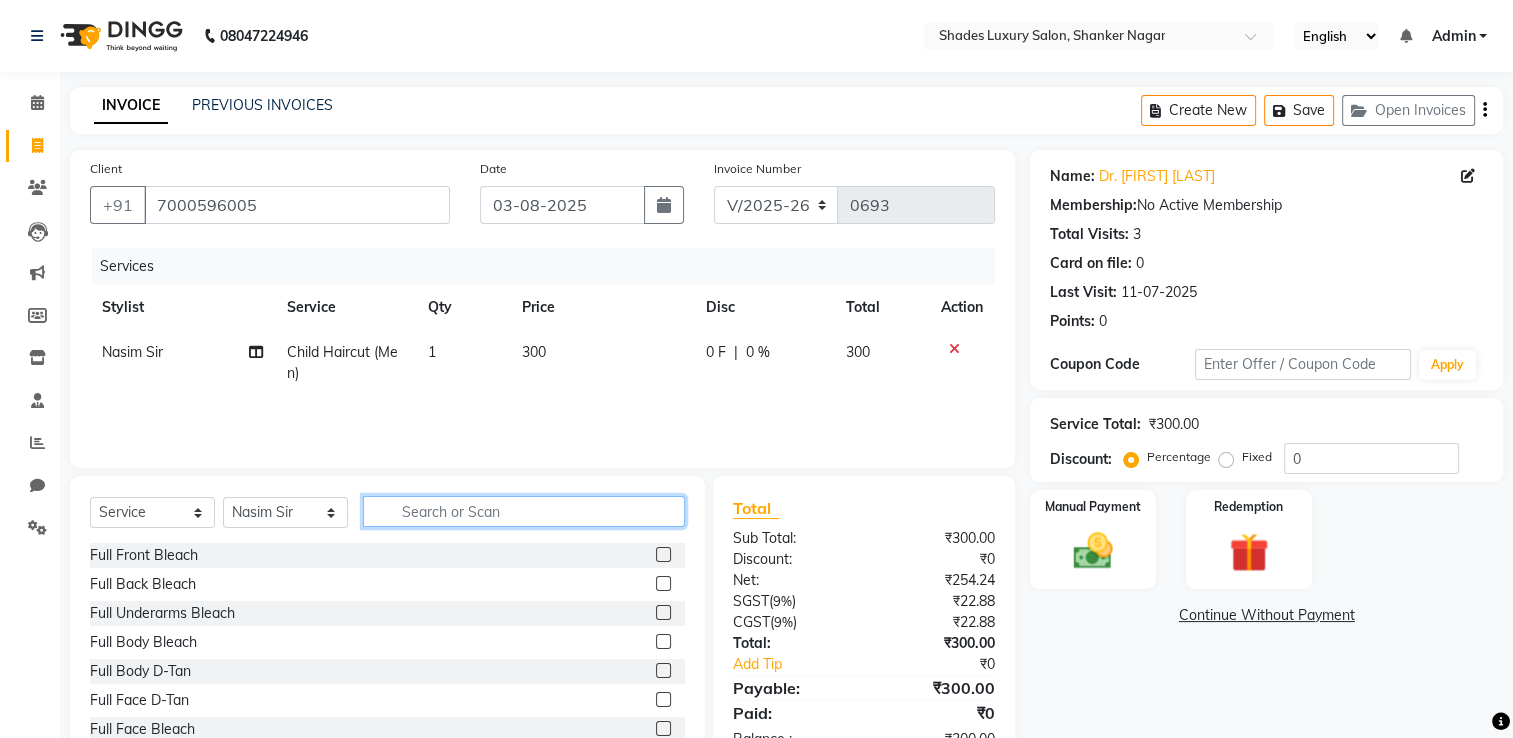 click 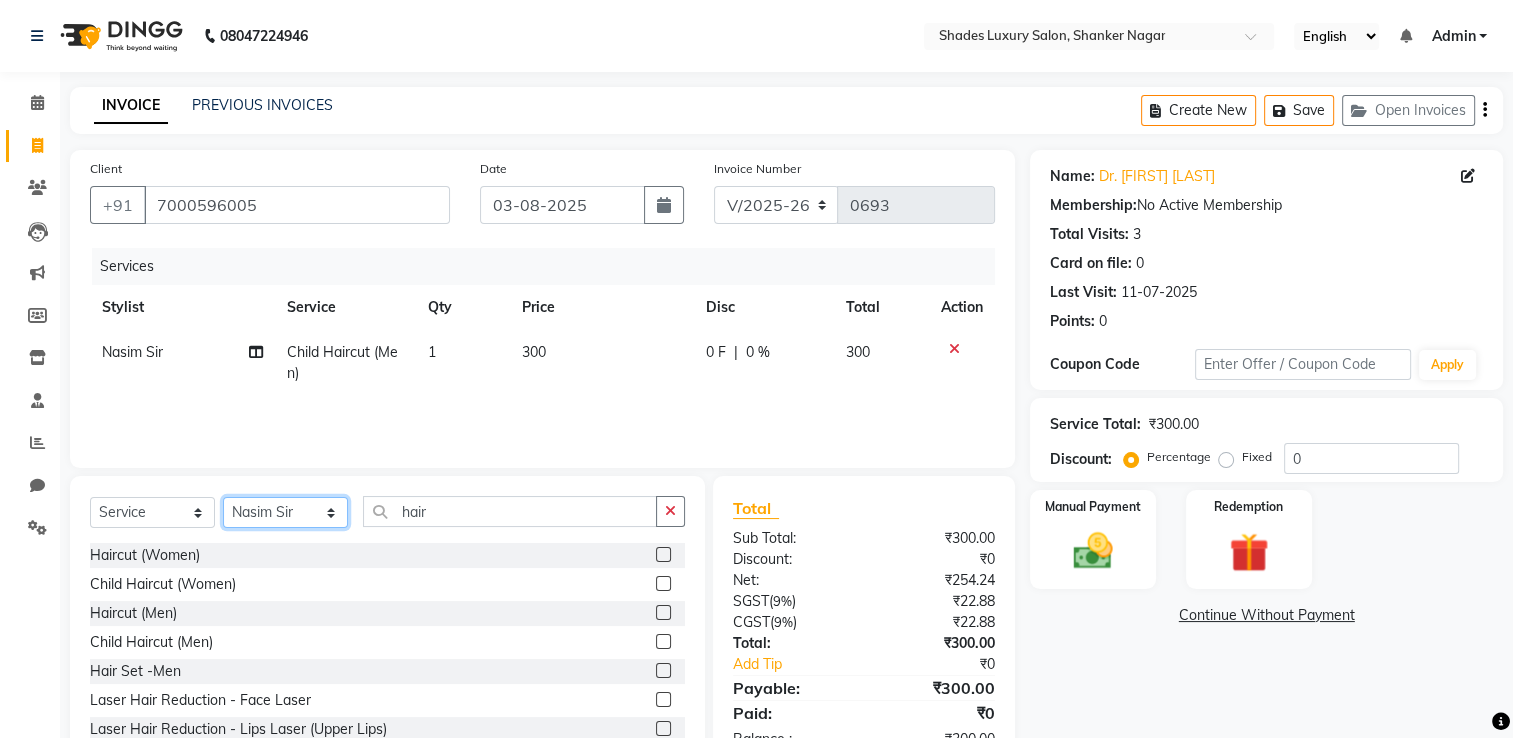 click on "Select Stylist Asha Maam Chandani Mamta Nasim Sir Palak Verma Rashi salman Samar shahbaj" 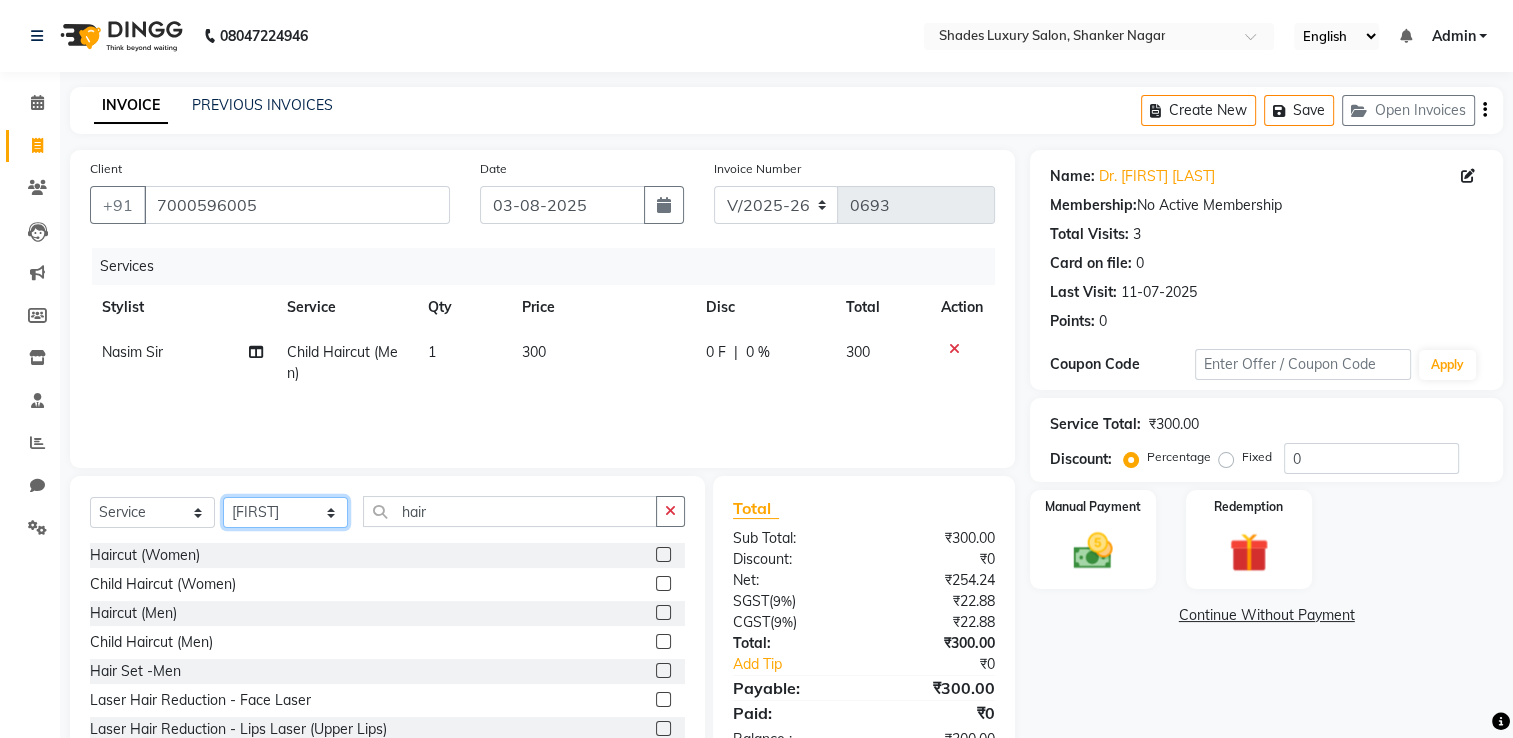 click on "Select Stylist Asha Maam Chandani Mamta Nasim Sir Palak Verma Rashi salman Samar shahbaj" 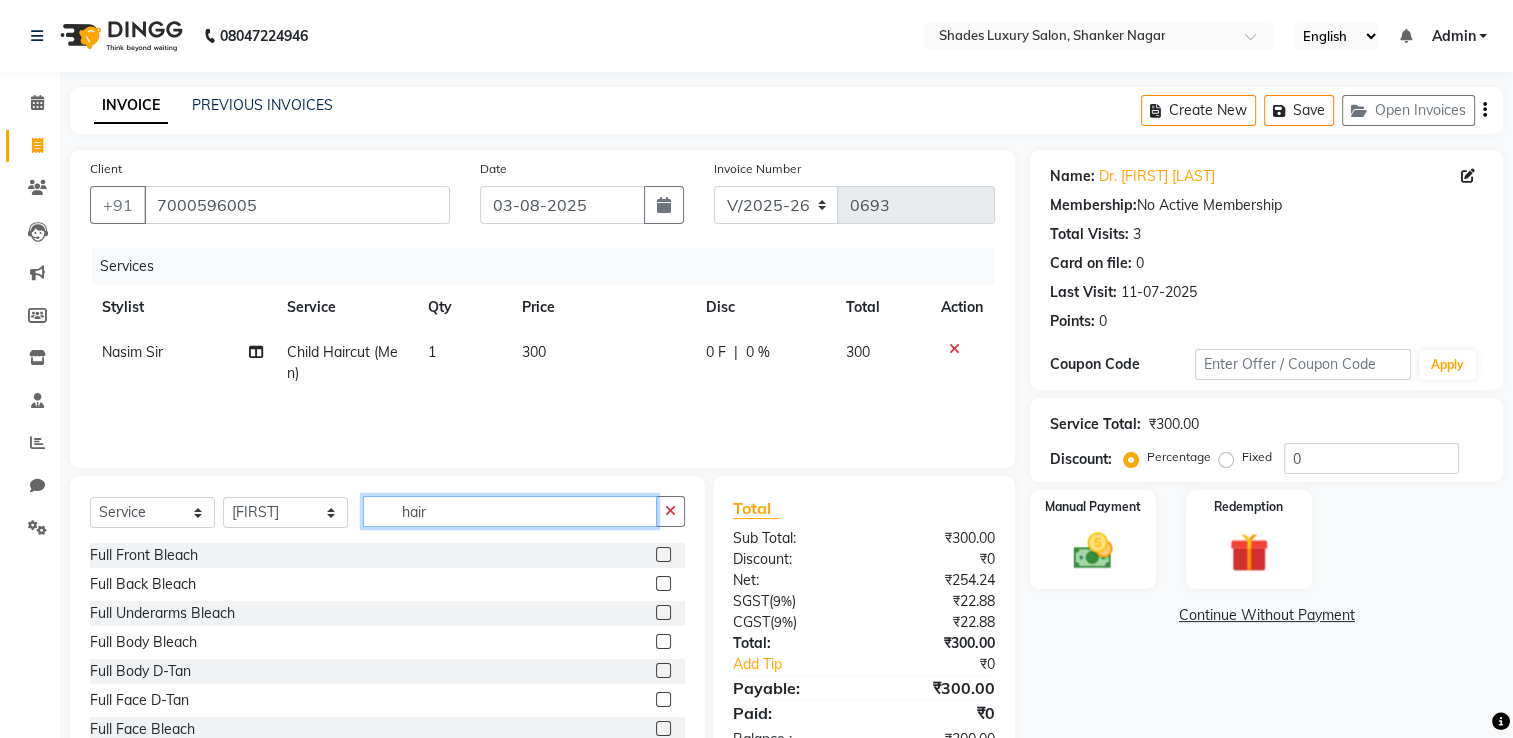 click on "hair" 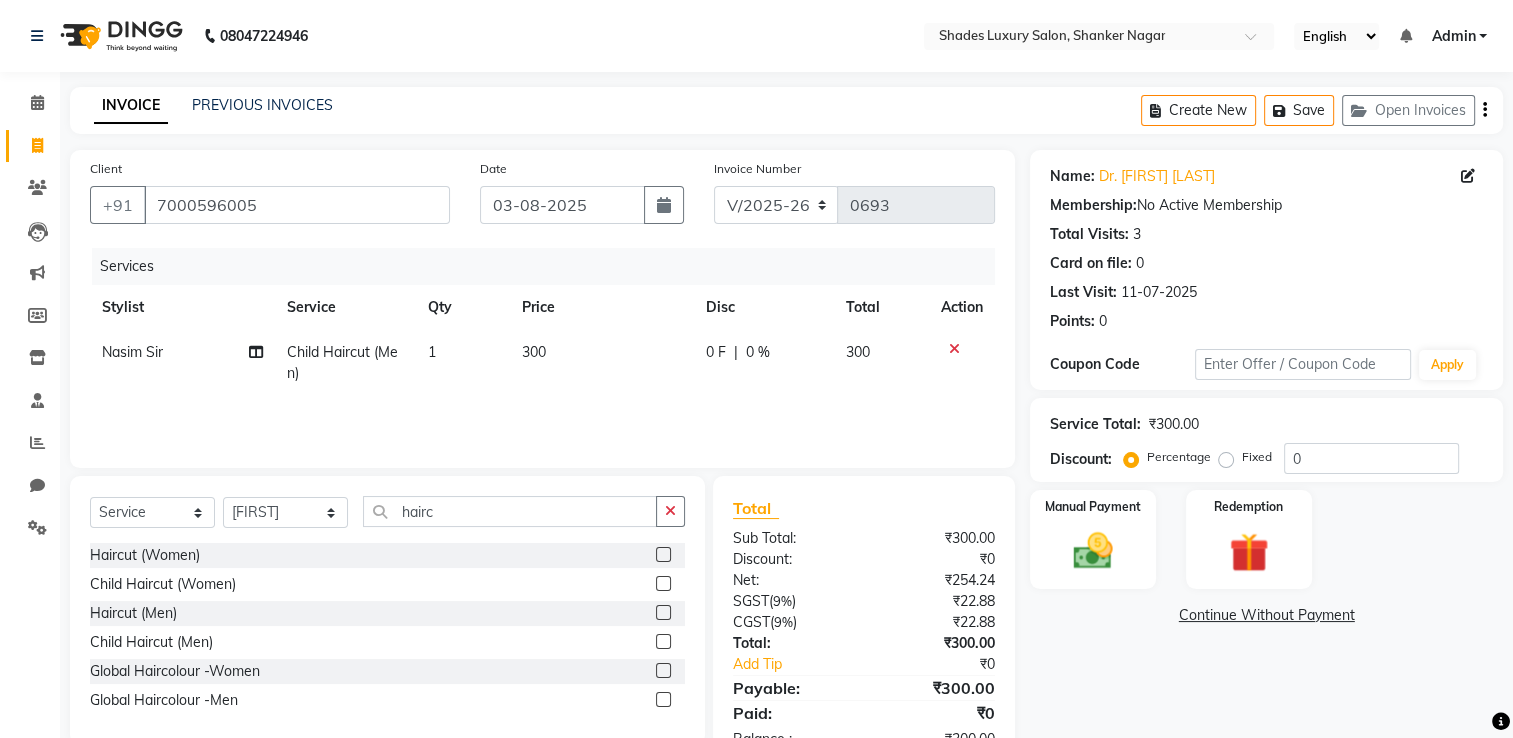 click 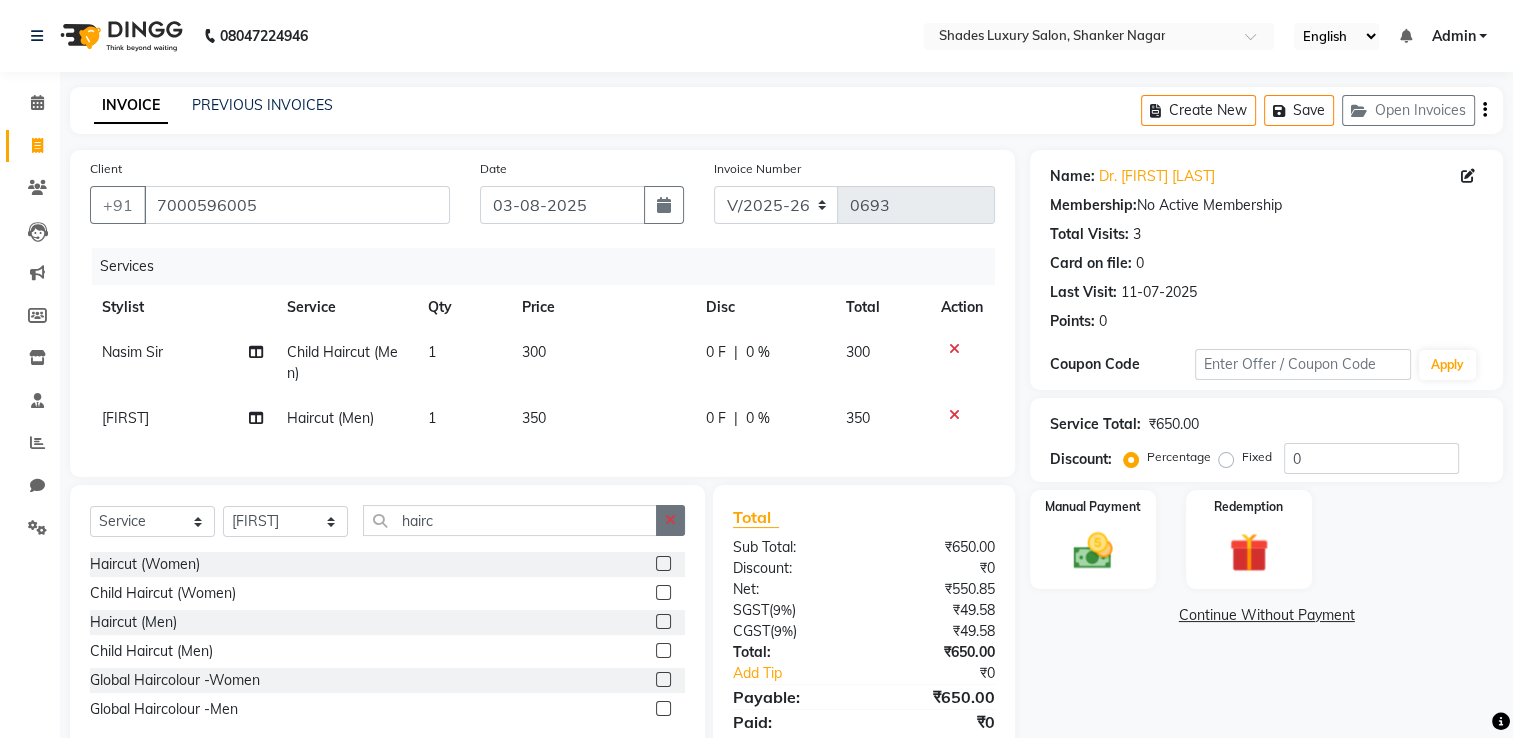 click 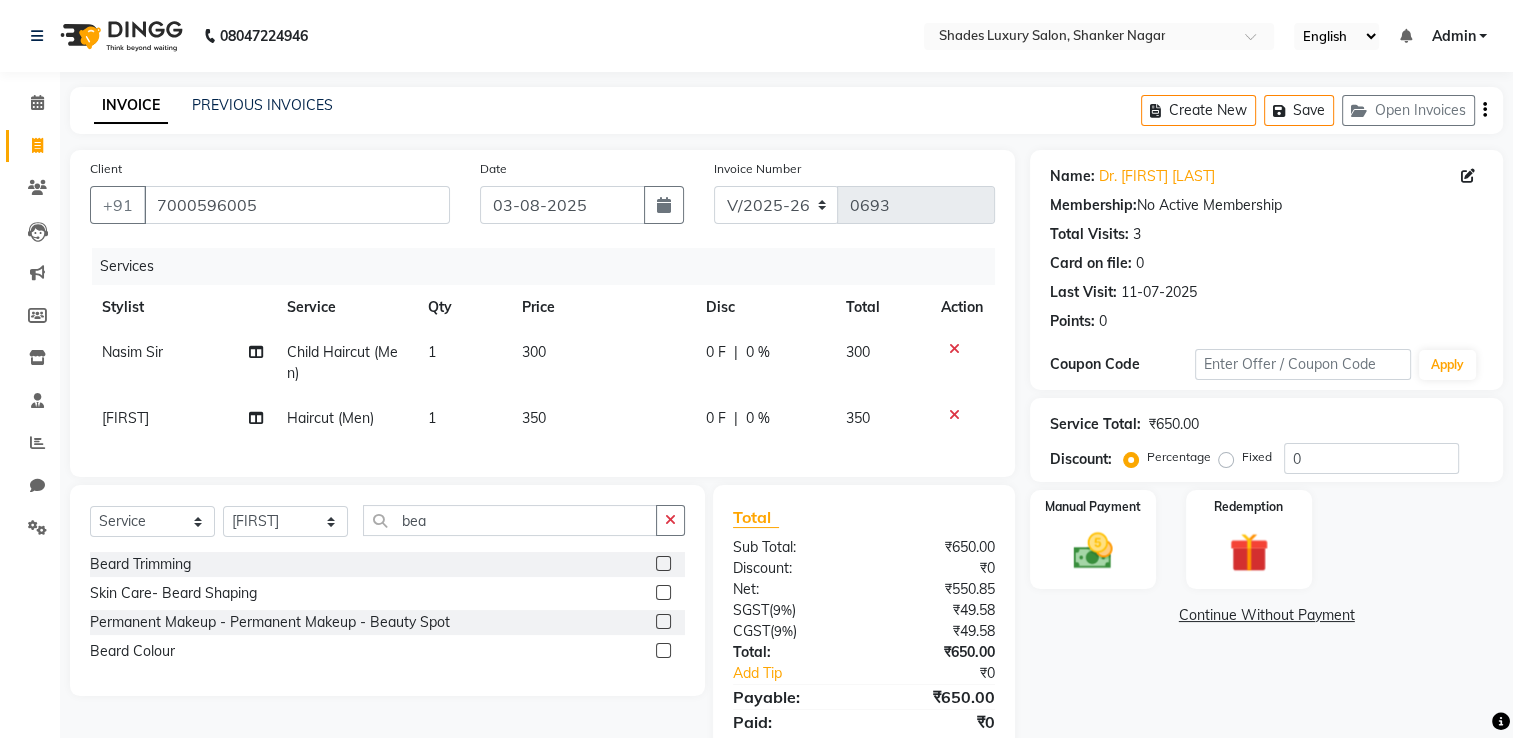 click 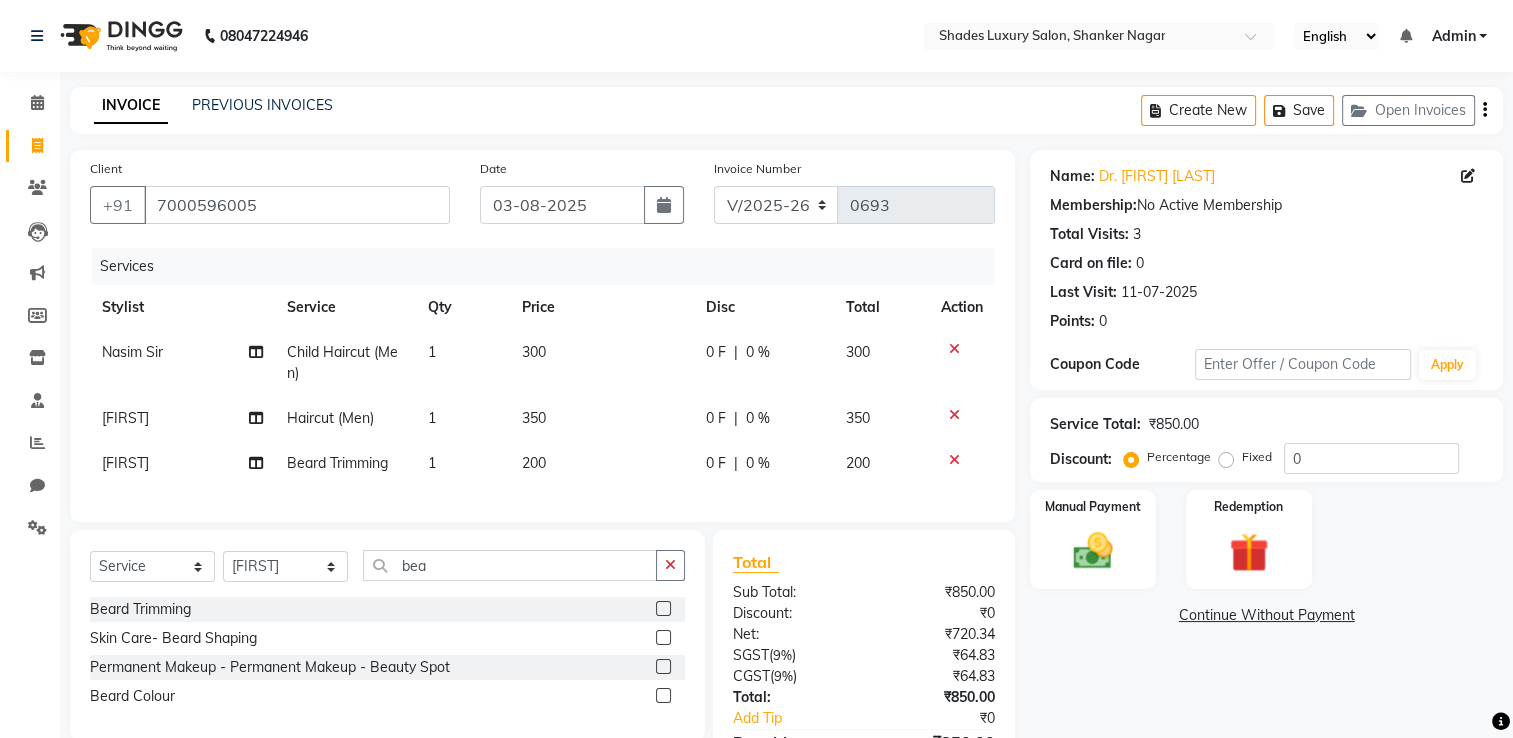 click on "300" 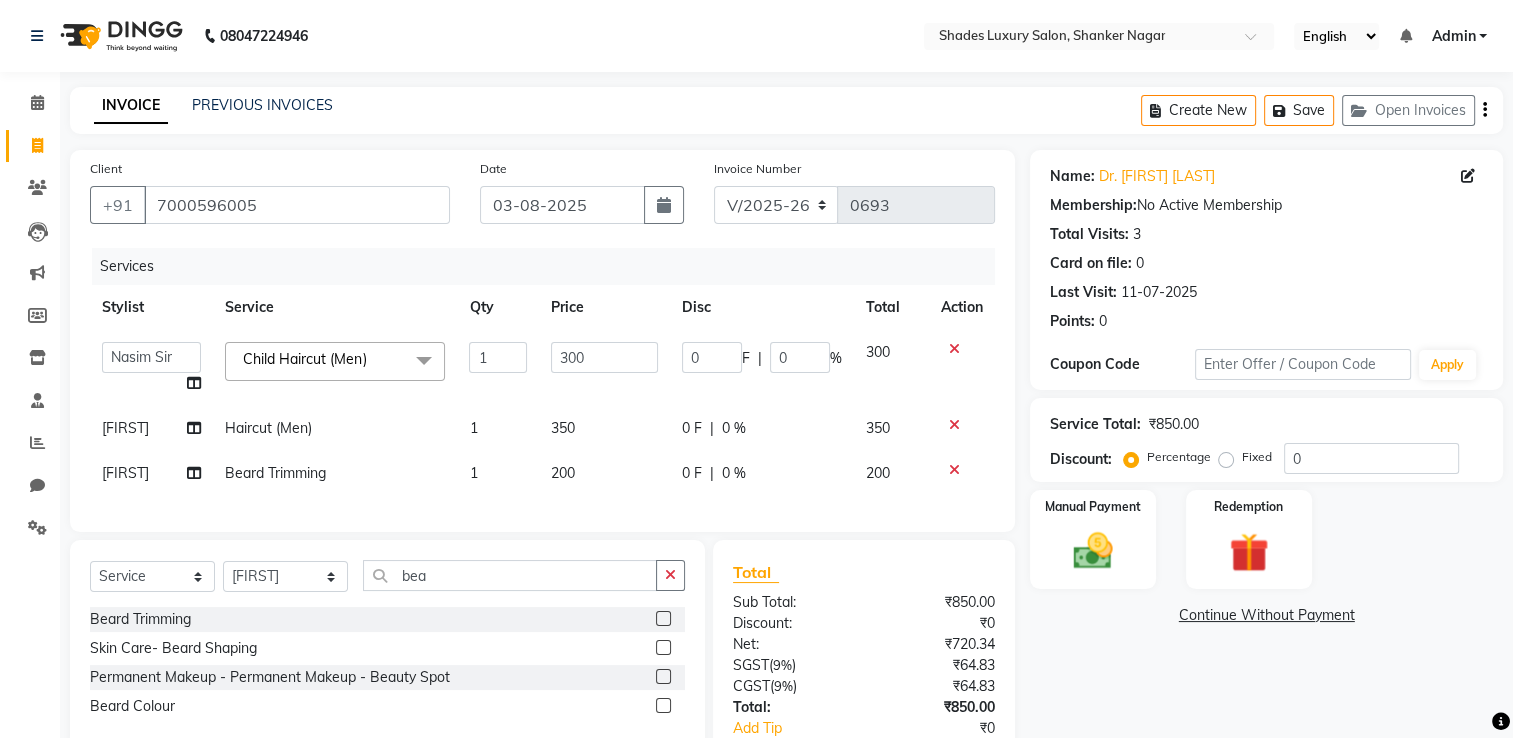 click on "1" 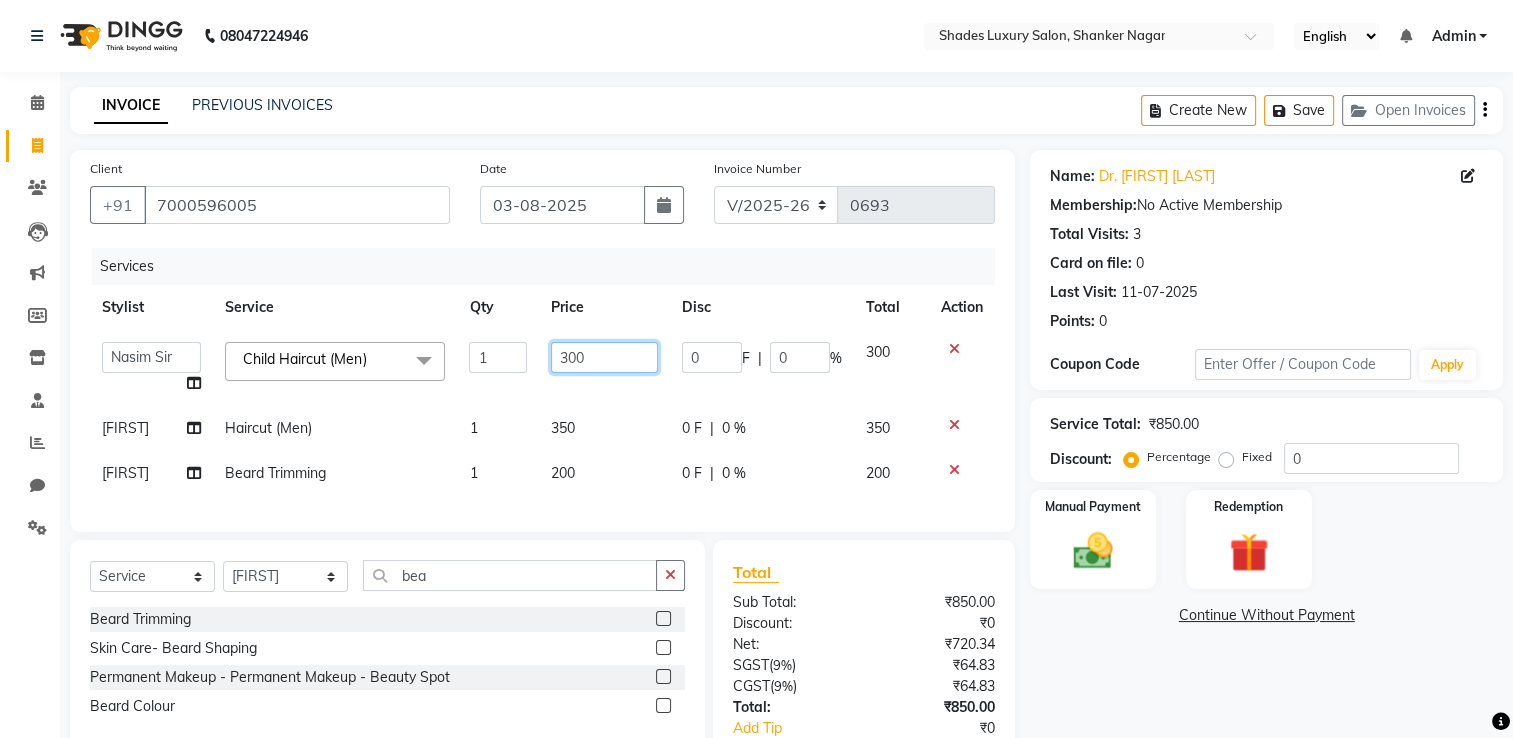 click on "300" 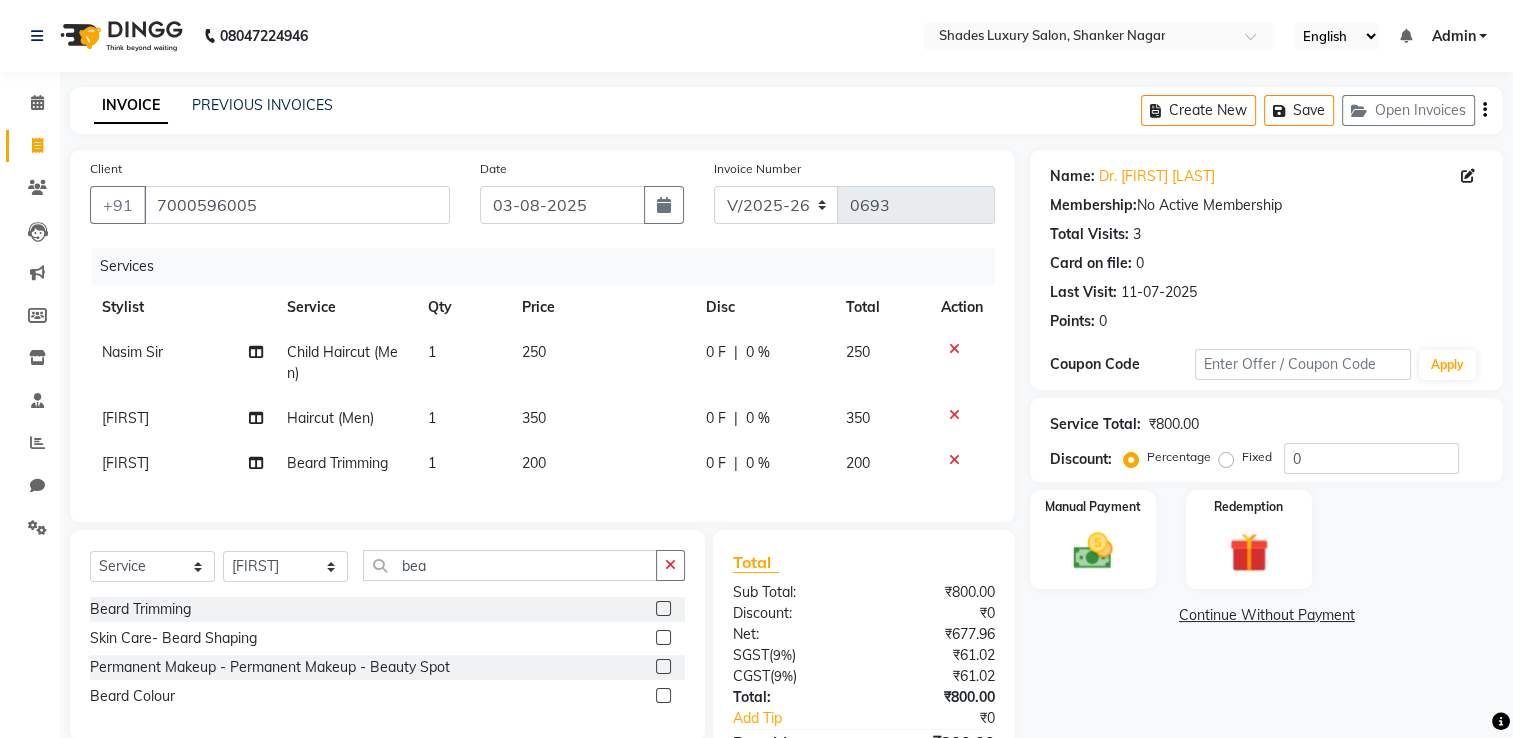 click on "350" 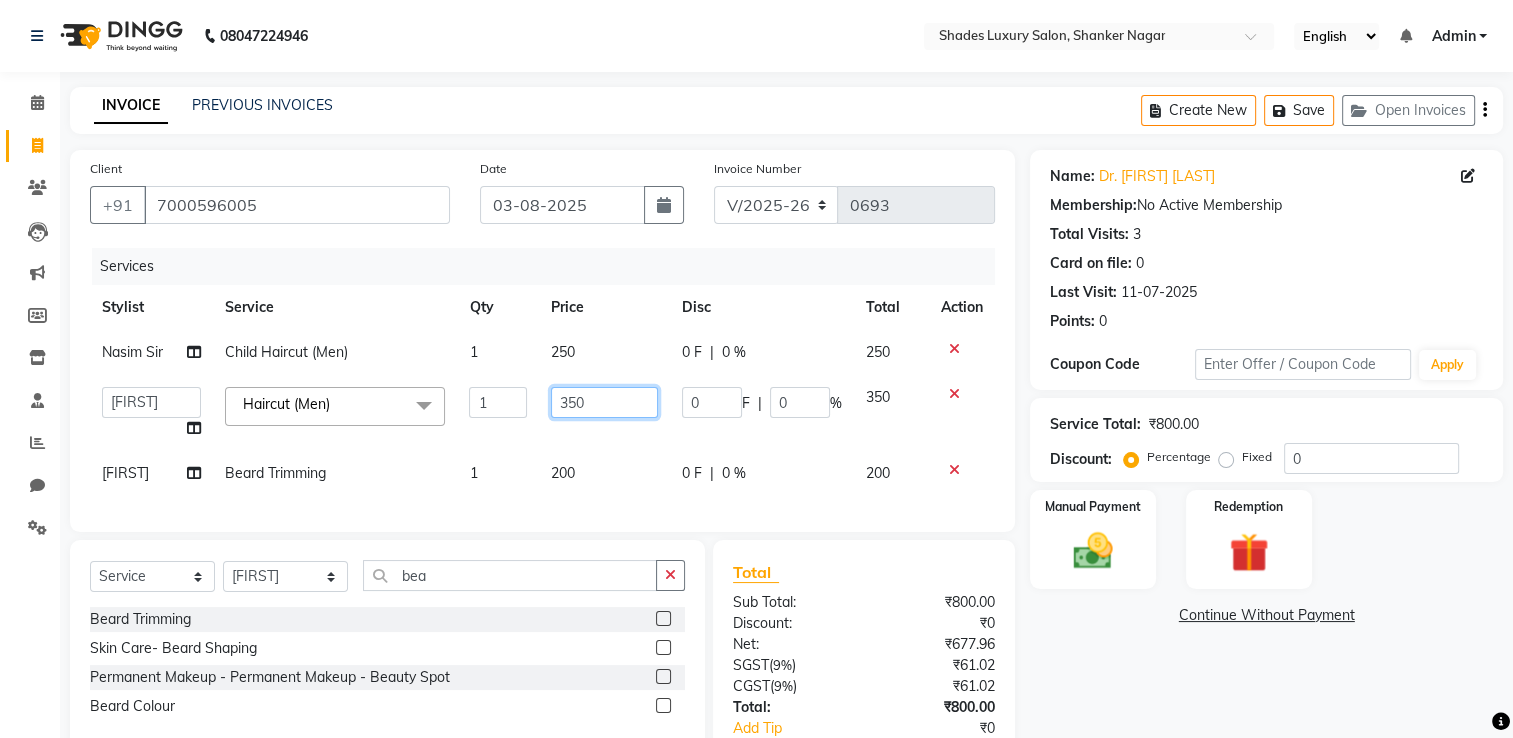 click on "350" 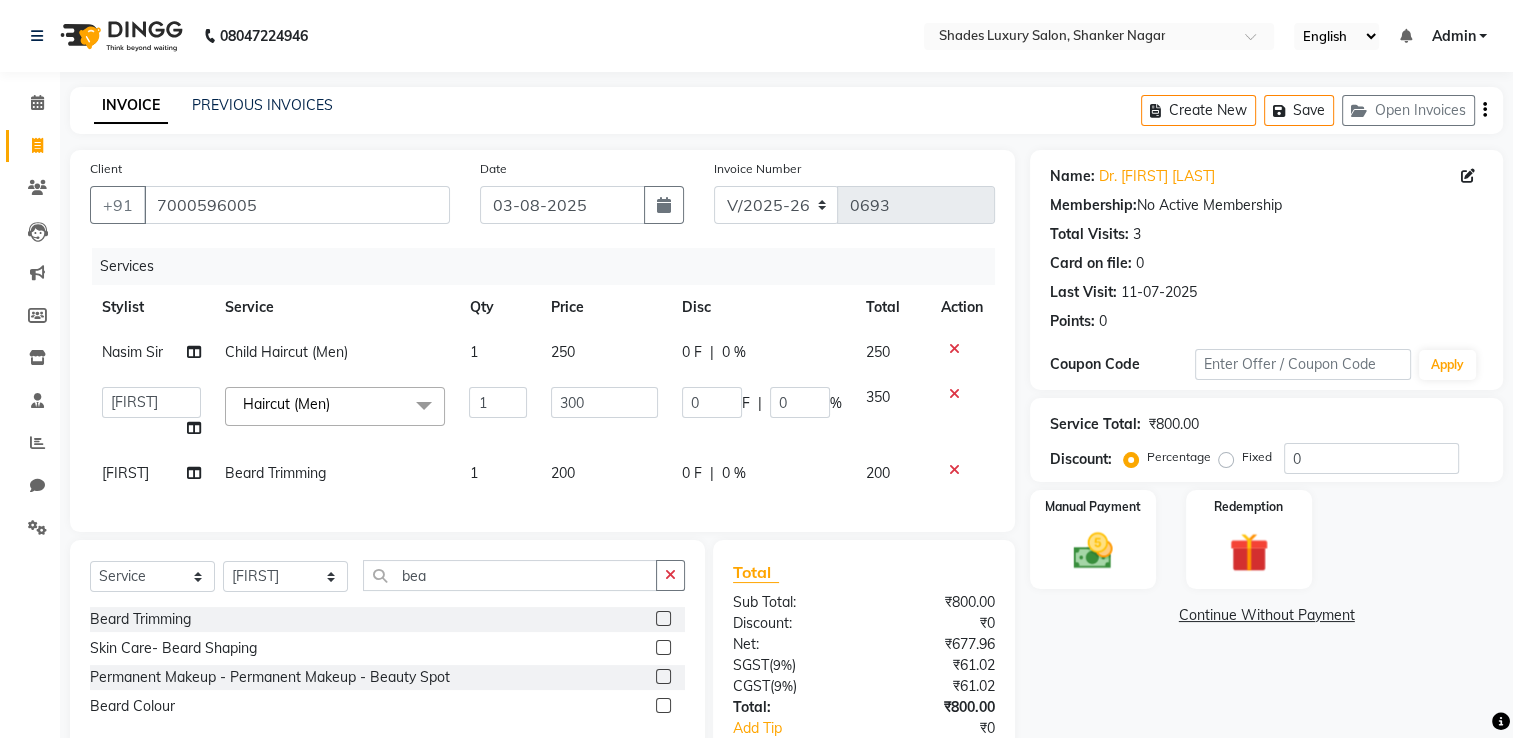 click on "Services Stylist Service Qty Price Disc Total Action [LAST] Sir Child Haircut (Men) 1 250 0 F | 0 % 250  [LAST] Maam   [LAST]   [LAST]   [LAST] Sir   [LAST] [LAST]   [LAST]   [LAST]   [LAST]  Haircut (Men)&nbsp; x Full Front Bleach  Full Back Bleach Full Underarms Bleach  Full Body Bleach  Full Body D-Tan Full Face D-Tan  Full Face Bleach  Full Face&Neck Bleach  Full Leg D-Tan  Half Leg D-Tan Full Hand D-Tan  Half Hand D-Tan Half Leg Bleach  Full Leg Bleach  Full Face&Neck D-Tan Full Underarms D-Tan Full Front D-Tan Half Front D-Tan Full Back D-Tan Half Back D-Tan Full Underarms D-Tan Full Neck D-Tan Half Front Bleach  Half Back Bleach Full Hand Bleach  Half Hand Bleach  Full Neck Bleach Haircut (Women) Creative Cut (Women) Child Haircut (Women) Shampoo (Women)  Conditioning (Women) Highlights (Per Foil) (Women) Haircut (Men) Creative Cut (Men) Child Haircut (Men) Shampoo (Men) Beard Trimming  Shaving Hair Set -Men  Facials - Kanpeki Facial - Save The Date Facials - Kanpeki Facial - Blanch  Normal Hydra Facial" 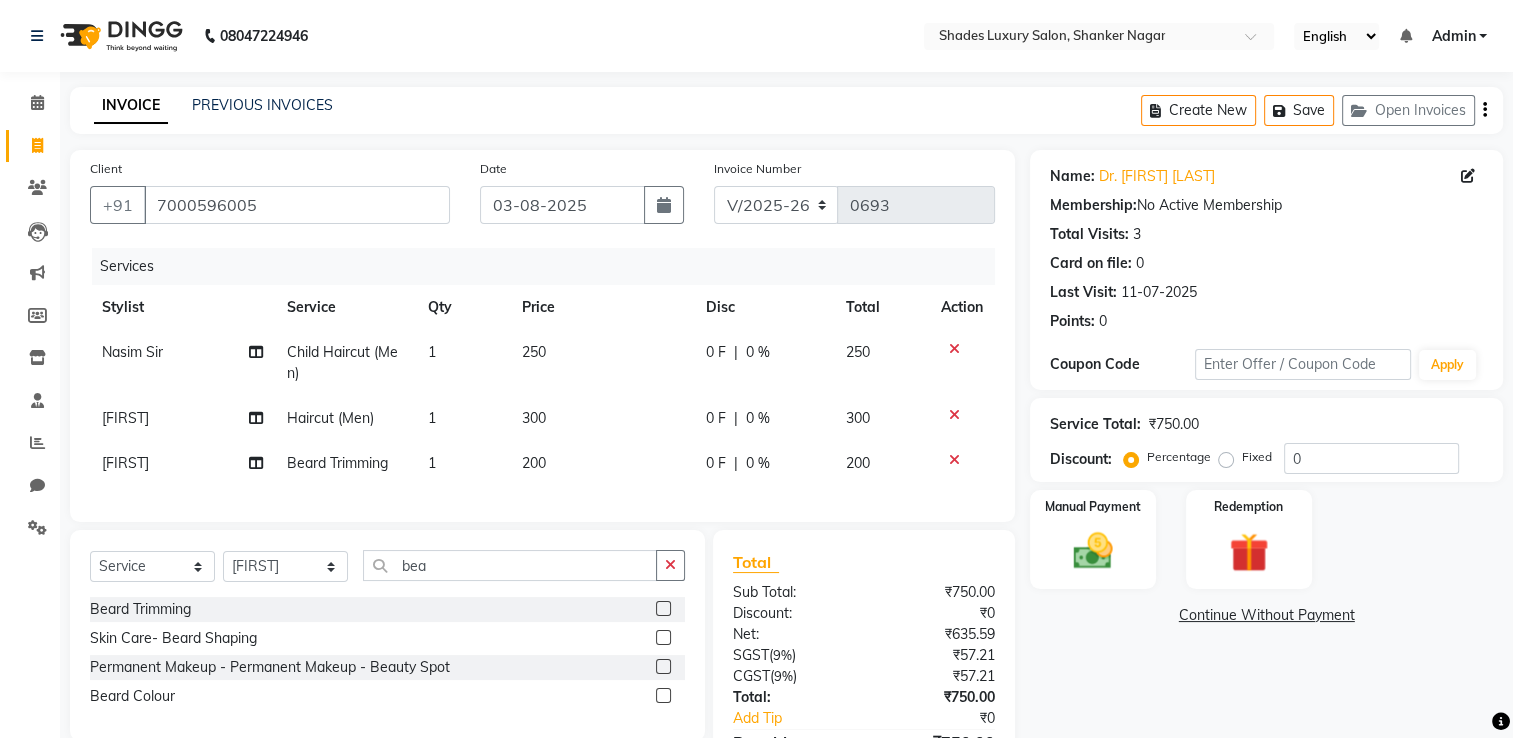click on "250" 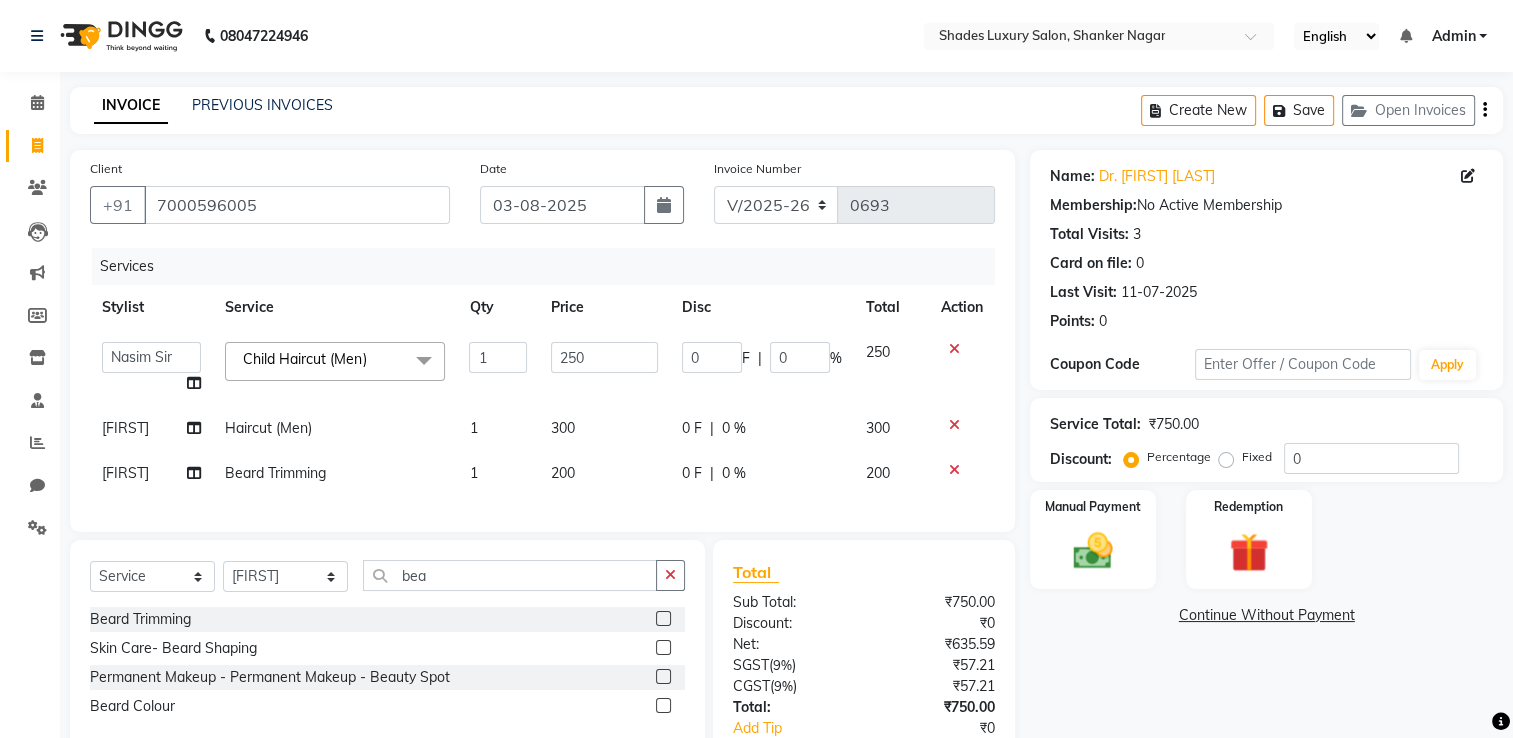 click on "250" 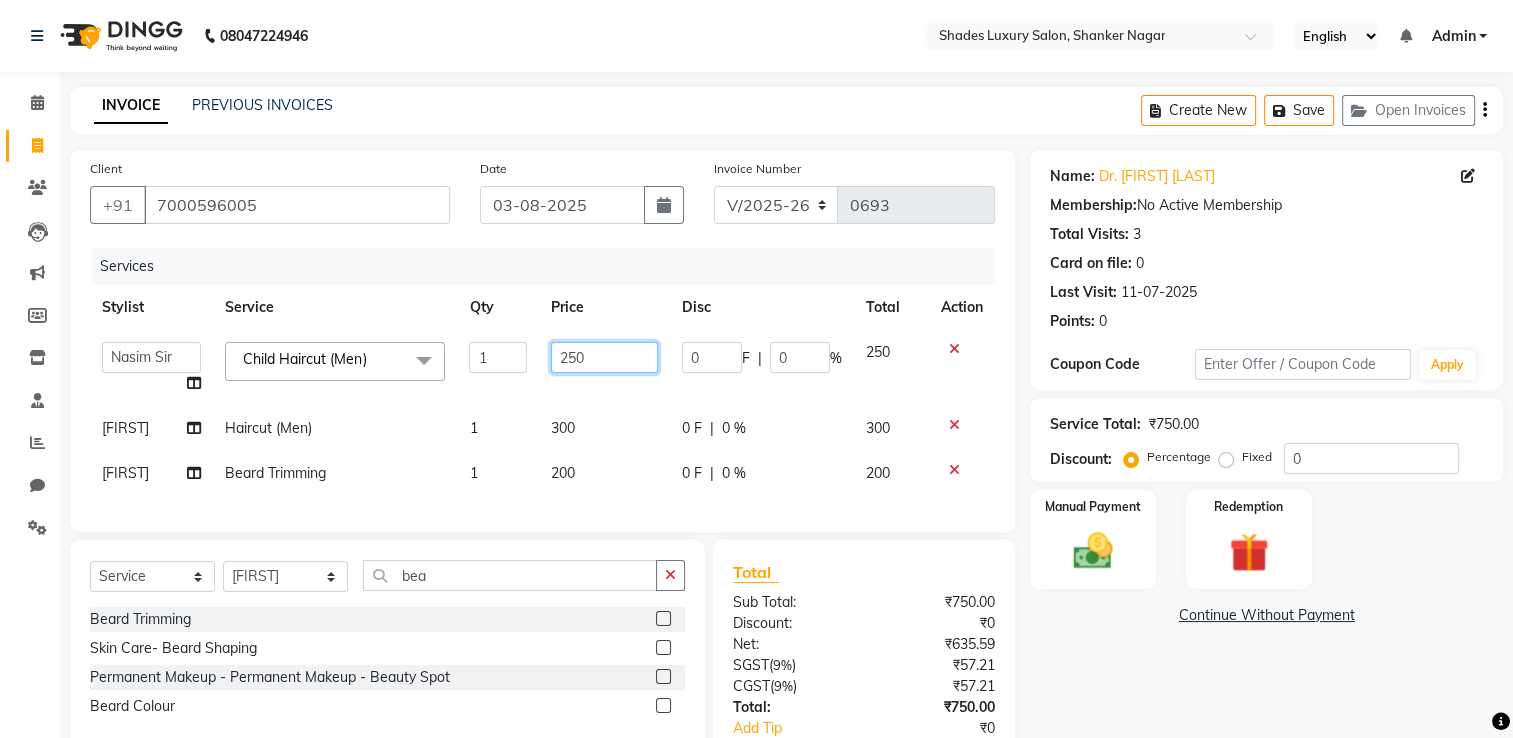 drag, startPoint x: 608, startPoint y: 356, endPoint x: 466, endPoint y: 370, distance: 142.68848 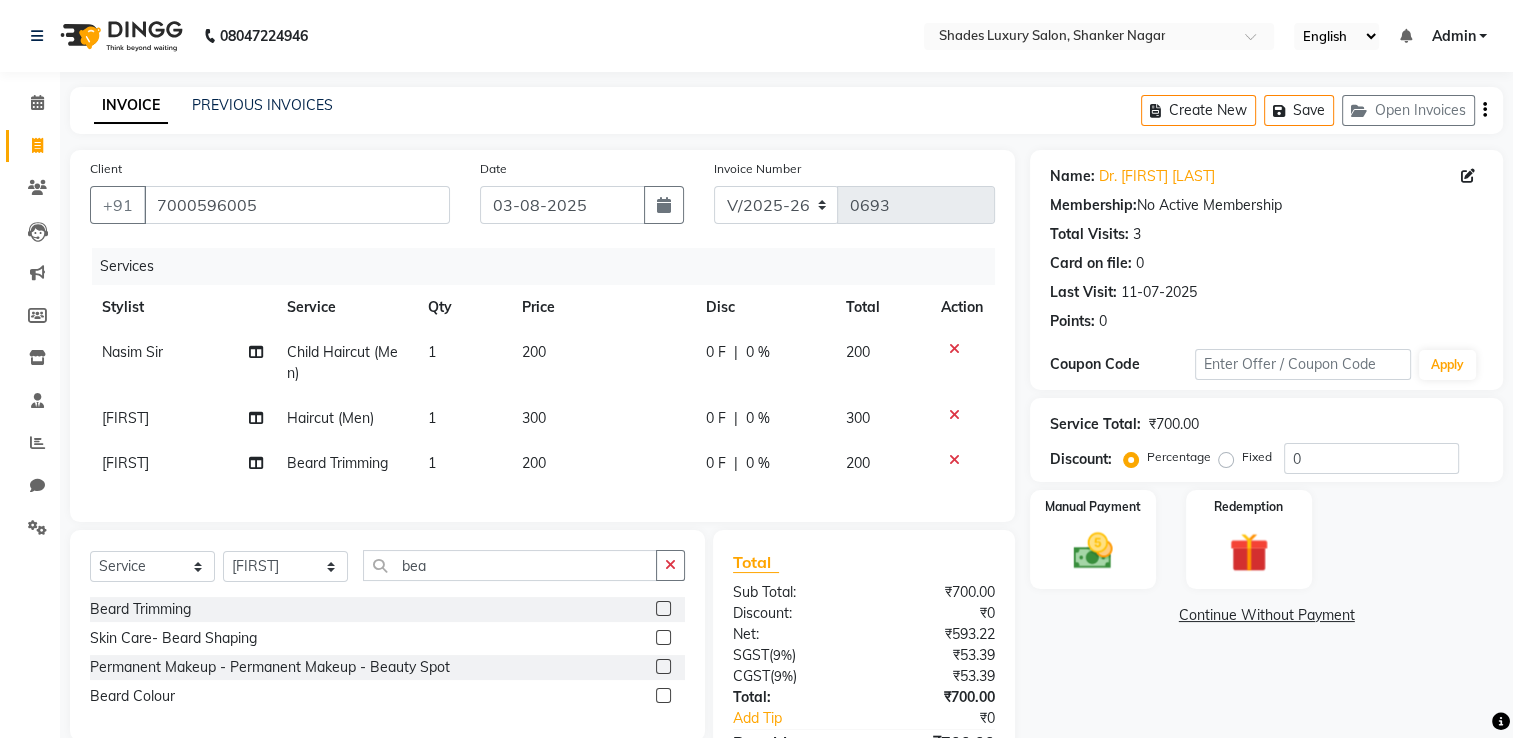 click on "[FIRST] Haircut (Men) 1 300 0 F | 0 % 300" 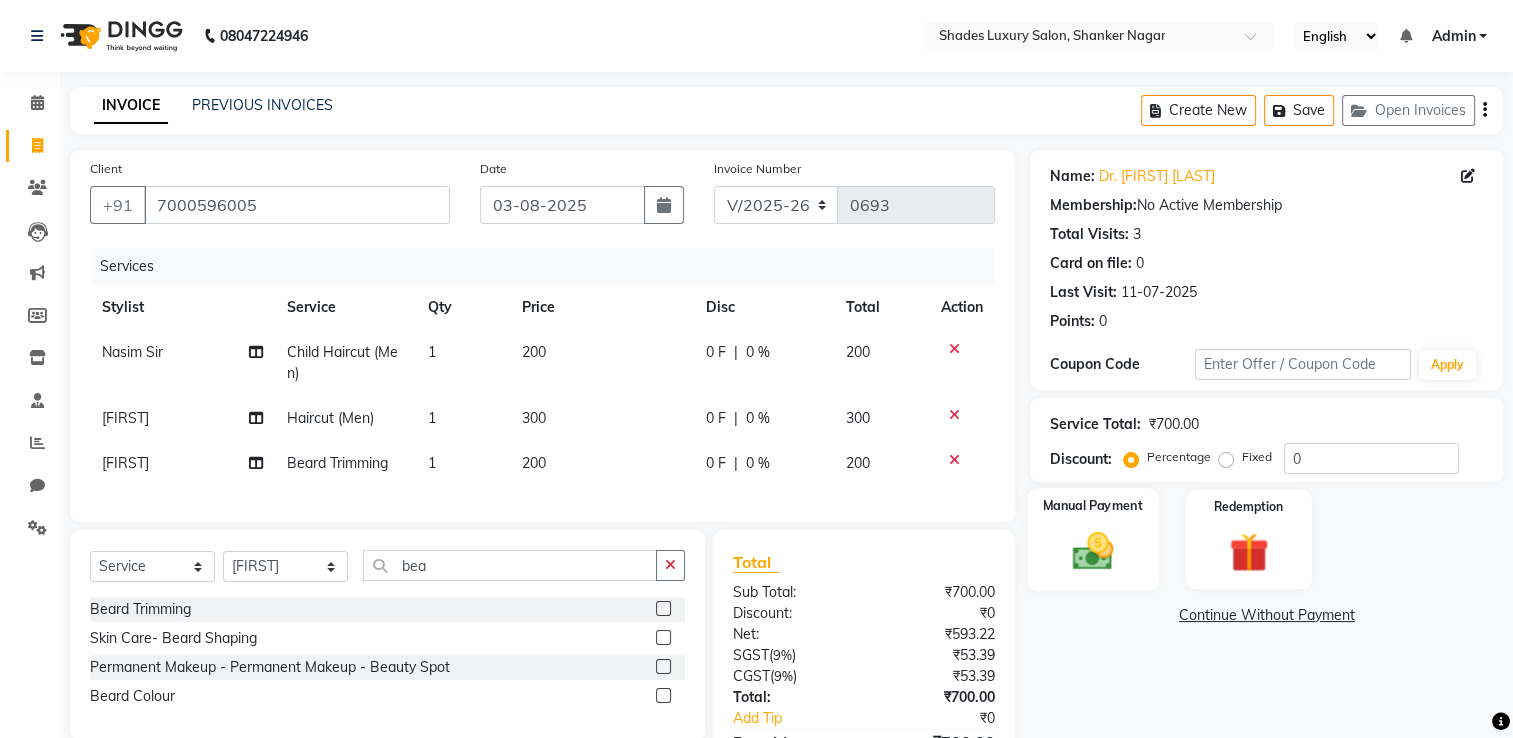 click 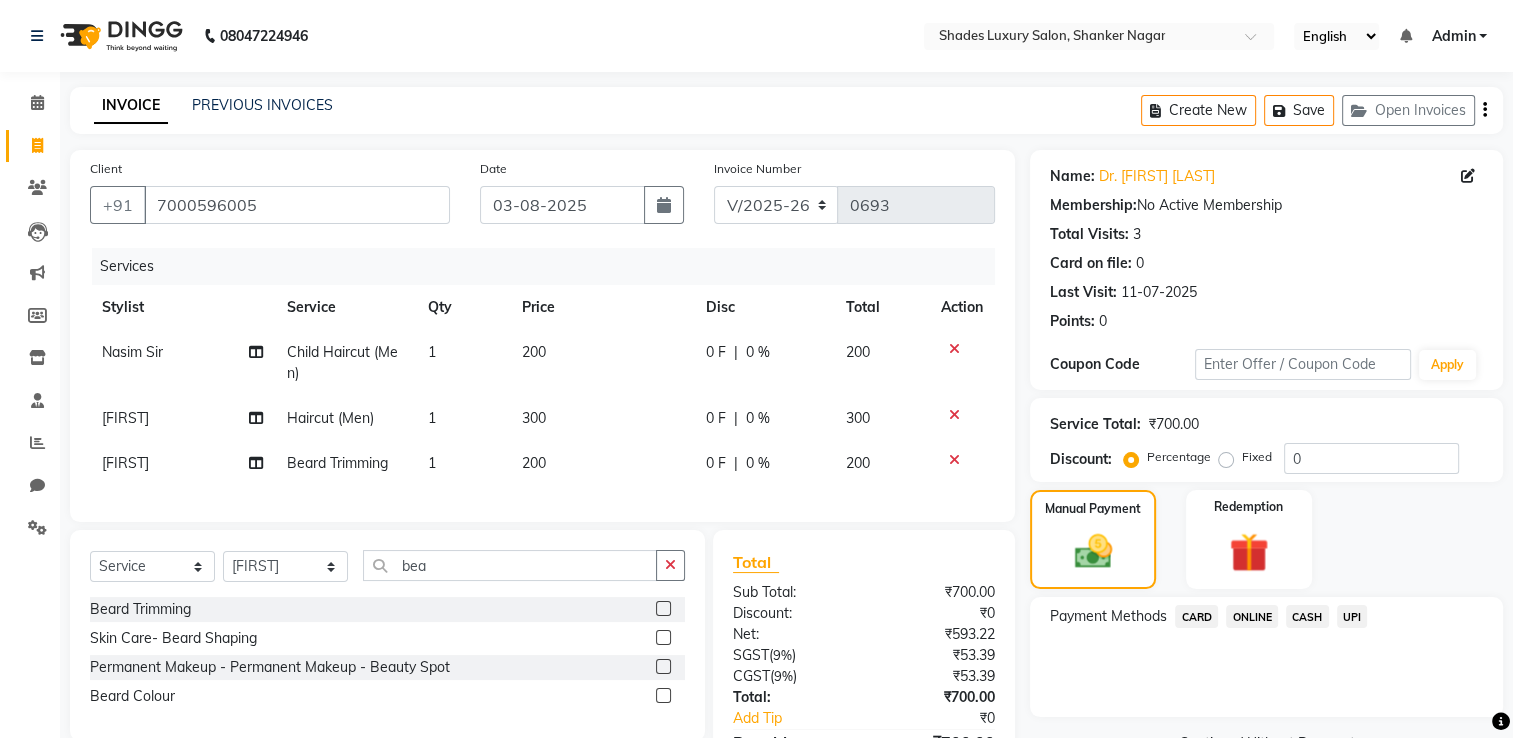 click on "ONLINE" 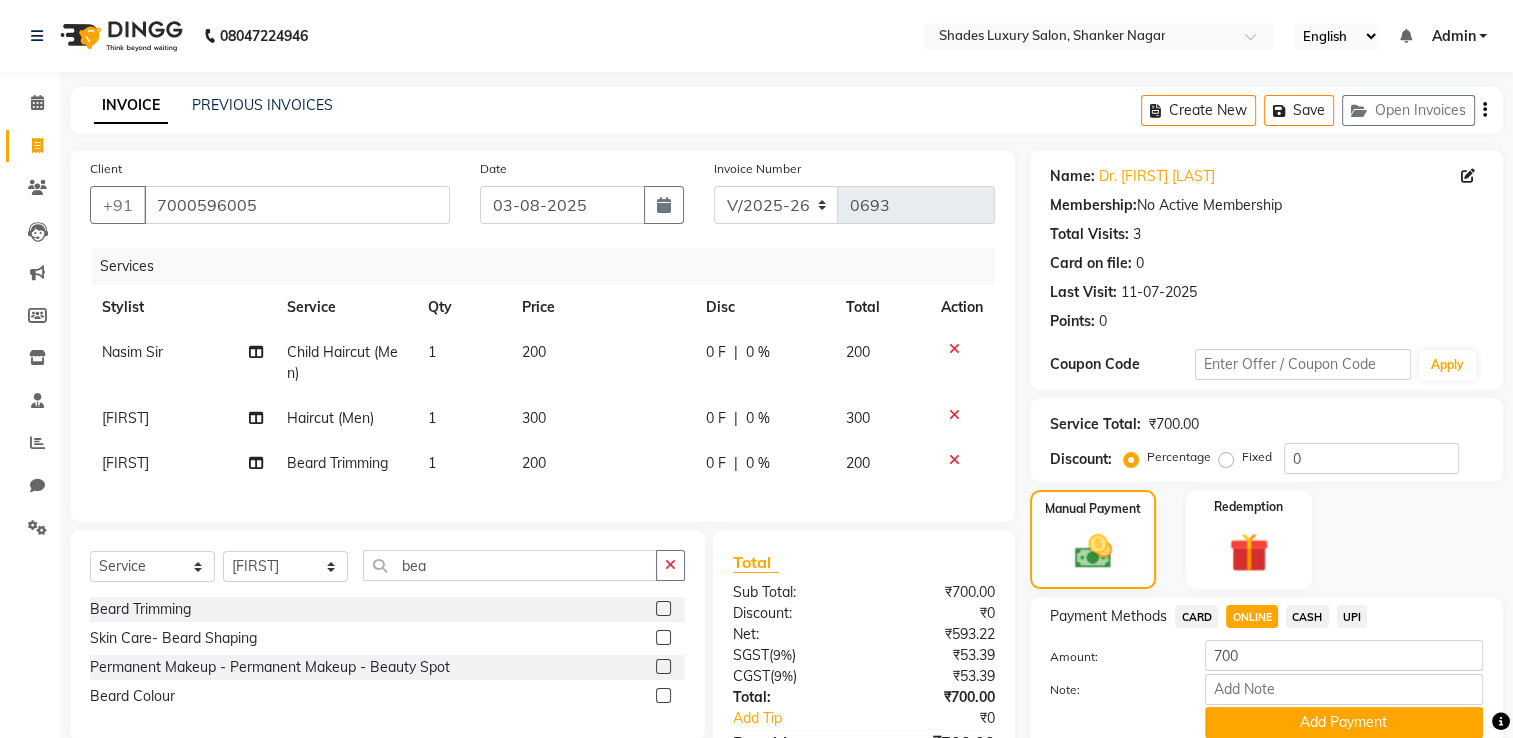 scroll, scrollTop: 131, scrollLeft: 0, axis: vertical 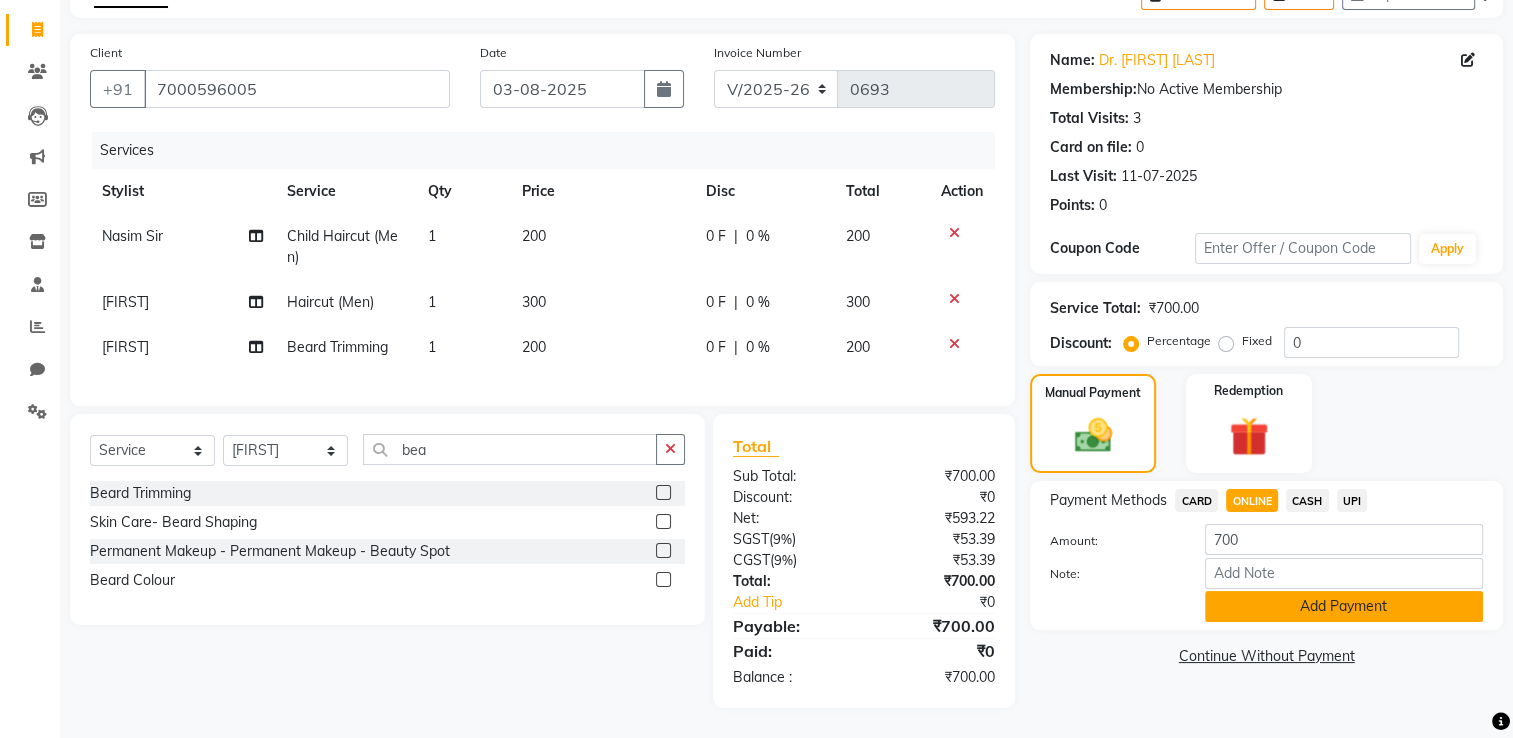 click on "Add Payment" 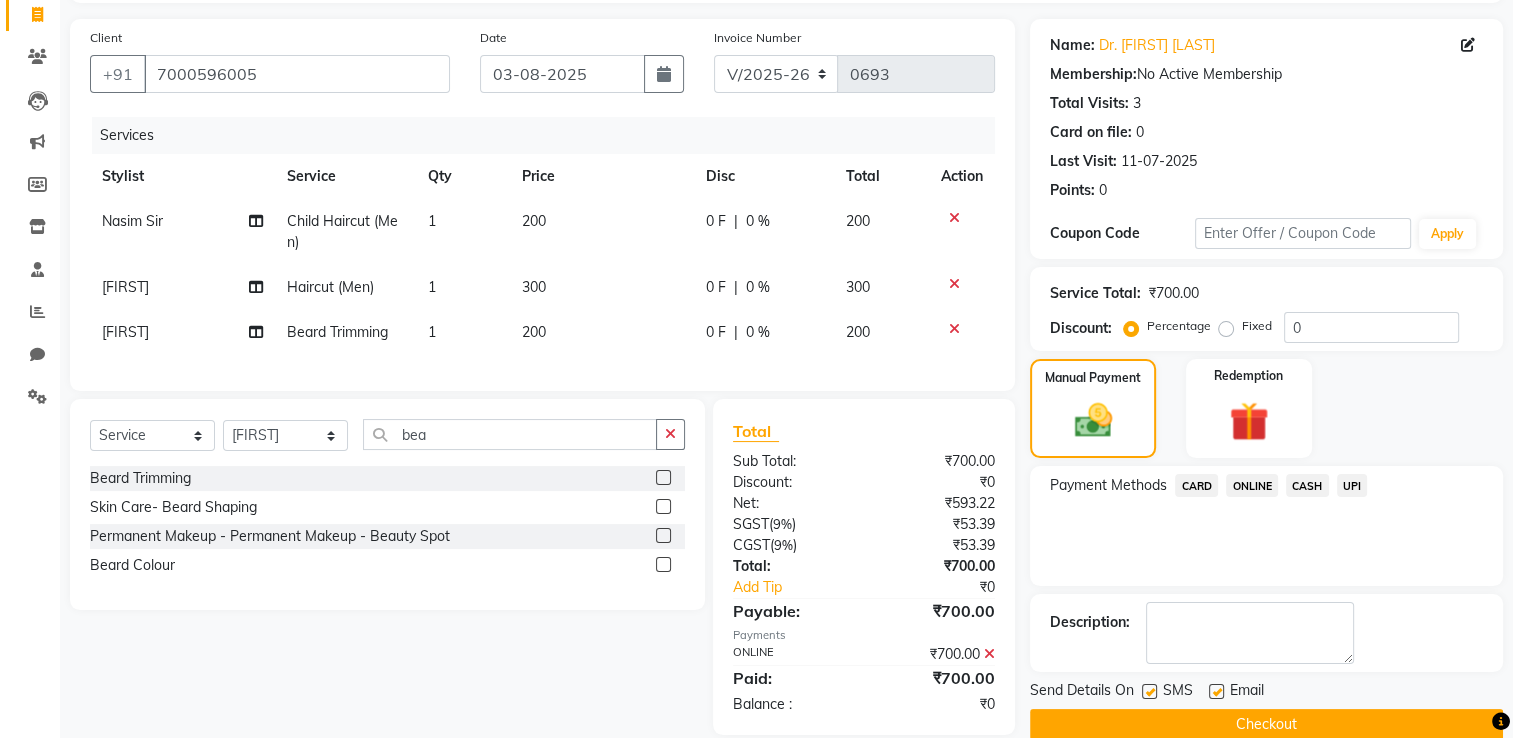 click on "Checkout" 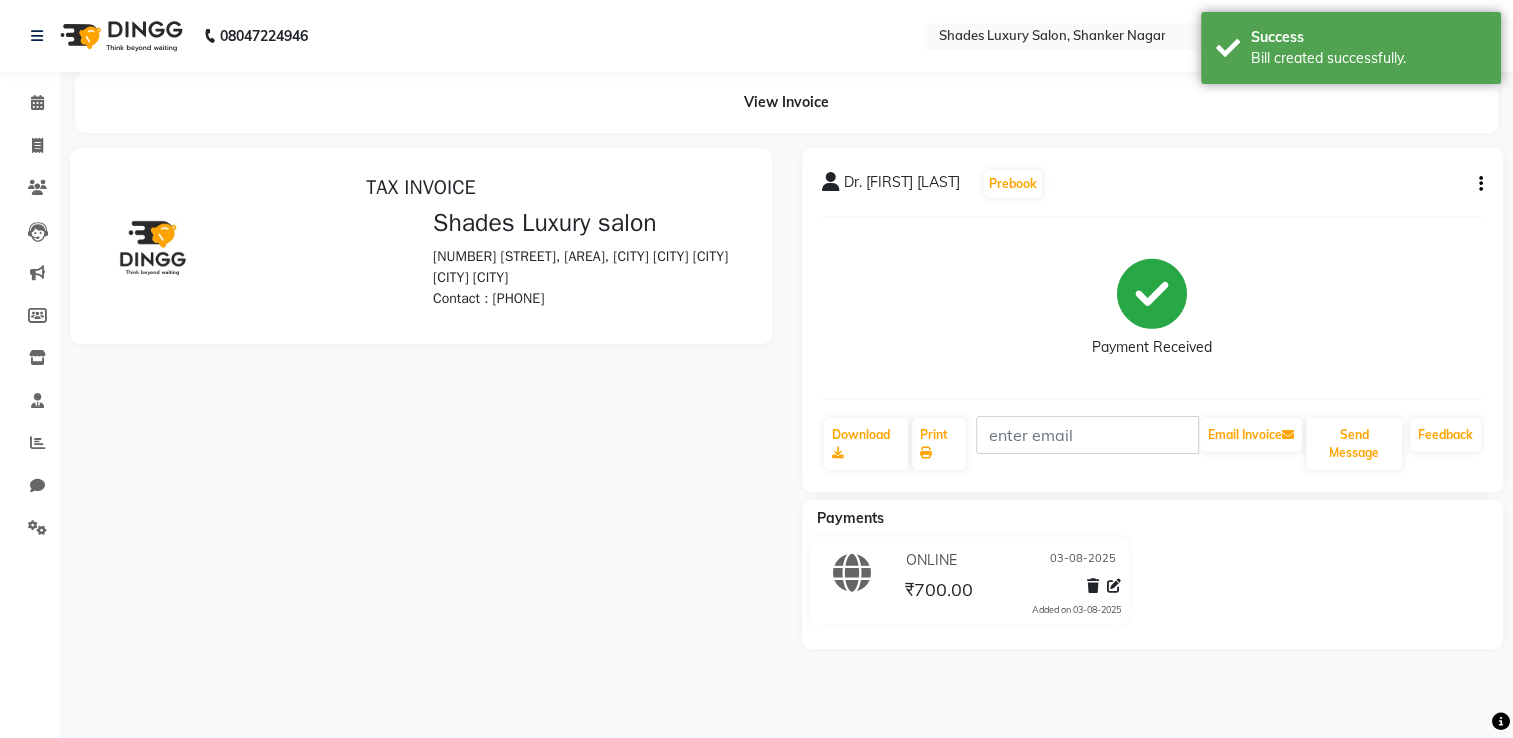 scroll, scrollTop: 0, scrollLeft: 0, axis: both 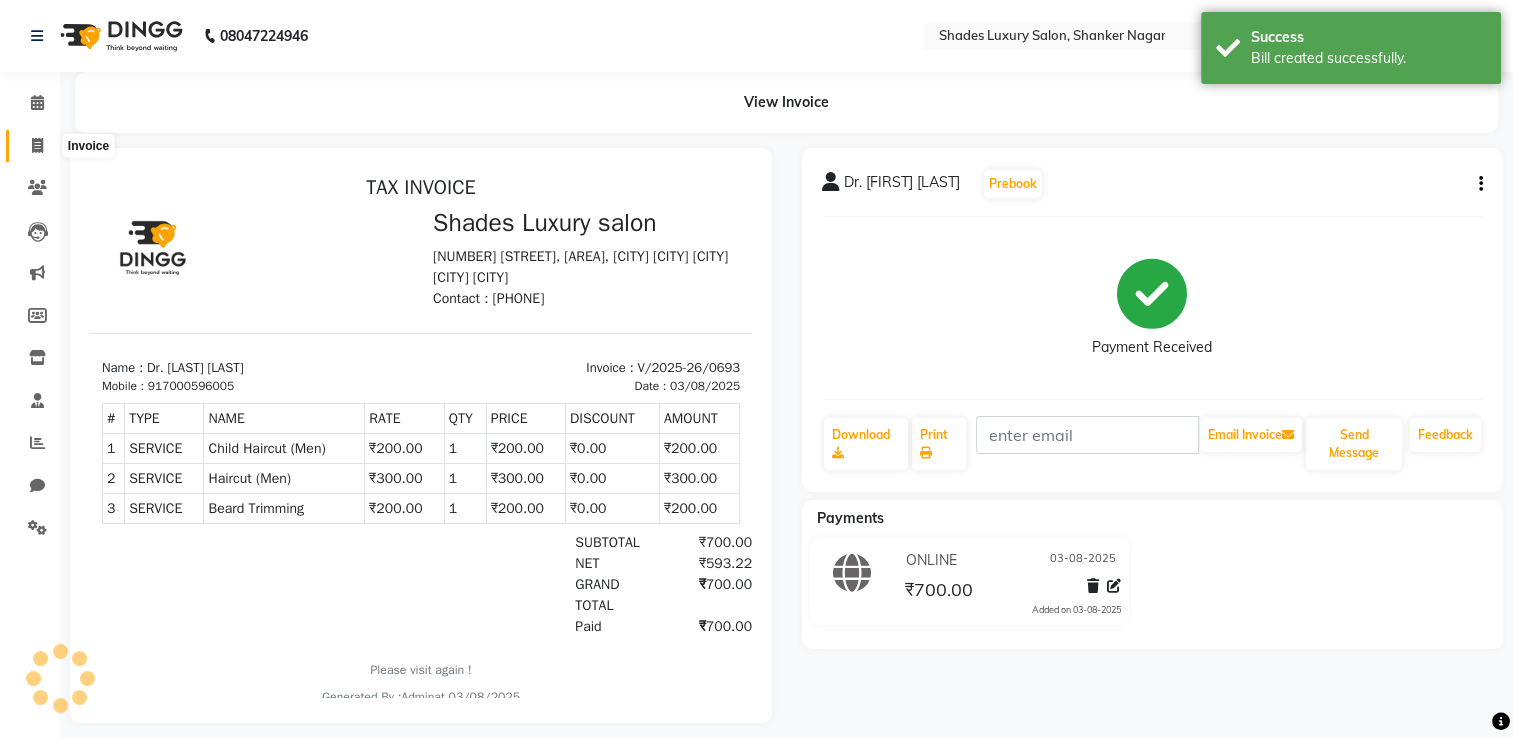 click 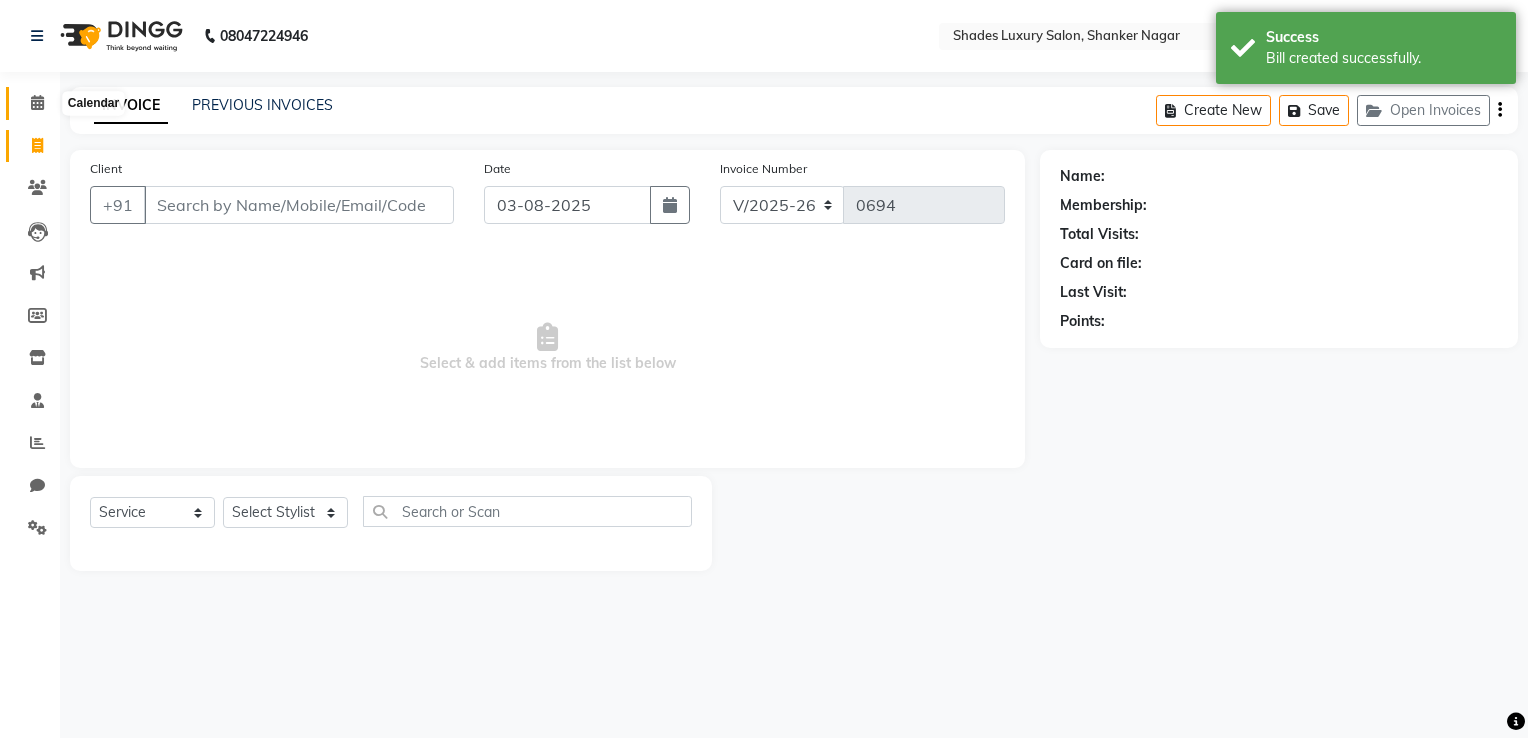 click 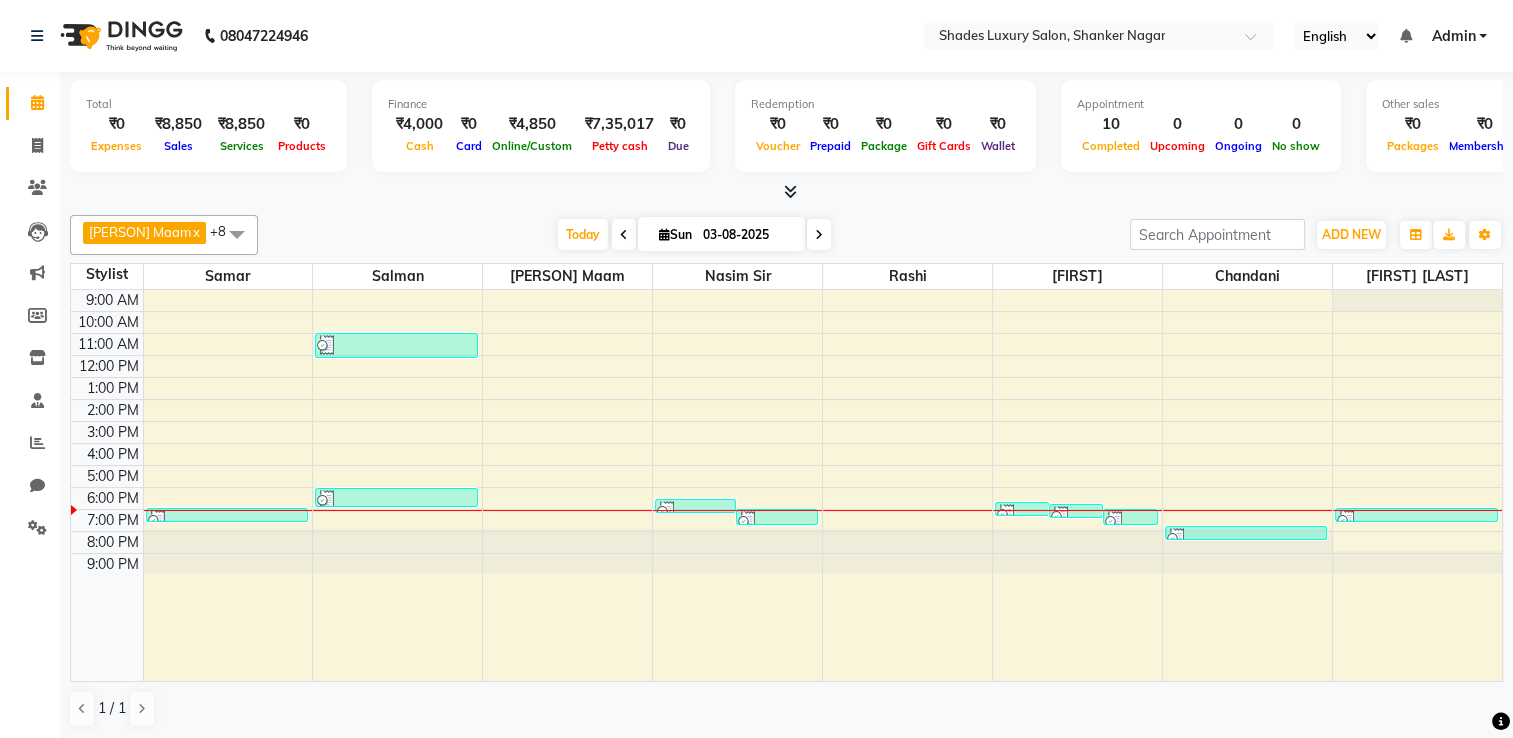 click at bounding box center (786, 192) 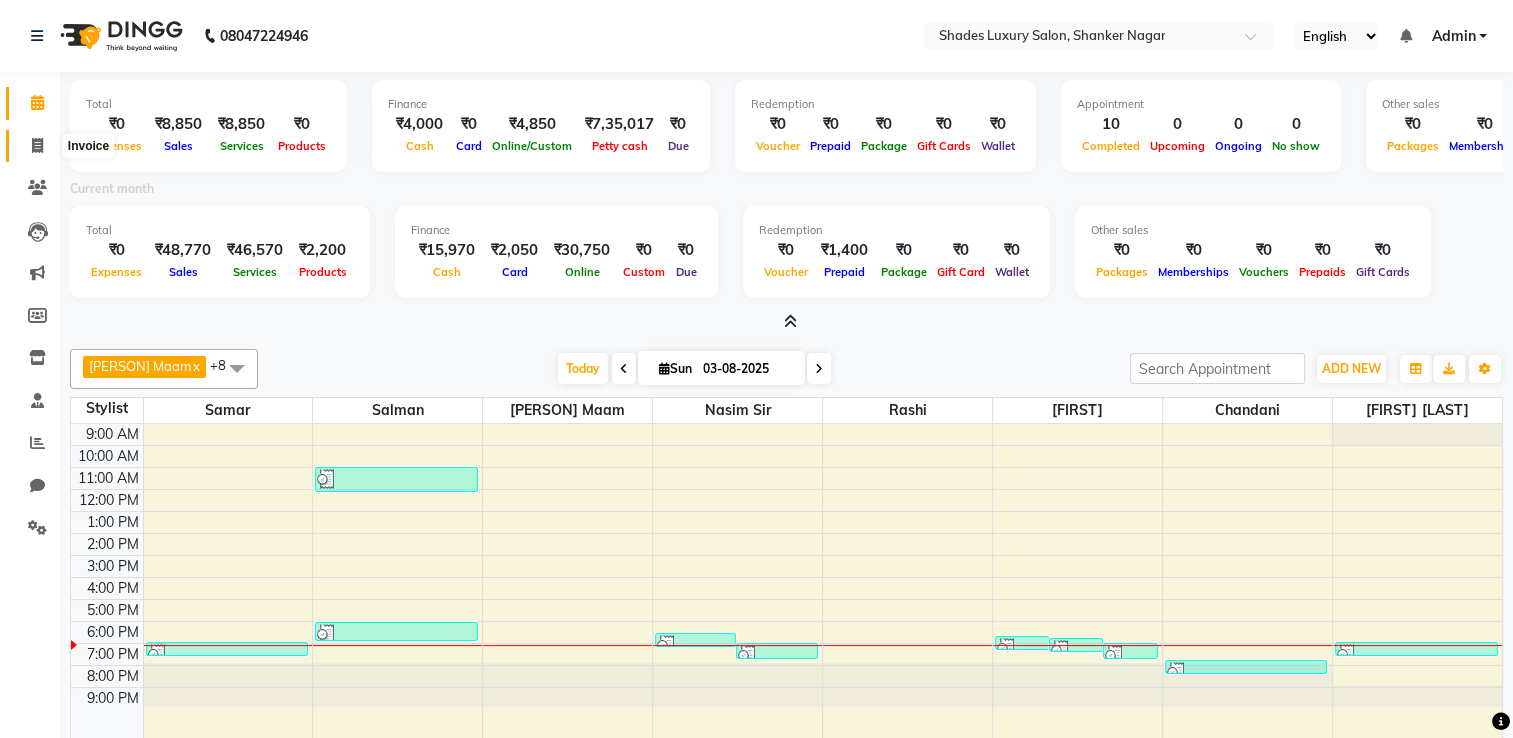 click 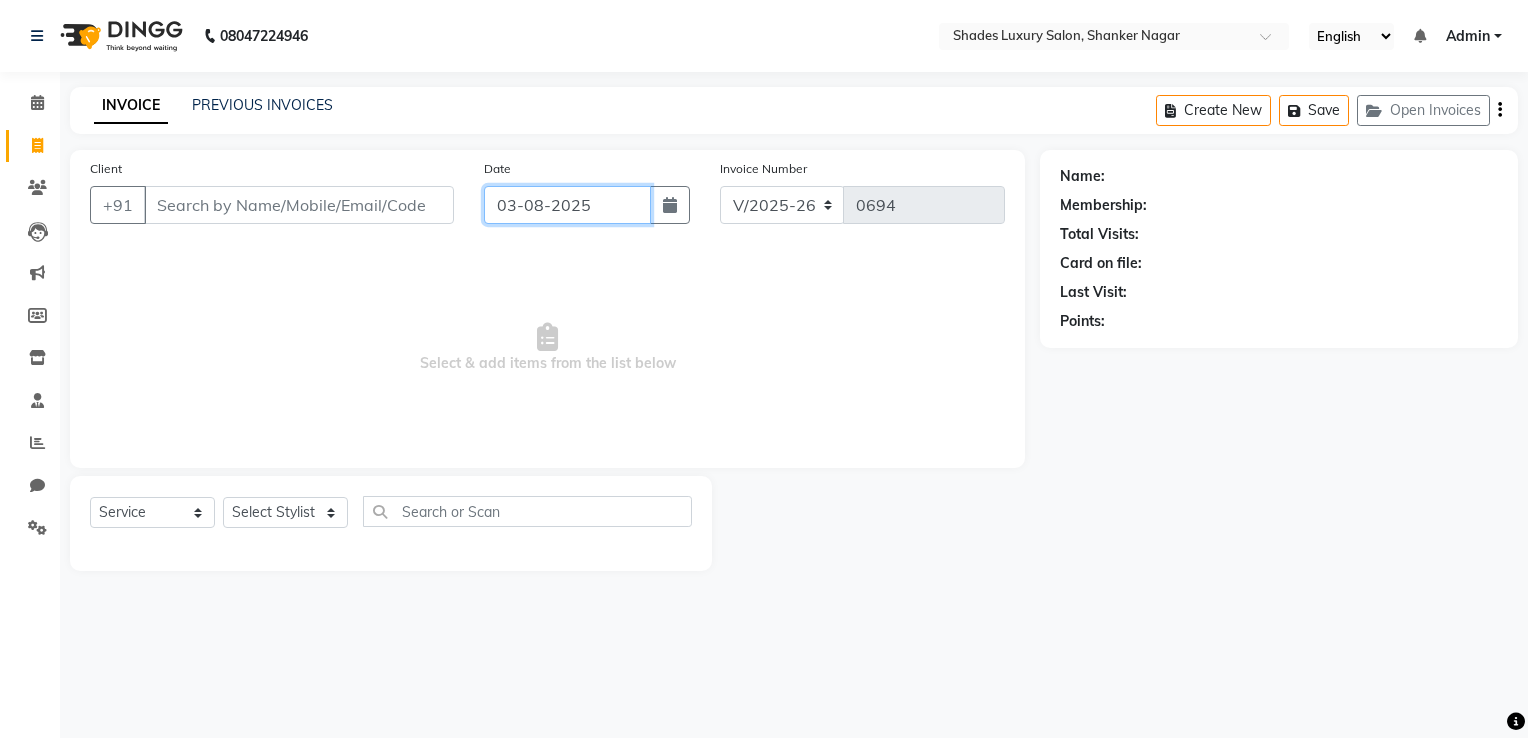 click on "03-08-2025" 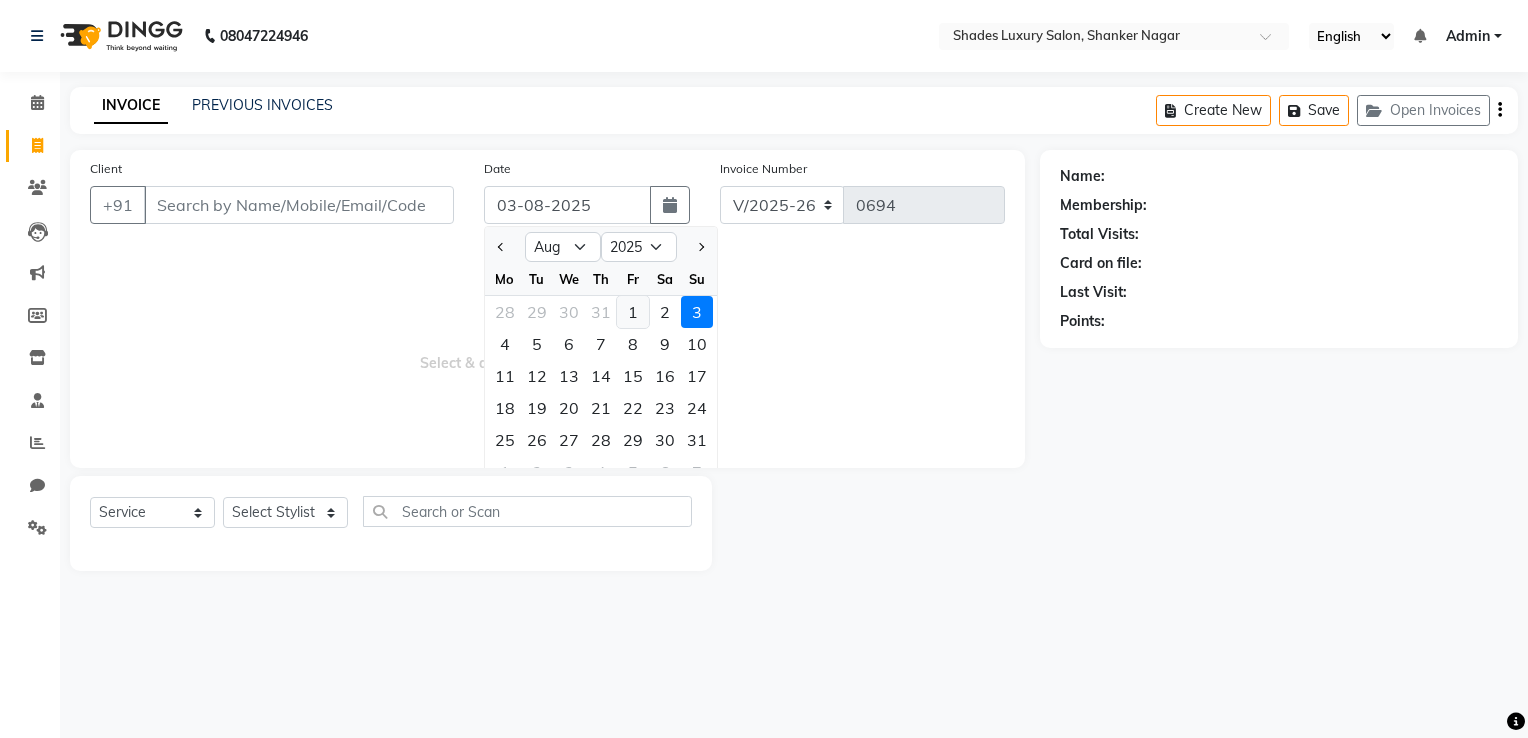click on "1" 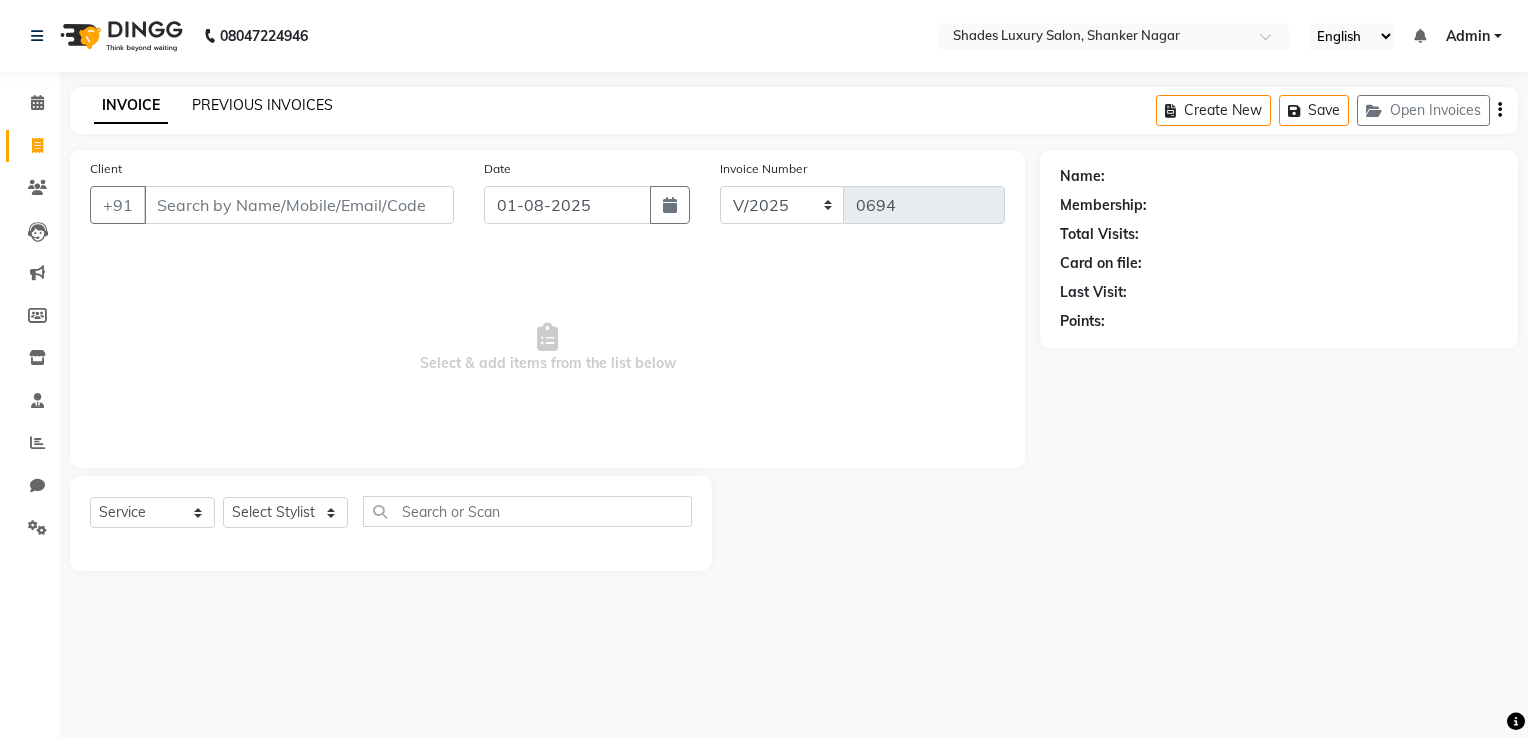 click on "PREVIOUS INVOICES" 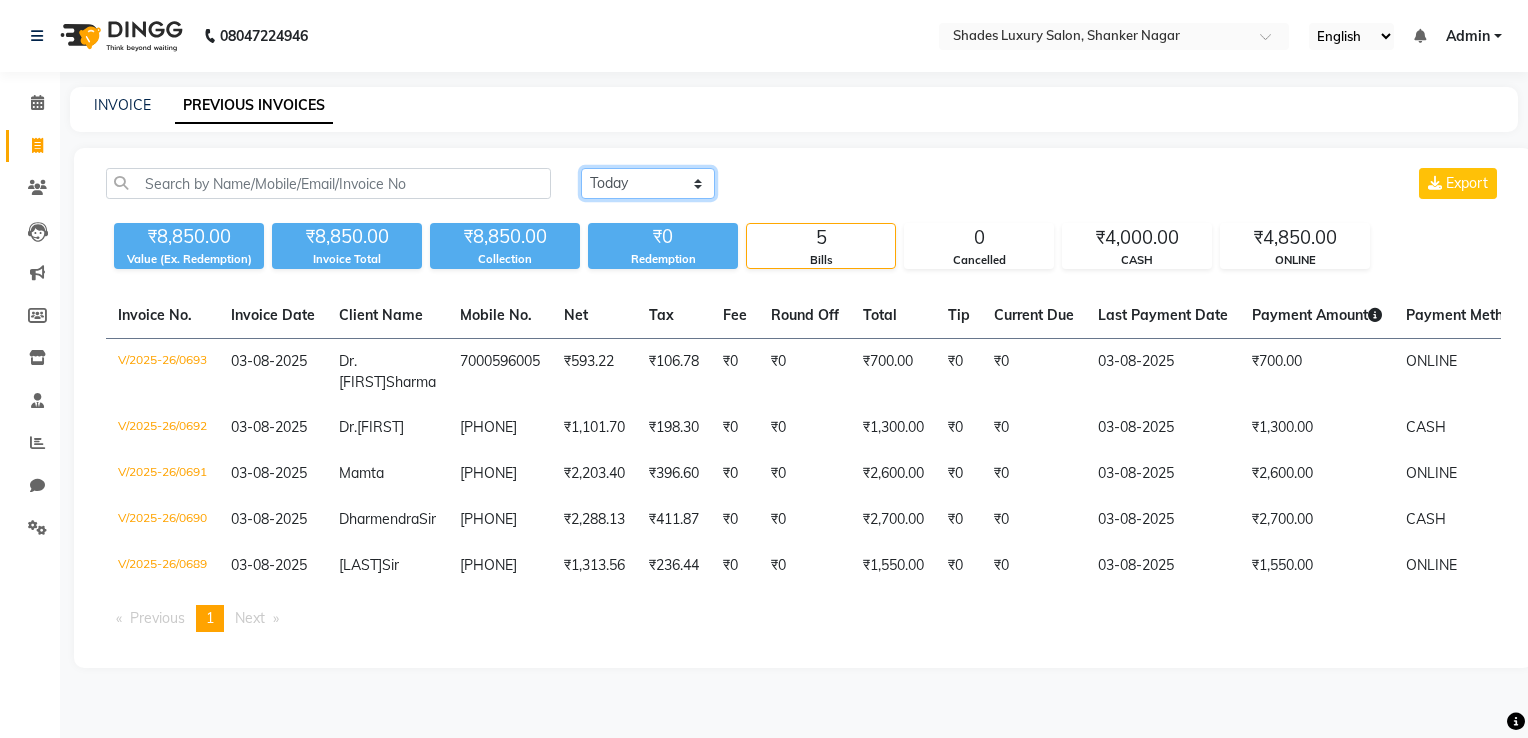click on "Today Yesterday Custom Range" 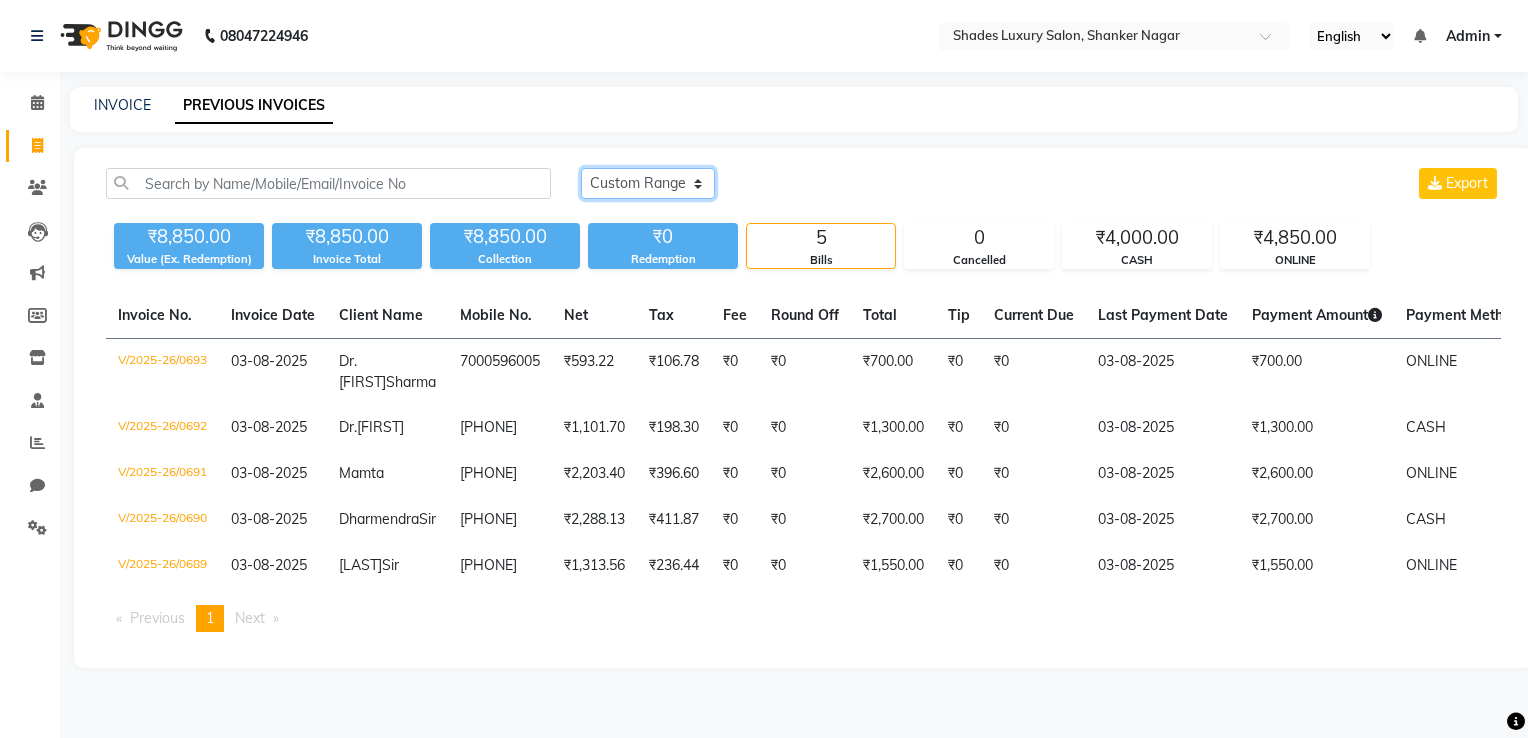 click on "Today Yesterday Custom Range" 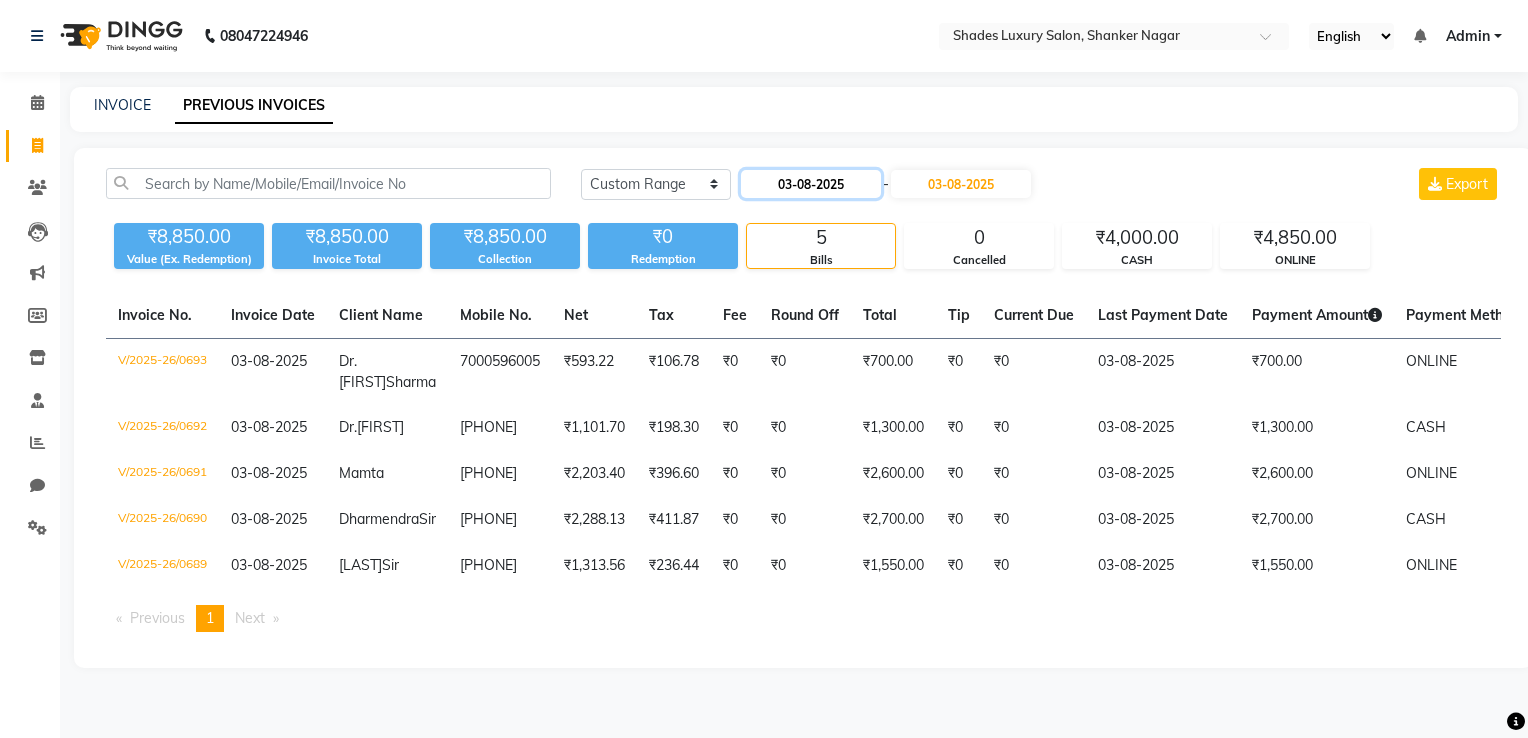 click on "03-08-2025" 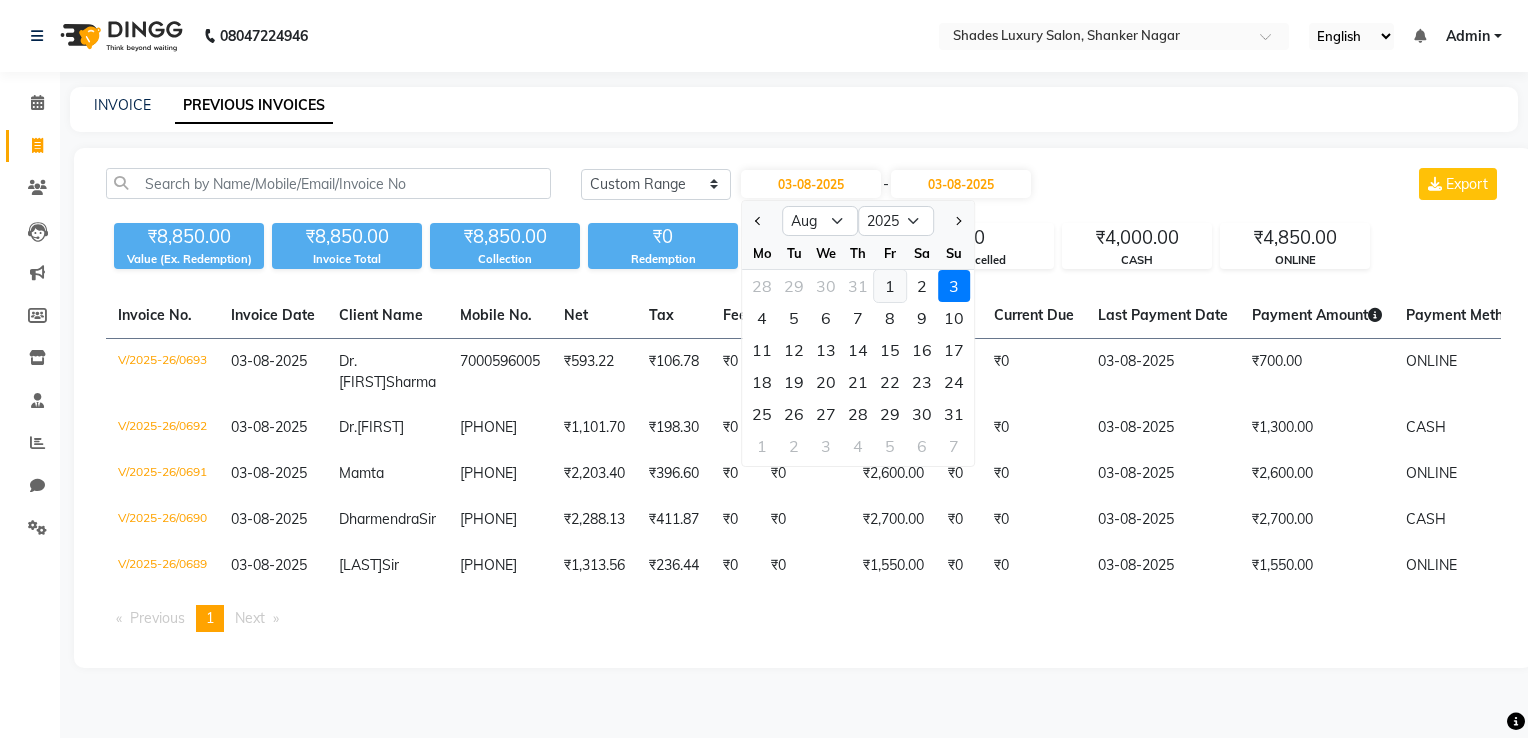 click on "1" 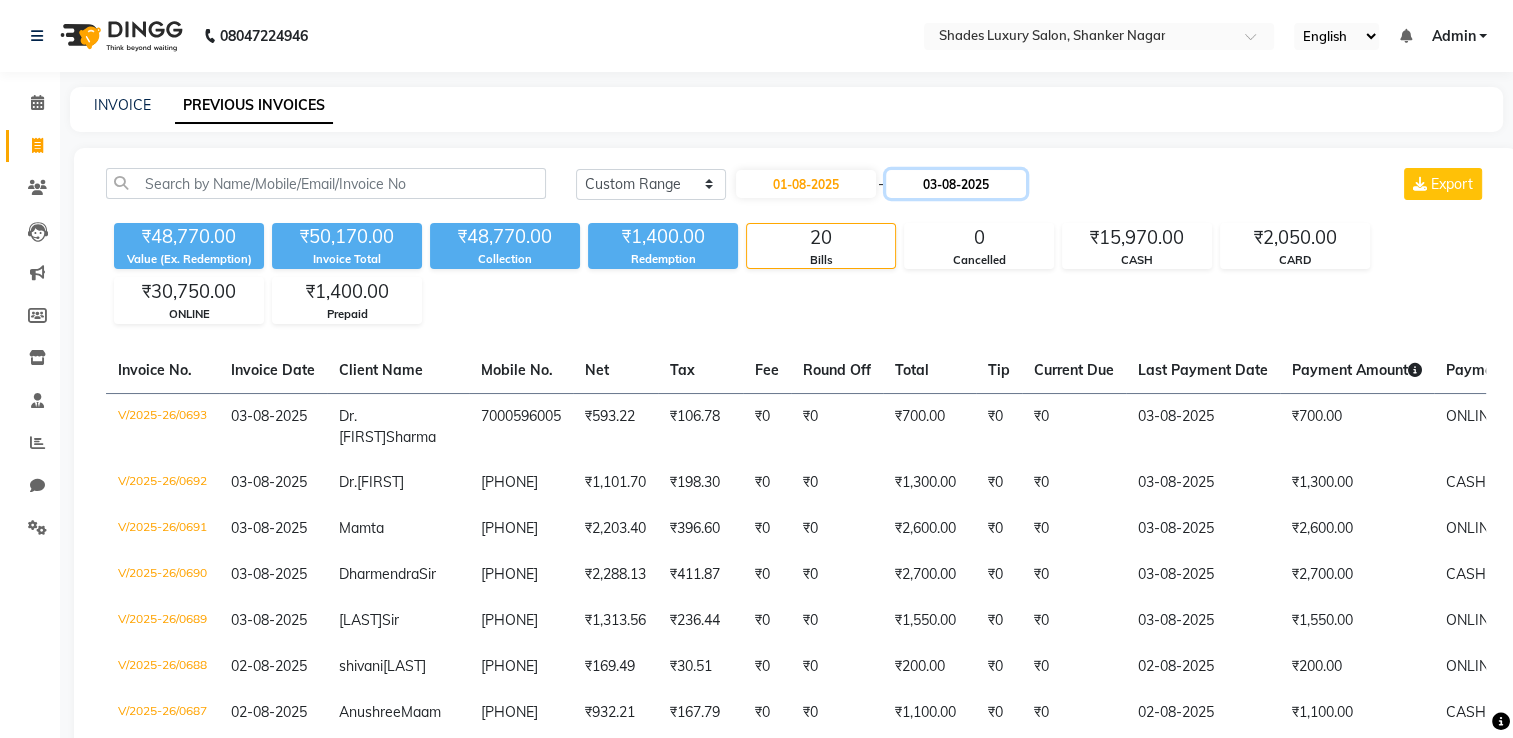 click on "03-08-2025" 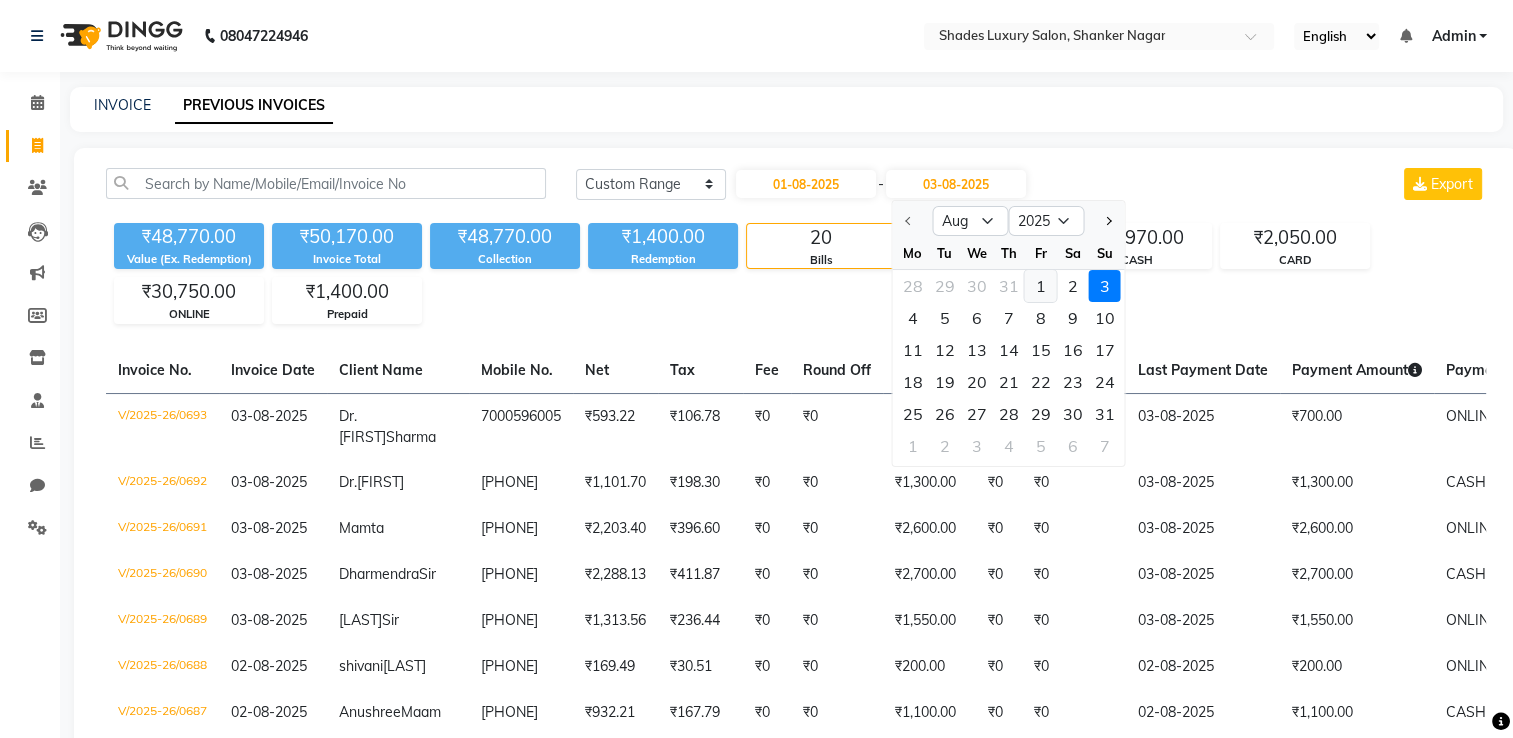 click on "1" 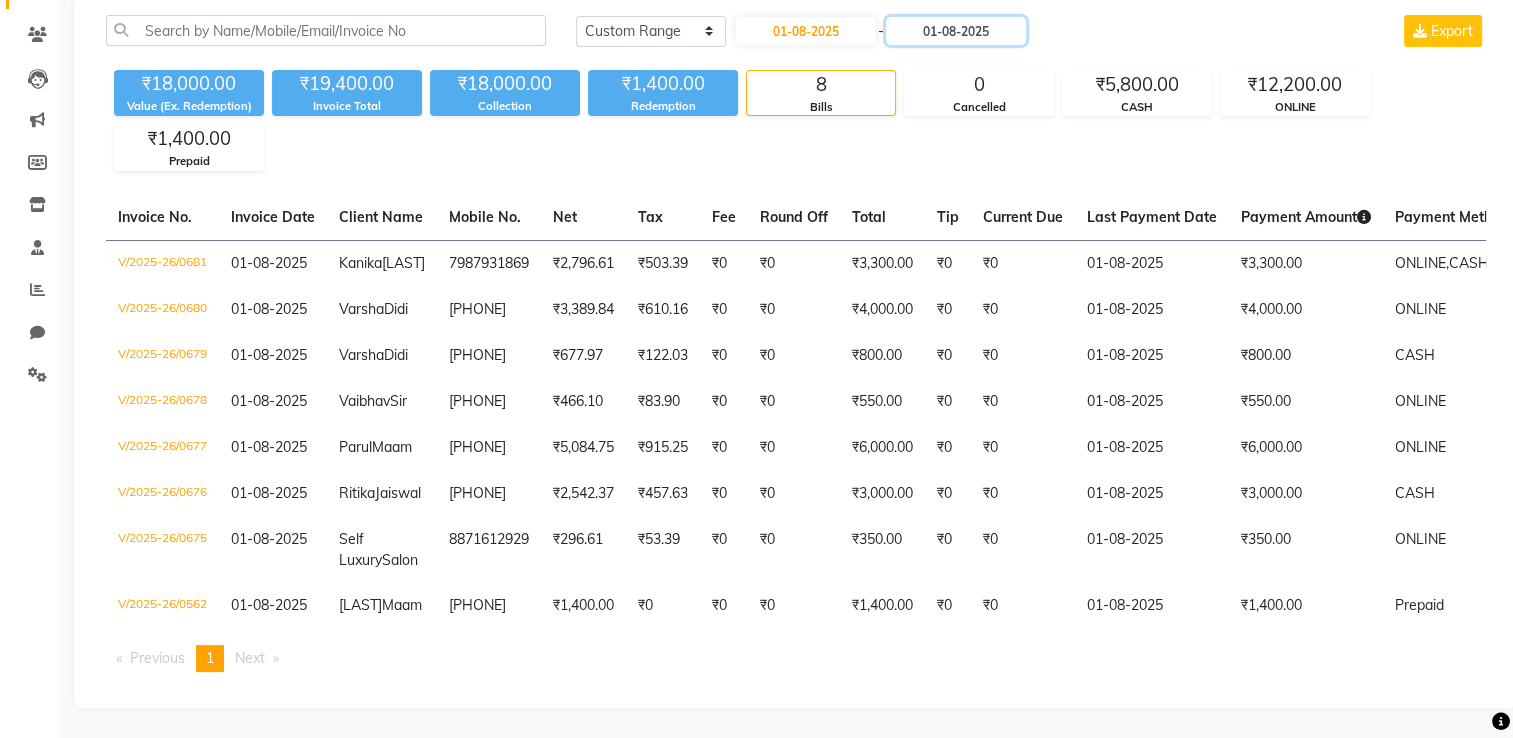 scroll, scrollTop: 227, scrollLeft: 0, axis: vertical 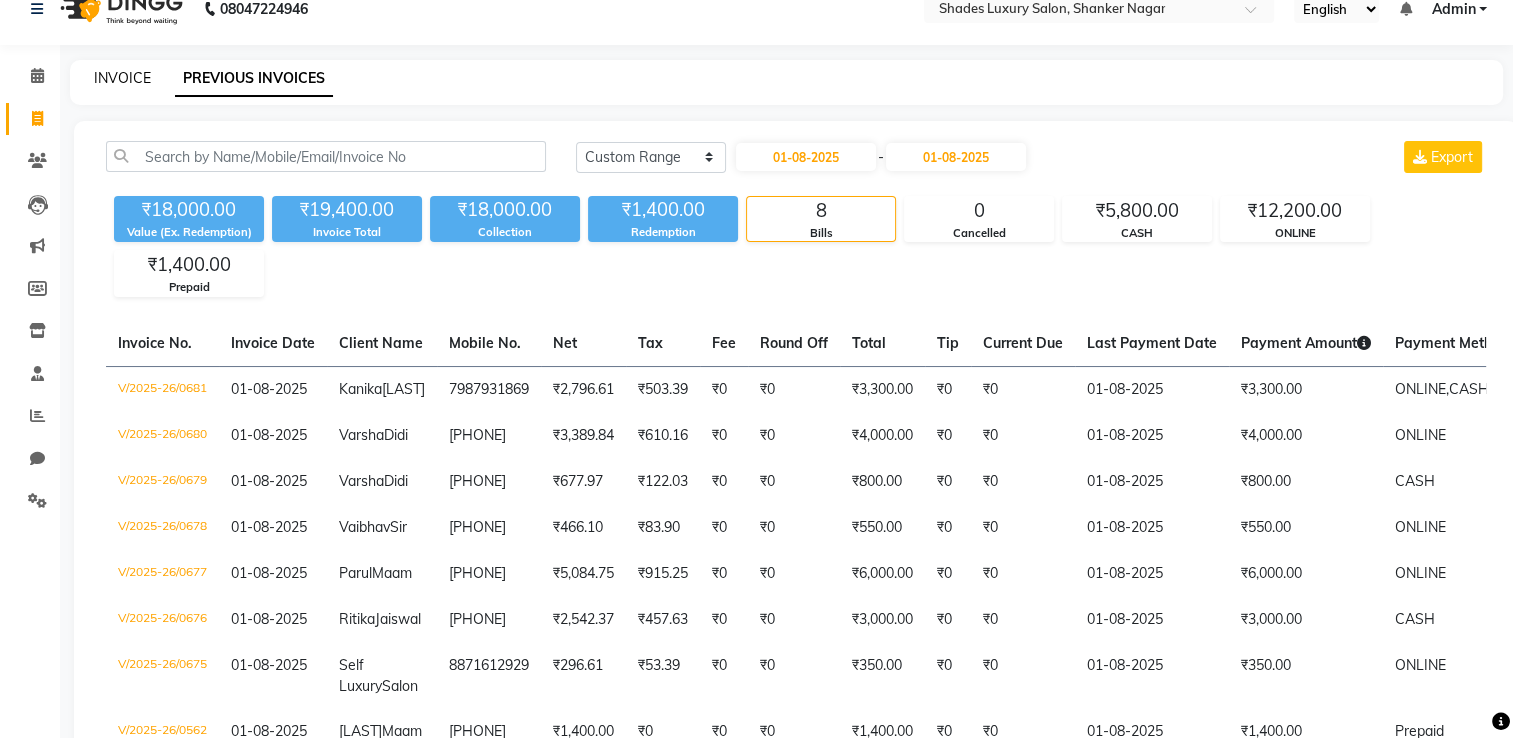 click on "INVOICE" 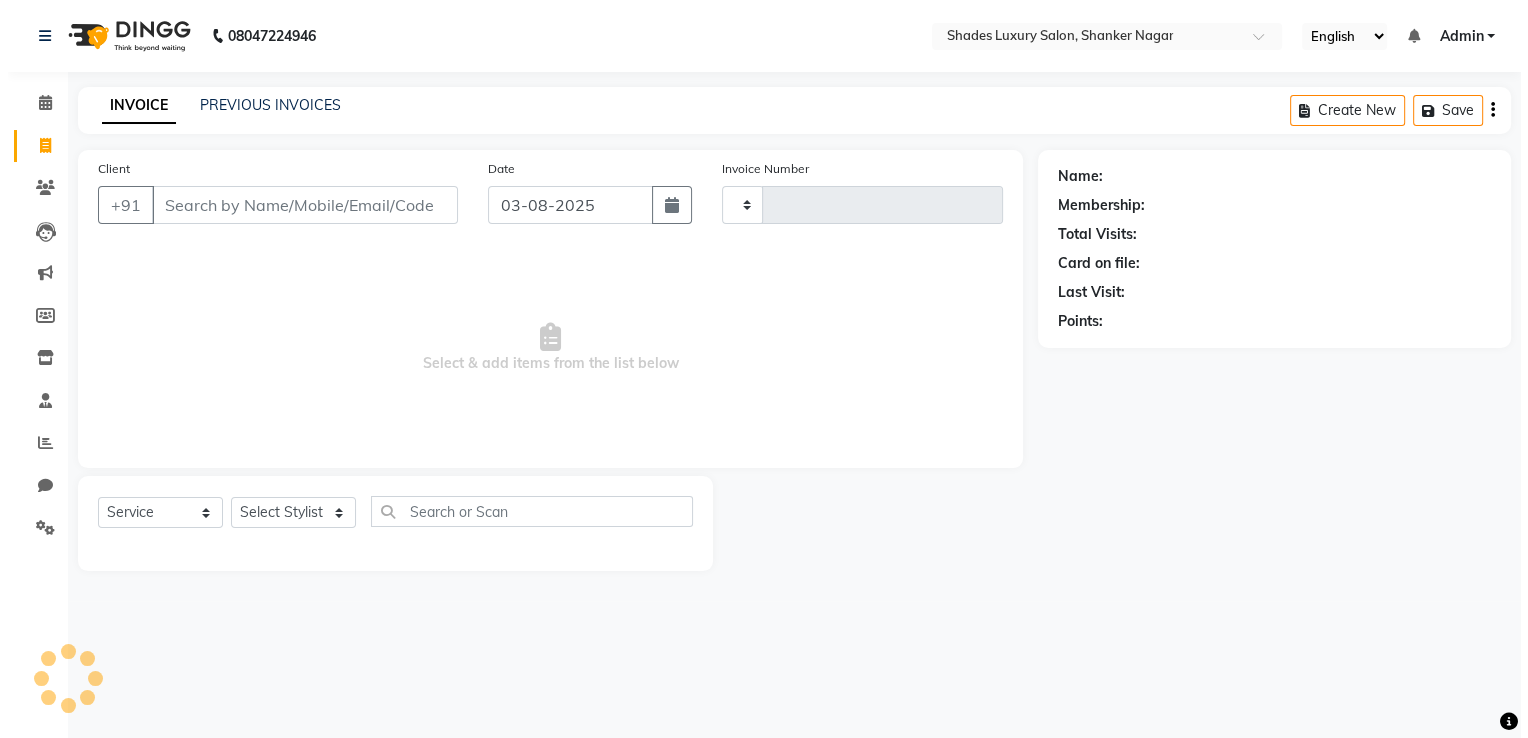 scroll, scrollTop: 0, scrollLeft: 0, axis: both 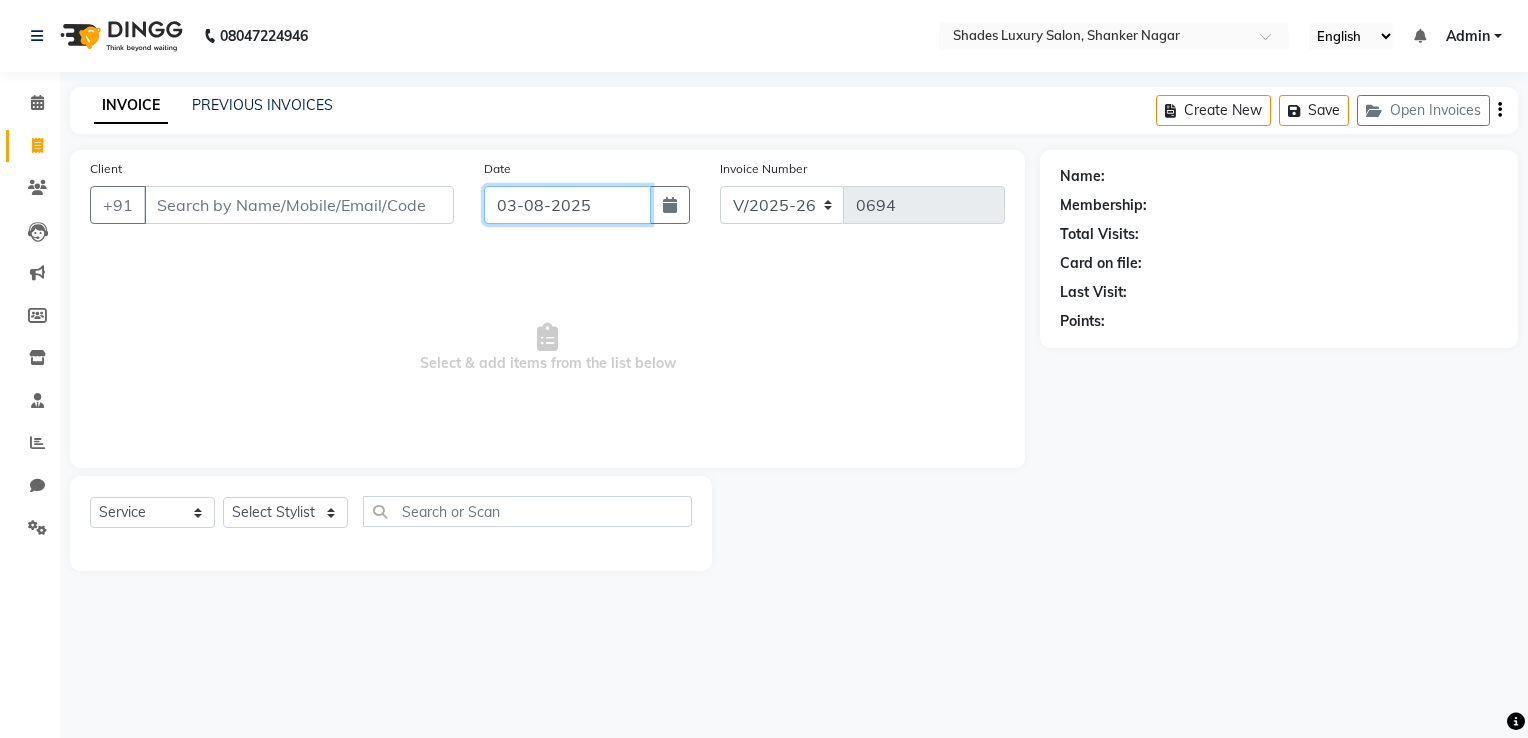 click on "03-08-2025" 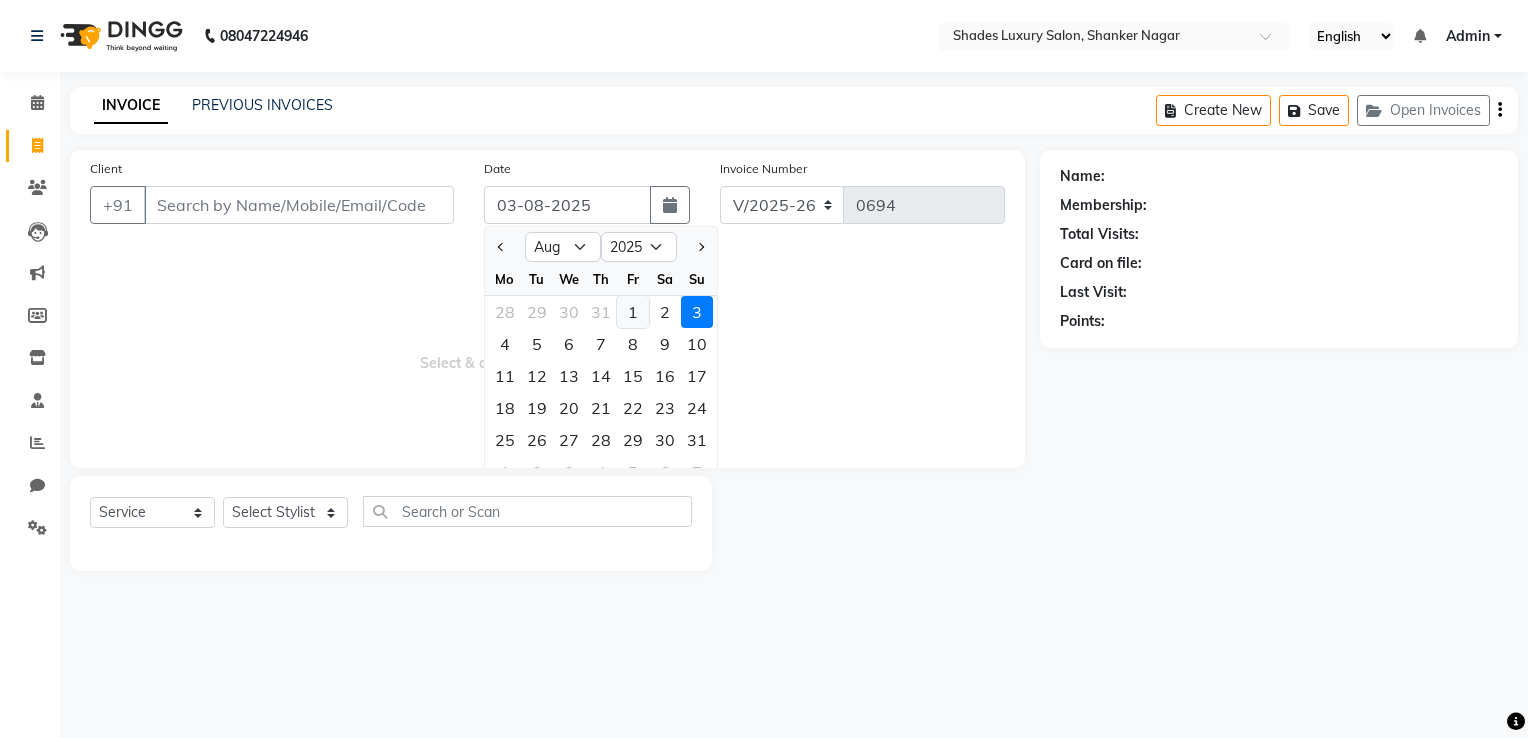 click on "1" 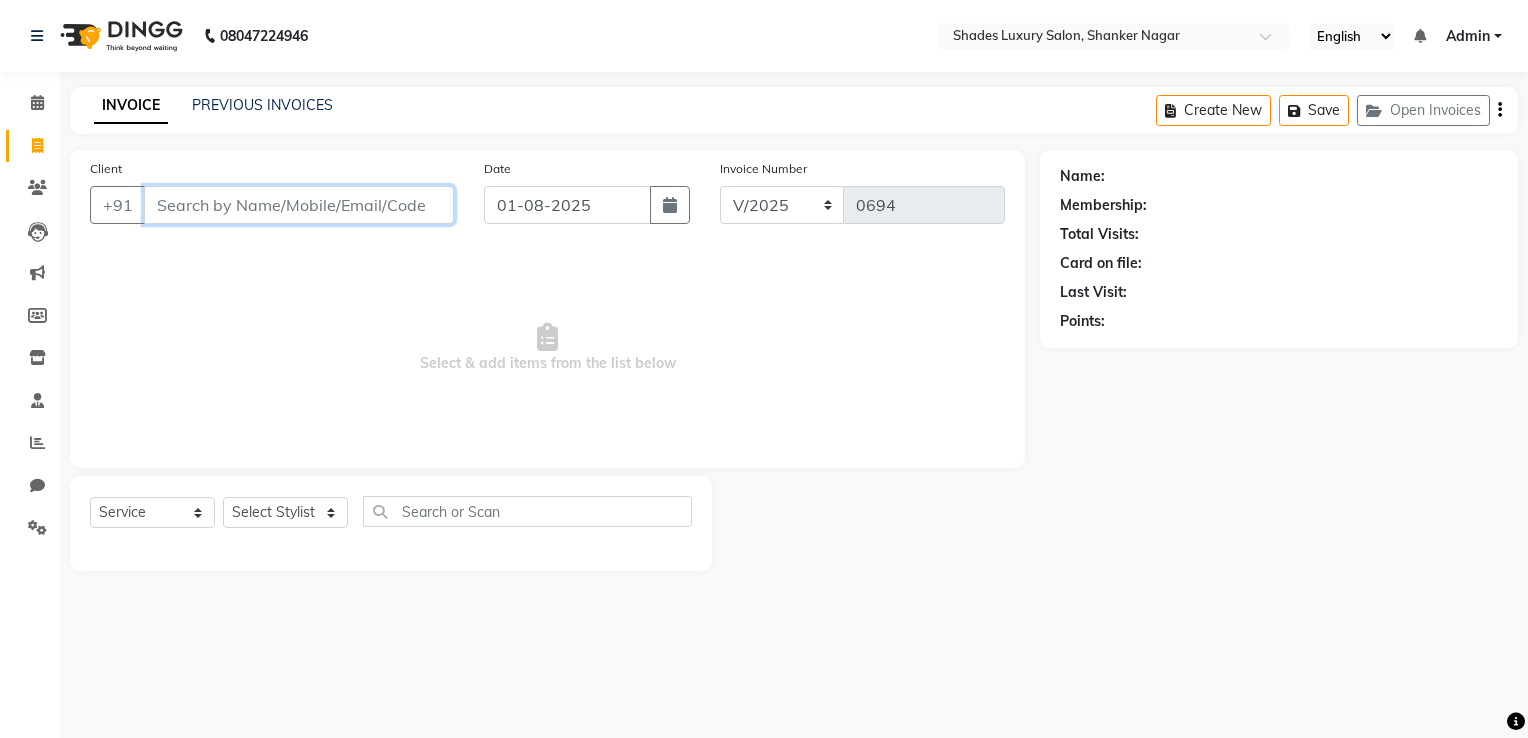 click on "Client" at bounding box center (299, 205) 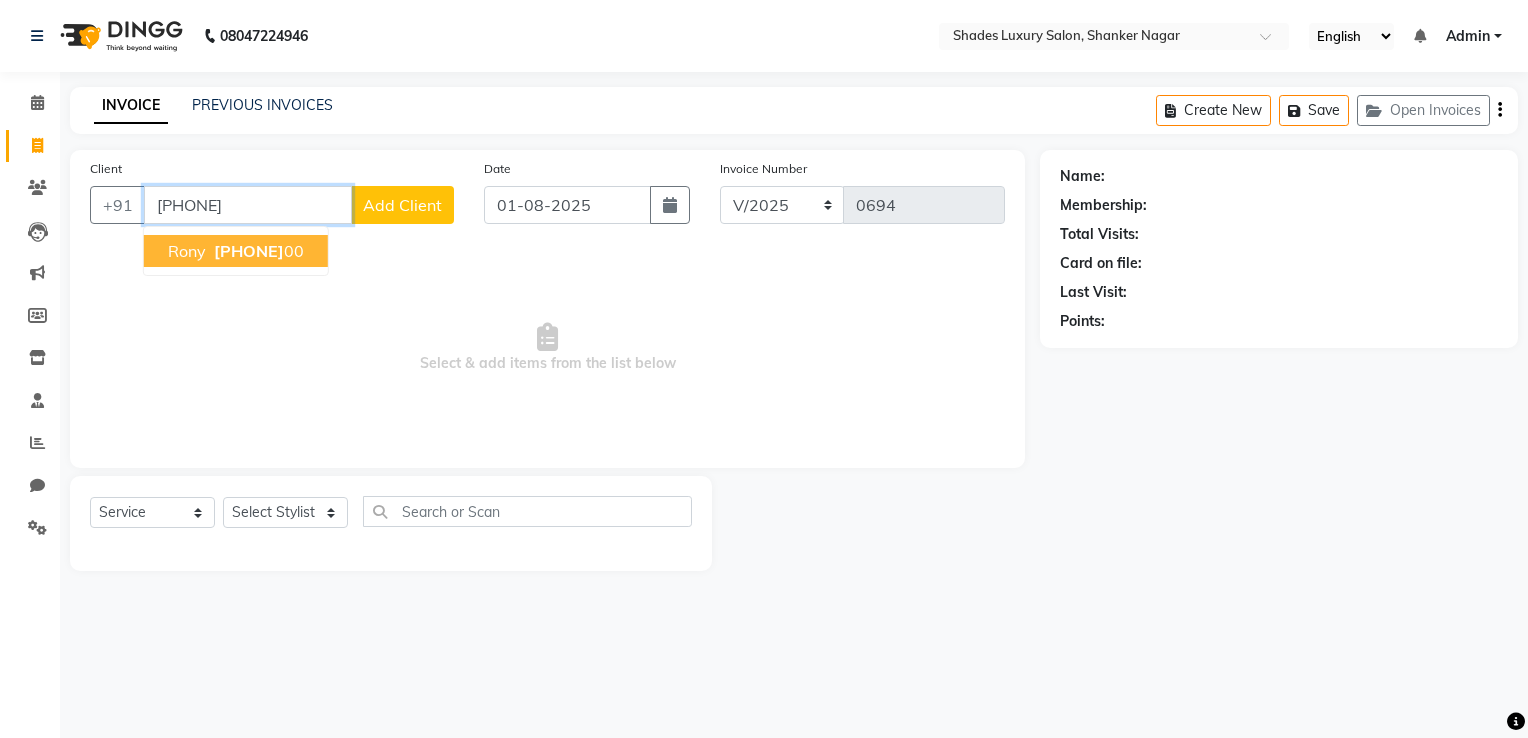 click on "[PHONE]" at bounding box center (249, 251) 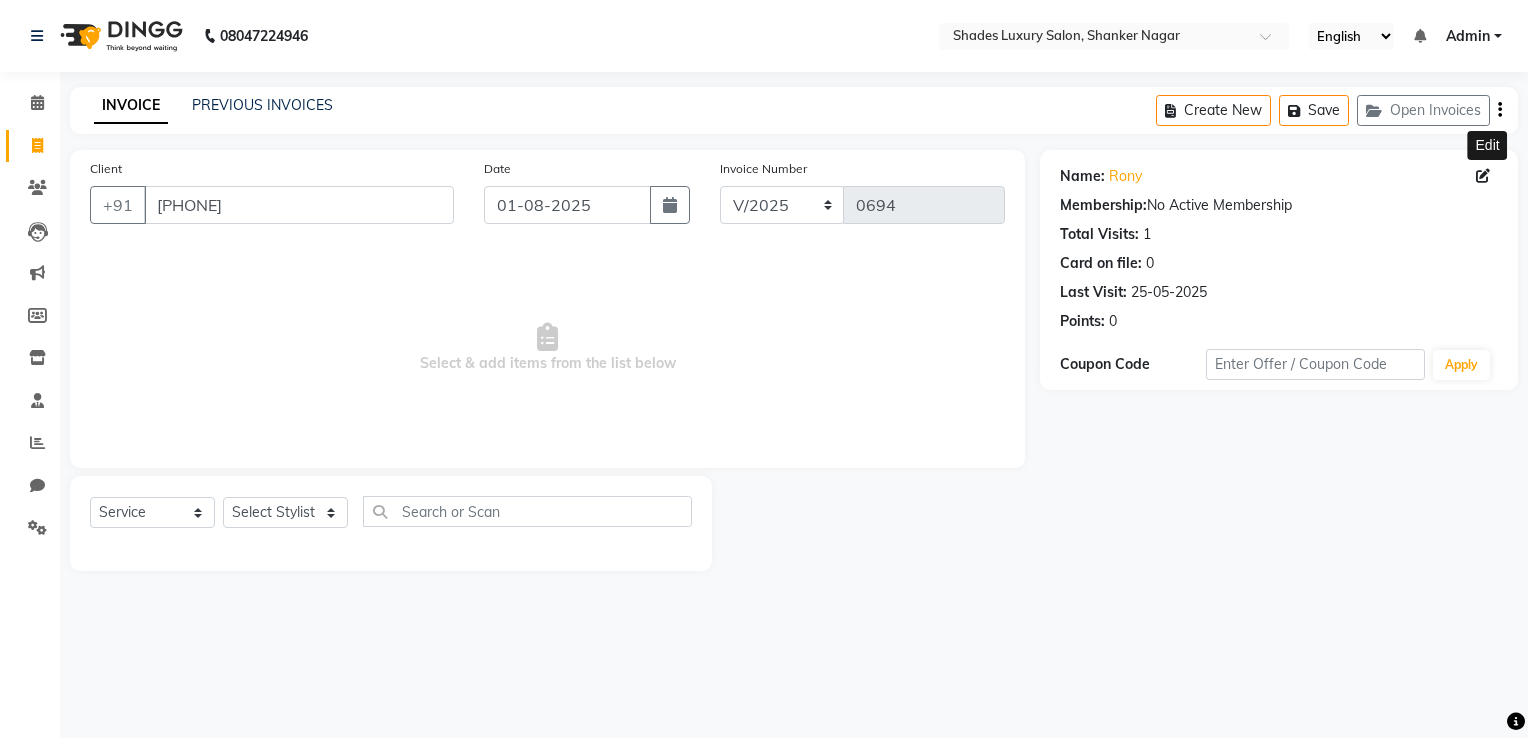click 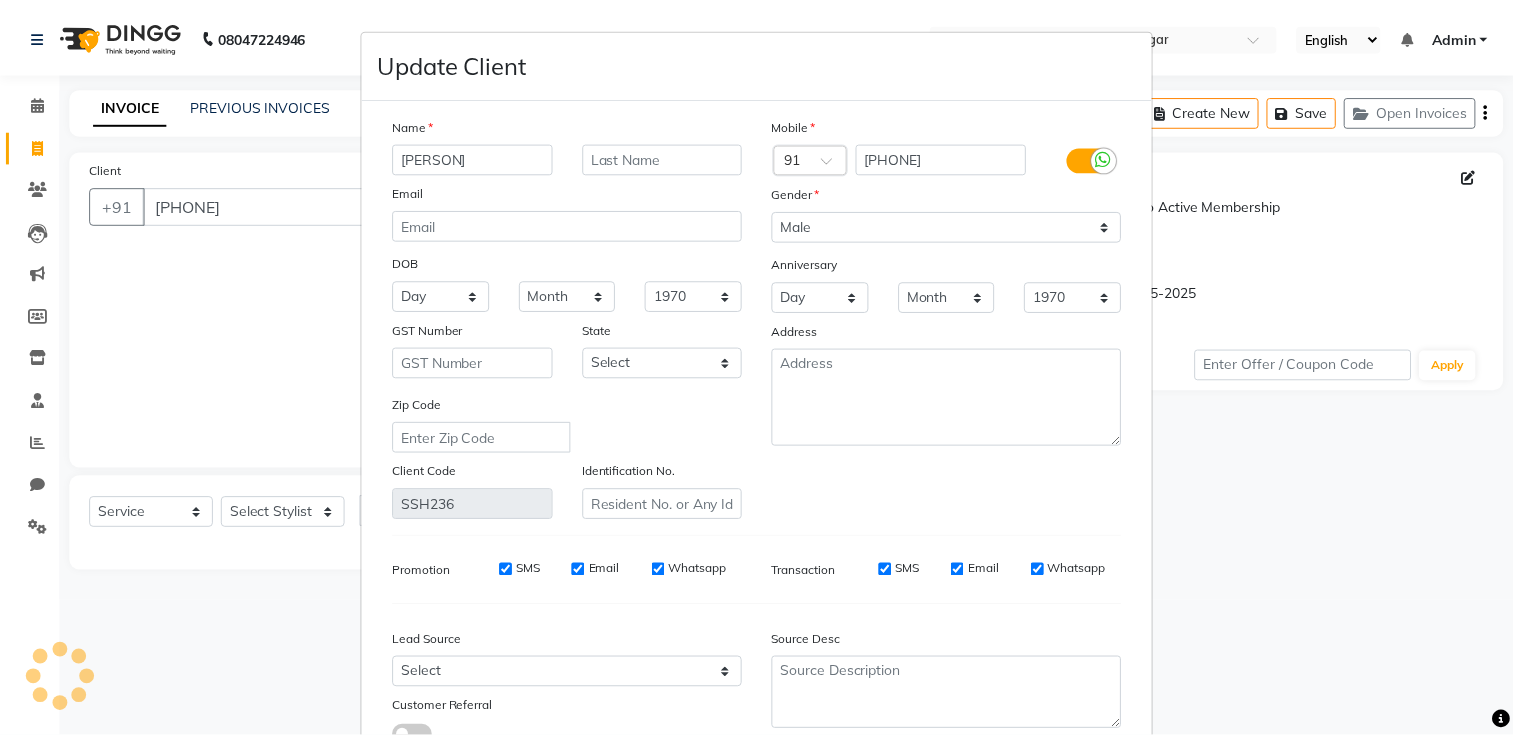 scroll, scrollTop: 159, scrollLeft: 0, axis: vertical 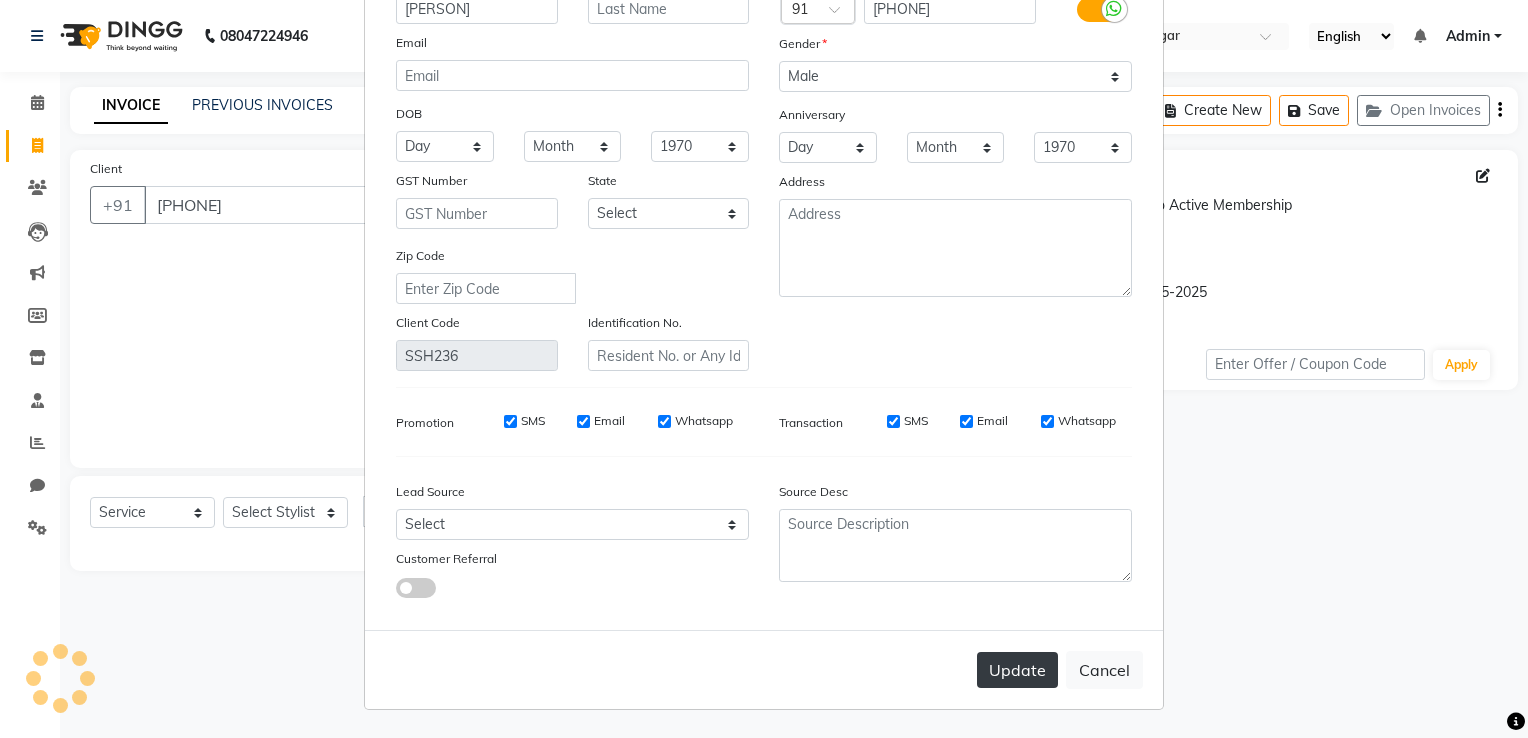 click on "Update" at bounding box center [1017, 670] 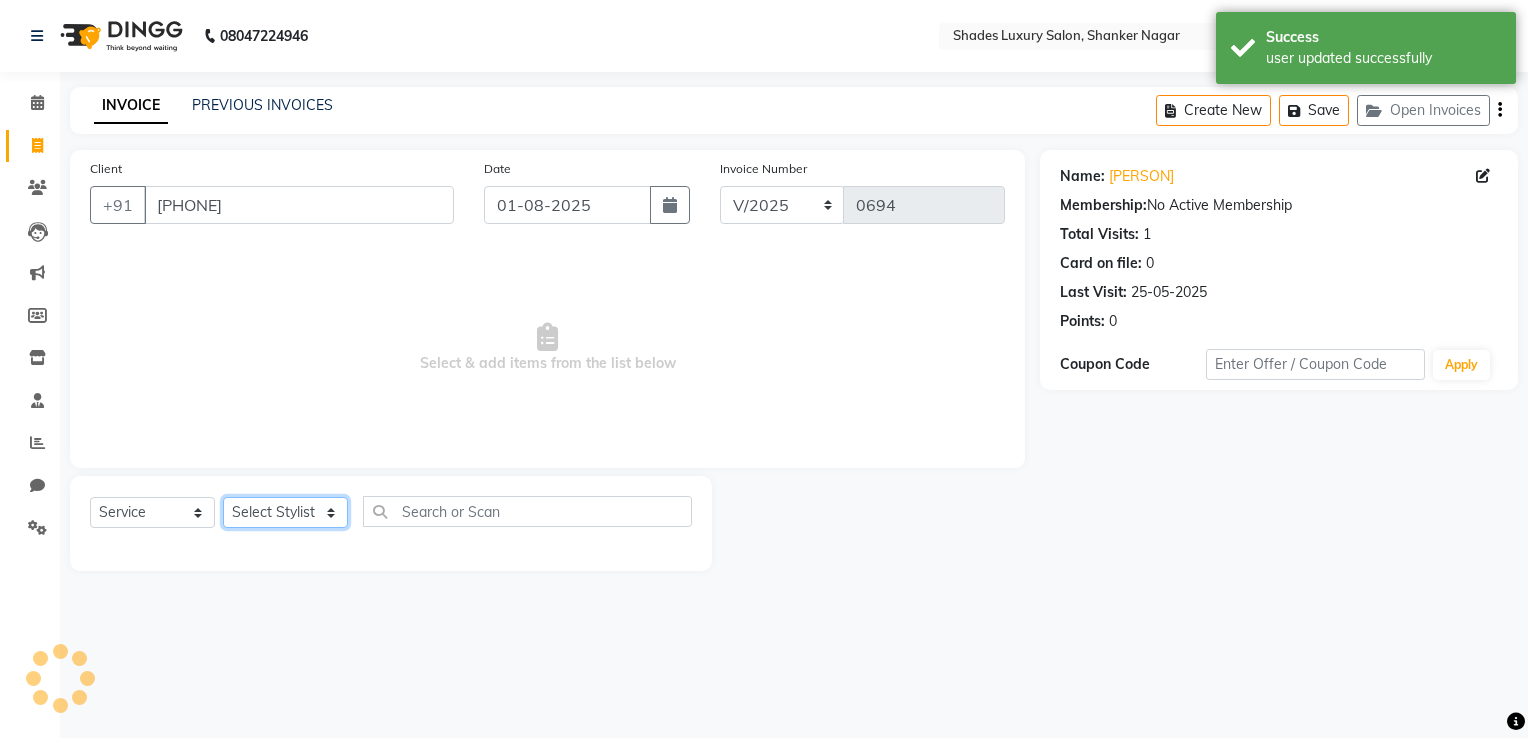click on "Select Stylist Asha Maam Chandani Mamta Nasim Sir Palak Verma Rashi salman Samar shahbaj" 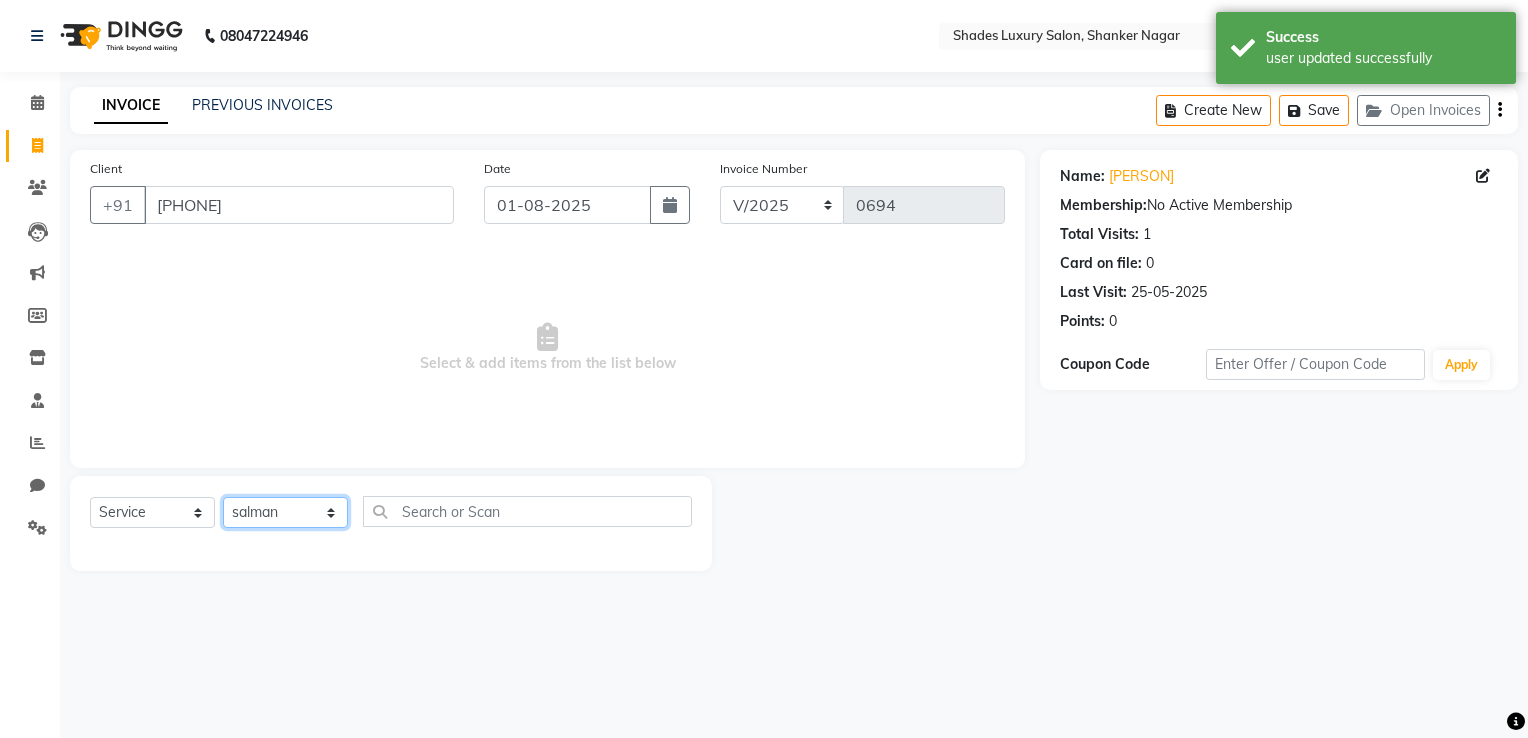 click on "Select Stylist Asha Maam Chandani Mamta Nasim Sir Palak Verma Rashi salman Samar shahbaj" 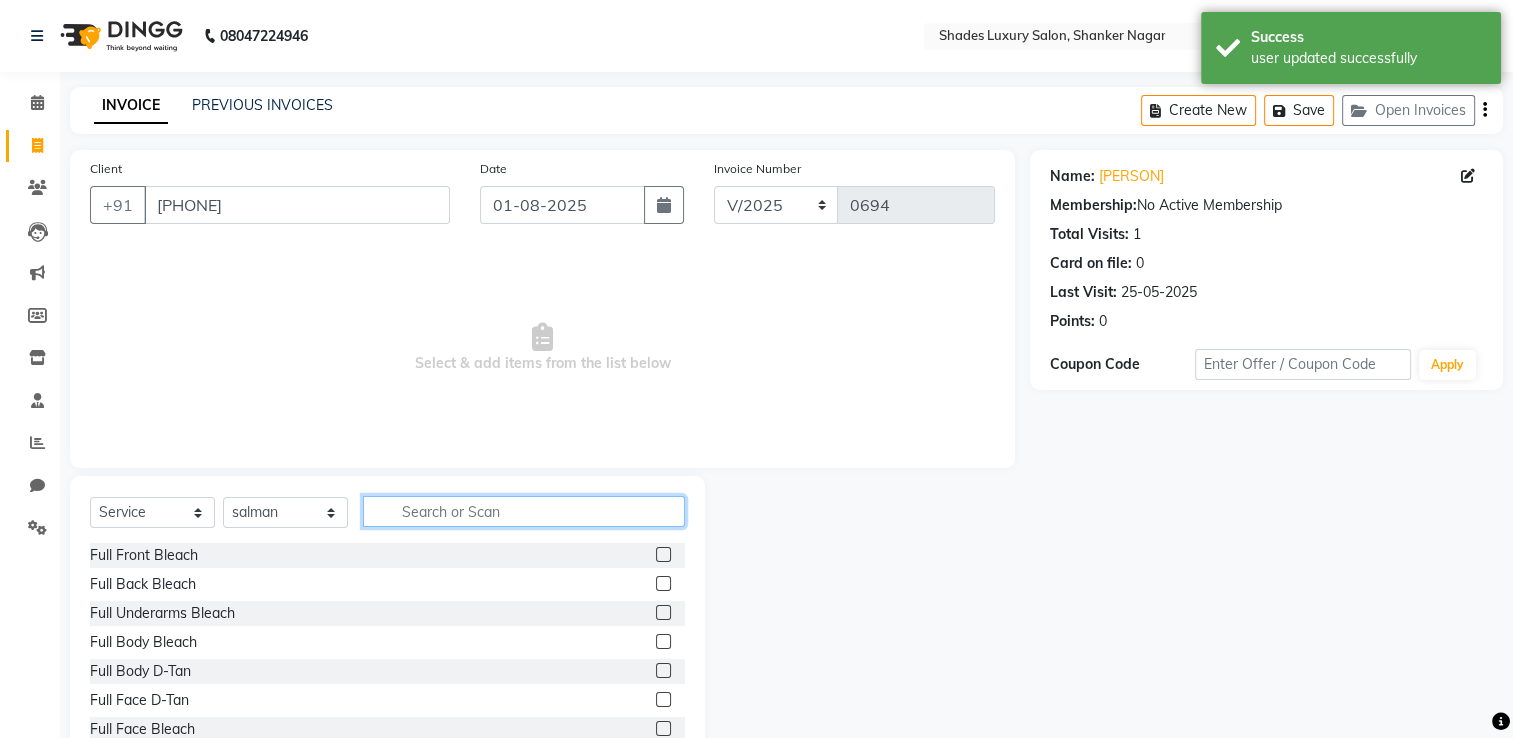 click 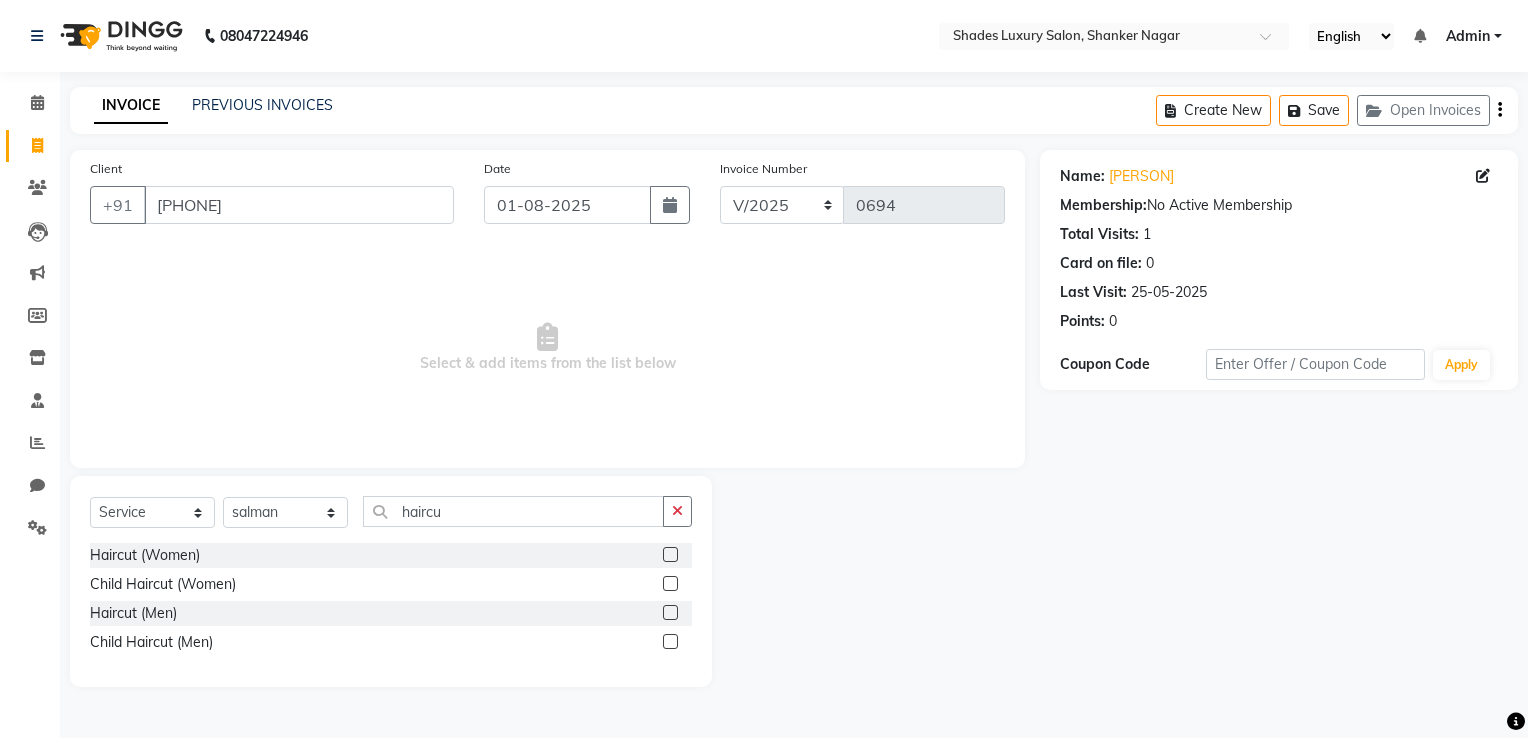 click 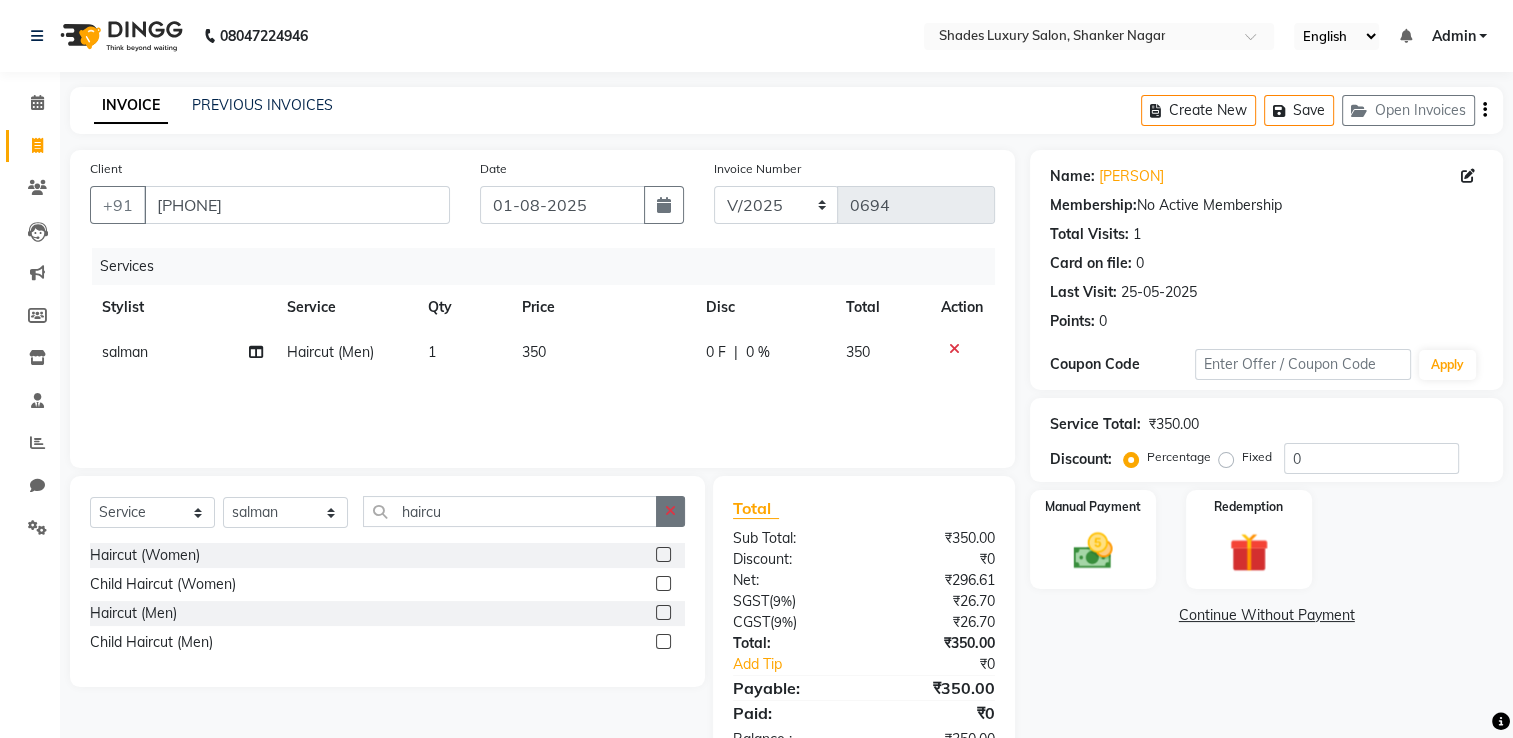 click 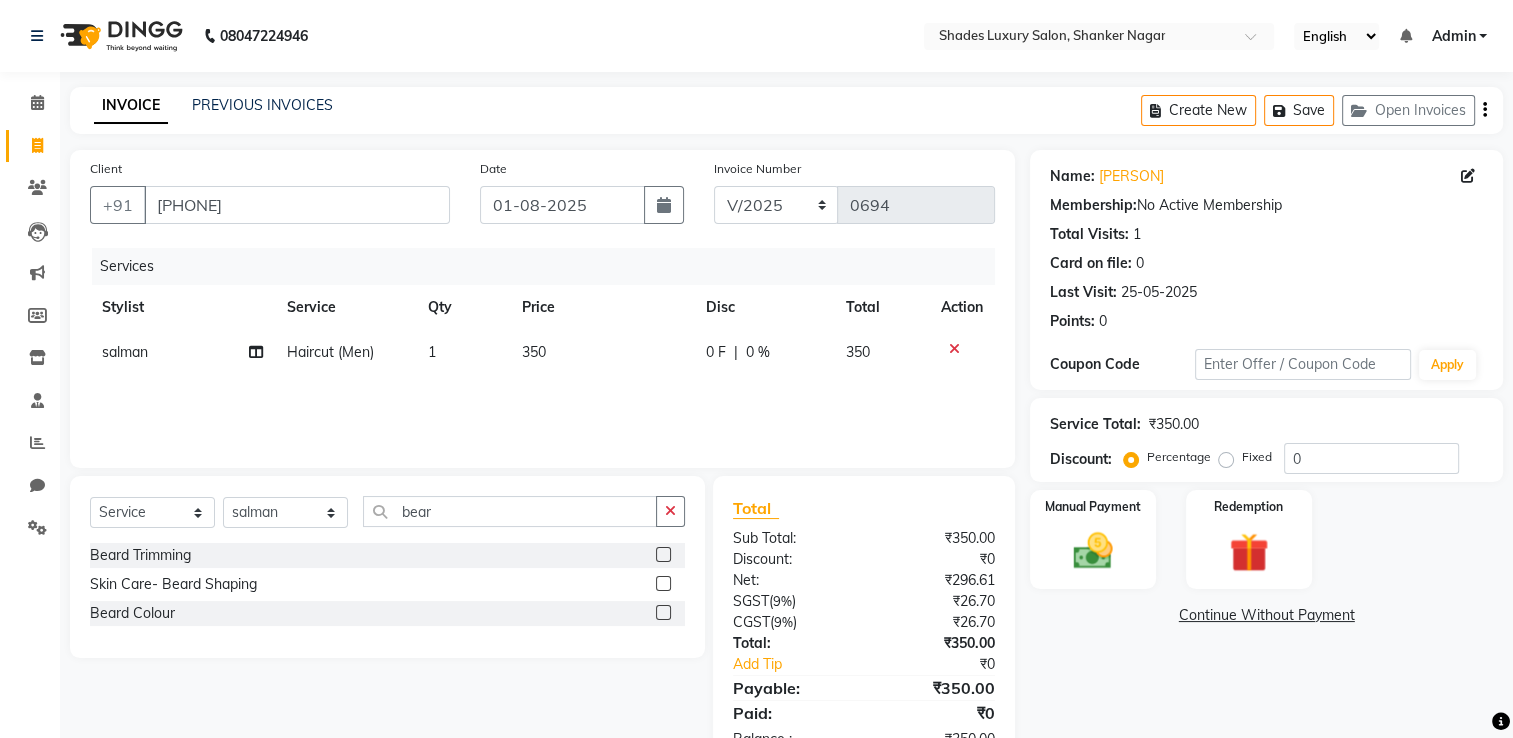 click 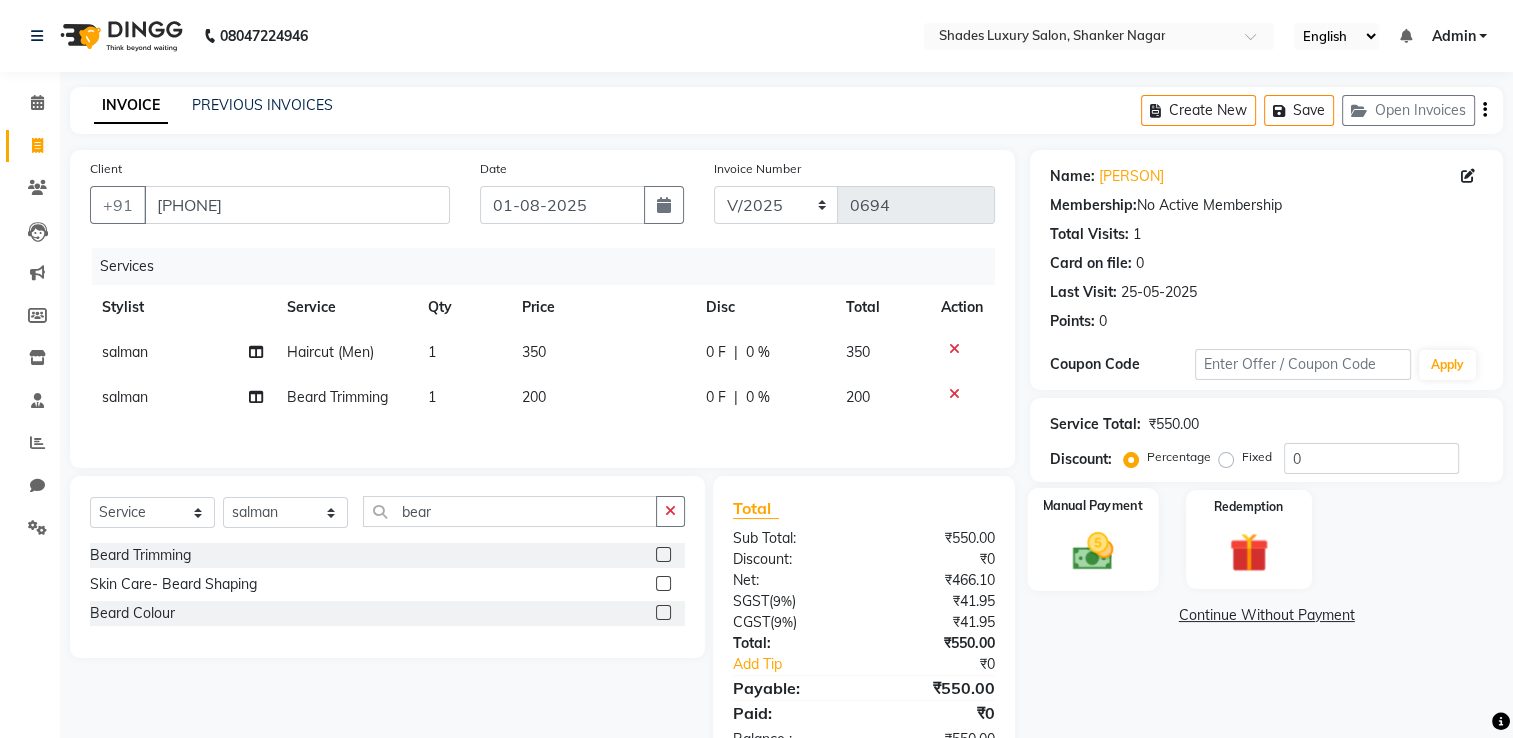 click on "Manual Payment" 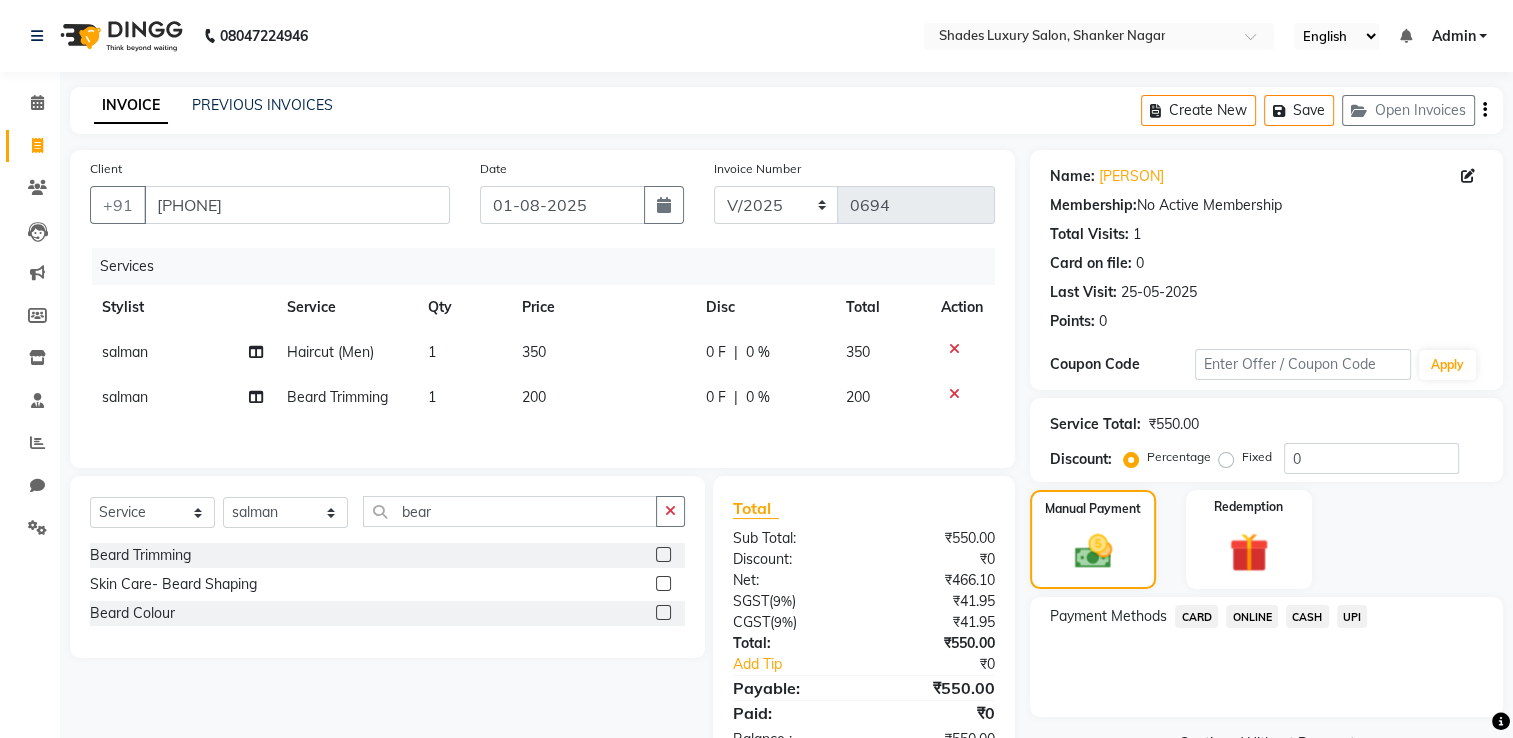 click on "ONLINE" 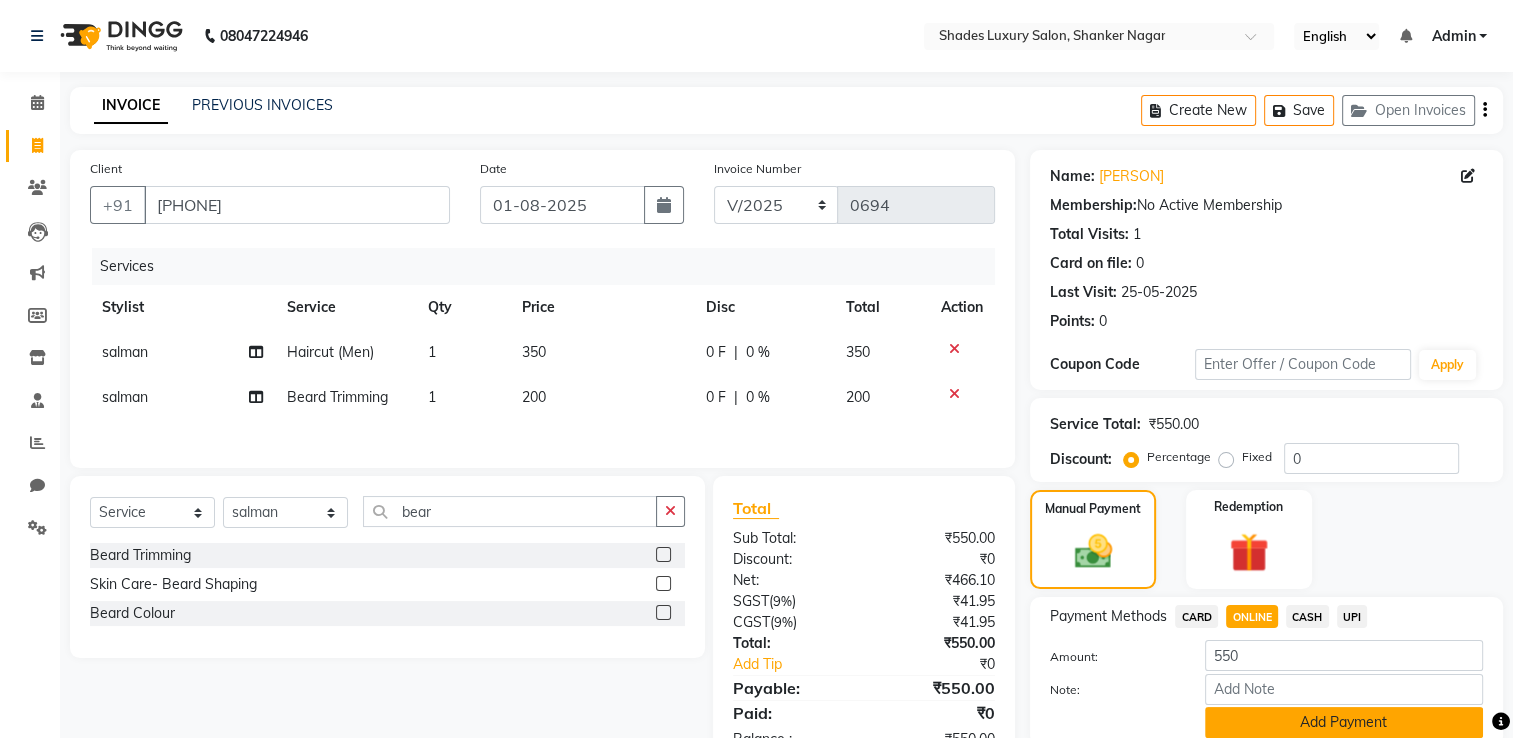 click on "Add Payment" 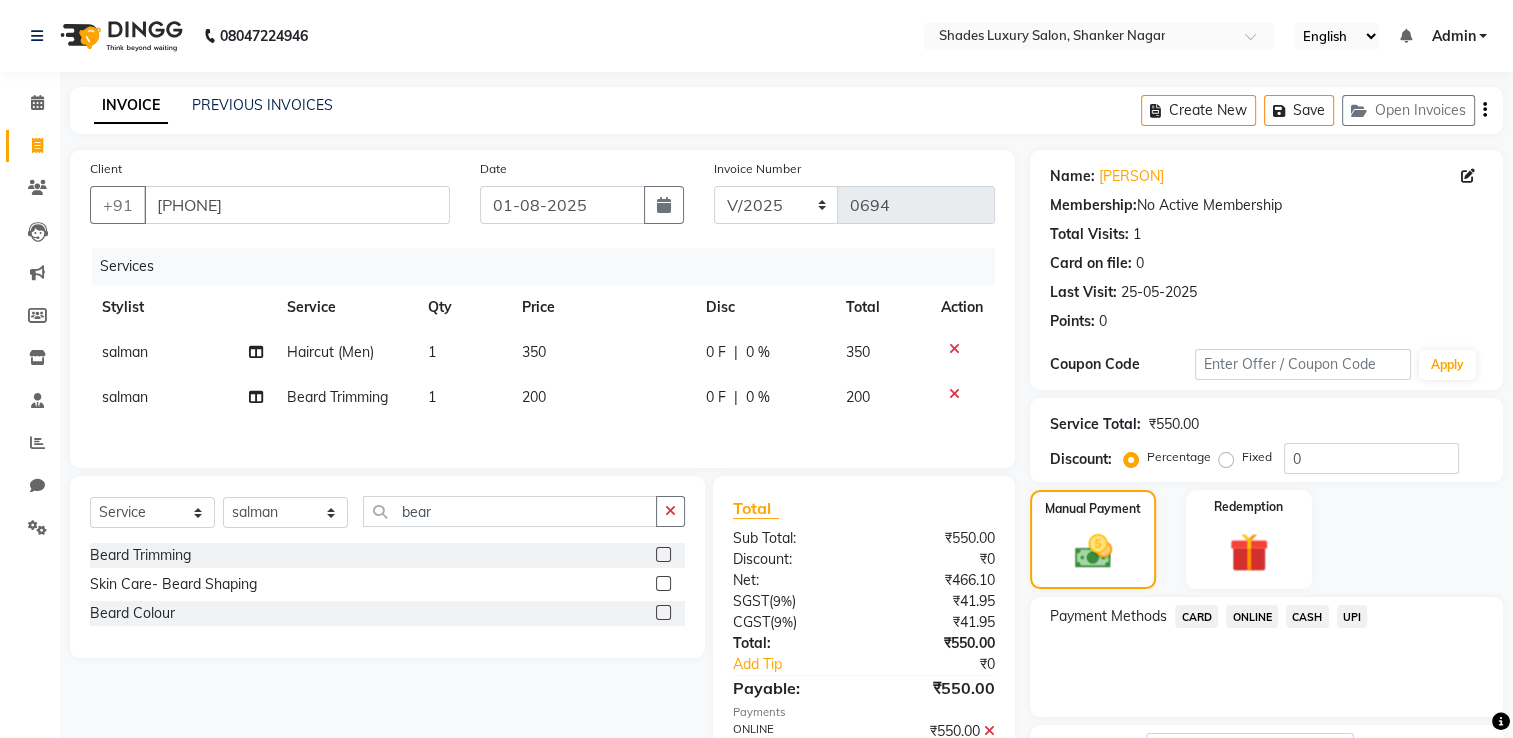 scroll, scrollTop: 161, scrollLeft: 0, axis: vertical 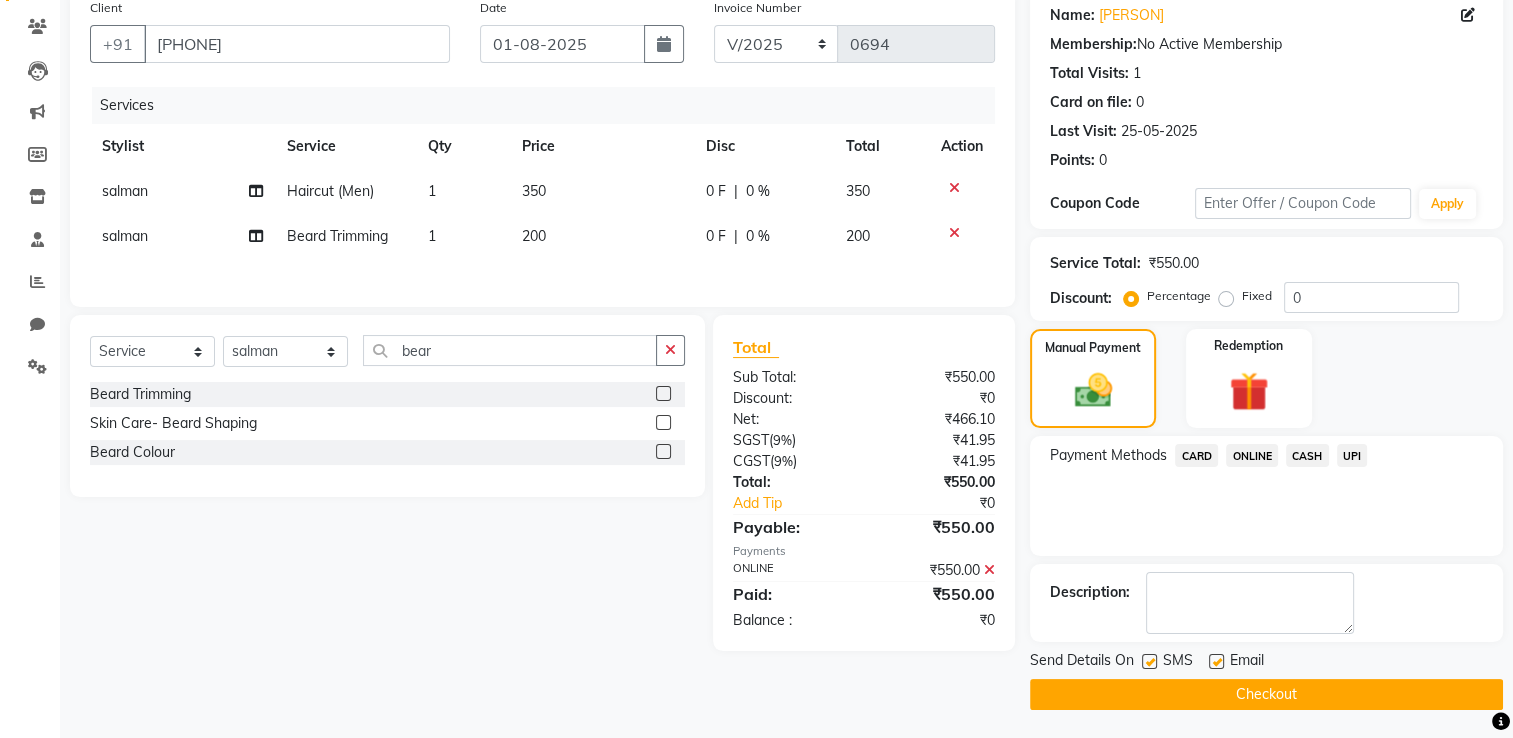 click on "Checkout" 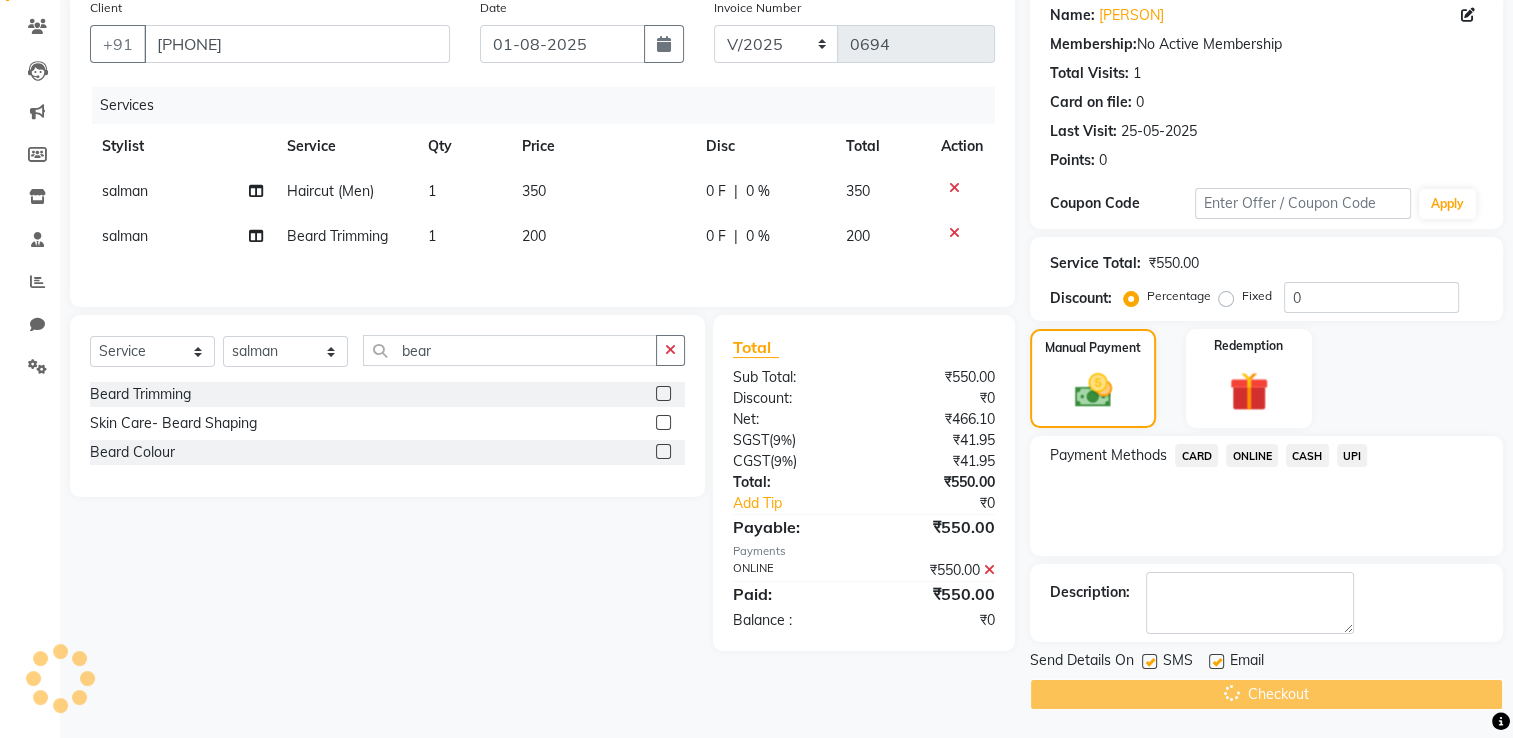 click on "Checkout" 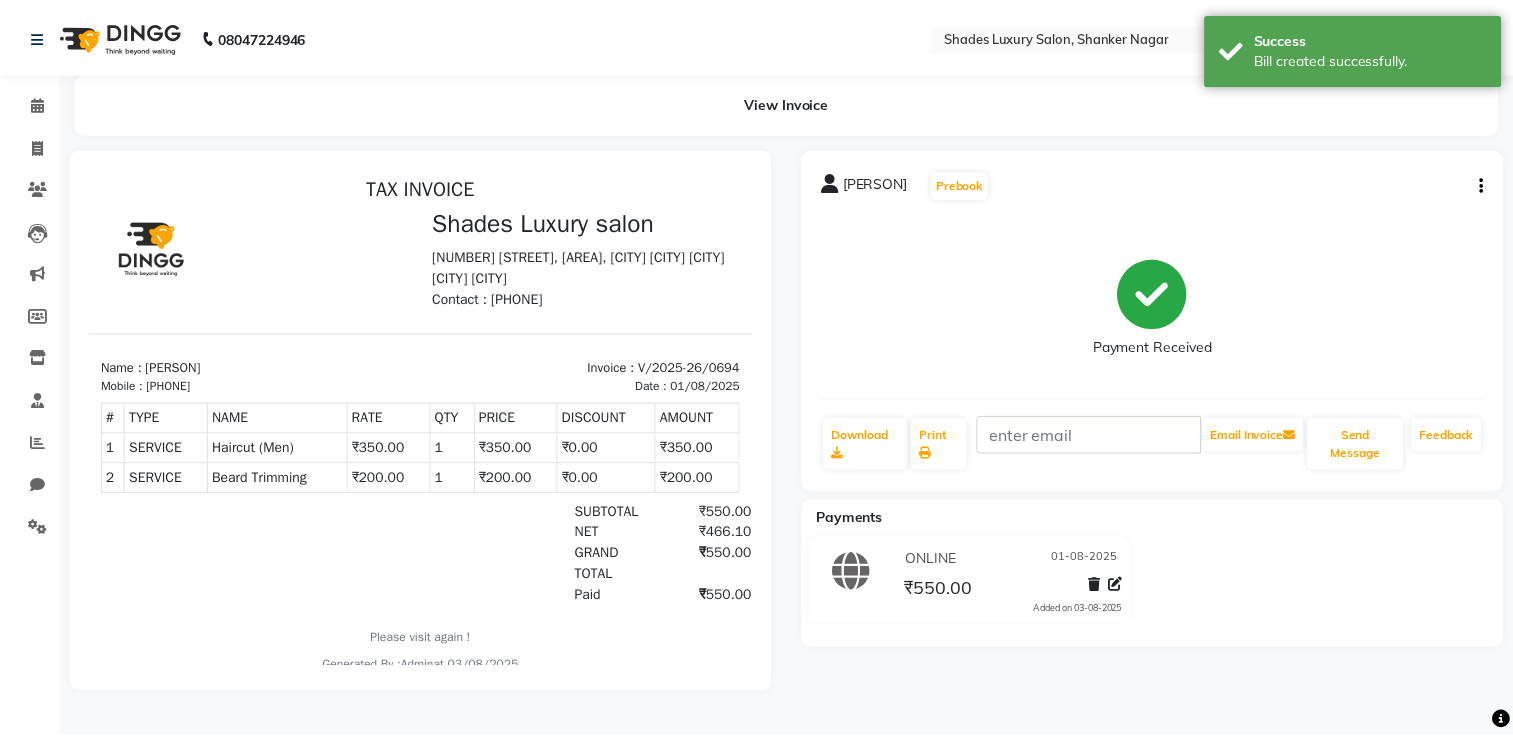 scroll, scrollTop: 0, scrollLeft: 0, axis: both 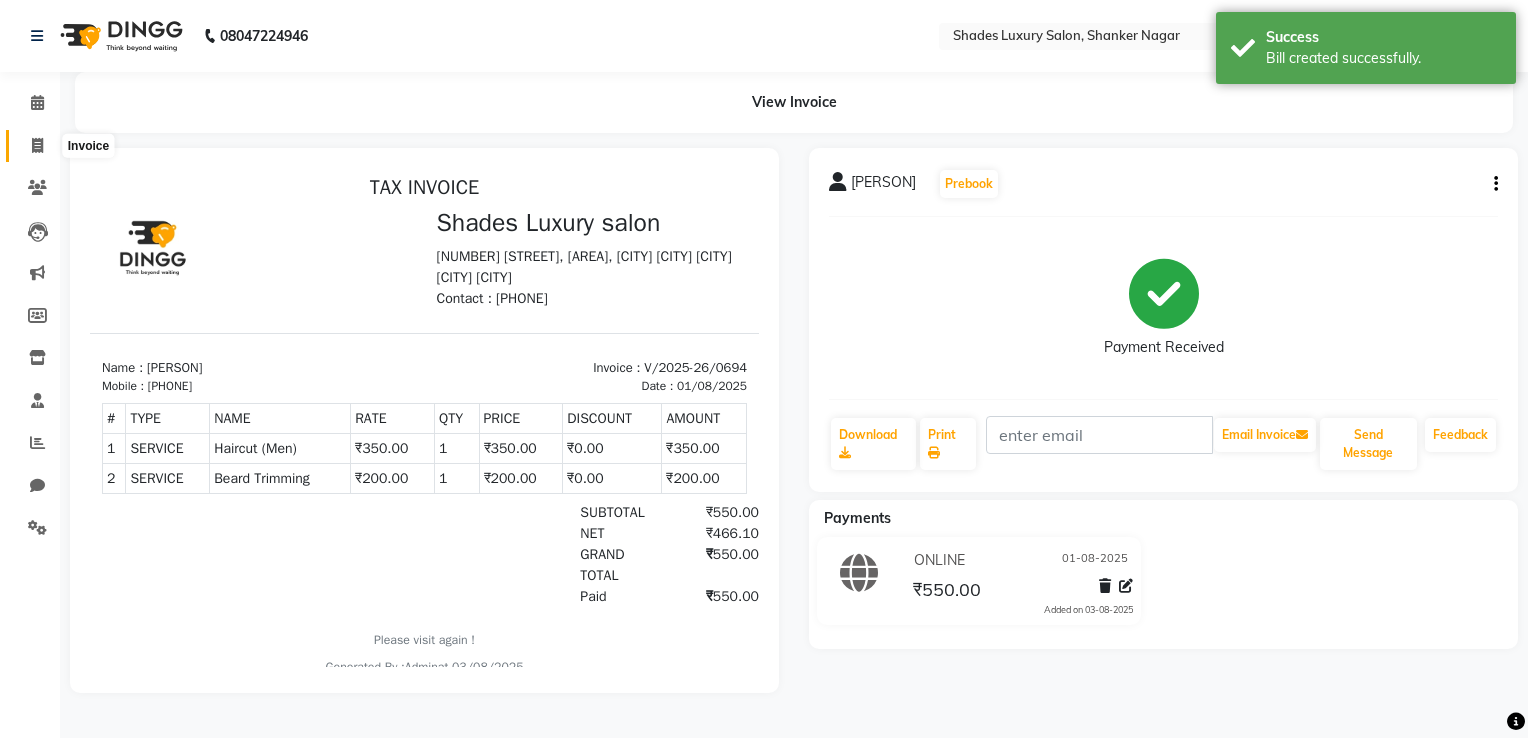 click 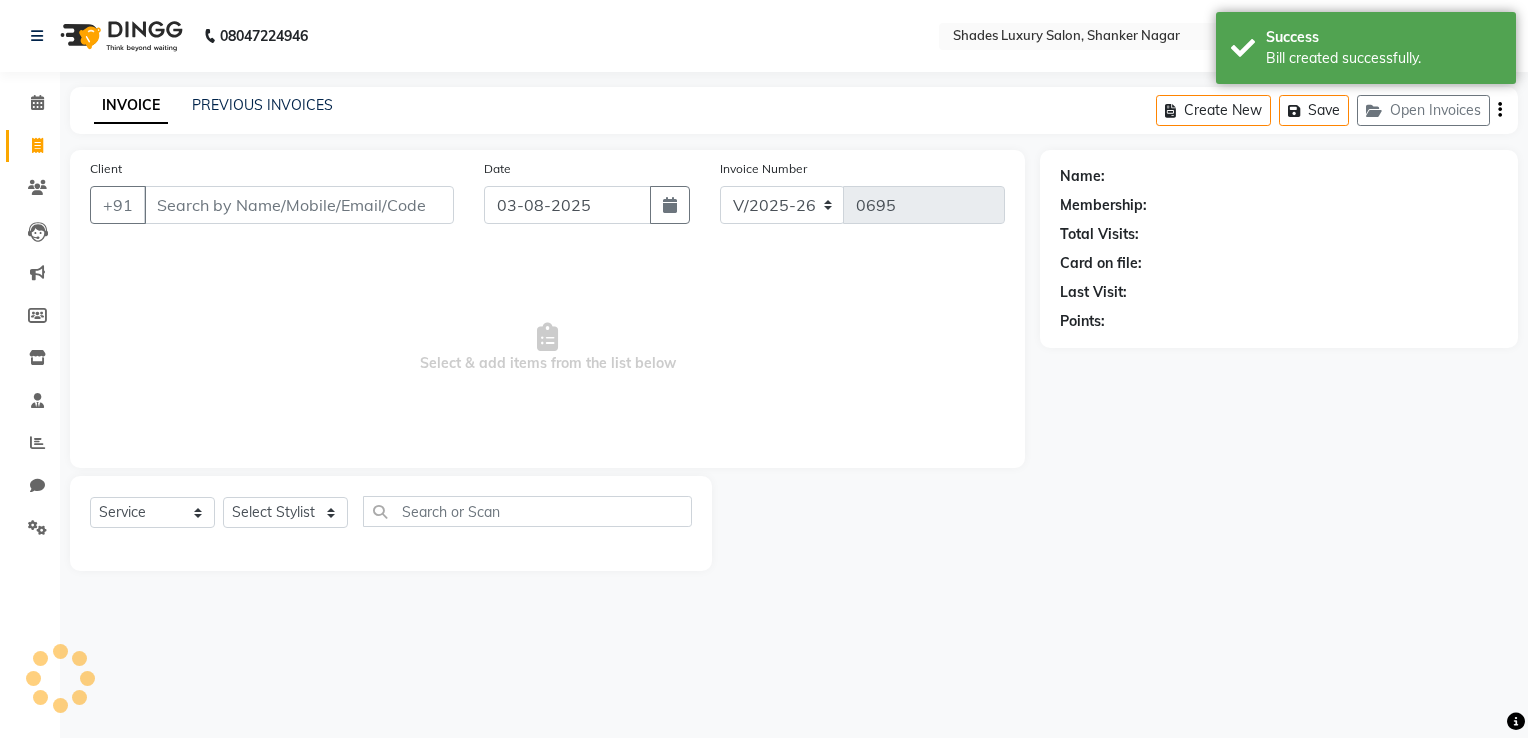 click on "Client" at bounding box center [299, 205] 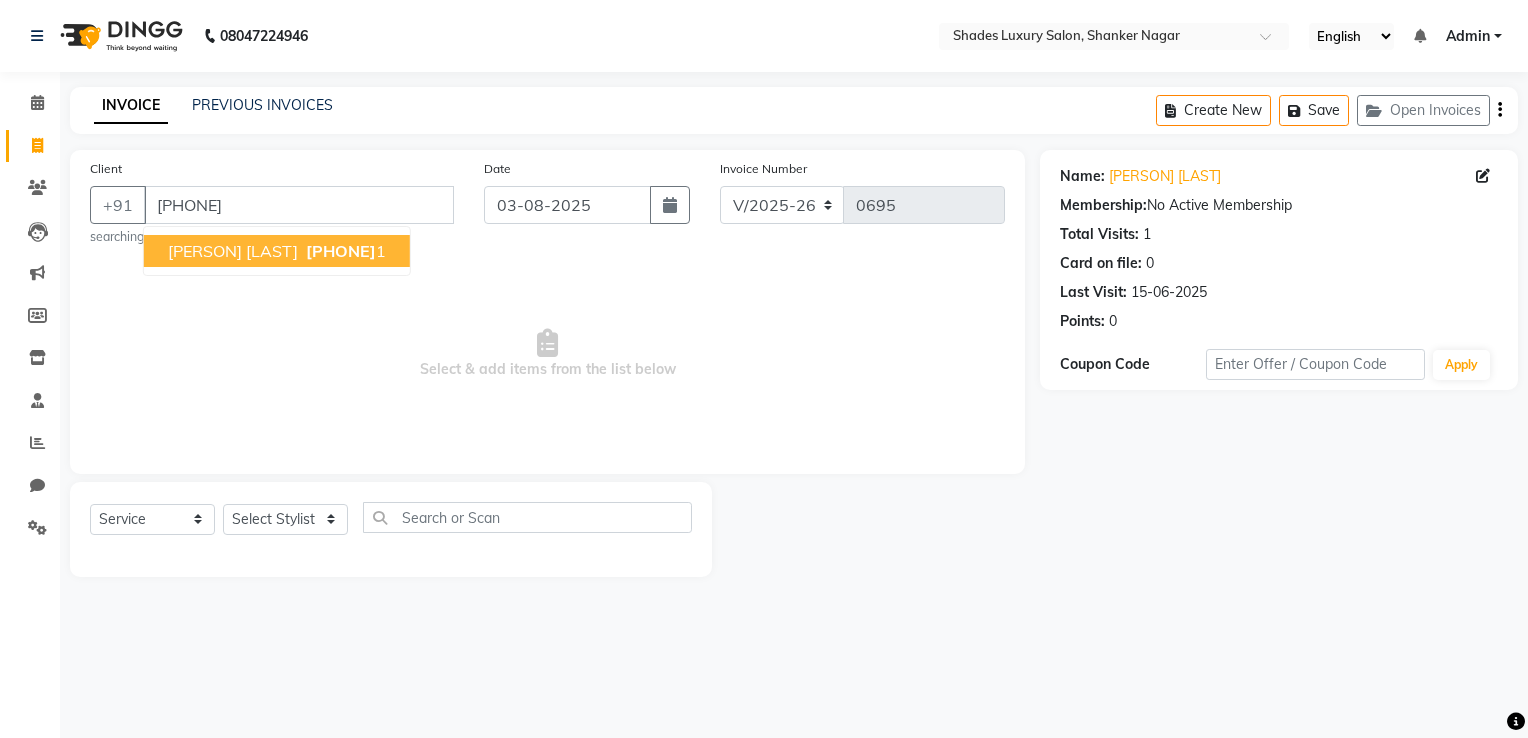 click on "[PERSON] [LAST]" at bounding box center (233, 251) 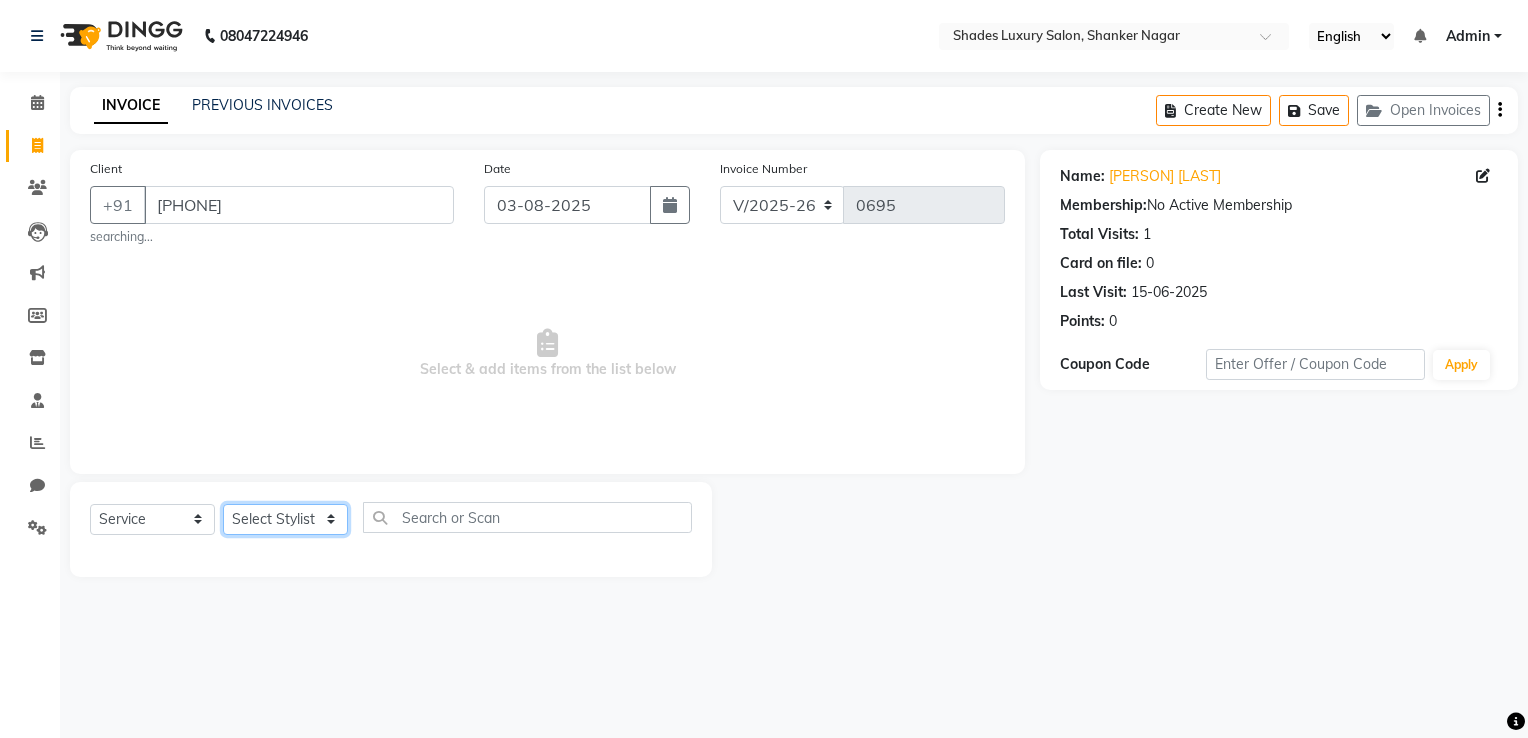 click on "Select Stylist Asha Maam Chandani Mamta Nasim Sir Palak Verma Rashi salman Samar shahbaj" 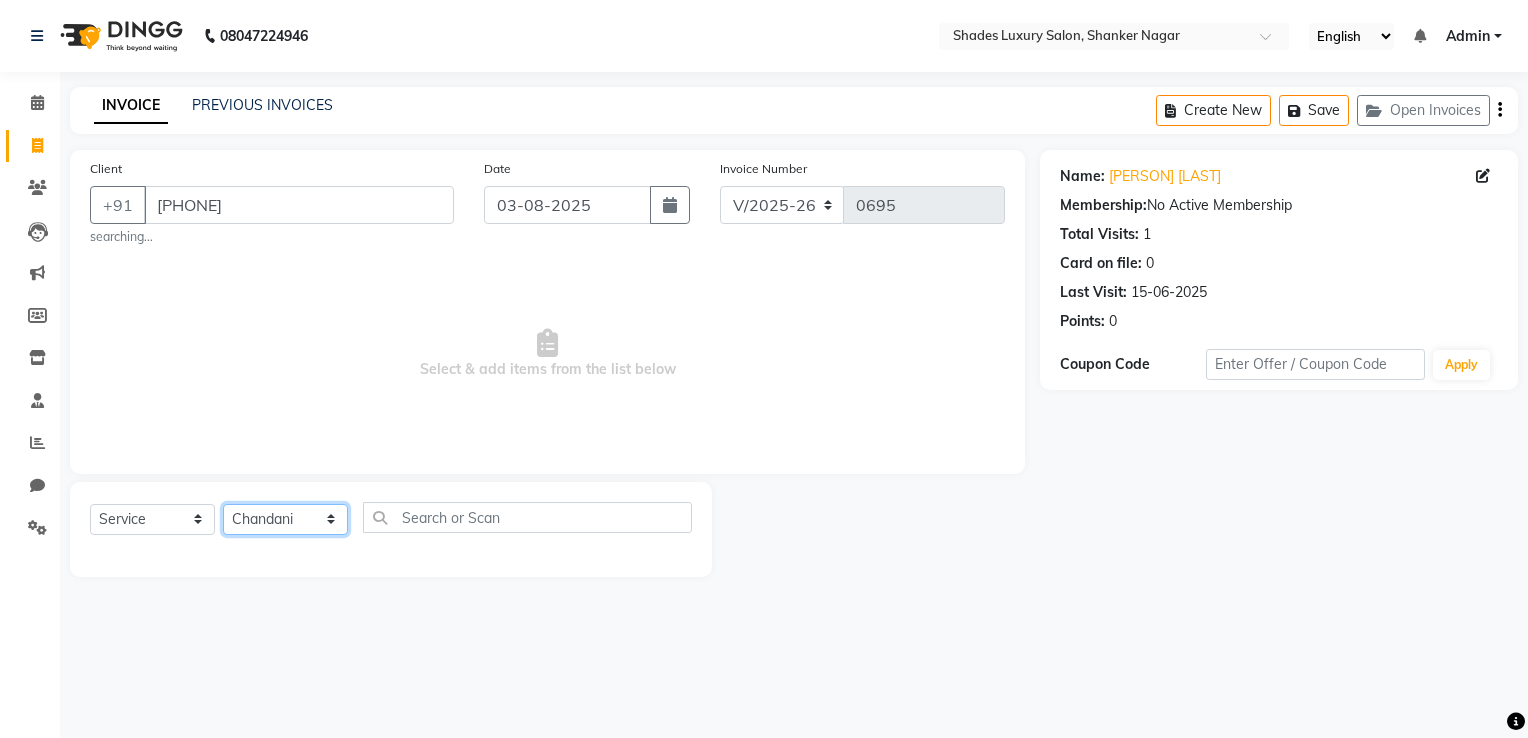 click on "Select Stylist Asha Maam Chandani Mamta Nasim Sir Palak Verma Rashi salman Samar shahbaj" 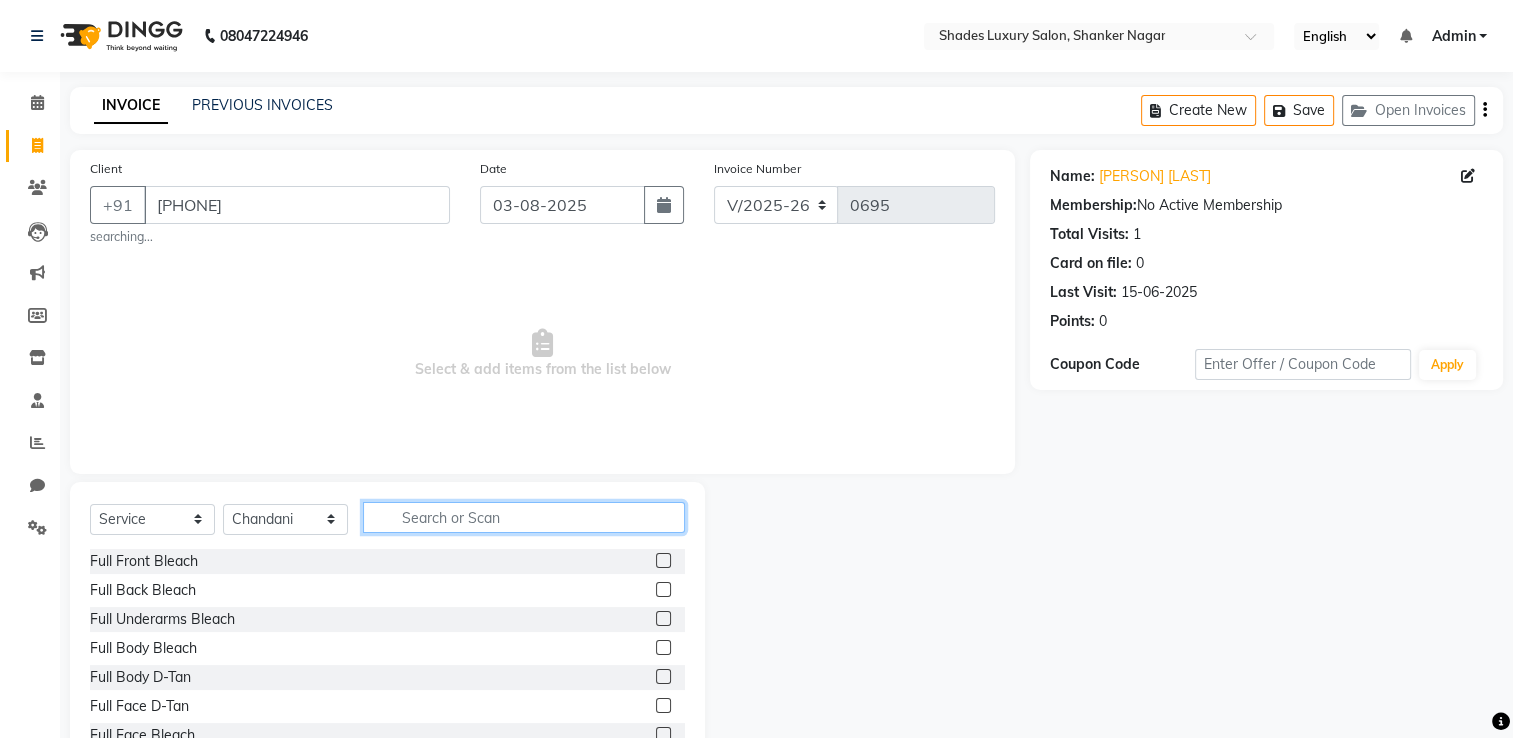 click 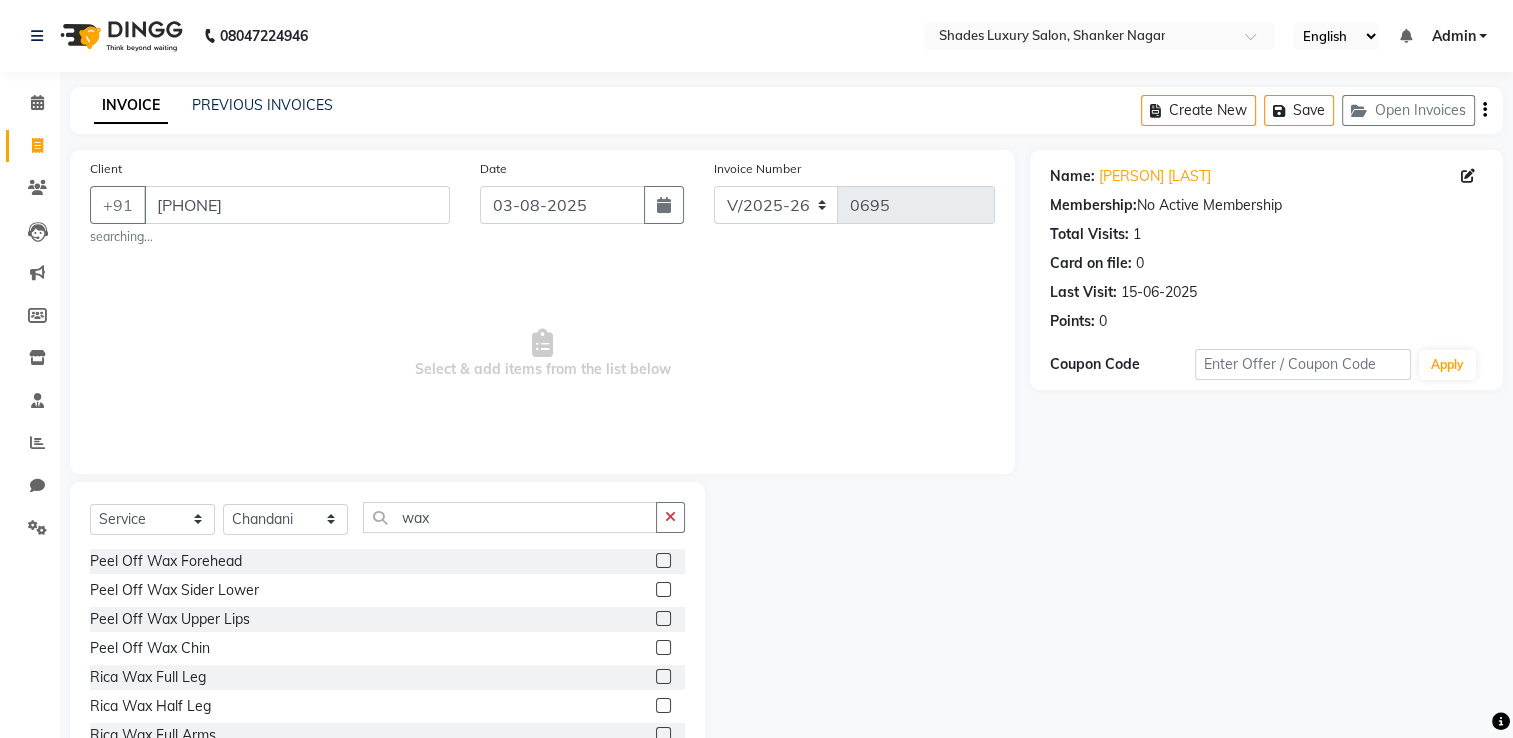 click 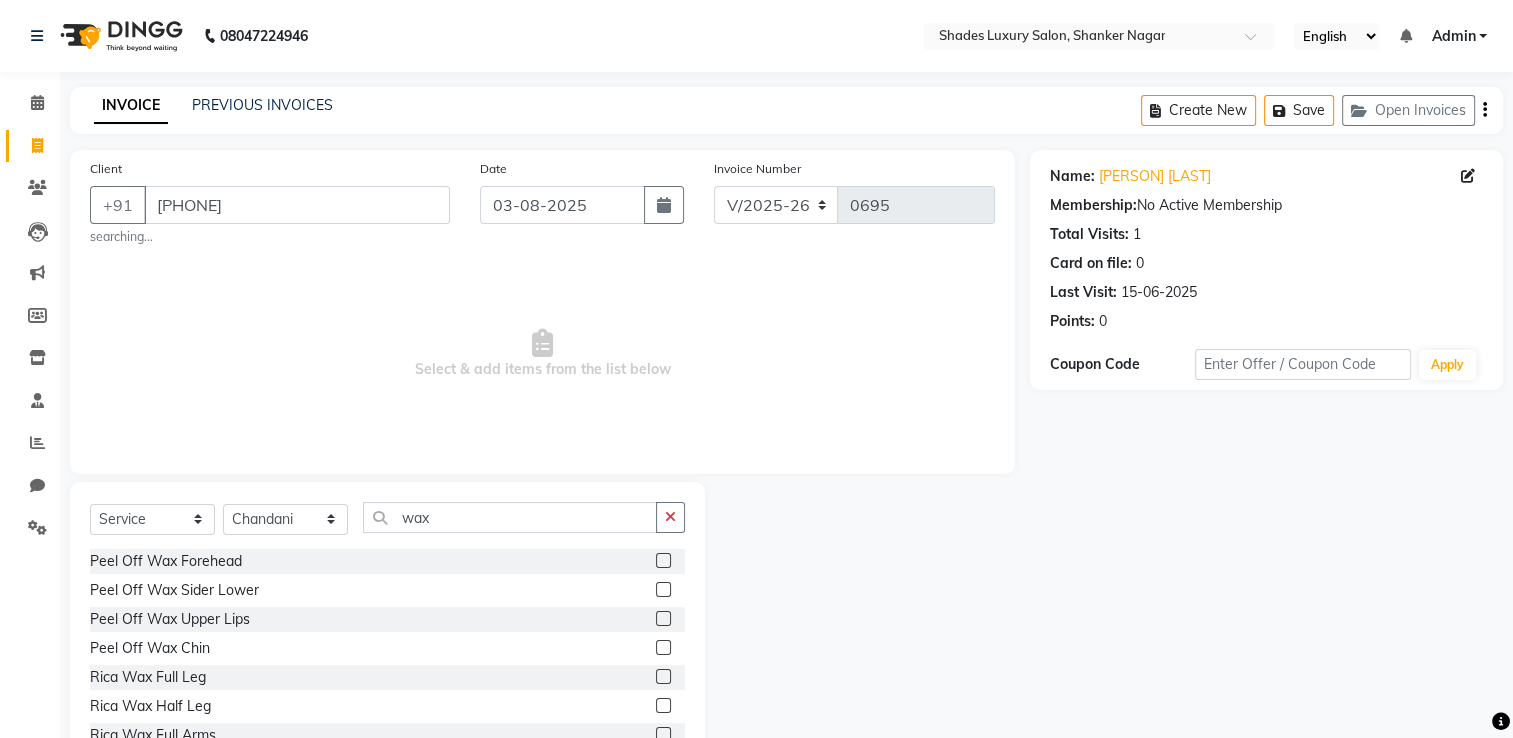 click at bounding box center [662, 735] 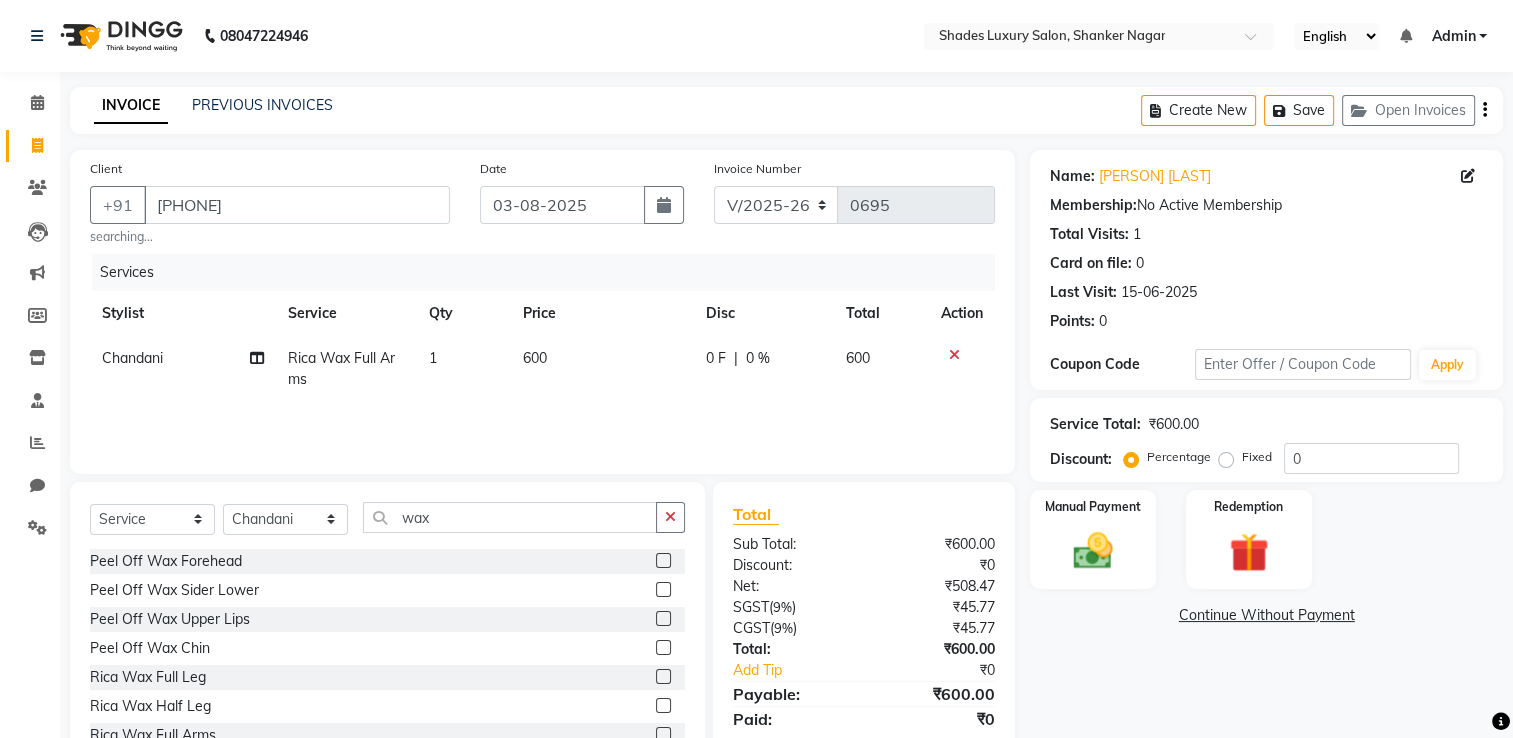 click 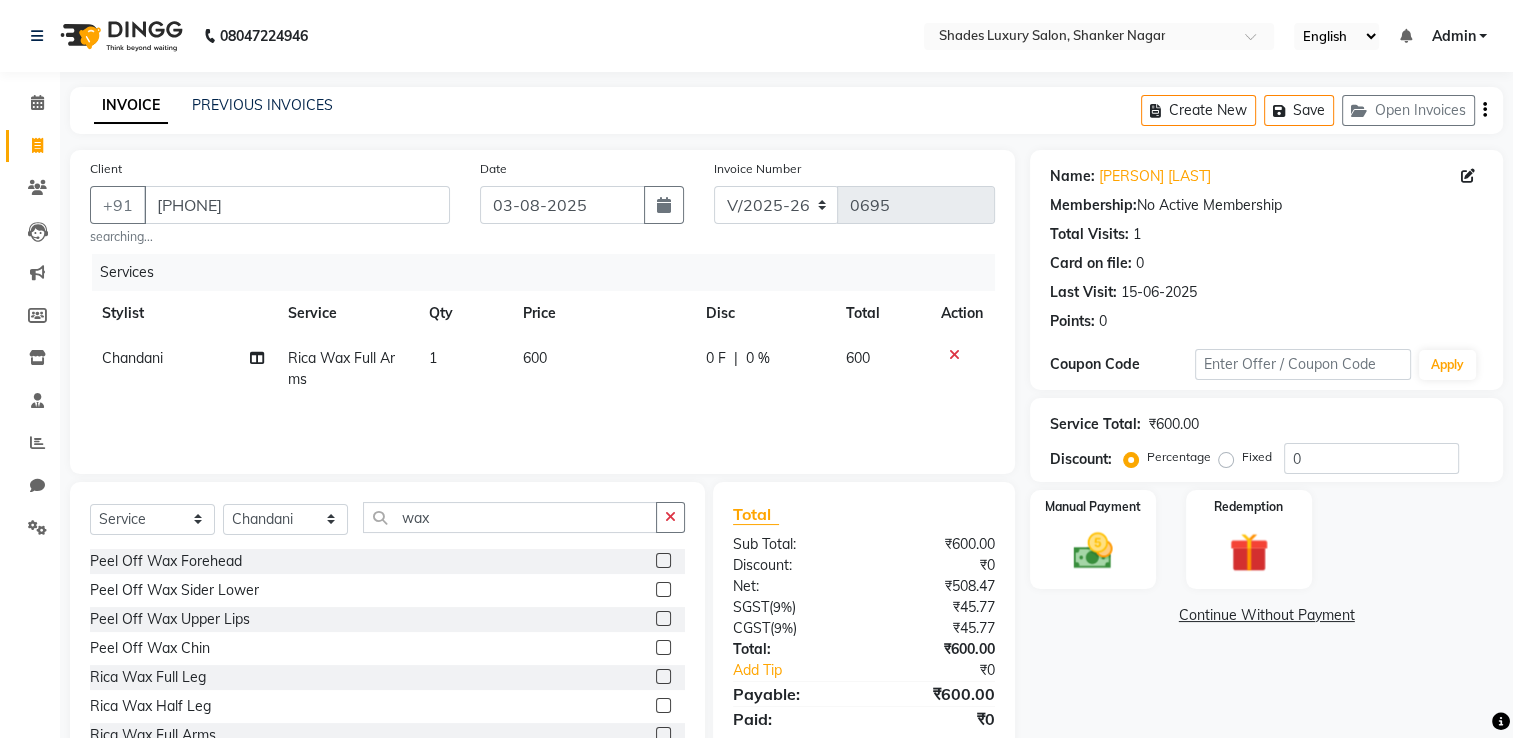 click at bounding box center (662, 706) 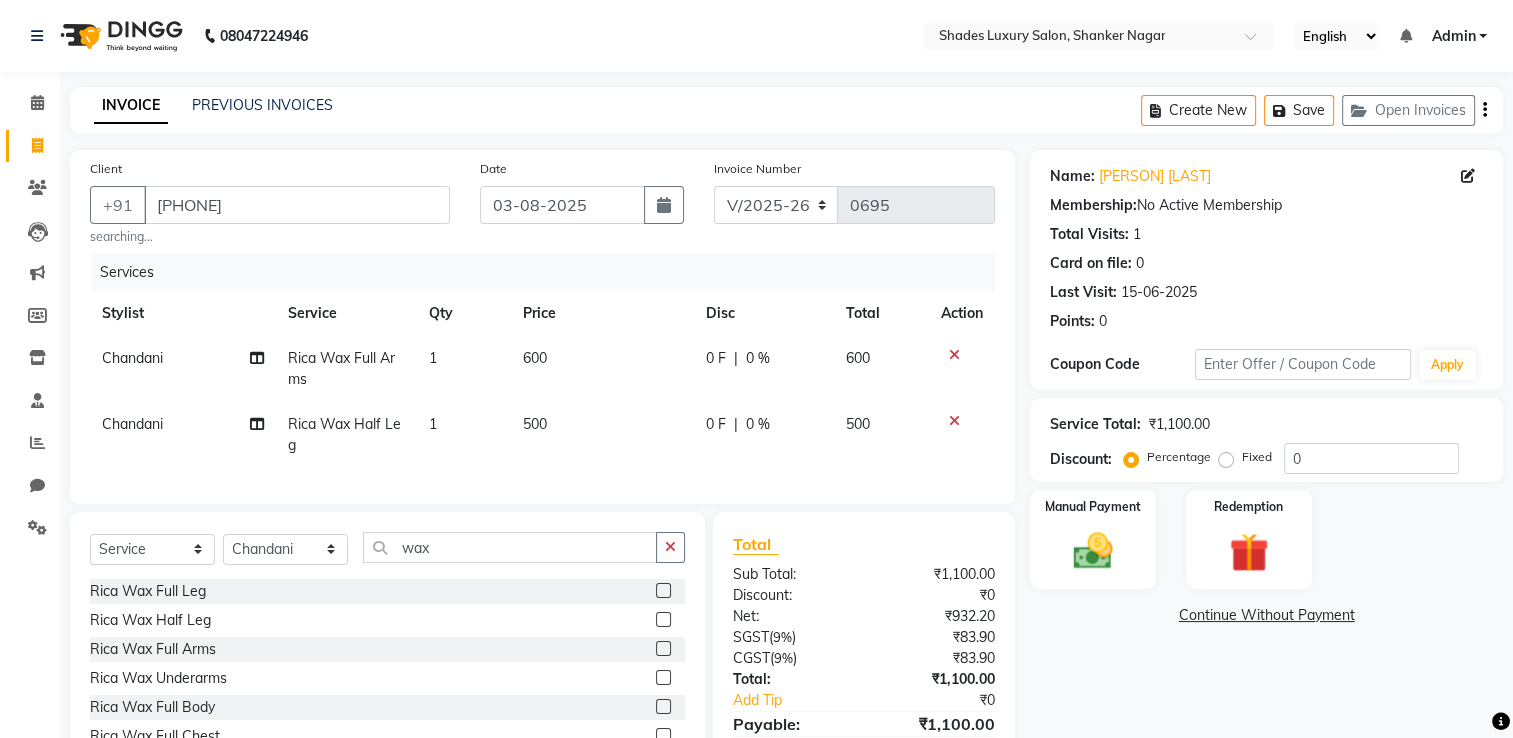 scroll, scrollTop: 174, scrollLeft: 0, axis: vertical 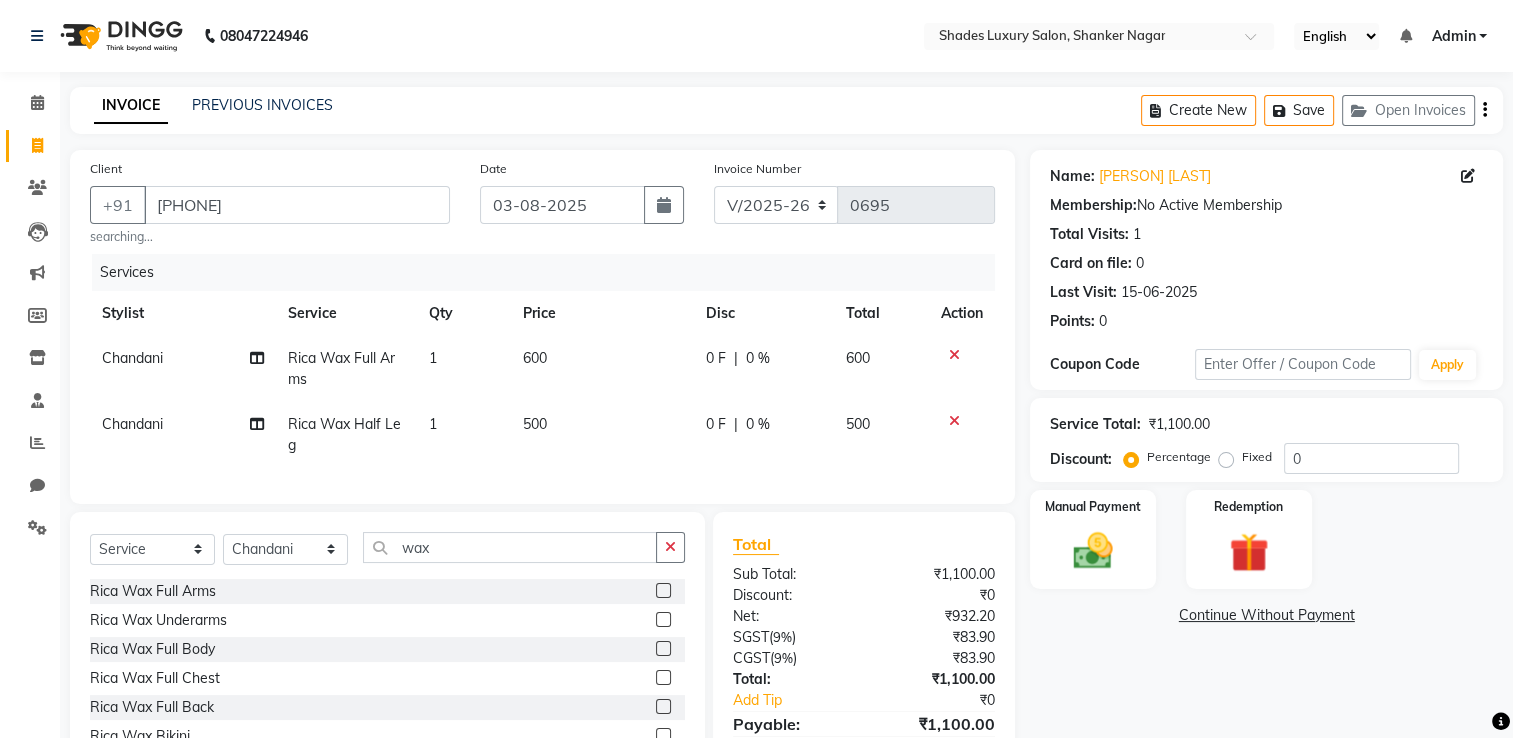 click on "Rica Wax Underarms" 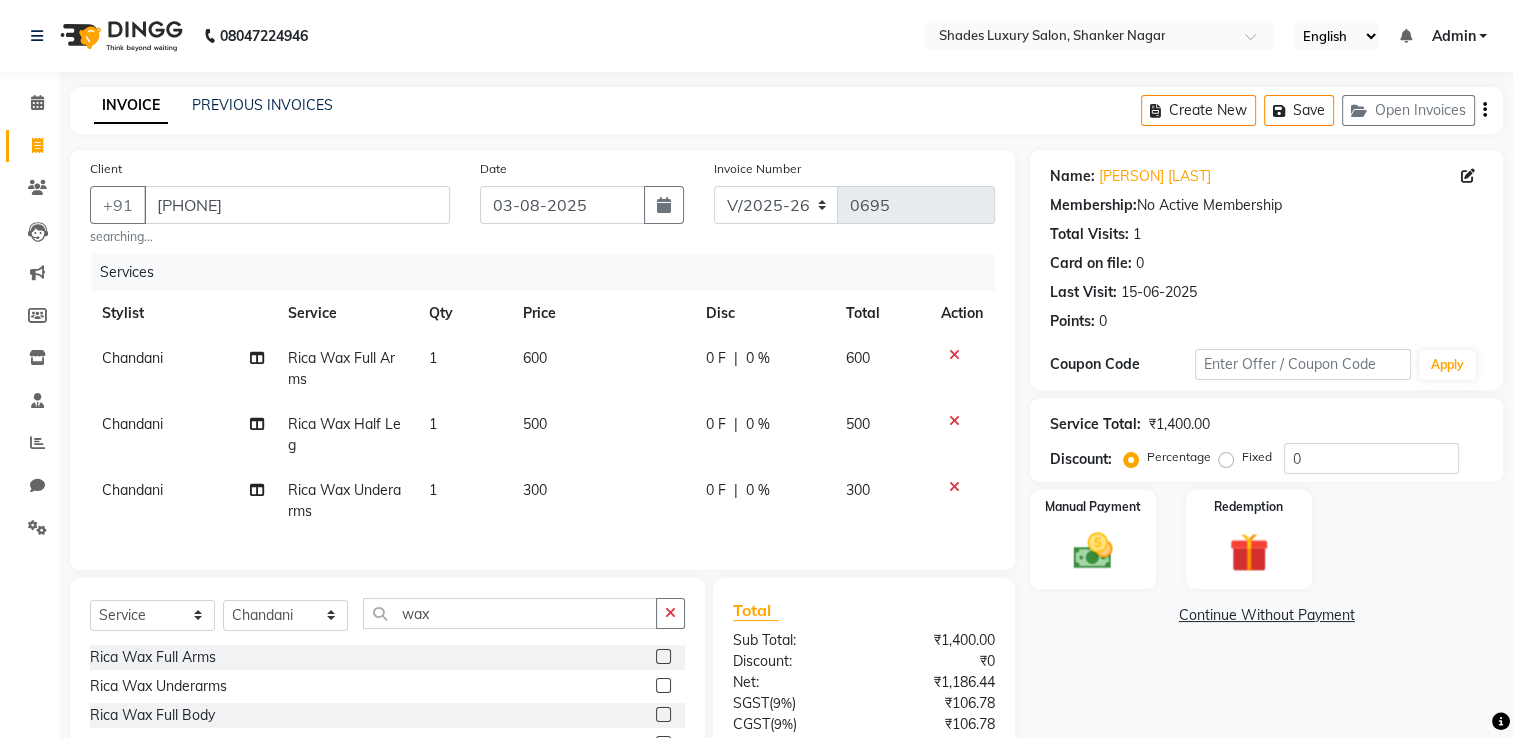 click on "Chandani" 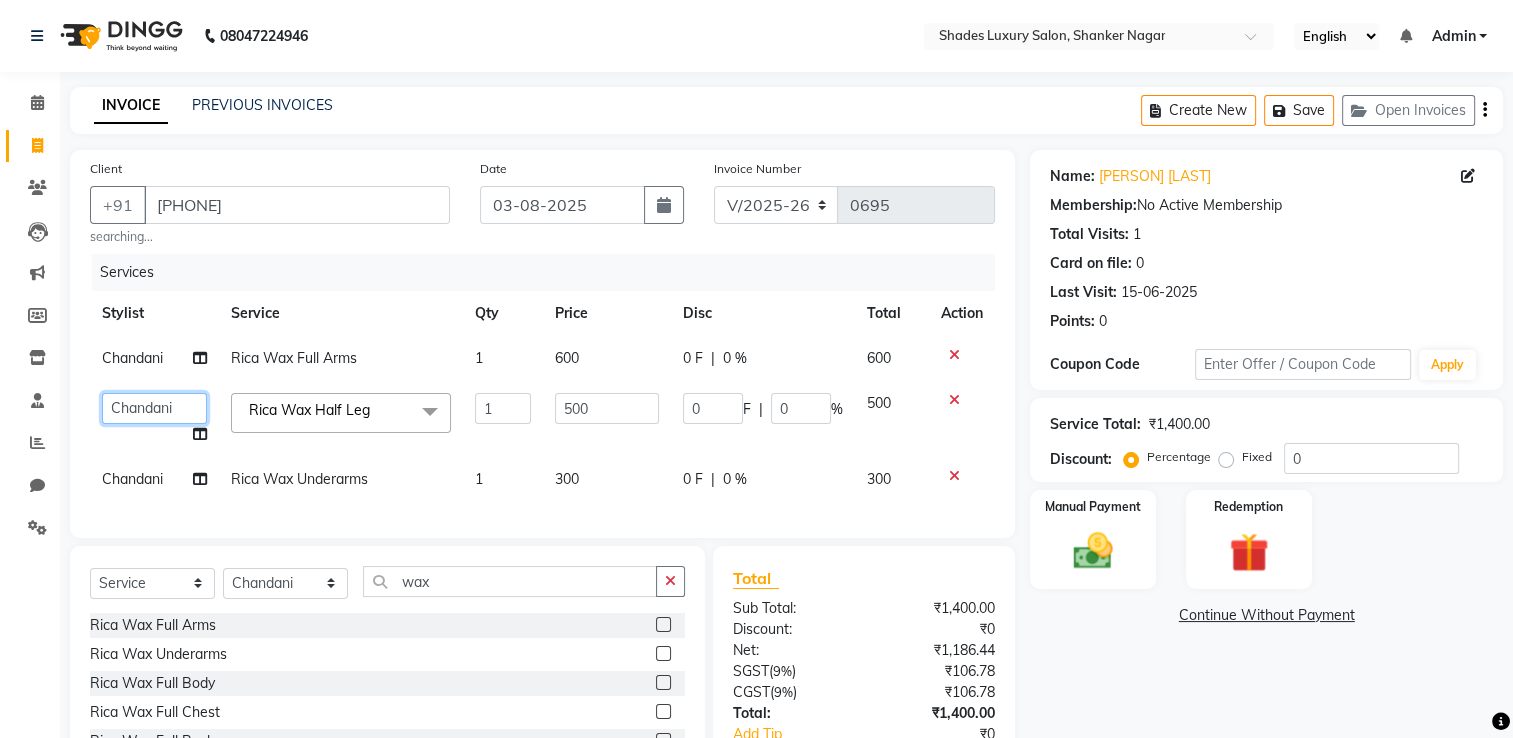 click on "[FIRST] Maam   [FIRST]   [FIRST]   [FIRST] Sir   [FIRST] [LAST]   [FIRST]   [FIRST]   [FIRST]  [FIRST]  [FIRST]" 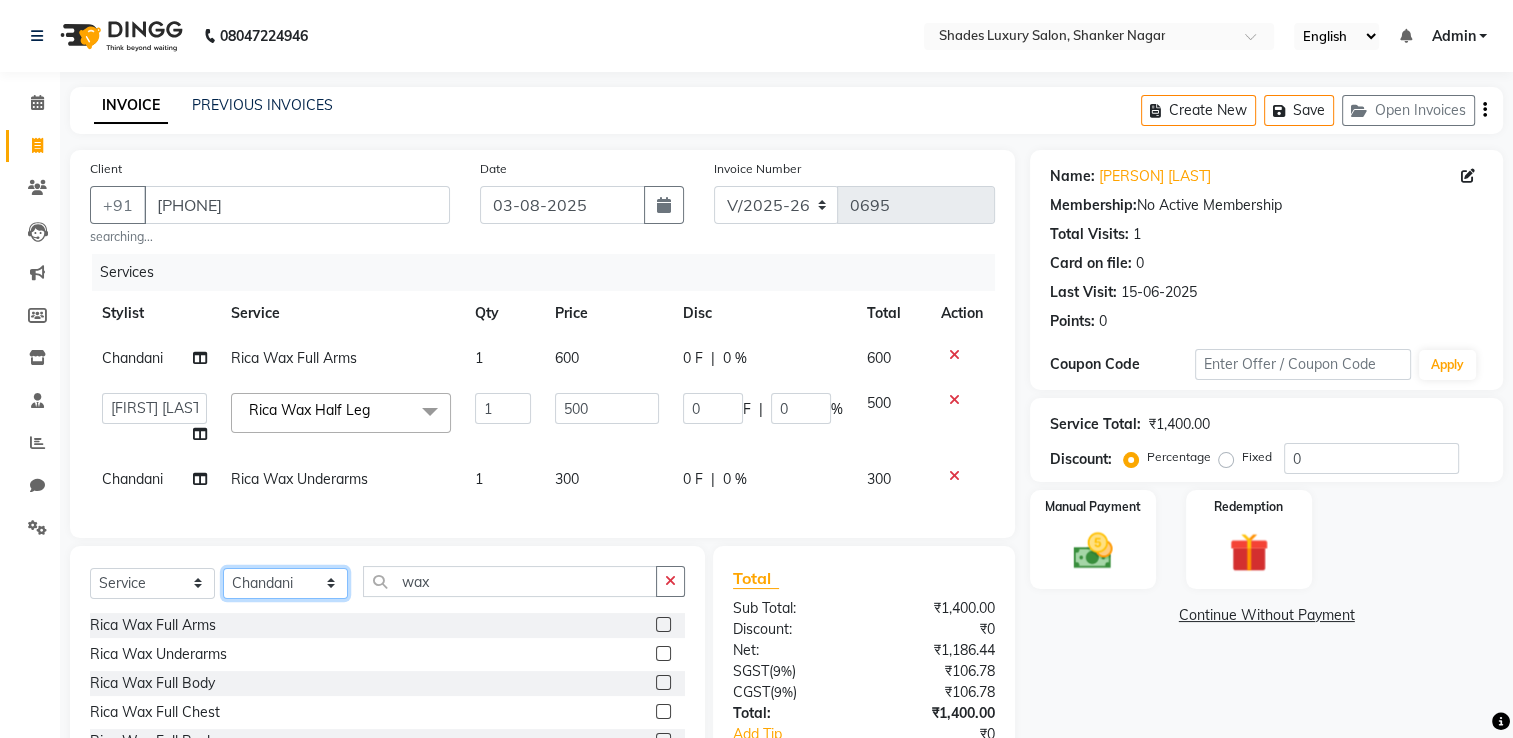 click on "Select Stylist Asha Maam Chandani Mamta Nasim Sir Palak Verma Rashi salman Samar shahbaj" 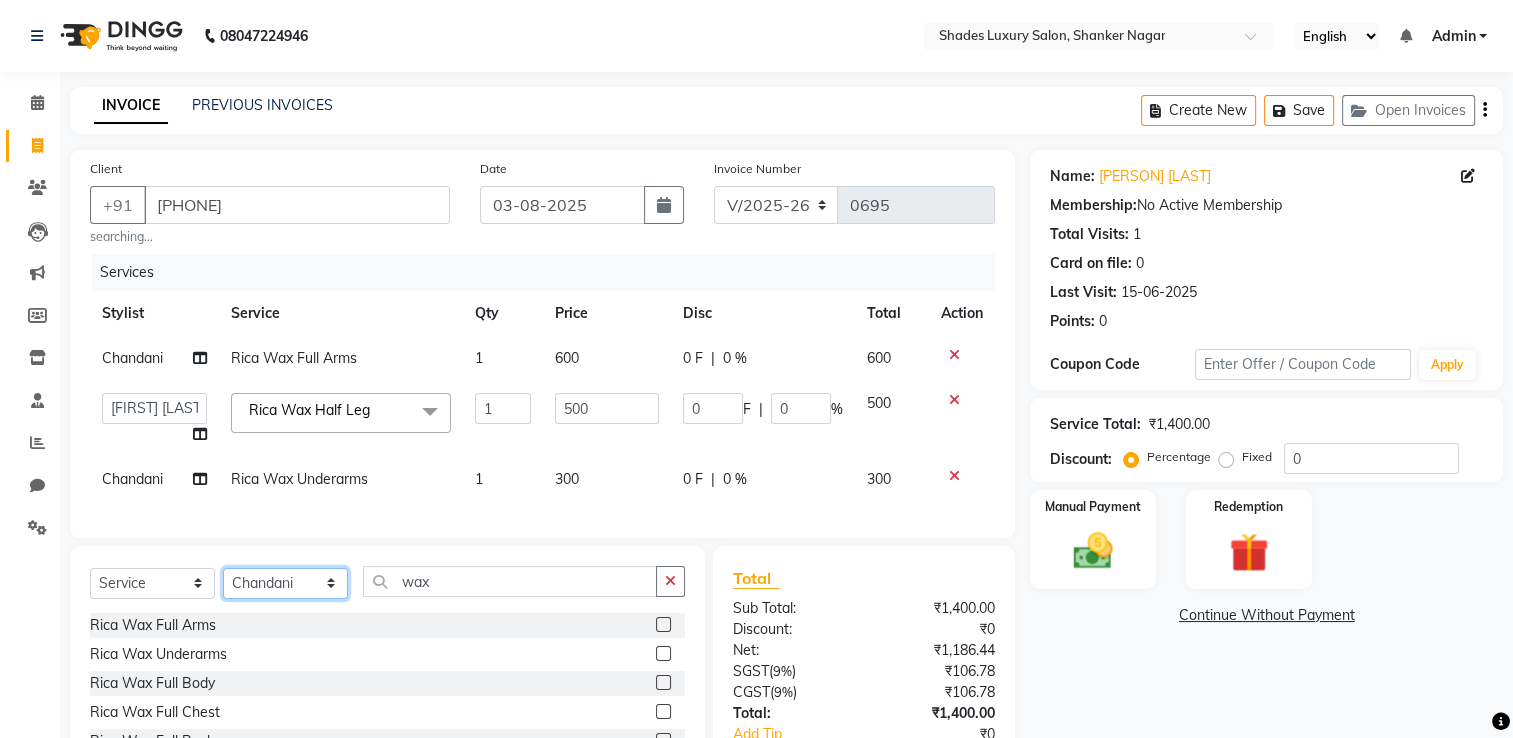 click on "Select Stylist Asha Maam Chandani Mamta Nasim Sir Palak Verma Rashi salman Samar shahbaj" 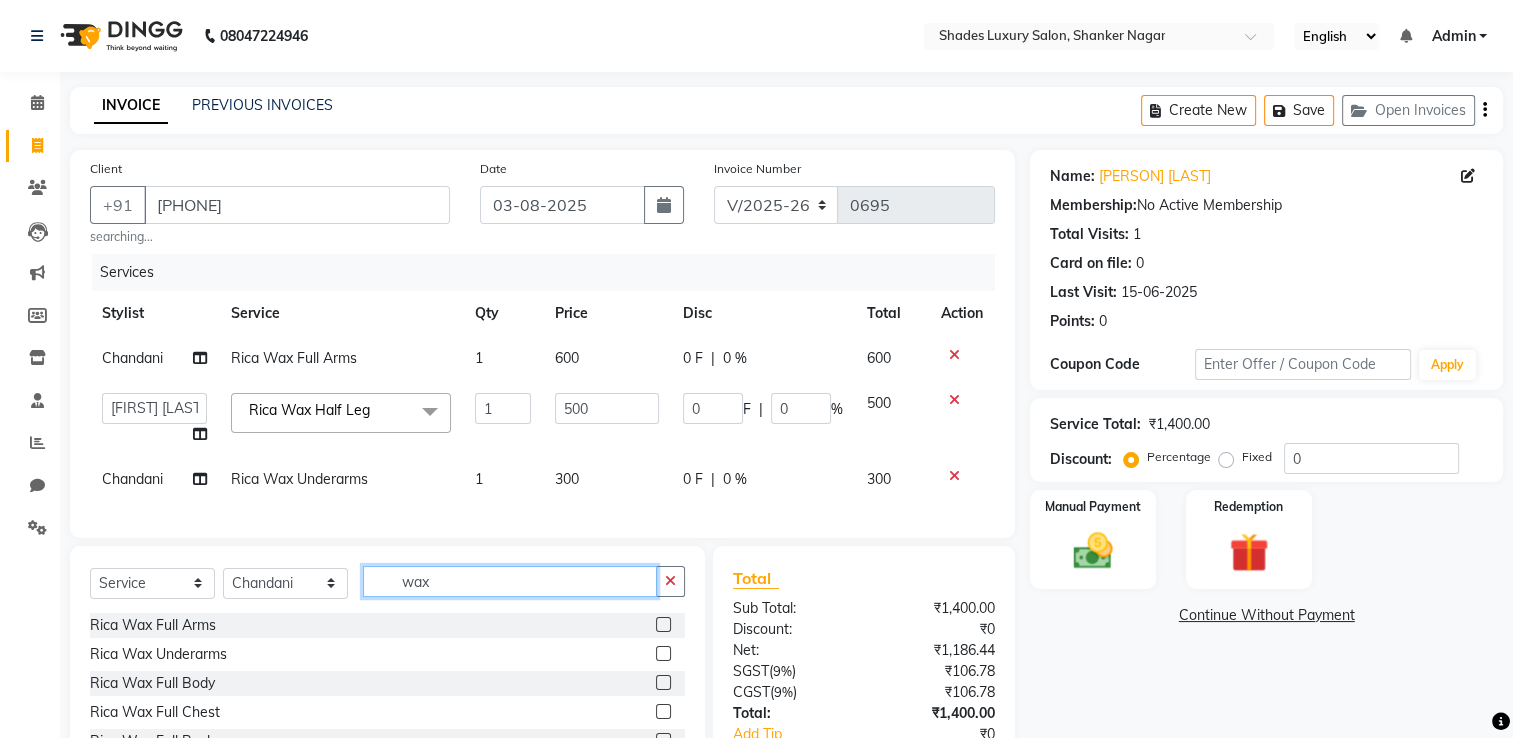click on "wax" 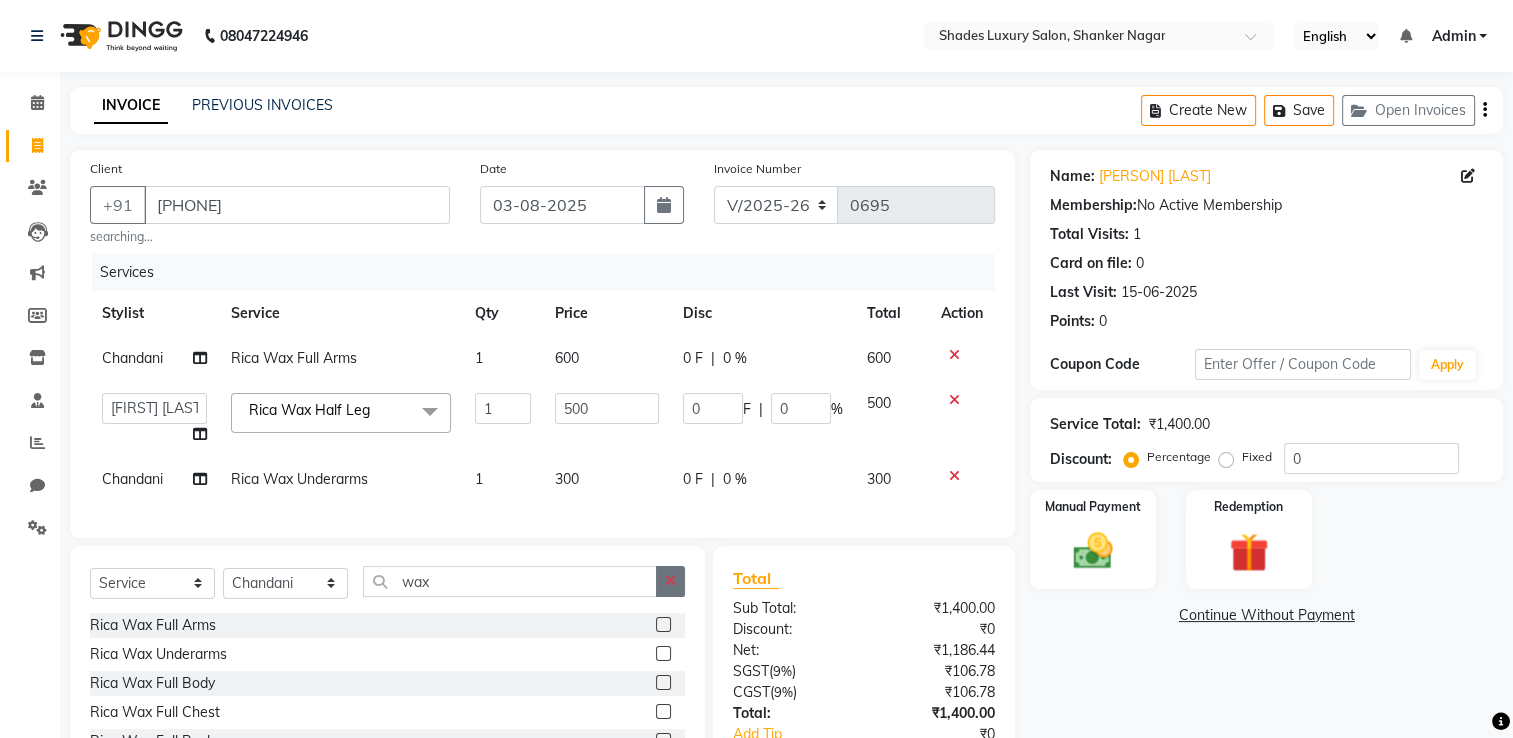 click 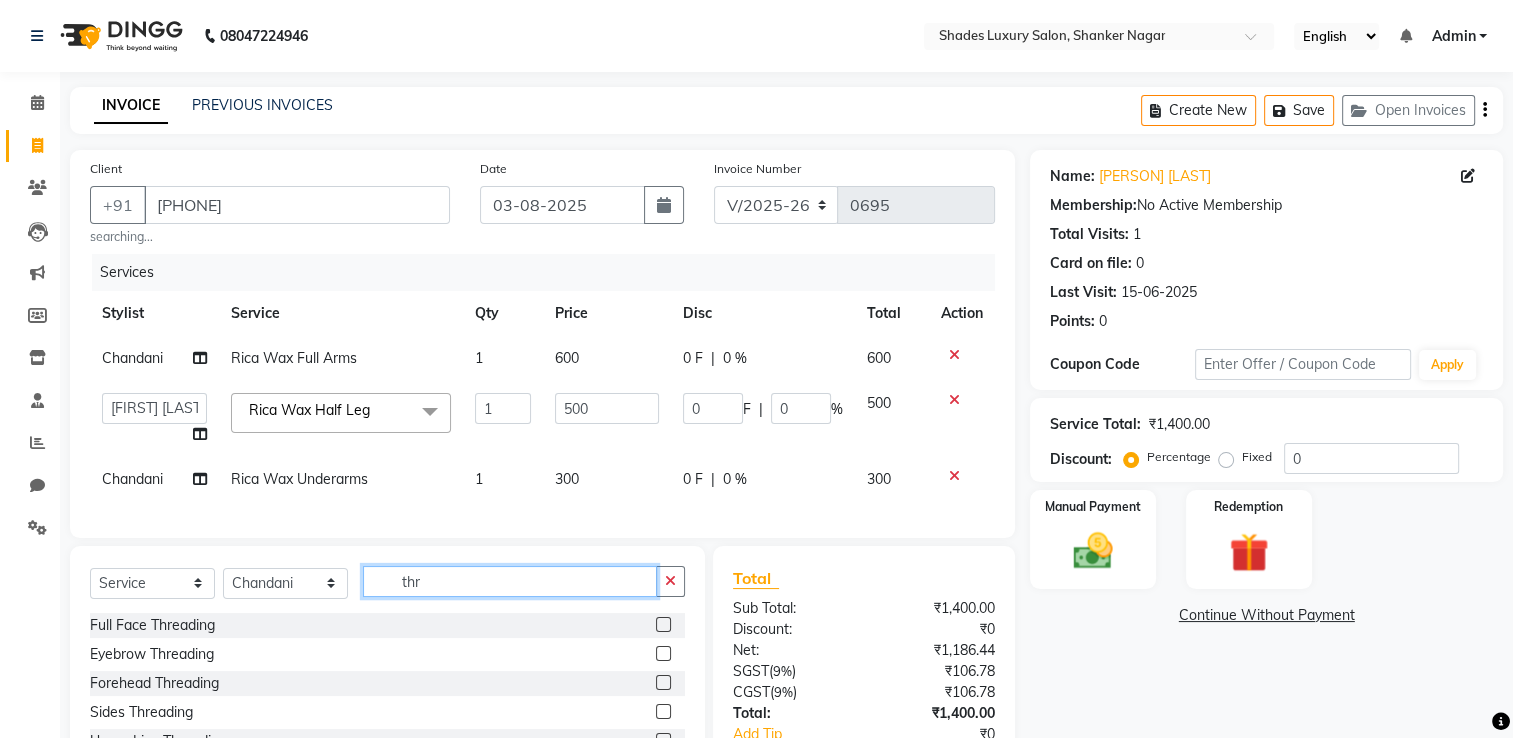 scroll, scrollTop: 0, scrollLeft: 0, axis: both 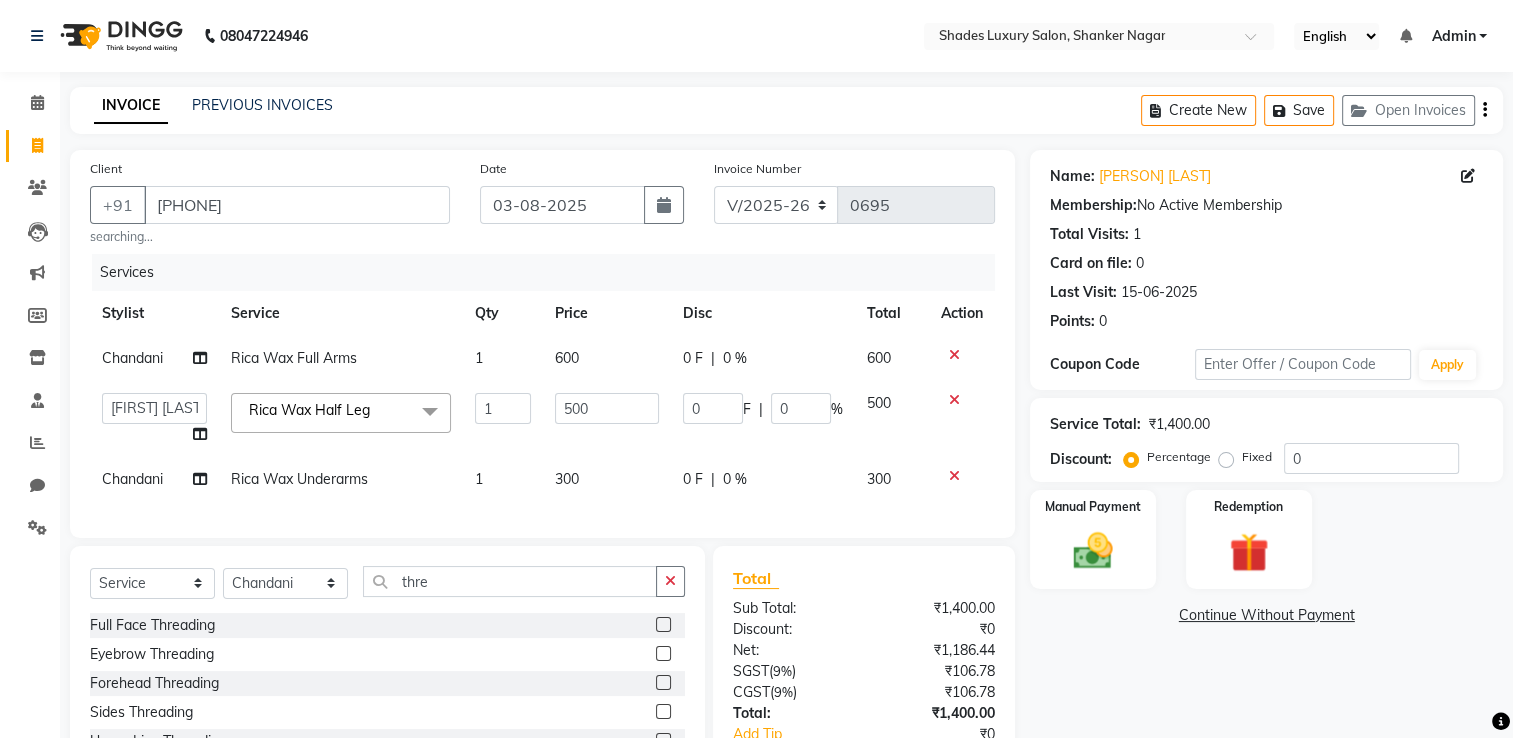 click 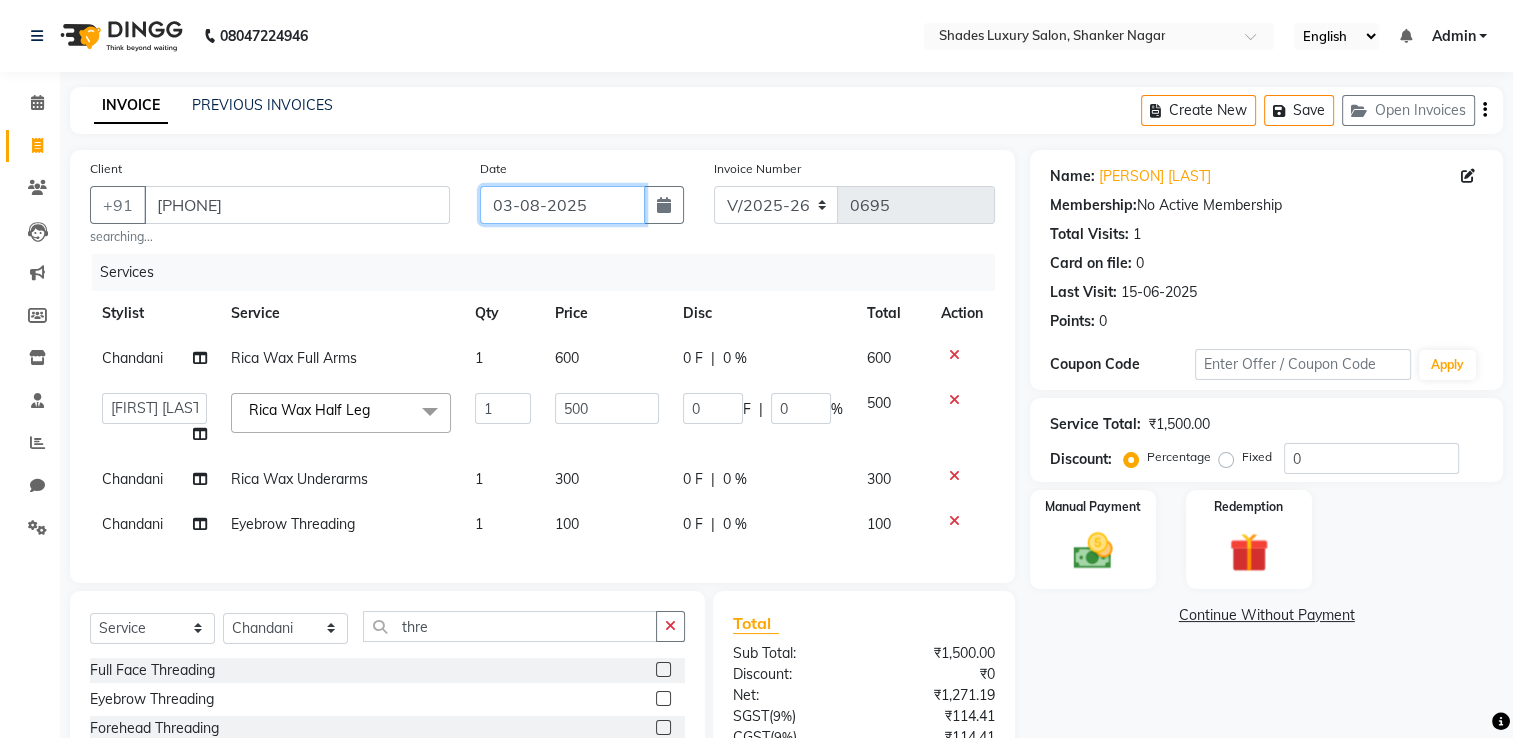 click on "03-08-2025" 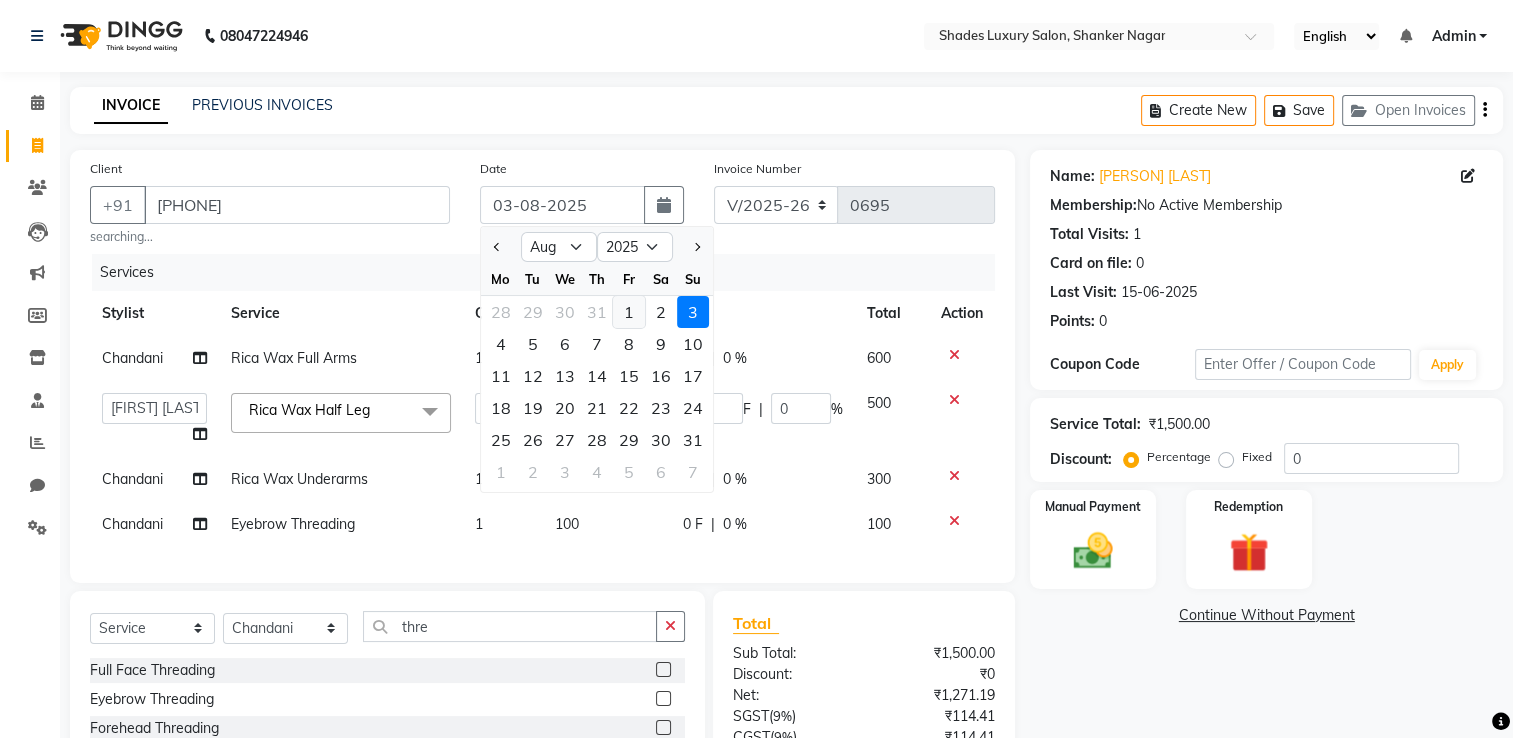 click on "1" 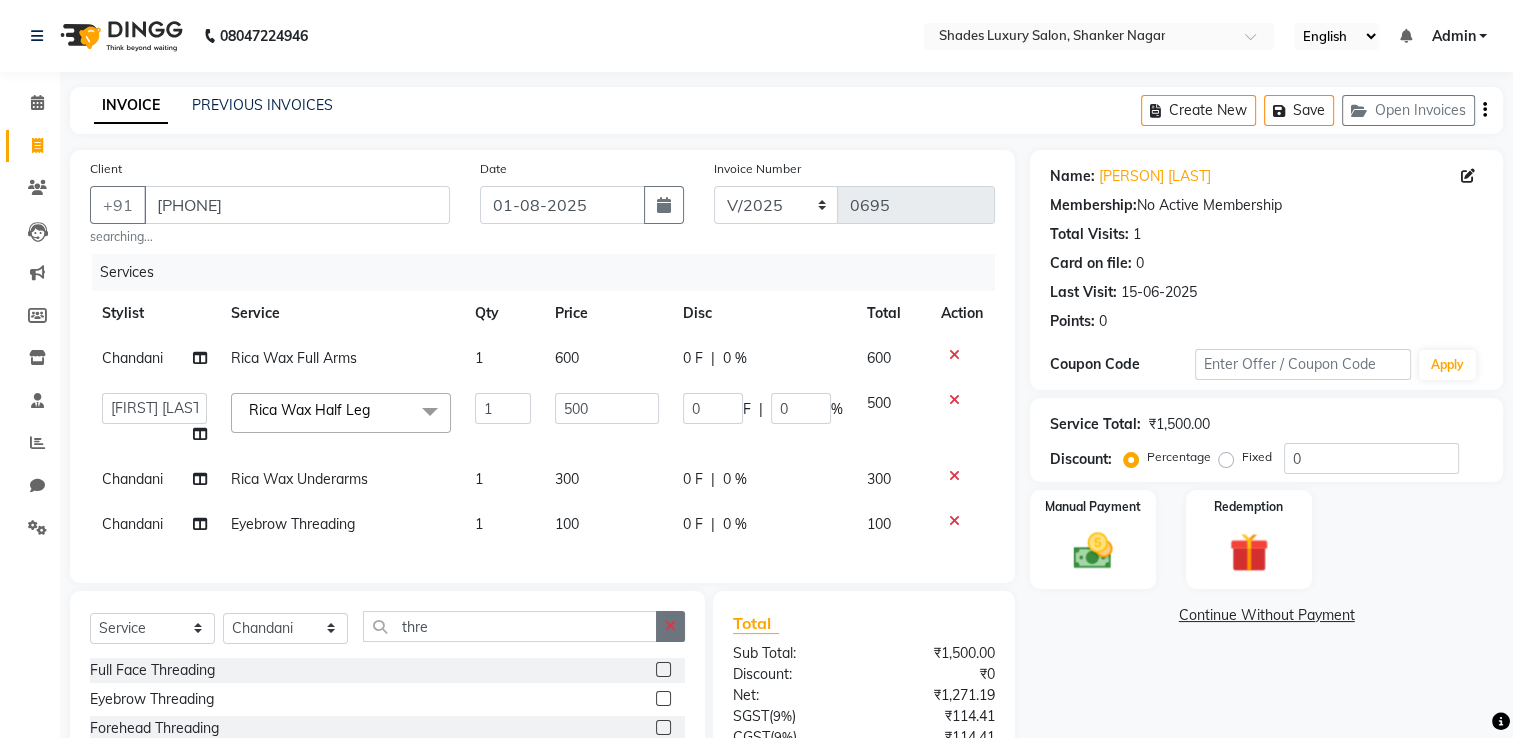 click 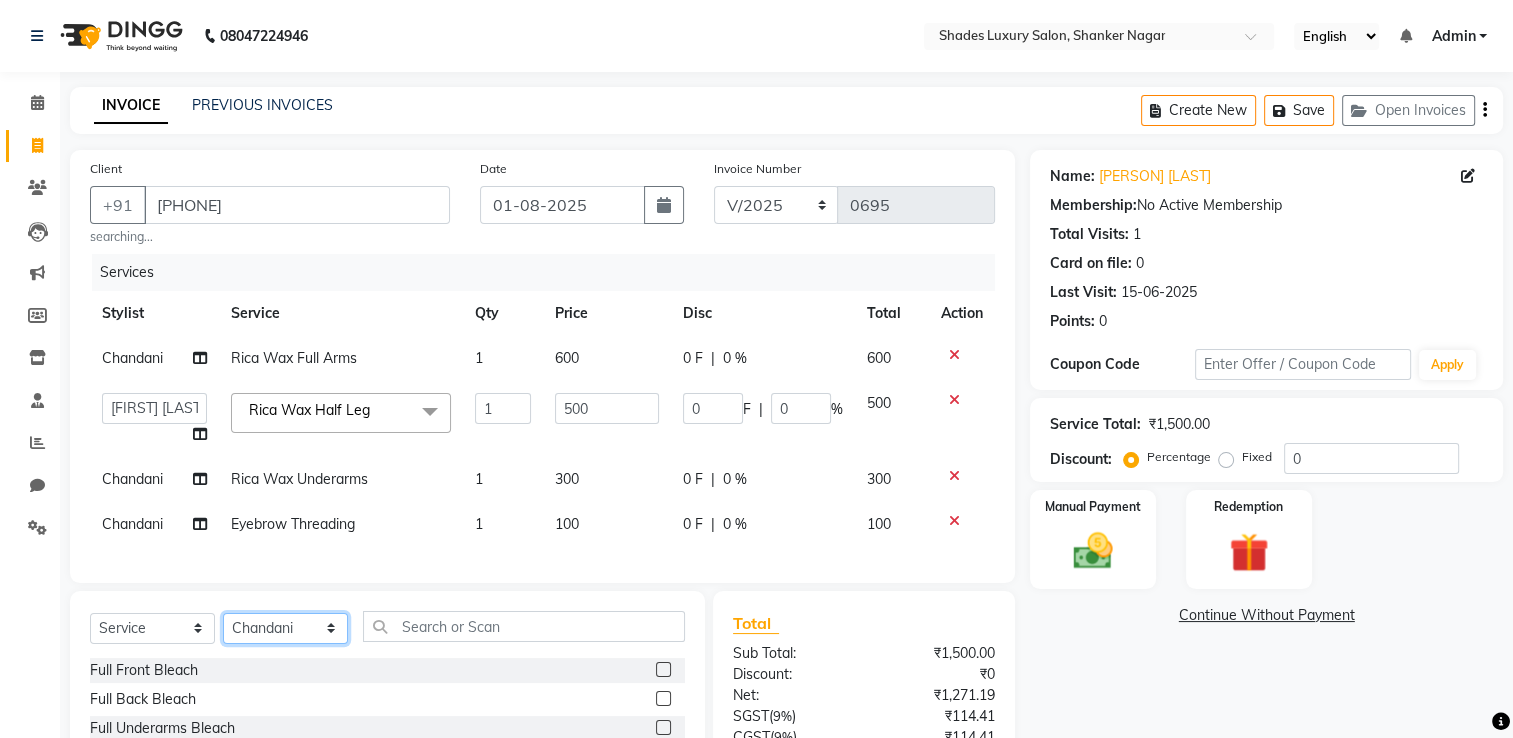 click on "Select Stylist Asha Maam Chandani Mamta Nasim Sir Palak Verma Rashi salman Samar shahbaj" 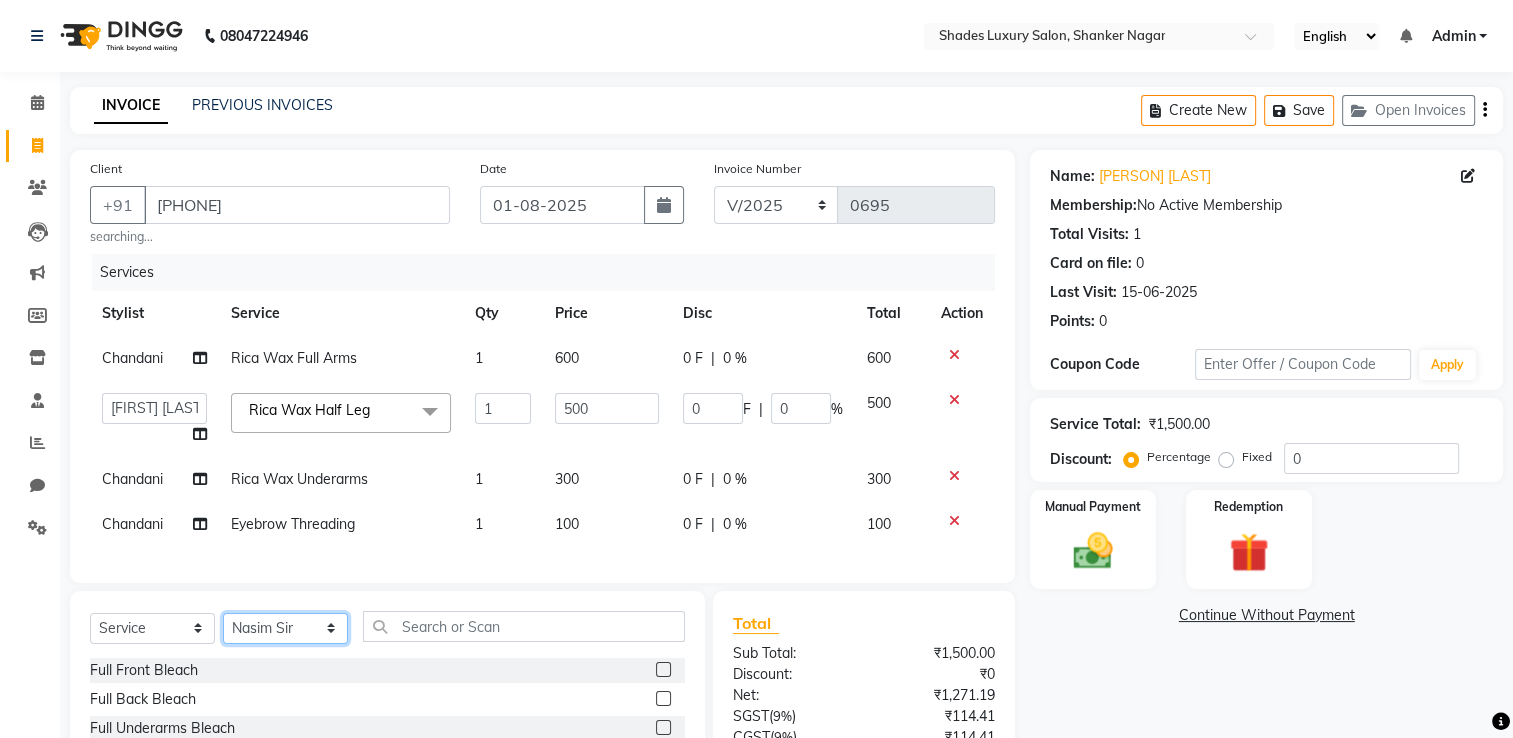 click on "Select Stylist Asha Maam Chandani Mamta Nasim Sir Palak Verma Rashi salman Samar shahbaj" 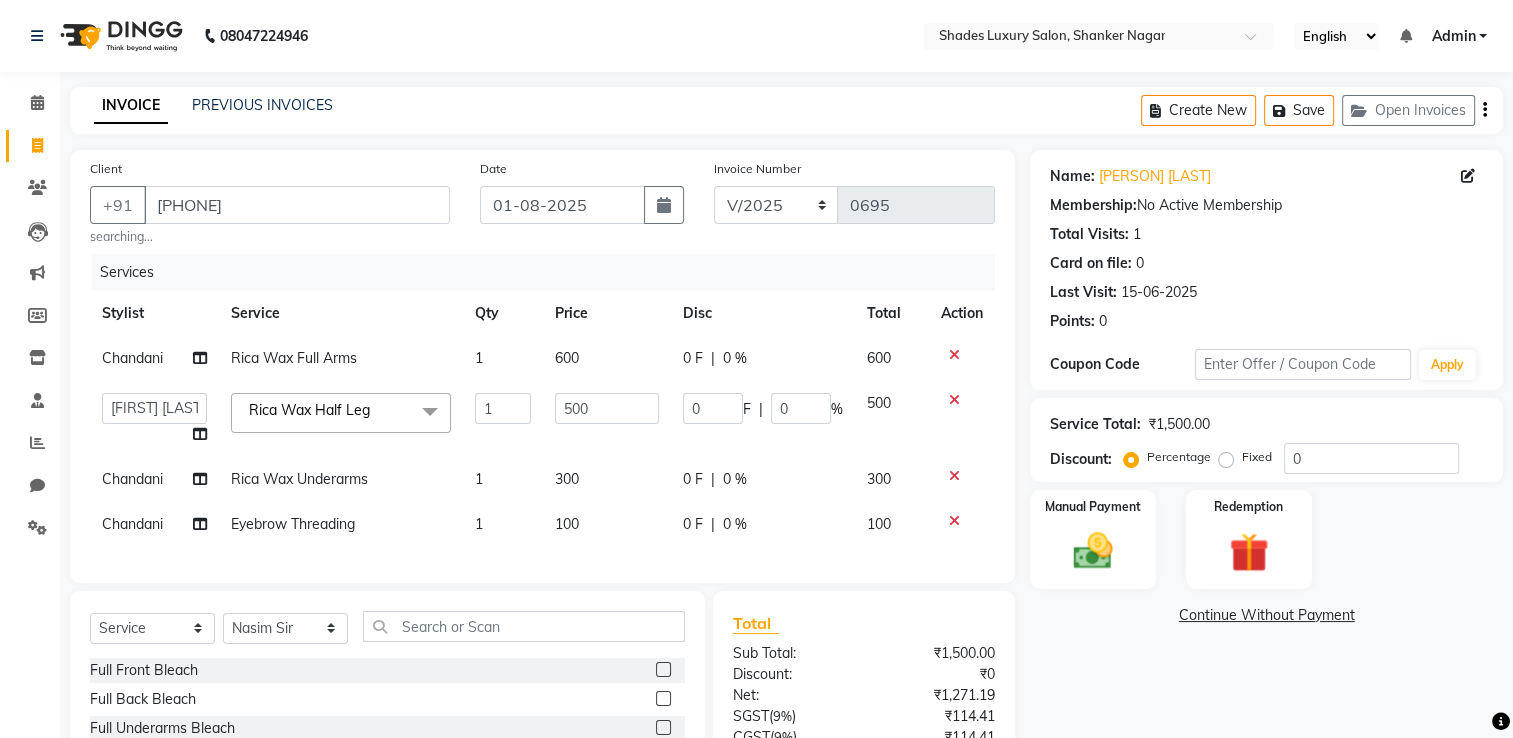 click on "Rica Wax Underarms" 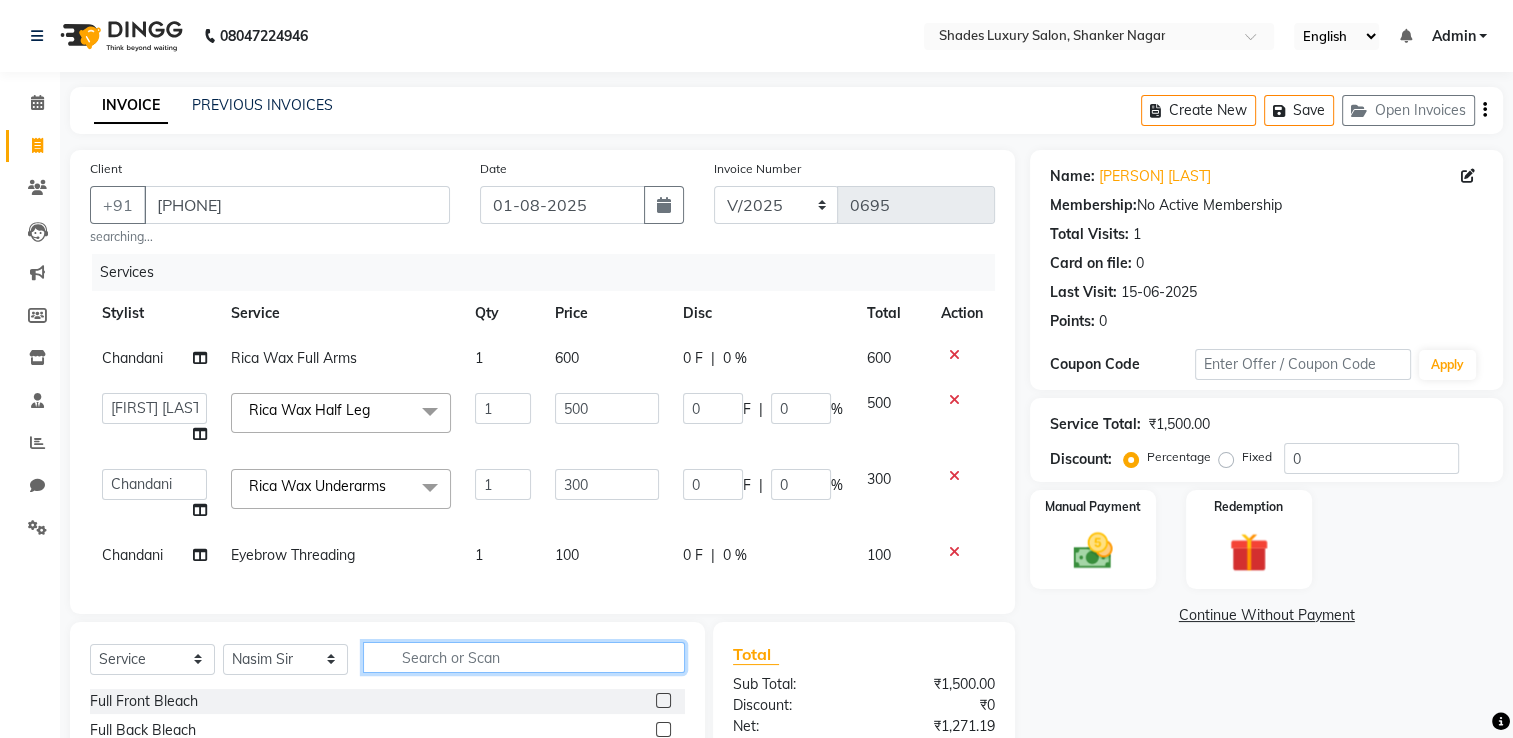 click 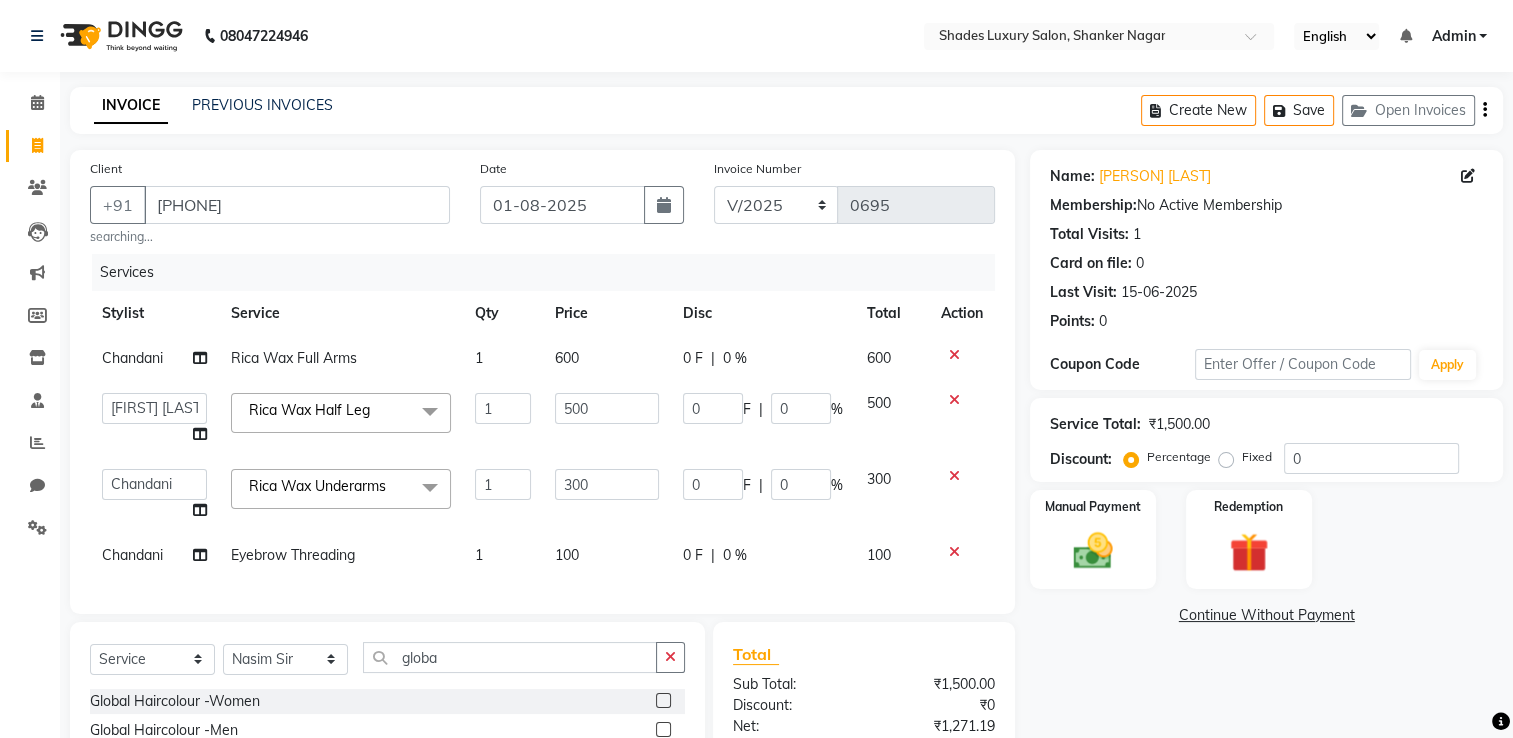 click 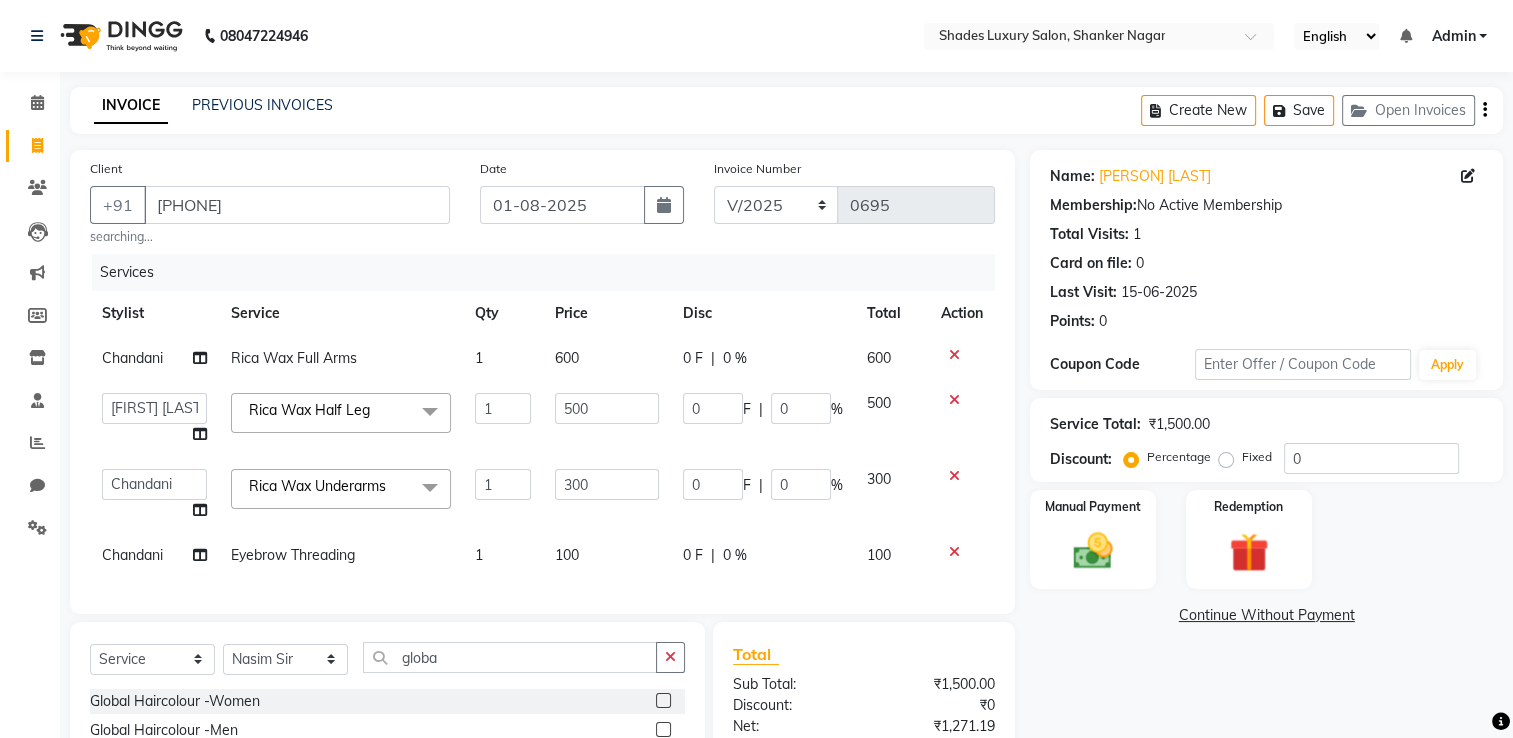 click at bounding box center (662, 701) 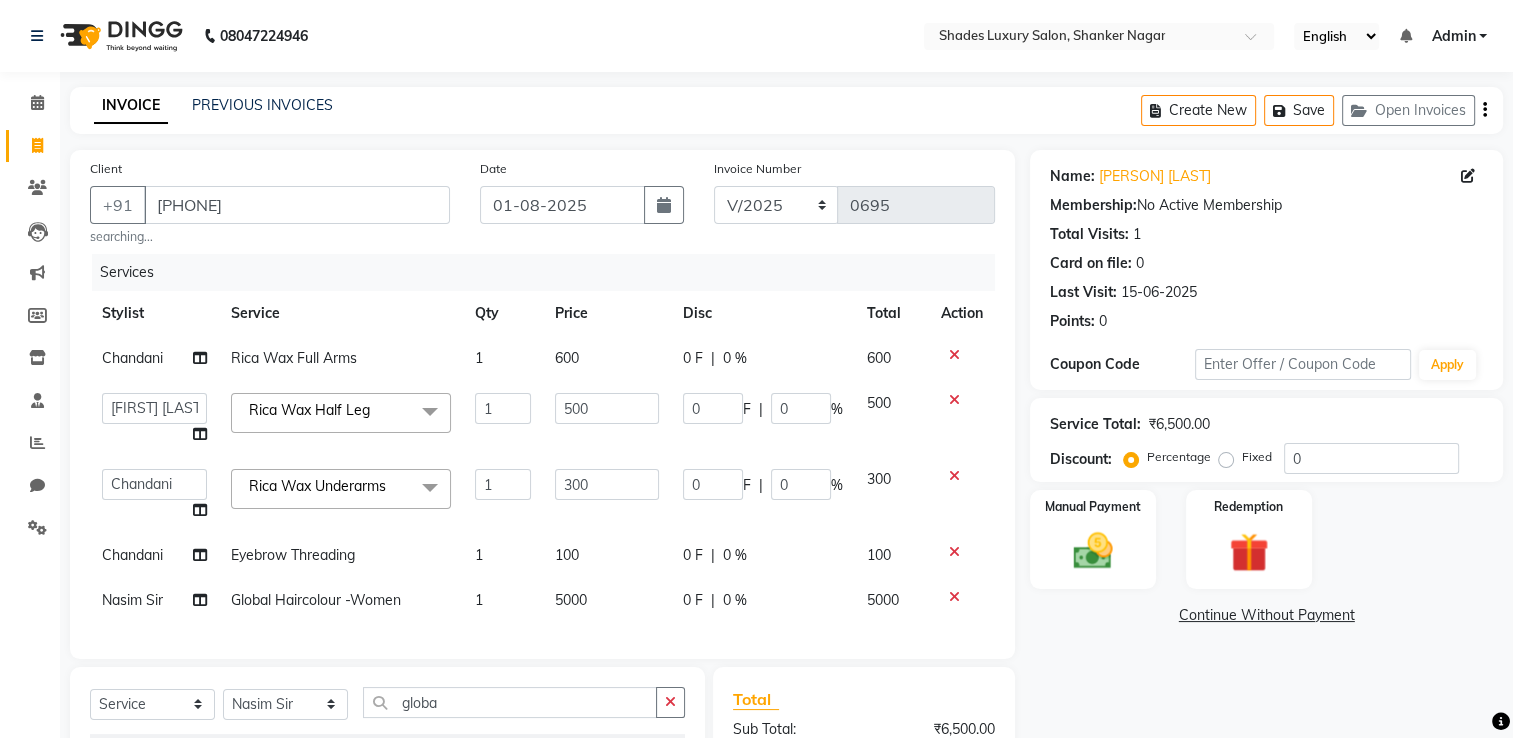 scroll, scrollTop: 268, scrollLeft: 0, axis: vertical 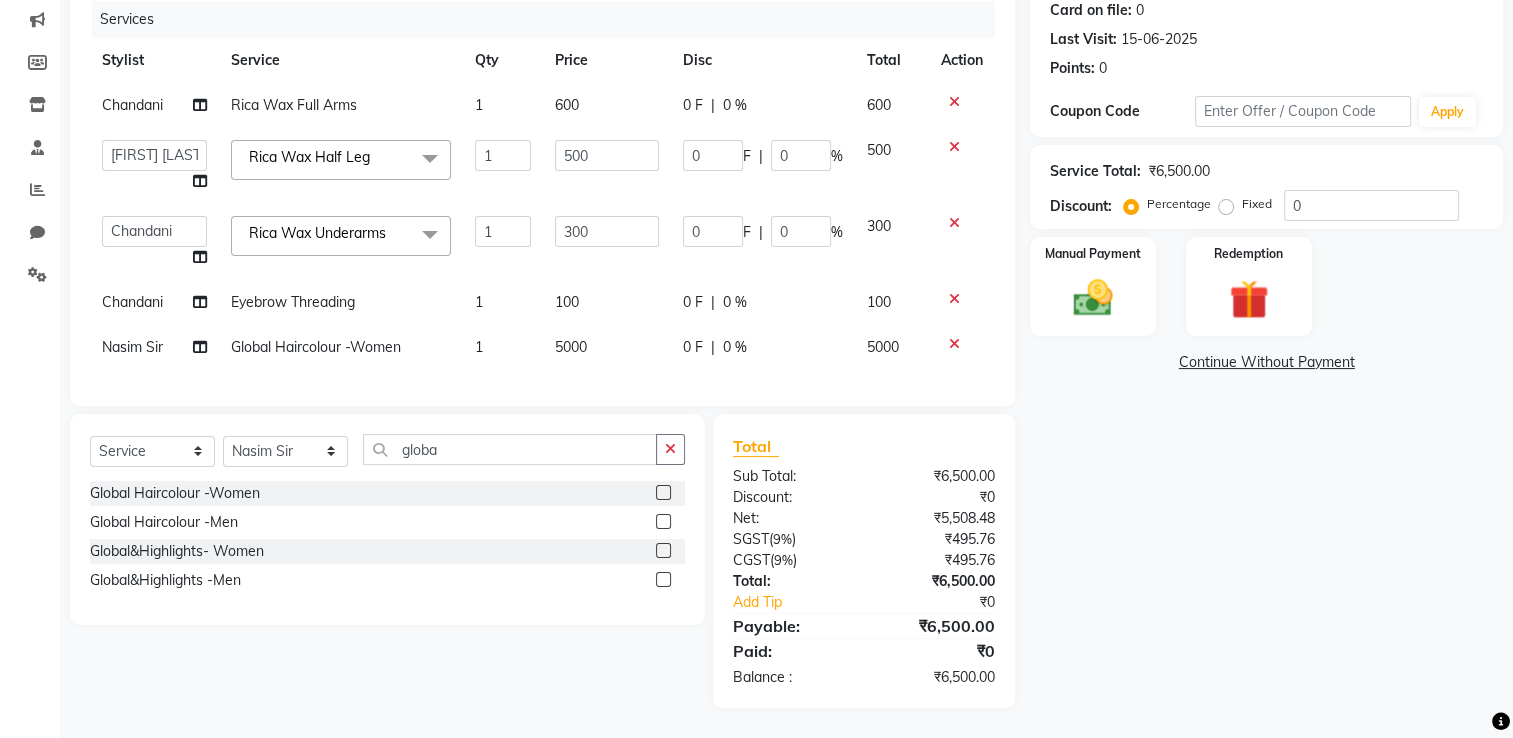 click on "5000" 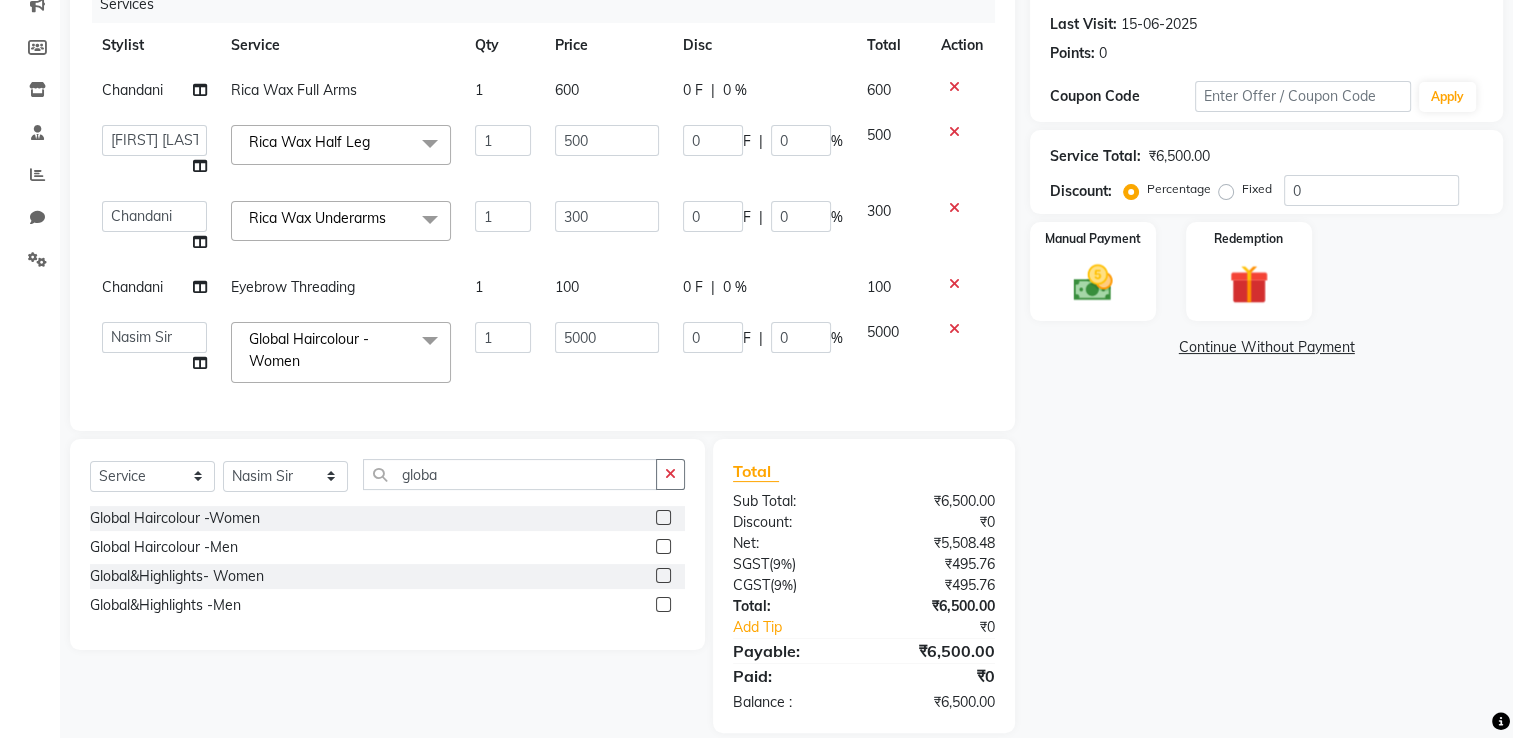 click on "5000" 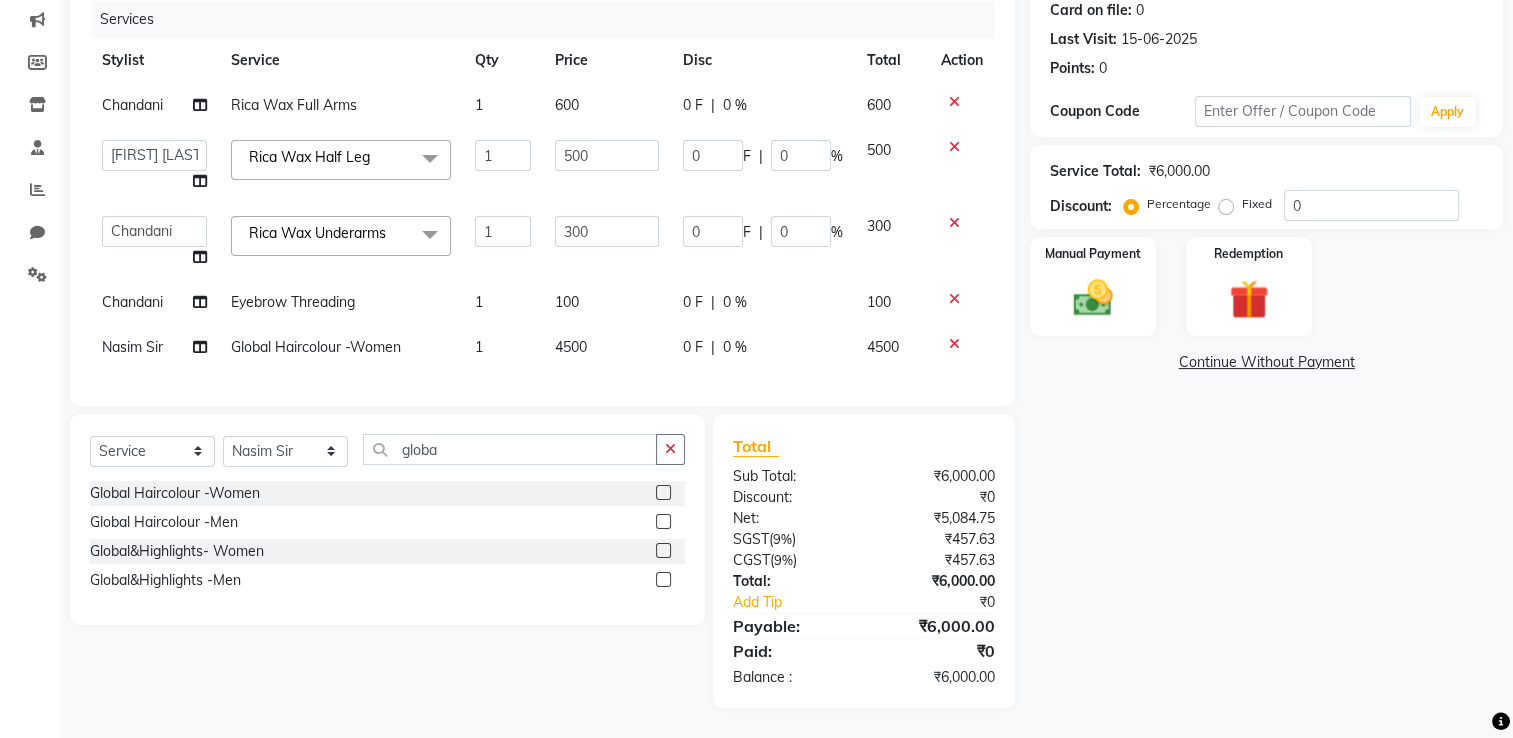 click on "Client +91 [PHONE] searching... Date 01-08-2025 Invoice Number V/2025 V/2025-26 0695 Services Stylist Service Qty Price Disc Total Action Chandani Rica Wax Full Arms  1 600 0 F | 0 % 600  Asha Maam   Chandani   Mamta   Nasim Sir   Palak Verma   Rashi   salman   Samar   shahbaj  Rica Wax Half Leg  x Full Front Bleach  Full Back Bleach Full Underarms Bleach  Full Body Bleach  Full Body D-Tan Full Face D-Tan  Full Face Bleach  Full Face&Neck Bleach  Full Leg D-Tan  Half Leg D-Tan Full Hand D-Tan  Half Hand D-Tan Half Leg Bleach  Full Leg Bleach  Full Face&Neck D-Tan Full Underarms D-Tan Full Front D-Tan Half Front D-Tan Full Back D-Tan Half Back D-Tan Full Underarms D-Tan Full Neck D-Tan Half Front Bleach  Half Back Bleach Full Hand Bleach  Half Hand Bleach  Full Neck Bleach Haircut (Women) Creative Cut (Women) Child Haircut (Women) Shampoo (Women)  Conditioning (Women) Highlights (Per Foil) (Women) Haircut (Men) Creative Cut (Men) Child Haircut (Men) Shampoo (Men) Beard Trimming  Shaving Hair Set -Men Curls" 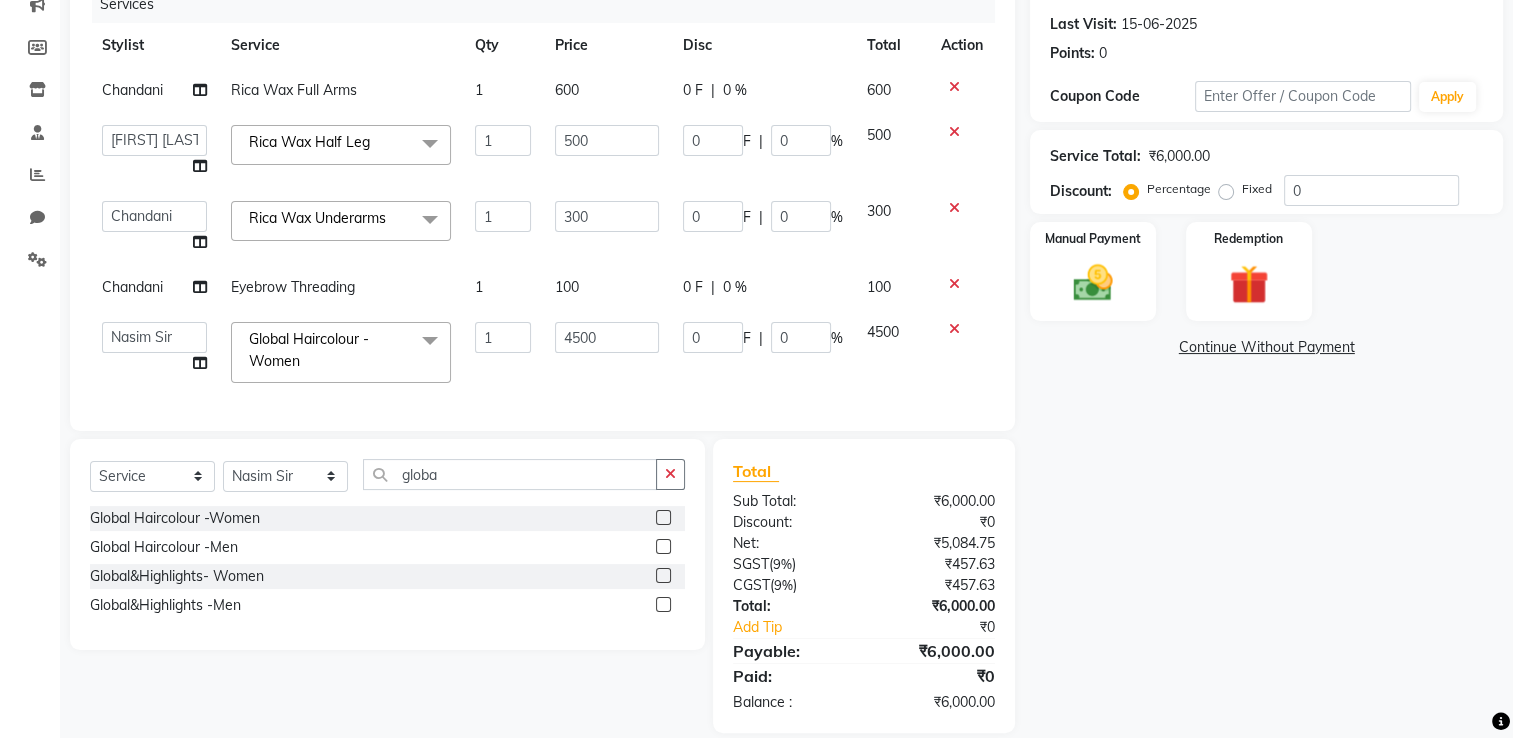 click on "4500" 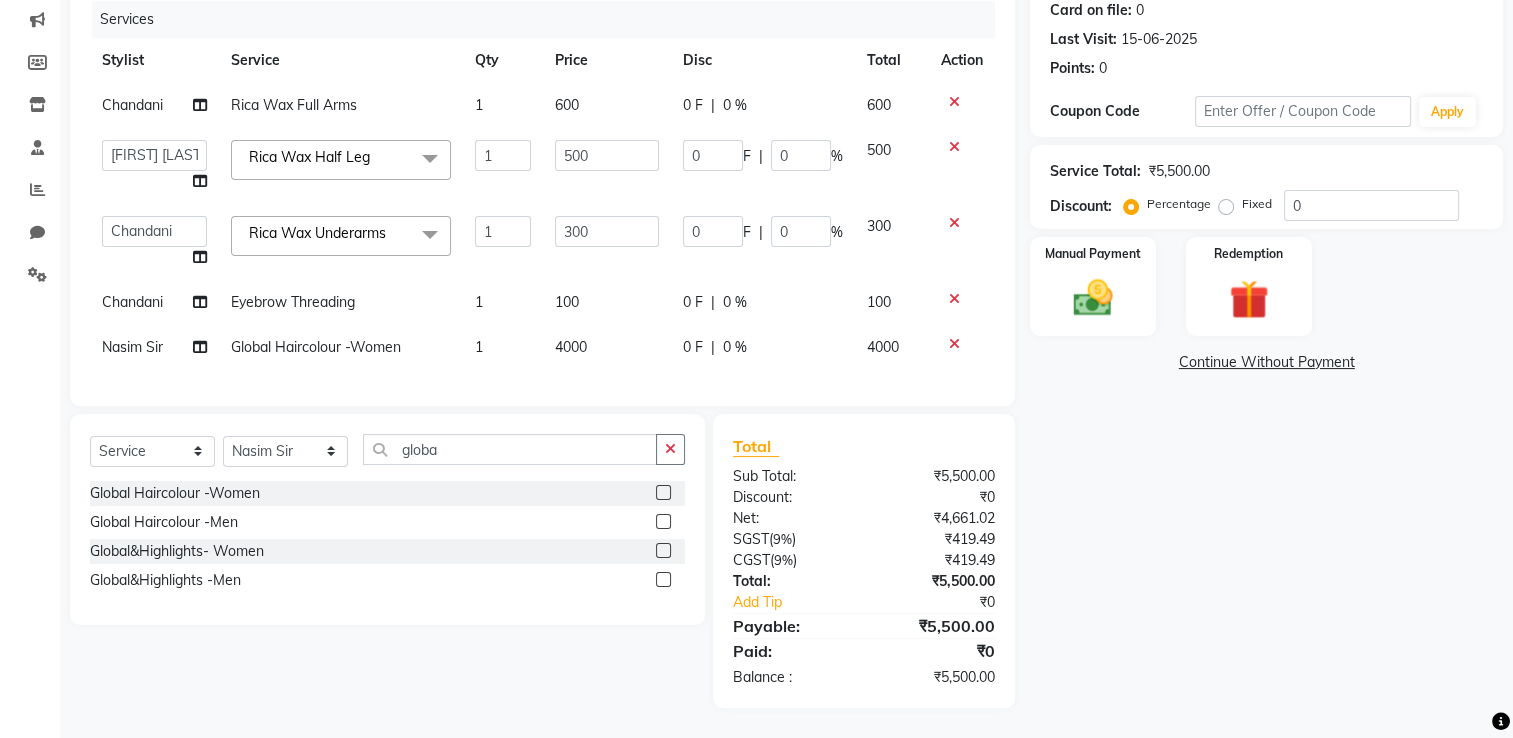 click on "Client +91 [PHONE] searching... Date 01-08-2025 Invoice Number V/2025 V/2025-26 0695 Services Stylist Service Qty Price Disc Total Action Chandani Rica Wax Full Arms  1 600 0 F | 0 % 600  Asha Maam   Chandani   Mamta   Nasim Sir   Palak Verma   Rashi   salman   Samar   shahbaj  Rica Wax Half Leg  x Full Front Bleach  Full Back Bleach Full Underarms Bleach  Full Body Bleach  Full Body D-Tan Full Face D-Tan  Full Face Bleach  Full Face&Neck Bleach  Full Leg D-Tan  Half Leg D-Tan Full Hand D-Tan  Half Hand D-Tan Half Leg Bleach  Full Leg Bleach  Full Face&Neck D-Tan Full Underarms D-Tan Full Front D-Tan Half Front D-Tan Full Back D-Tan Half Back D-Tan Full Underarms D-Tan Full Neck D-Tan Half Front Bleach  Half Back Bleach Full Hand Bleach  Half Hand Bleach  Full Neck Bleach Haircut (Women) Creative Cut (Women) Child Haircut (Women) Shampoo (Women)  Conditioning (Women) Highlights (Per Foil) (Women) Haircut (Men) Creative Cut (Men) Child Haircut (Men) Shampoo (Men) Beard Trimming  Shaving Hair Set -Men Curls" 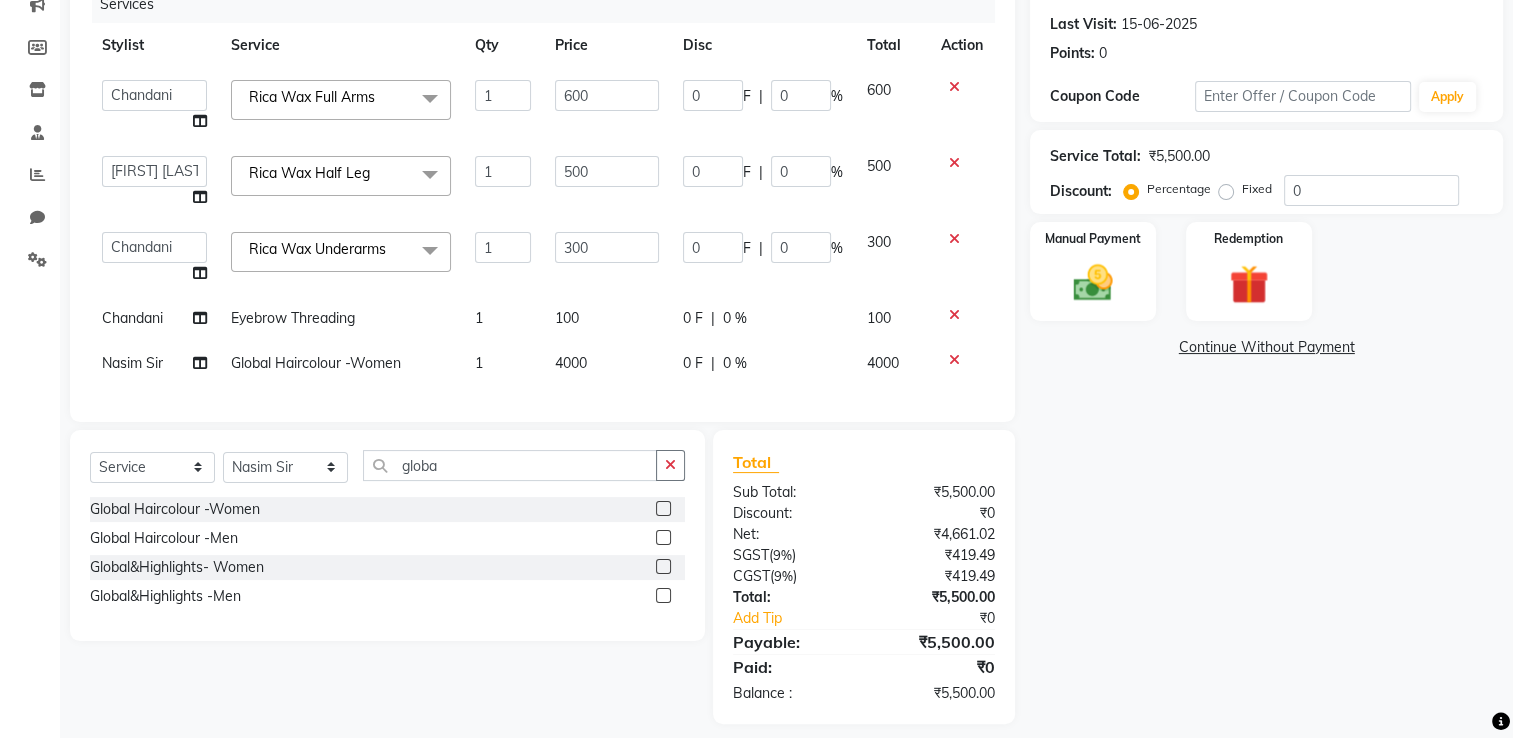 click on "600" 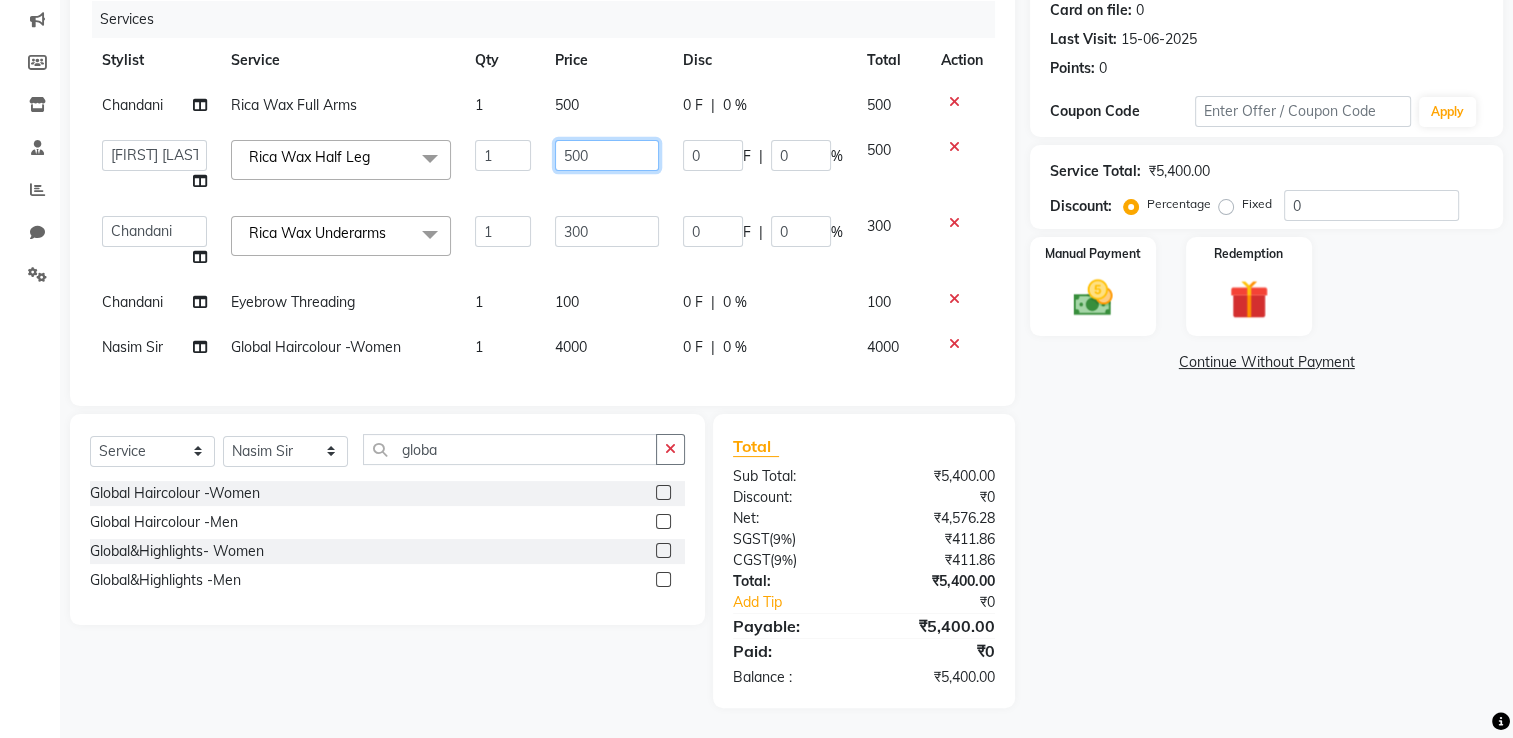 click on "500" 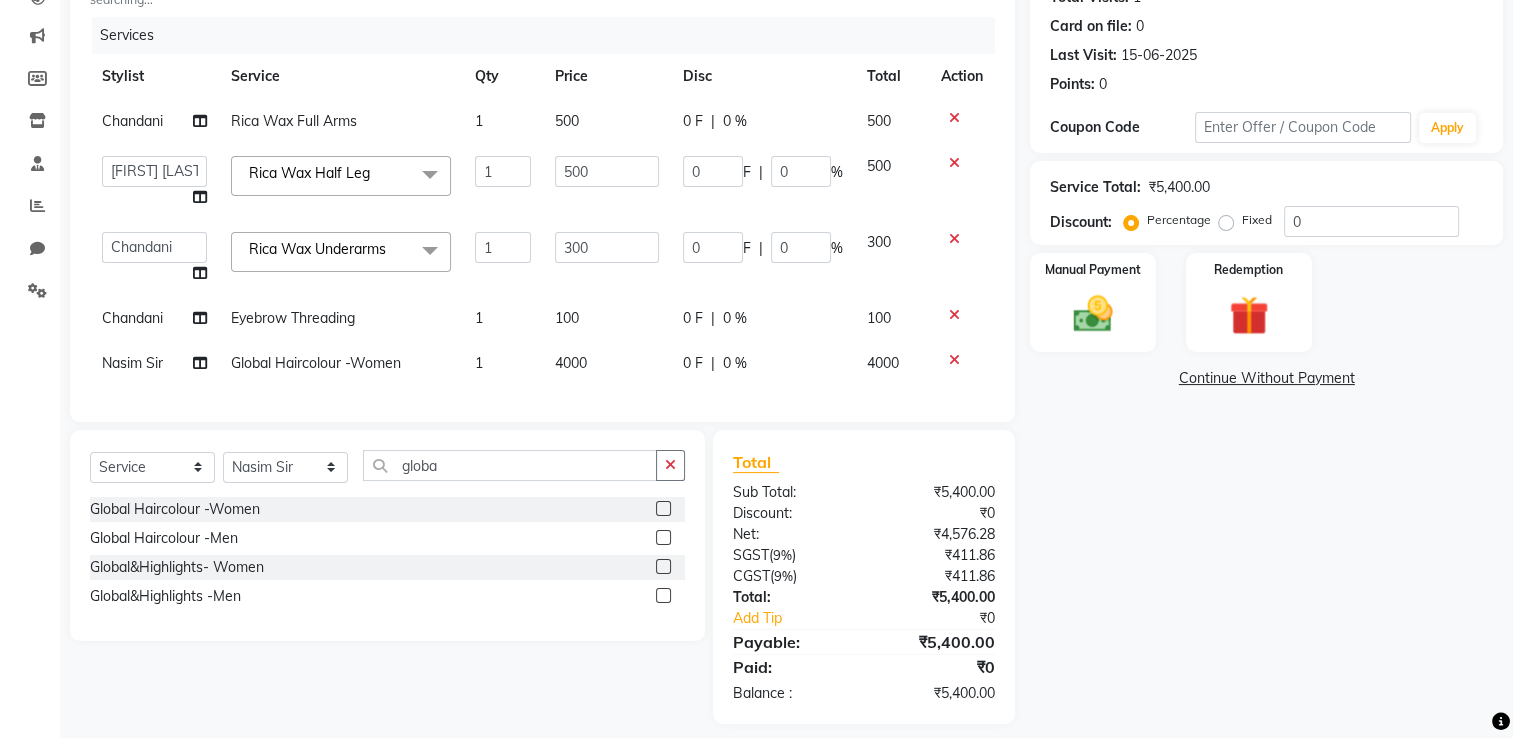 click on "4000" 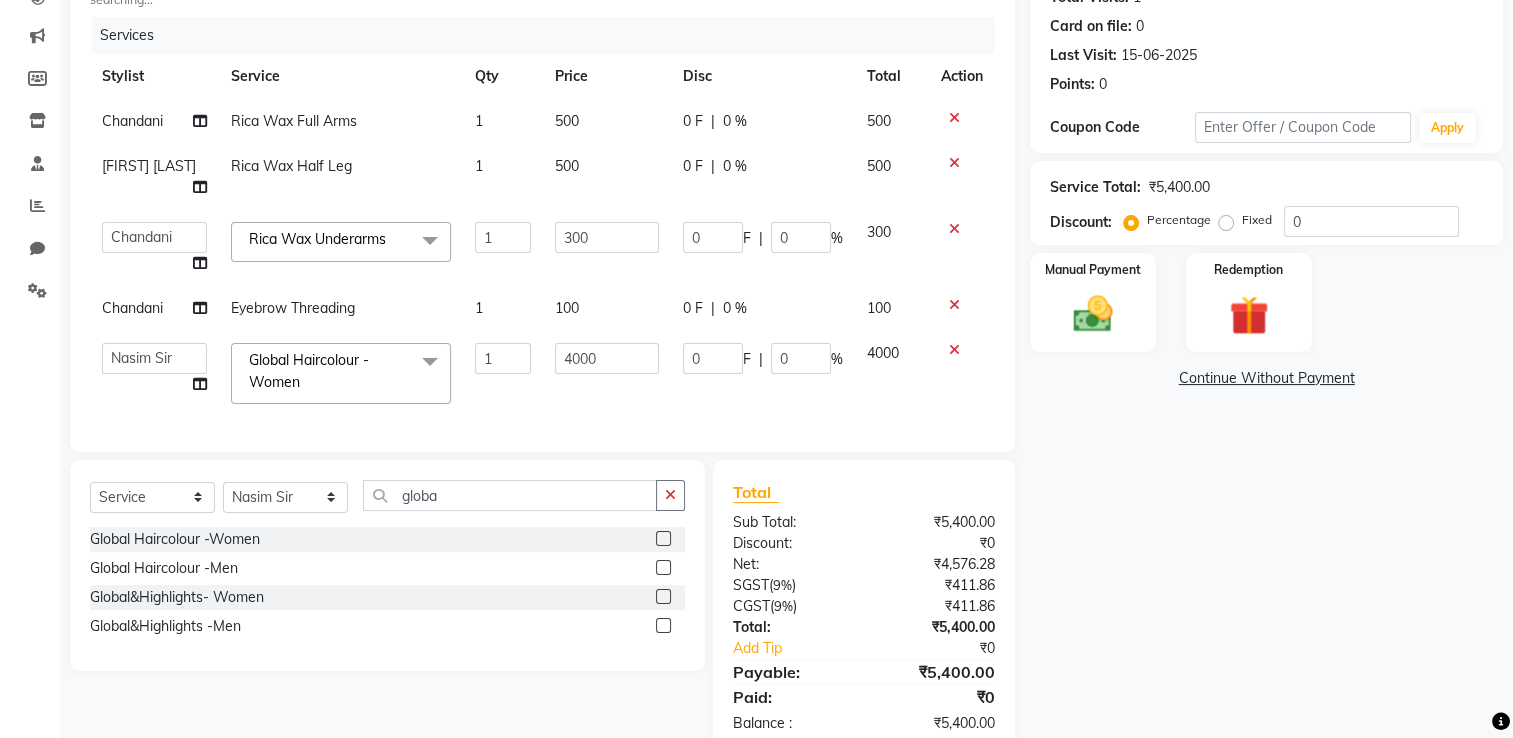 scroll, scrollTop: 268, scrollLeft: 0, axis: vertical 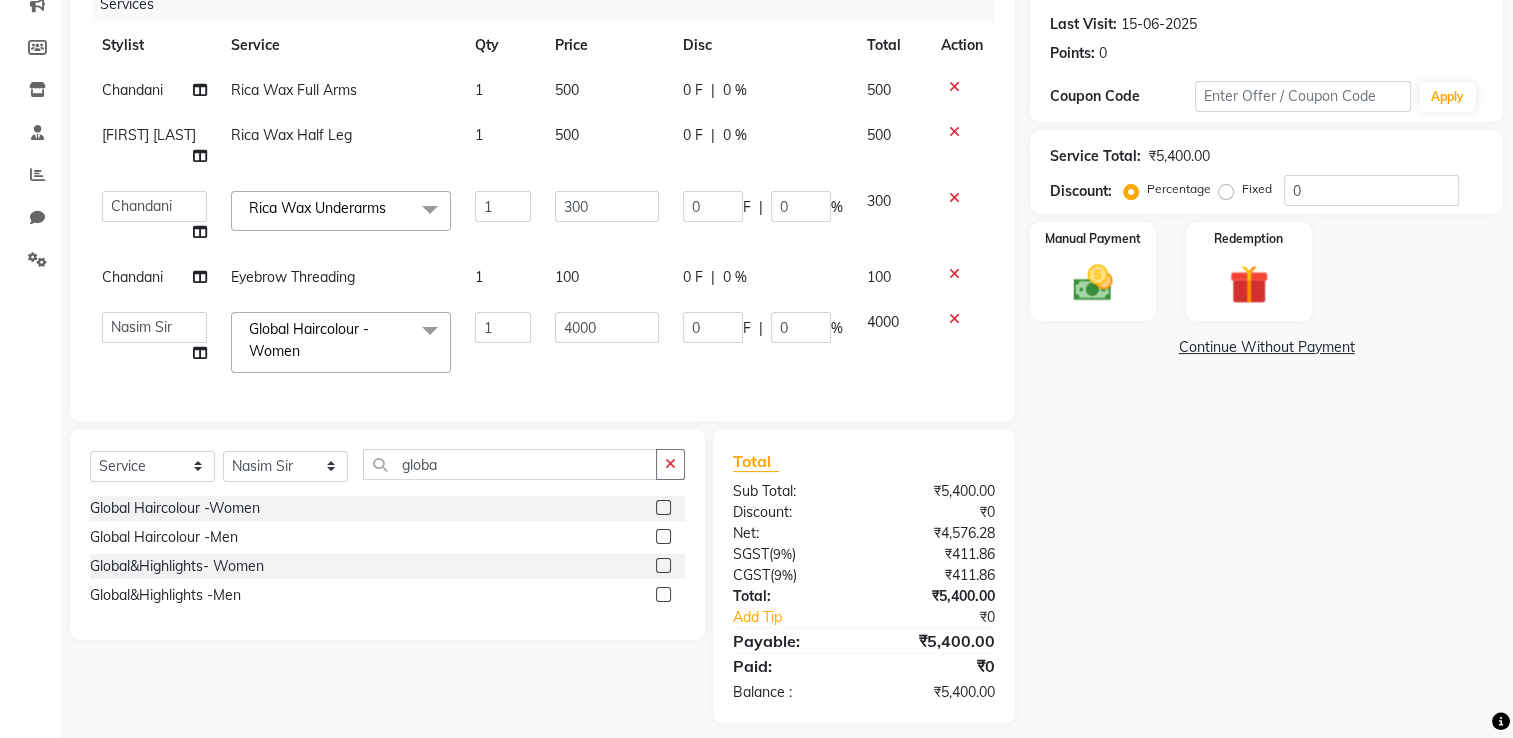 click on "4000" 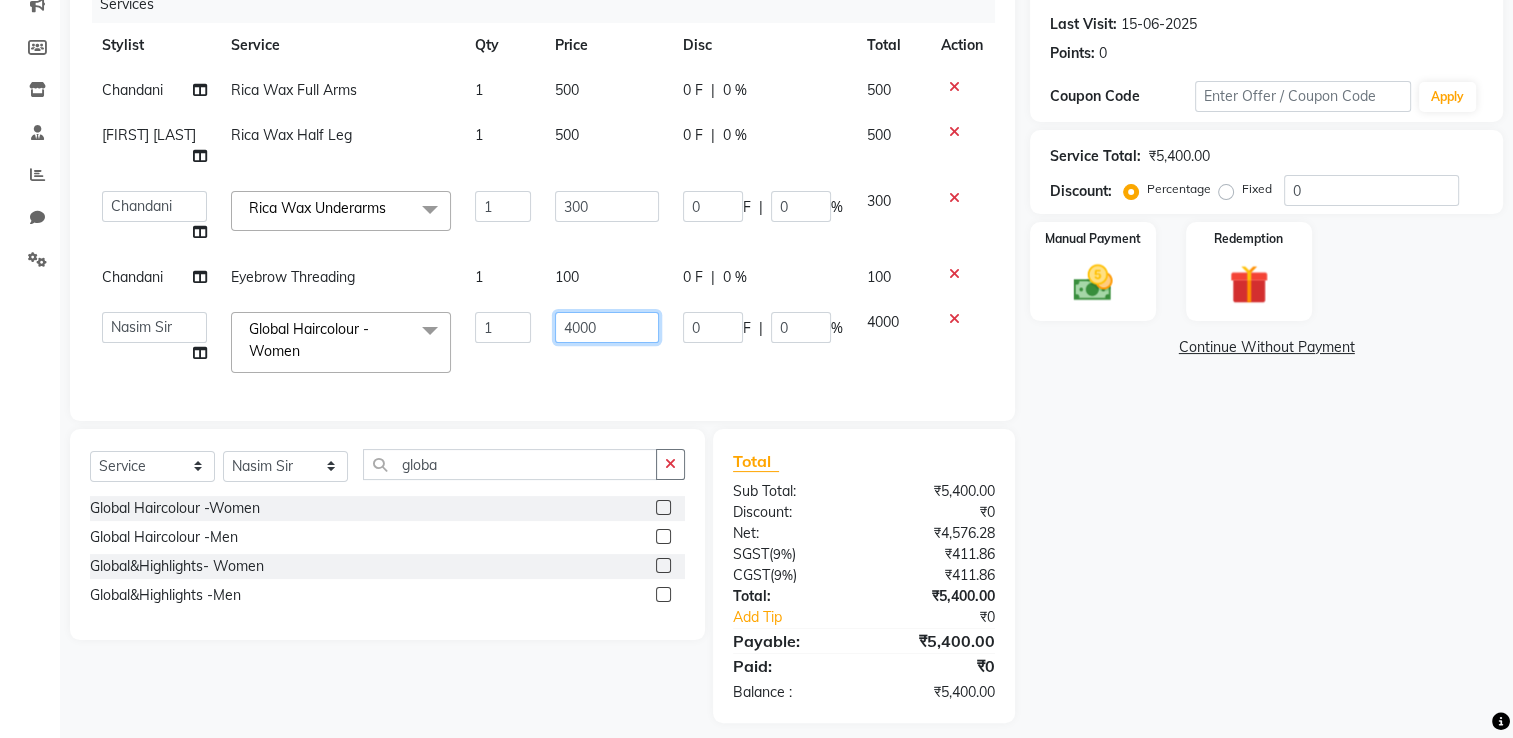 drag, startPoint x: 636, startPoint y: 293, endPoint x: 589, endPoint y: 309, distance: 49.648766 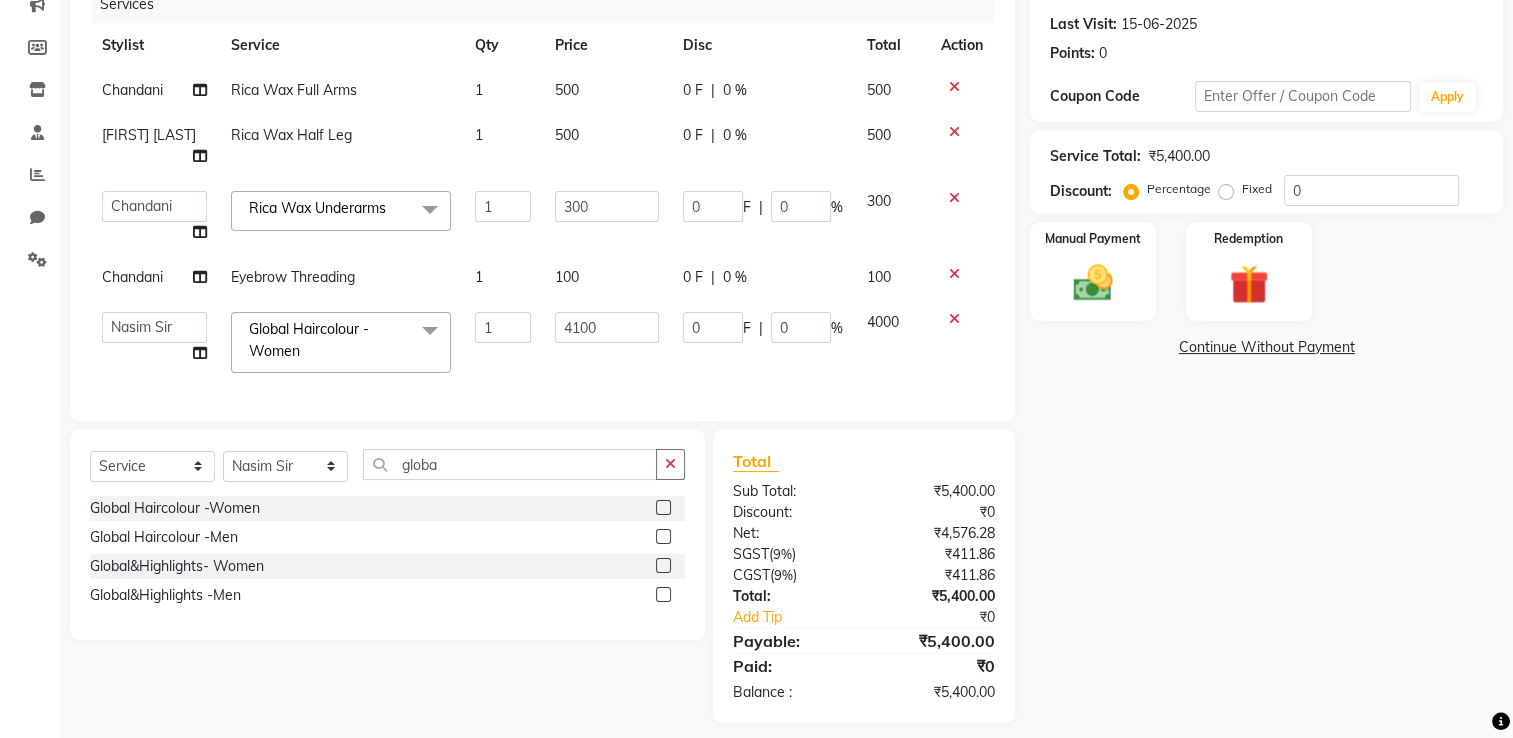 scroll, scrollTop: 237, scrollLeft: 0, axis: vertical 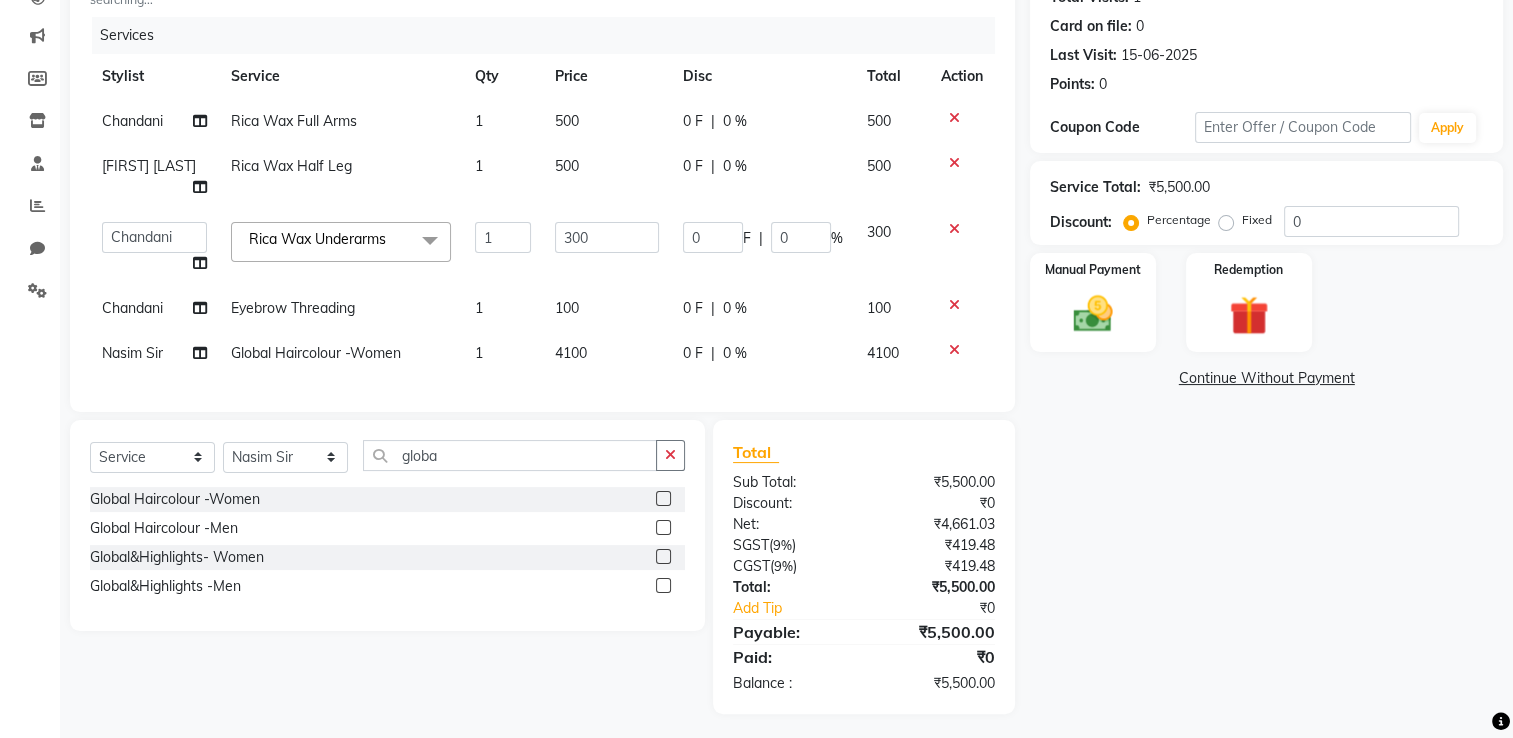 click on "Services Stylist Service Qty Price Disc Total Action [FIRST] Rica Wax Full Arms  1 500 0 F | 0 % 500 [FIRST] [LAST] Rica Wax Half Leg 1 500 0 F | 0 % 500  [FIRST] Maam   [FIRST]   [FIRST]   [FIRST] Sir   [FIRST] [LAST]   [FIRST]   [FIRST]   [FIRST]  [FIRST]  [FIRST] Rica Wax Underarms  x Full Front Bleach  Full Back Bleach Full Underarms Bleach  Full Body Bleach  Full Body D-Tan Full Face D-Tan  Full Face Bleach  Full Face&Neck Bleach  Full Leg D-Tan  Half Leg D-Tan Full Hand D-Tan  Half Hand D-Tan Half Leg Bleach  Full Leg Bleach  Full Face&Neck D-Tan Full Underarms D-Tan Full Front D-Tan Half Front D-Tan Full Back D-Tan Half Back D-Tan Full Underarms D-Tan Full Neck D-Tan Half Front Bleach  Half Back Bleach Full Hand Bleach  Half Hand Bleach  Full Neck Bleach Haircut (Women) Creative Cut (Women) Child Haircut (Women) Shampoo (Women)  Conditioning (Women) Highlights (Per Foil) (Women) Haircut (Men) Creative Cut (Men) Child Haircut (Men) Shampoo (Men) Beard Trimming  Shaving Hair Set -Men  Facials - Kanpeki Facial - Save The Date" 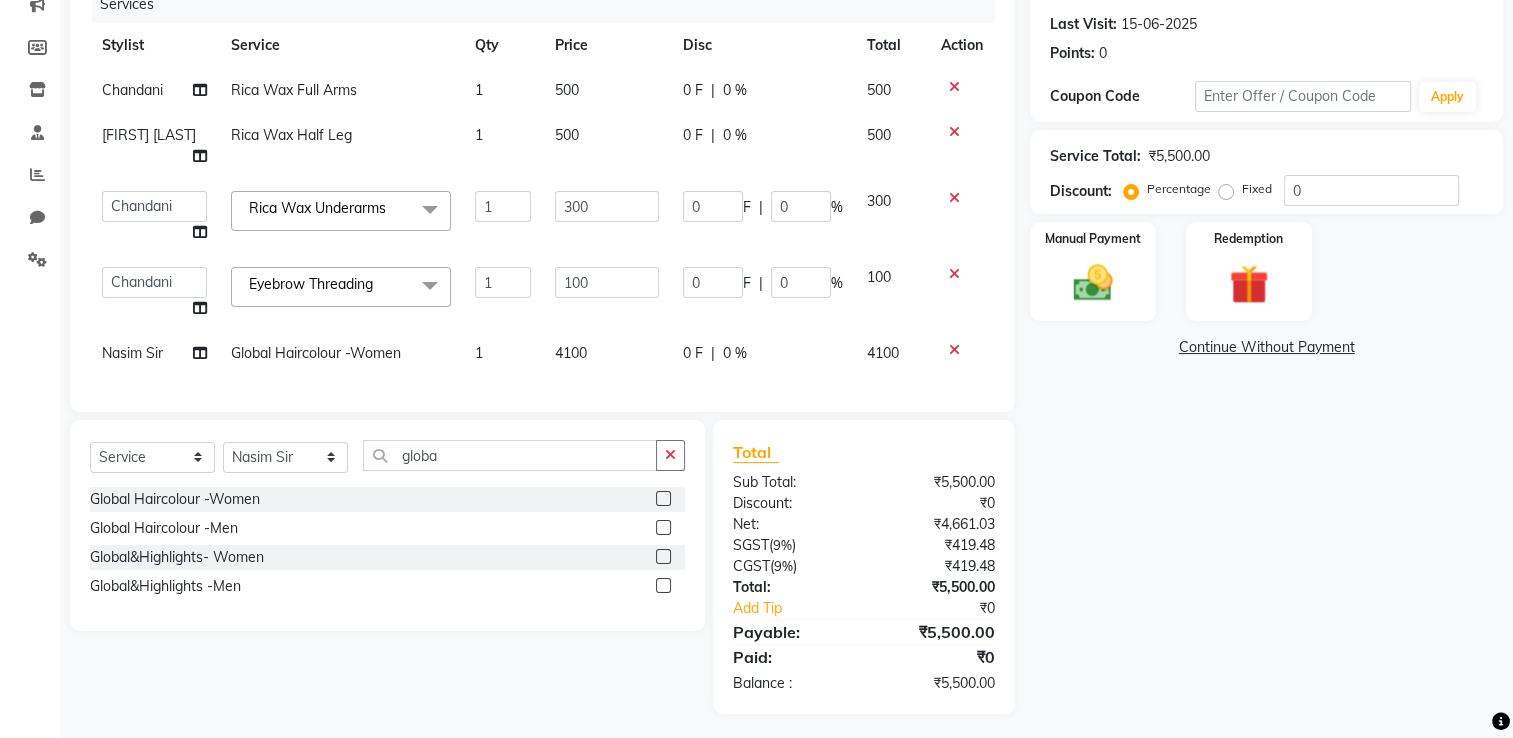 click on "100" 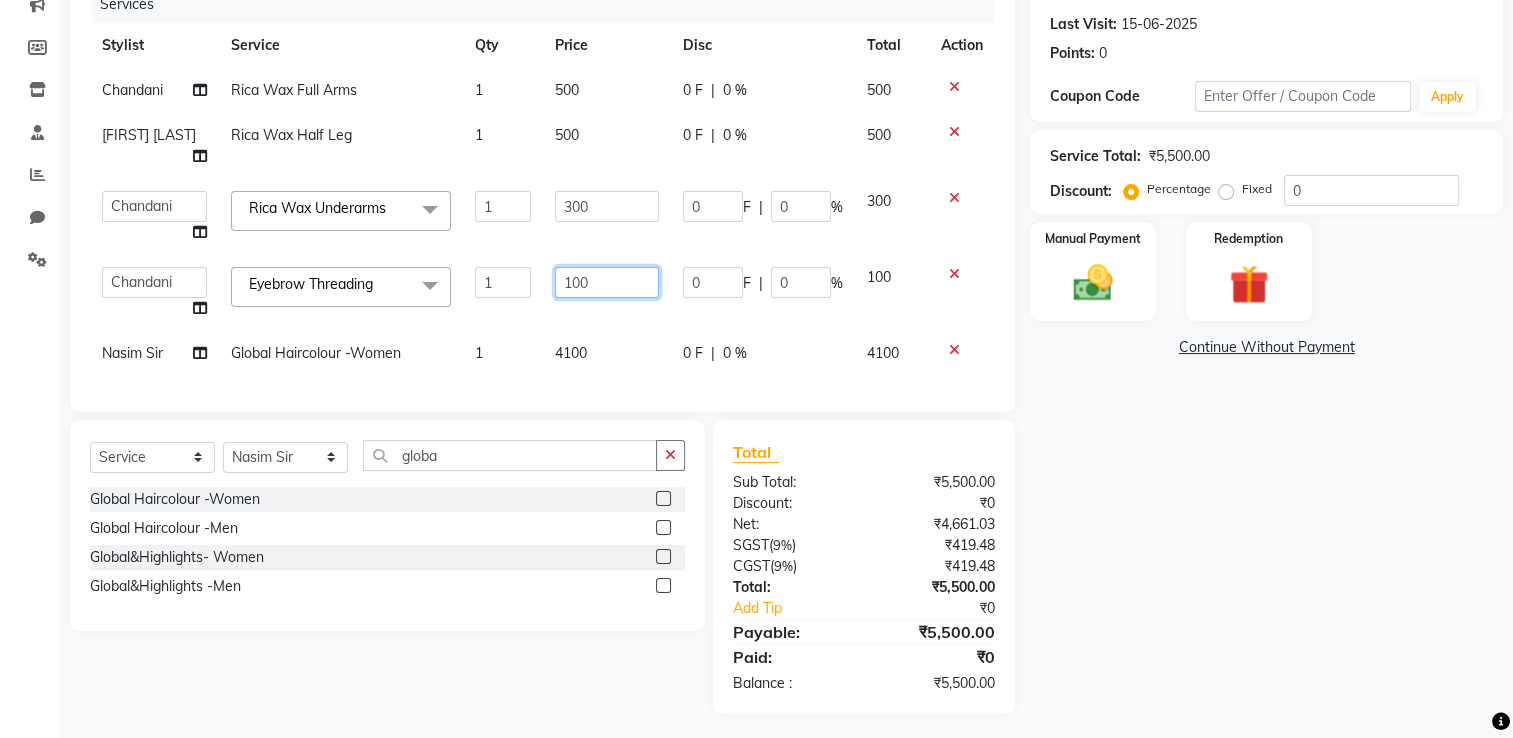click on "100" 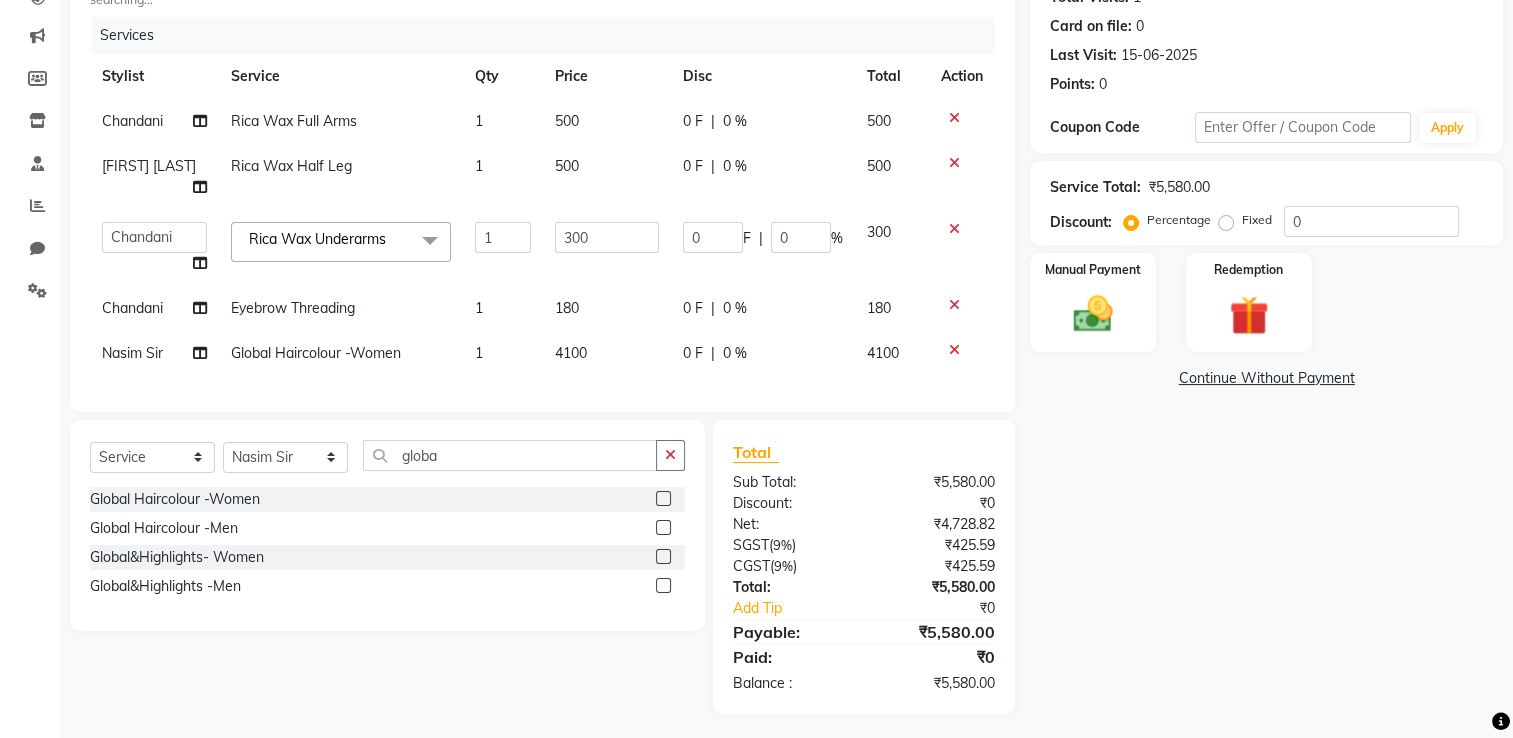 click on "4100" 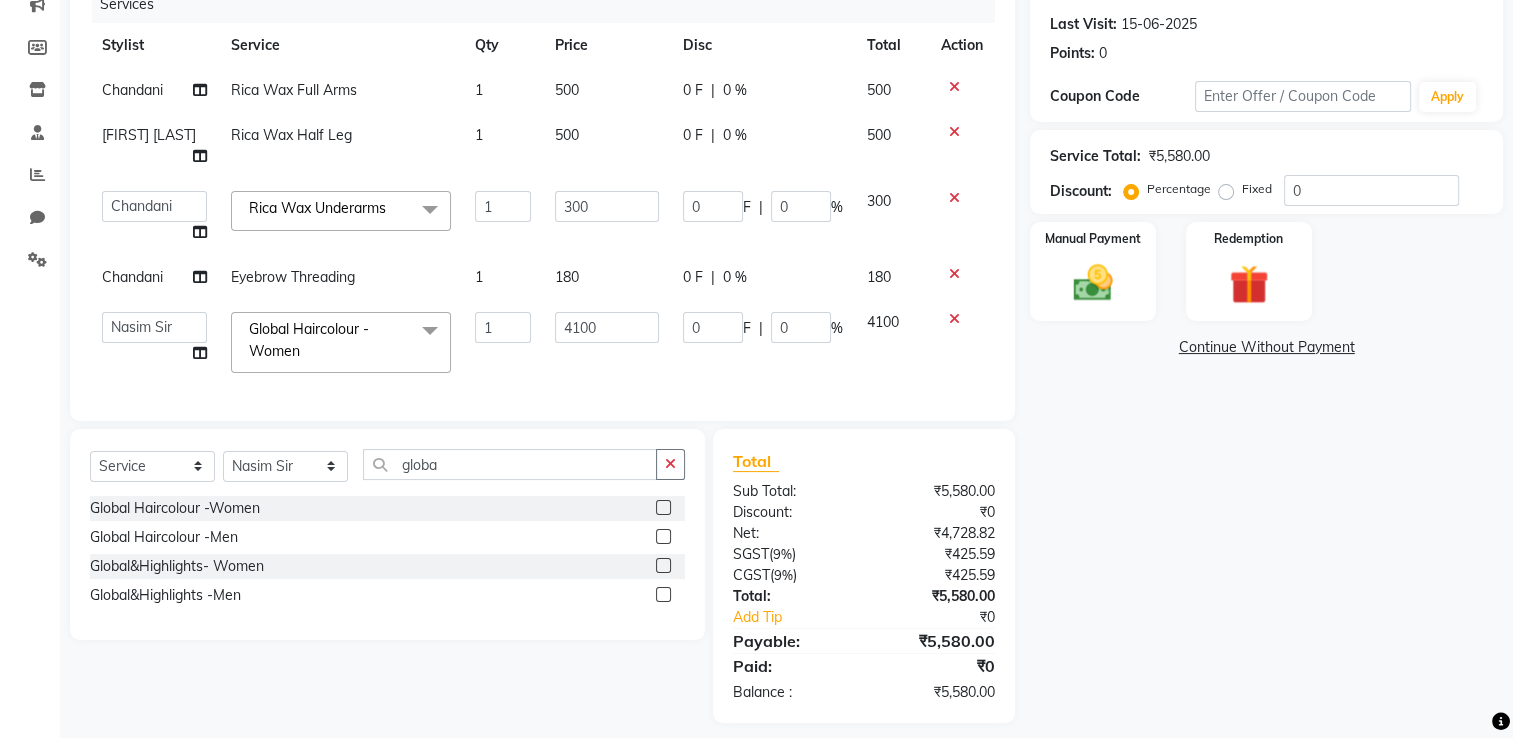 scroll, scrollTop: 0, scrollLeft: 0, axis: both 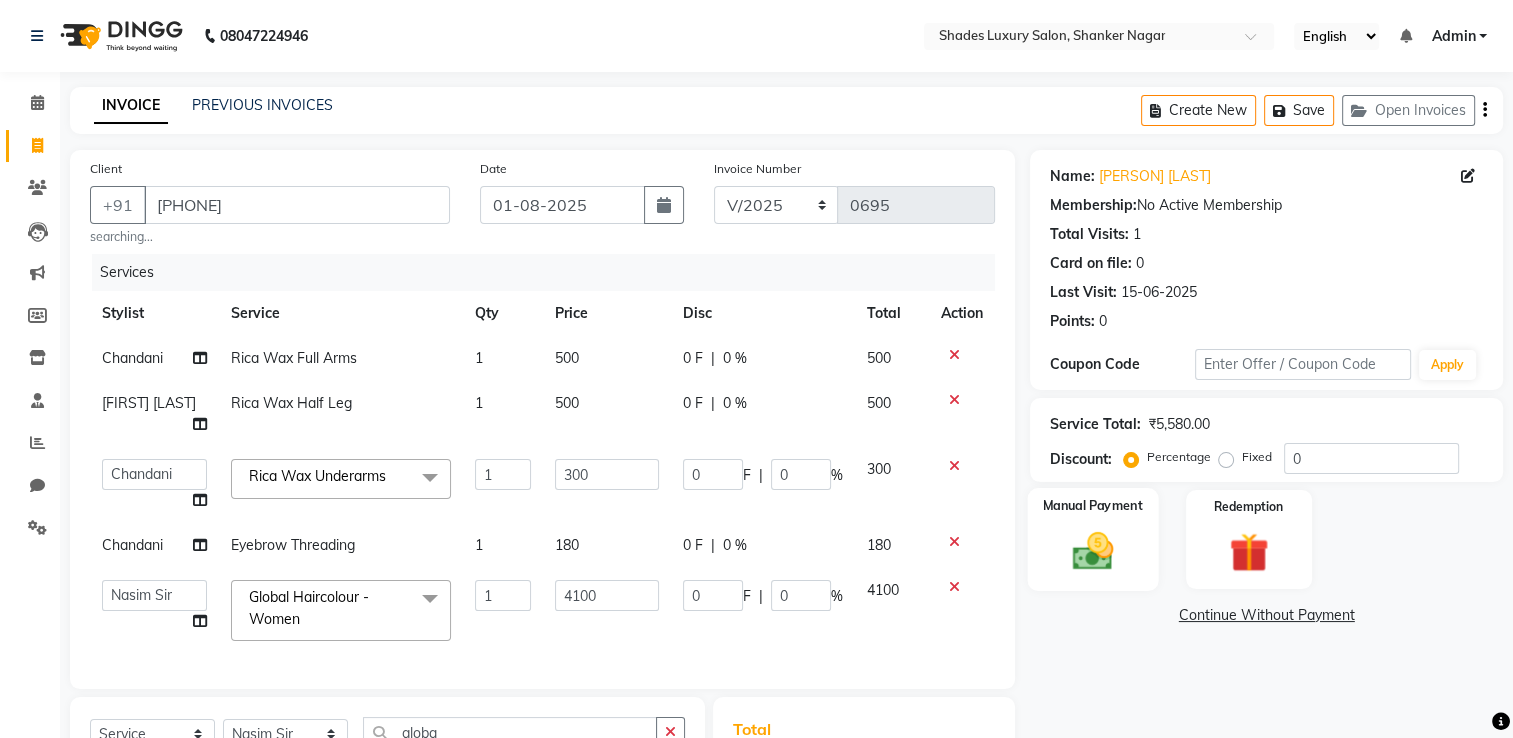 click 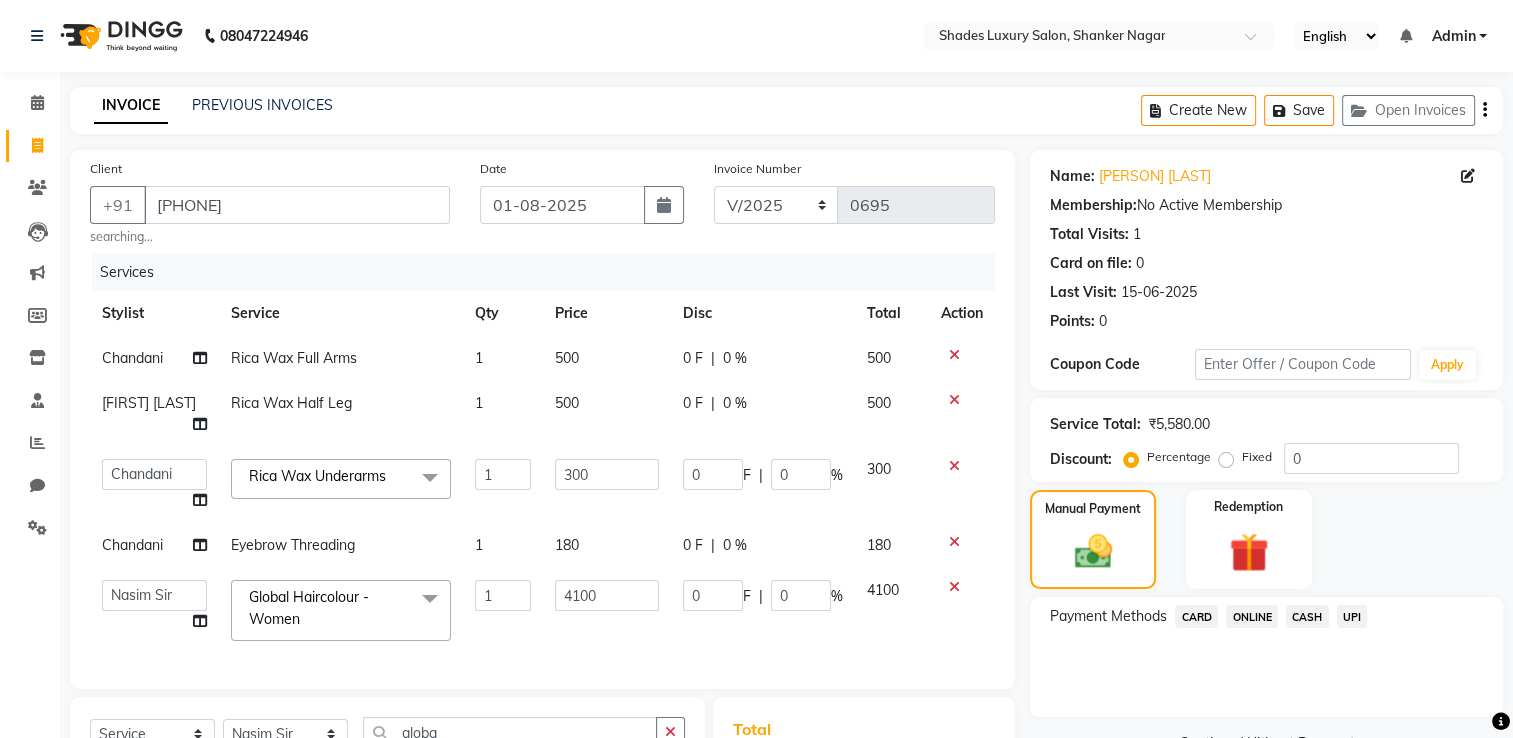 click on "CASH" 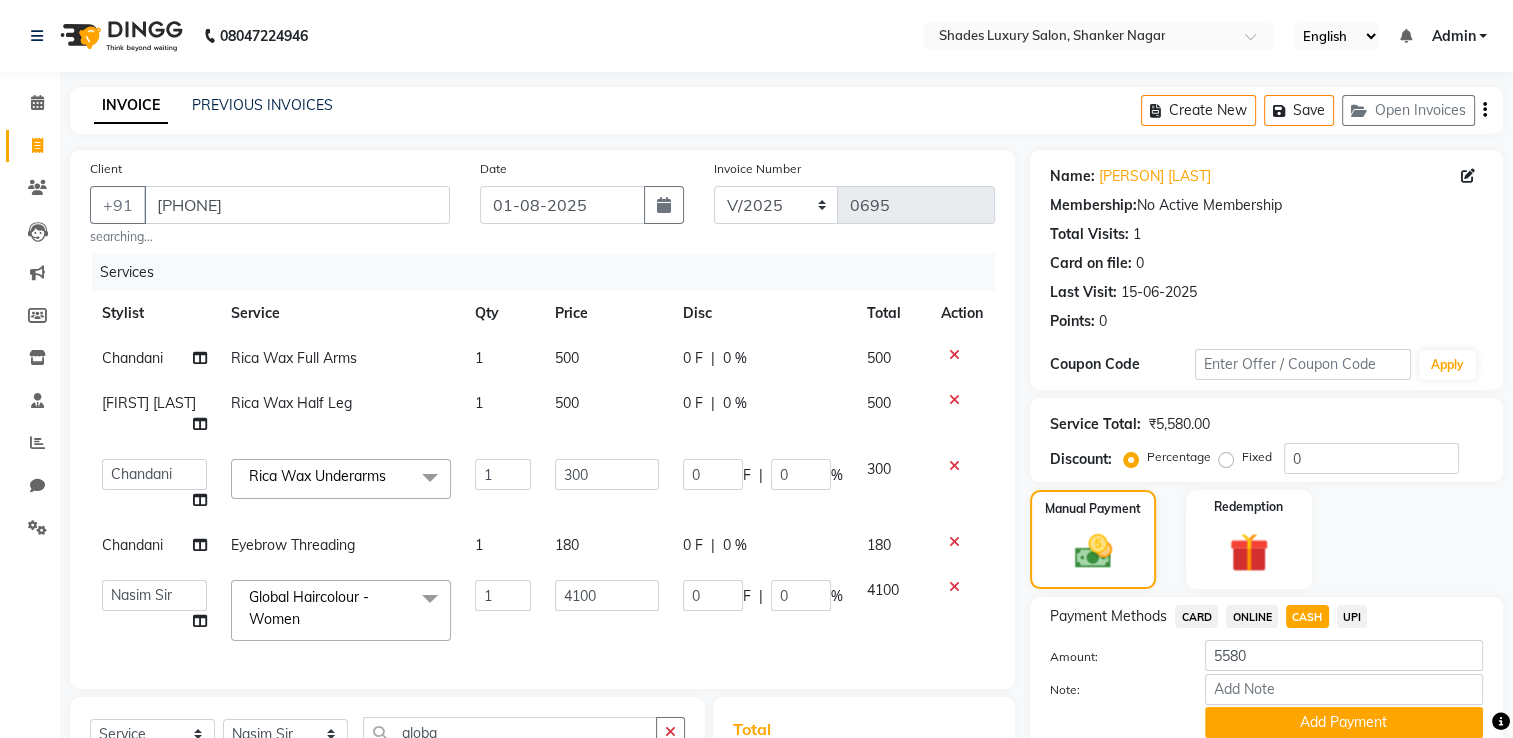 scroll, scrollTop: 276, scrollLeft: 0, axis: vertical 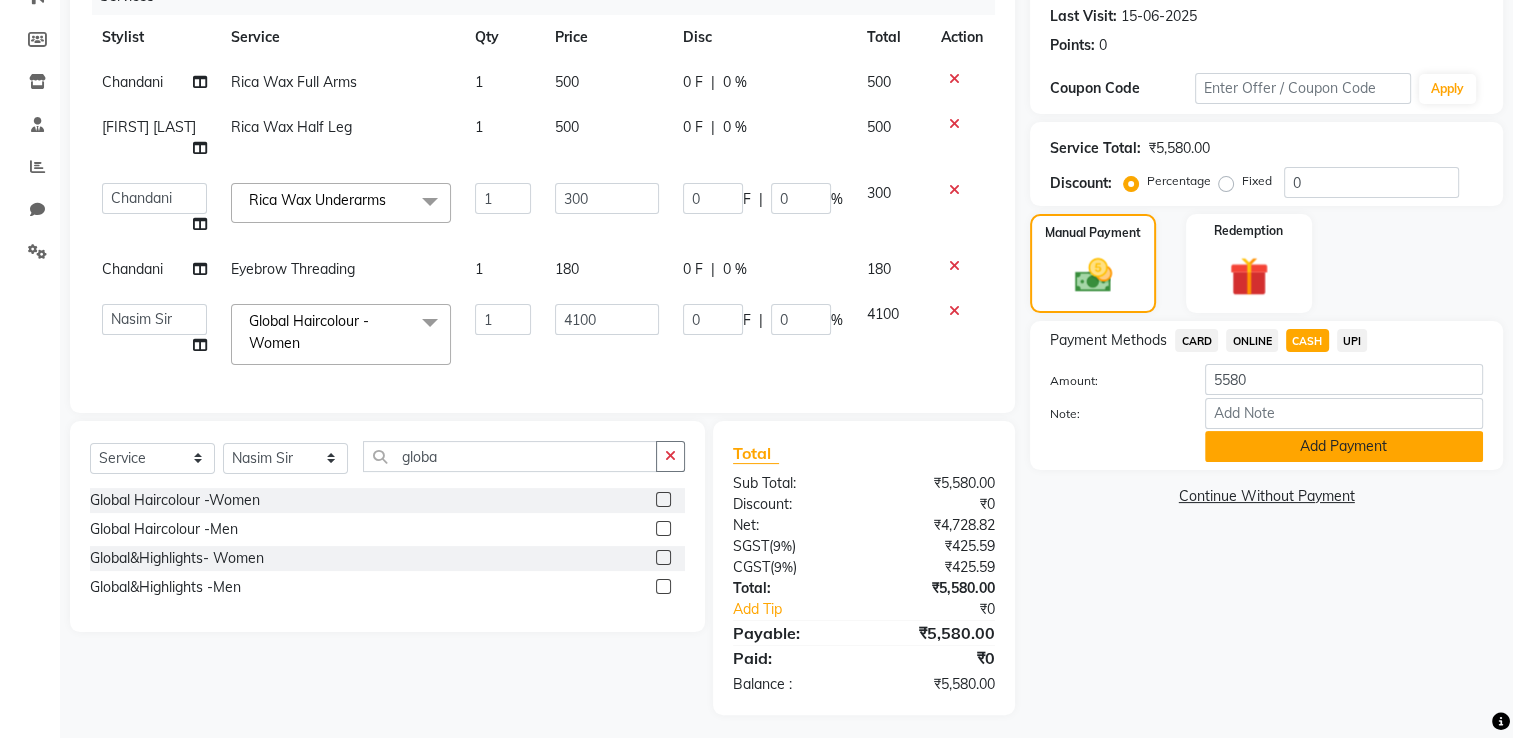 click on "Add Payment" 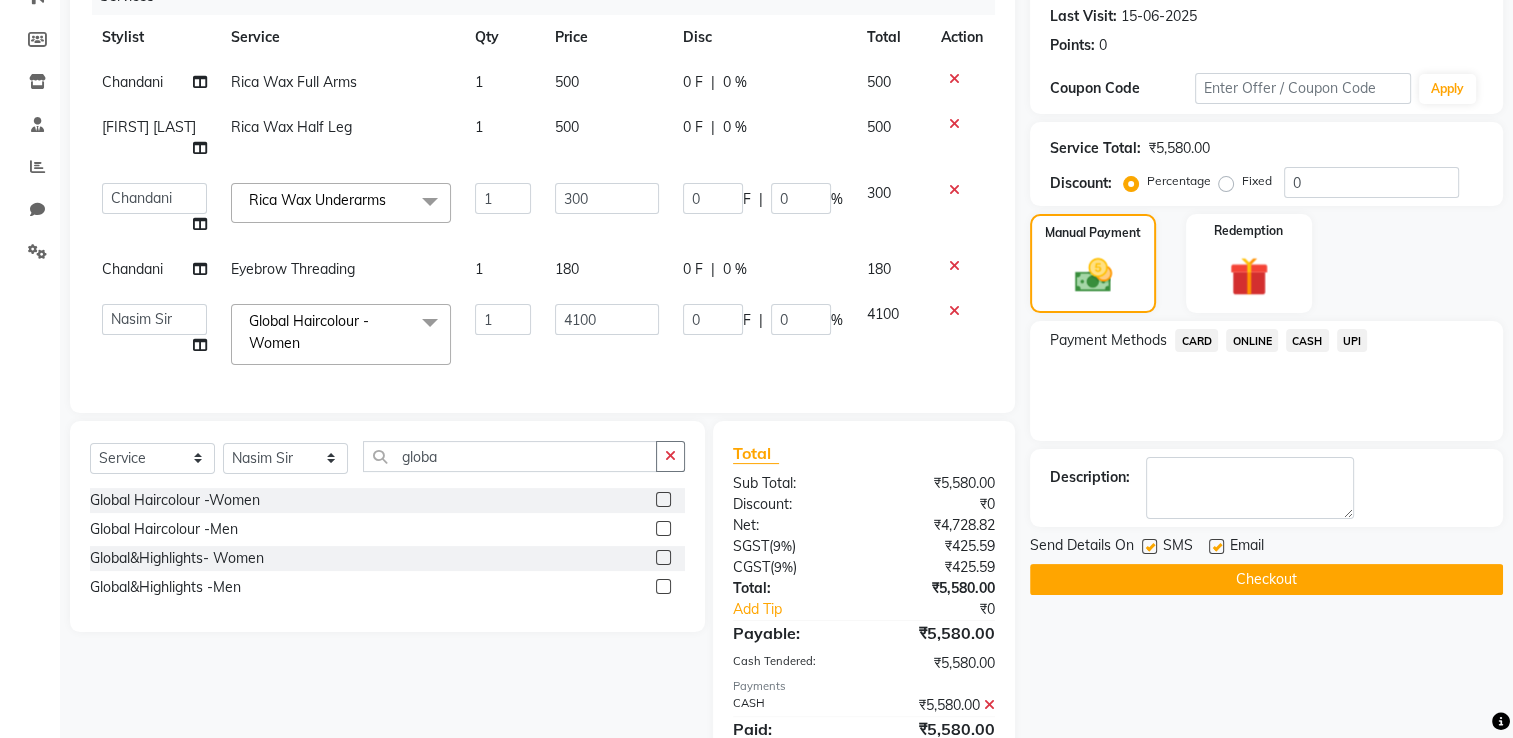 click on "Checkout" 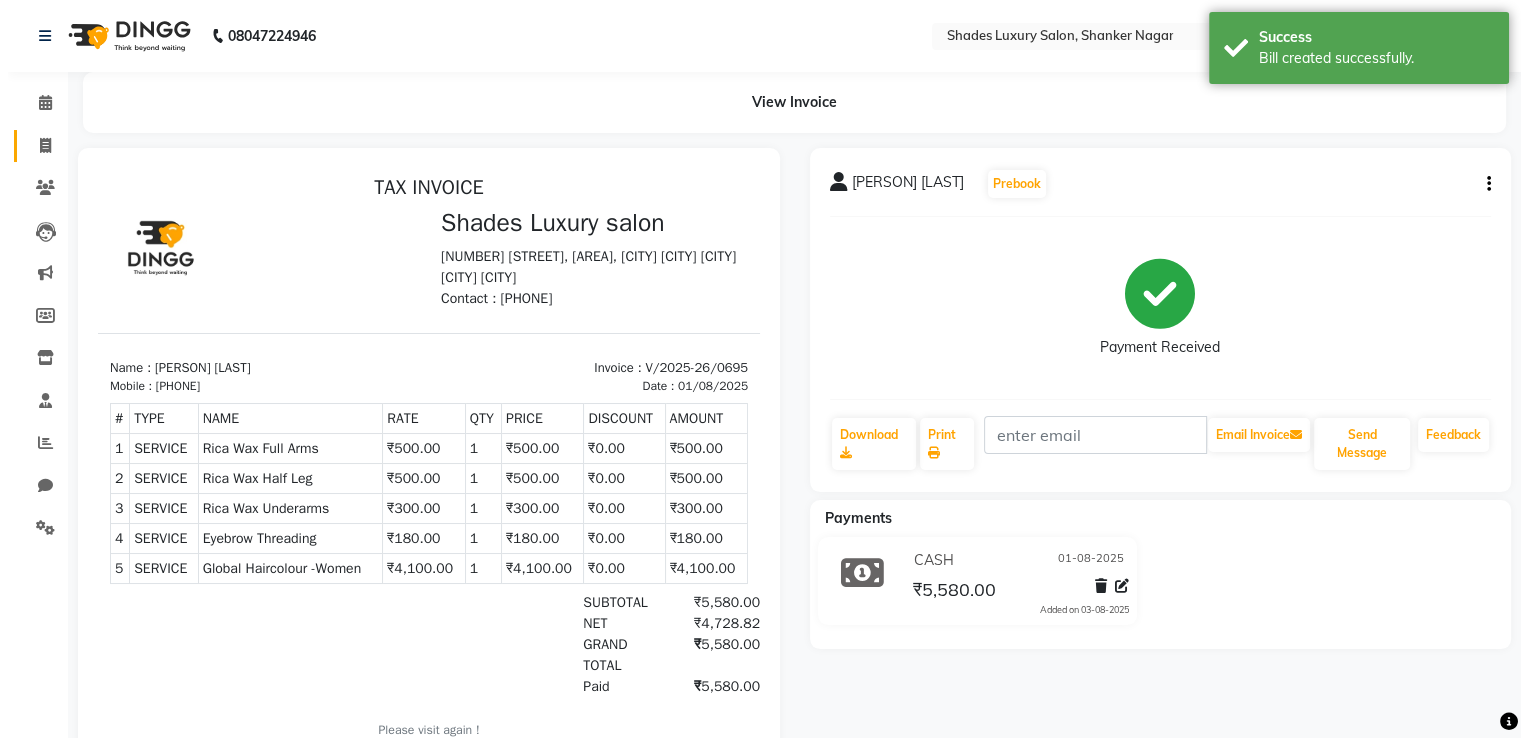 scroll, scrollTop: 0, scrollLeft: 0, axis: both 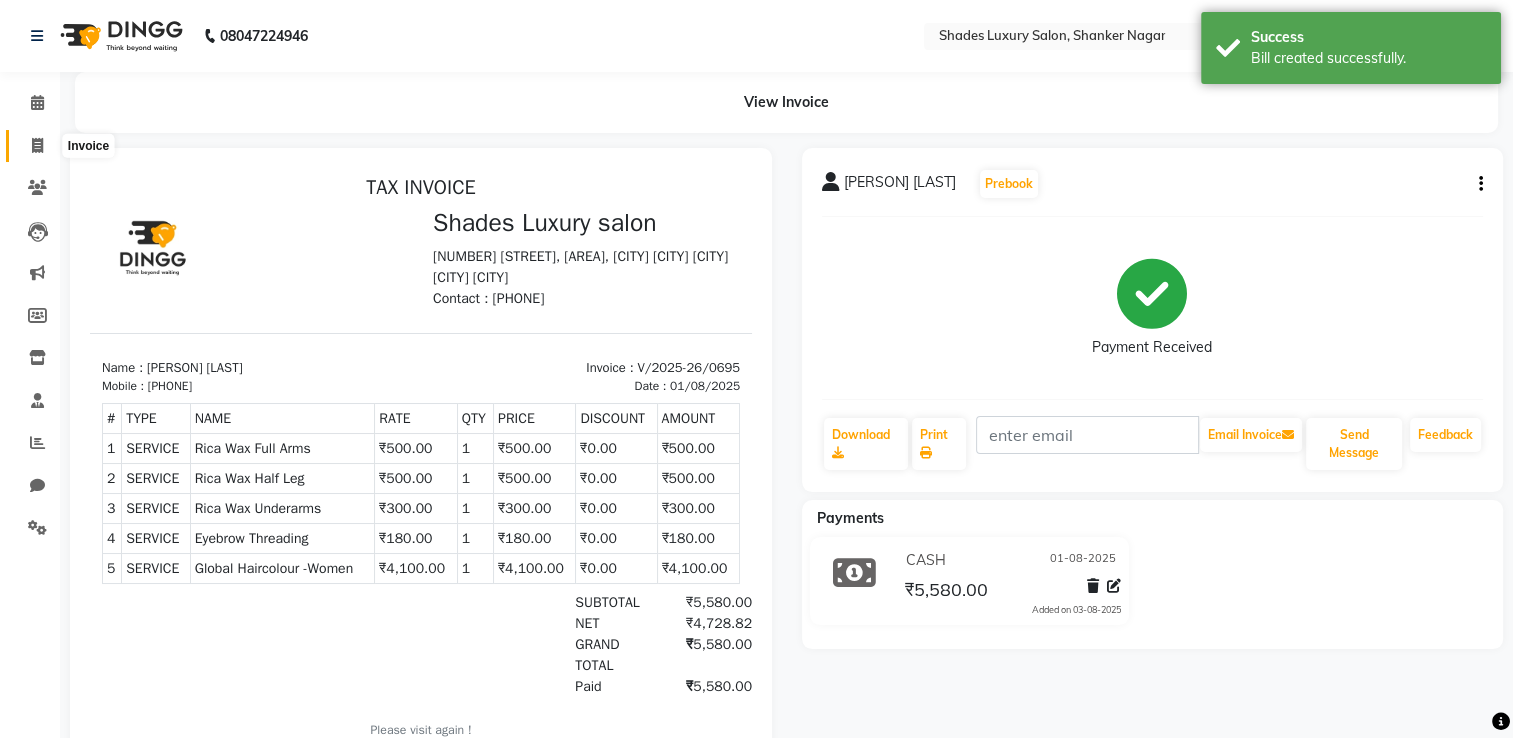 click 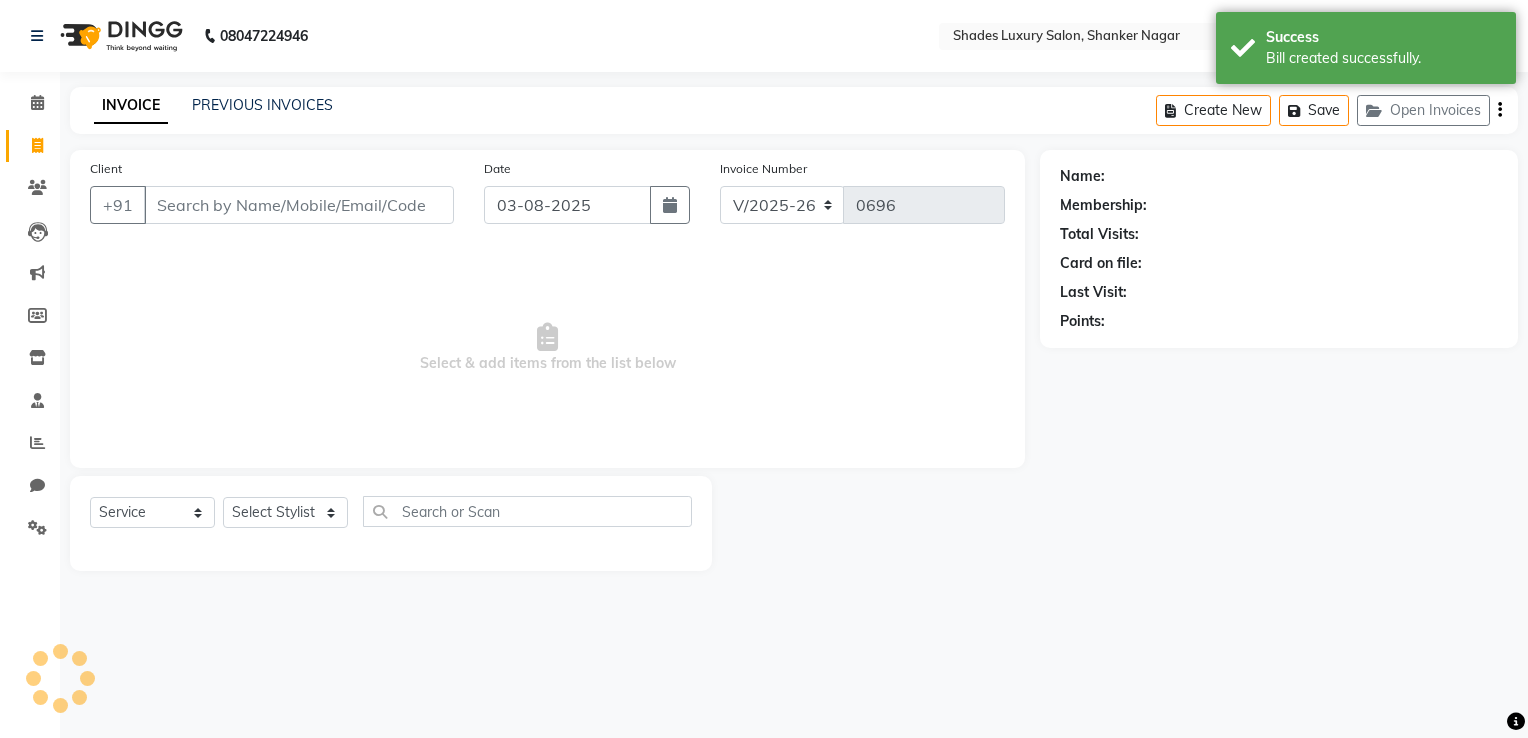 click on "Client" at bounding box center (299, 205) 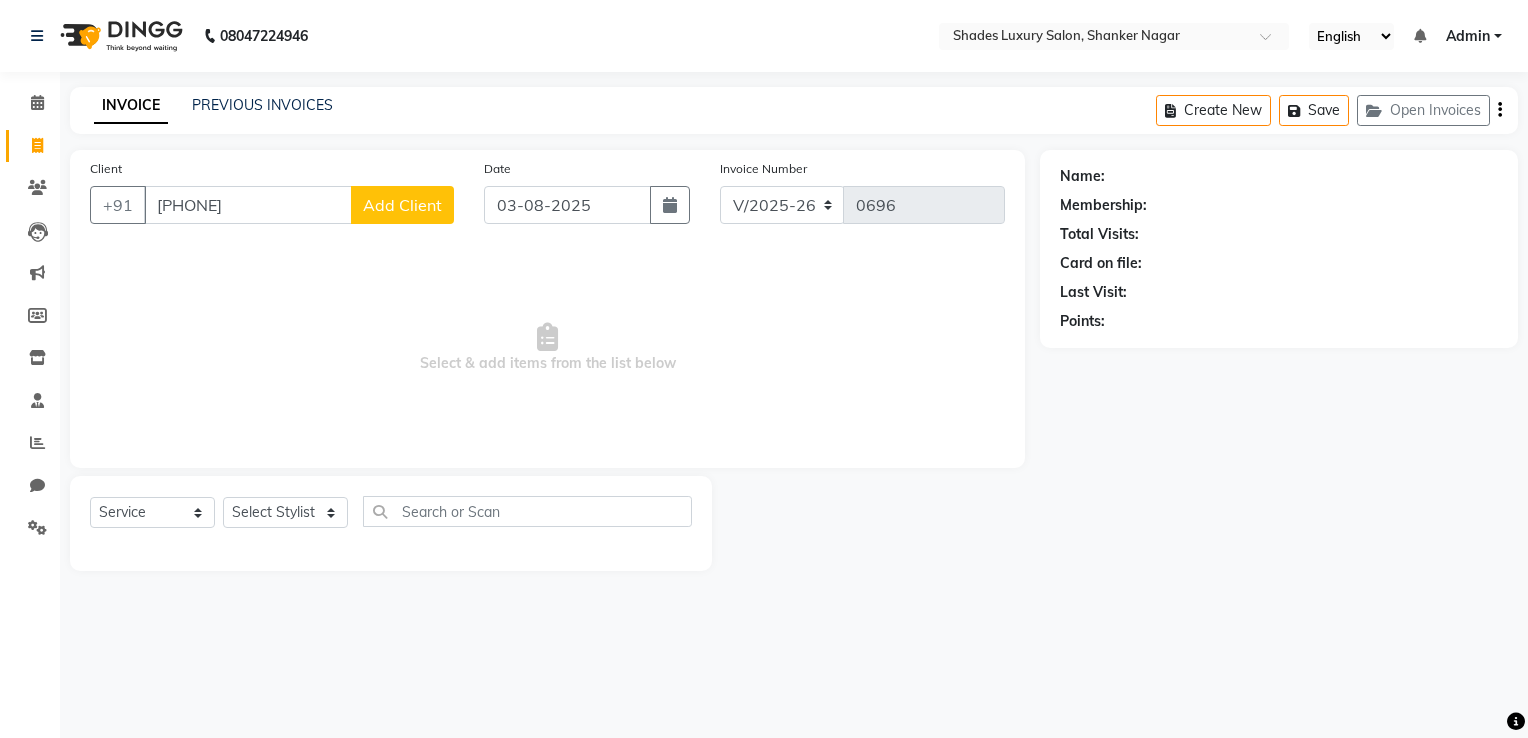 click on "Add Client" 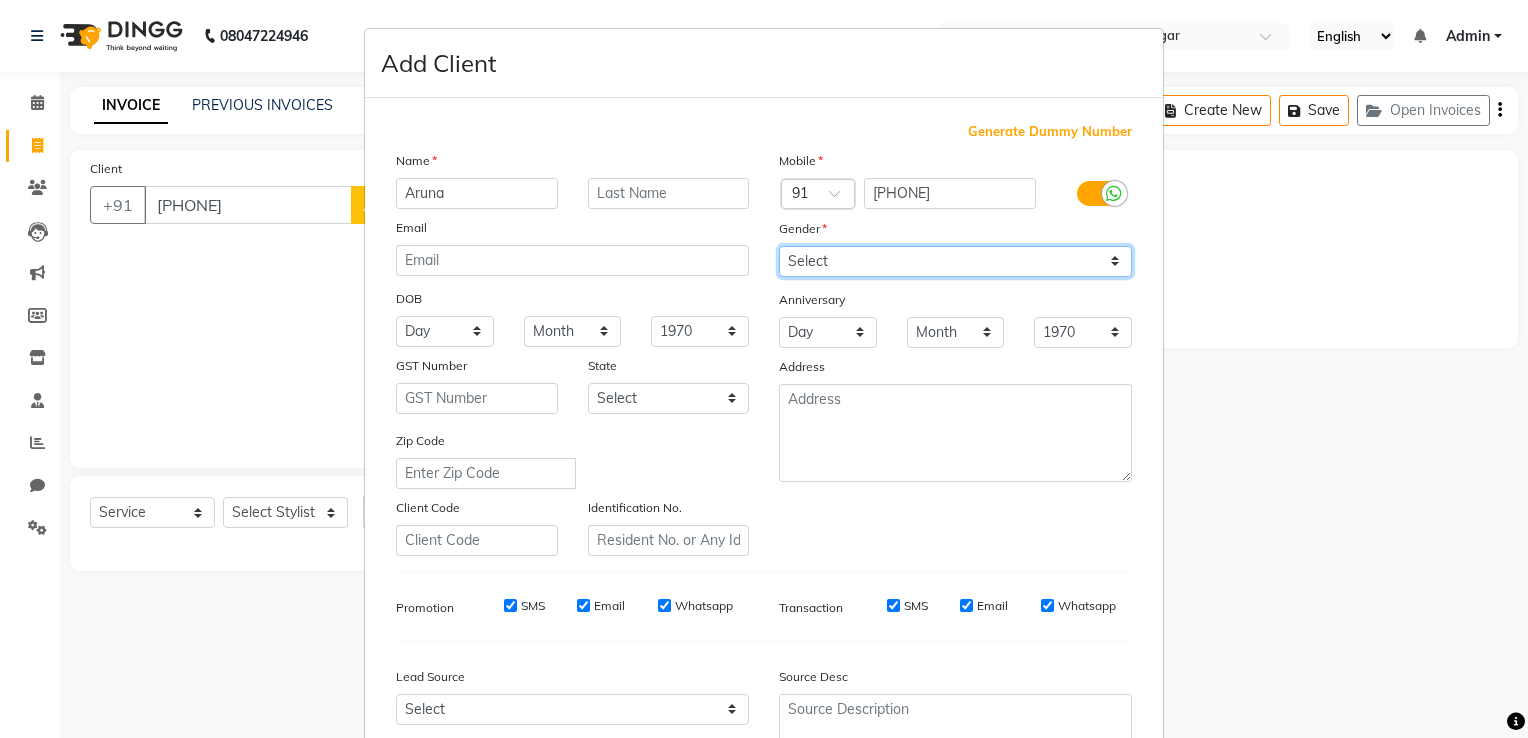 click on "Select Male Female Other Prefer Not To Say" at bounding box center [955, 261] 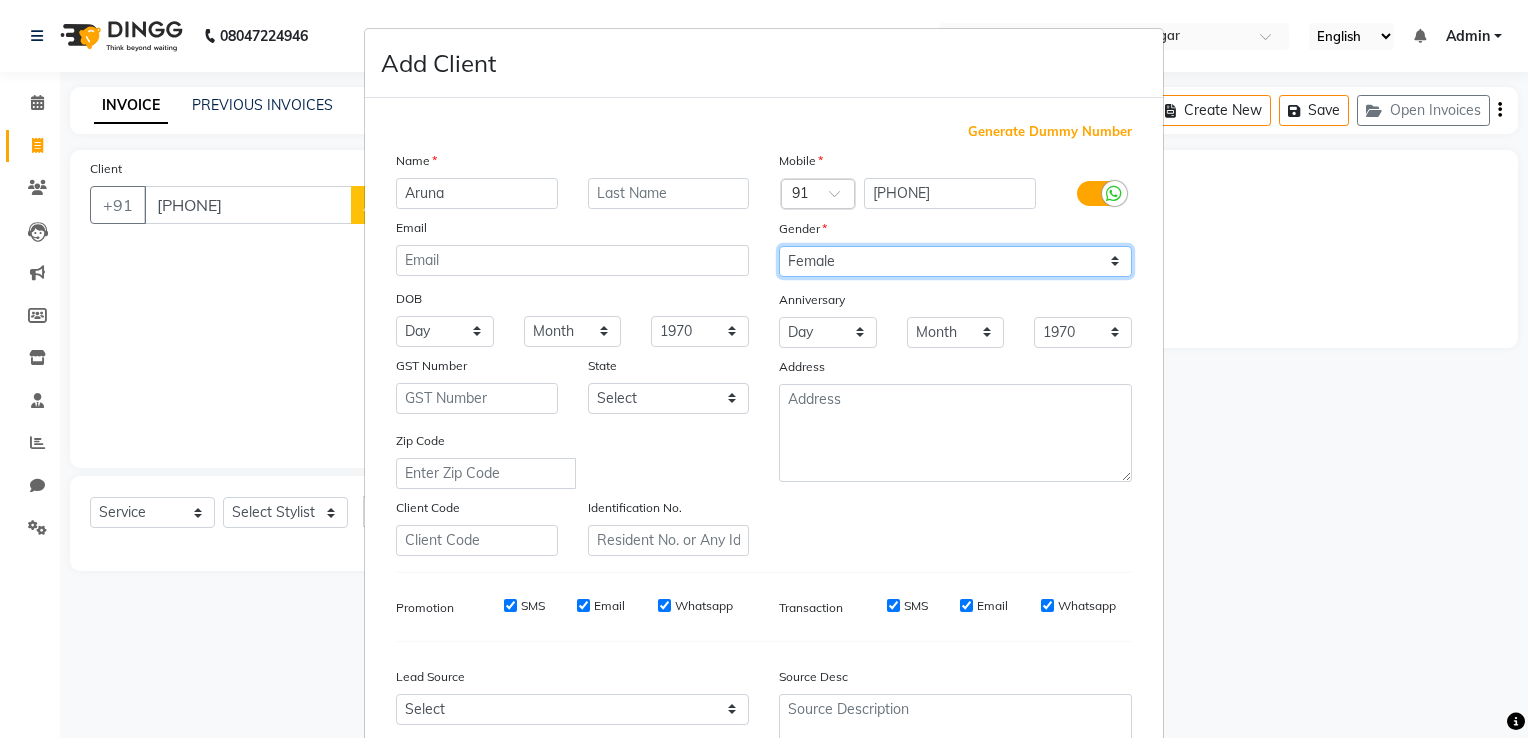 click on "Select Male Female Other Prefer Not To Say" at bounding box center [955, 261] 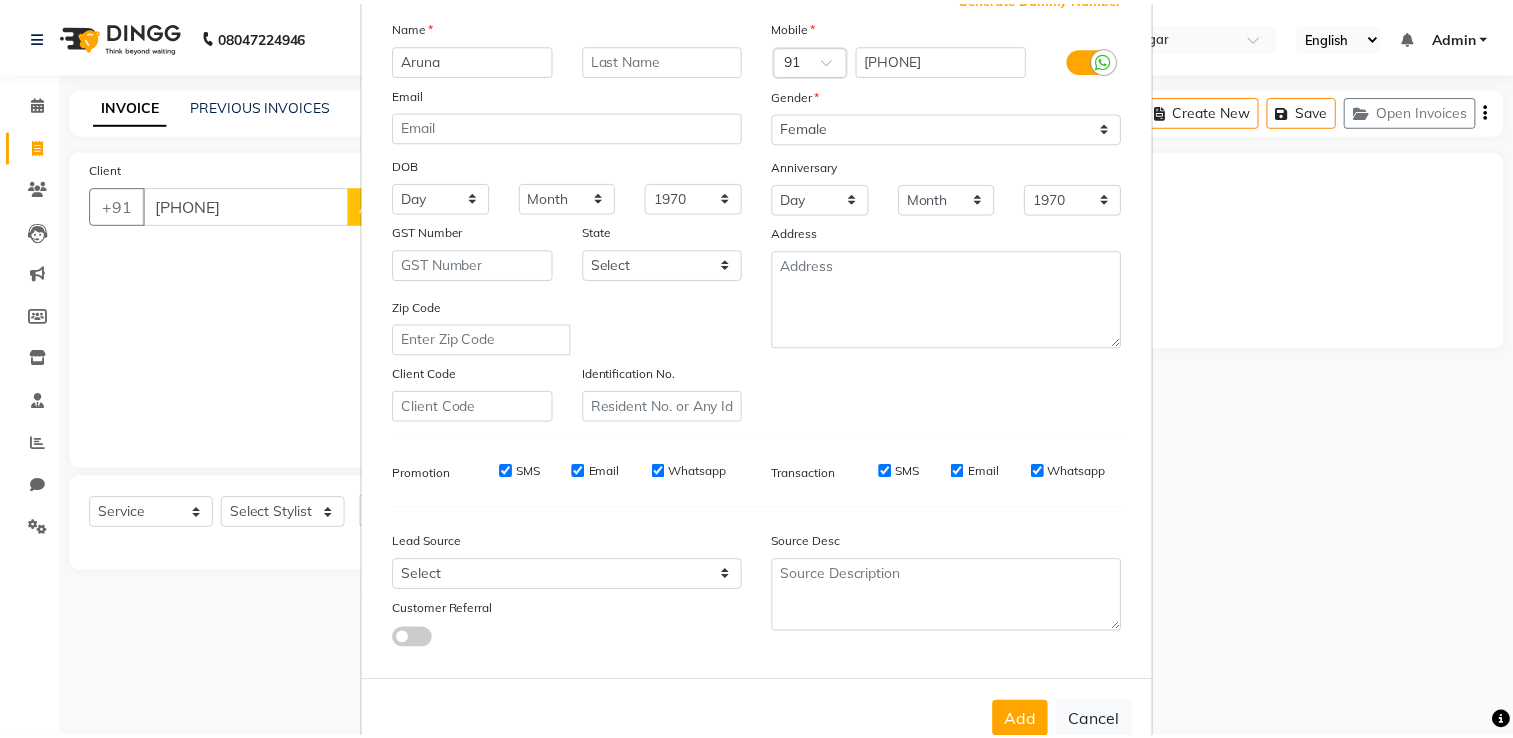 scroll, scrollTop: 194, scrollLeft: 0, axis: vertical 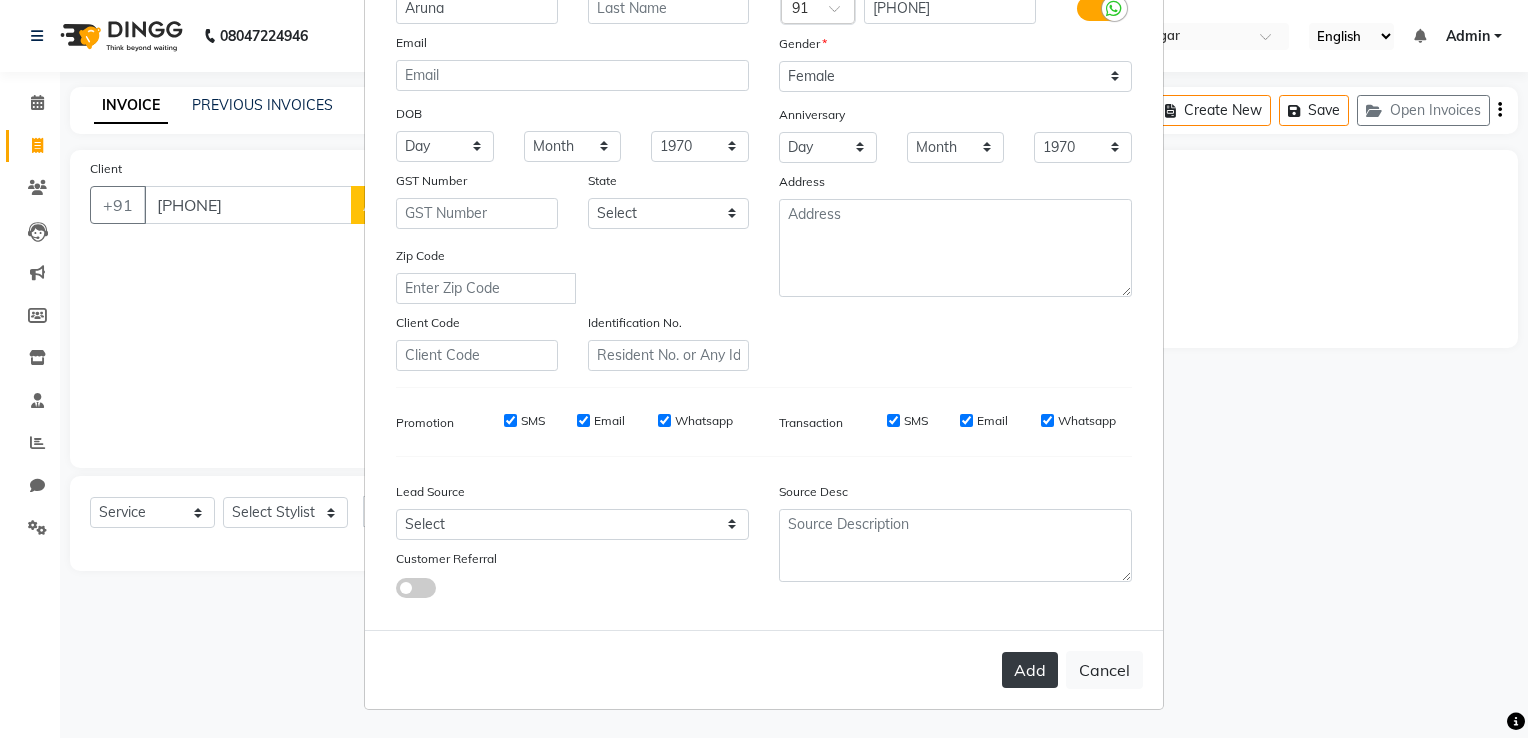 click on "Add" at bounding box center (1030, 670) 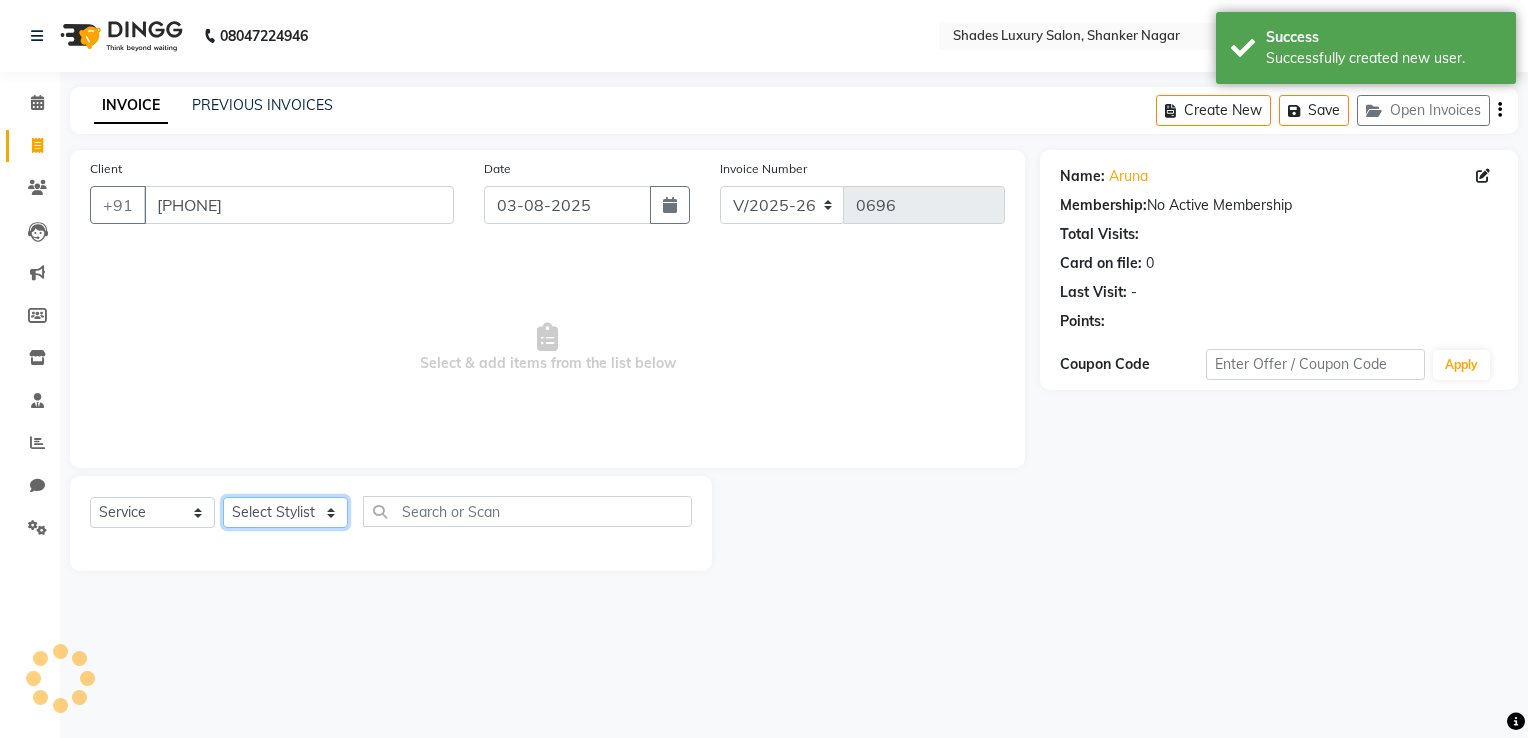 click on "Select Stylist Asha Maam Chandani Mamta Nasim Sir Palak Verma Rashi salman Samar shahbaj" 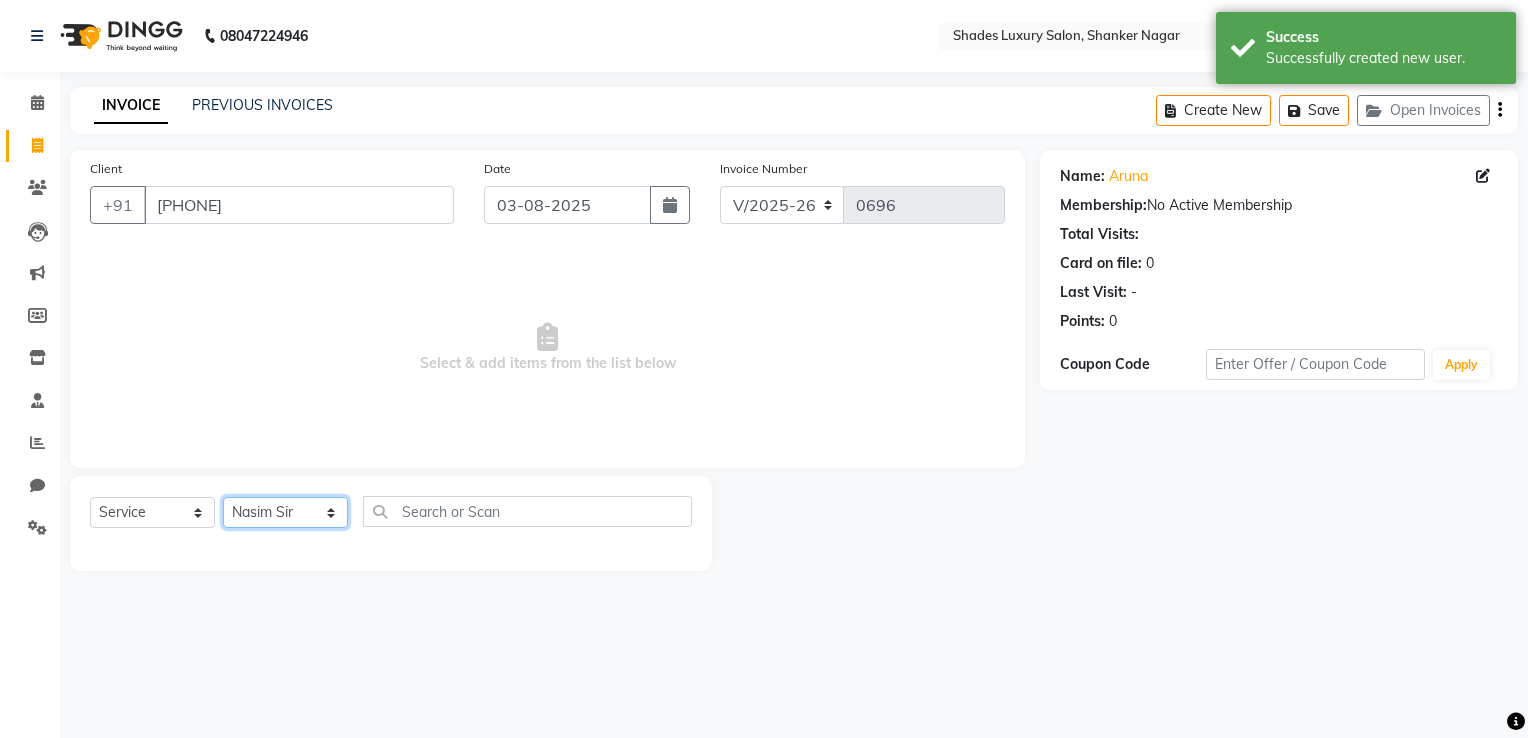 click on "Select Stylist Asha Maam Chandani Mamta Nasim Sir Palak Verma Rashi salman Samar shahbaj" 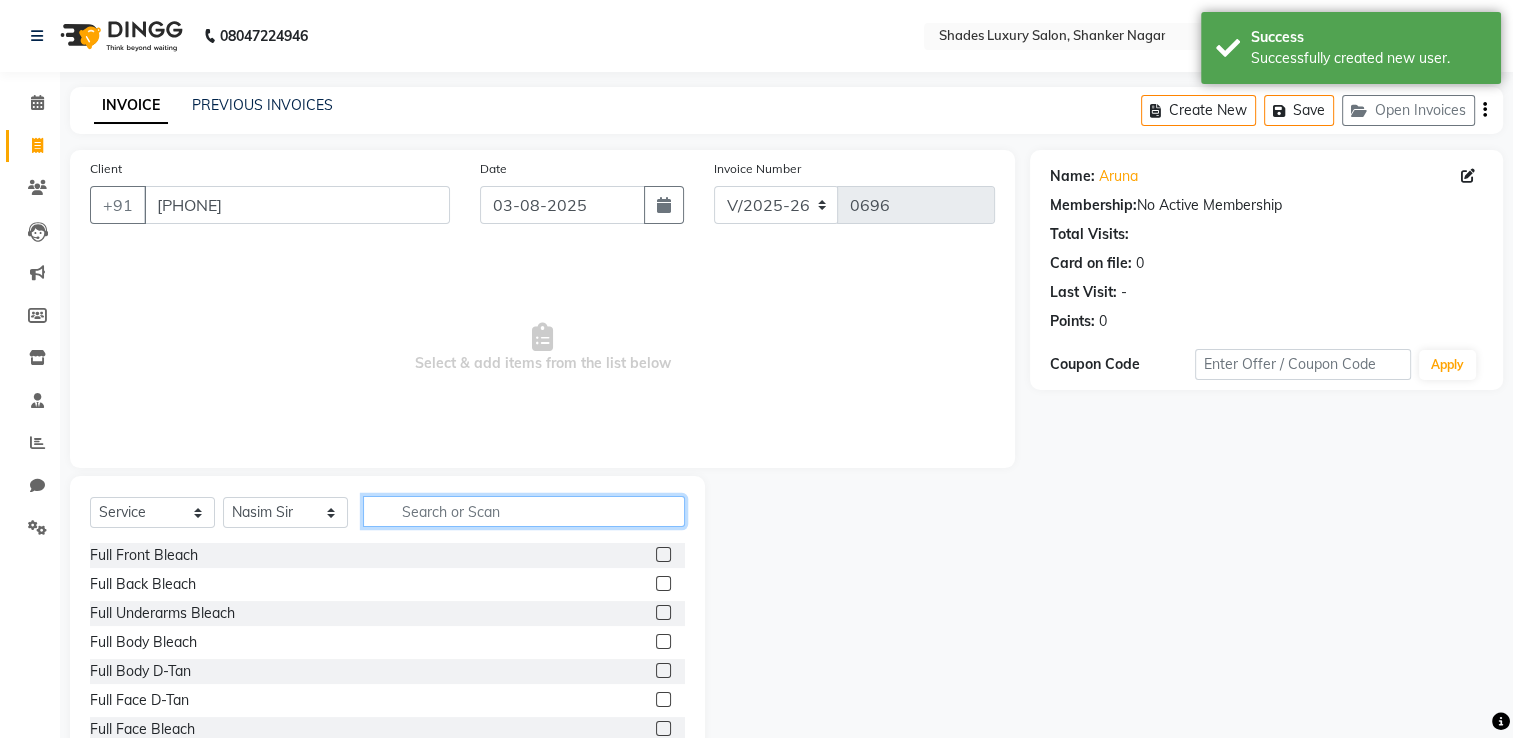 click 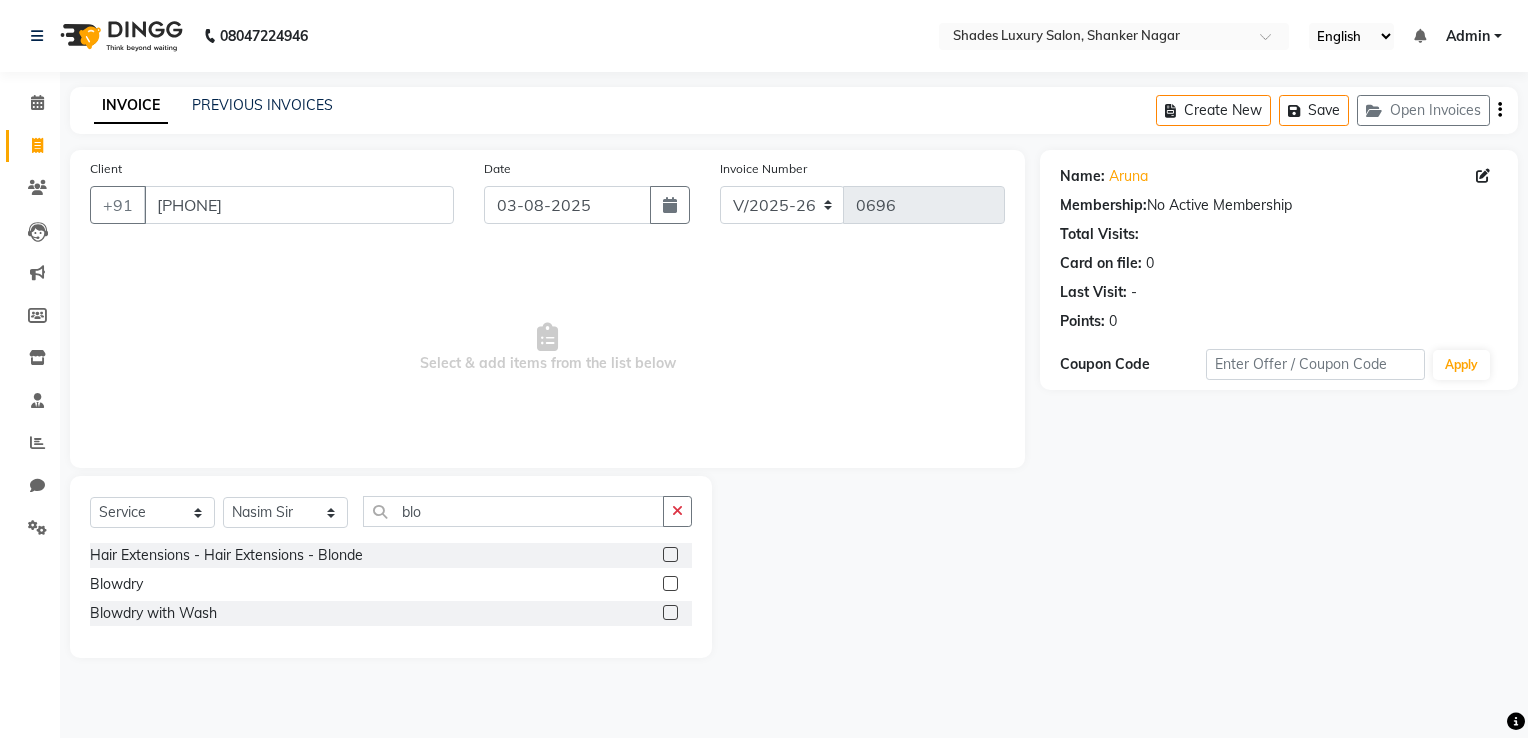 click 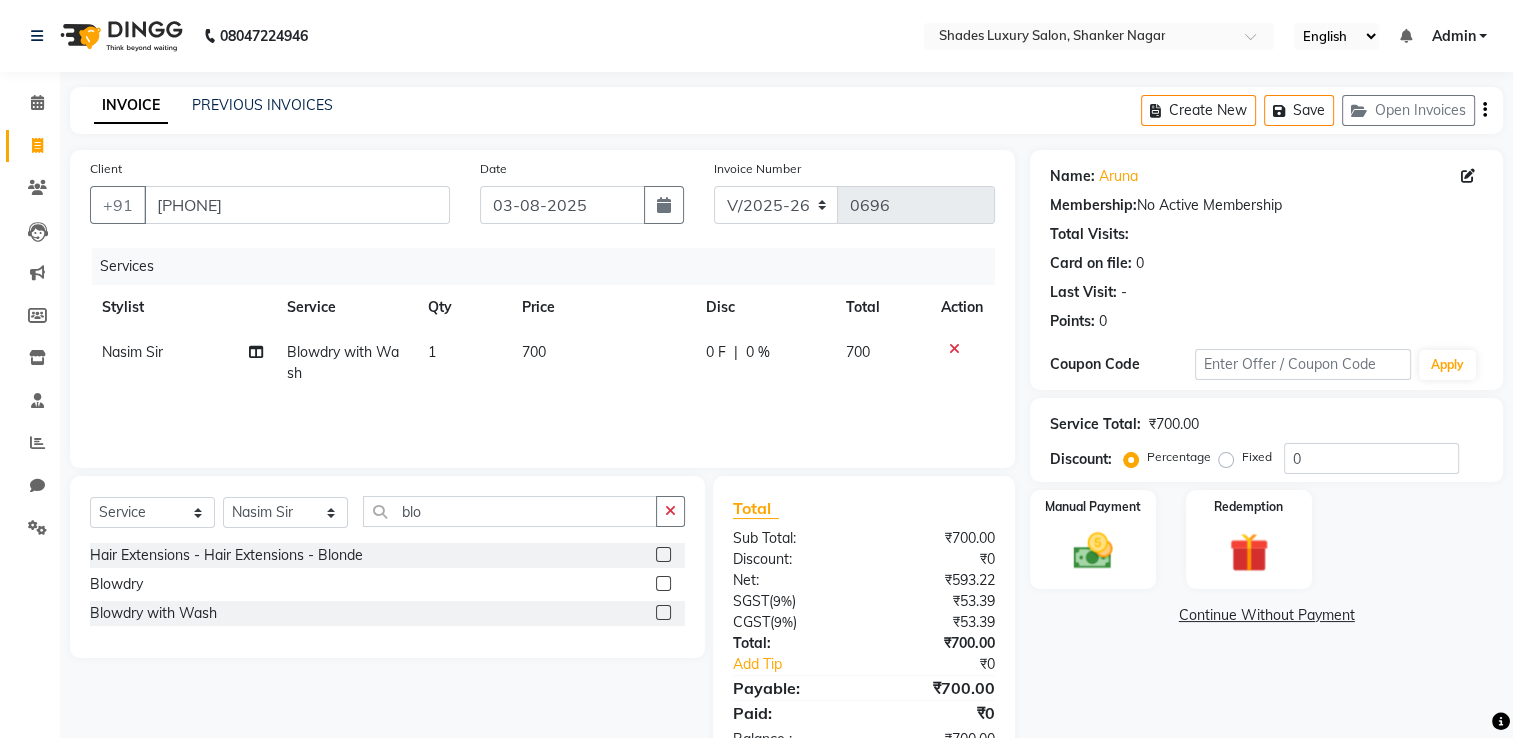 click on "700" 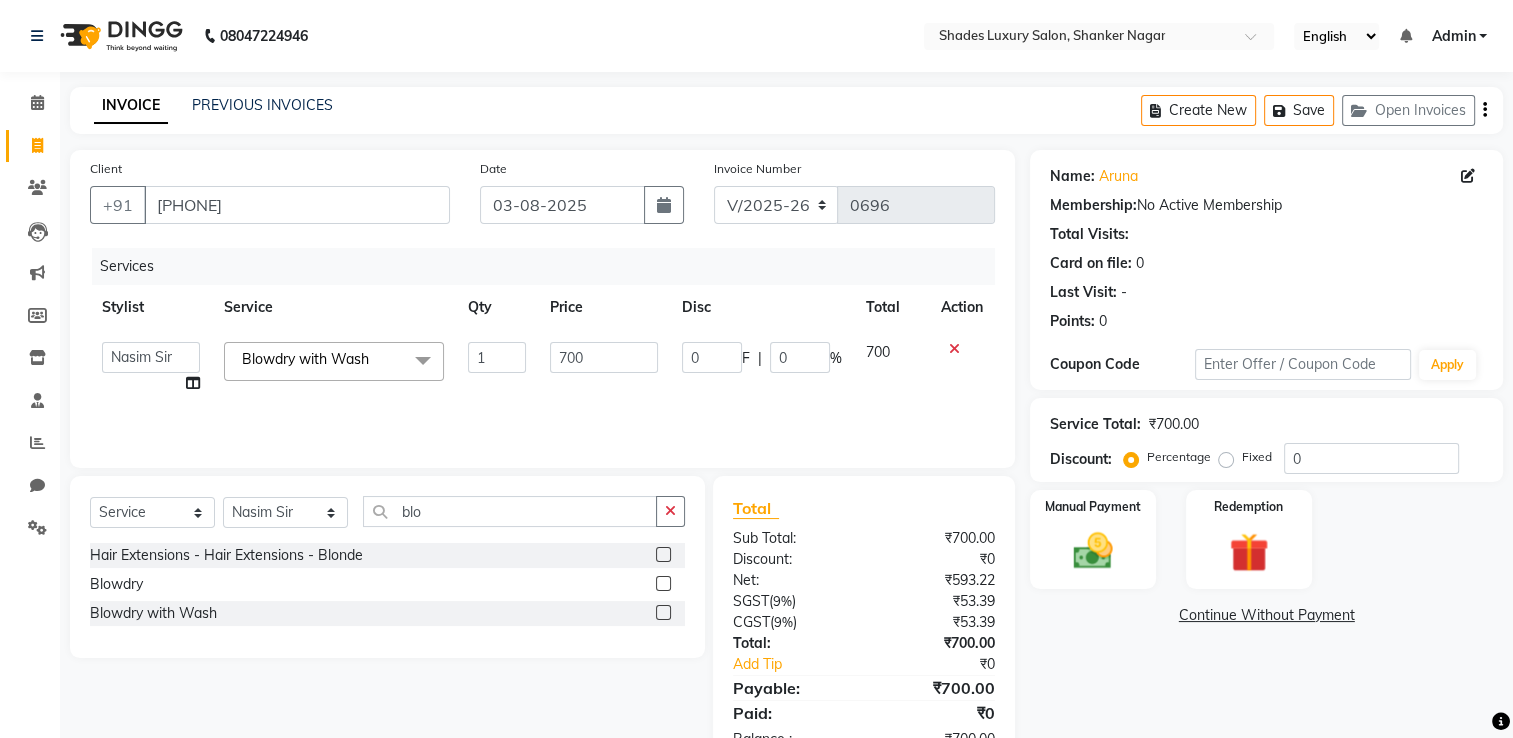 click on "1" 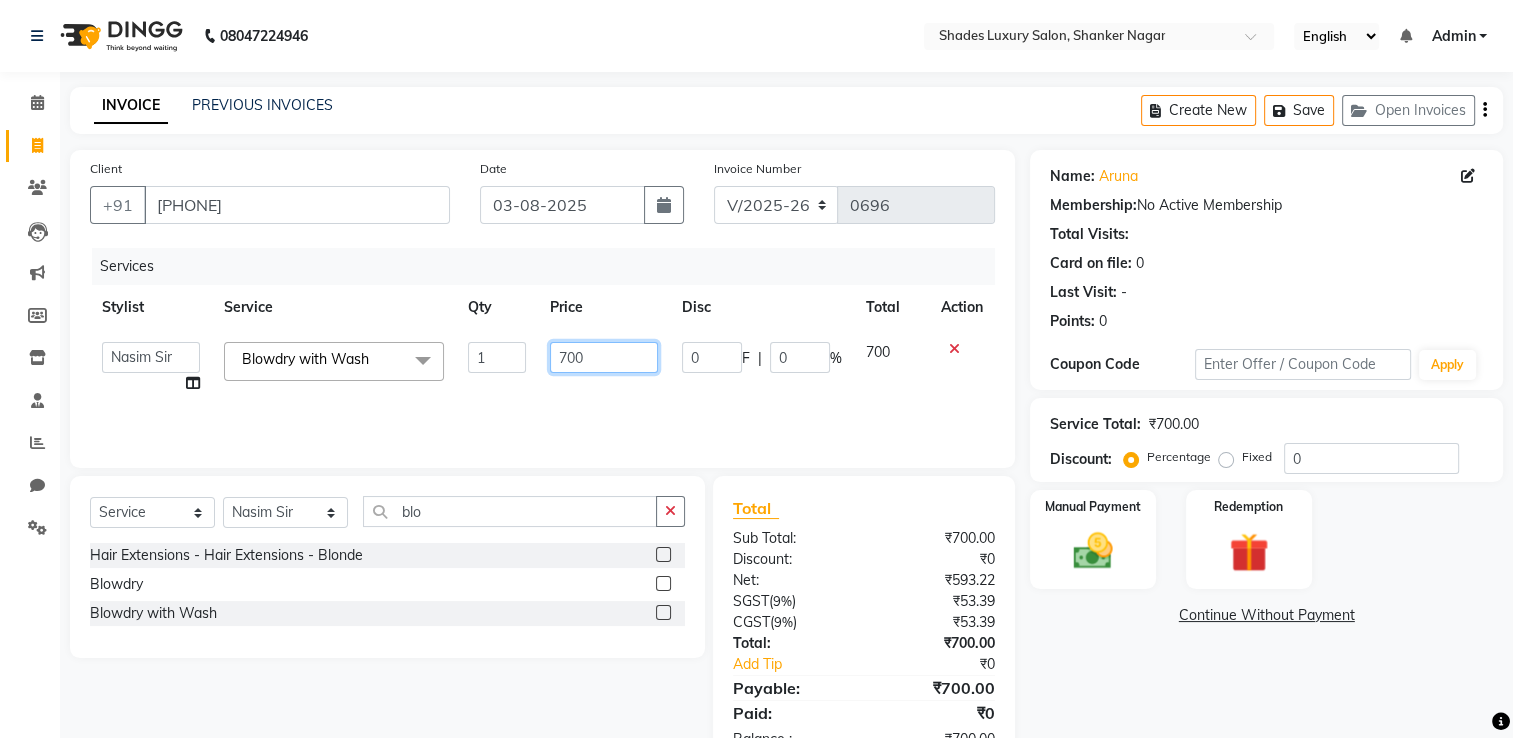 drag, startPoint x: 584, startPoint y: 362, endPoint x: 492, endPoint y: 368, distance: 92.19544 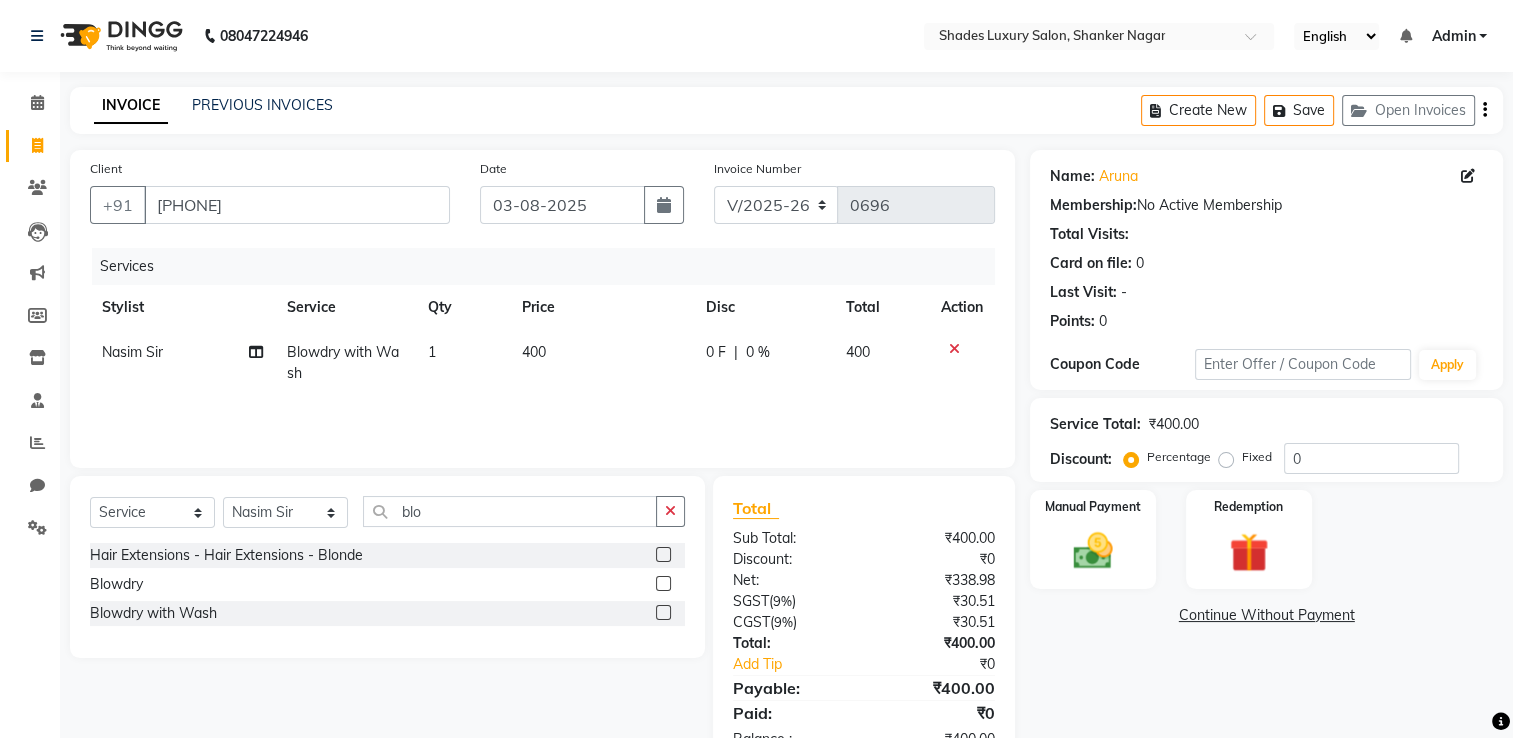 click on "0 F | 0 %" 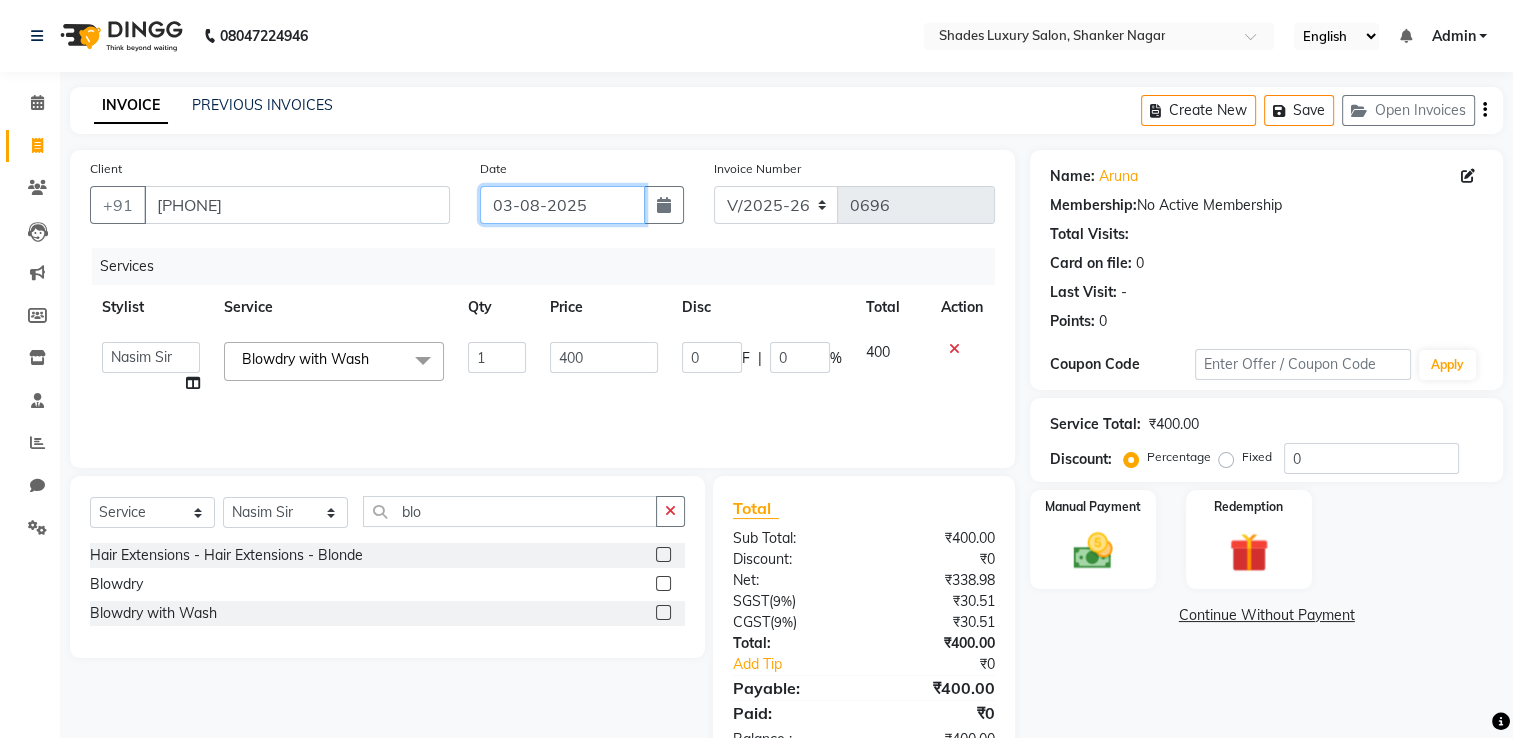 click on "03-08-2025" 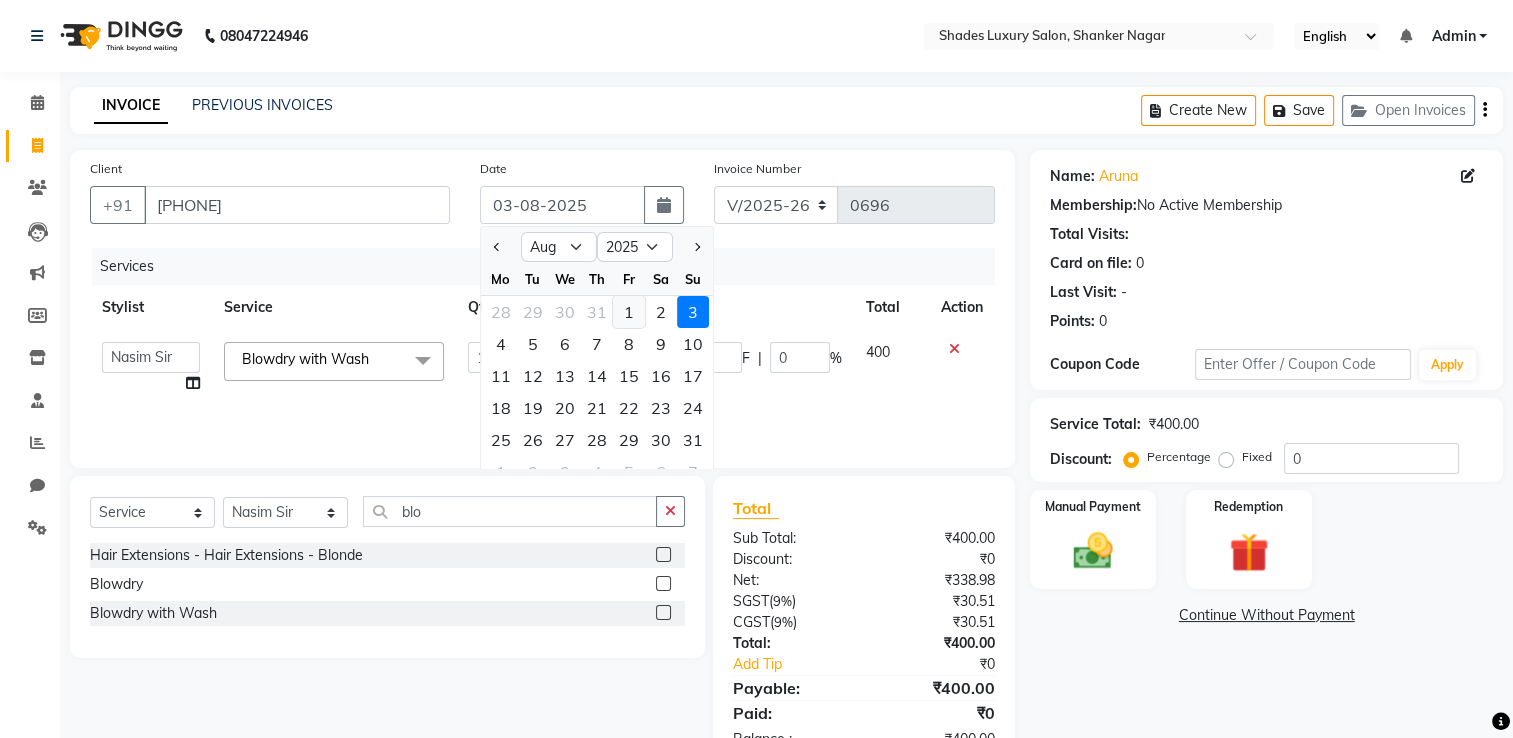 click on "1" 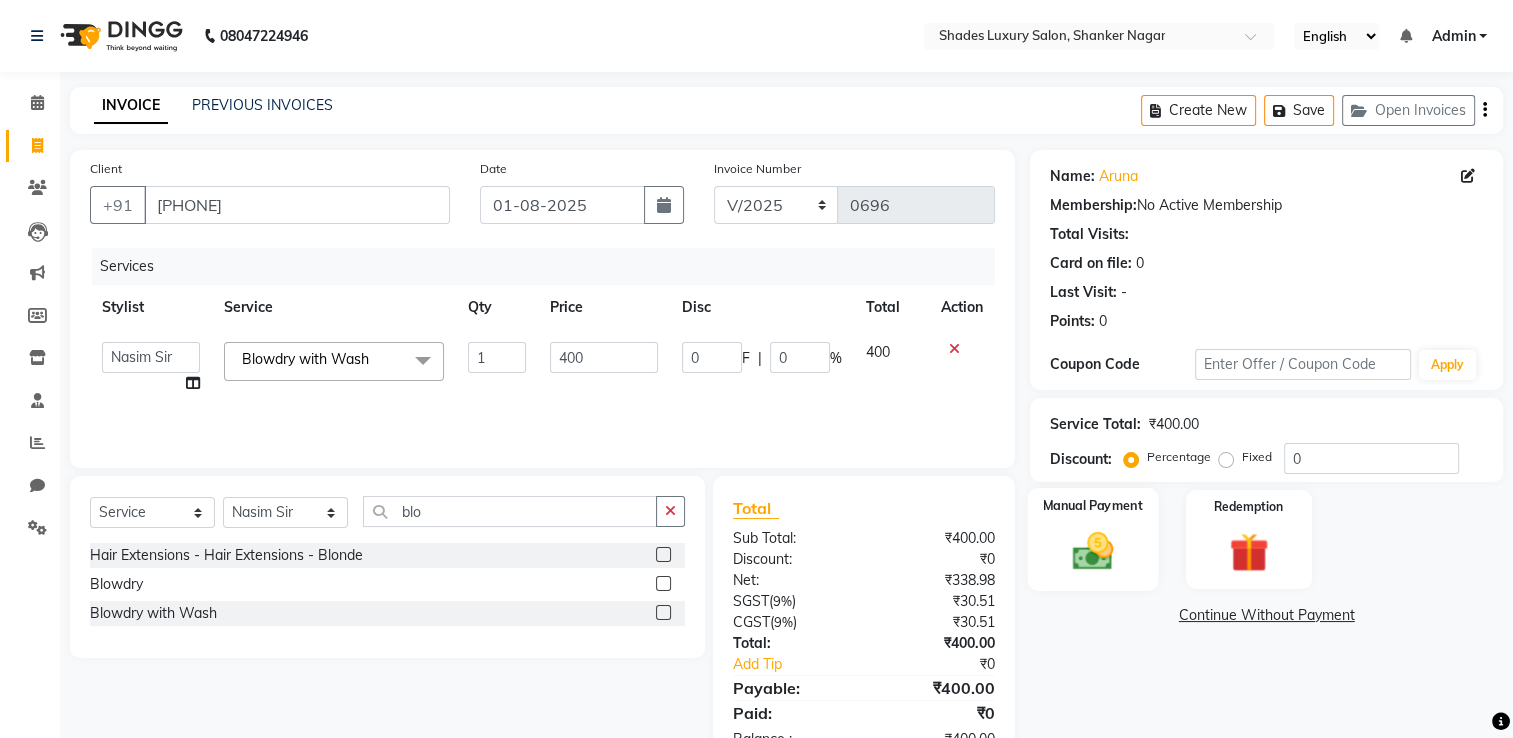 click on "Manual Payment" 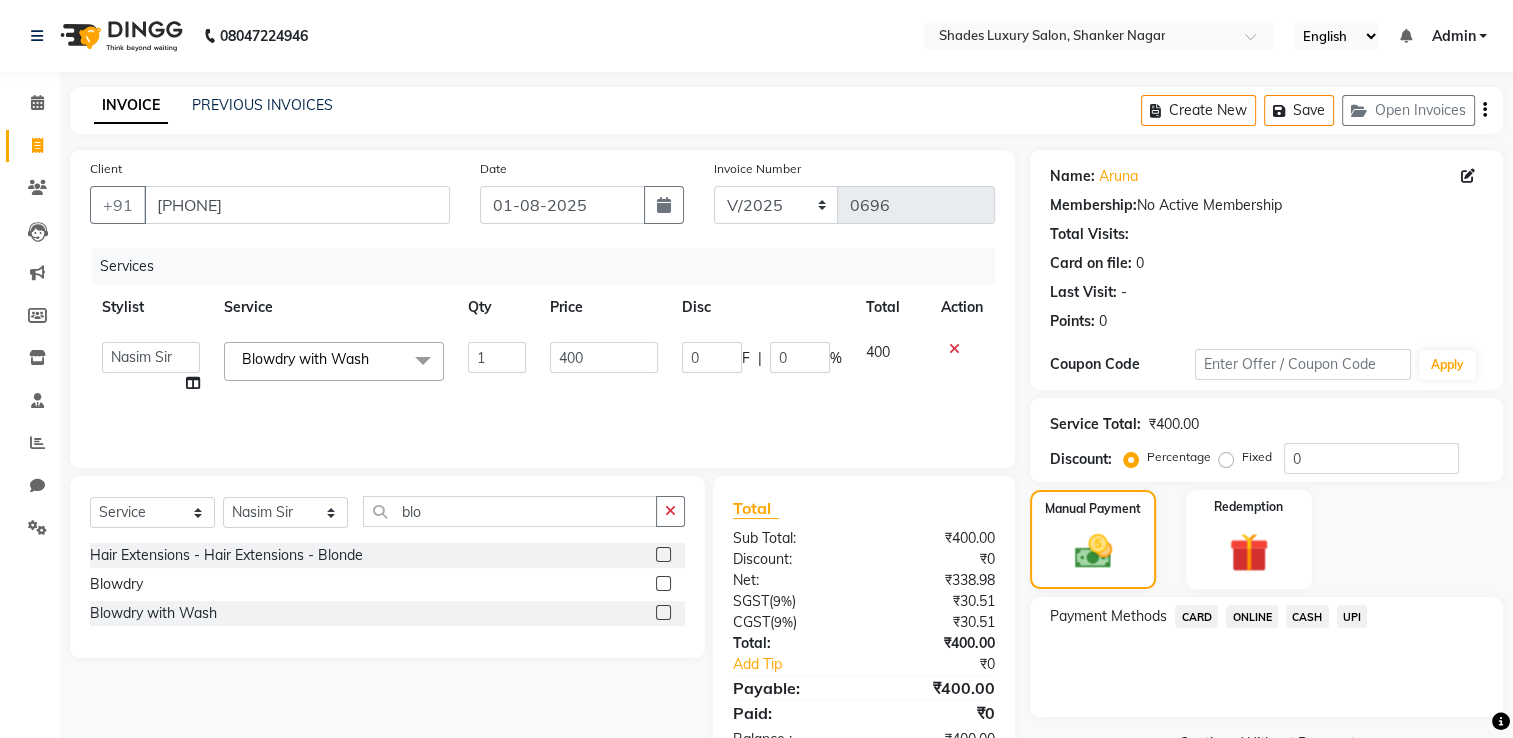 click on "ONLINE" 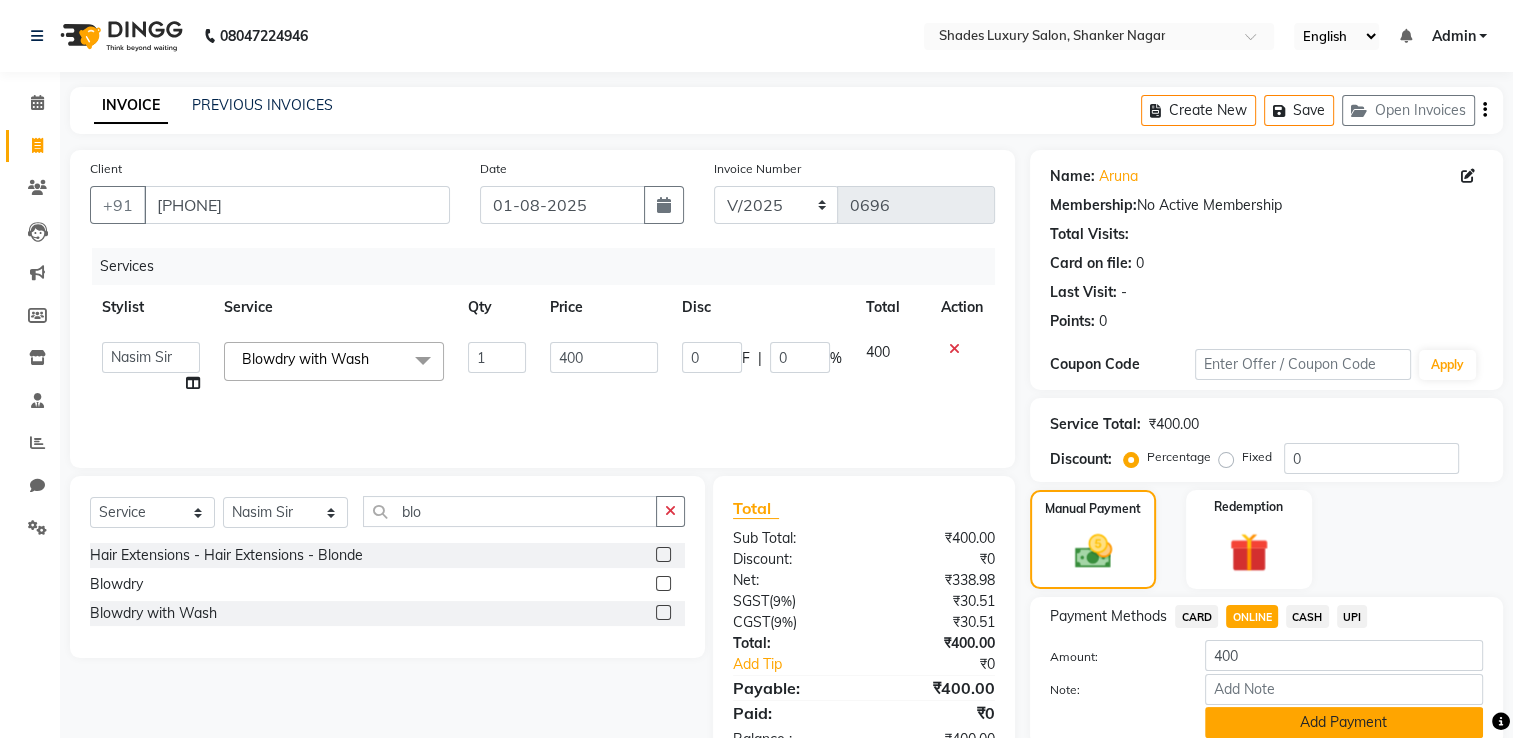 click on "Add Payment" 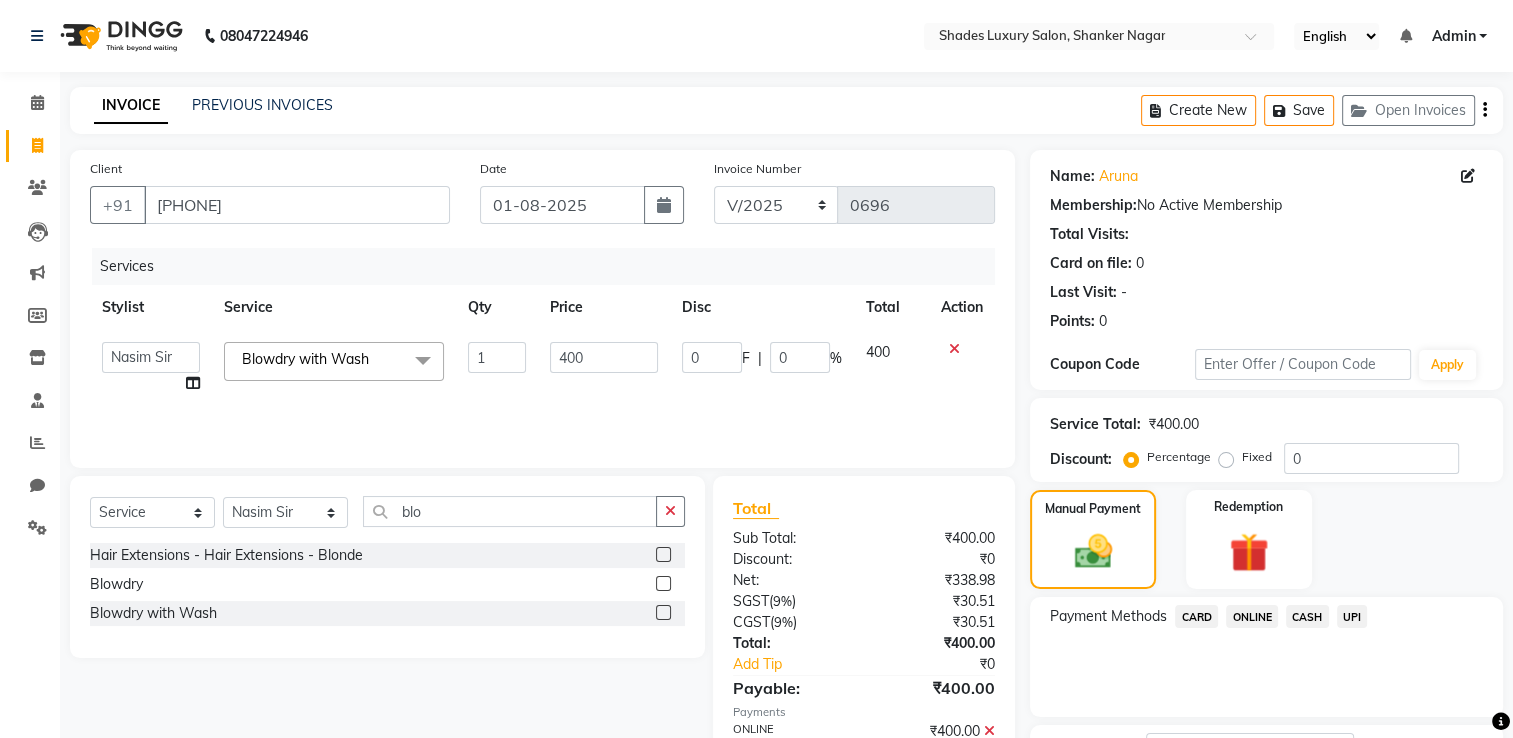scroll, scrollTop: 161, scrollLeft: 0, axis: vertical 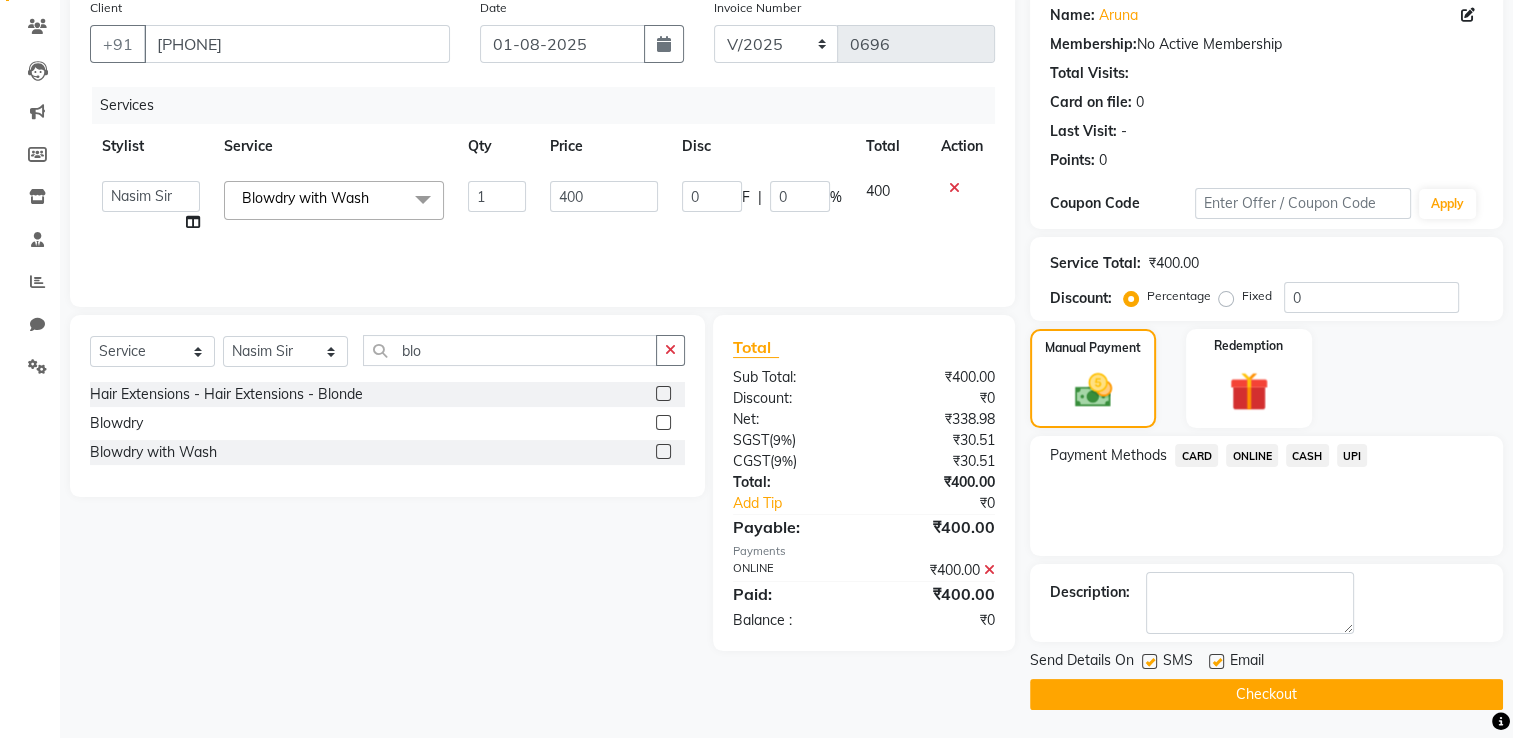 click on "[FIRST] Maam   [FIRST]   [FIRST]   [FIRST] Sir   [FIRST] [LAST]   [FIRST]   [FIRST]   [FIRST]  [FIRST]  [FIRST] Blowdry with Wash   x Full Front Bleach  Full Back Bleach Full Underarms Bleach  Full Body Bleach  Full Body D-Tan Full Face D-Tan  Full Face Bleach  Full Face&Neck Bleach  Full Leg D-Tan  Half Leg D-Tan Full Hand D-Tan  Half Hand D-Tan Half Leg Bleach  Full Leg Bleach  Full Face&Neck D-Tan Full Underarms D-Tan Full Front D-Tan Half Front D-Tan Full Back D-Tan Half Back-Tan Full Underarms D-Tan Full Neck D-Tan Half Front Bleach  Half Back Bleach Full Hand Bleach  Half Hand Bleach  Full Neck Bleach Haircut (Women) Creative Cut (Women) Child Haircut (Women) Shampoo (Women)  Conditioning (Women) Highlights (Per Foil) (Women) Haircut (Men) Creative Cut (Men) Child Haircut (Men) Shampoo (Men) Beard Trimming  Shaving Hair Set -Men Curls" 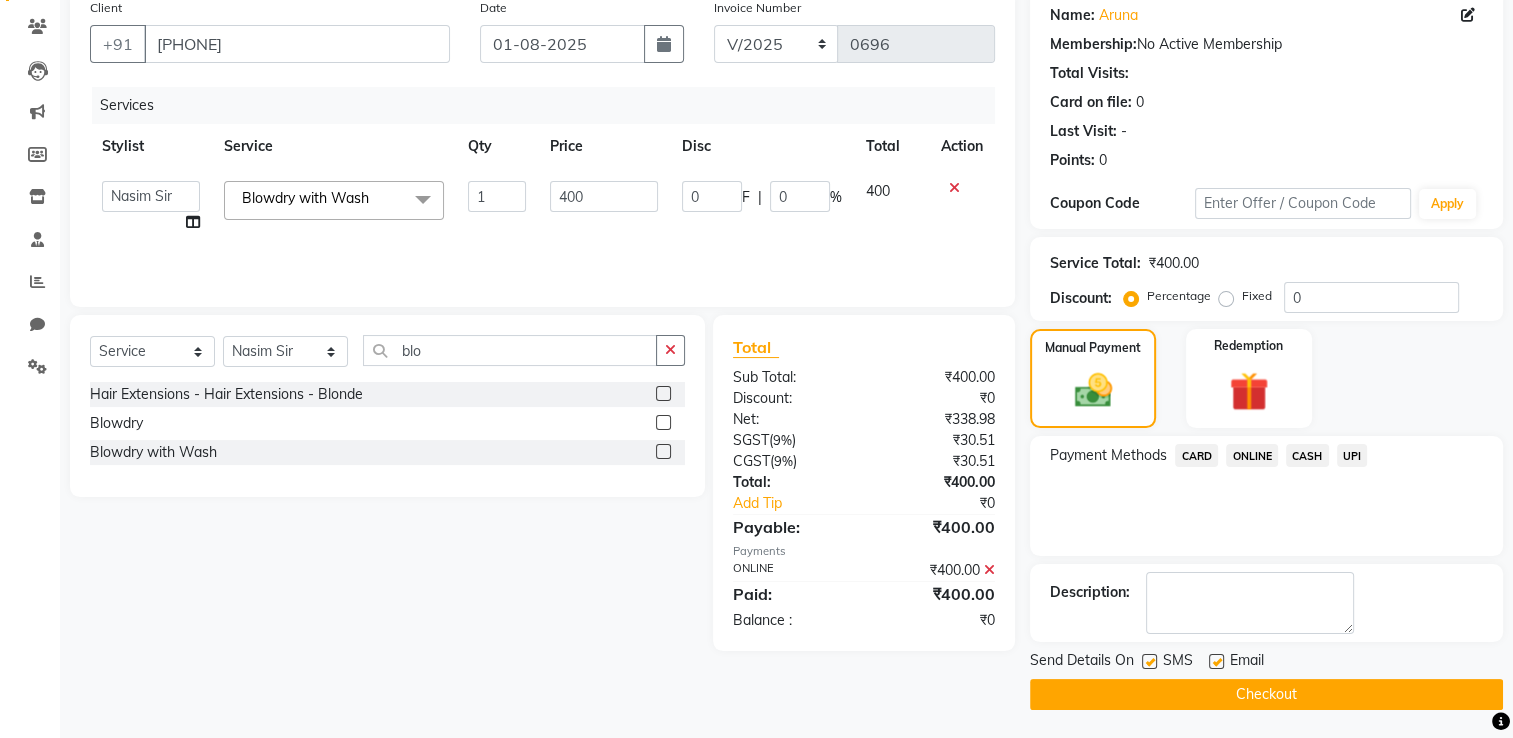 click on "Checkout" 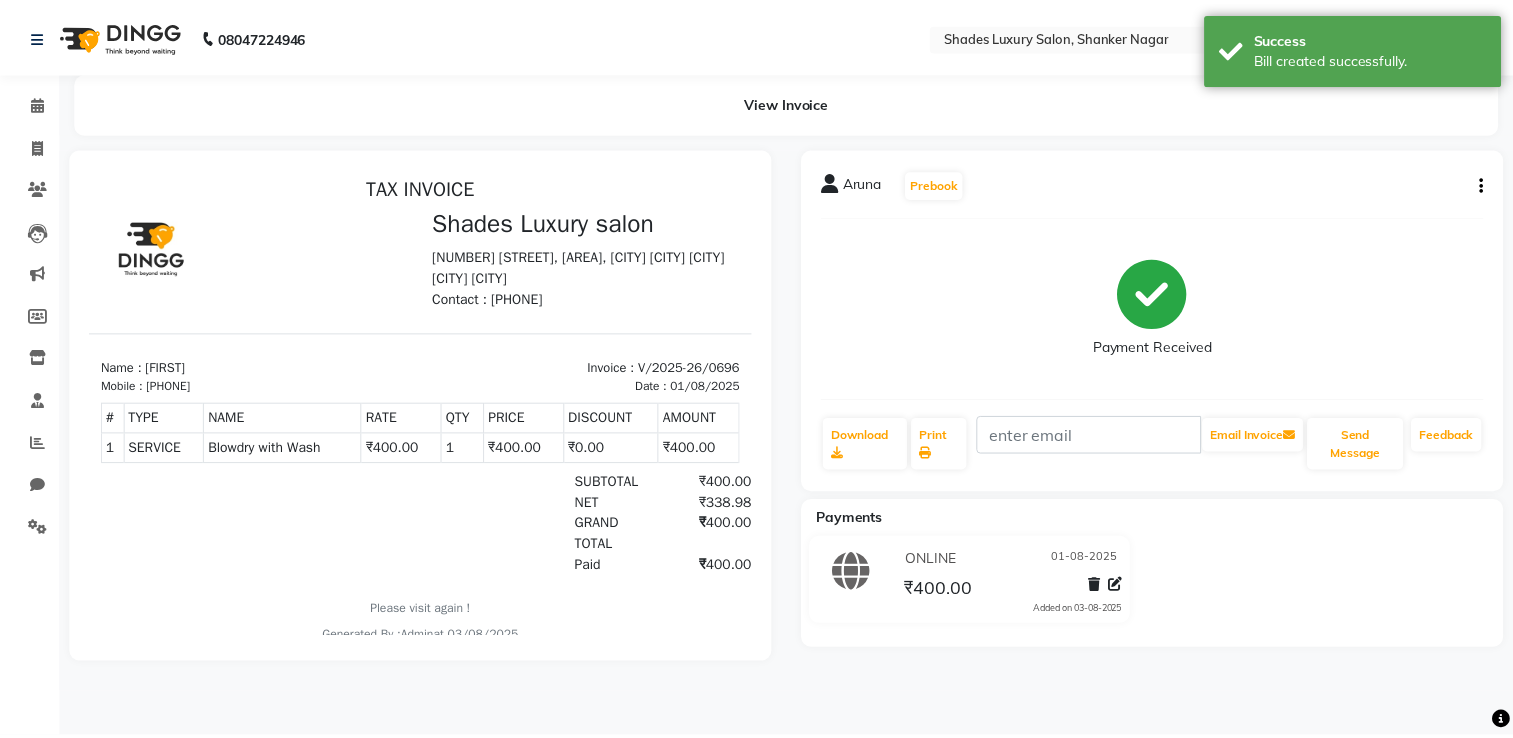 scroll, scrollTop: 0, scrollLeft: 0, axis: both 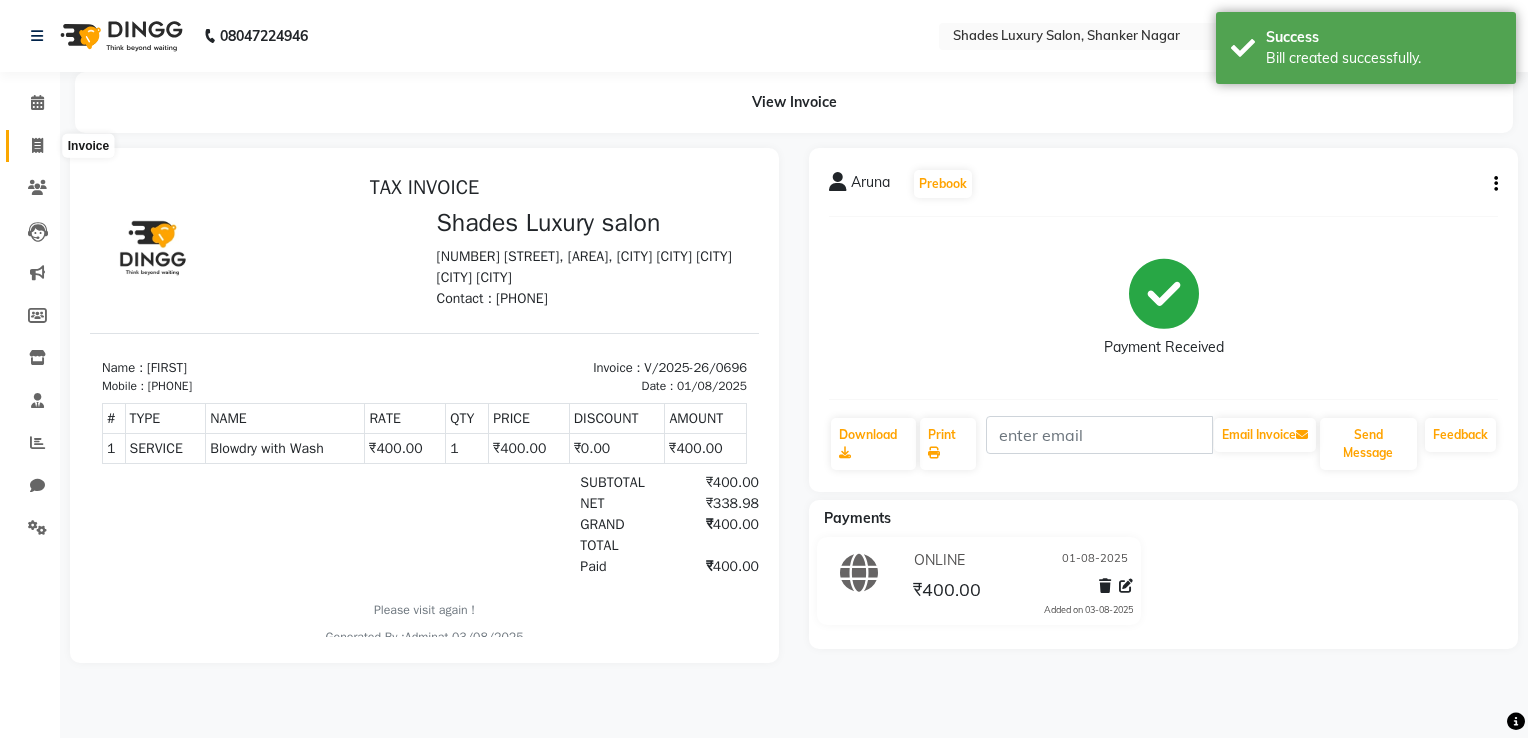 click 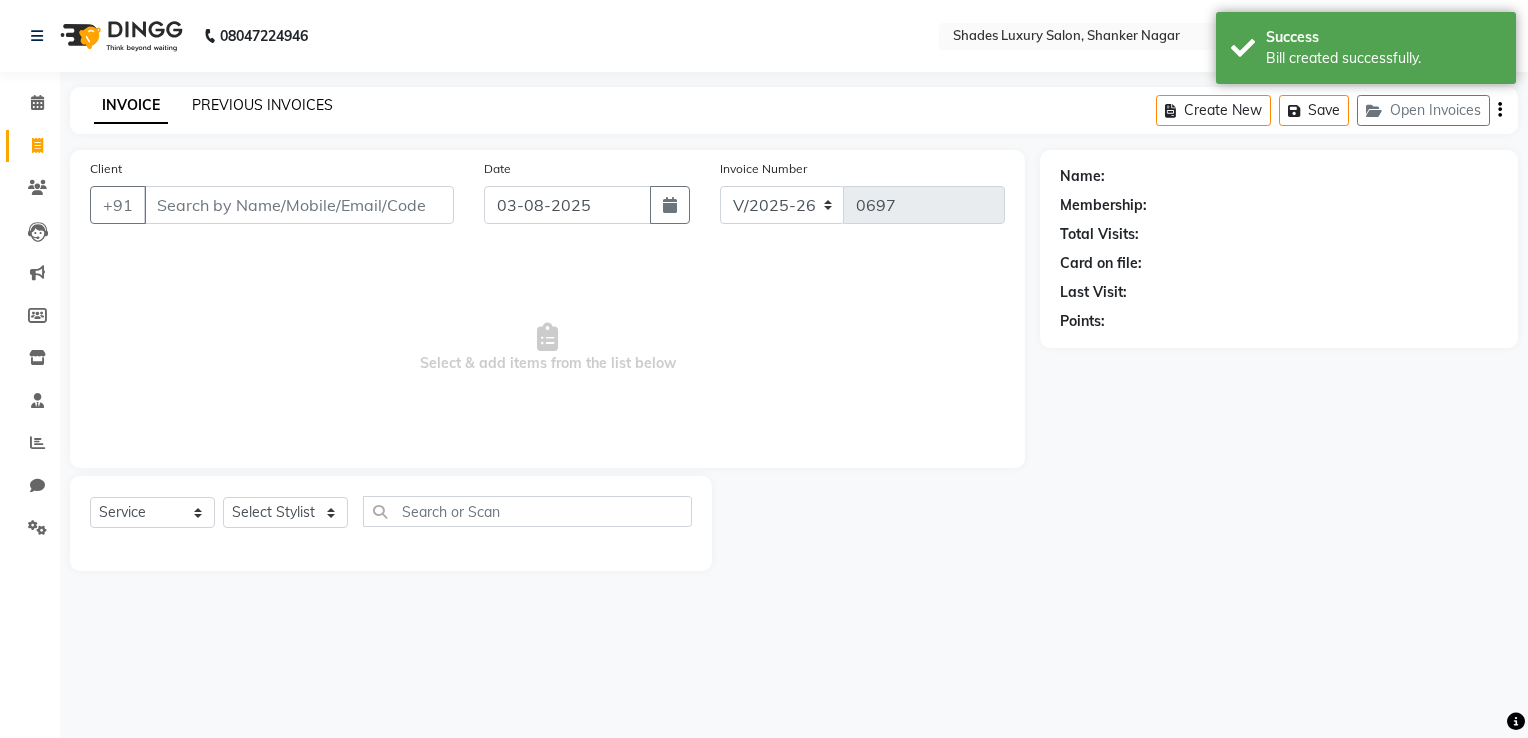 click on "PREVIOUS INVOICES" 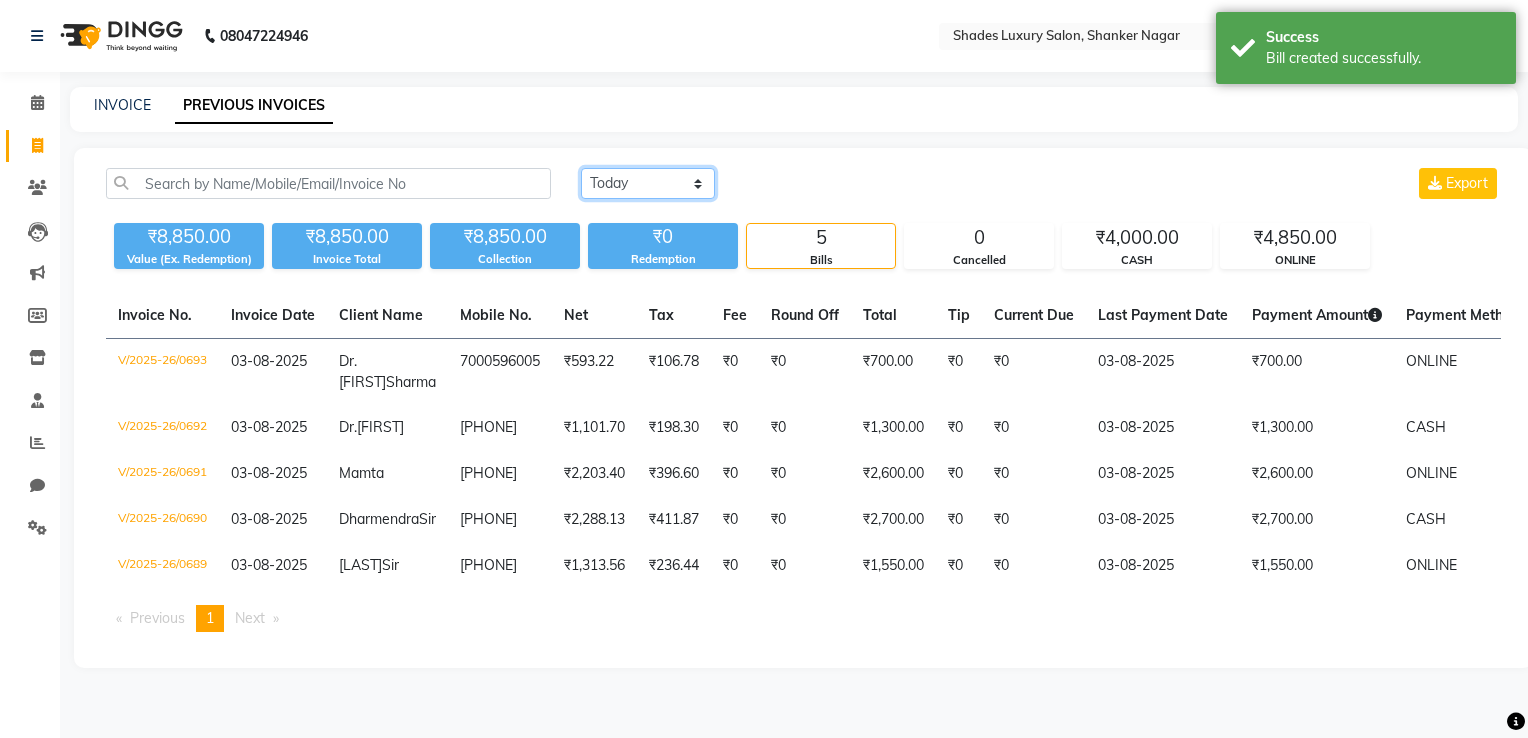 click on "Today Yesterday Custom Range" 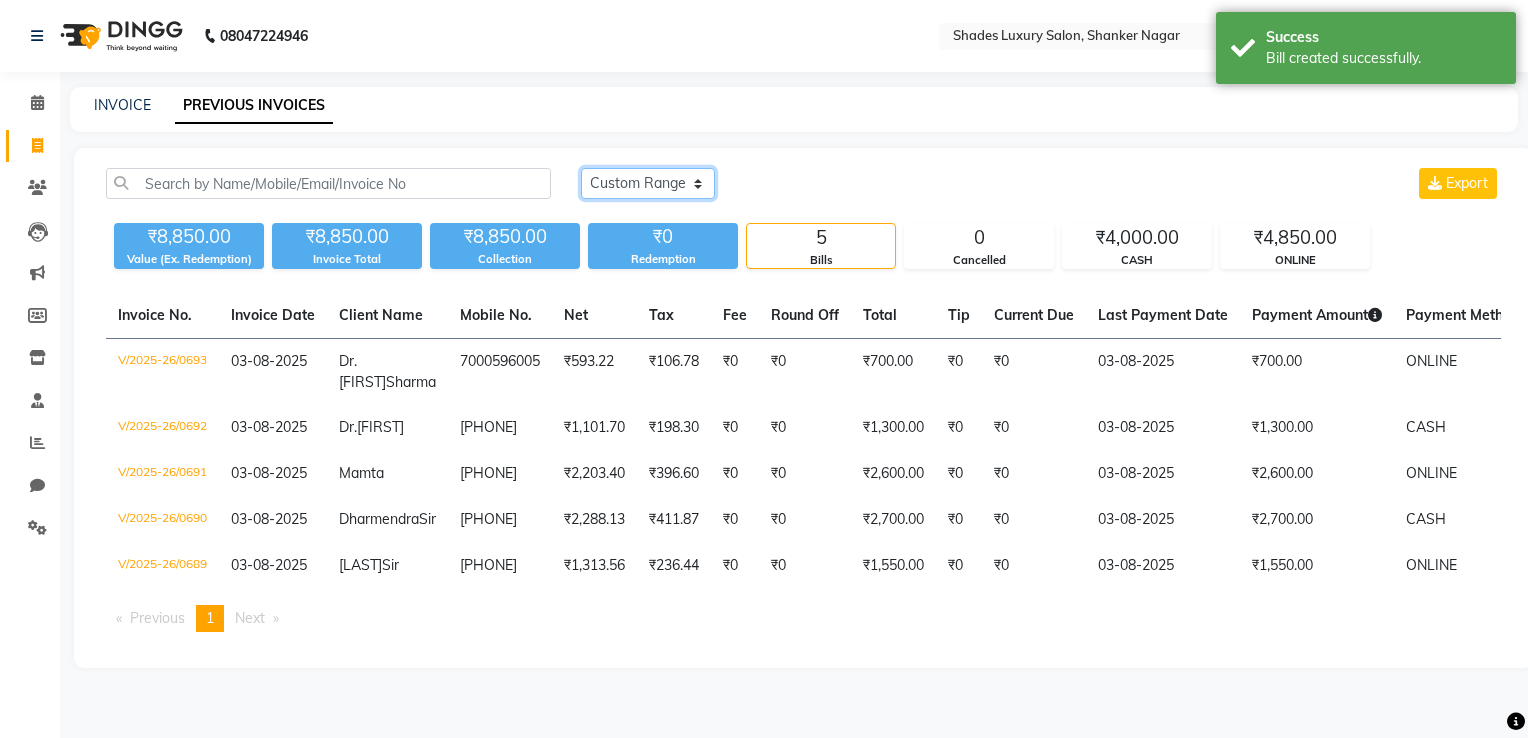 click on "Today Yesterday Custom Range" 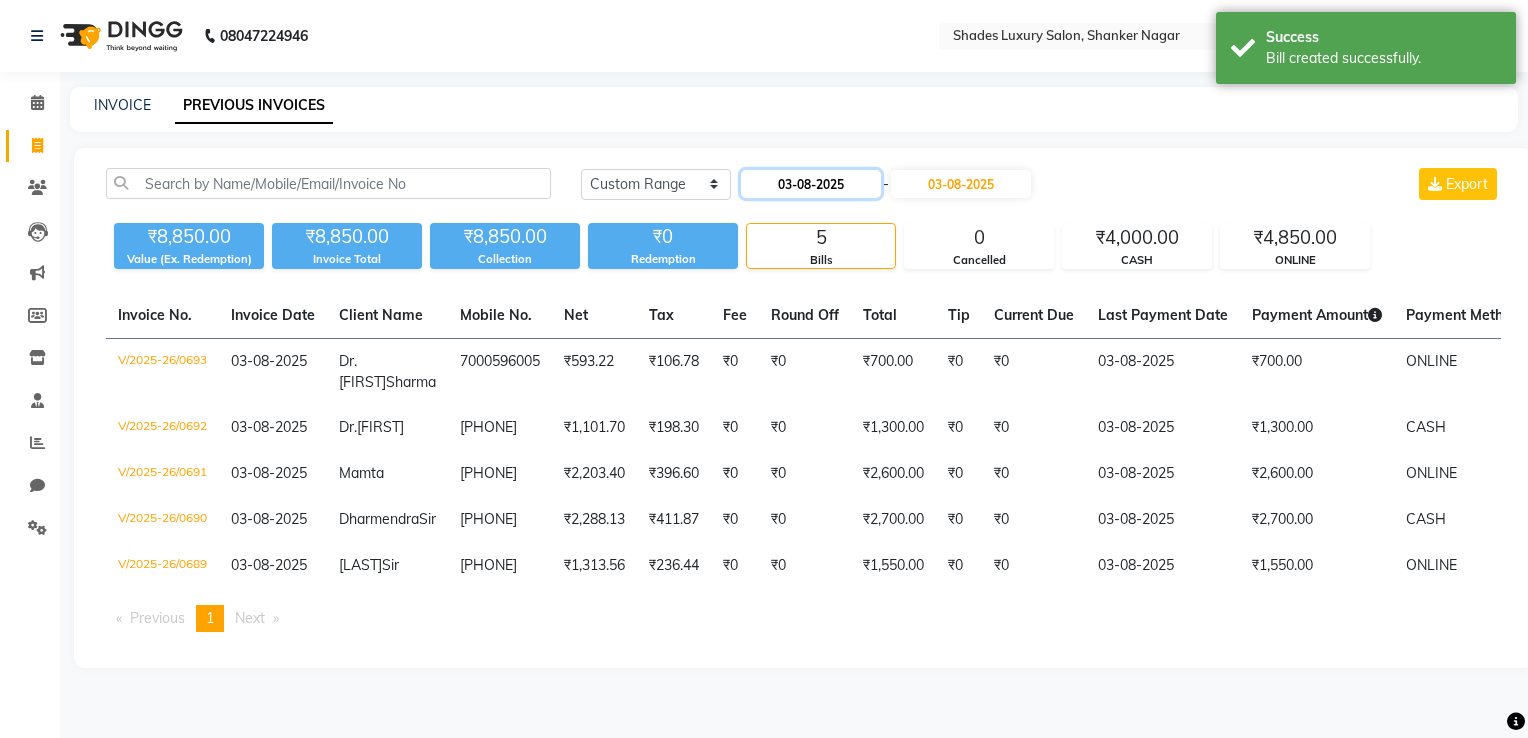 drag, startPoint x: 854, startPoint y: 182, endPoint x: 804, endPoint y: 174, distance: 50.635956 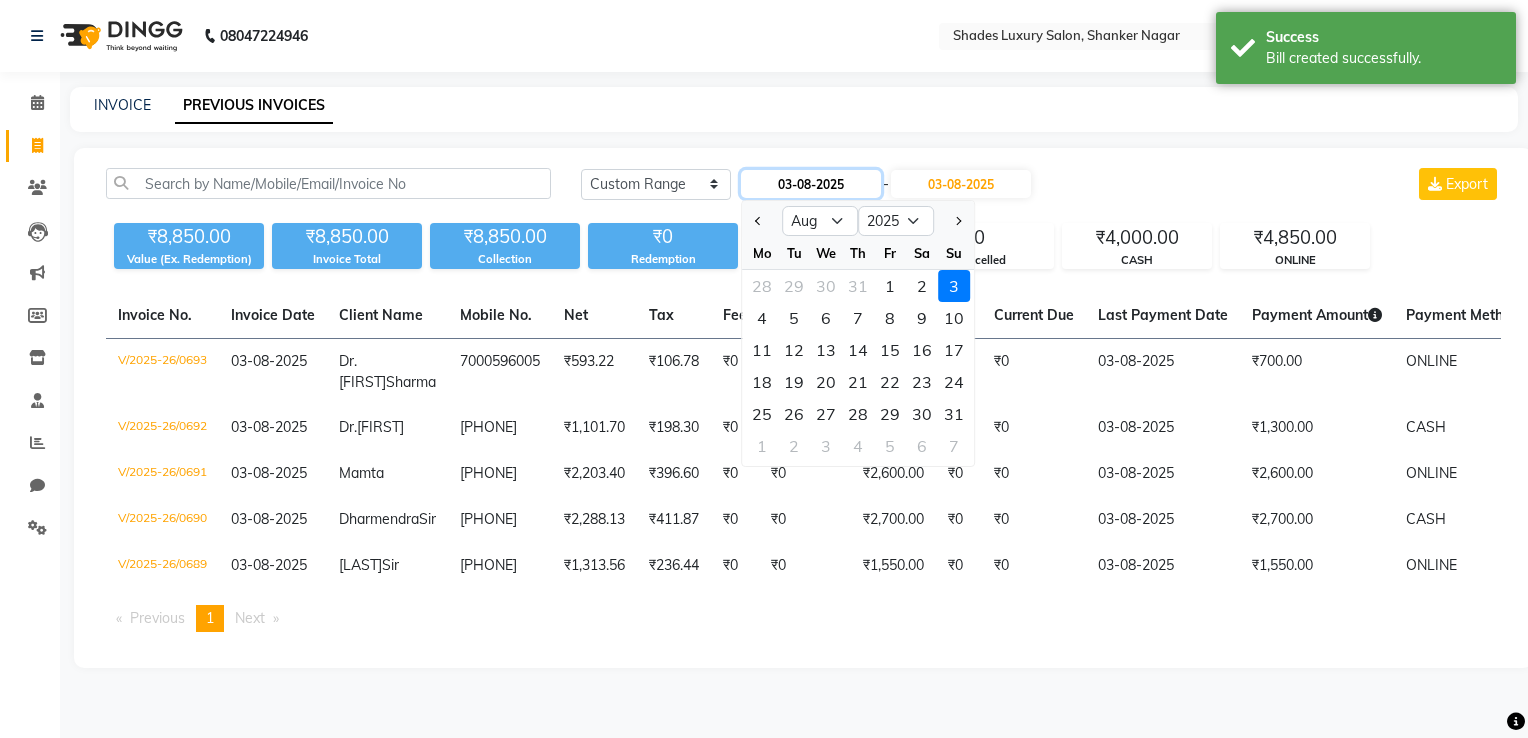 click on "03-08-2025" 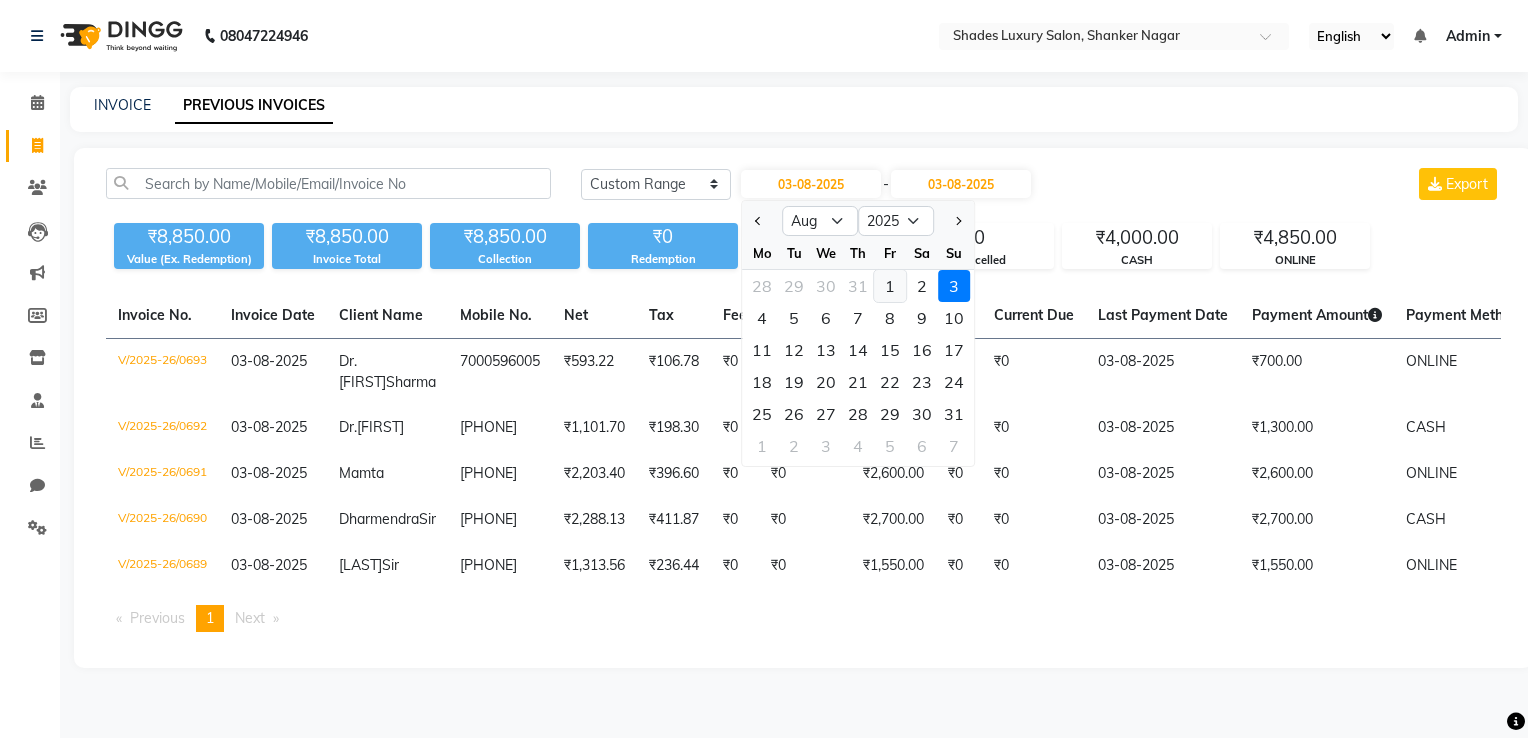 click on "1" 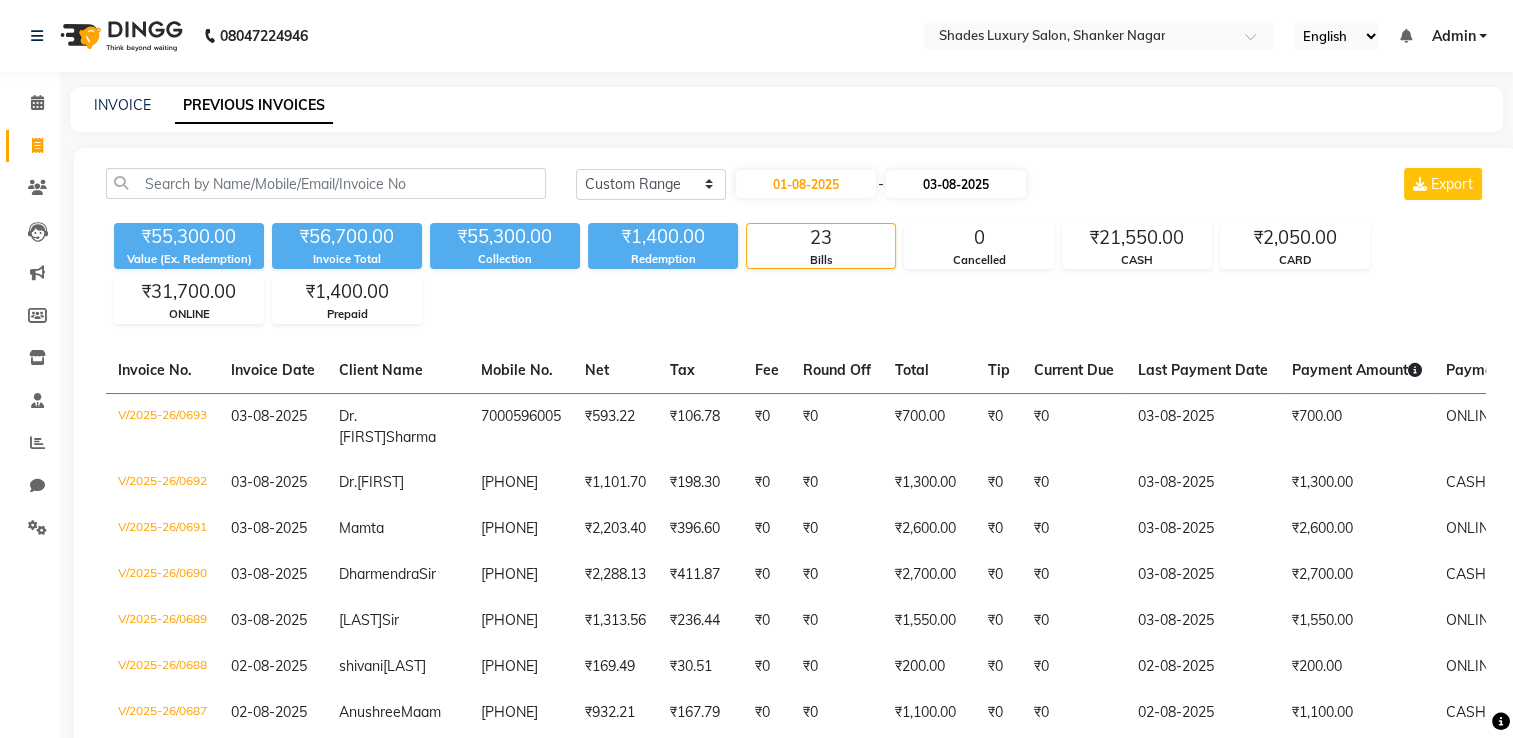 drag, startPoint x: 1005, startPoint y: 144, endPoint x: 974, endPoint y: 183, distance: 49.819675 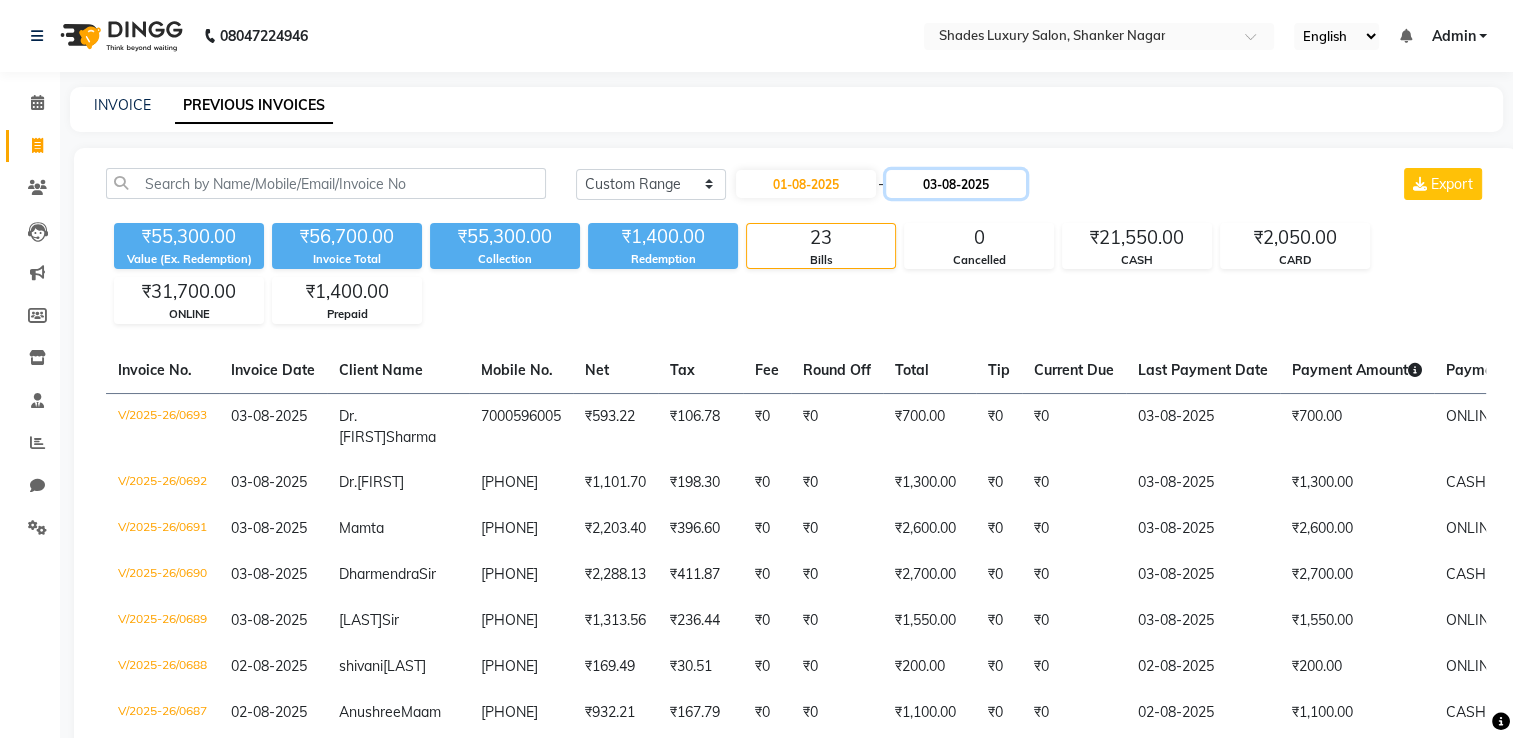 click on "03-08-2025" 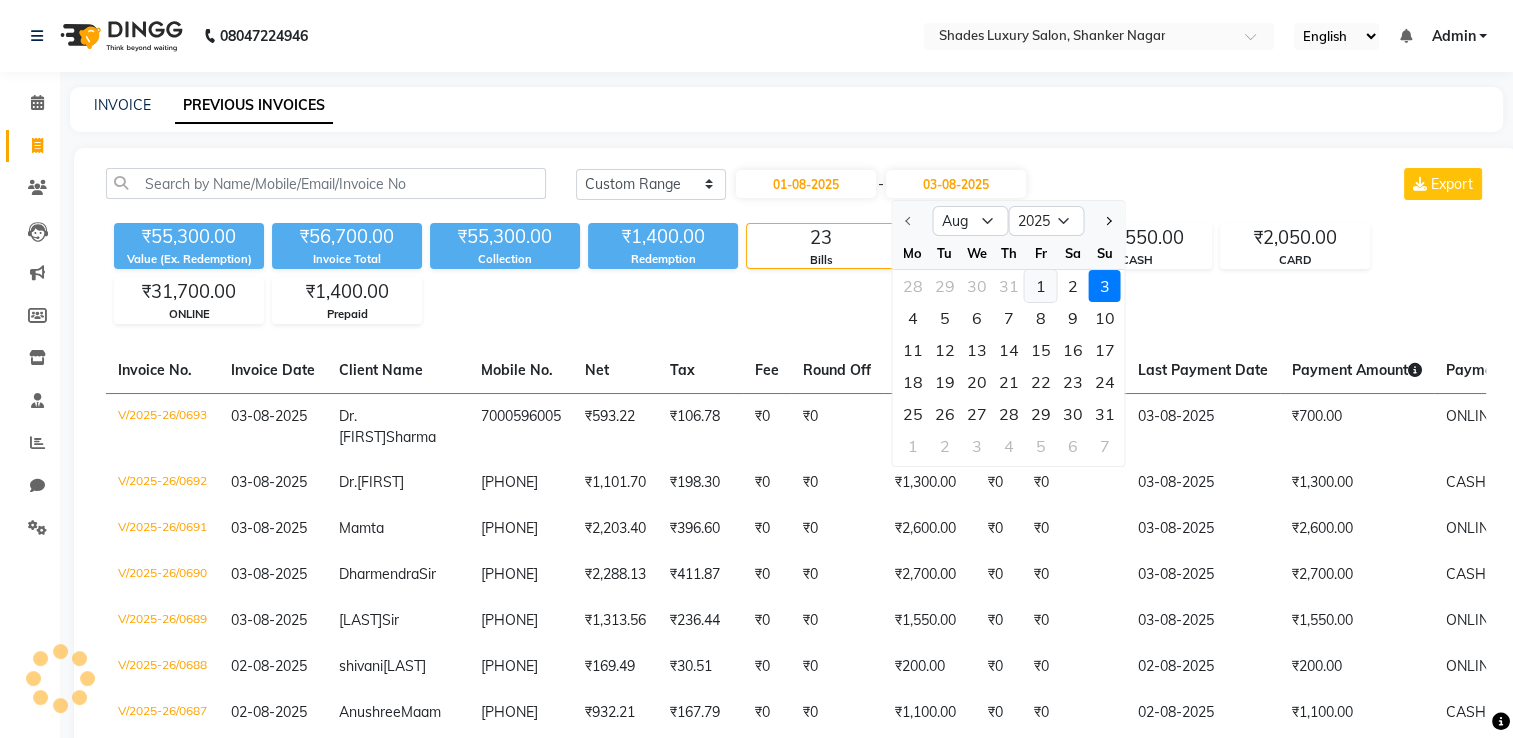 click on "1" 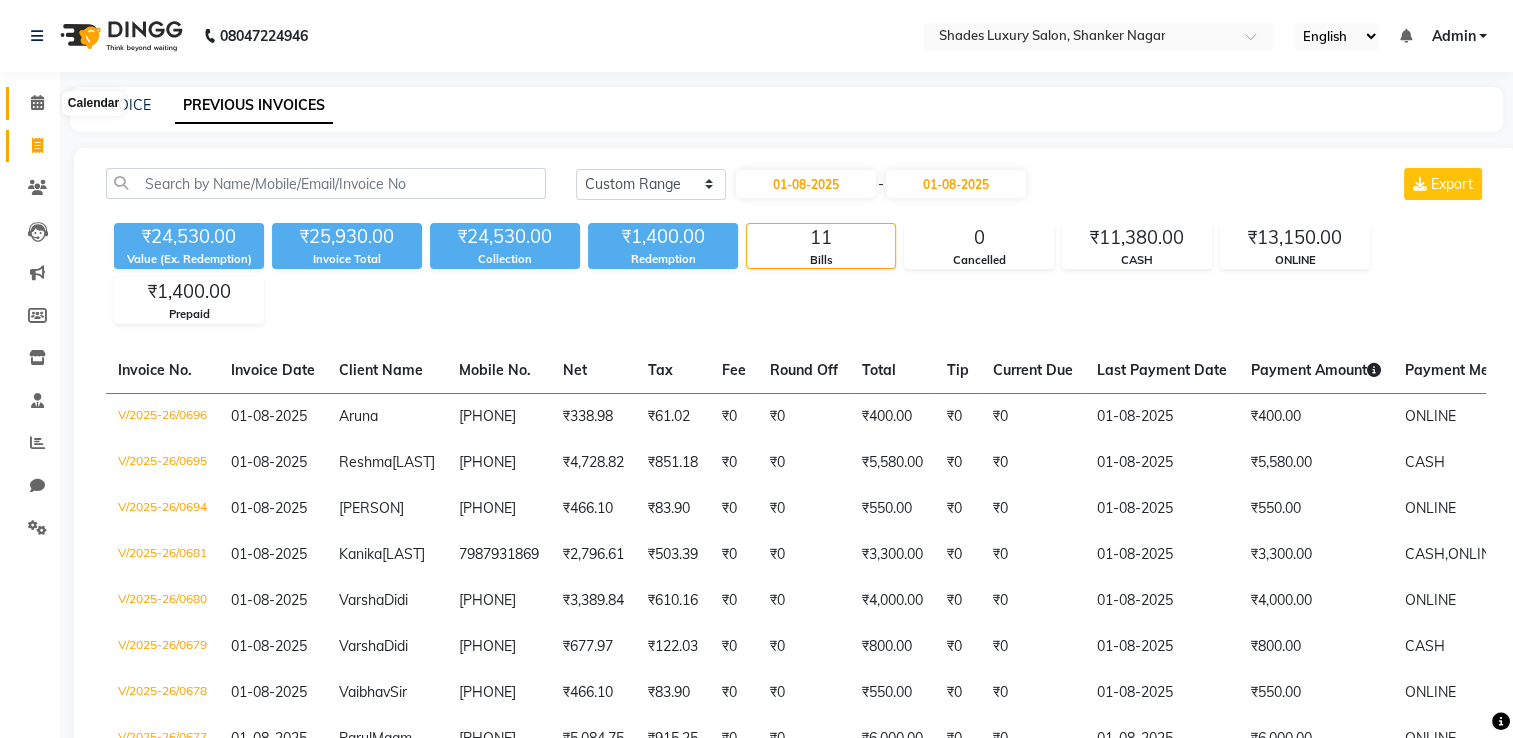click 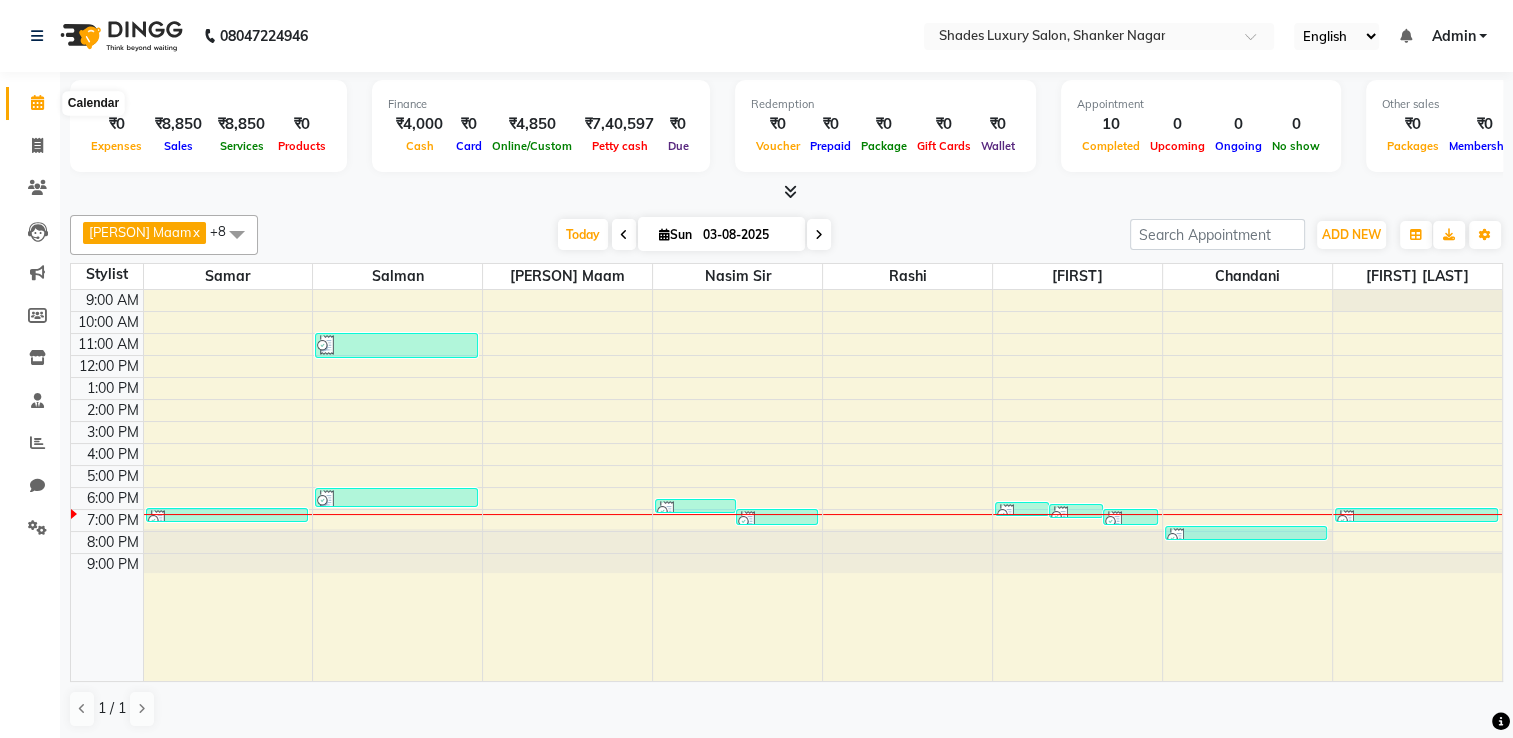 click 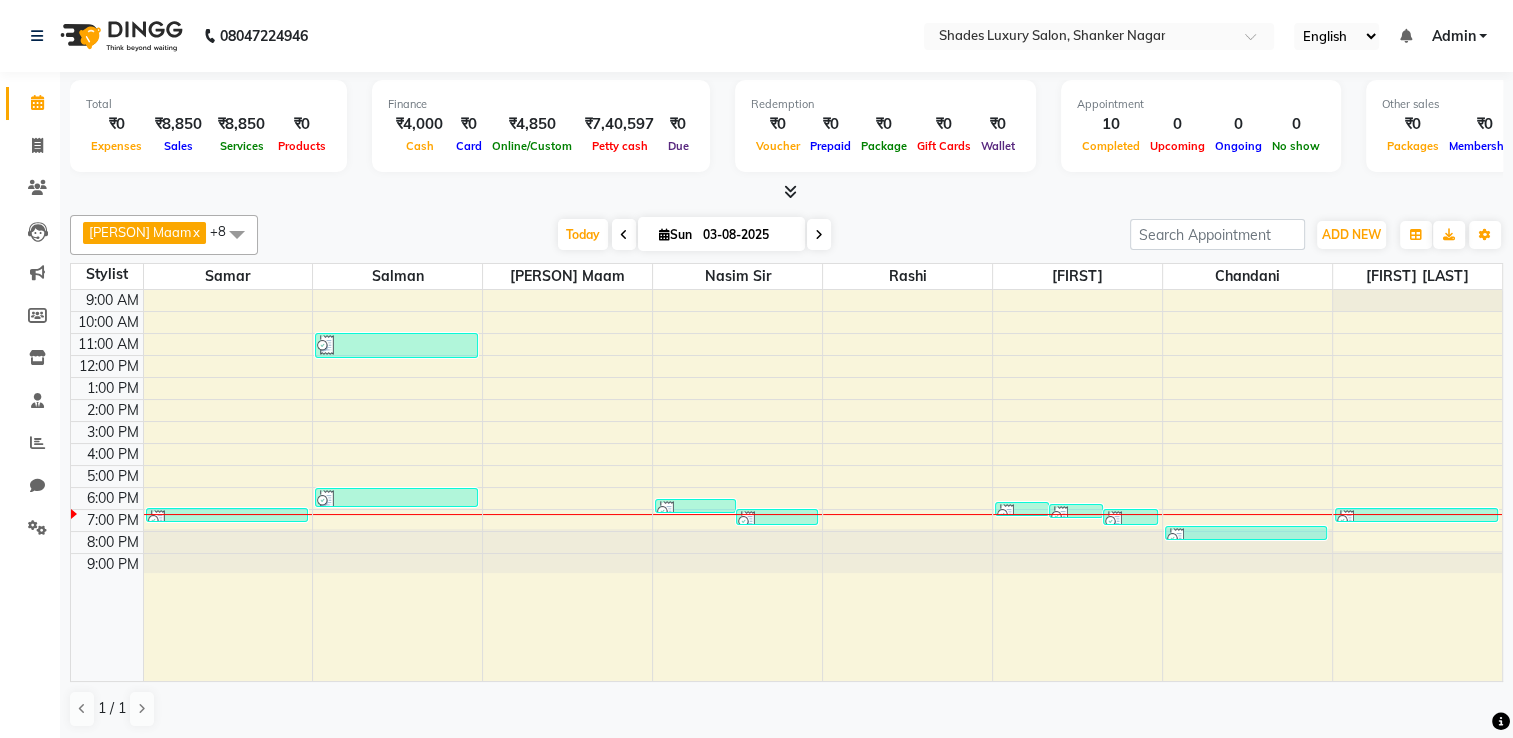 click at bounding box center [786, 192] 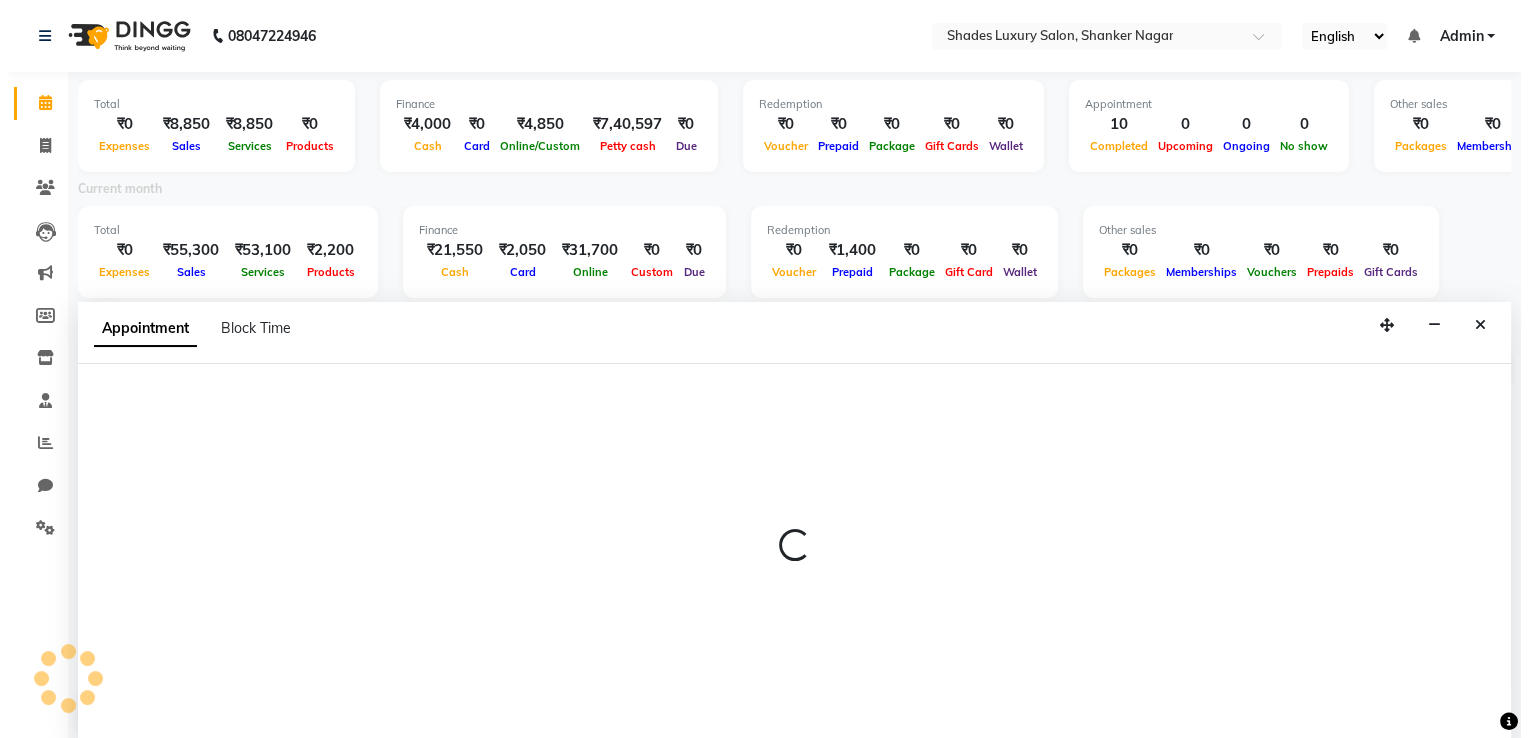 scroll, scrollTop: 4, scrollLeft: 0, axis: vertical 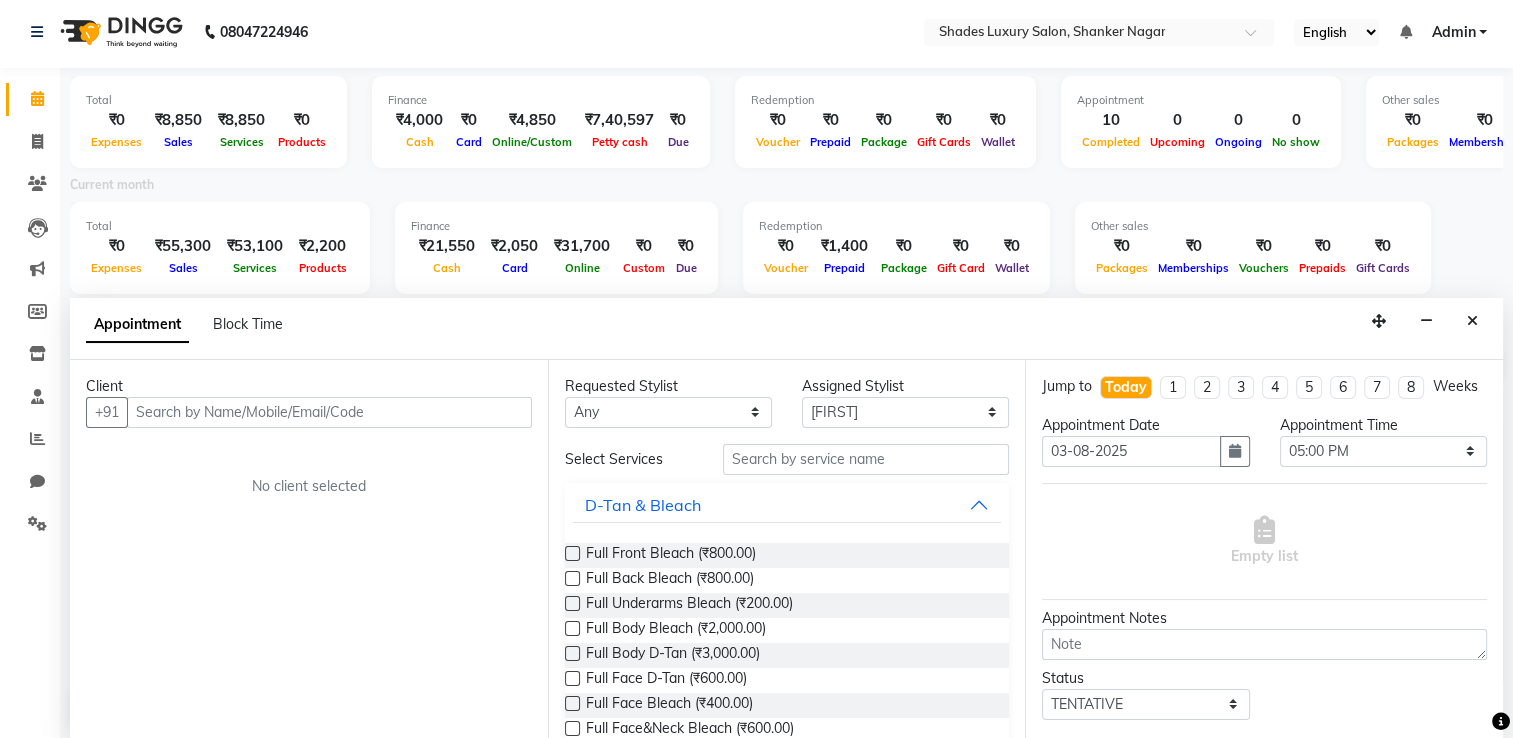click at bounding box center [329, 412] 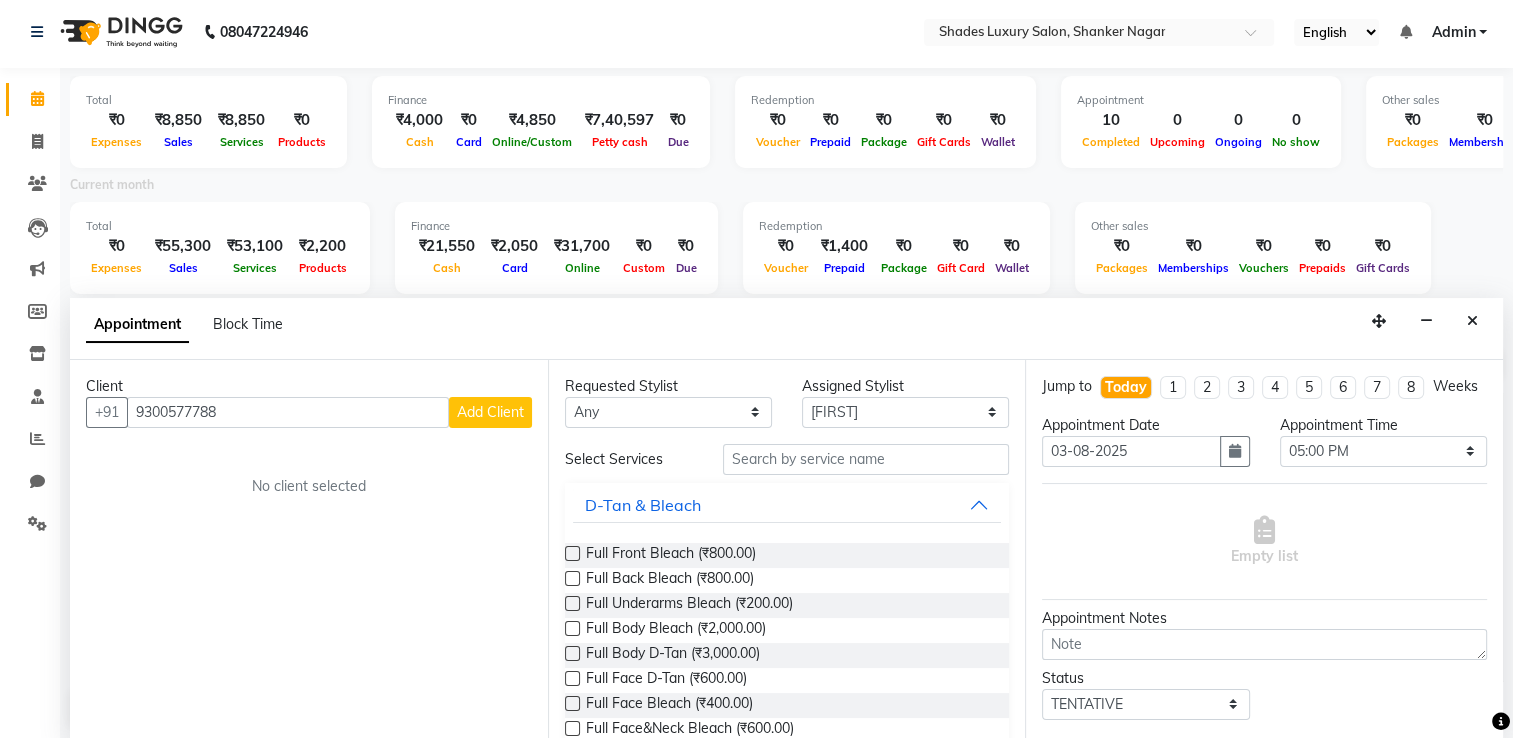 click on "Add Client" at bounding box center [490, 412] 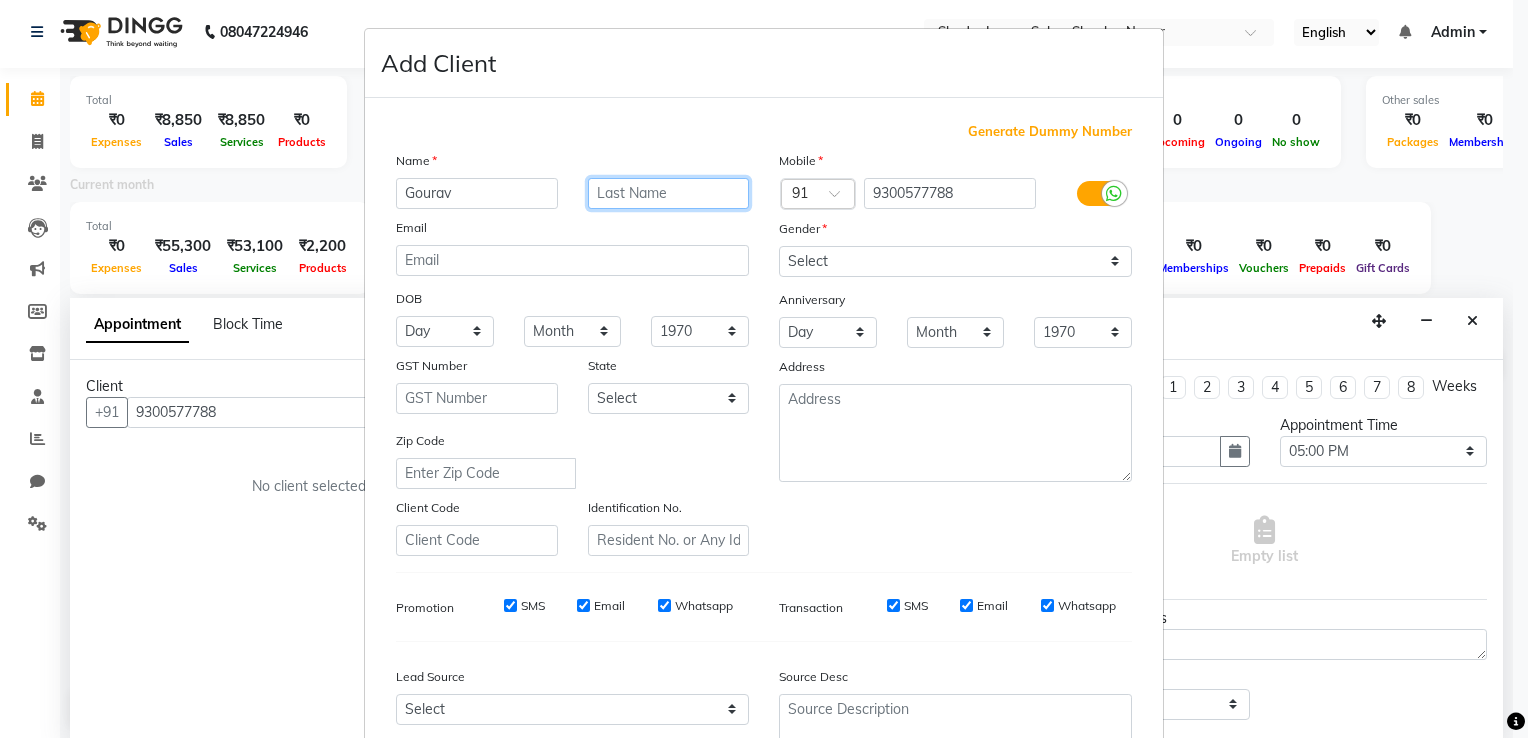 click at bounding box center (669, 193) 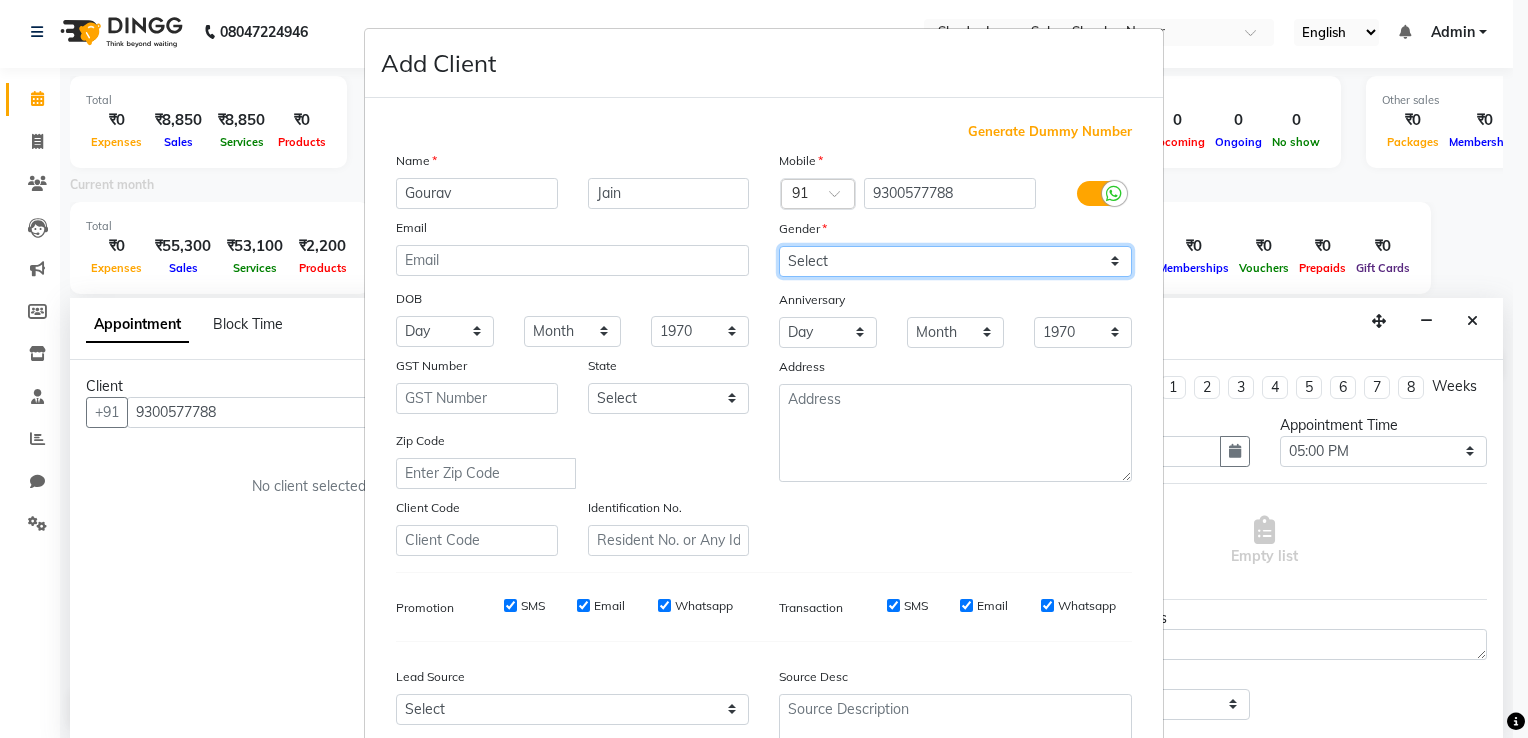 click on "Select Male Female Other Prefer Not To Say" at bounding box center (955, 261) 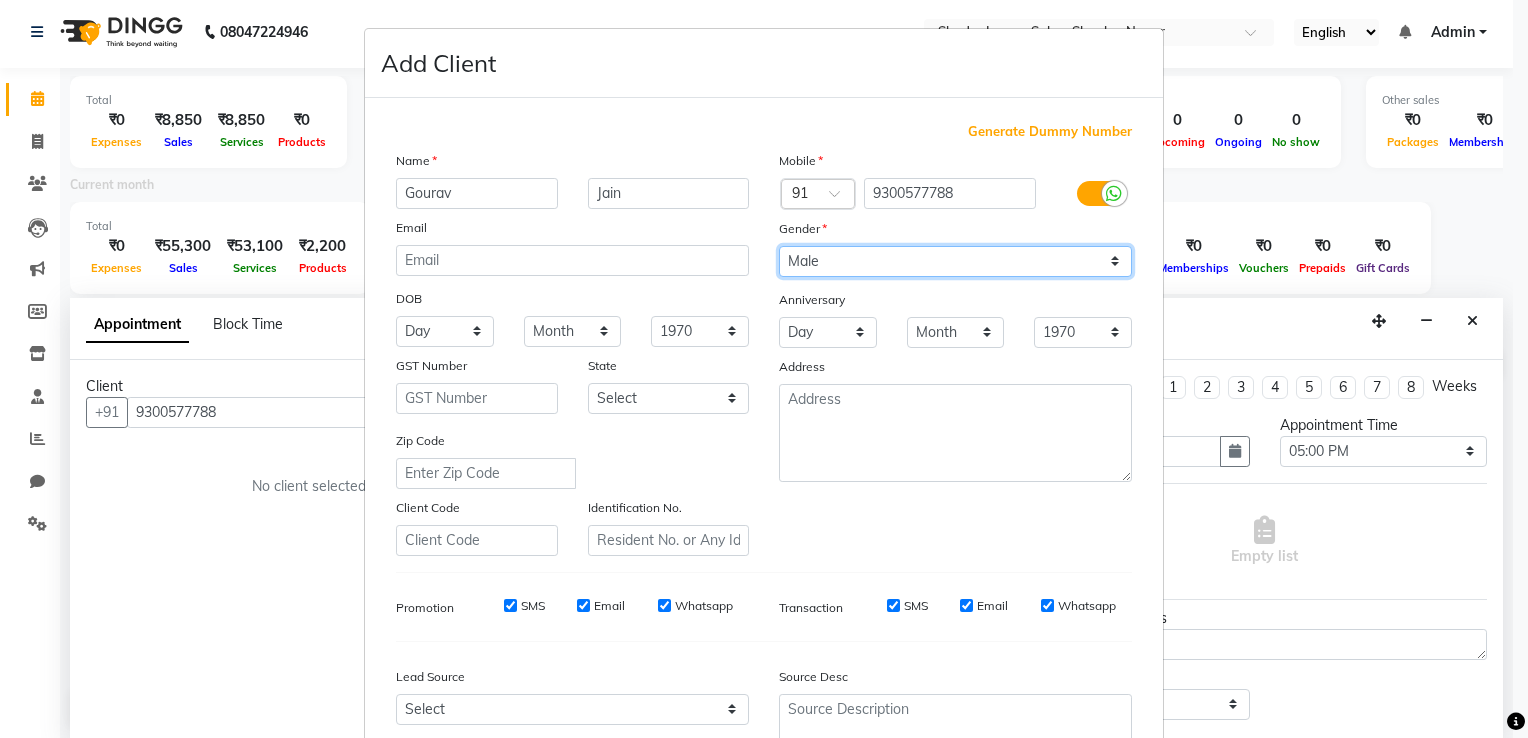 click on "Select Male Female Other Prefer Not To Say" at bounding box center [955, 261] 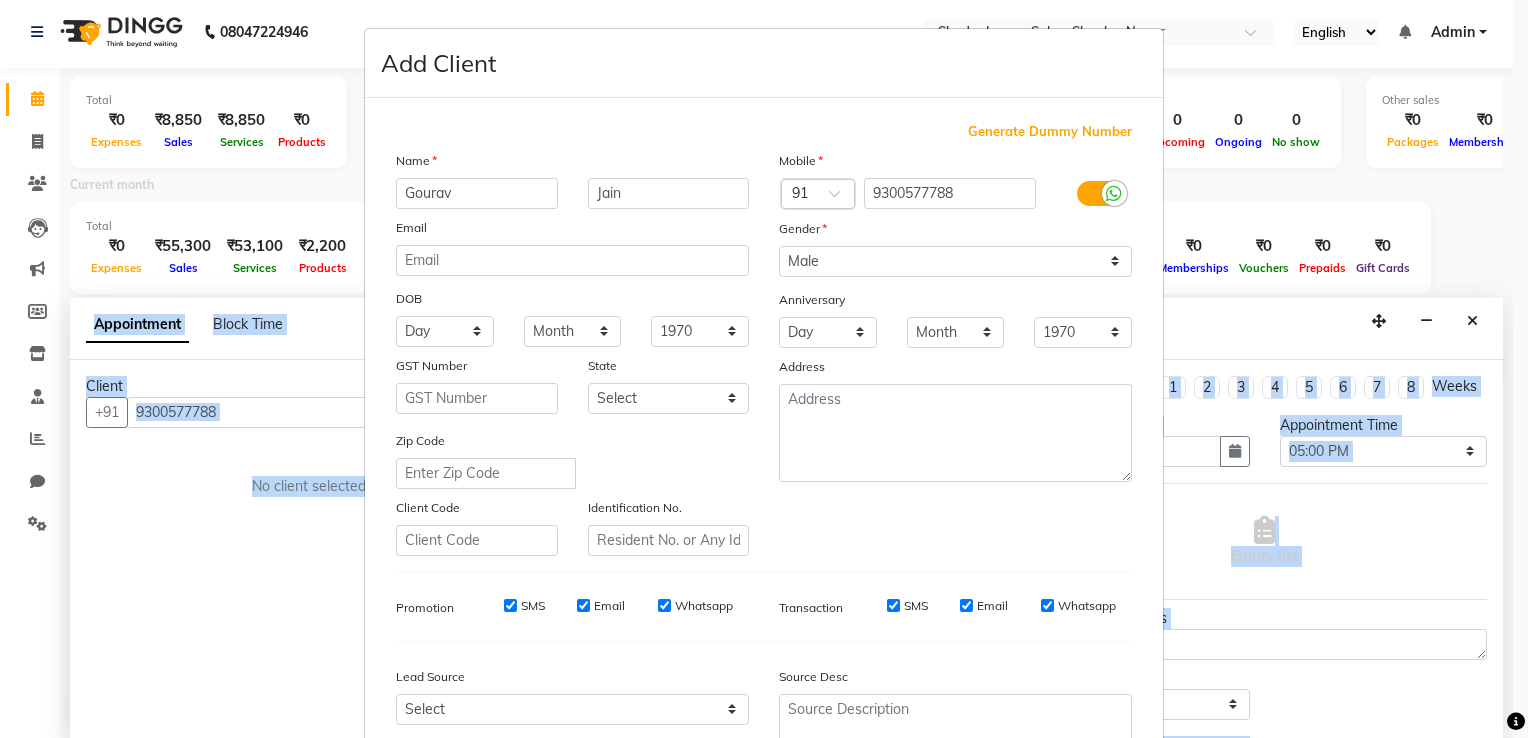 drag, startPoint x: 1501, startPoint y: 670, endPoint x: 1527, endPoint y: 654, distance: 30.528675 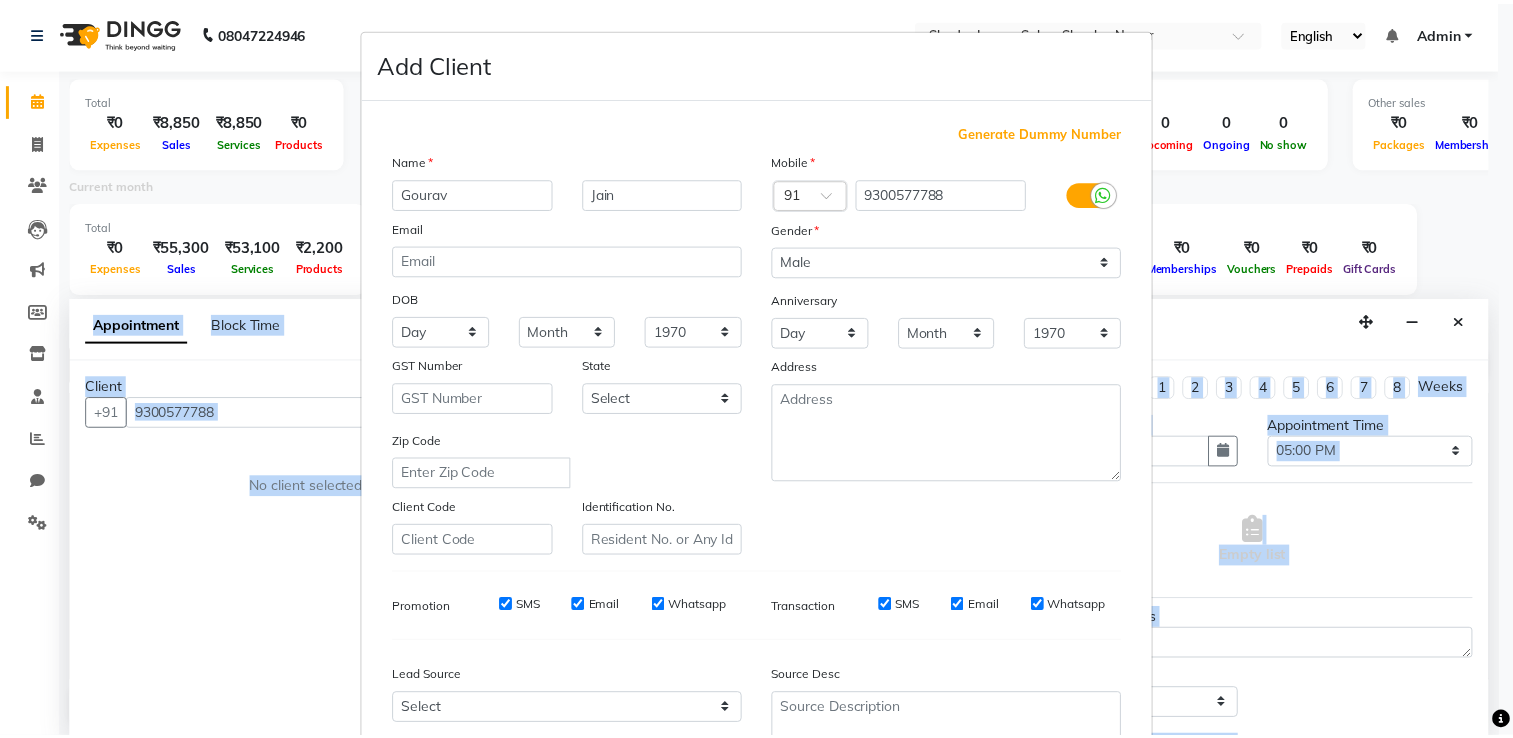 scroll, scrollTop: 194, scrollLeft: 0, axis: vertical 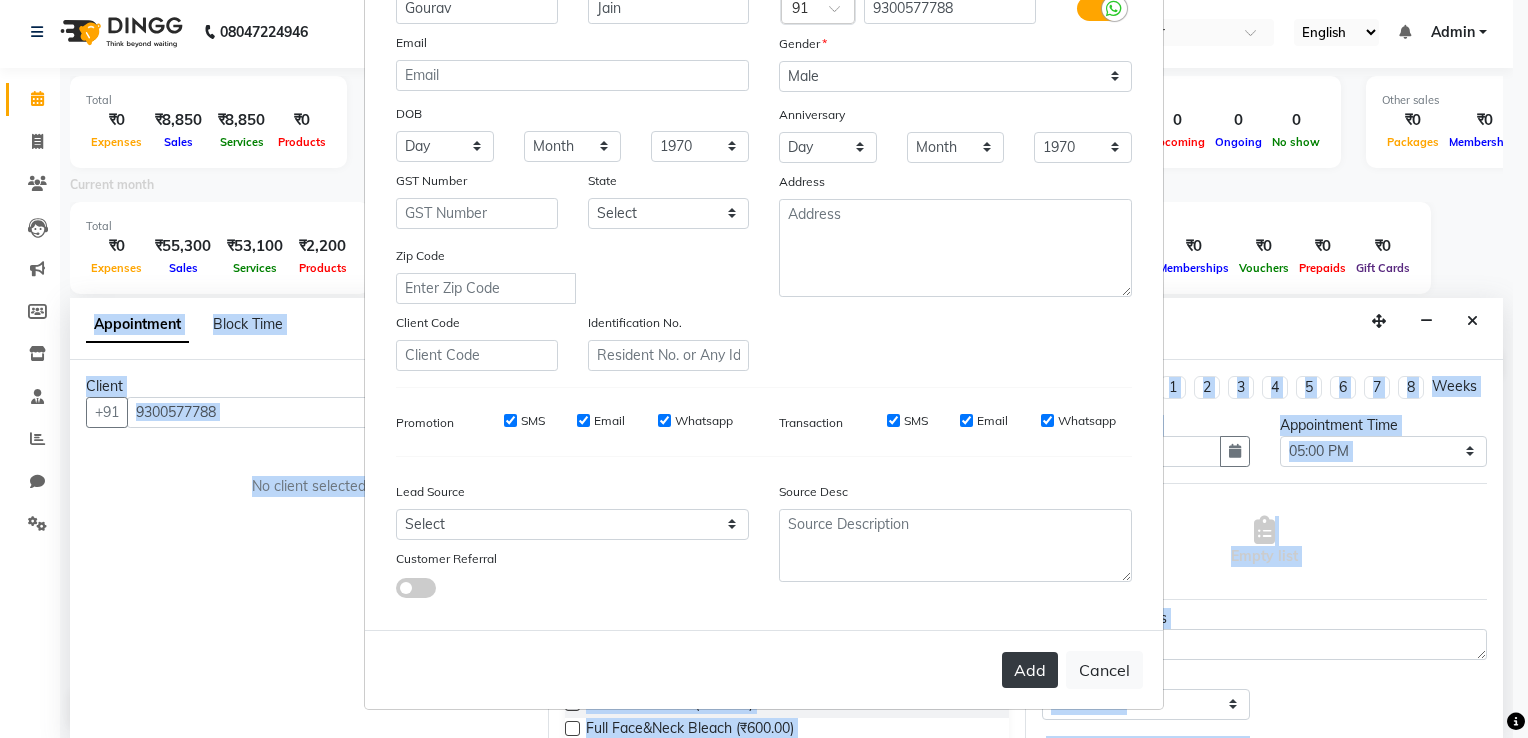 click on "Add" at bounding box center (1030, 670) 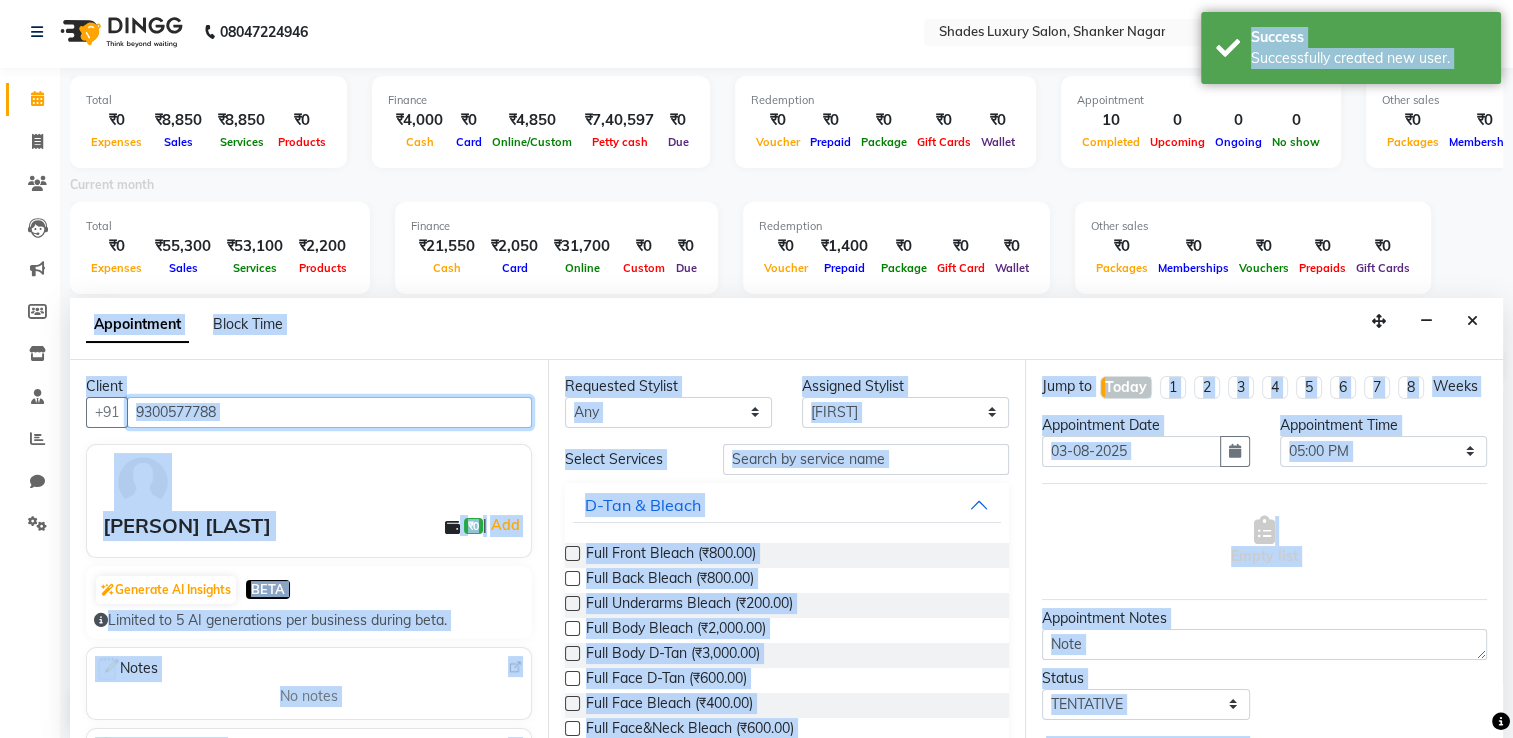 click on "9300577788" at bounding box center (329, 412) 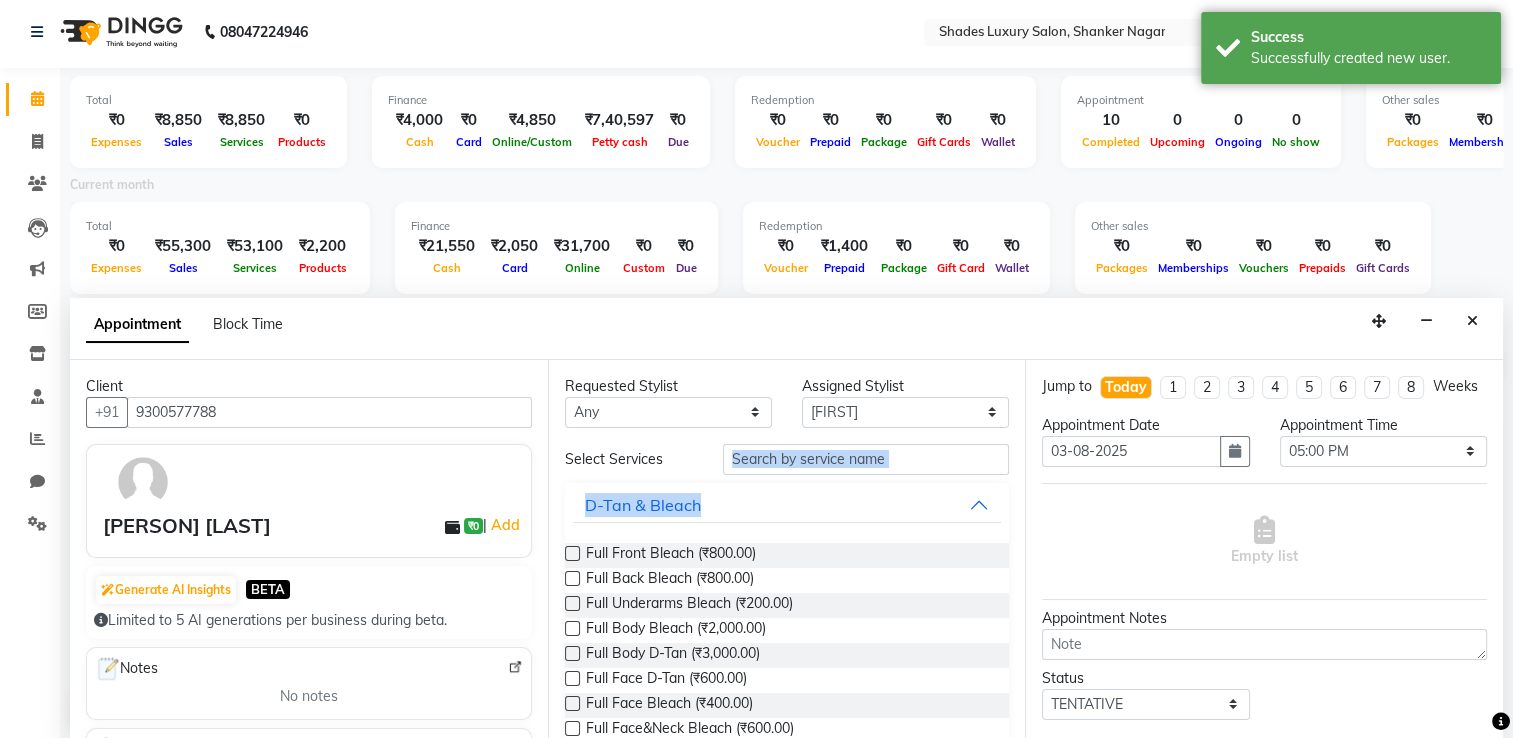 drag, startPoint x: 813, startPoint y: 474, endPoint x: 813, endPoint y: 458, distance: 16 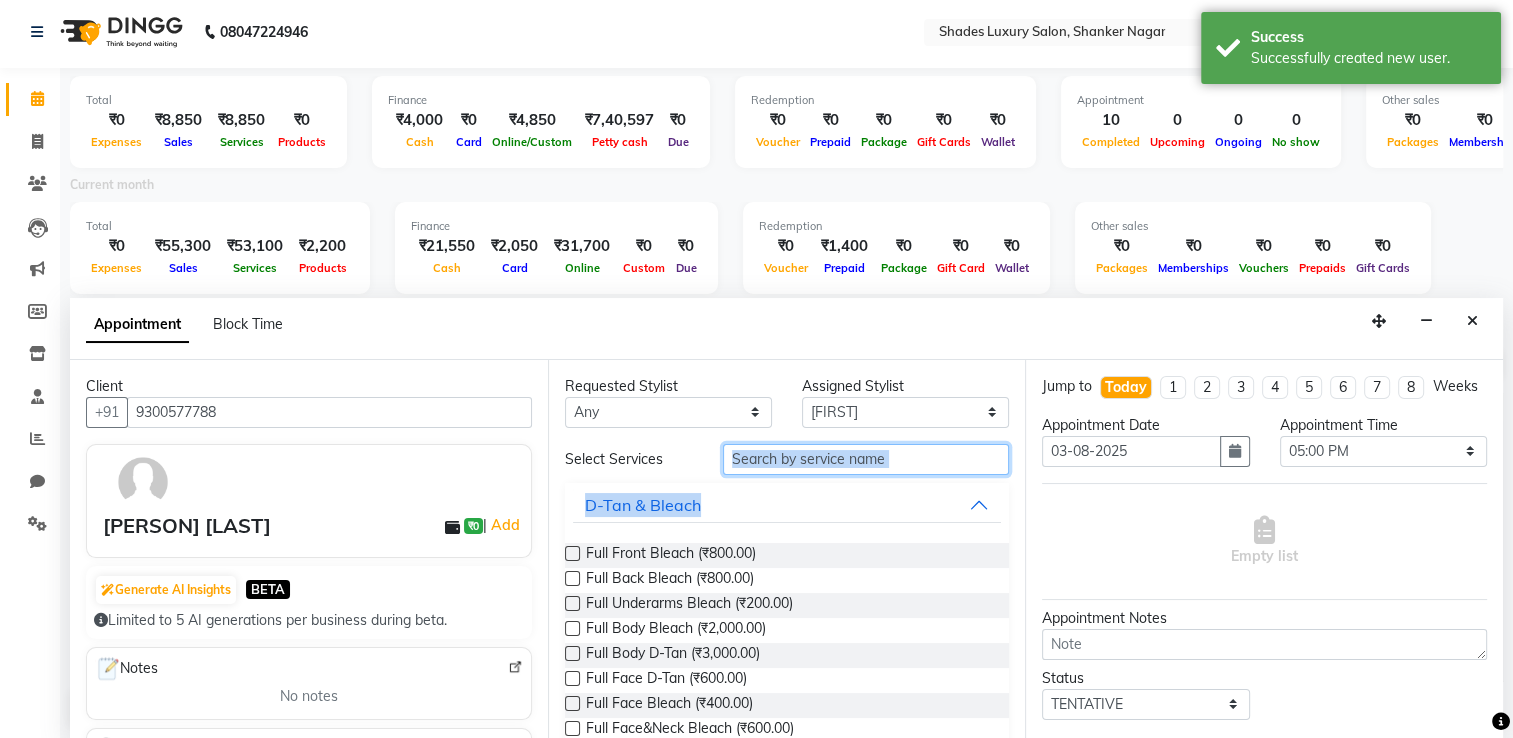 click at bounding box center (866, 459) 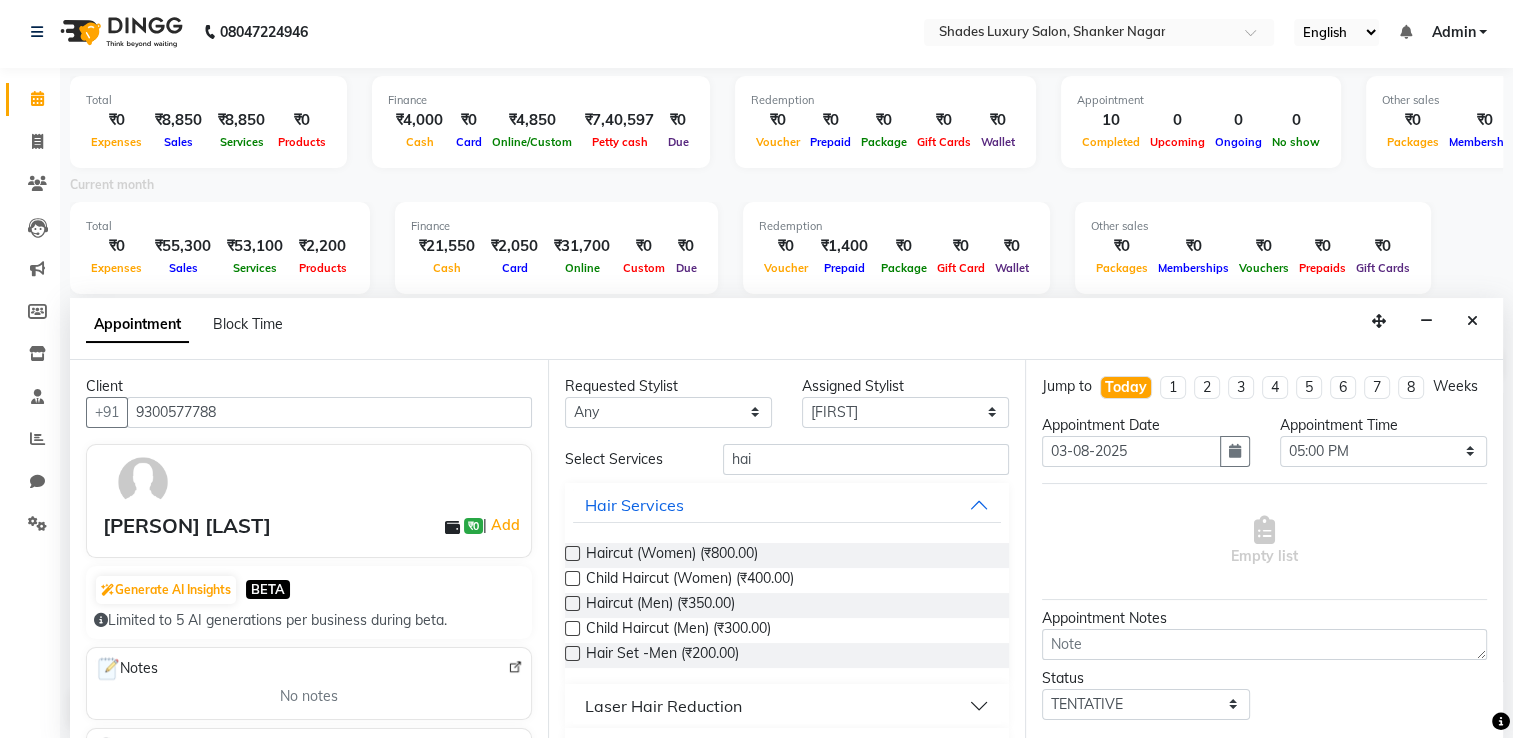 click at bounding box center [572, 603] 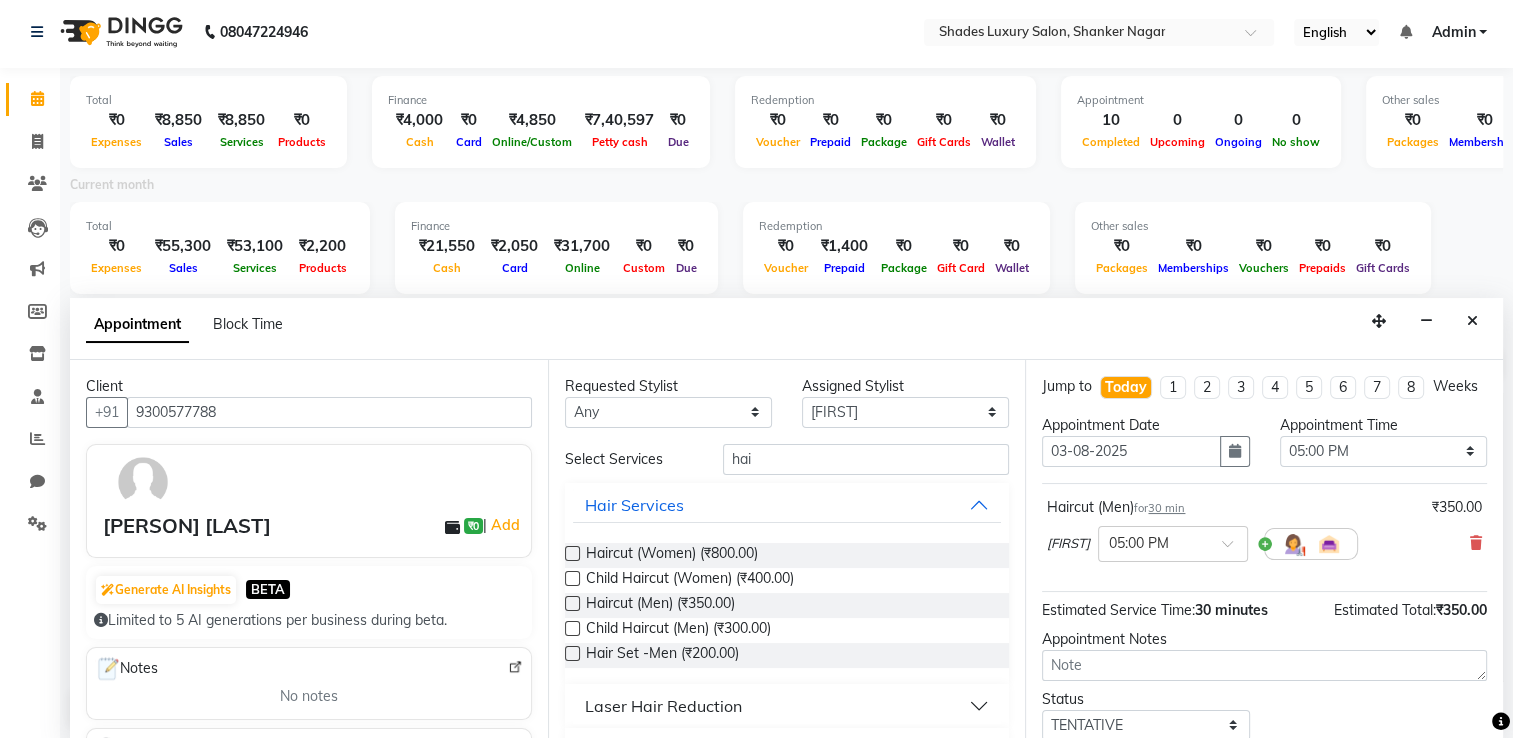 click on "Total  ₹0  Expenses ₹8,850  Sales ₹8,850  Services ₹0  Products Finance  ₹4,000  Cash ₹0  Card ₹4,850  Online/Custom ₹7,40,597 Petty cash ₹0 Due  Redemption  ₹0 Voucher ₹0 Prepaid ₹0 Package ₹0  Gift Cards ₹0  Wallet  Appointment  10 Completed 0 Upcoming 0 Ongoing 0 No show  Other sales  ₹0  Packages ₹0  Memberships ₹0  Vouchers ₹0  Prepaids ₹0  Gift Cards Current month Total  ₹0  Expenses ₹55,300  Sales ₹53,100 Services ₹2,200 Products  Finance  ₹21,550  Cash ₹2,050  Card ₹31,700 Online ₹0 Custom ₹0 Due  Redemption  ₹0 Voucher ₹1,400 Prepaid ₹0 Package ₹0 Gift Card ₹0 Wallet Other sales  ₹0  Packages ₹0  Memberships ₹0  Vouchers ₹0  Prepaids ₹0  Gift Cards [PERSON]&nbsp;x [PERSON]&nbsp;x [PERSON]&nbsp;x [PERSON]&nbsp;x [PERSON]&nbsp;x [PERSON]&nbsp;x [PERSON]&nbsp;x [PERSON] Bano&nbsp;x [PERSON] [LAST]&nbsp;x +8 UnSelect All [PERSON] [PERSON] [PERSON] [PERSON] [PERSON] [PERSON] [PERSON] [PERSON] Today  Sun 03-08-2025 Toggle Dropdown Add Appointment Add Invoice Add Expense" 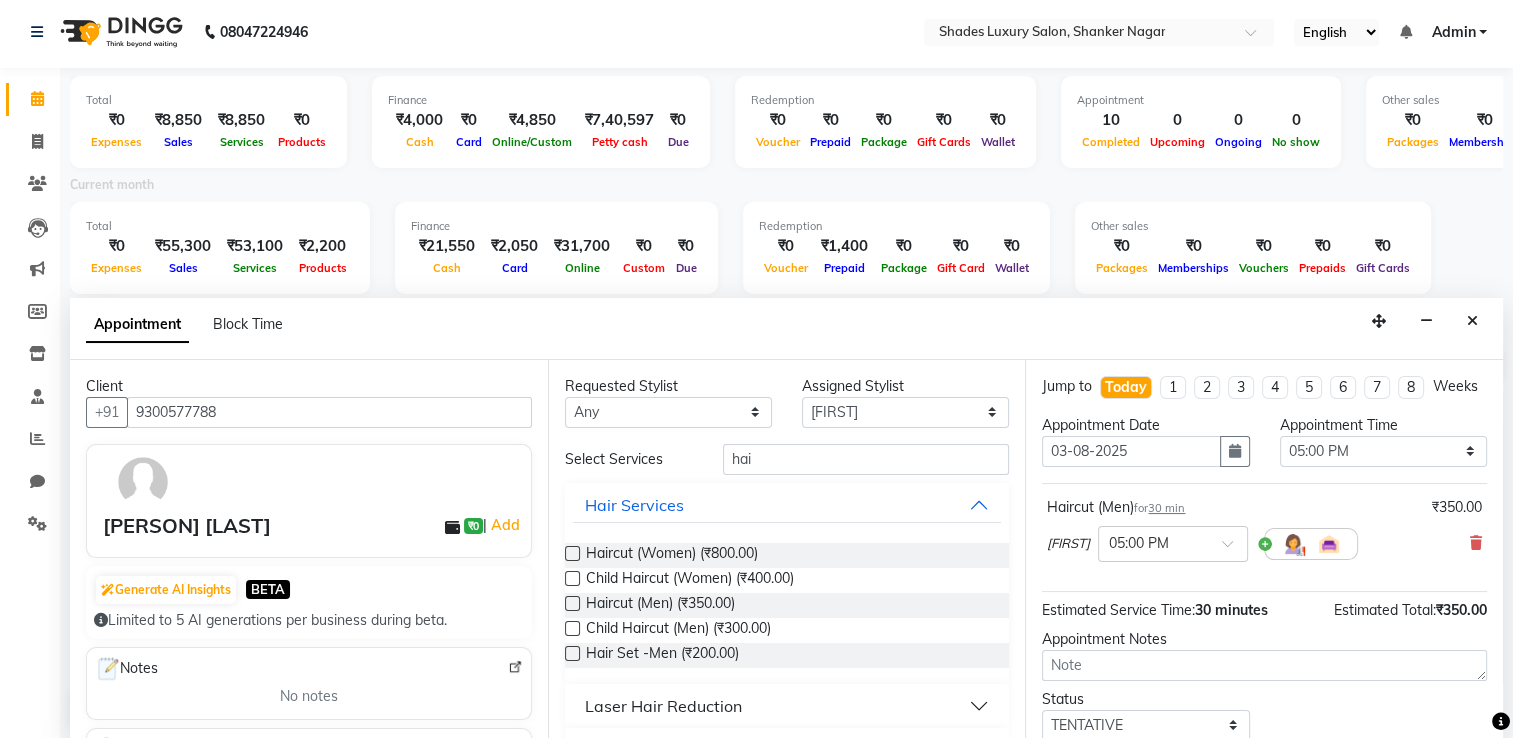 scroll, scrollTop: 144, scrollLeft: 0, axis: vertical 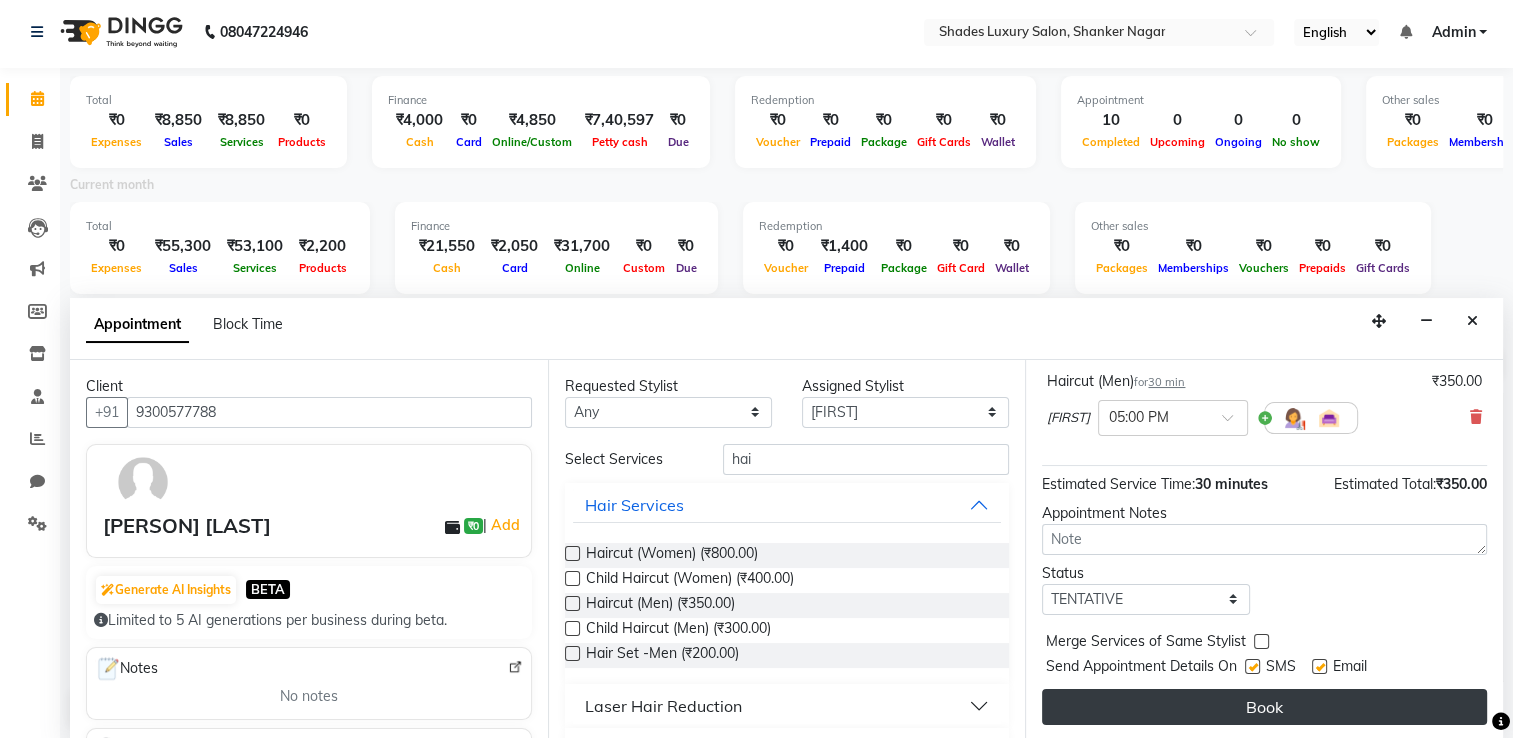 click on "Book" at bounding box center [1264, 707] 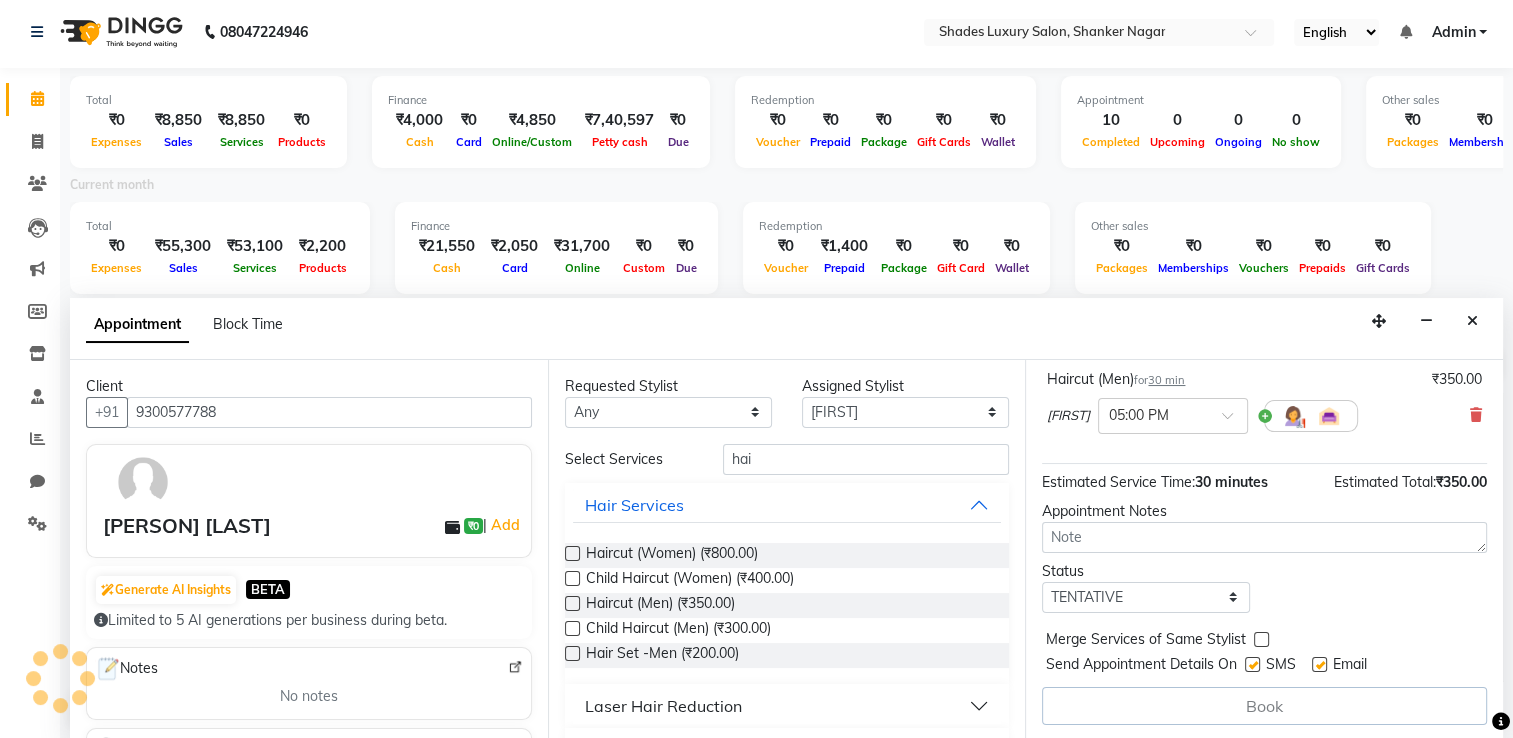 scroll, scrollTop: 0, scrollLeft: 0, axis: both 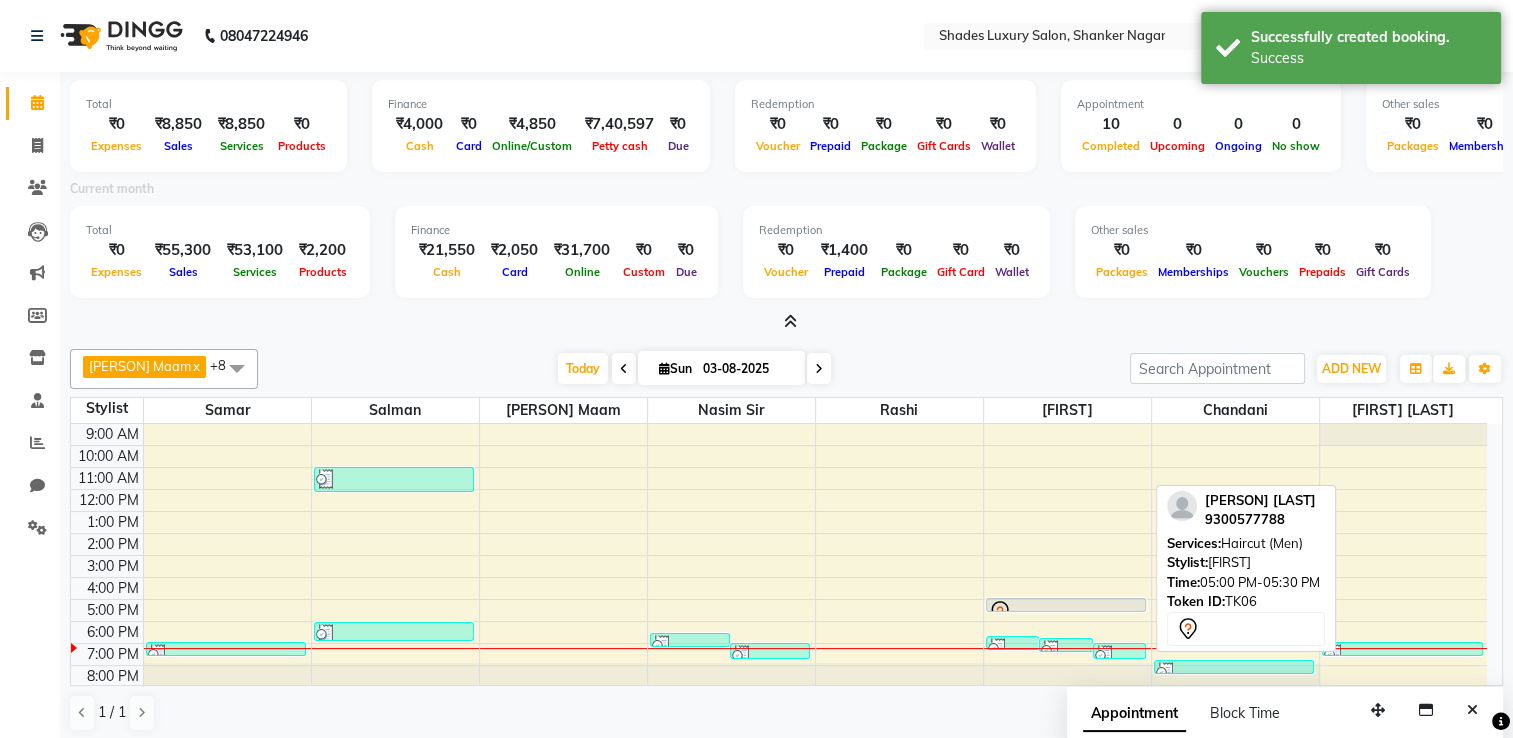 click at bounding box center (1066, 612) 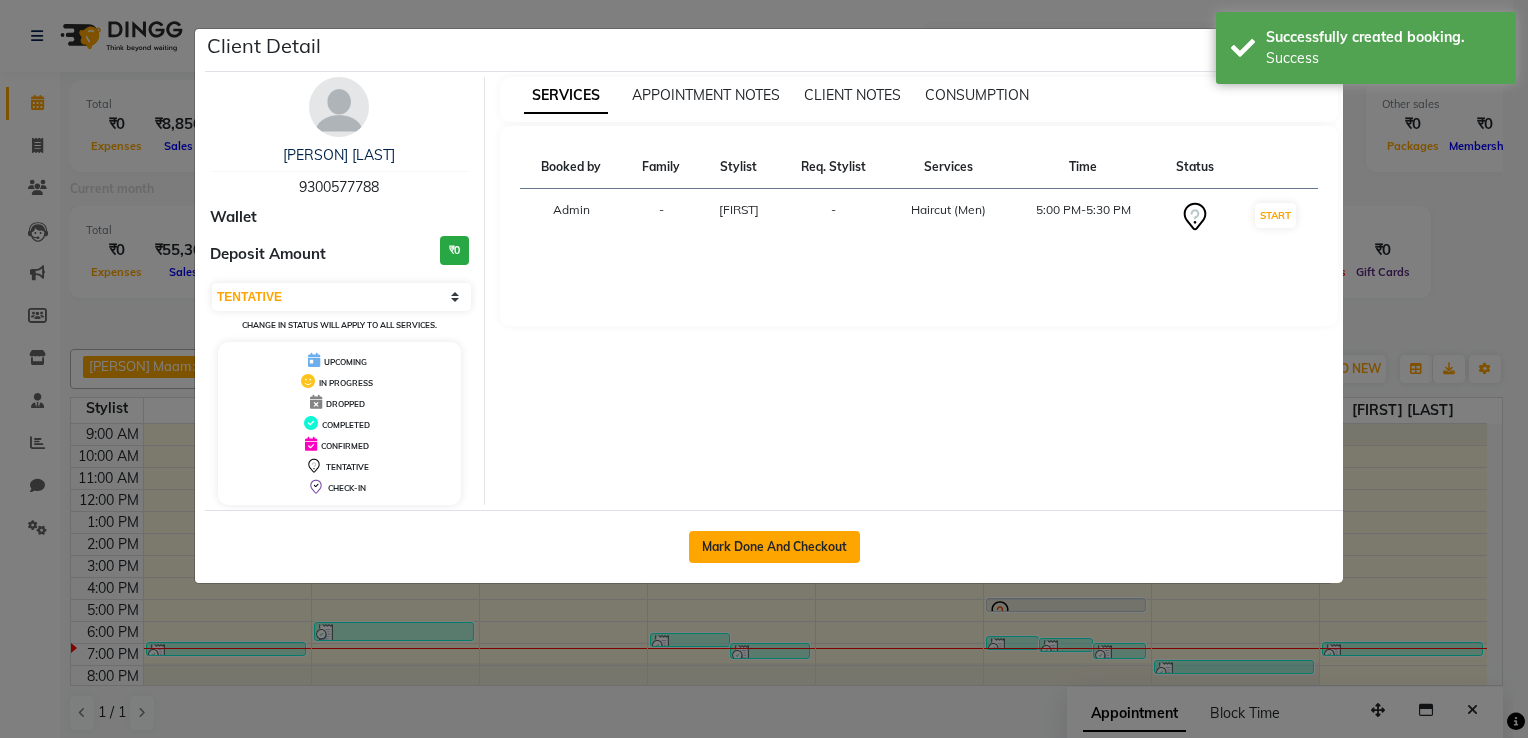 click on "Mark Done And Checkout" 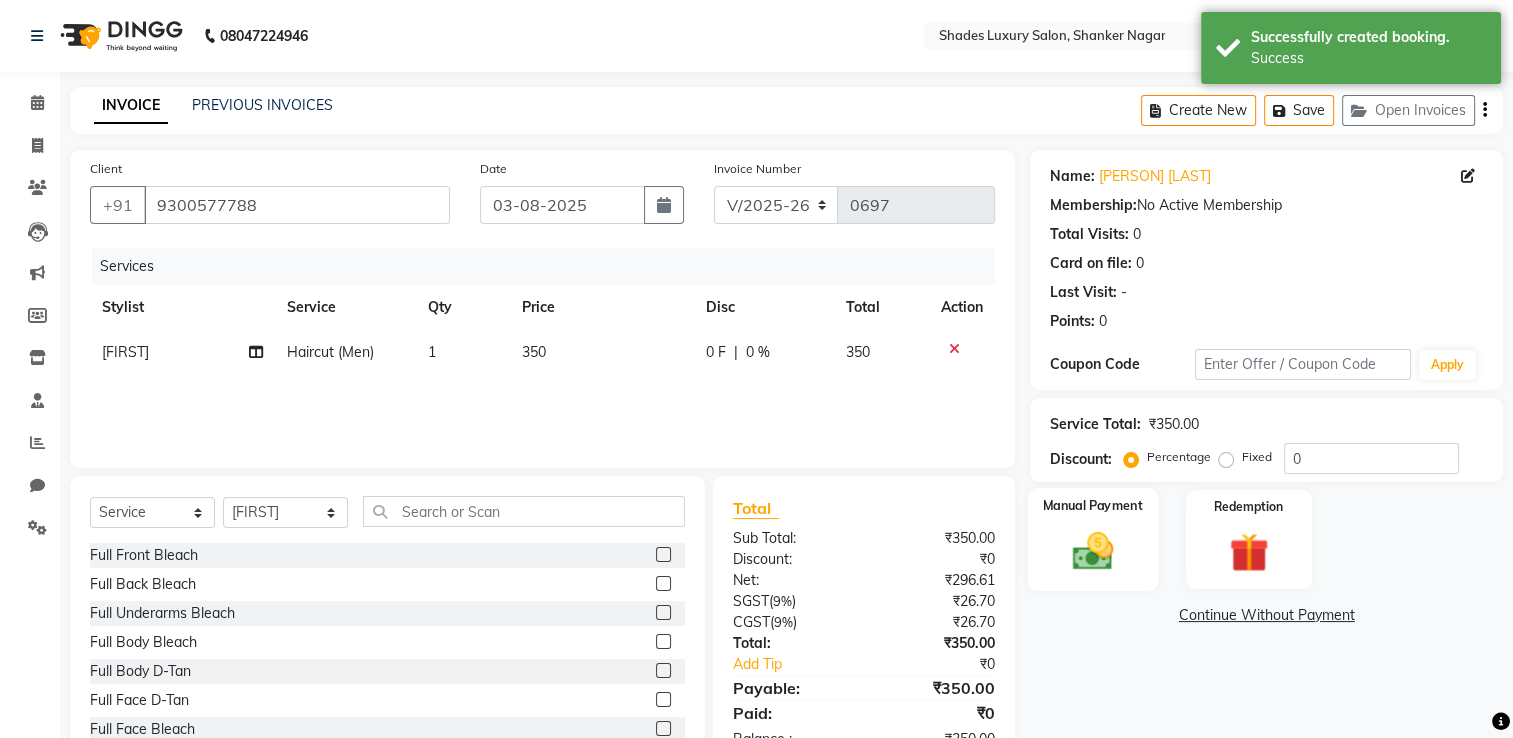 click on "Manual Payment" 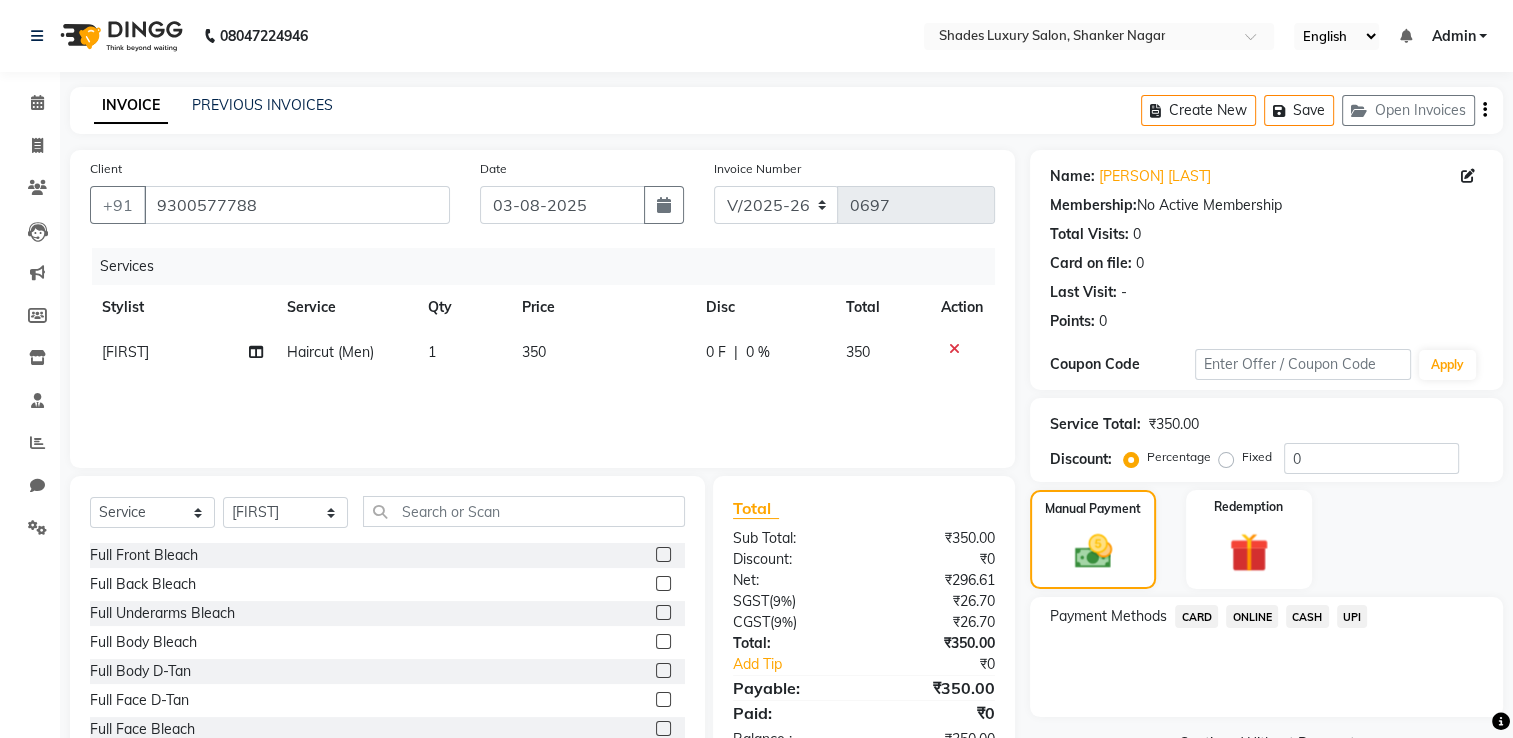 click on "ONLINE" 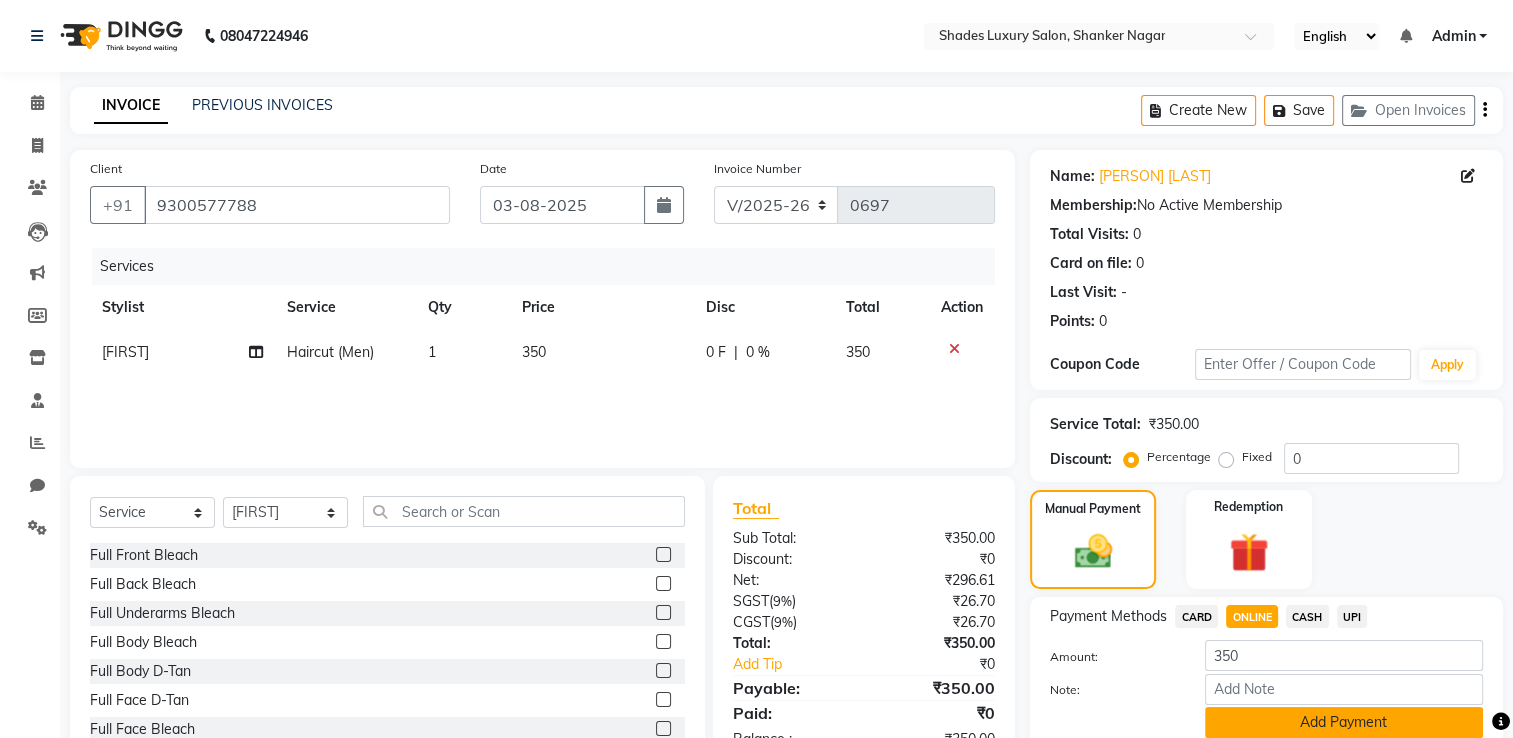 click on "Add Payment" 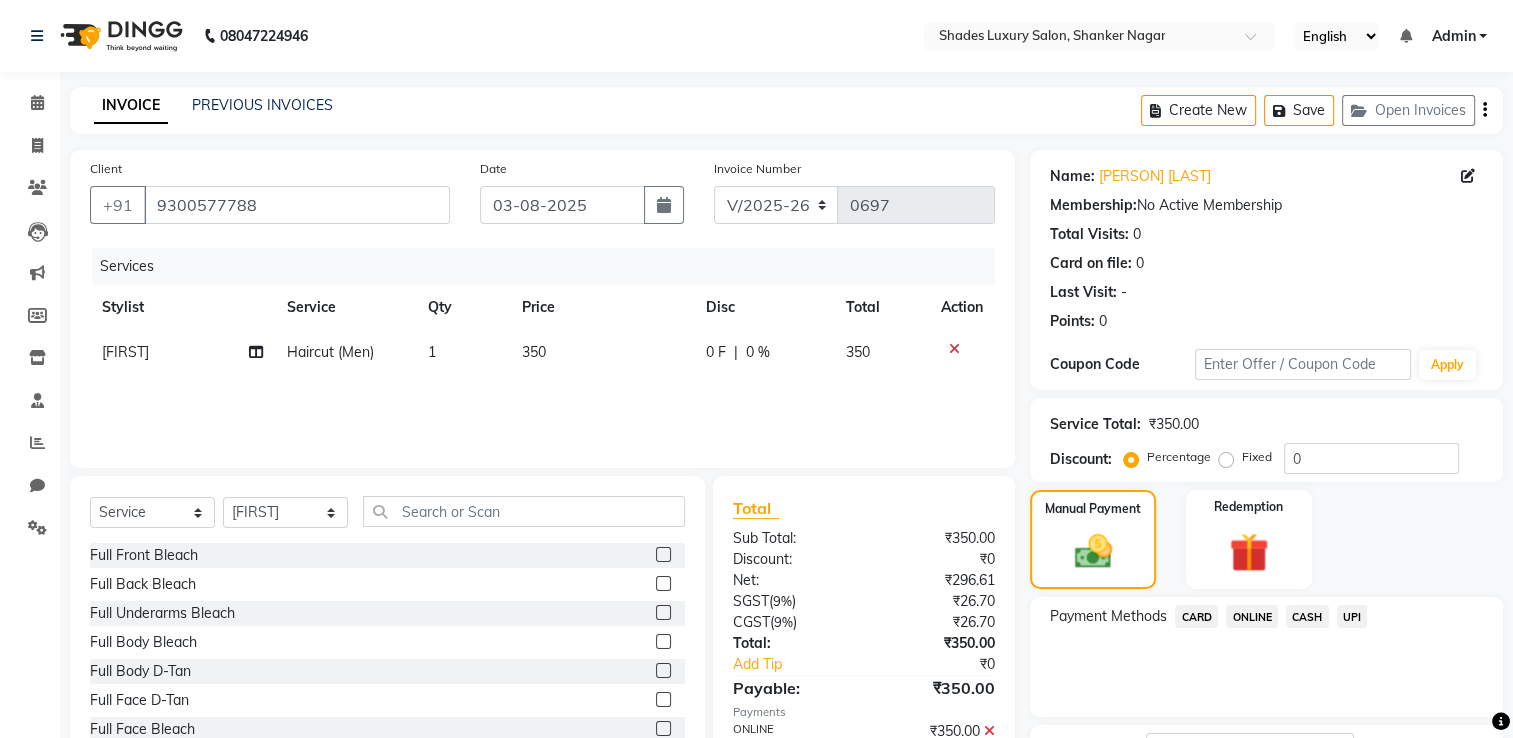 scroll, scrollTop: 161, scrollLeft: 0, axis: vertical 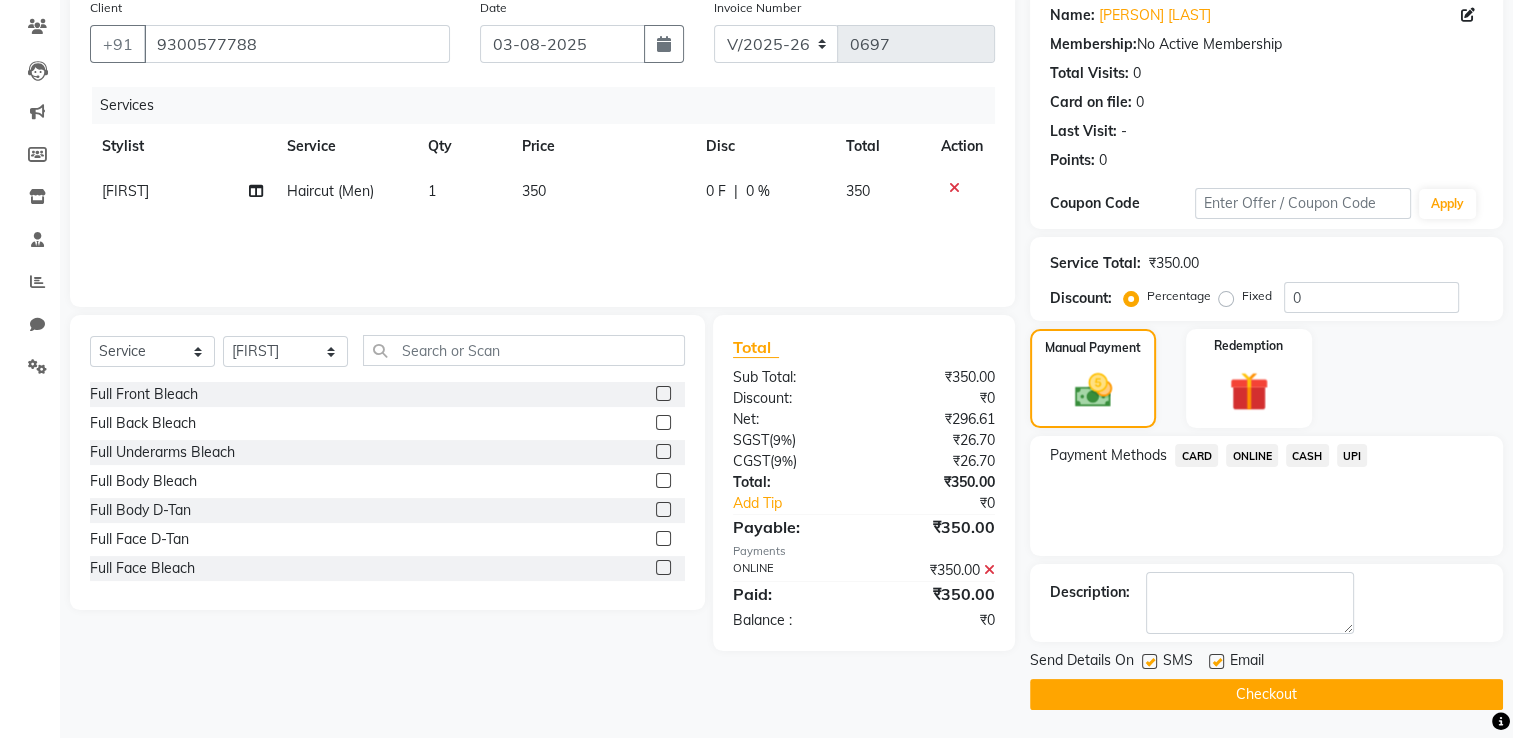 click on "Checkout" 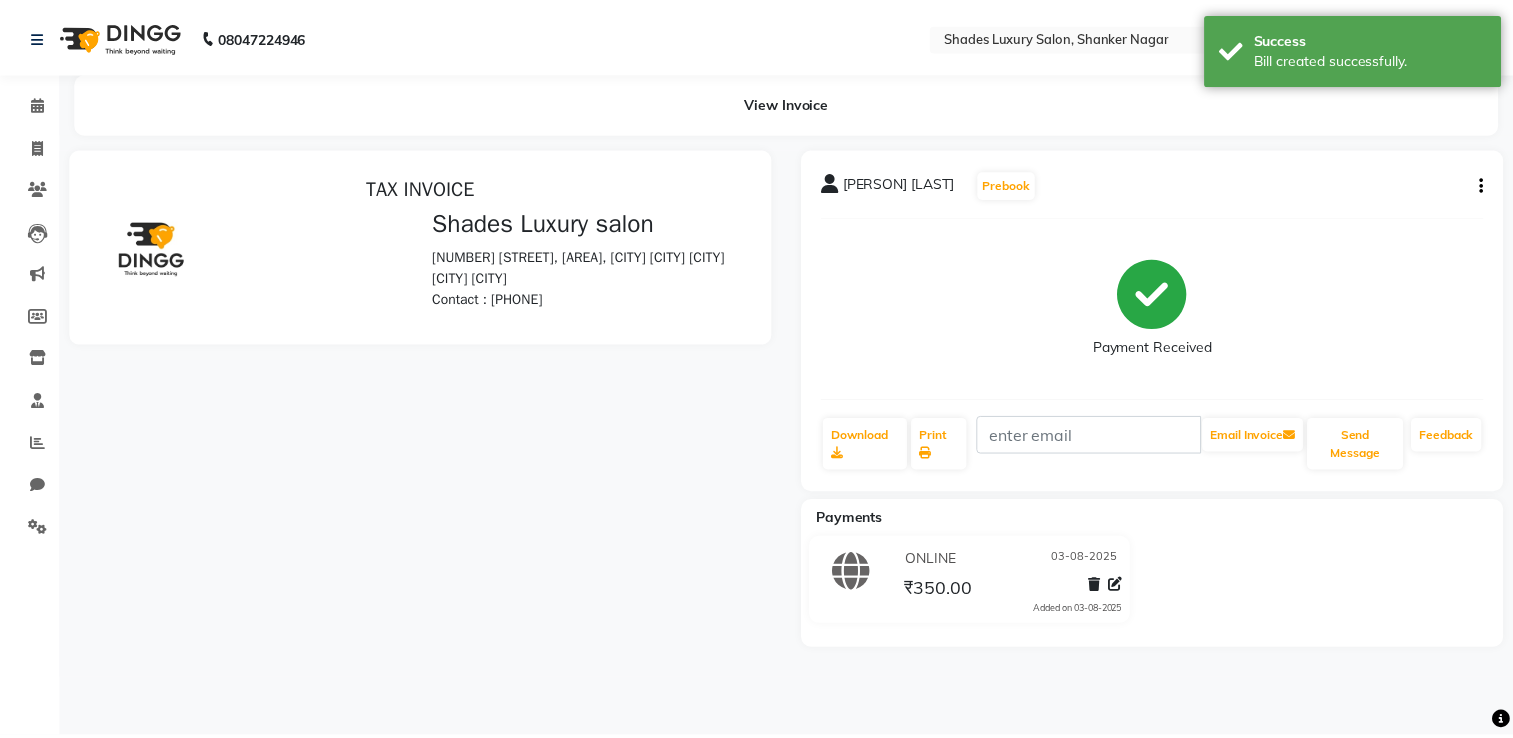 scroll, scrollTop: 0, scrollLeft: 0, axis: both 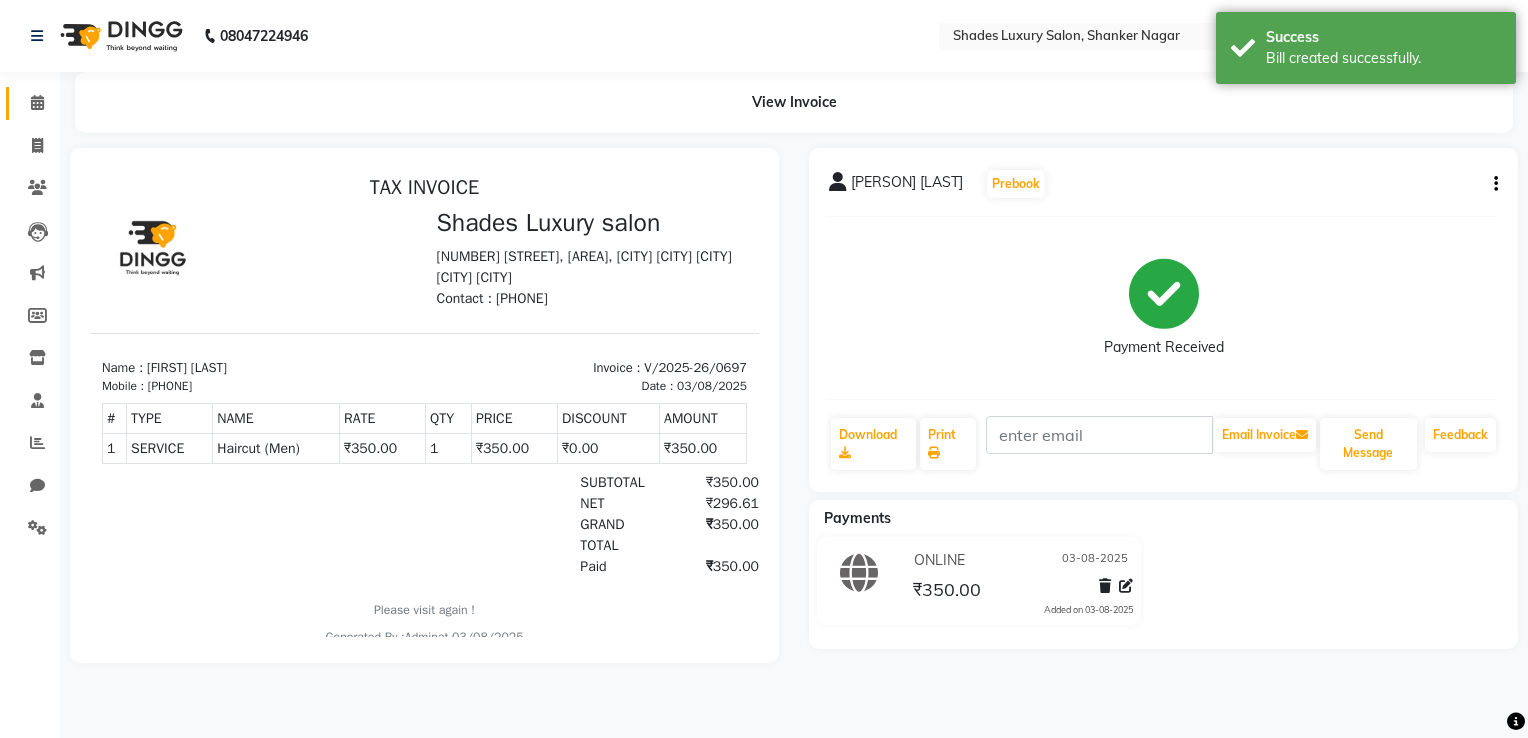 click 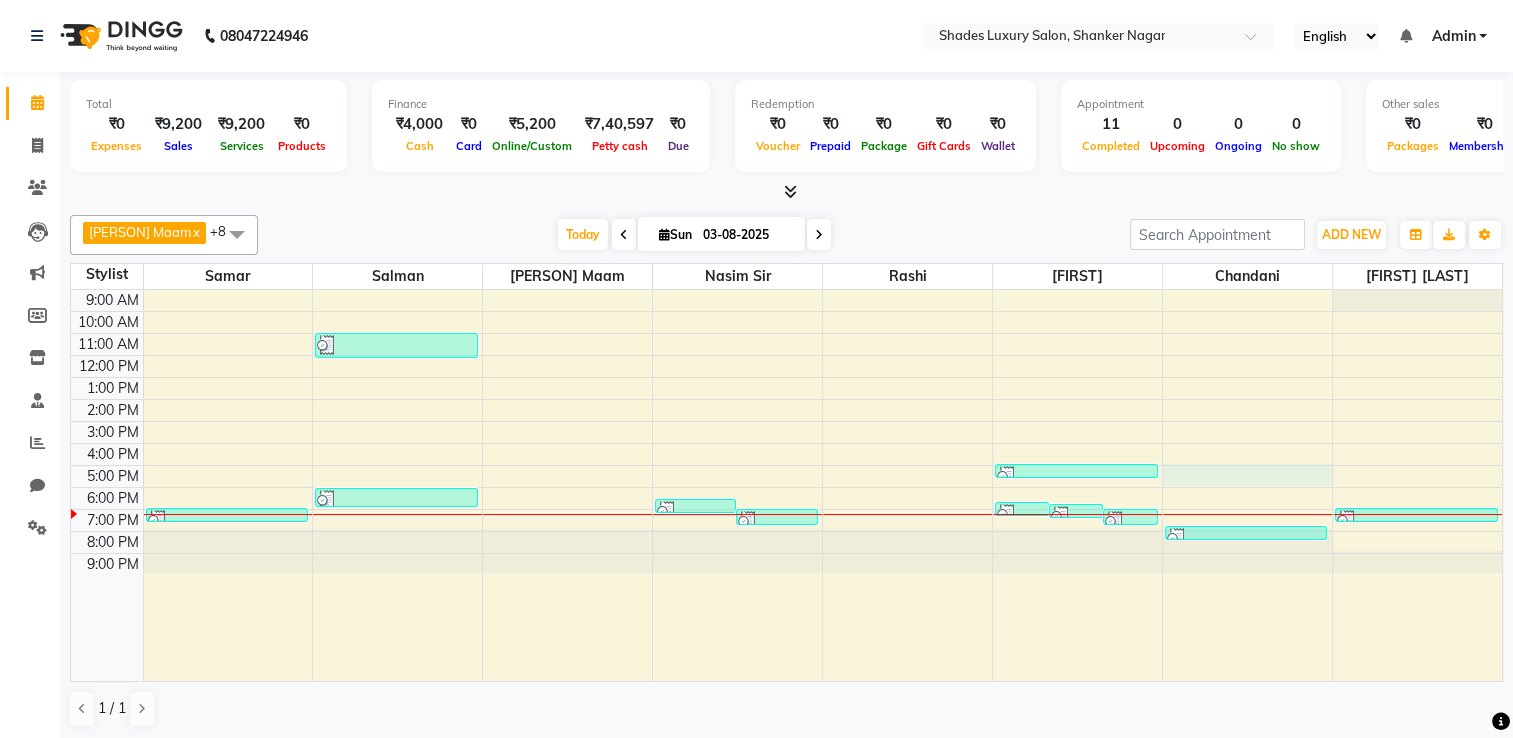 click on "[PHONE] Sir, TK01, 11:00 AM-12:10 PM, Haircut (Men),Root Touch-up -Men     [PHONE], TK03, 06:05 PM-07:00 PM, Root-Touch-up -Women ,K-wash      Dr. [LAST] [LAST], TK05, 06:35 PM-07:05 PM, Child Haircut (Men)     Dr.[LAST], TK04, 07:05 PM-07:50 PM, Haircut (Men),Beard Trimming     [PHONE] Sir, TK02, 06:45 PM-07:00 PM, Beard Trimming     Dr.[LAST], TK04, 06:50 PM-07:05 PM, K-wash      Dr. [LAST] [LAST], TK05, 07:05 PM-07:50 PM, Haircut (Men),Beard Trimming     [PHONE] [LAST], TK06, 05:00 PM-05:30 PM, Haircut (Men)     Dr.[LAST], TK04, 07:50 PM-08:05 PM, Eyebrow Threading     [PHONE] Sir, TK02, 07:00 PM-07:30 PM, Nail Services - Nails - Aesthetic Manicure/Pedicure" at bounding box center [786, 485] 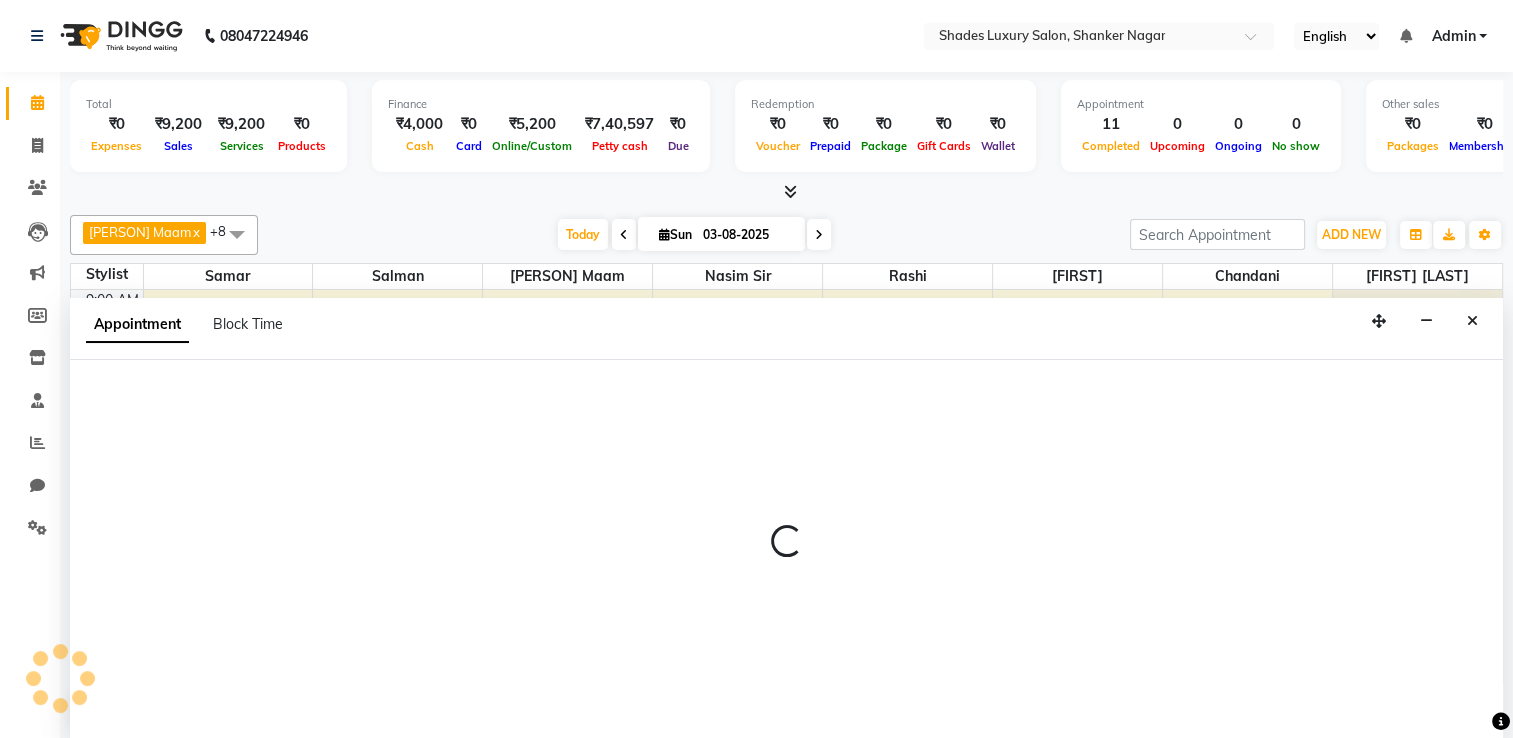 scroll, scrollTop: 0, scrollLeft: 0, axis: both 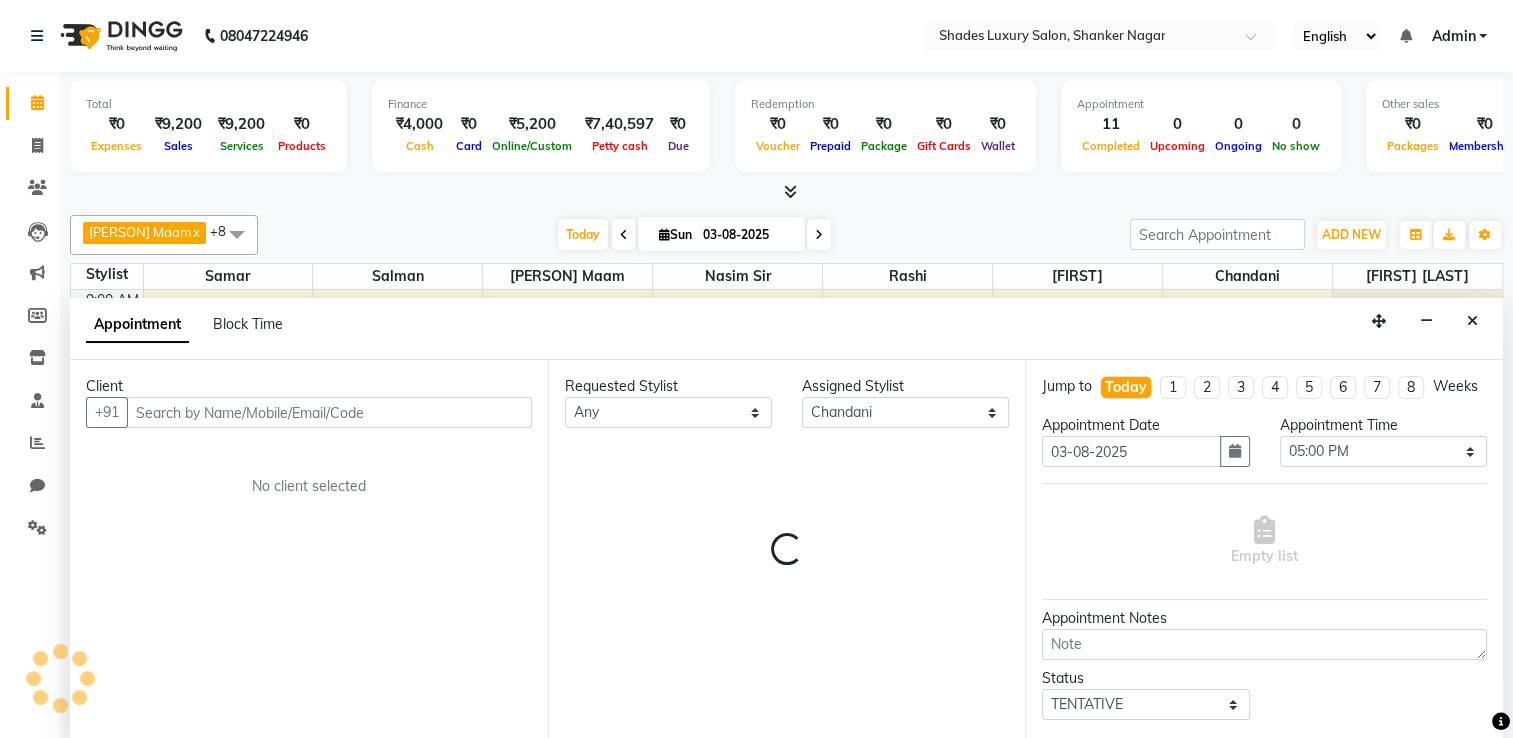 click at bounding box center [329, 412] 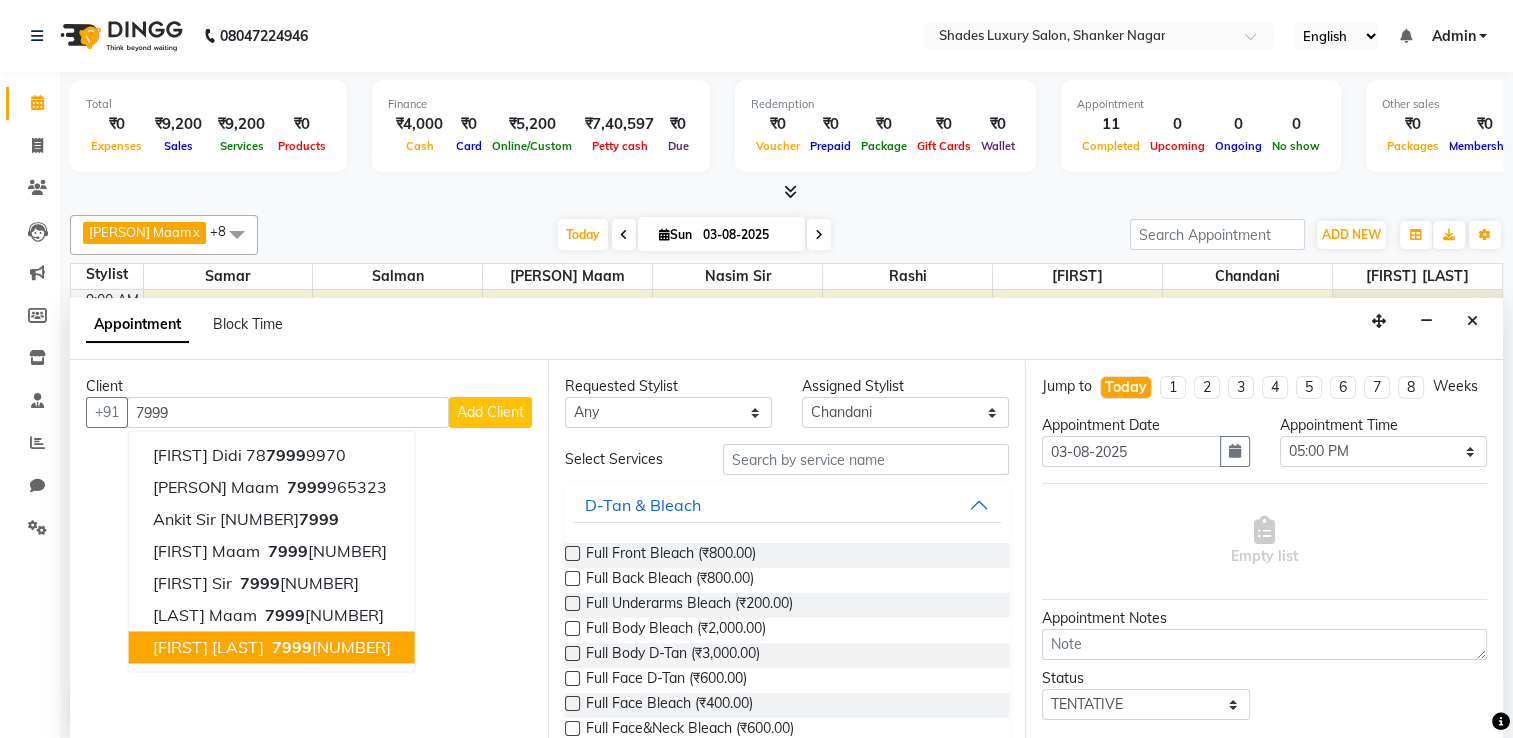 click on "7999" at bounding box center (292, 647) 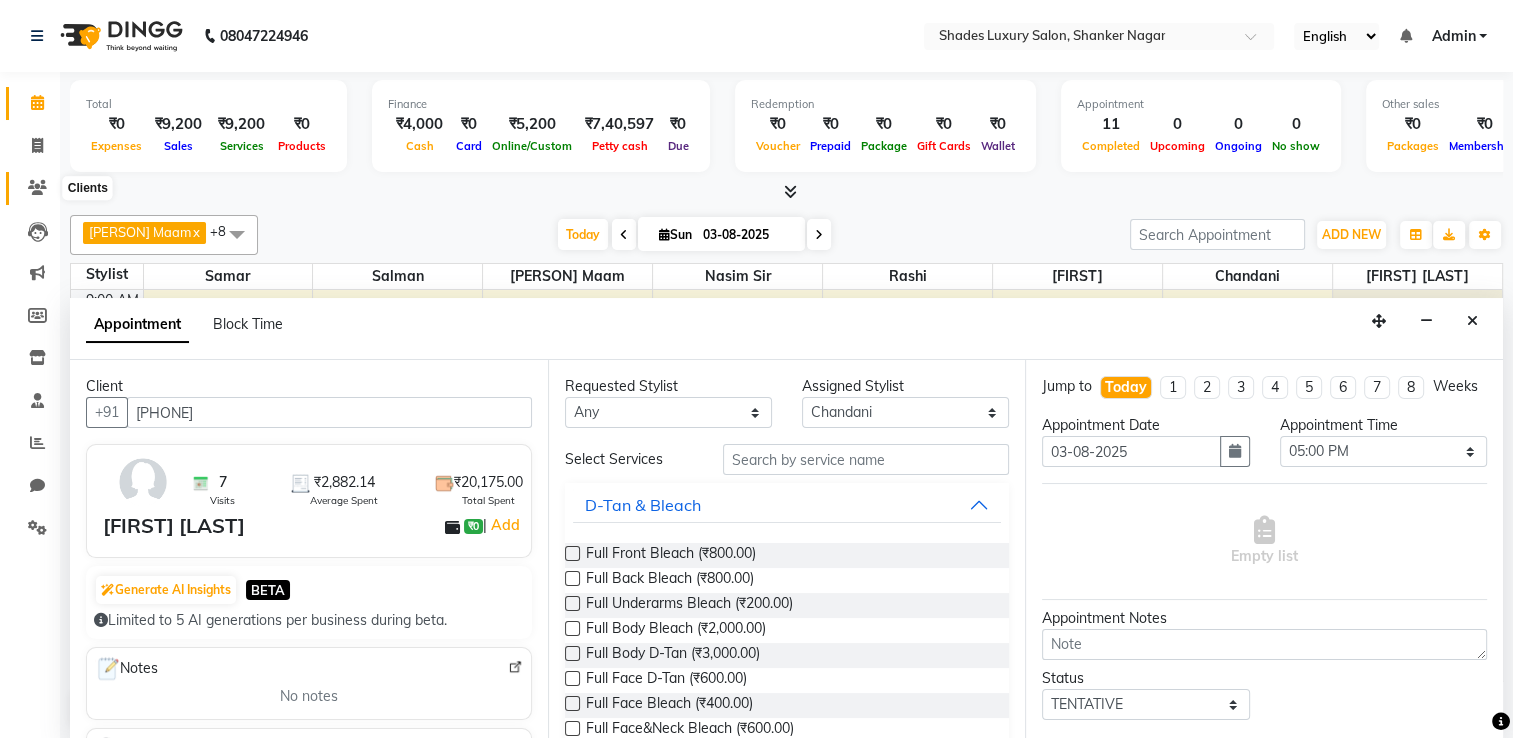 click 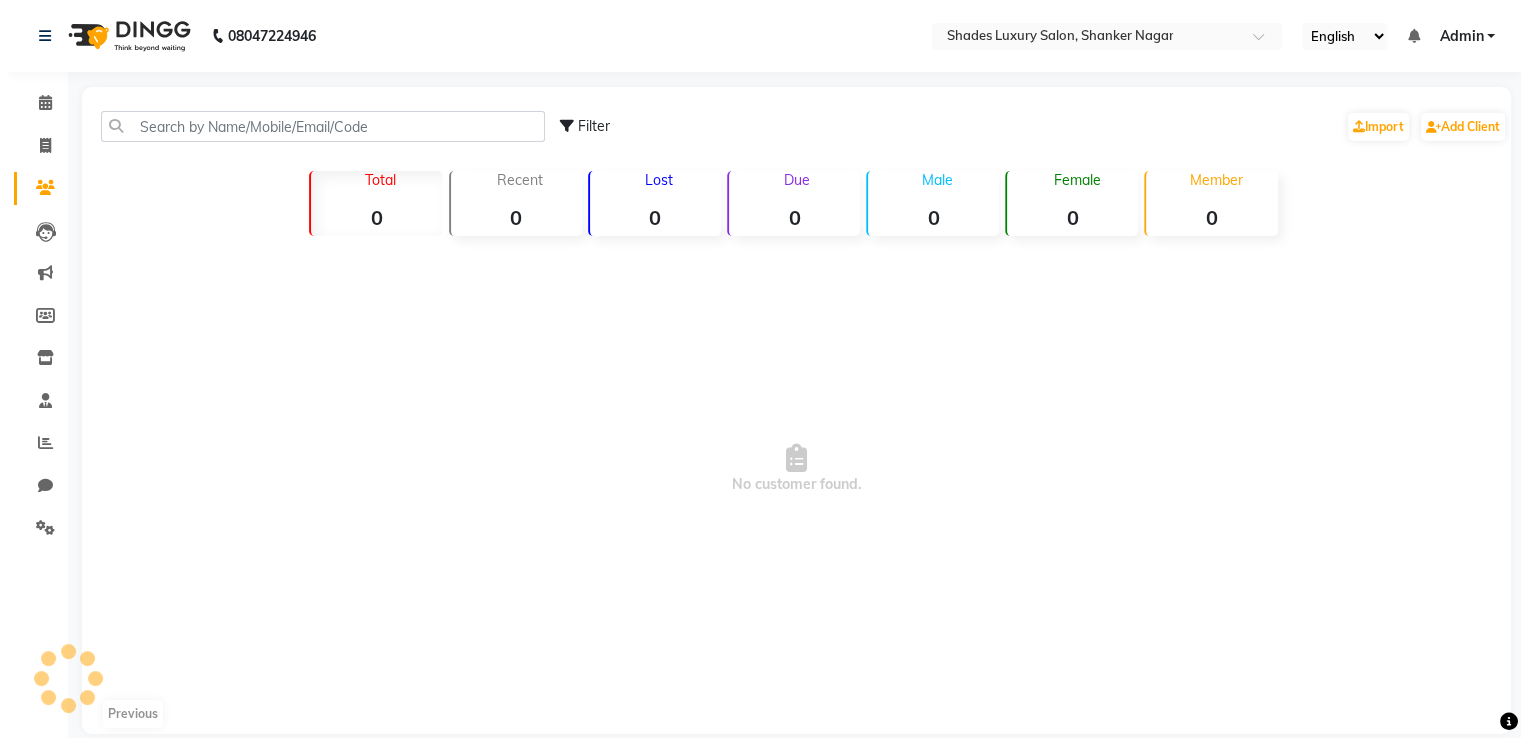 scroll, scrollTop: 0, scrollLeft: 0, axis: both 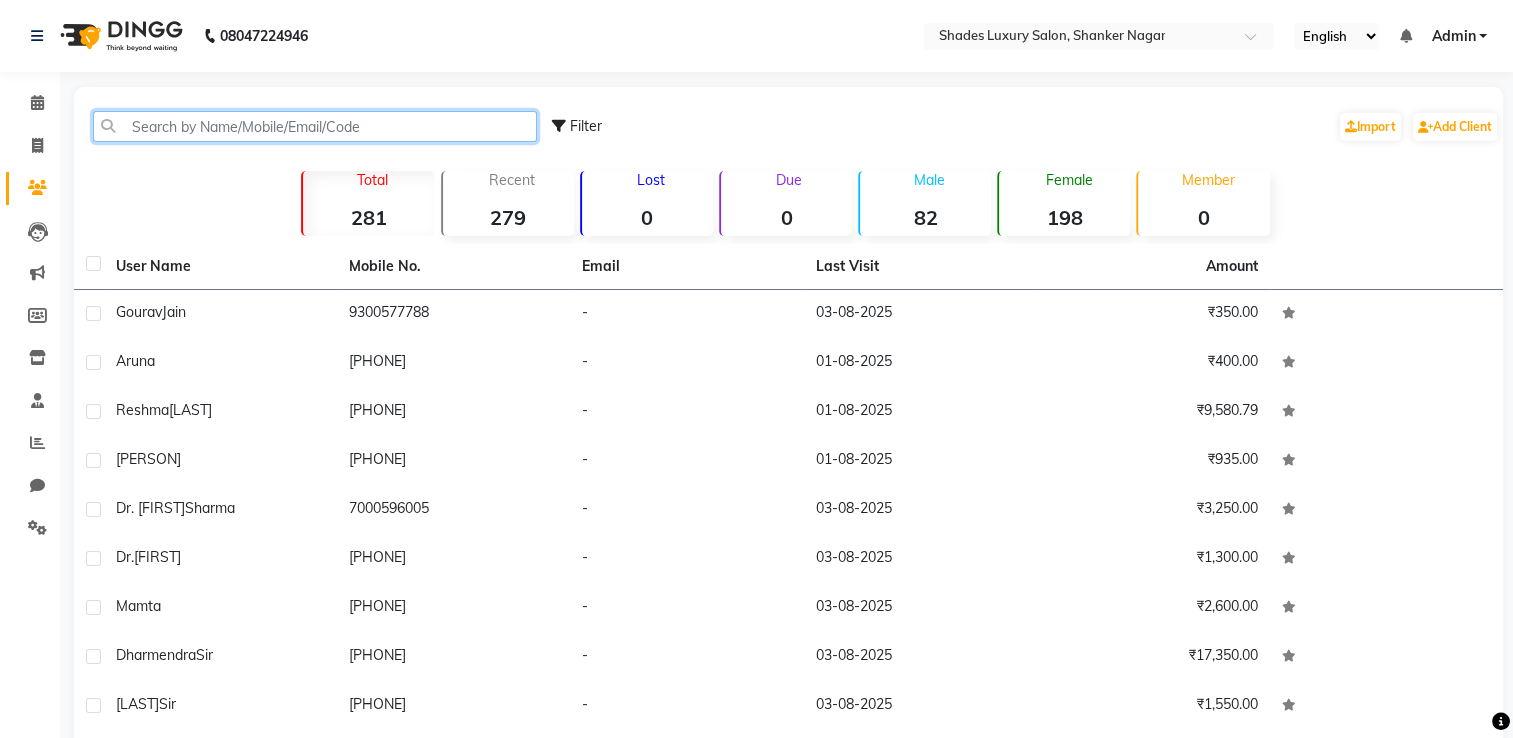click 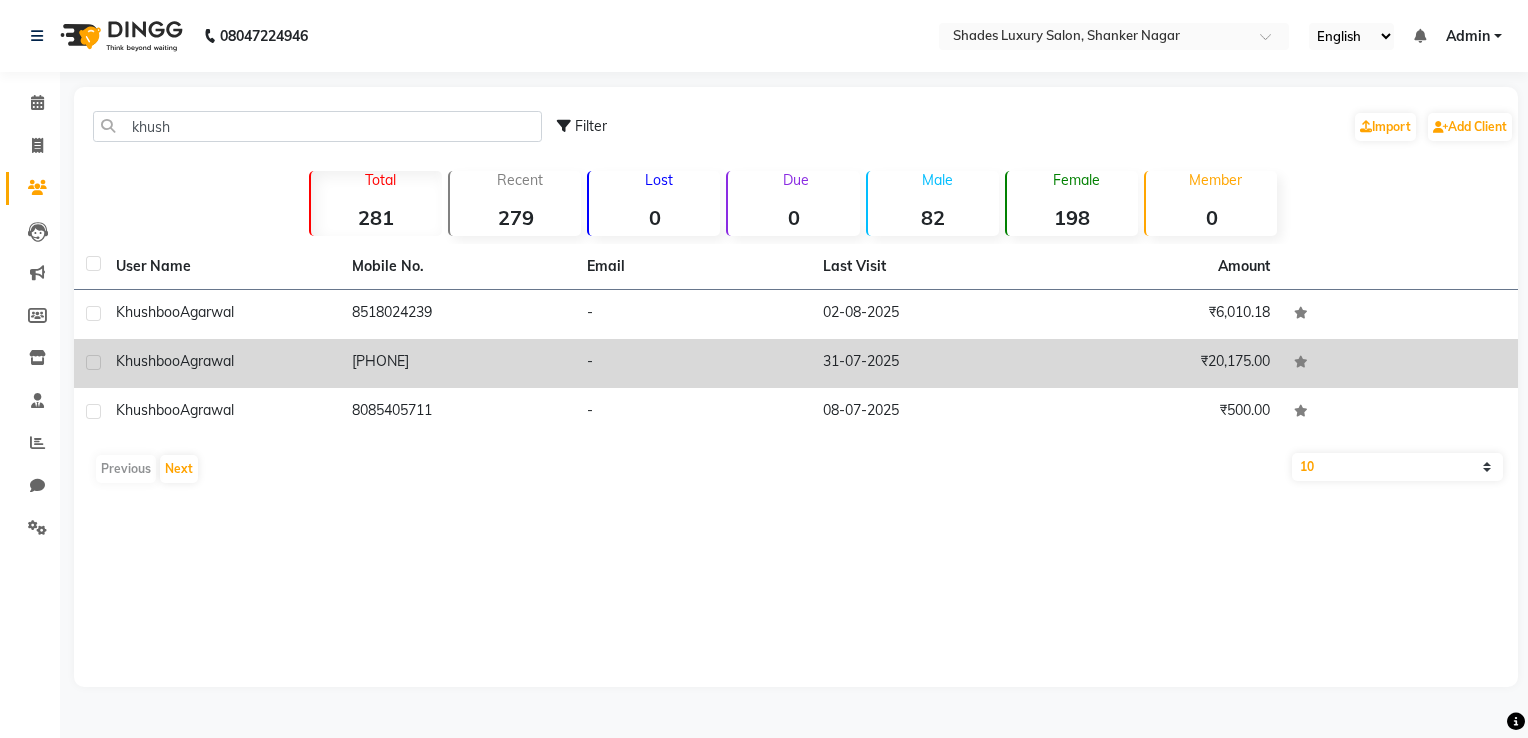 click on "[PERSON] [LAST]" 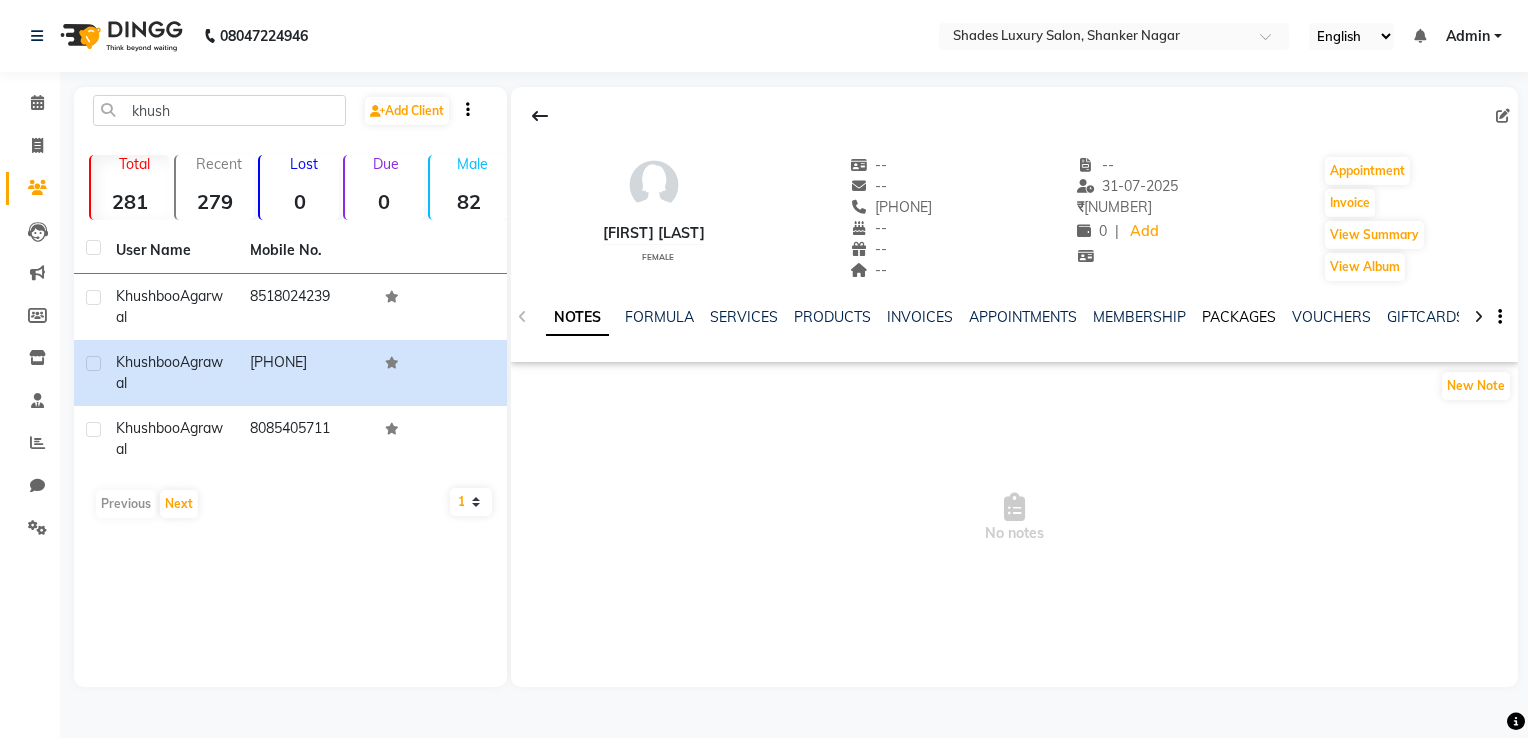 click on "PACKAGES" 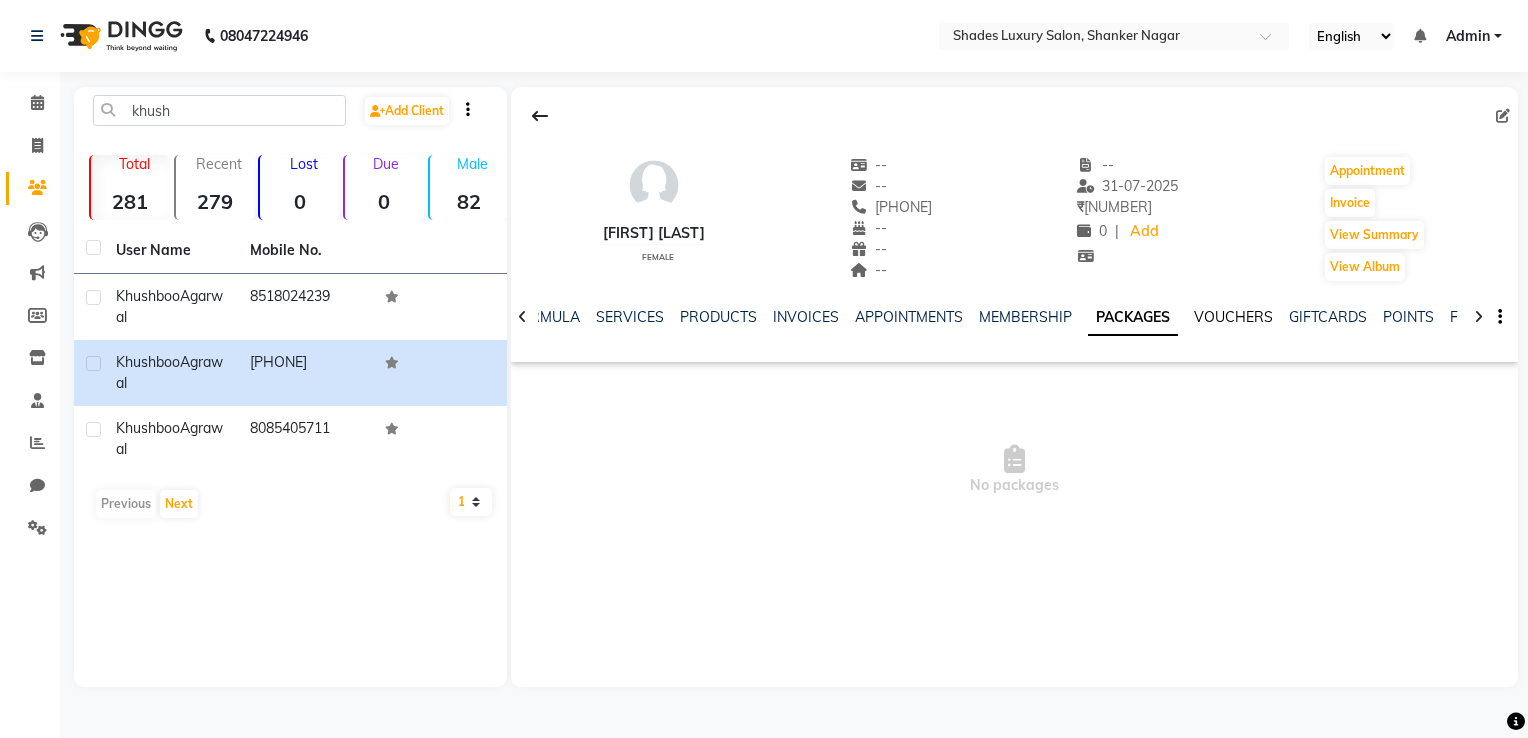 click on "VOUCHERS" 